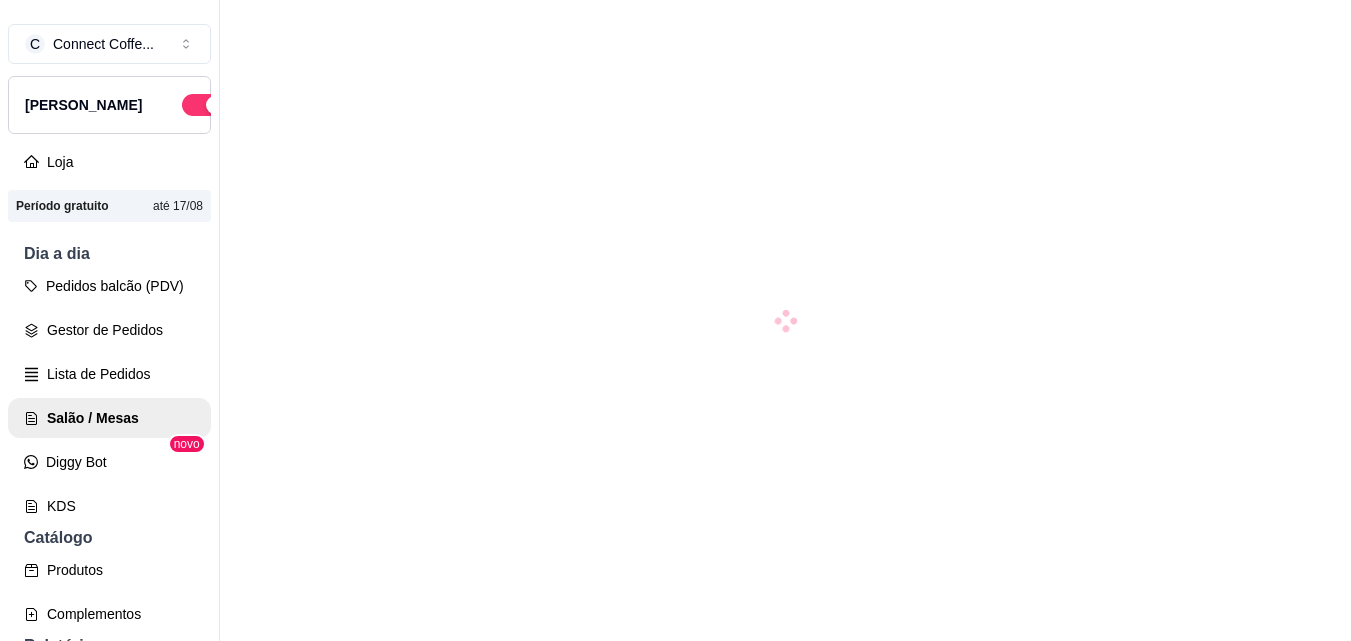 scroll, scrollTop: 0, scrollLeft: 0, axis: both 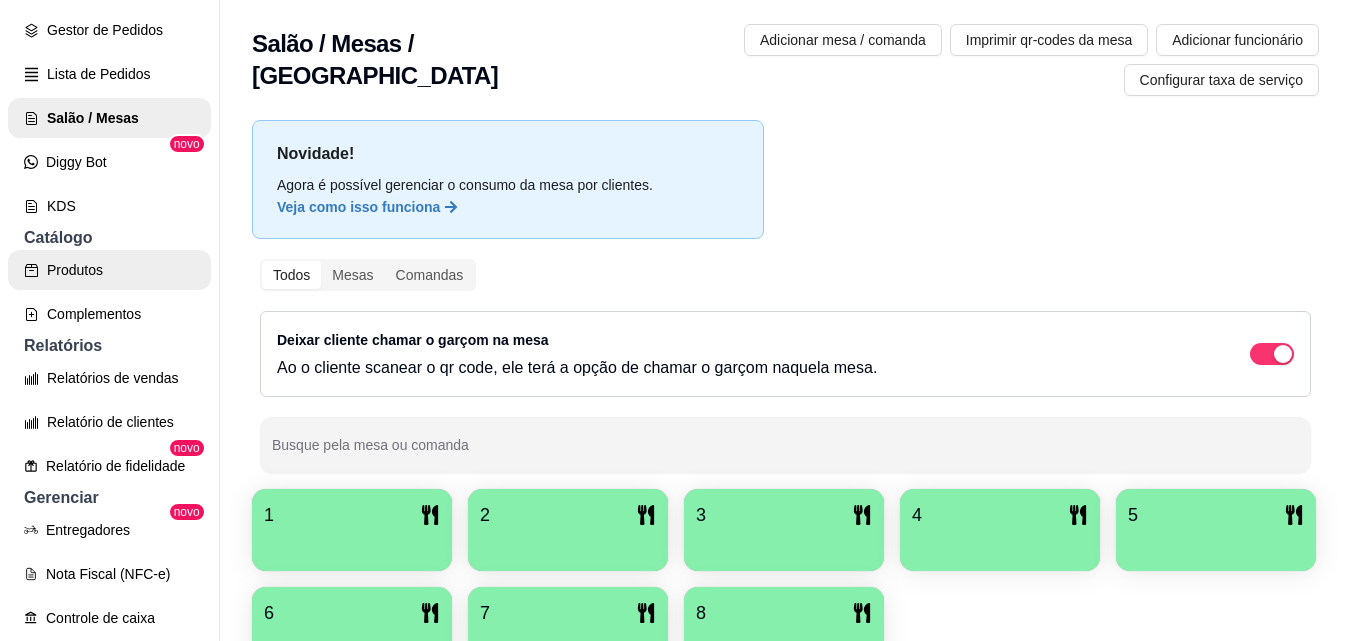 click on "Produtos" at bounding box center [109, 270] 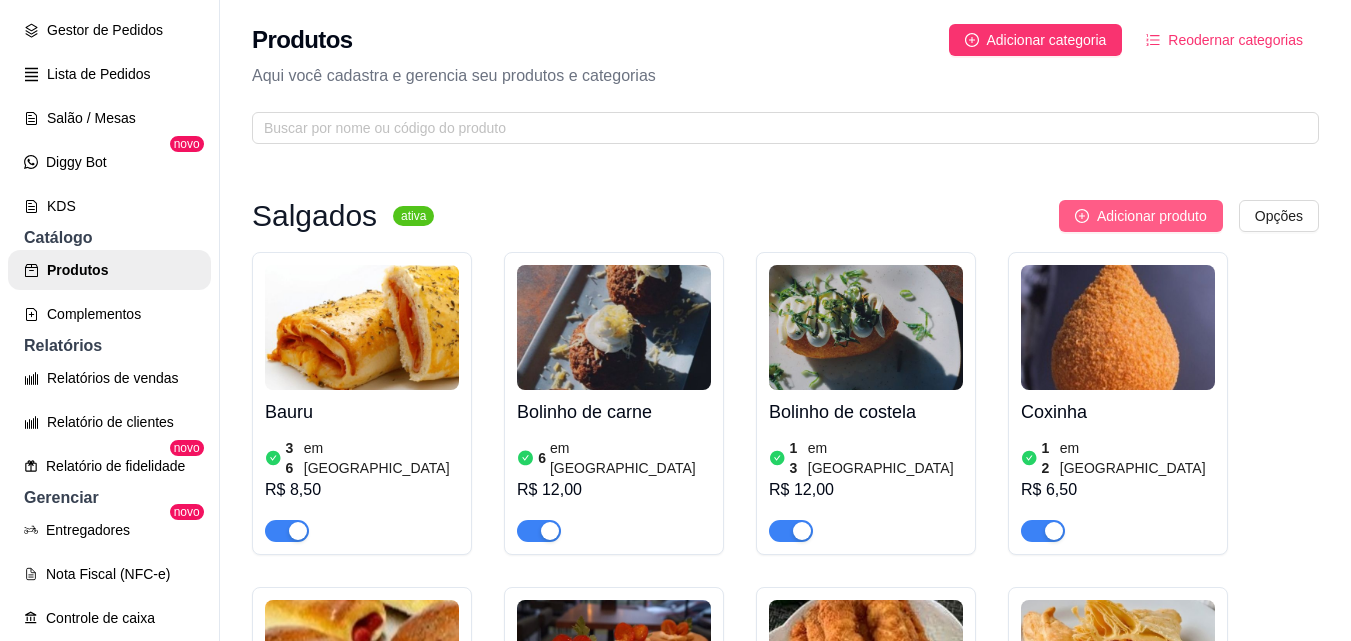 click on "Adicionar produto" at bounding box center (1152, 216) 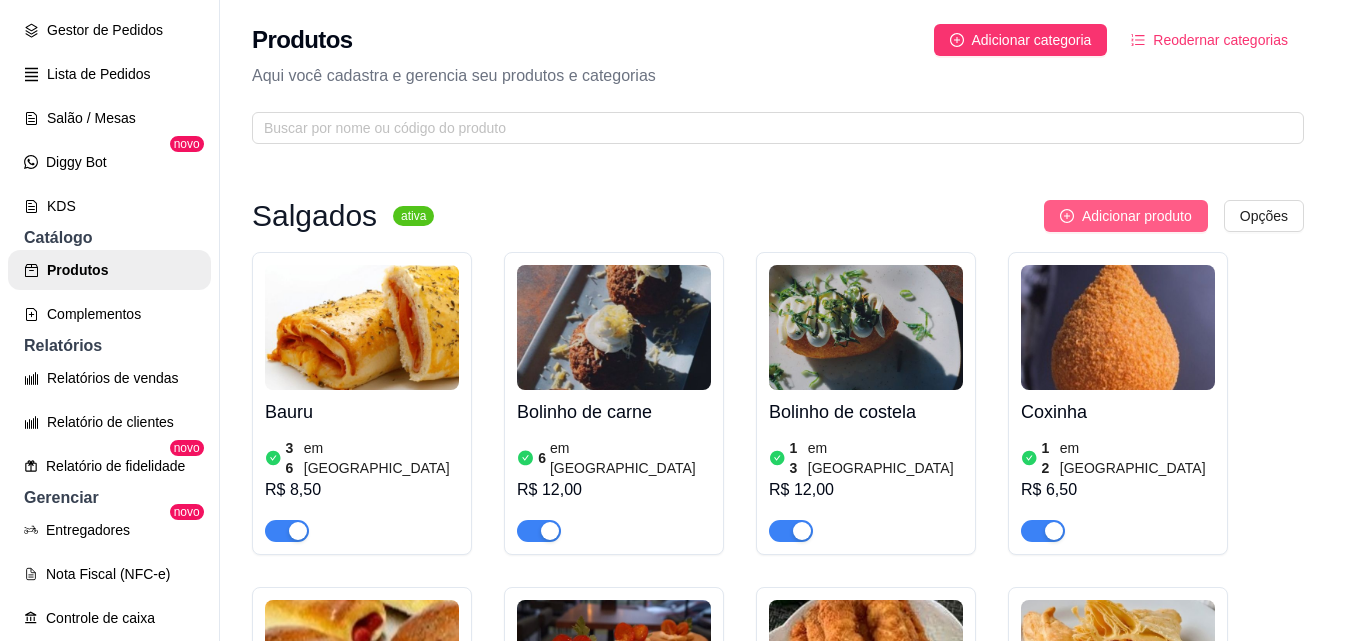 type 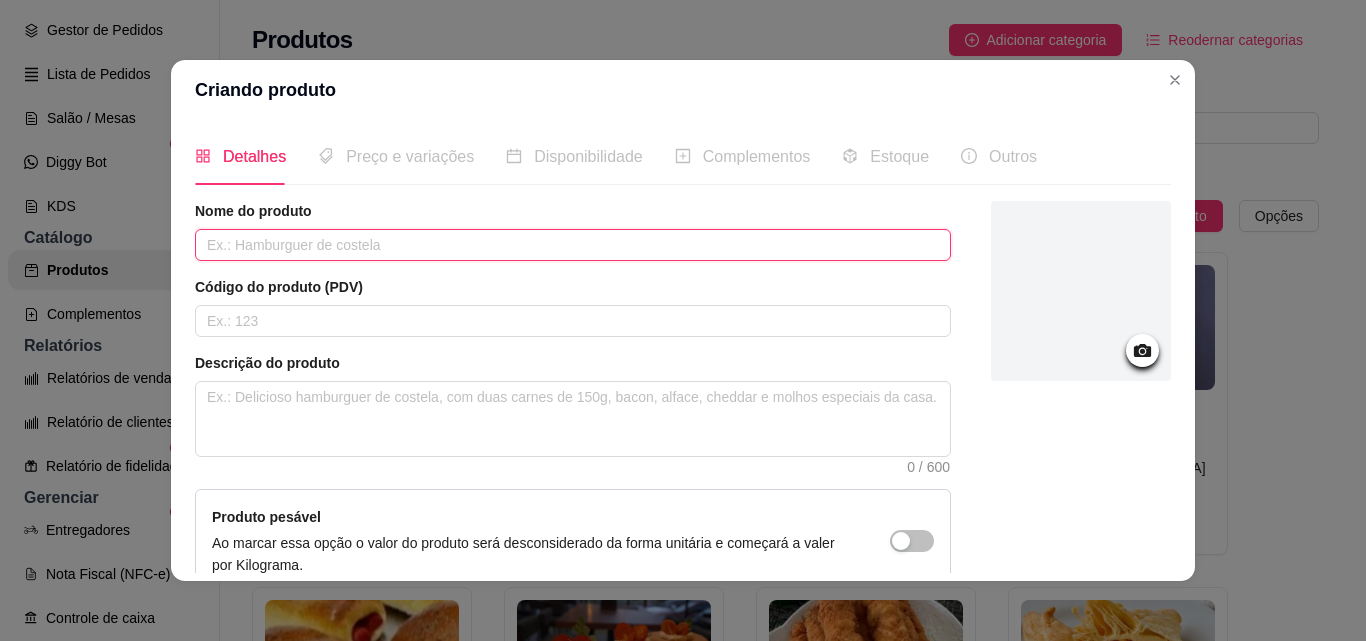 click at bounding box center (573, 245) 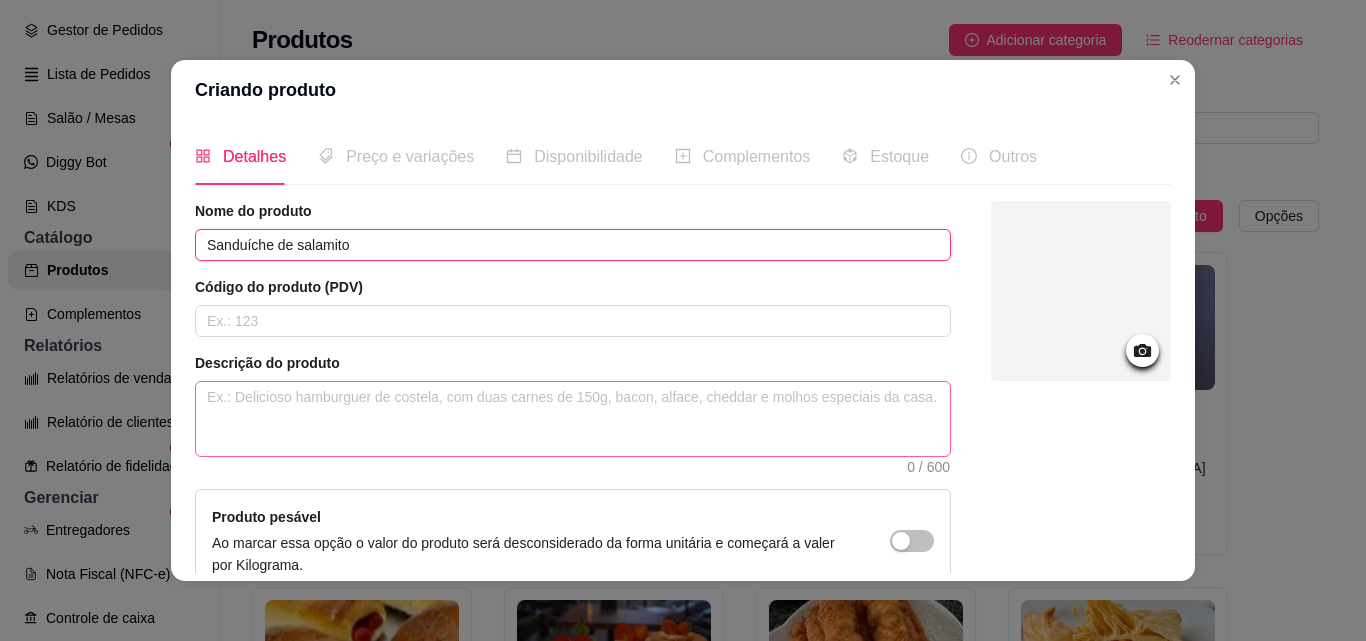 type on "Sanduíche de salamito" 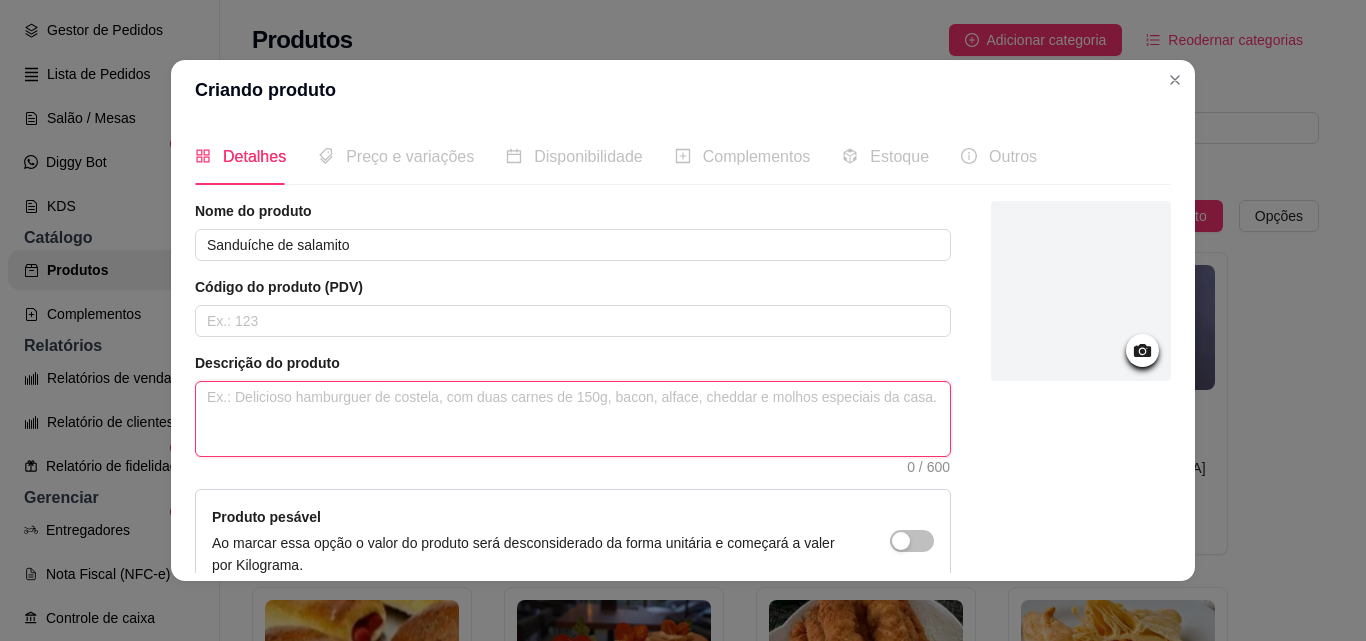 click at bounding box center [573, 419] 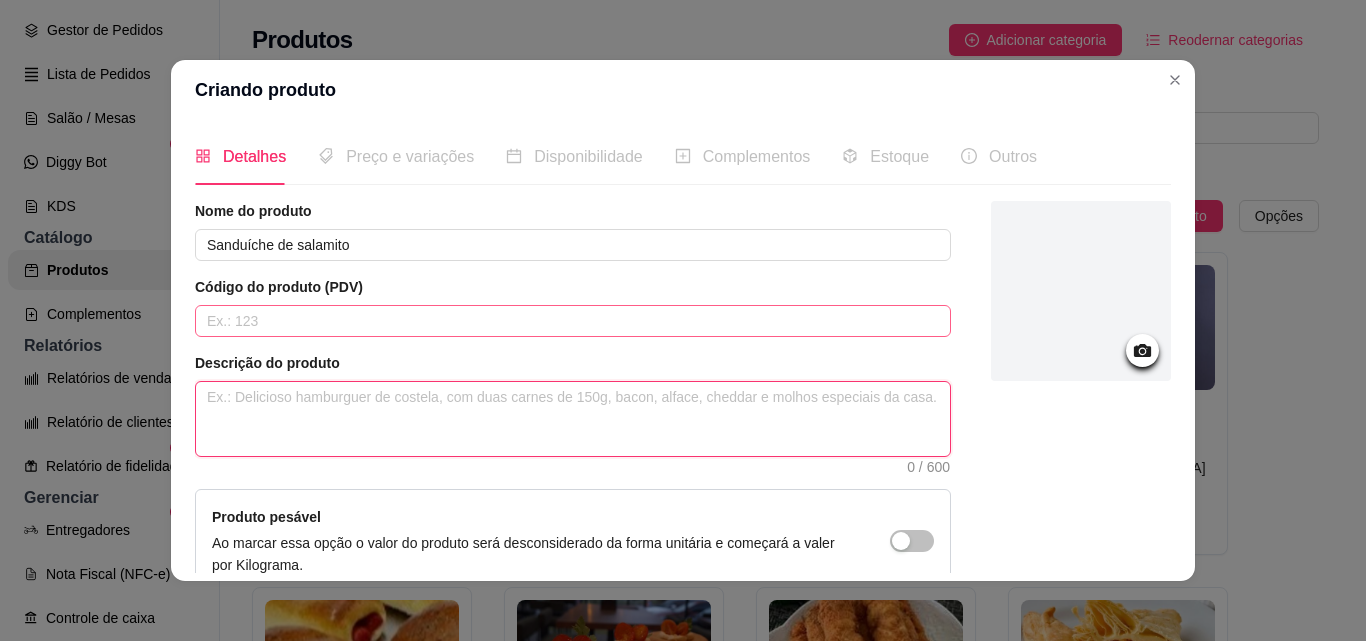 type on "P" 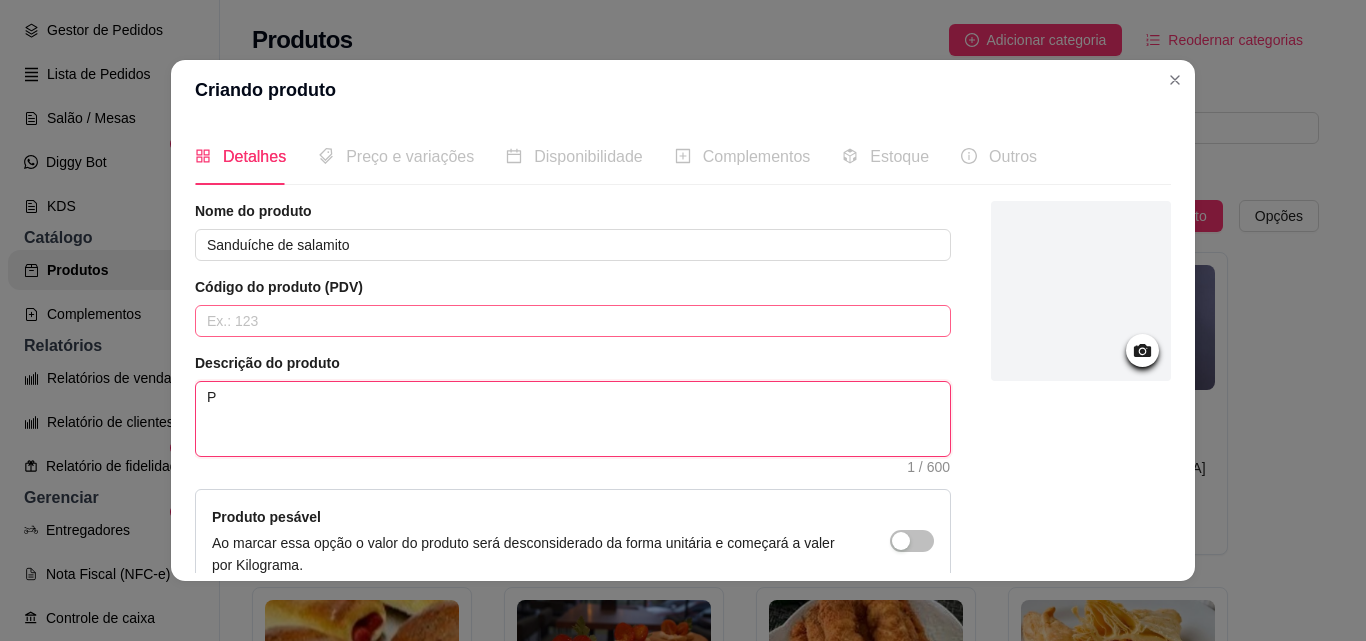 type on "Pã" 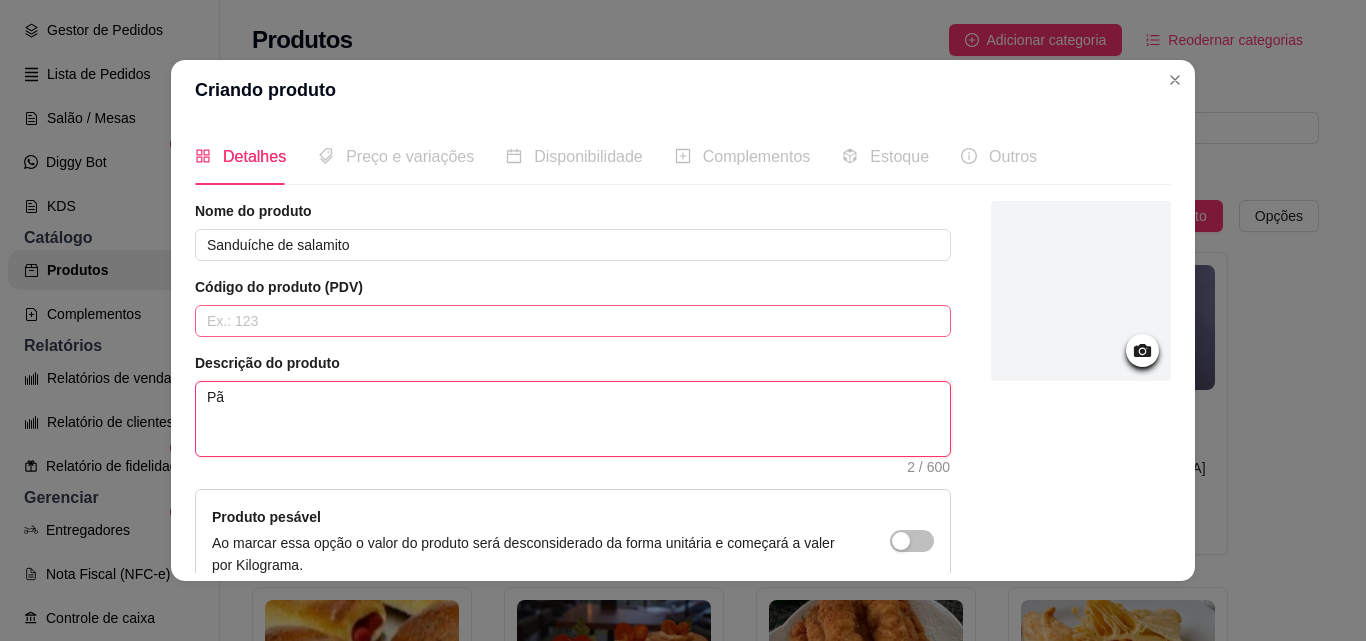 type on "Pão" 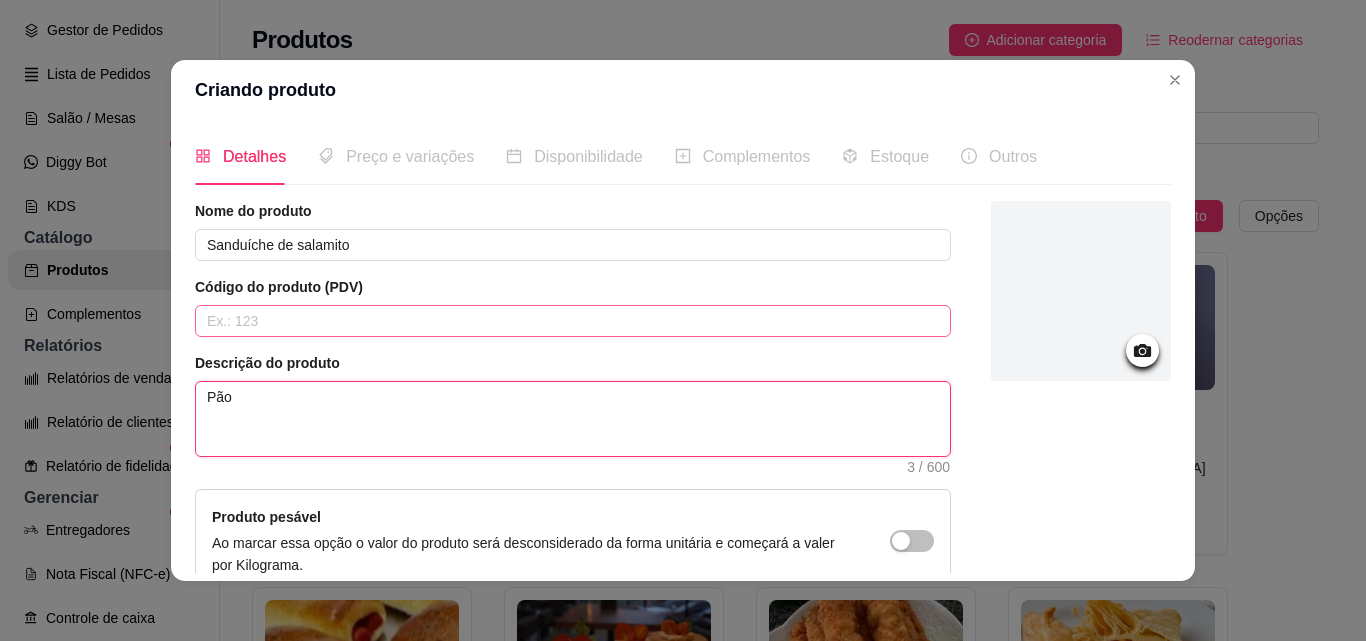 type on "Pão," 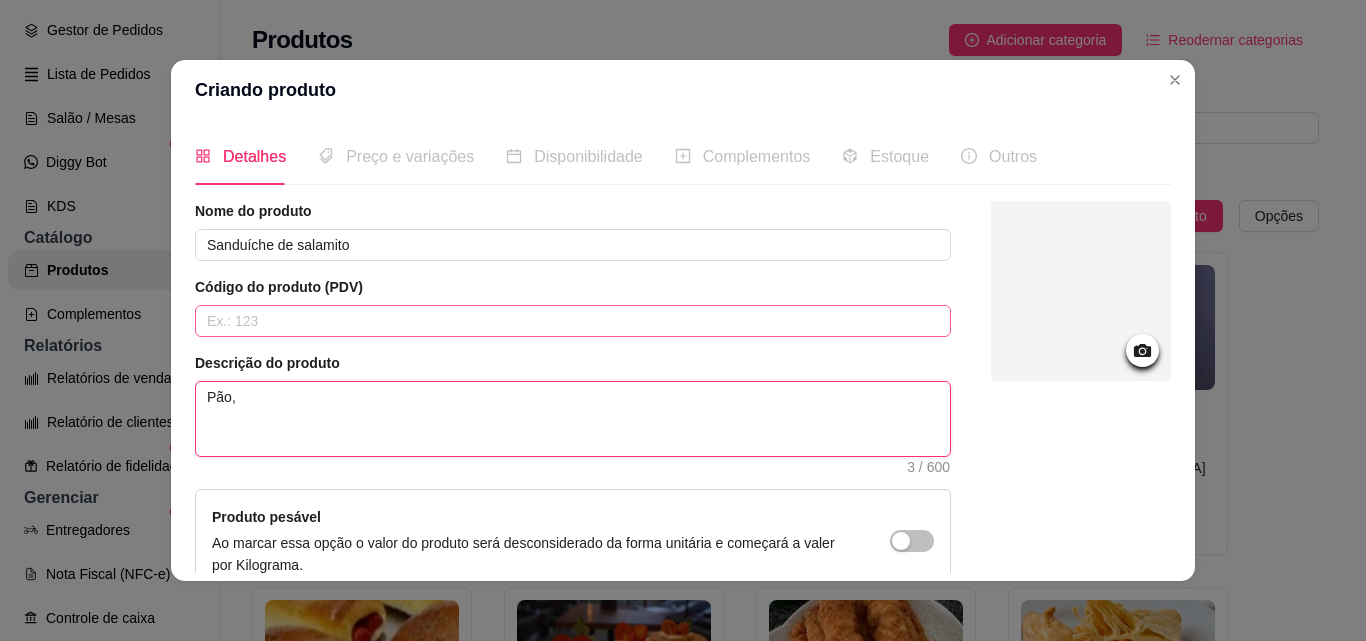 type 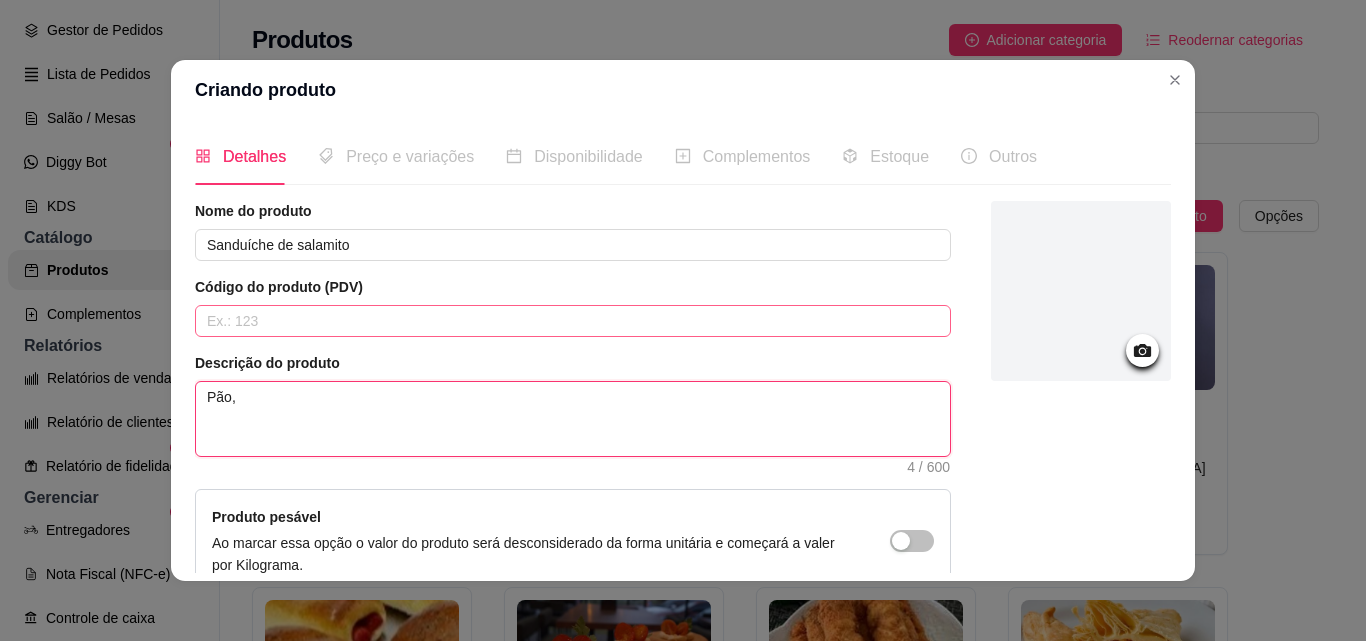 type on "Pão," 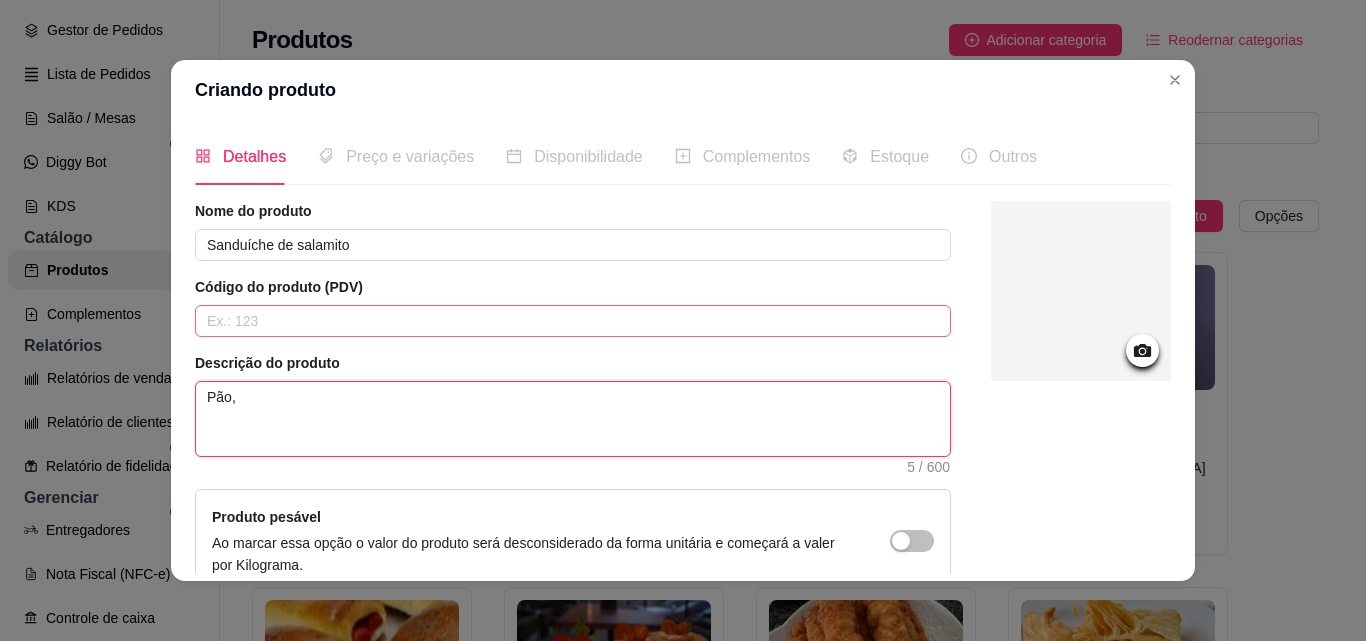 type on "Pão, c" 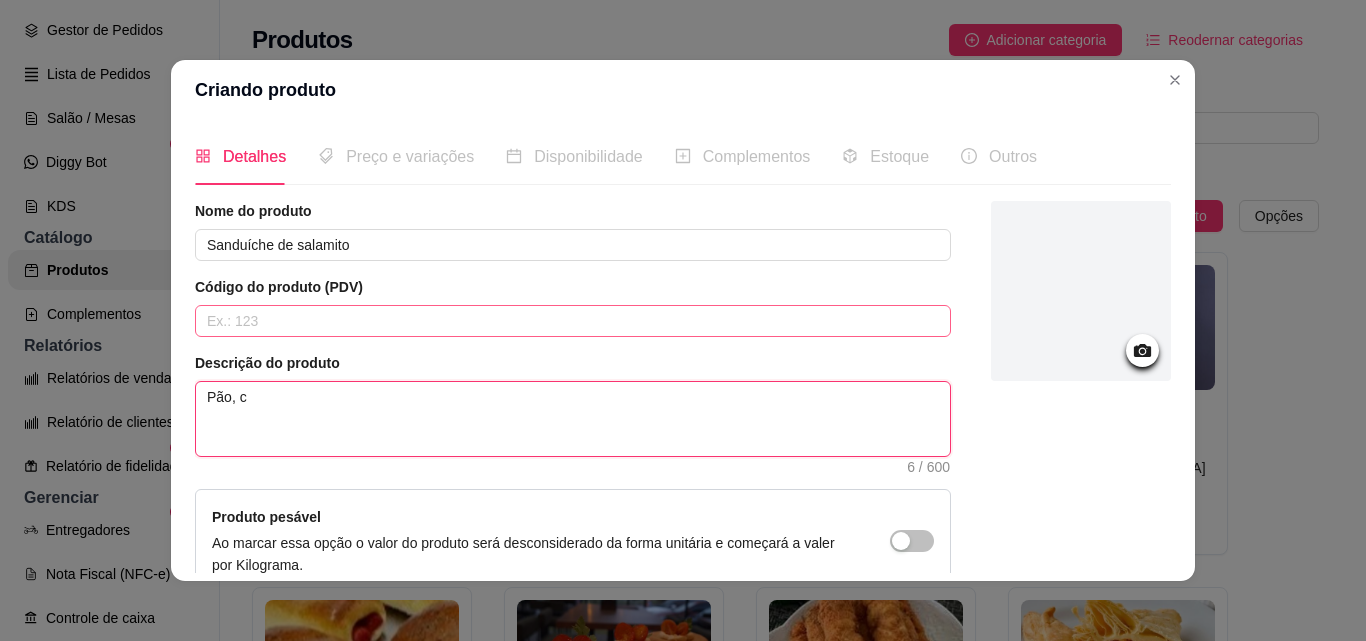 type on "Pão, cr" 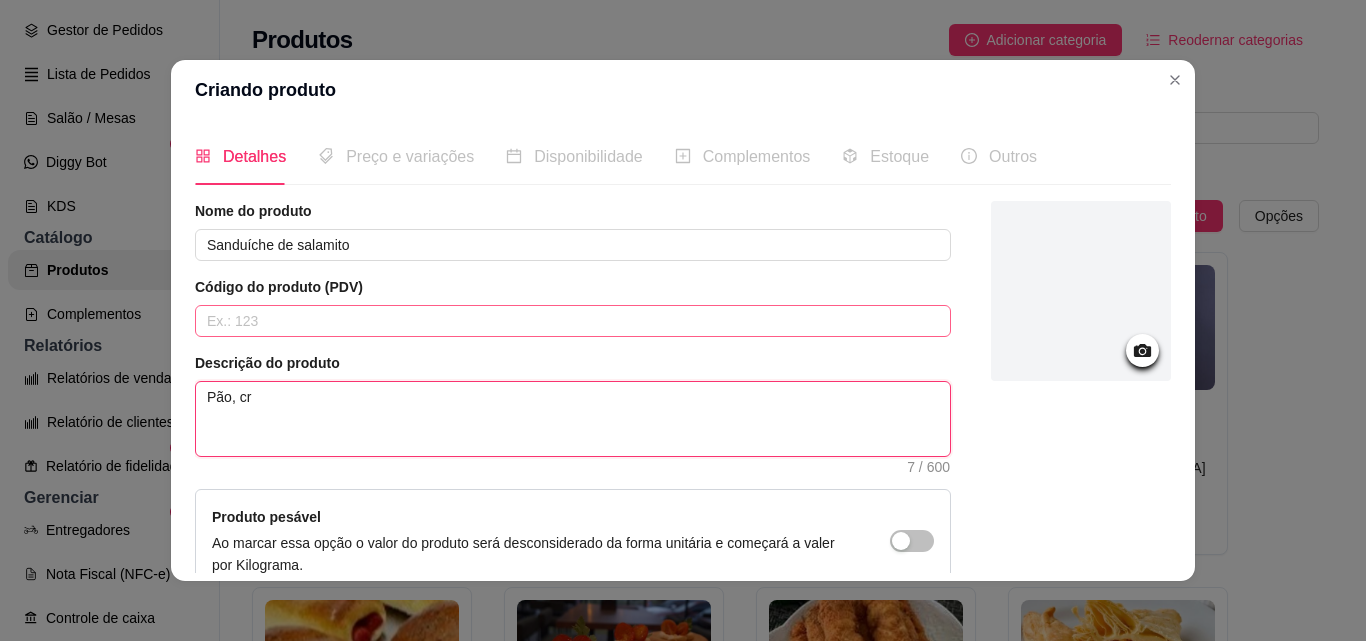 type on "Pão, cre" 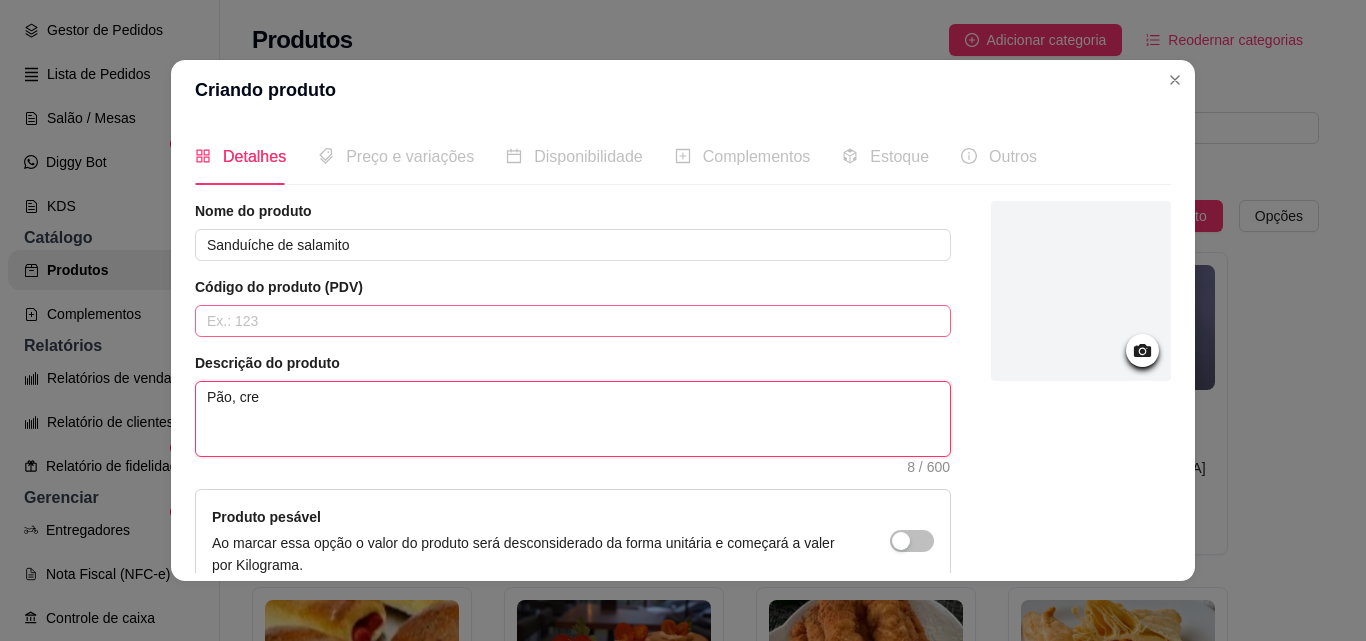 type on "Pão, crea" 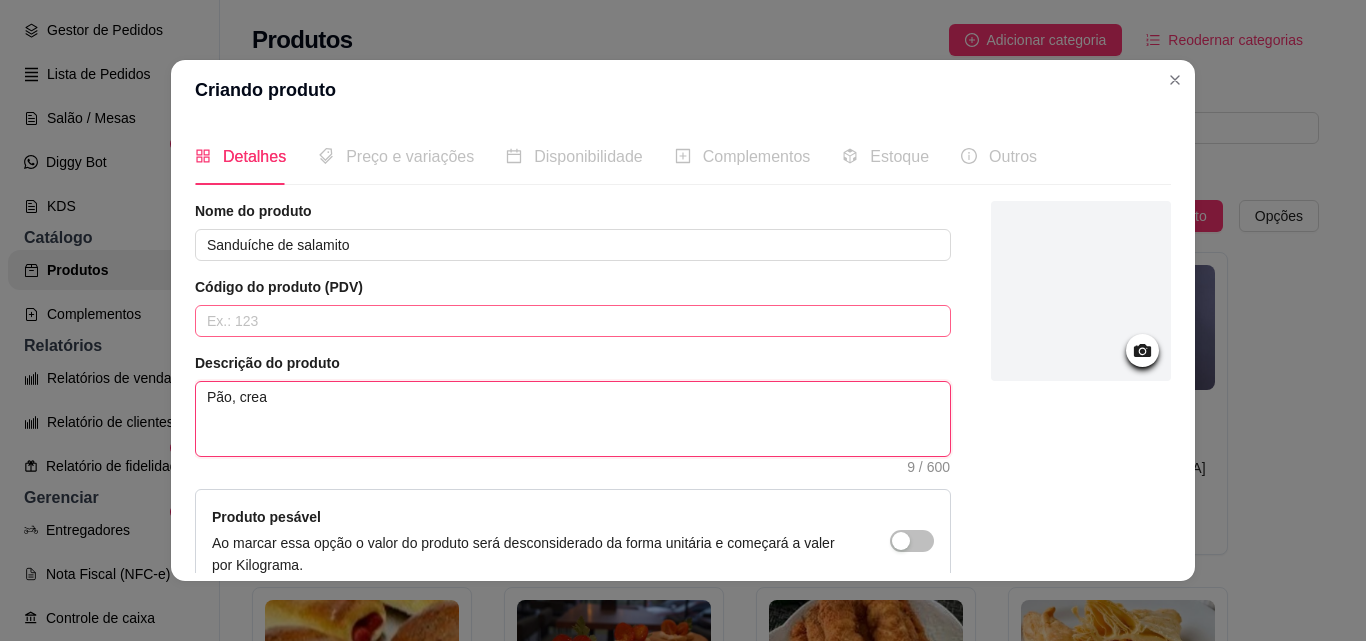 type on "Pão, cream" 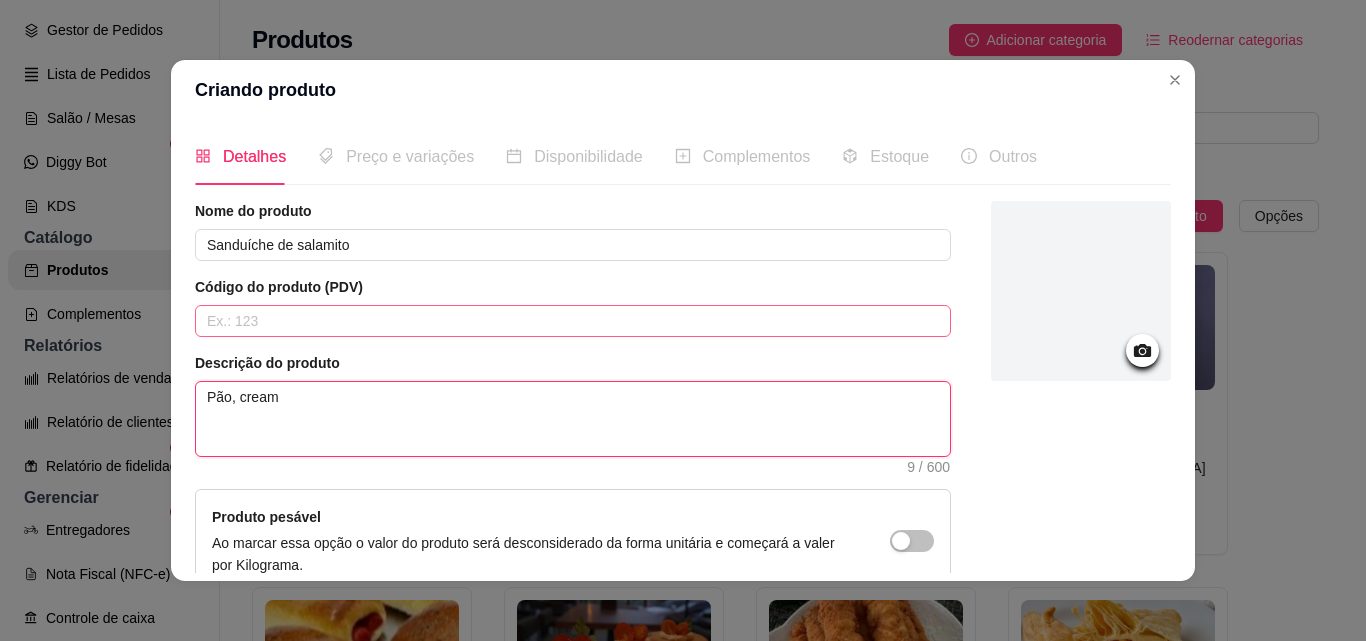 type on "Pão, cream" 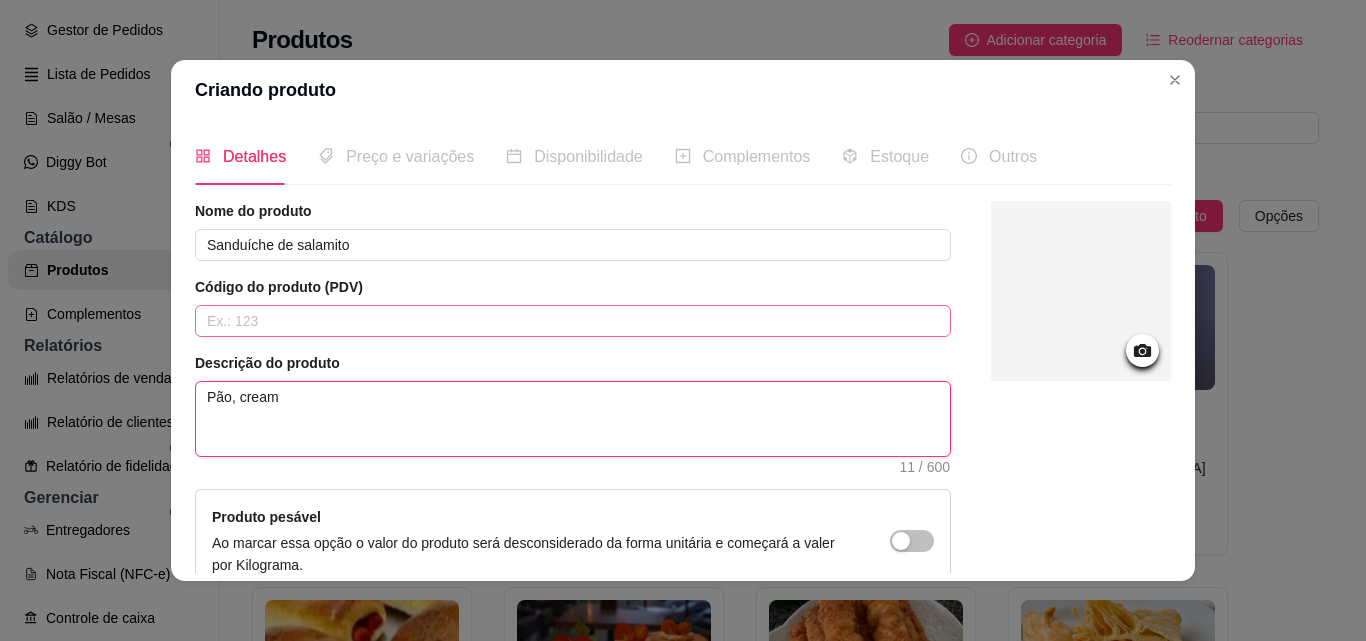 type on "Pão, cream c" 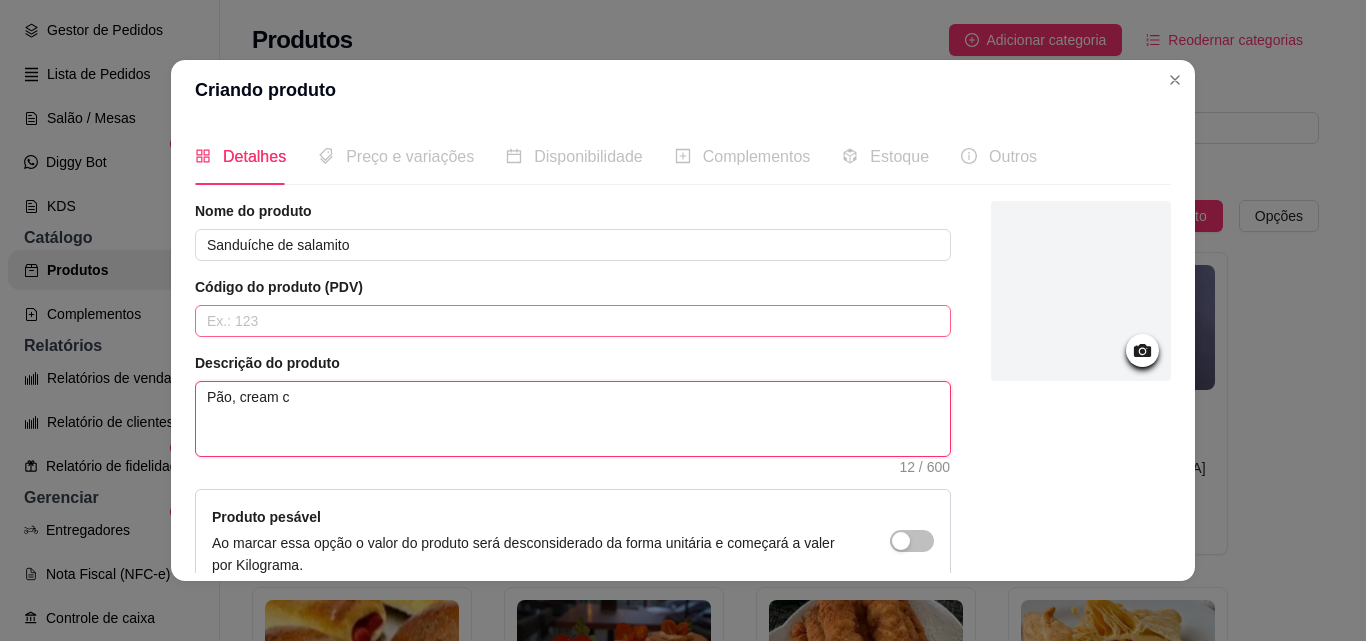 type on "Pão, cream ch" 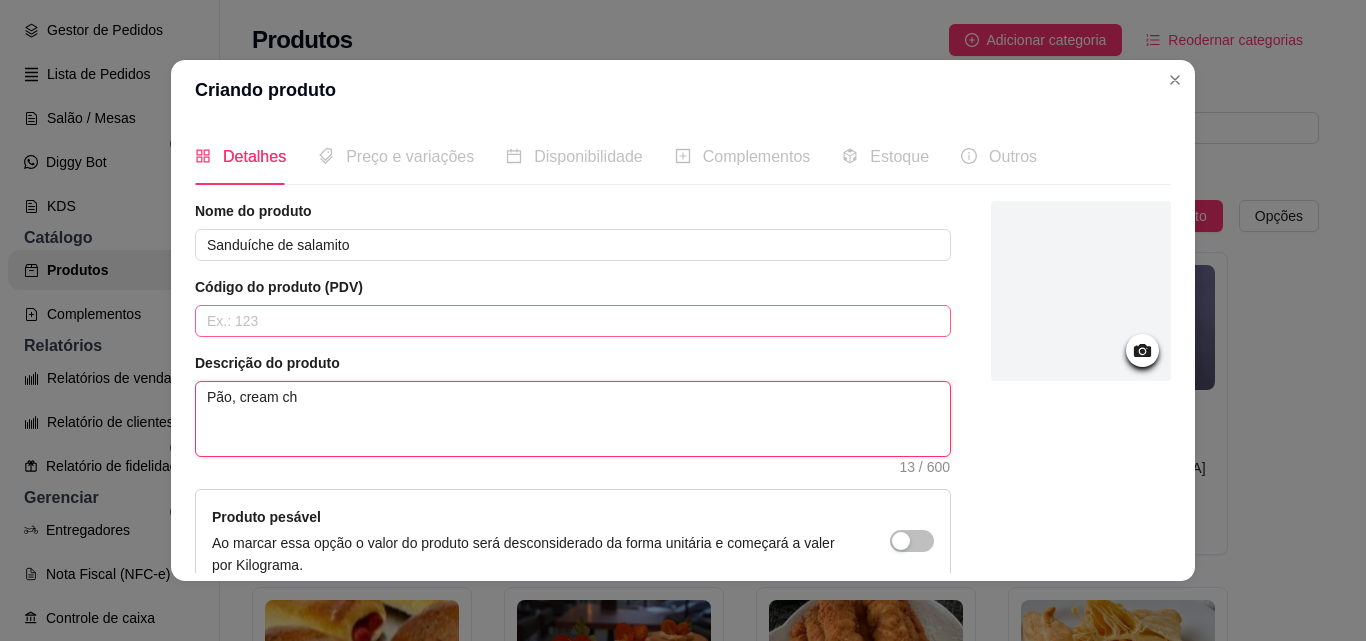 type on "Pão, cream che" 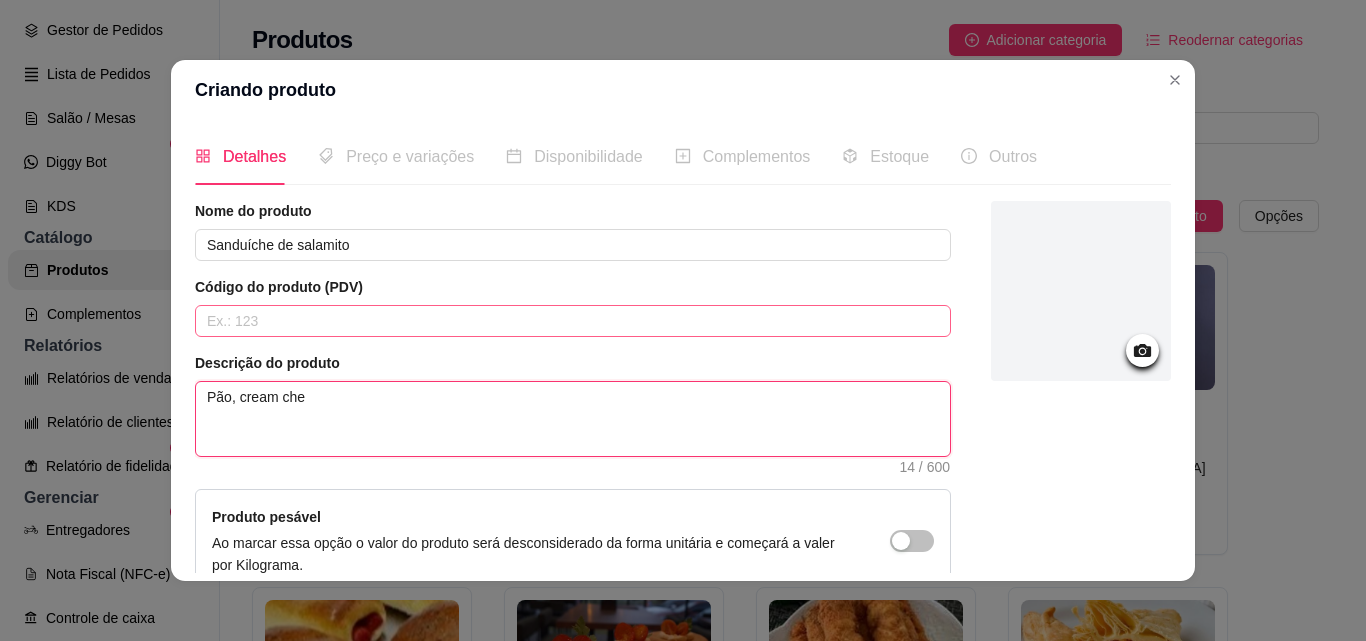 type on "Pão, cream chee" 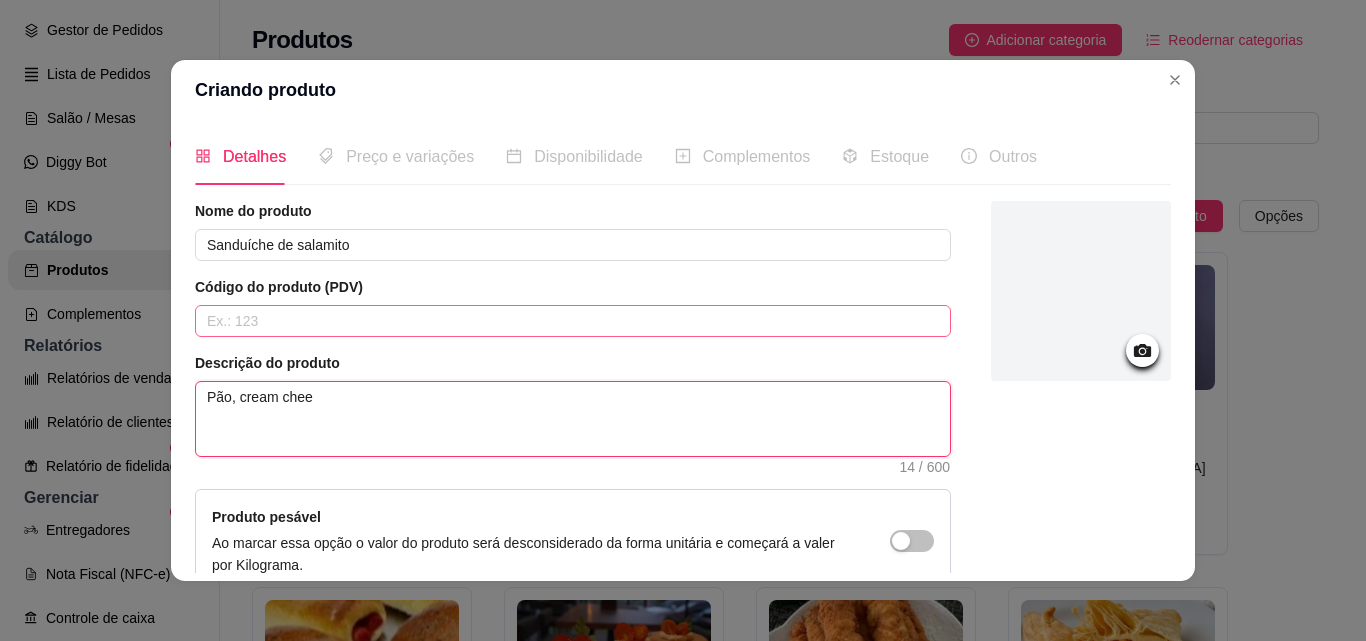 type 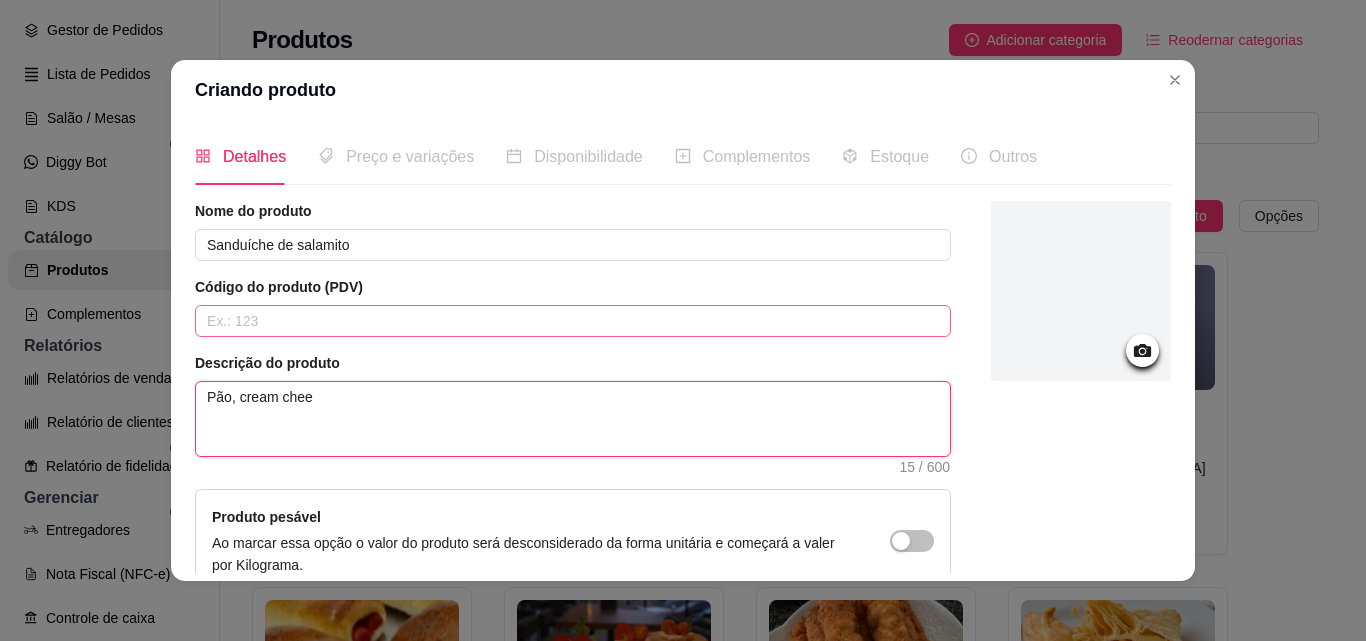 type on "Pão, cream chees" 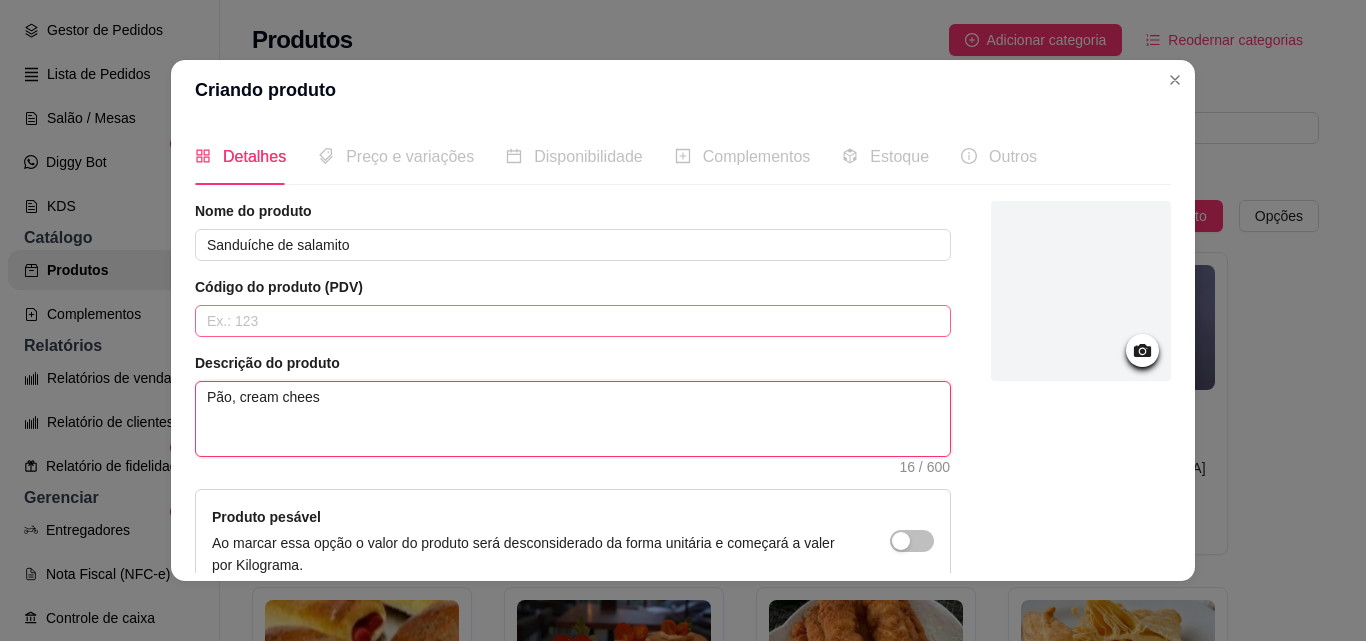 type on "Pão, cream cheese" 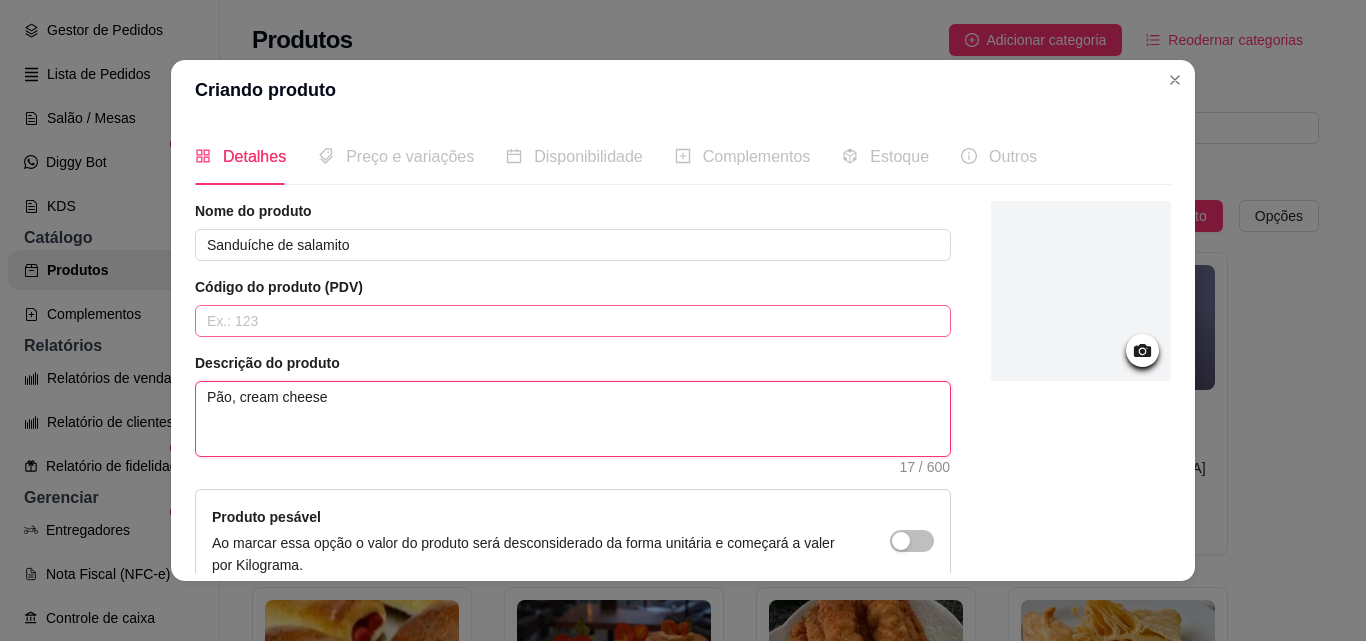 type on "Pão, cream cheese," 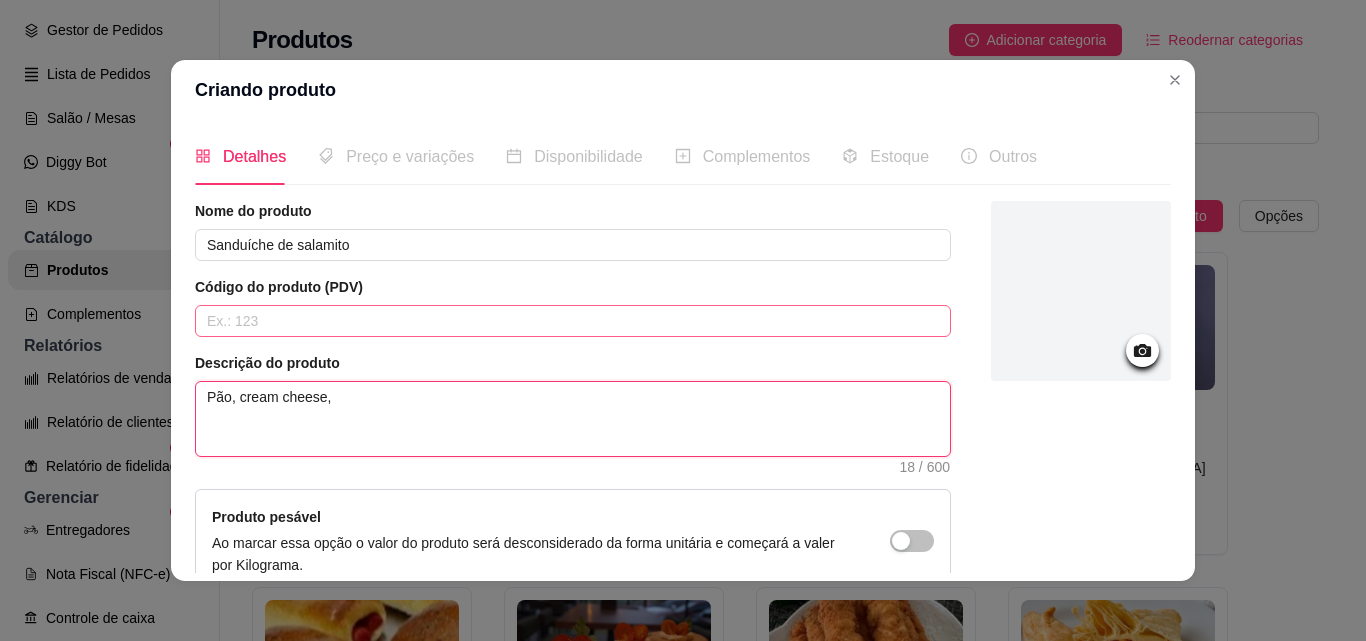 type on "Pão, cream cheese," 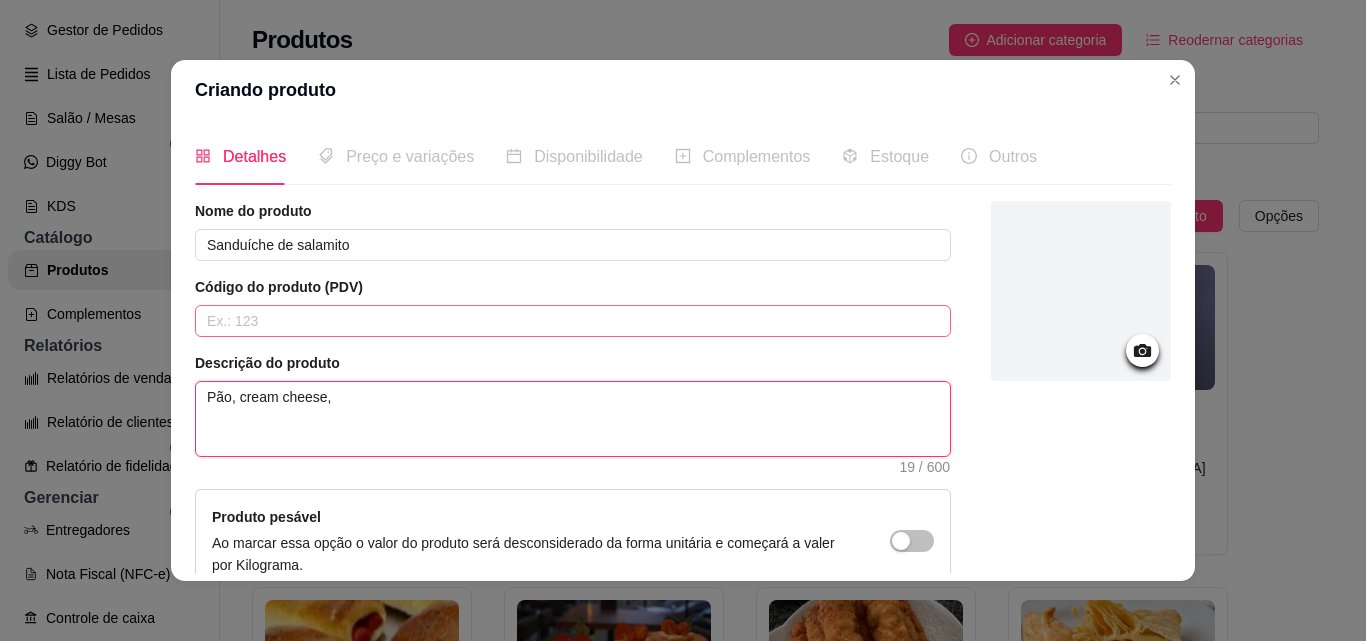 type on "Pão, cream cheese, a" 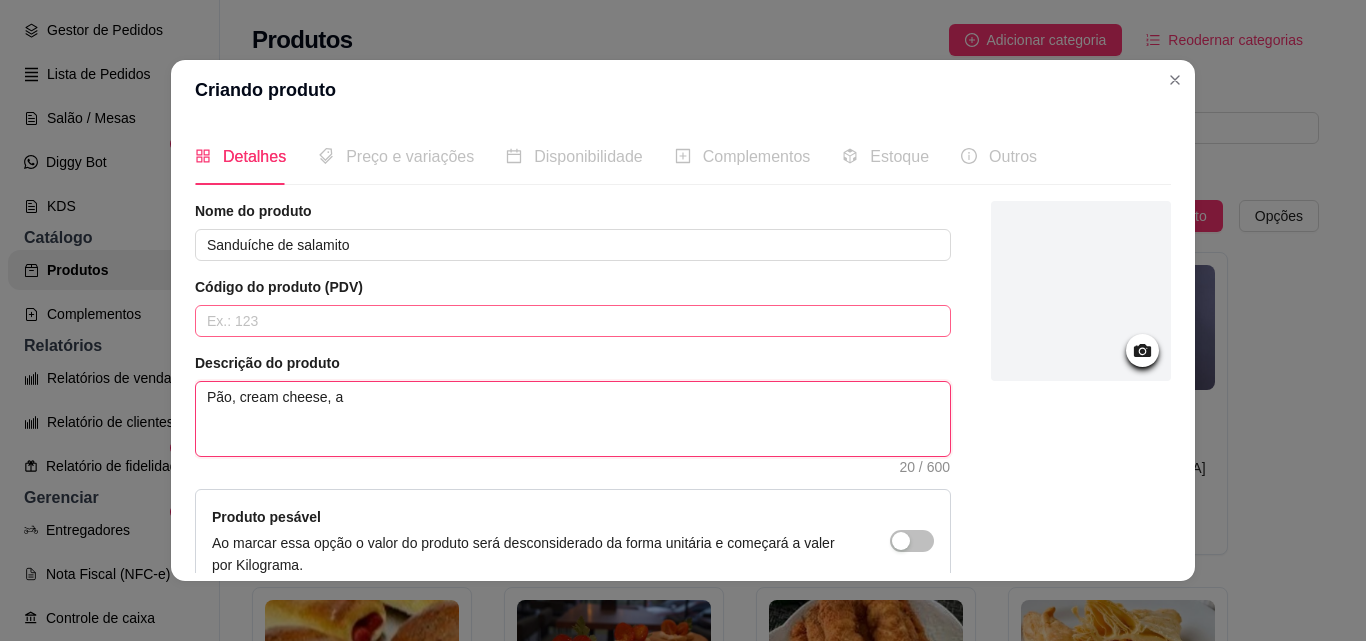 type on "Pão, cream cheese, al" 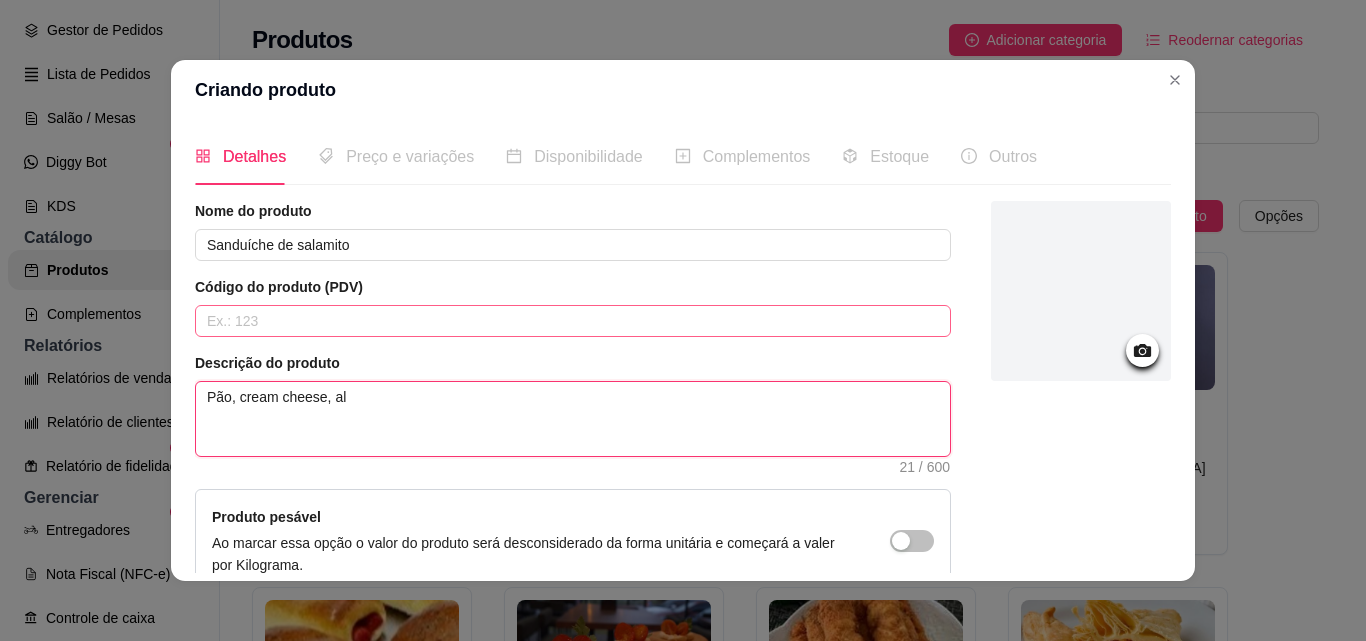 type on "Pão, cream cheese, alf" 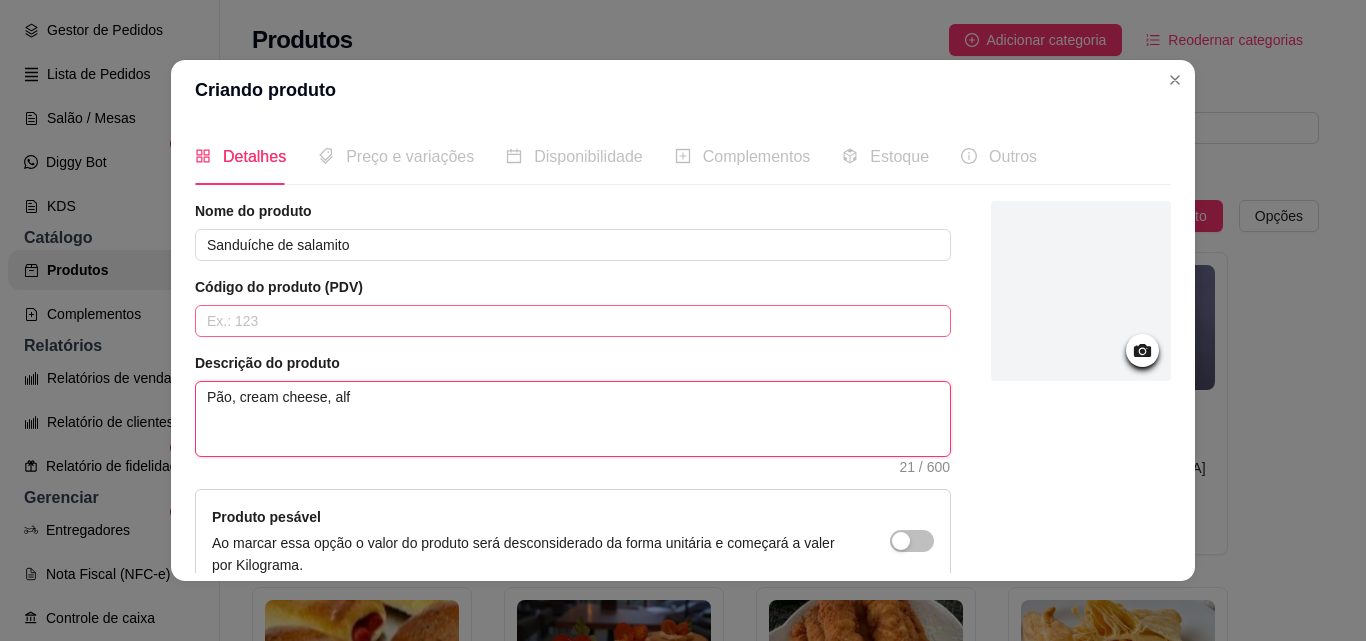 type on "Pão, cream cheese, alfa" 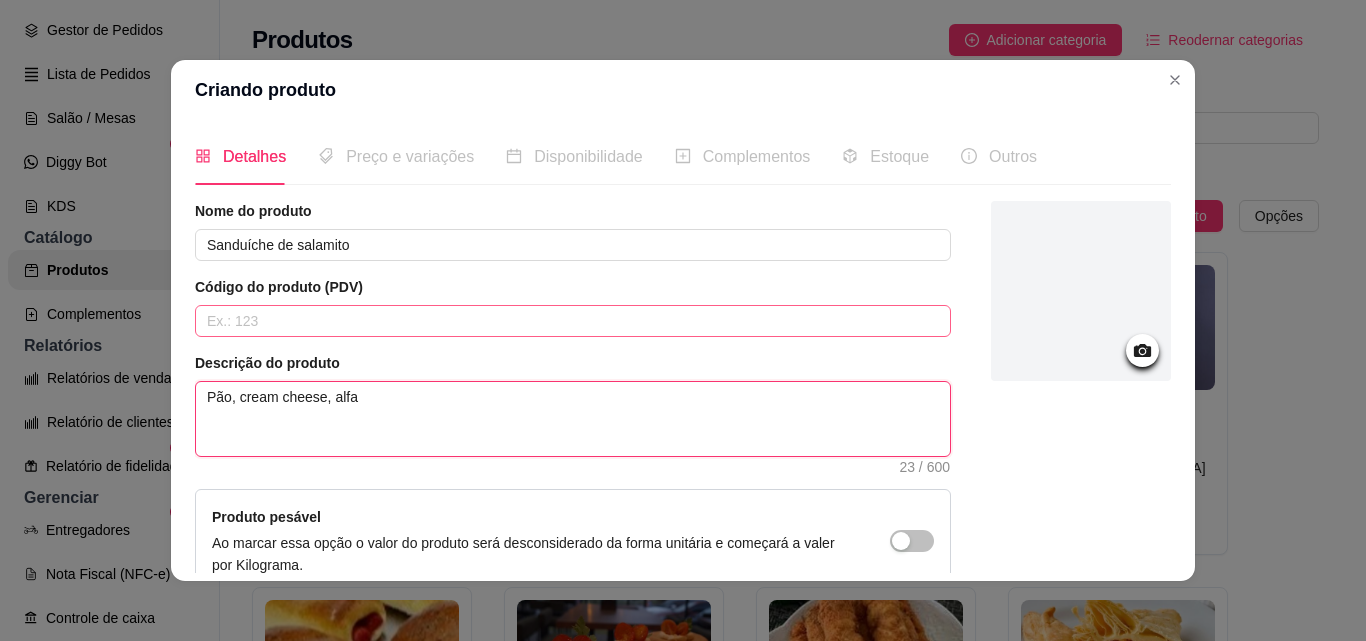 type on "Pão, cream cheese, alfac" 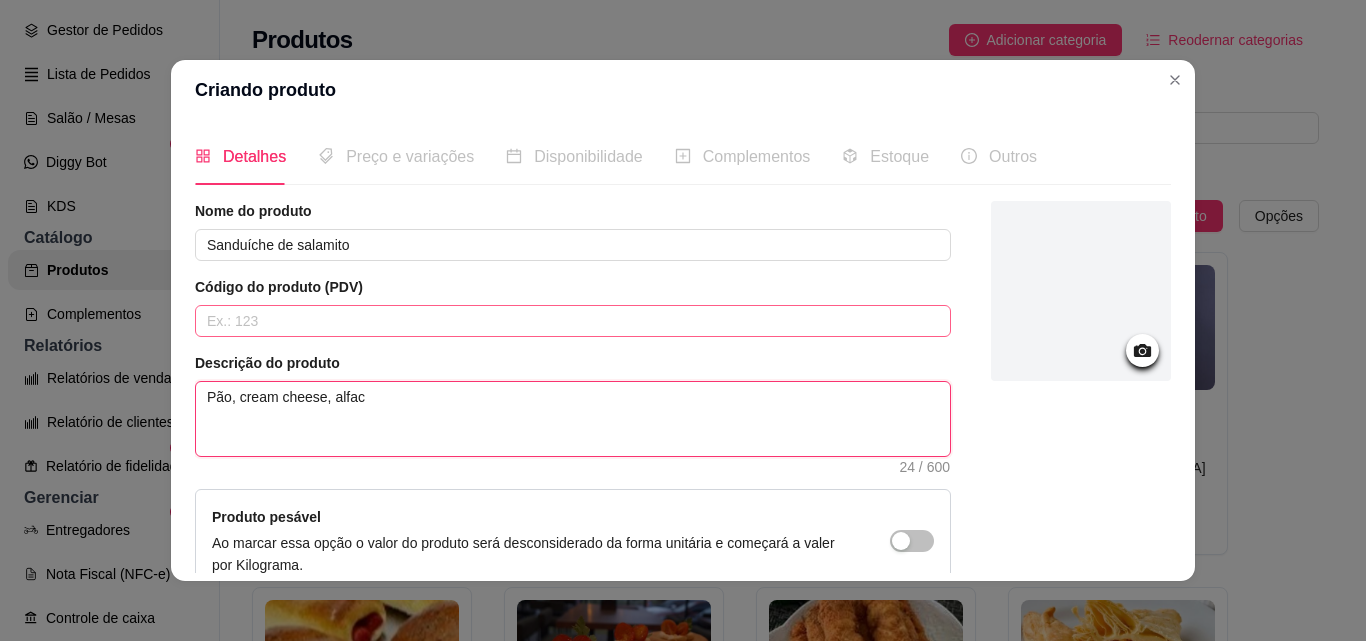 type on "Pão, cream cheese, alface" 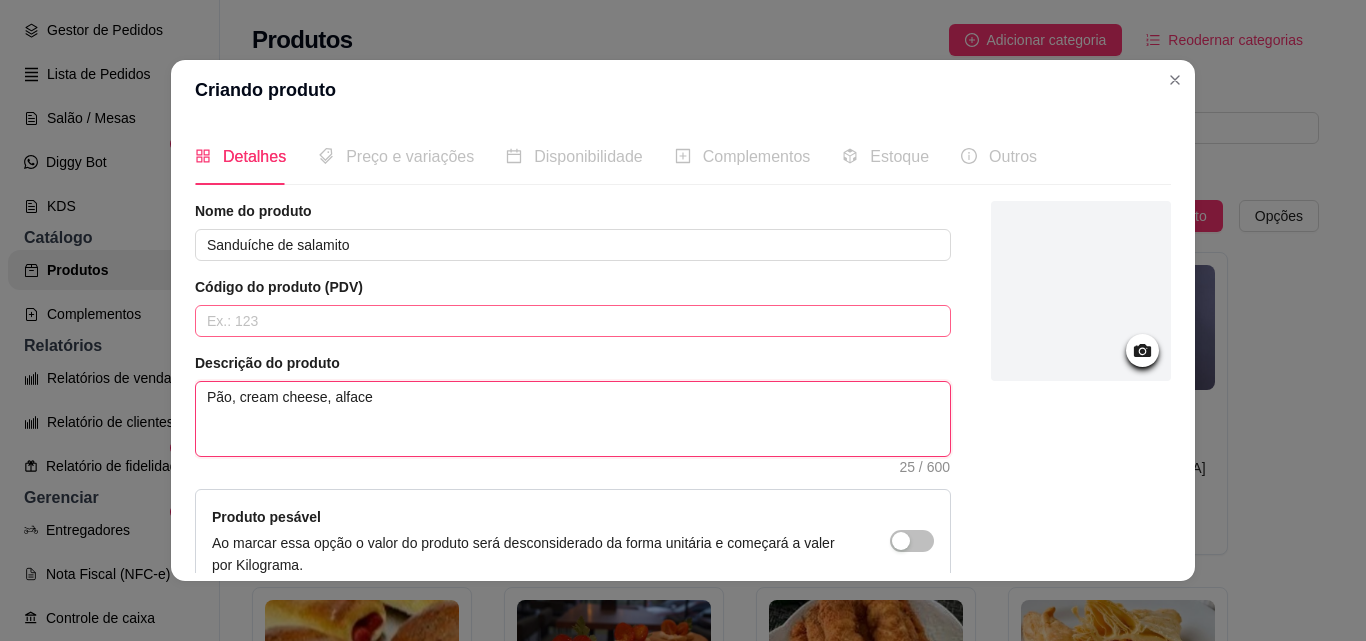 type on "Pão, cream cheese, alface," 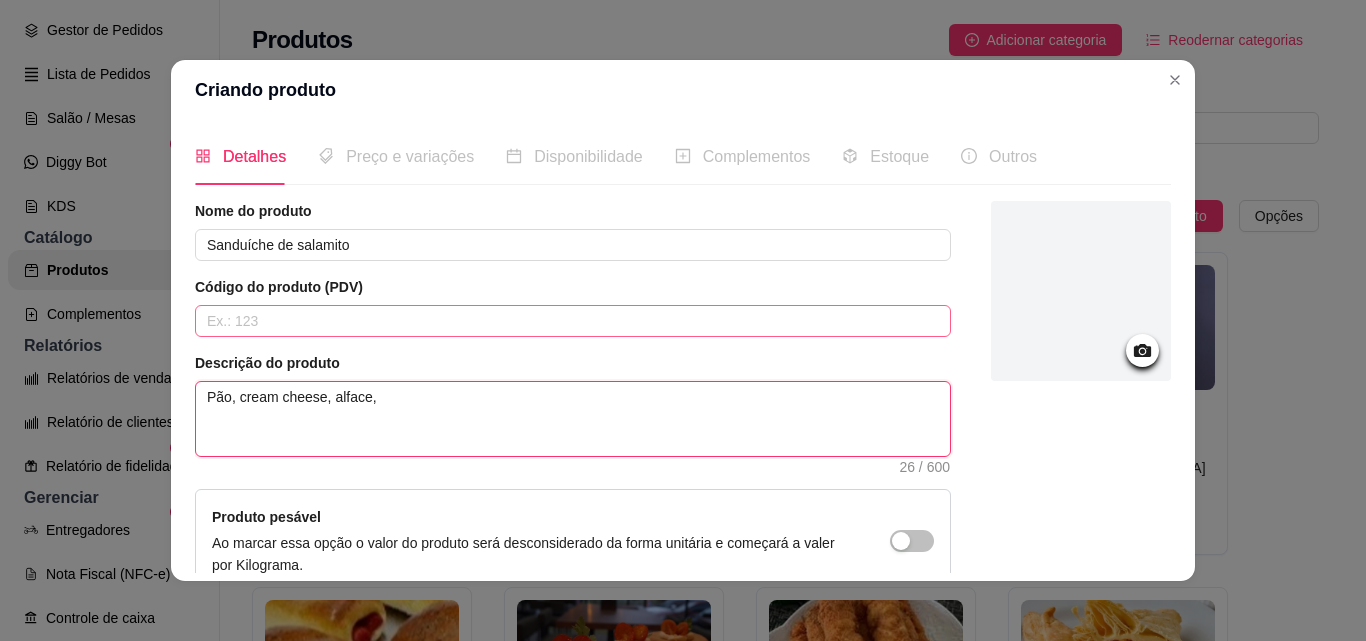 type on "Pão, cream cheese, alface," 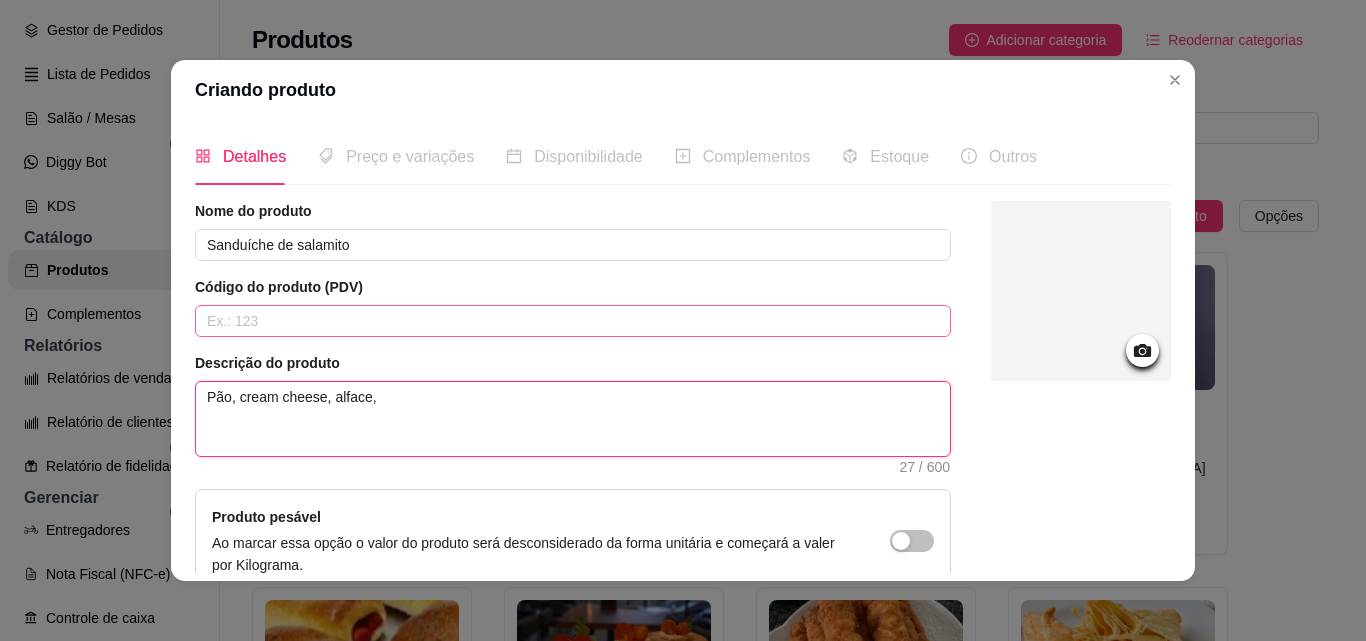 type on "Pão, cream cheese, alface, t" 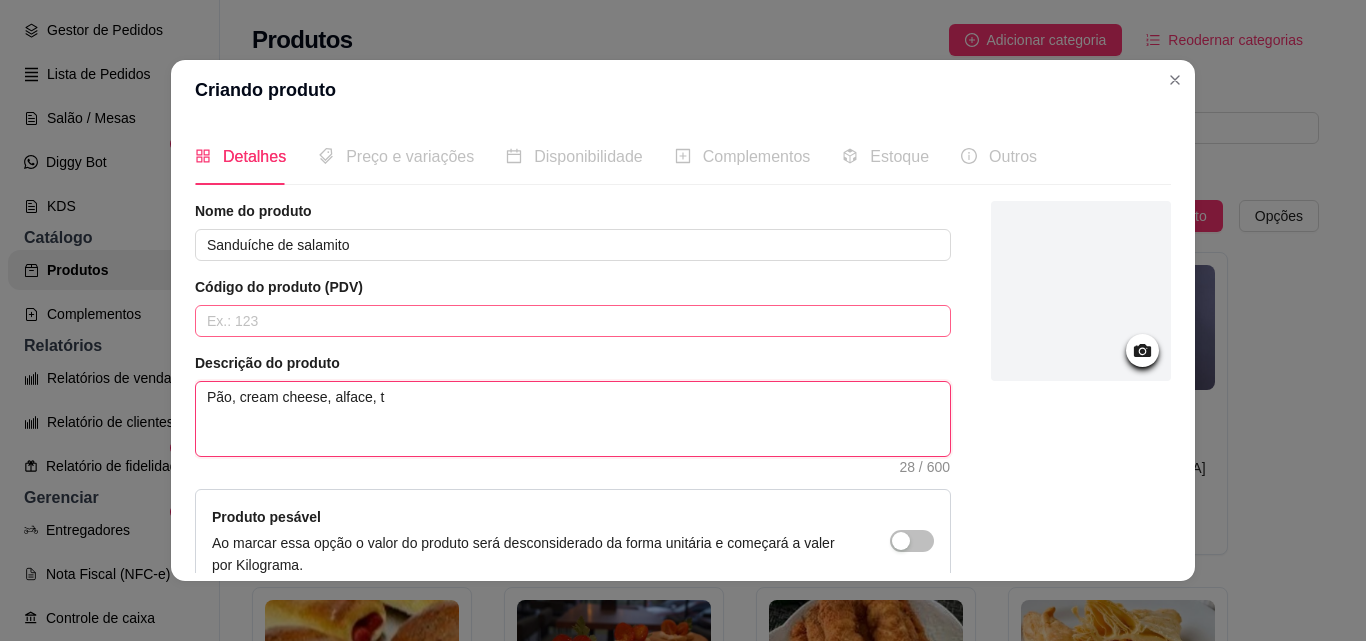 type on "Pão, cream cheese, alface, to" 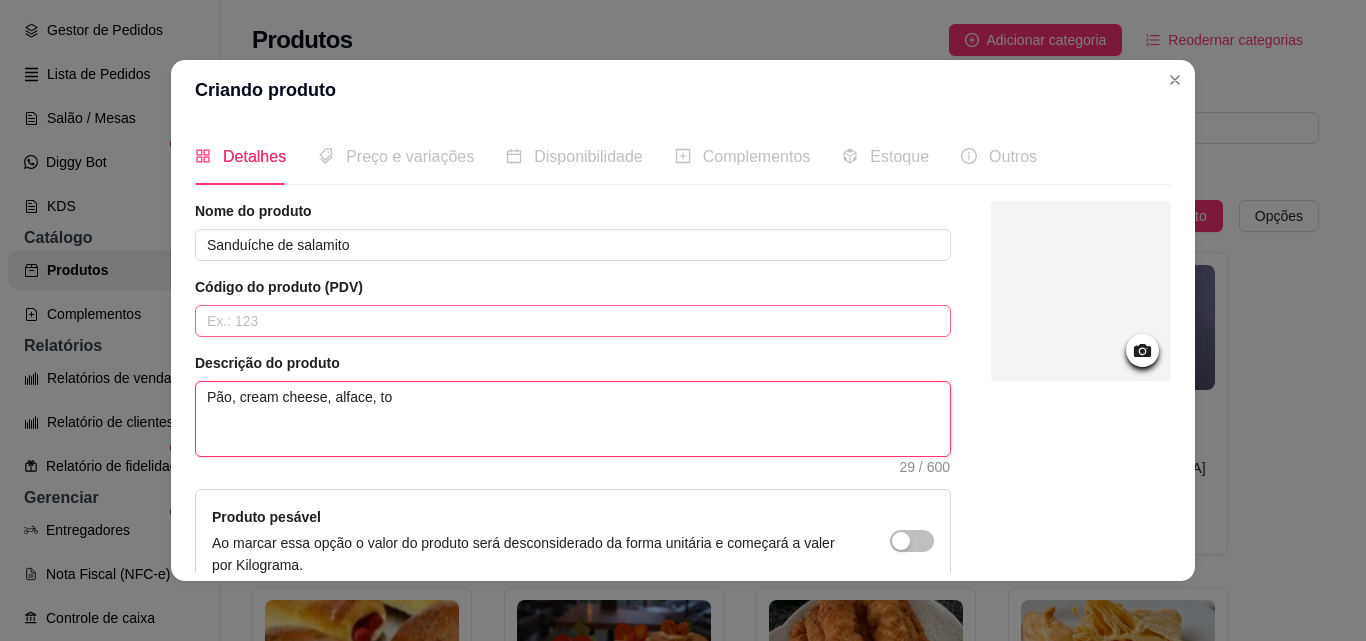 type on "Pão, cream cheese, alface, tom" 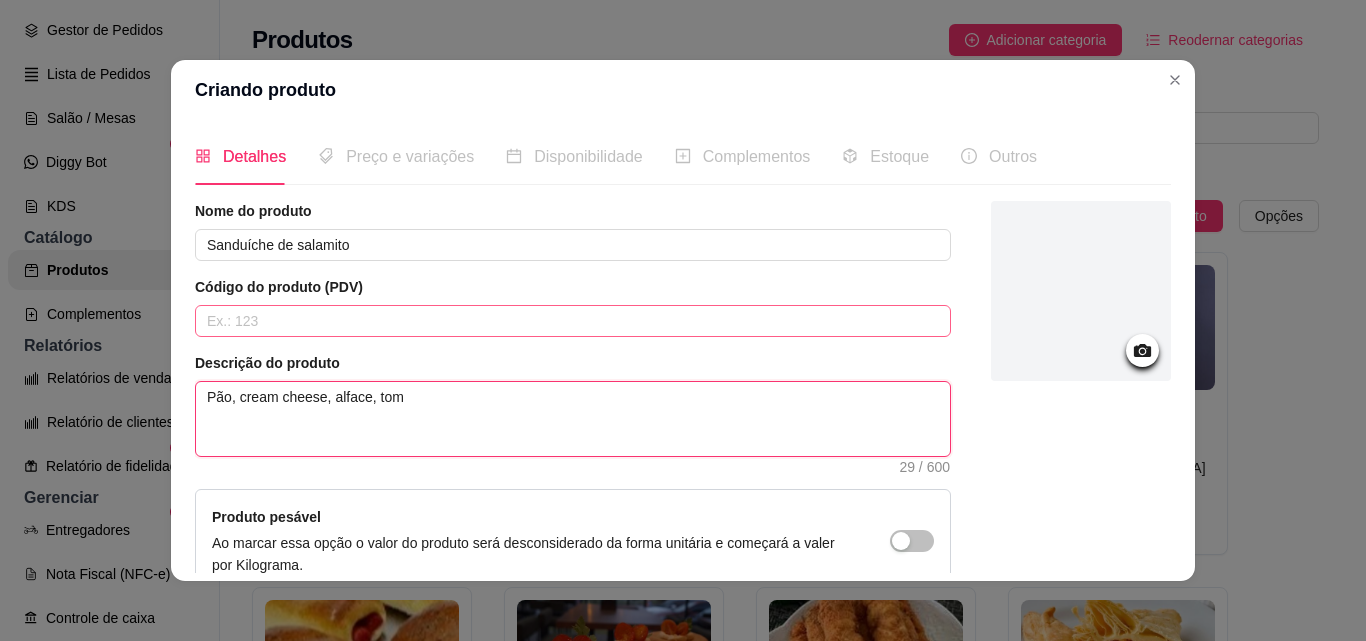 type 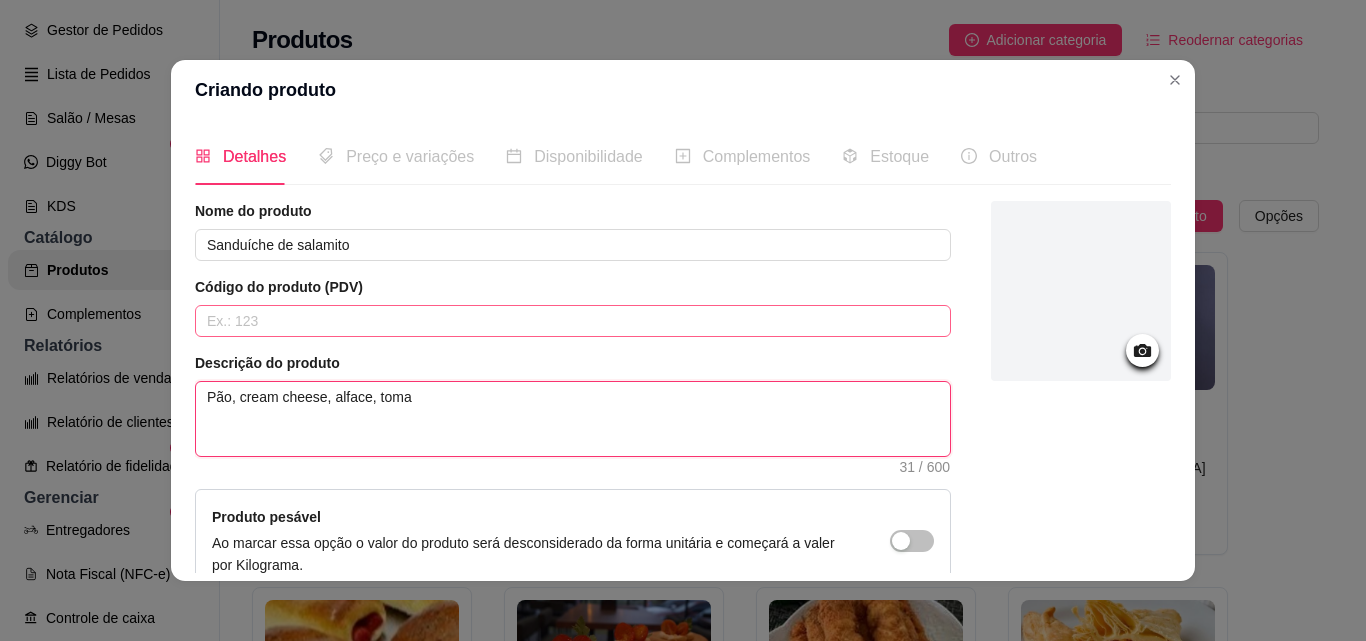 type on "Pão, cream cheese, alface, tomat" 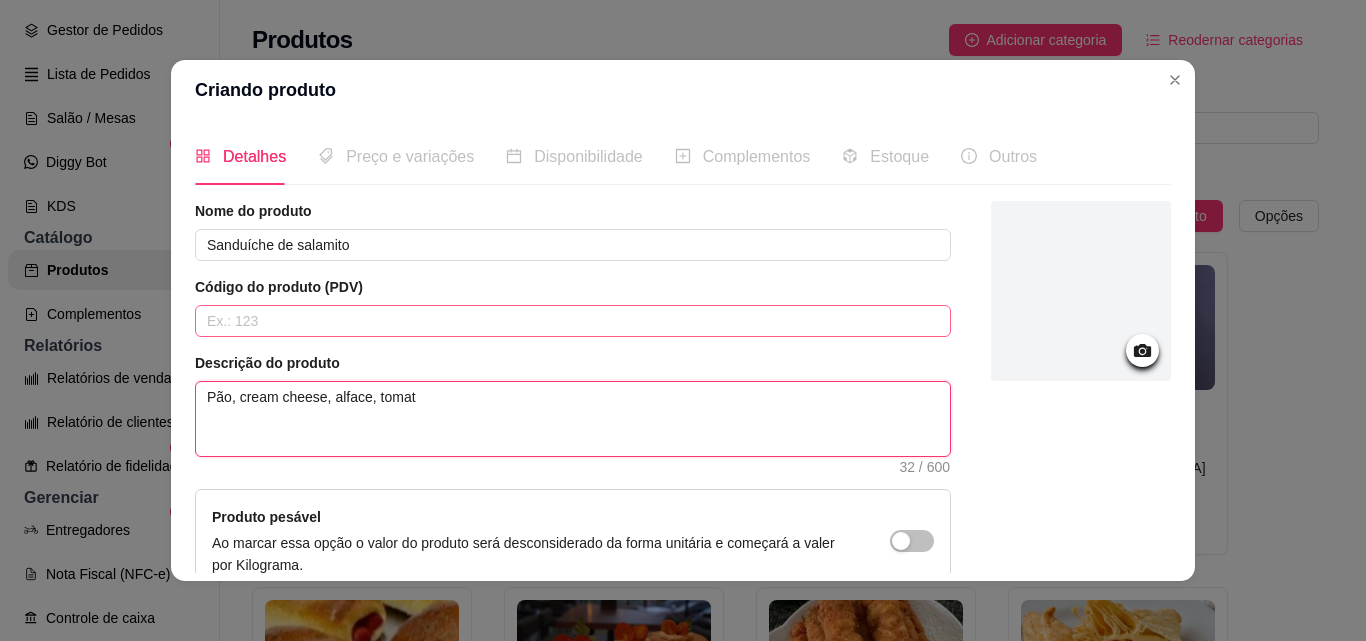 type on "Pão, cream cheese, alface, tomate" 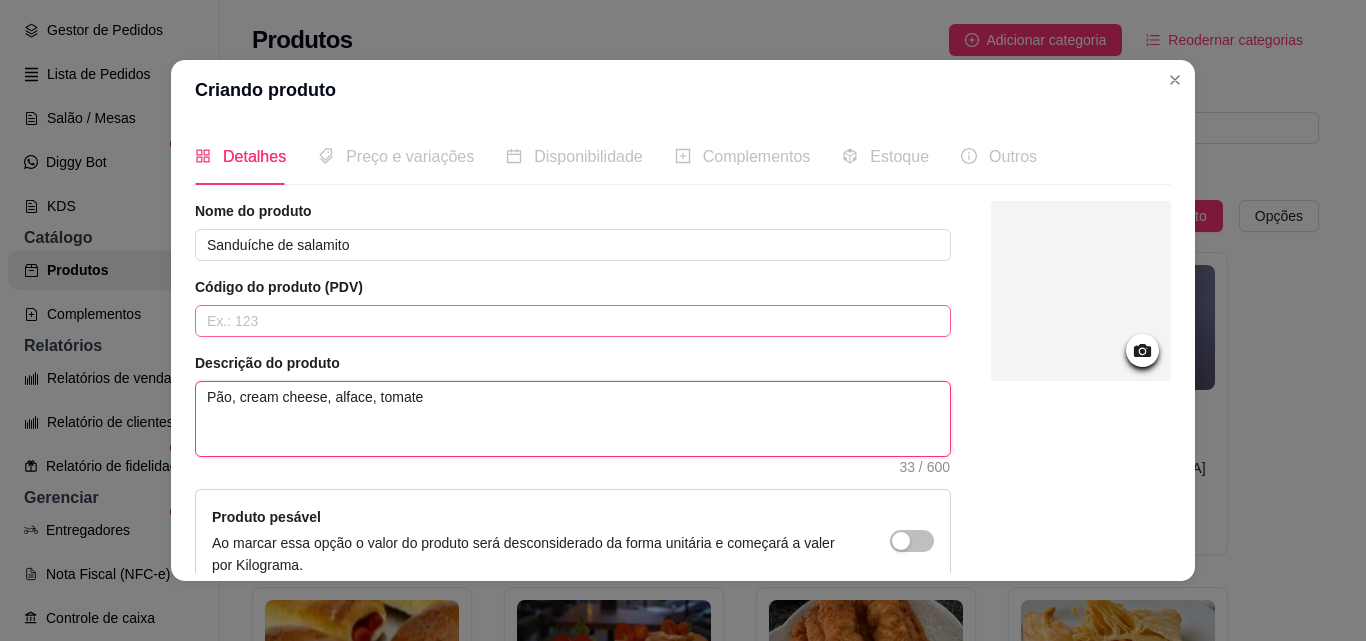 type on "Pão, cream cheese, alface, tomate," 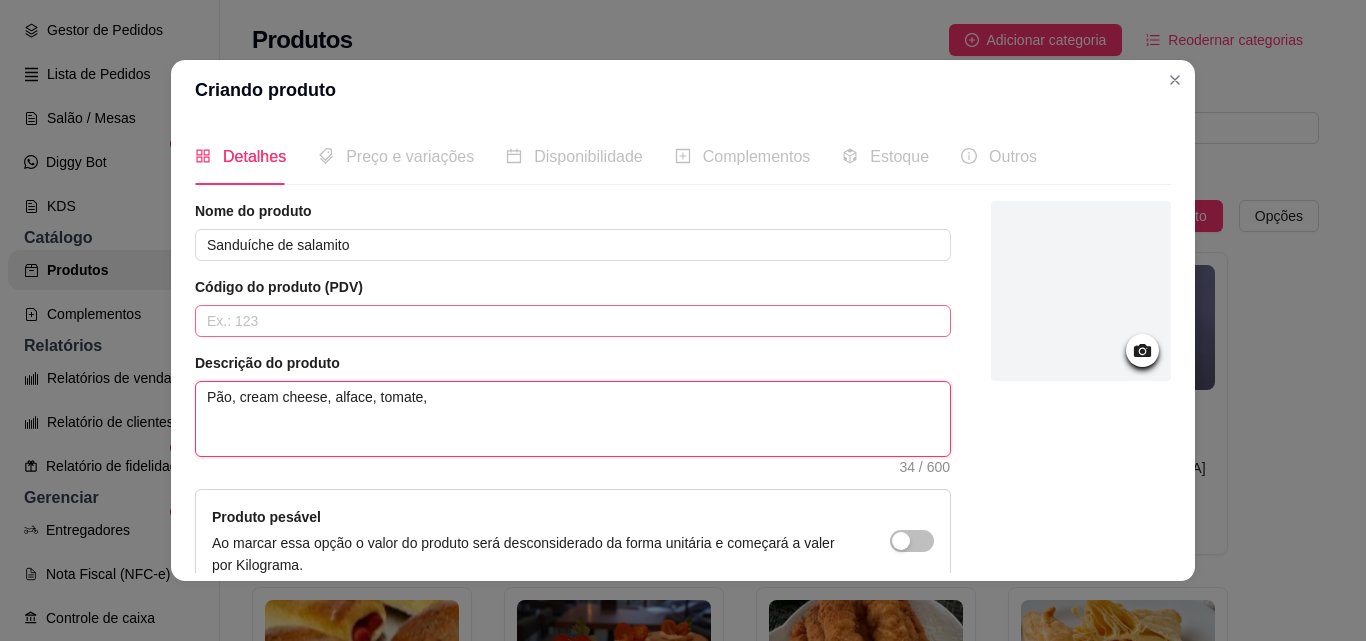 type on "Pão, cream cheese, alface, tomate," 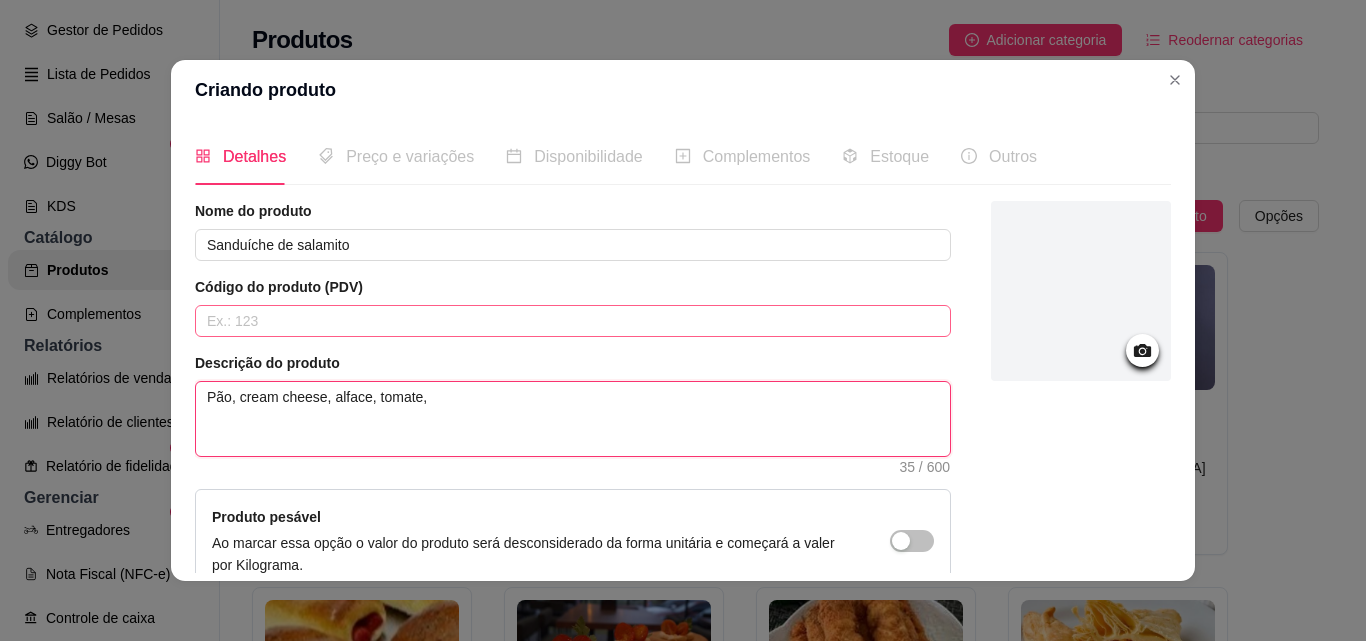 type on "Pão, cream cheese, alface, tomate, p" 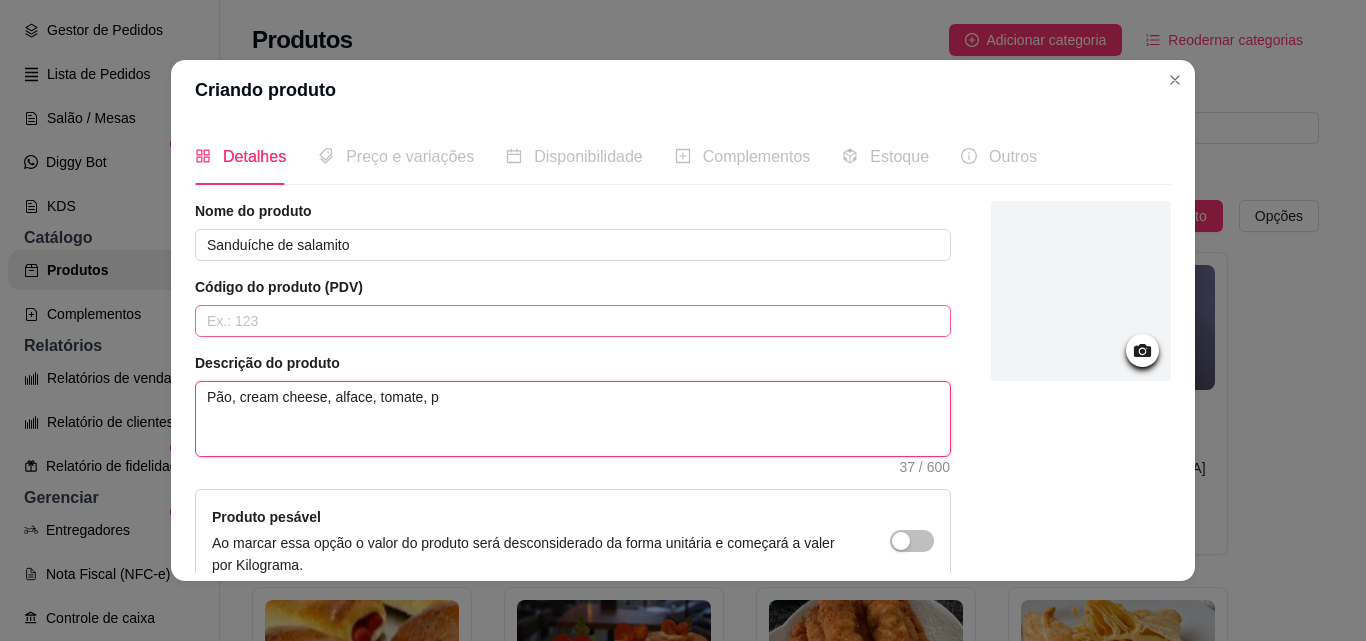type on "Pão, cream cheese, alface, tomate, pr" 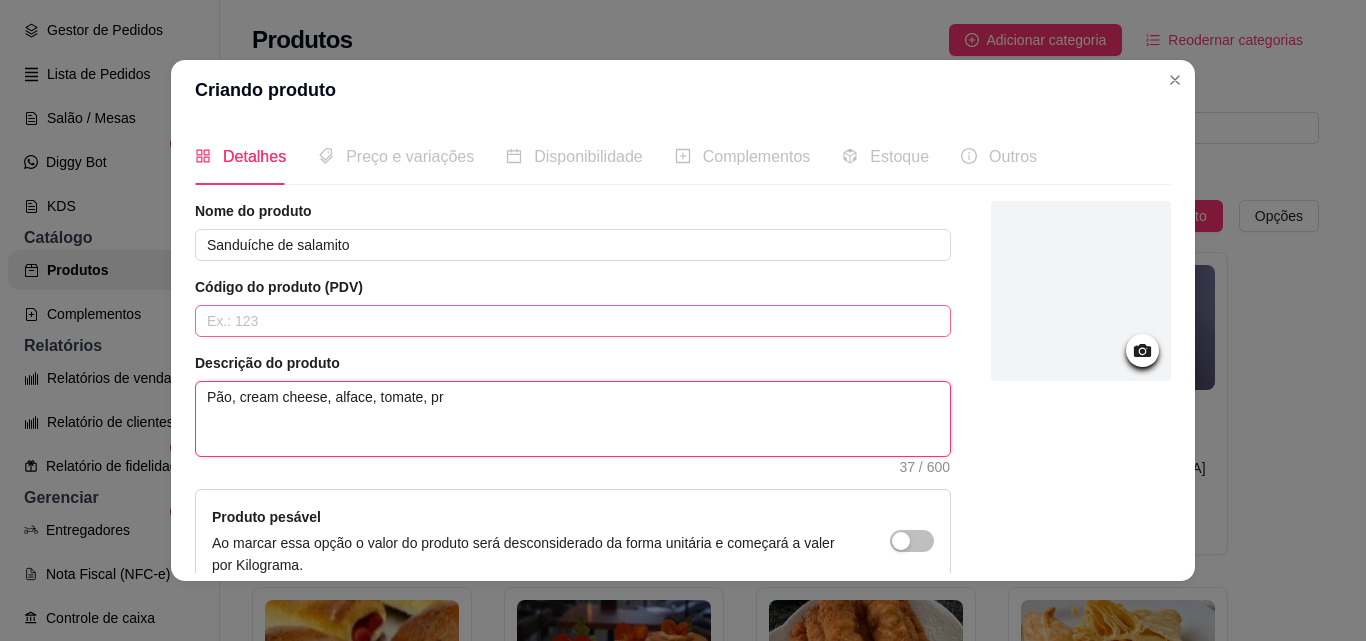 type 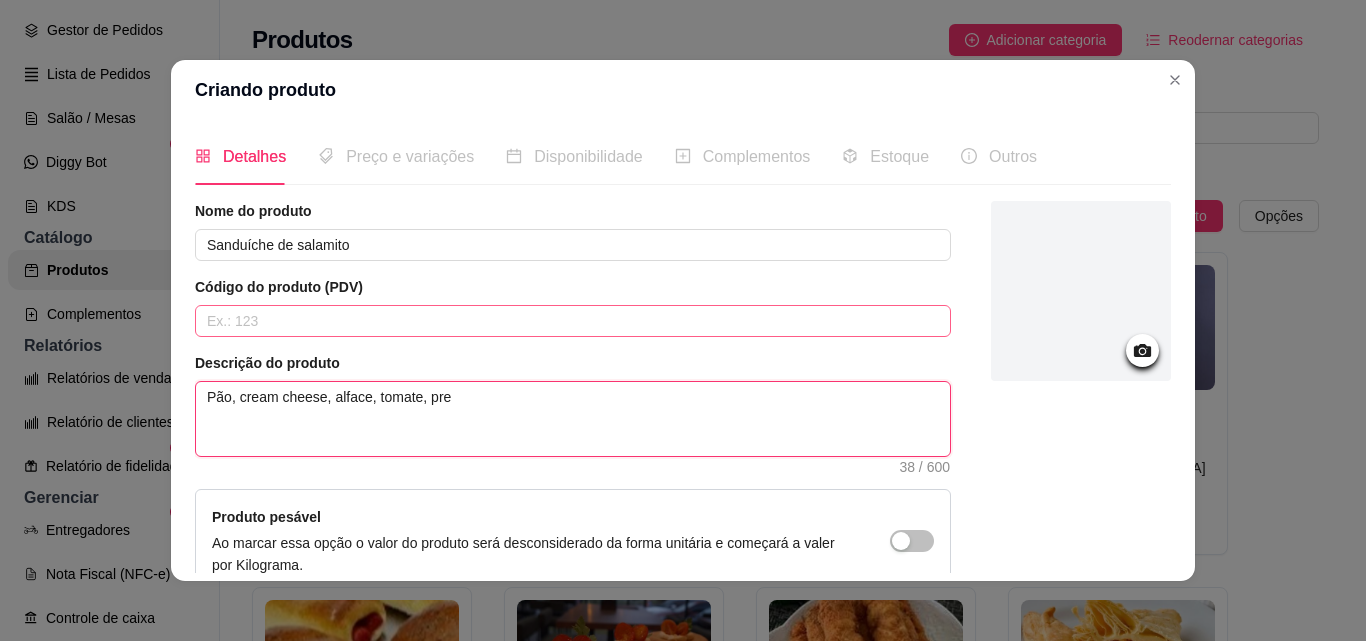 type on "Pão, cream cheese, alface, tomate, pr" 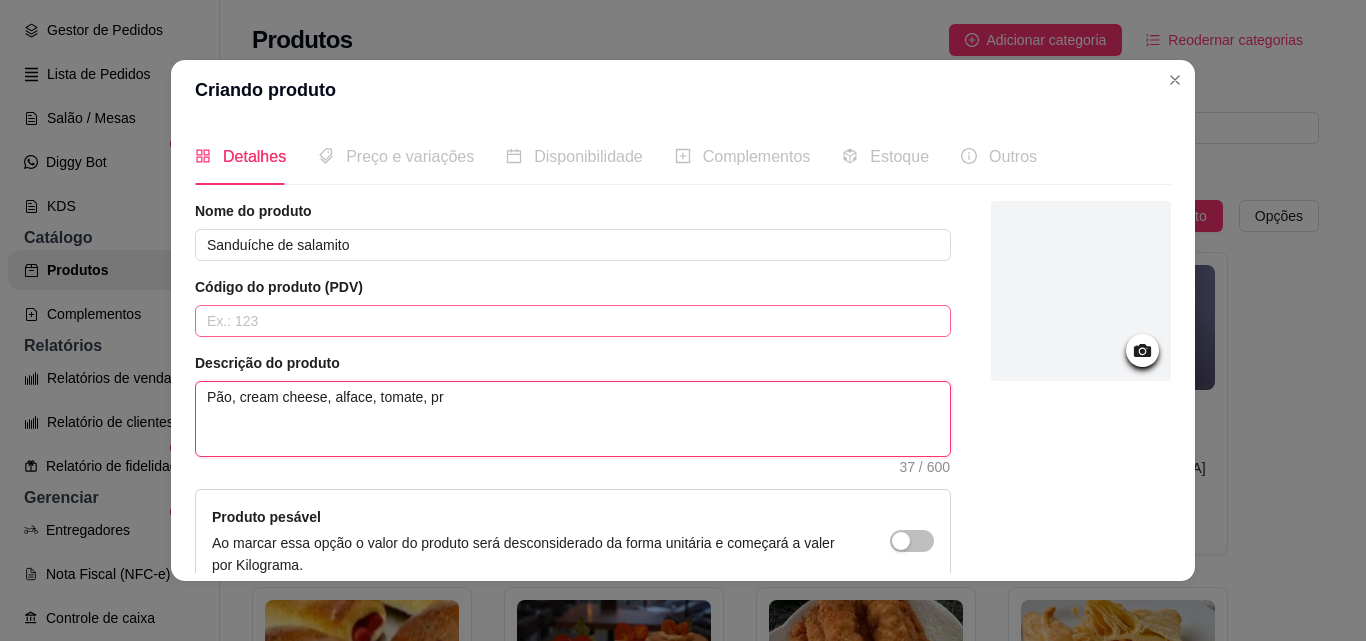 type on "Pão, cream cheese, alface, tomate, p" 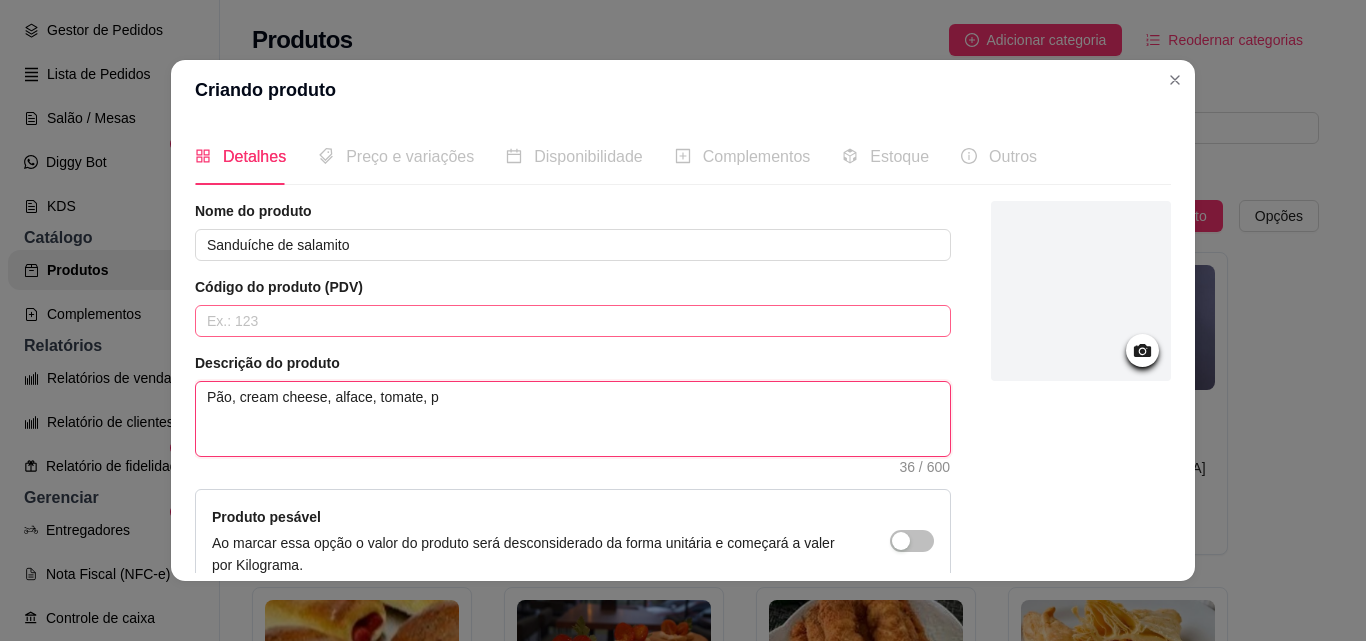 type on "Pão, cream cheese, alface, tomate," 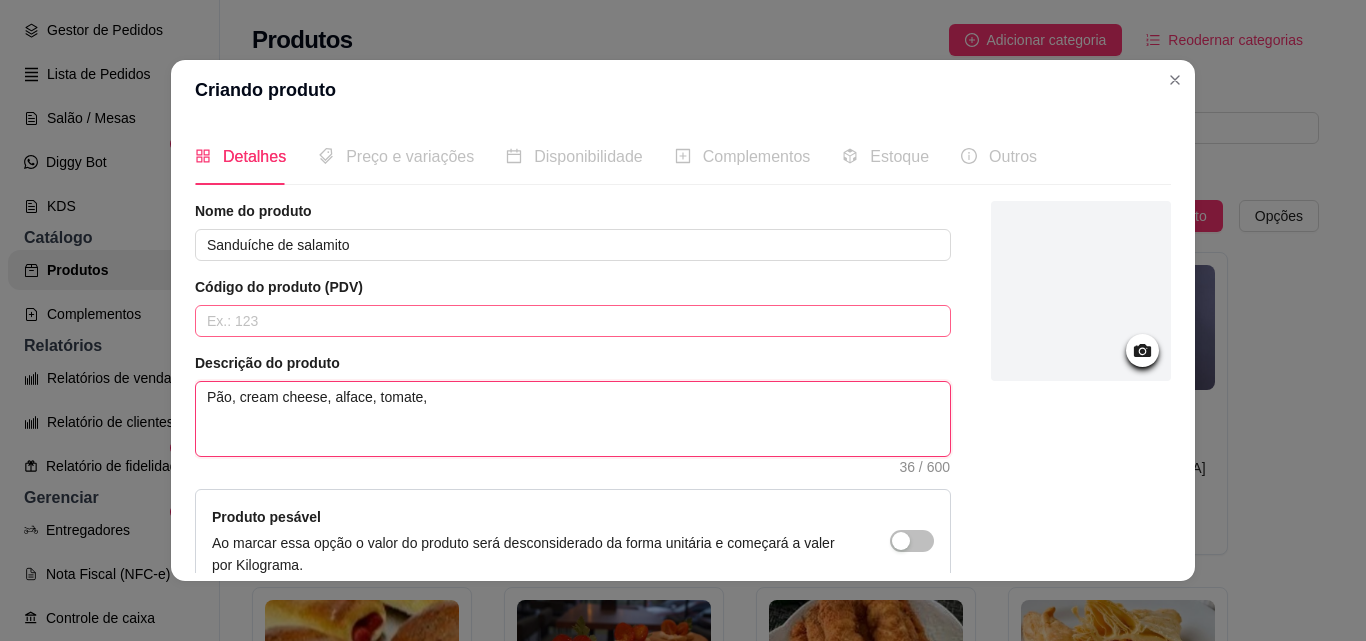 type on "Pão, cream cheese, alface, tomate, d" 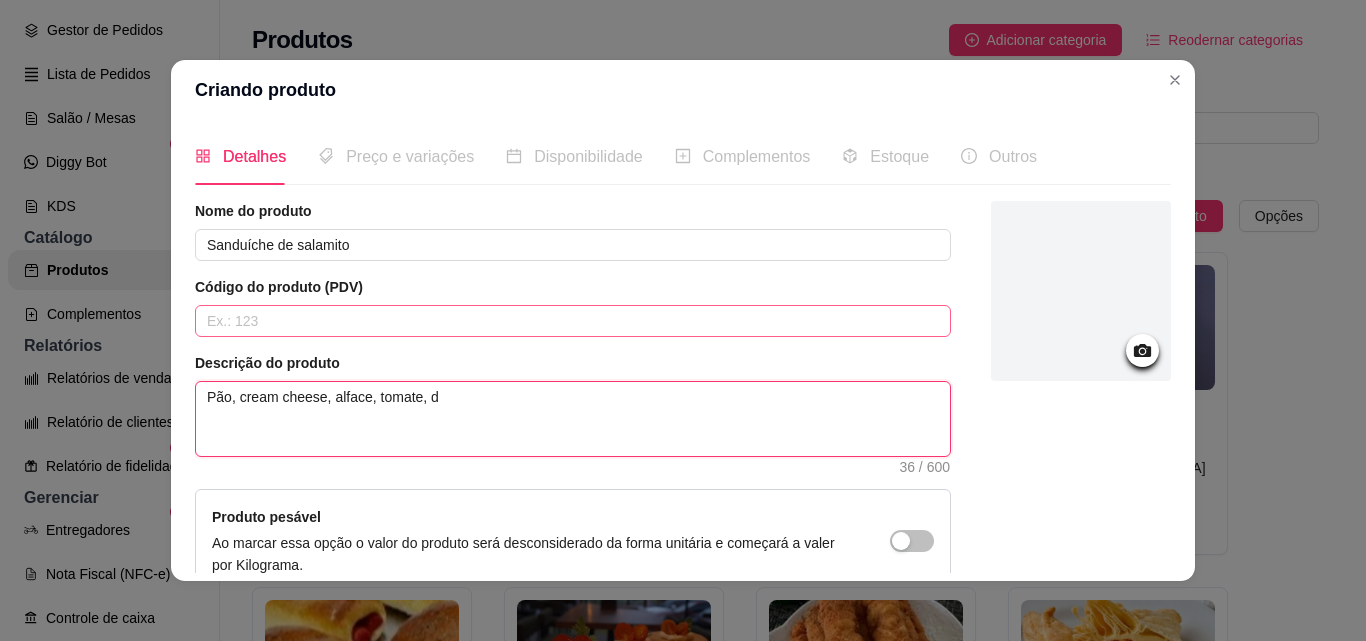 type on "Pão, cream cheese, alface, tomate," 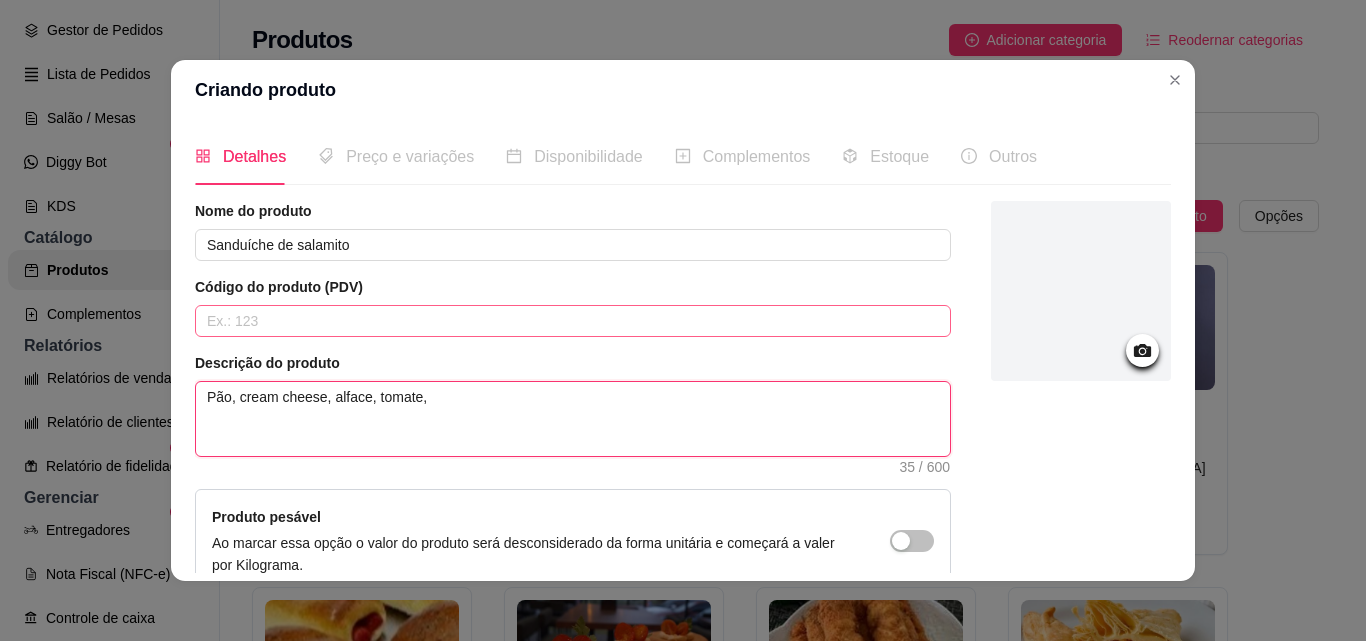 type on "Pão, cream cheese, alface, tomate, s" 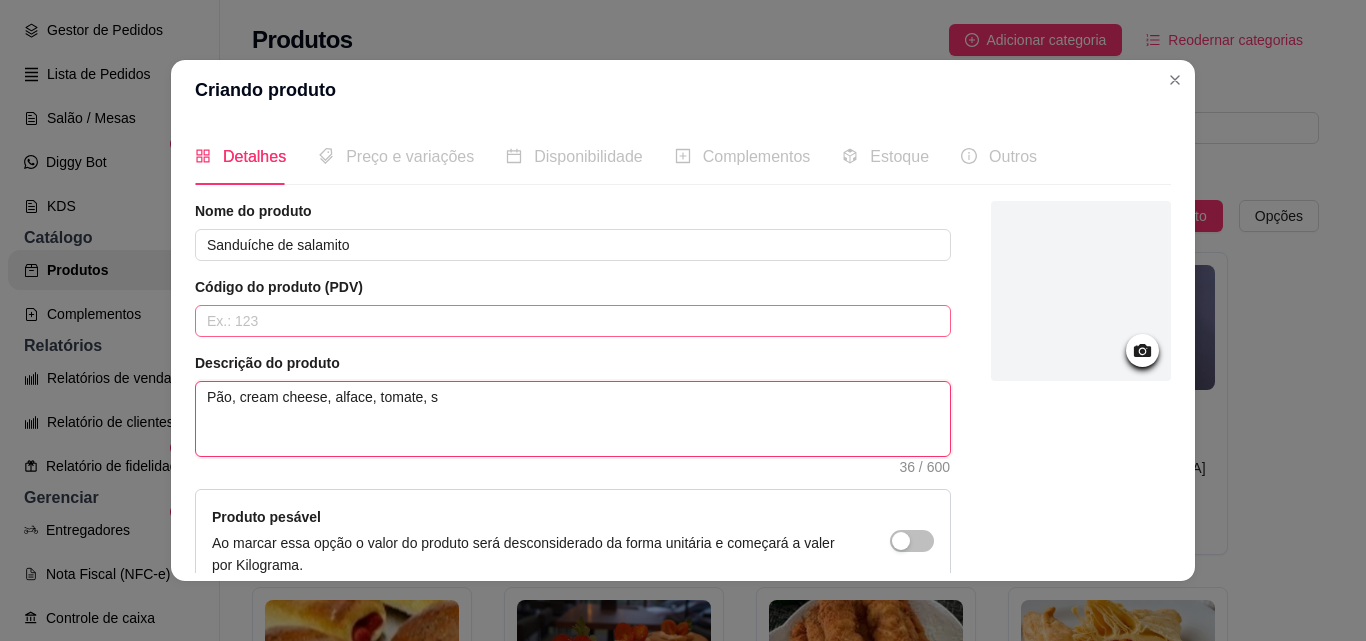 type on "Pão, cream cheese, alface, tomate, sa" 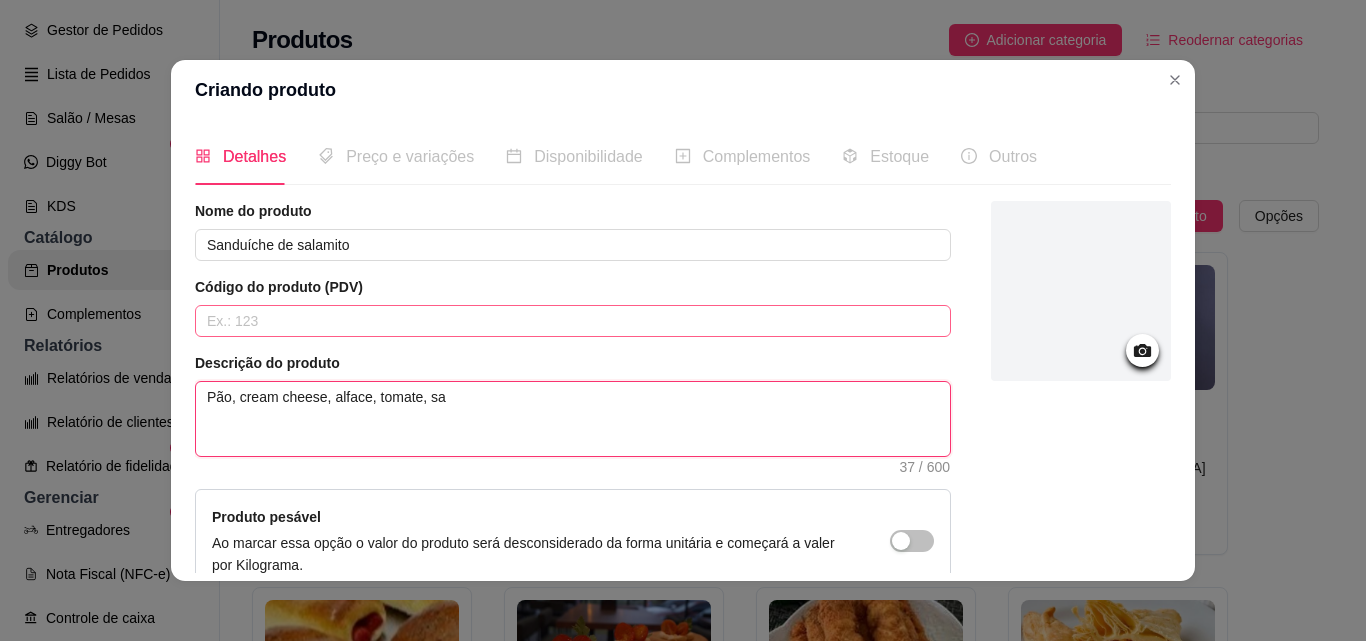 type on "Pão, cream cheese, alface, tomate, sal" 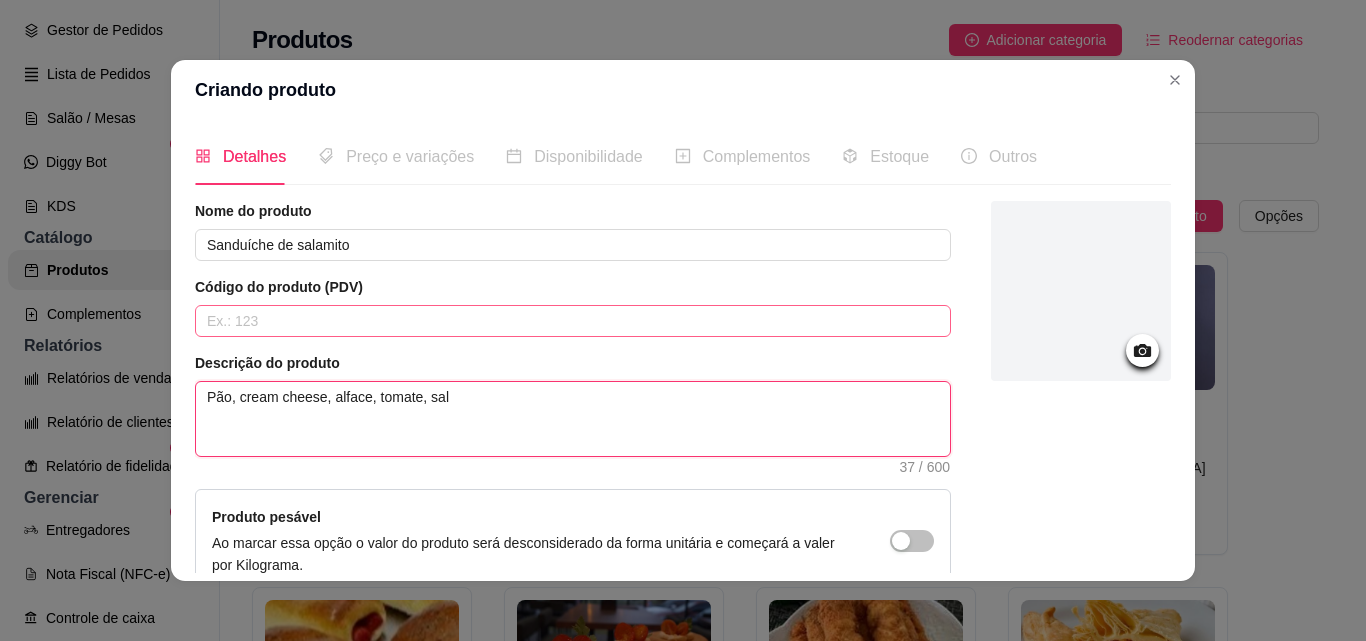 type on "Pão, cream cheese, alface, tomate, sala" 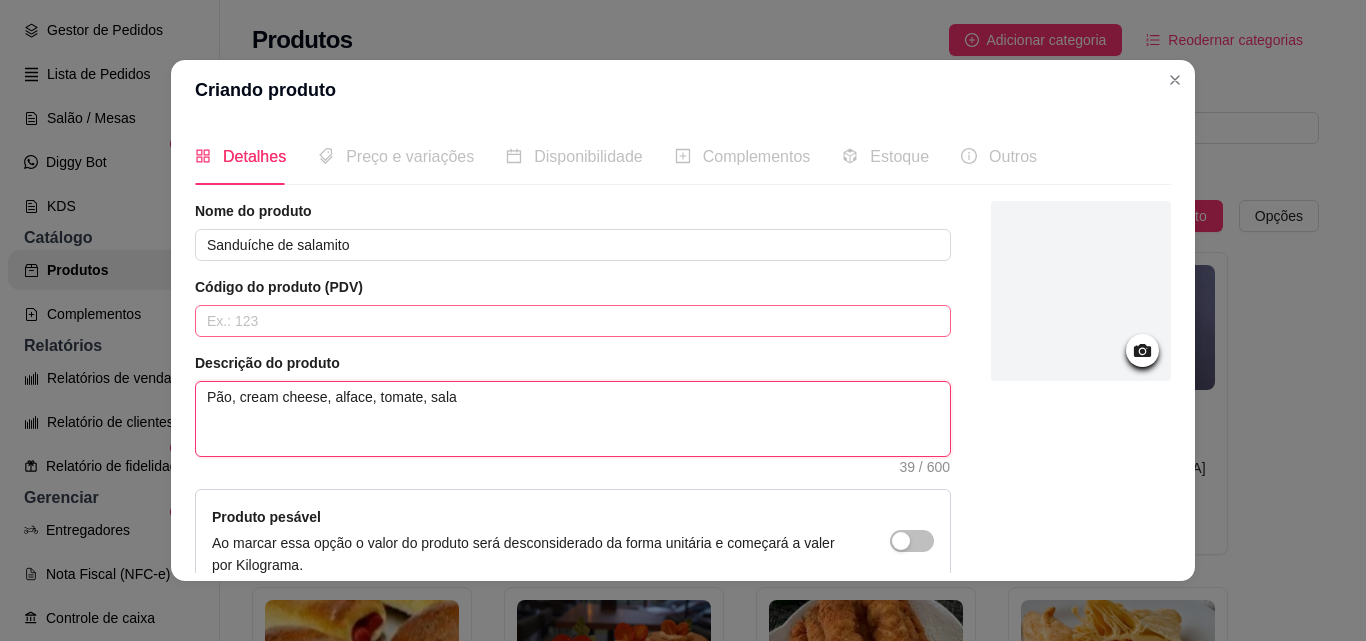 type on "Pão, cream cheese, alface, tomate, salam" 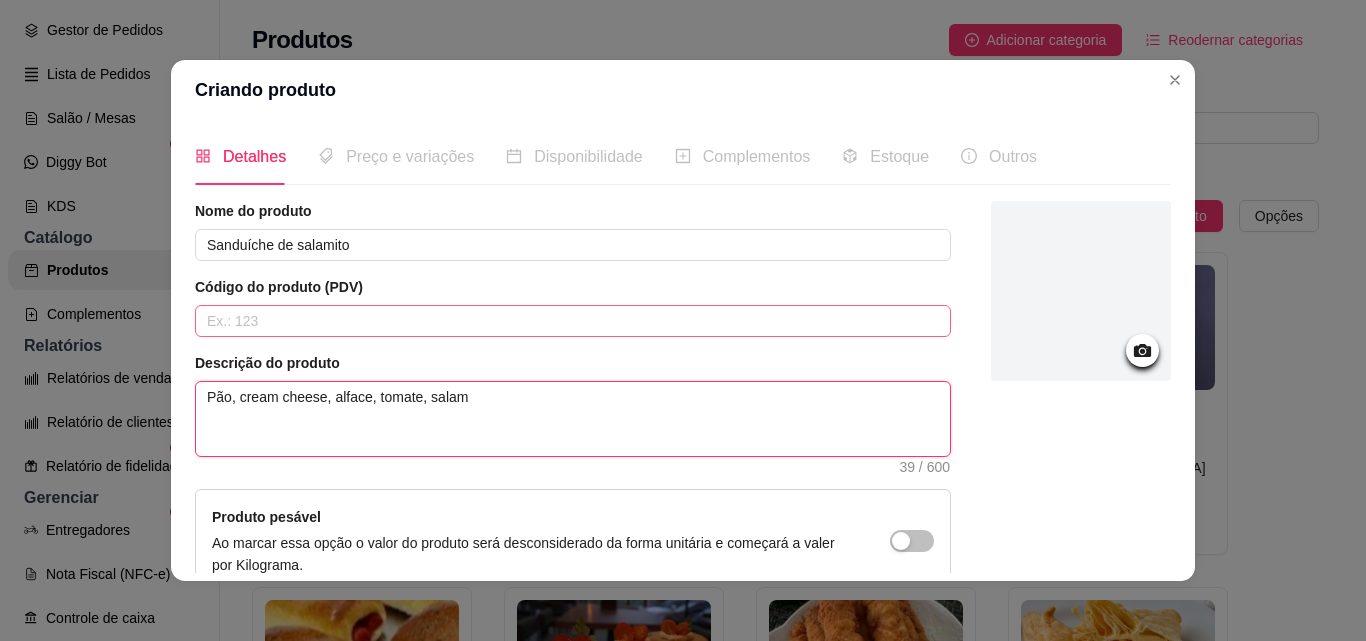 type on "Pão, cream cheese, alface, tomate, salami" 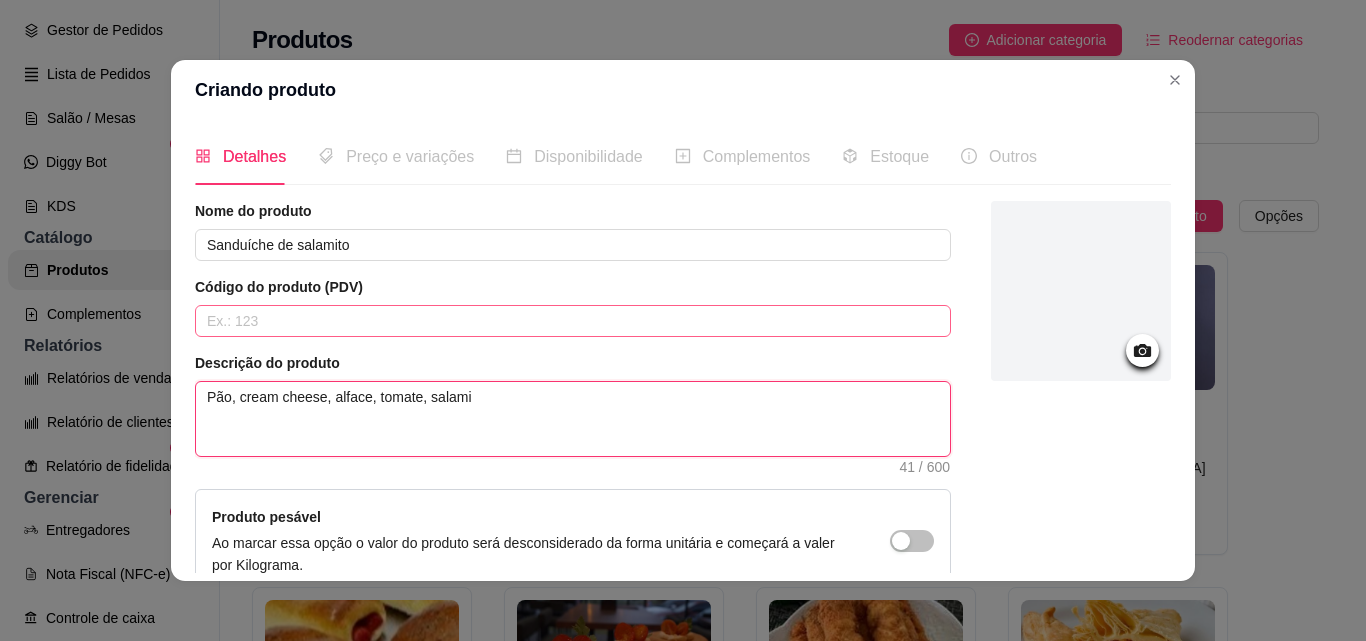 type on "Pão, cream cheese, alface, tomate, salamit" 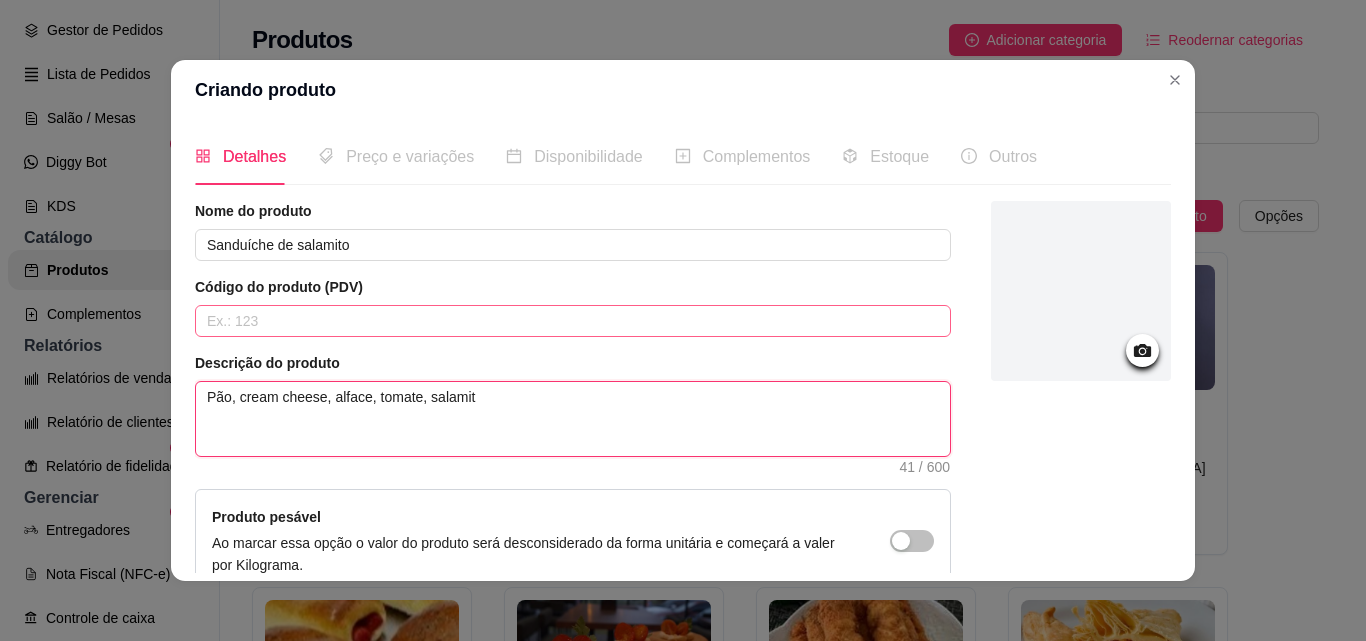 type 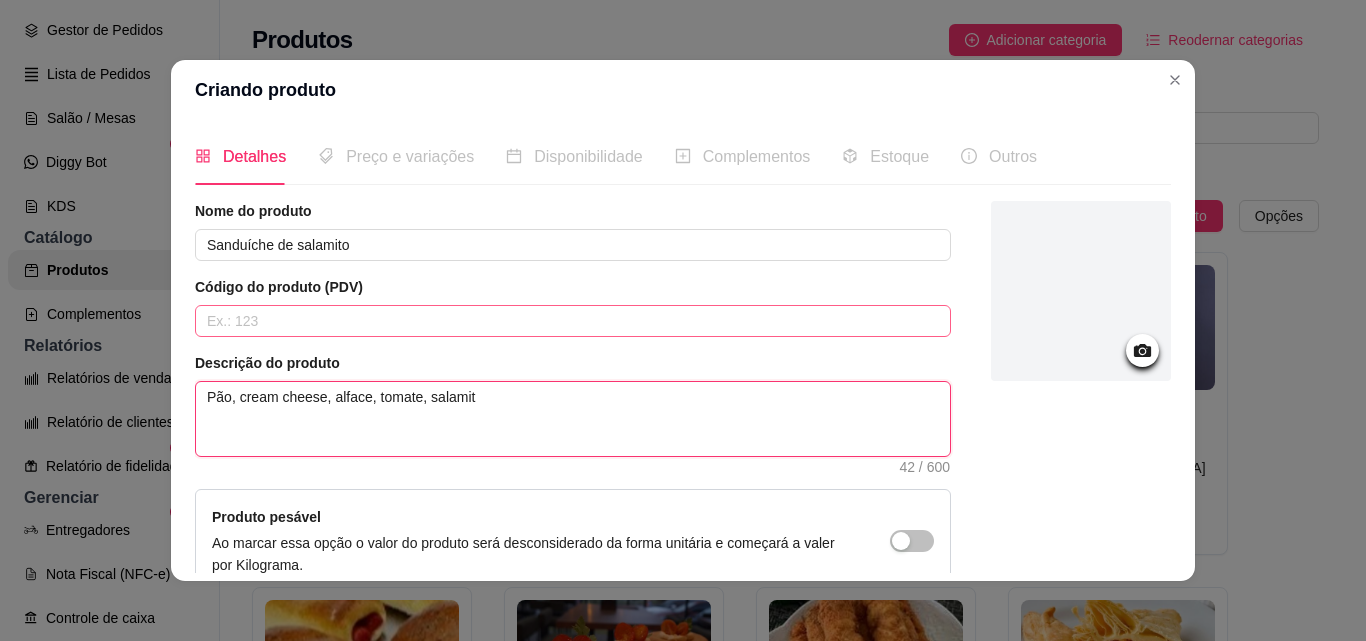 type on "Pão, cream cheese, alface, tomate, salamito" 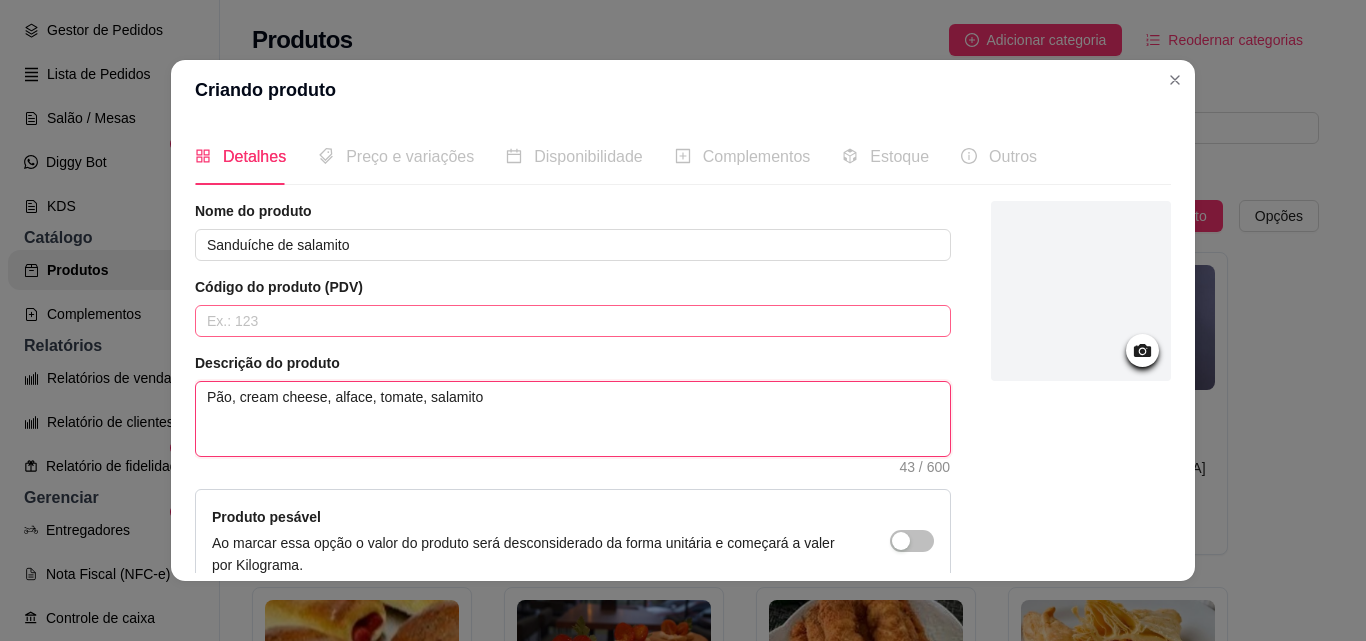 type on "Pão, cream cheese, alface, tomate, salamito" 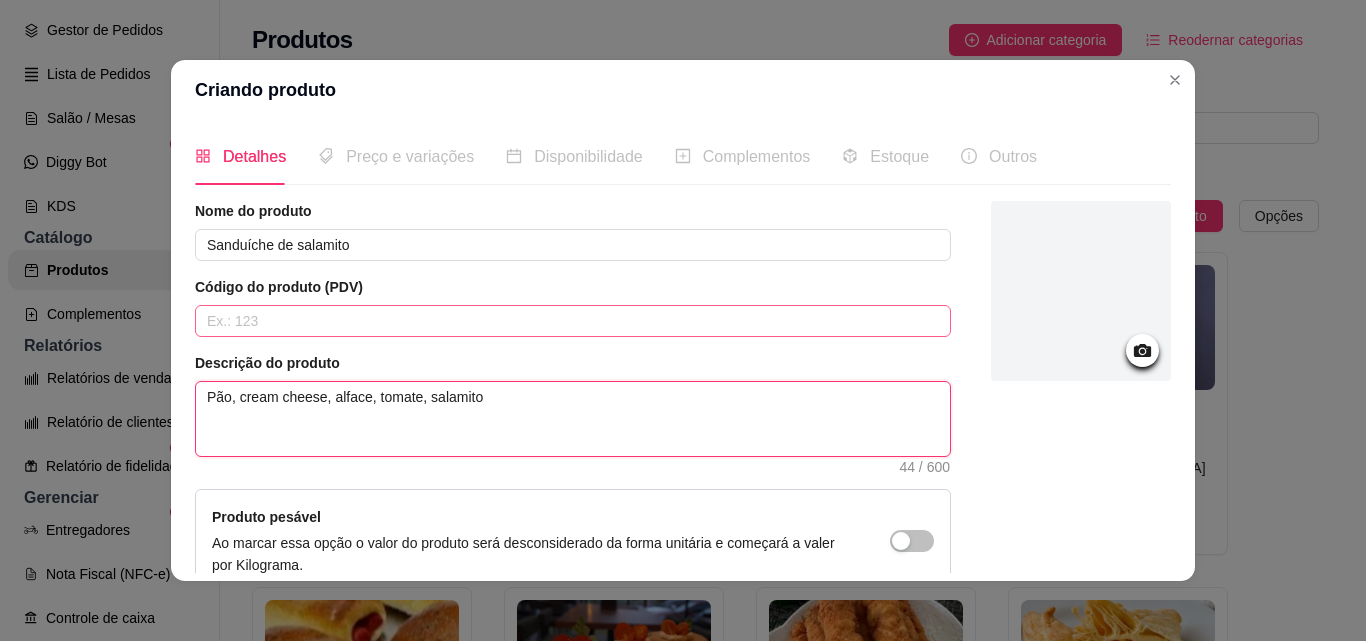 type on "Pão, cream cheese, alface, tomate, salamito e" 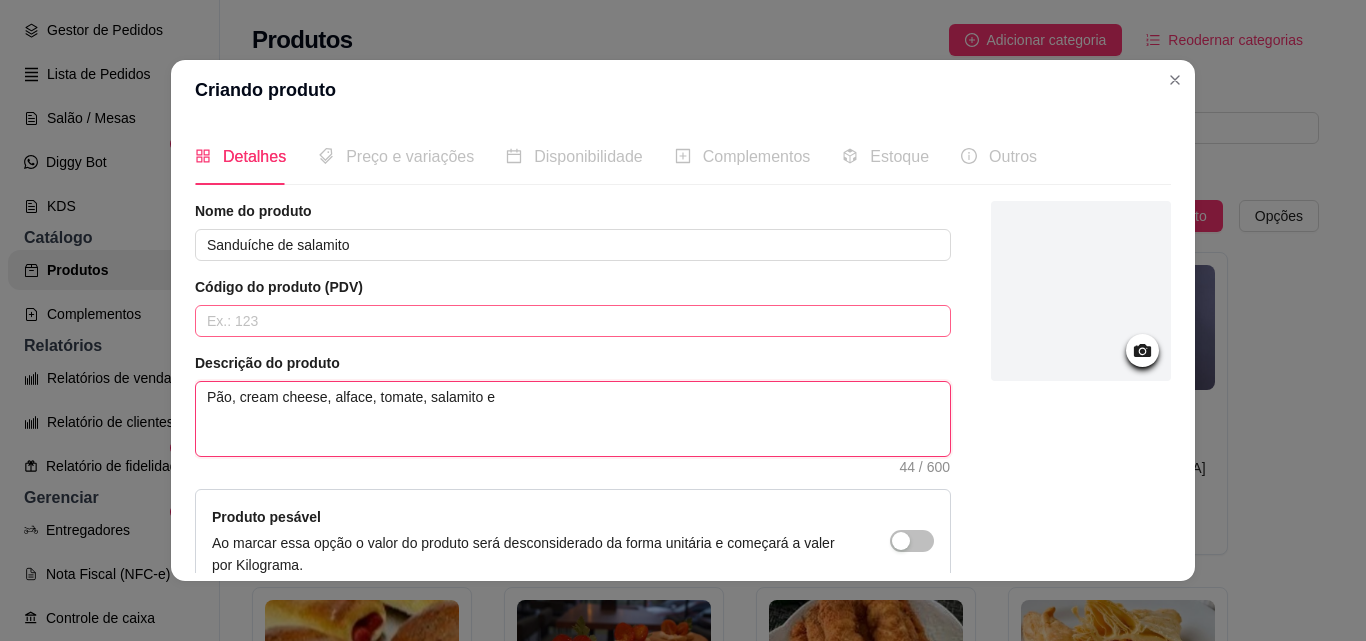 type on "Pão, cream cheese, alface, tomate, salamito e" 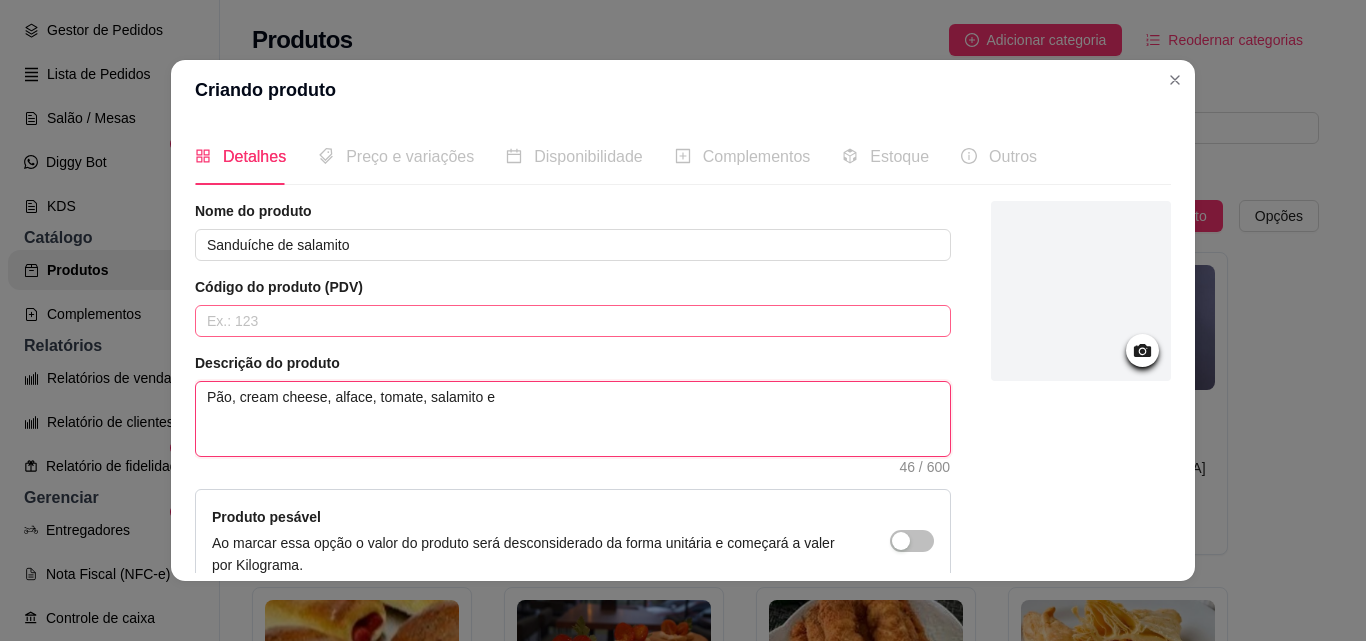 type on "Pão, cream cheese, alface, tomate, salamito e q" 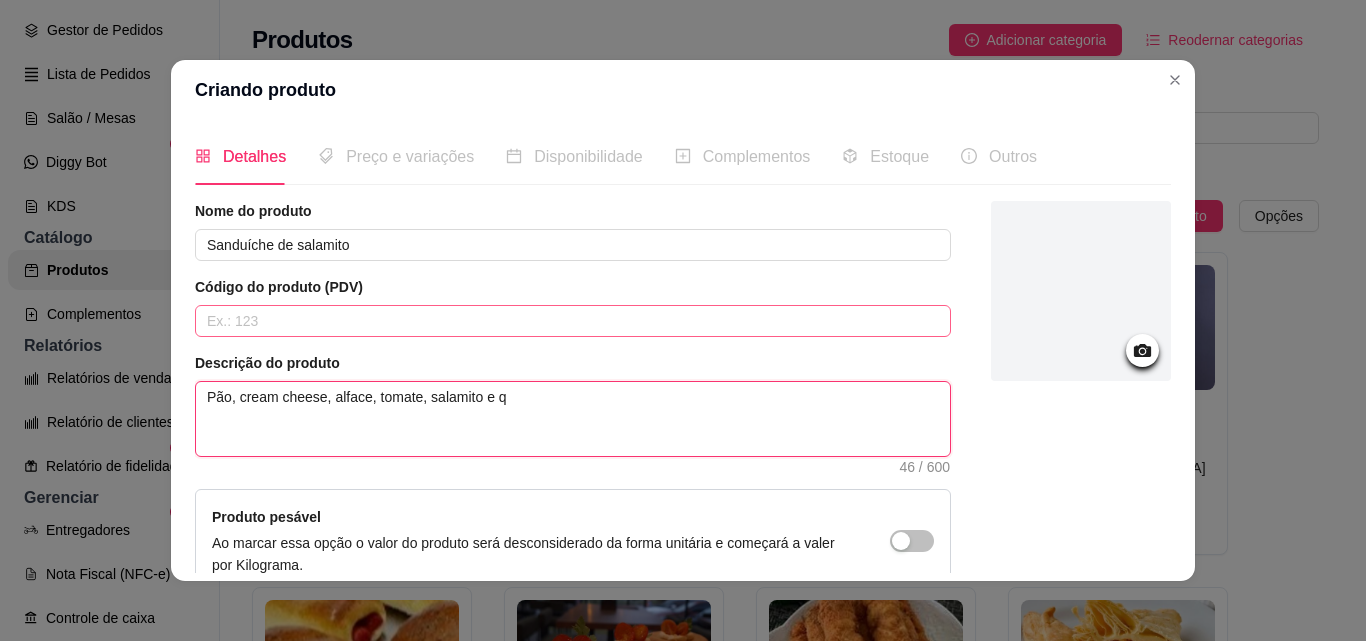 type on "Pão, cream cheese, alface, tomate, salamito e qu" 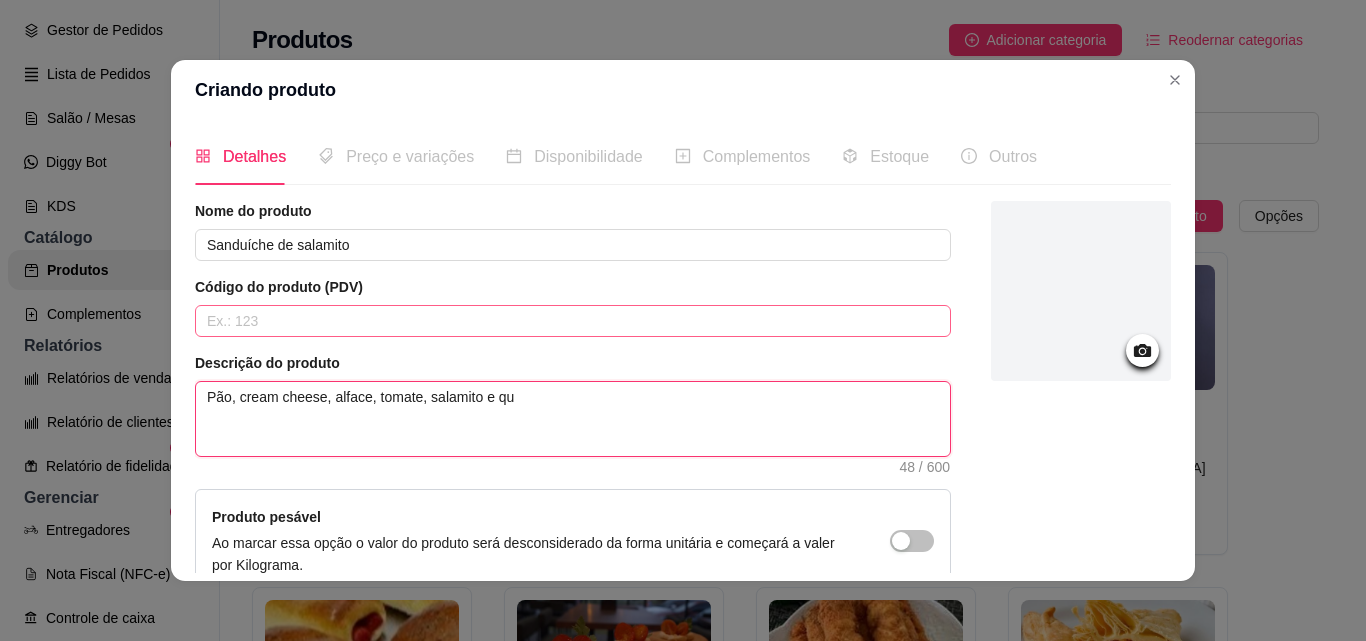 type on "Pão, cream cheese, alface, tomate, salamito e que" 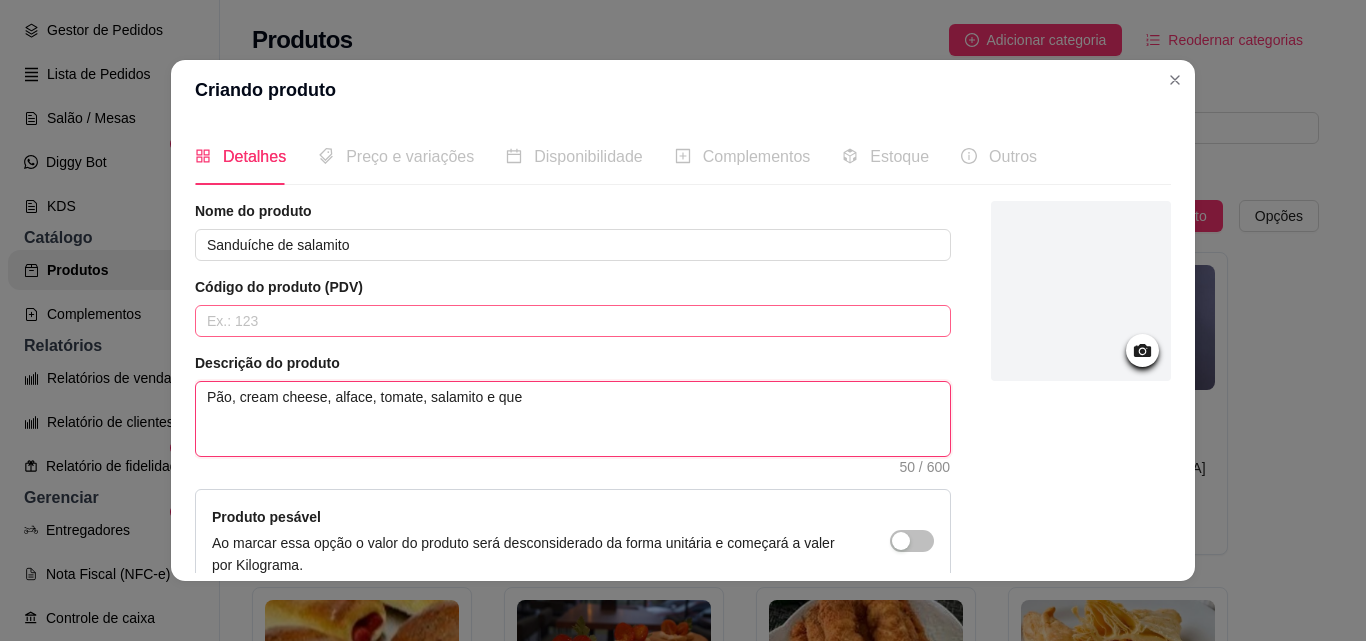 type on "Pão, cream cheese, alface, tomate, salamito e quei" 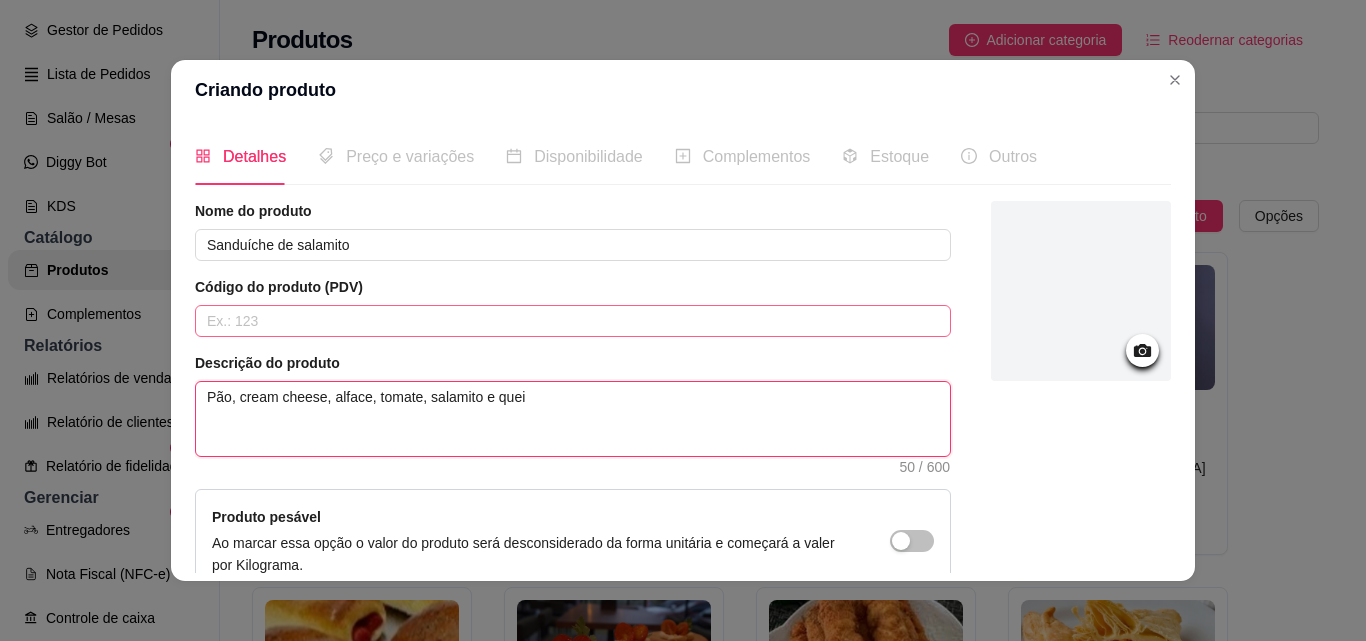 type on "Pão, cream cheese, alface, tomate, salamito e queij" 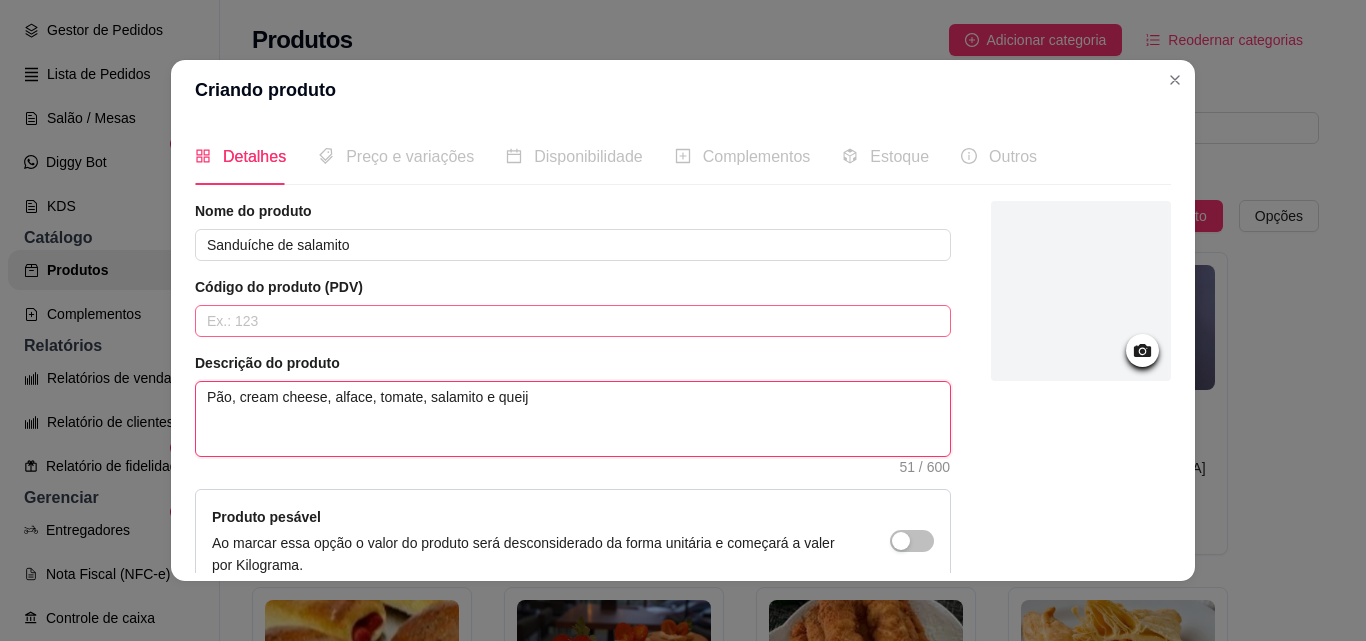 type on "Pão, cream cheese, alface, tomate, salamito e queijo" 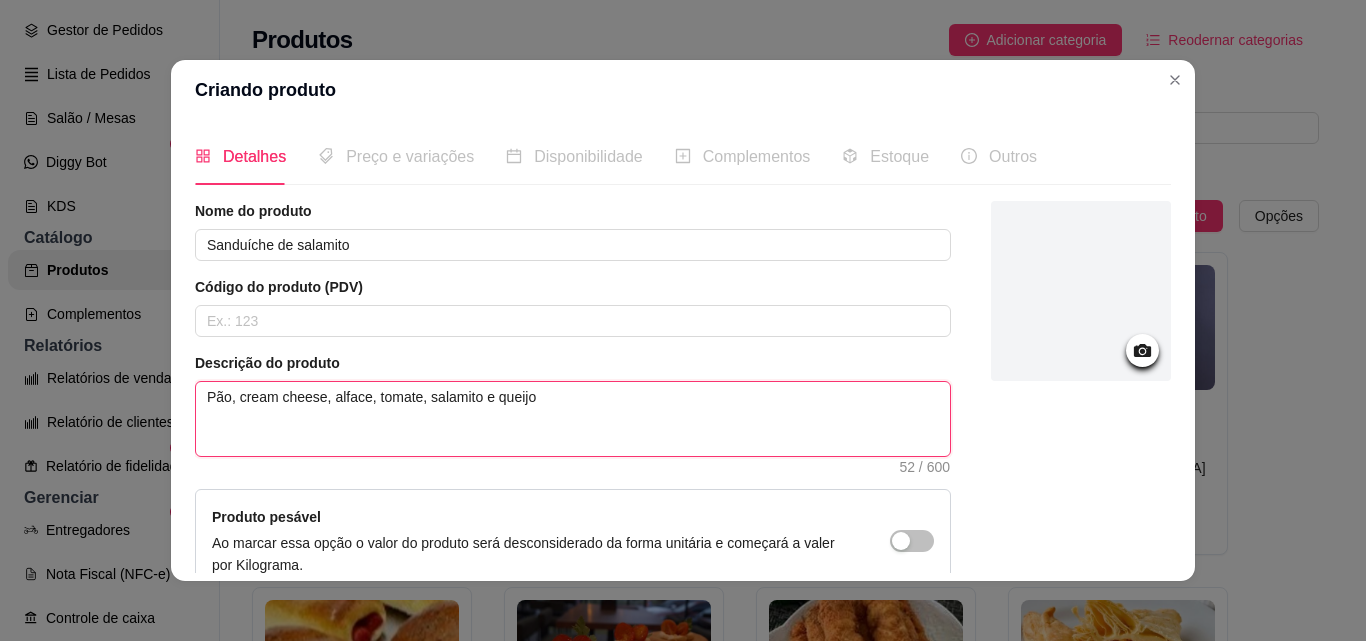 type on "Pão, cream cheese, alface, tomate, salamito e queijo" 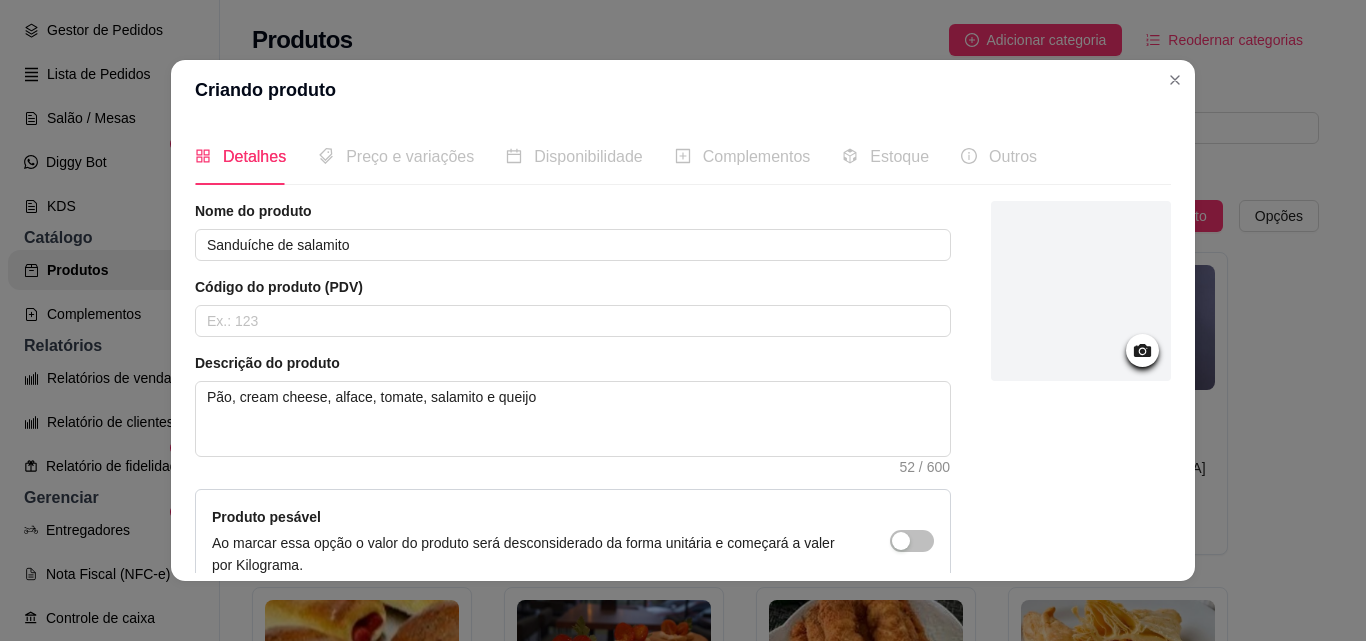 click 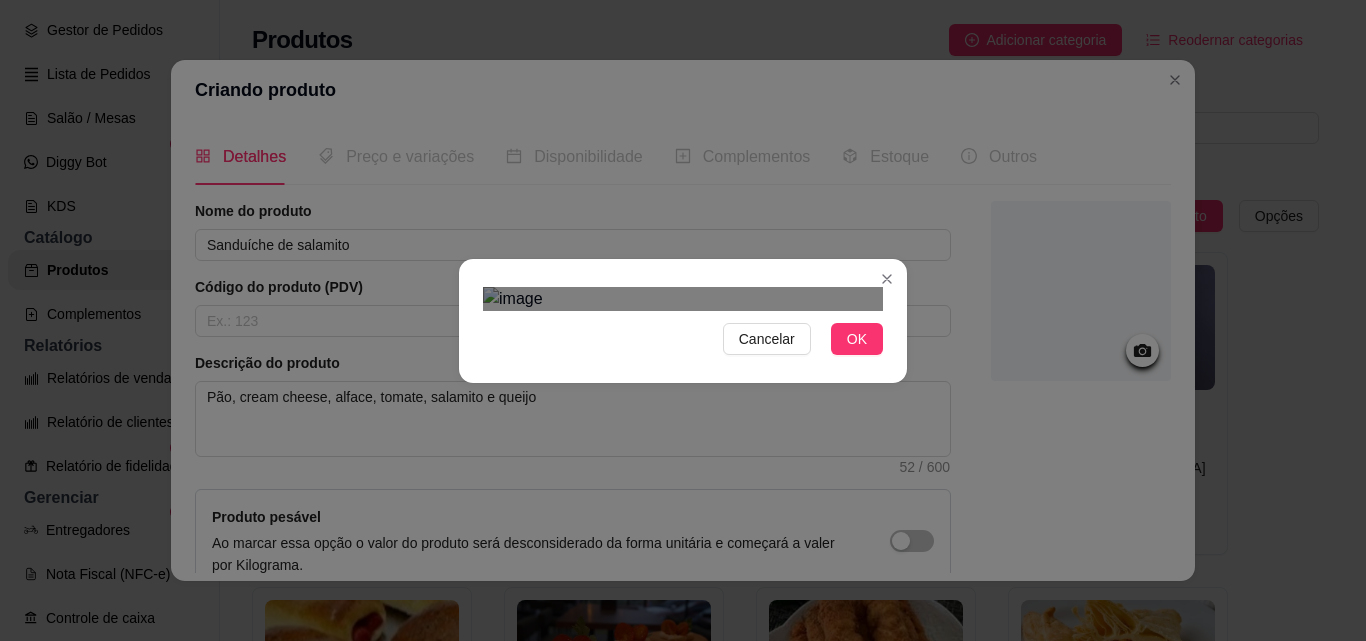 click at bounding box center (681, 665) 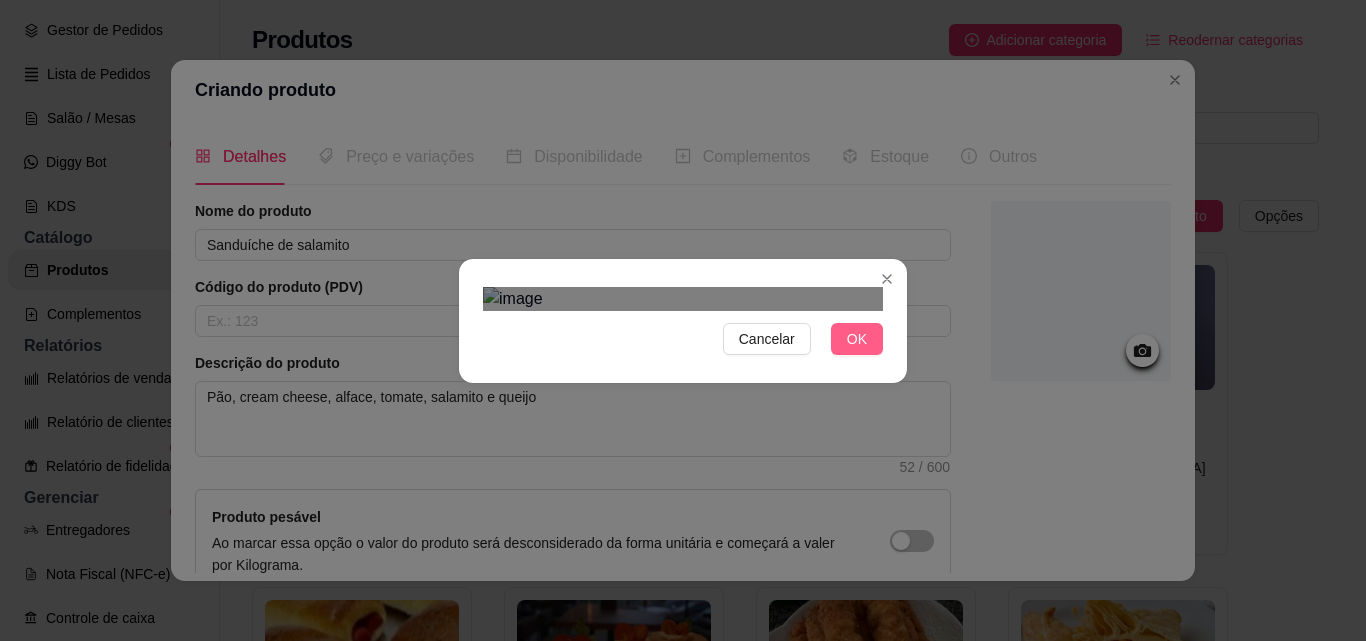click on "OK" at bounding box center [857, 339] 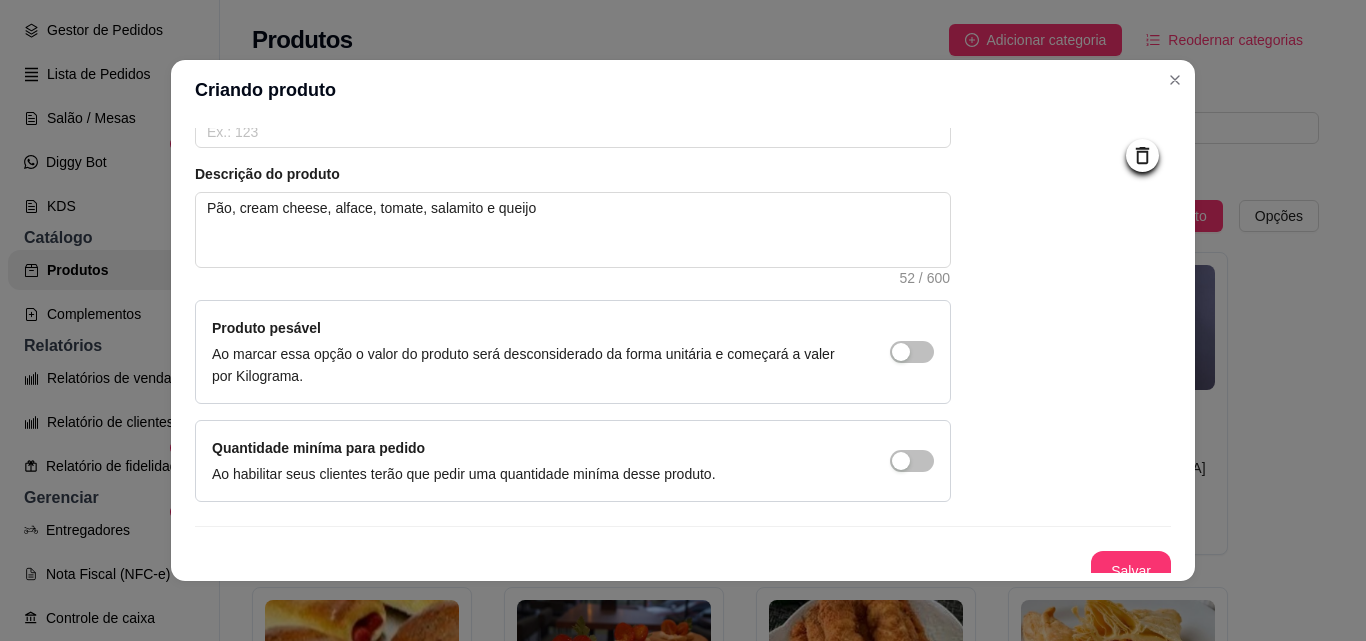scroll, scrollTop: 207, scrollLeft: 0, axis: vertical 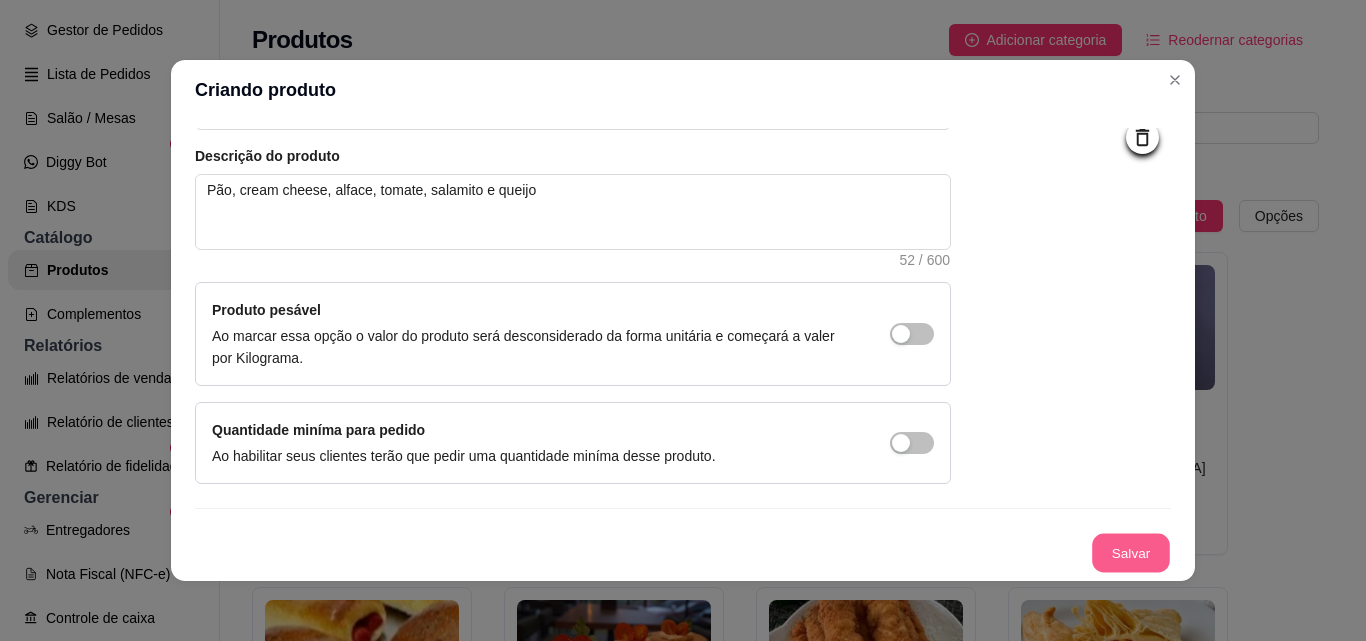 click on "Salvar" at bounding box center (1131, 553) 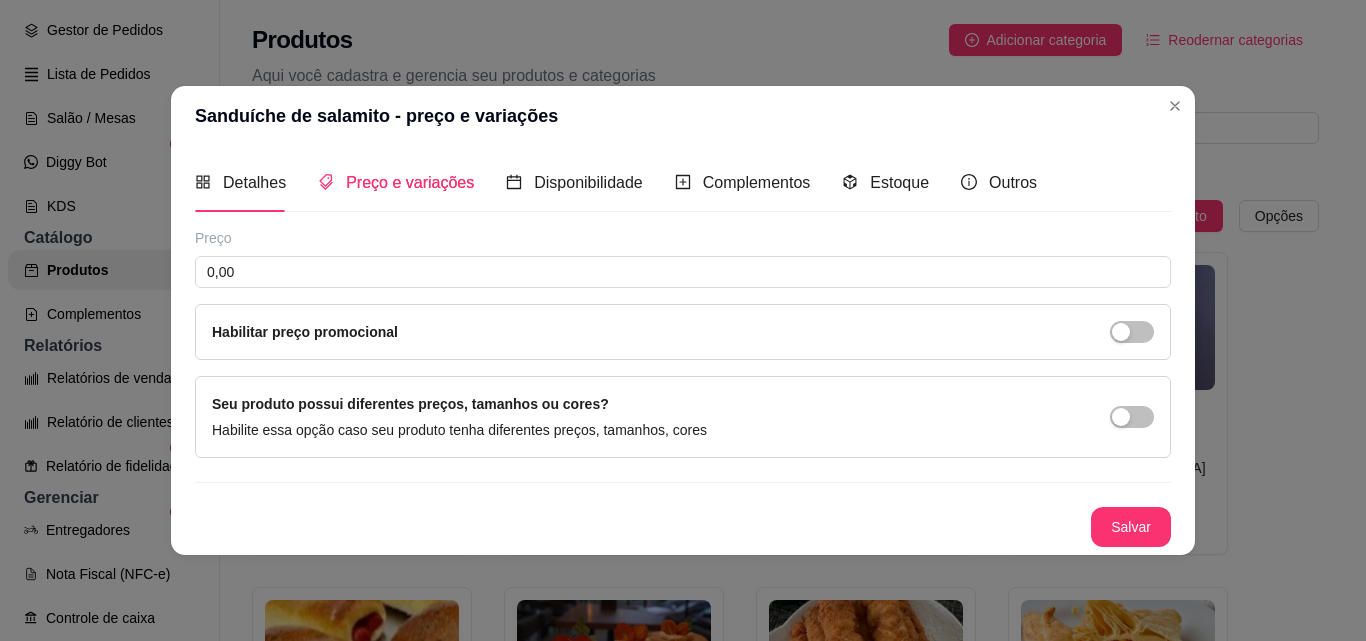 type 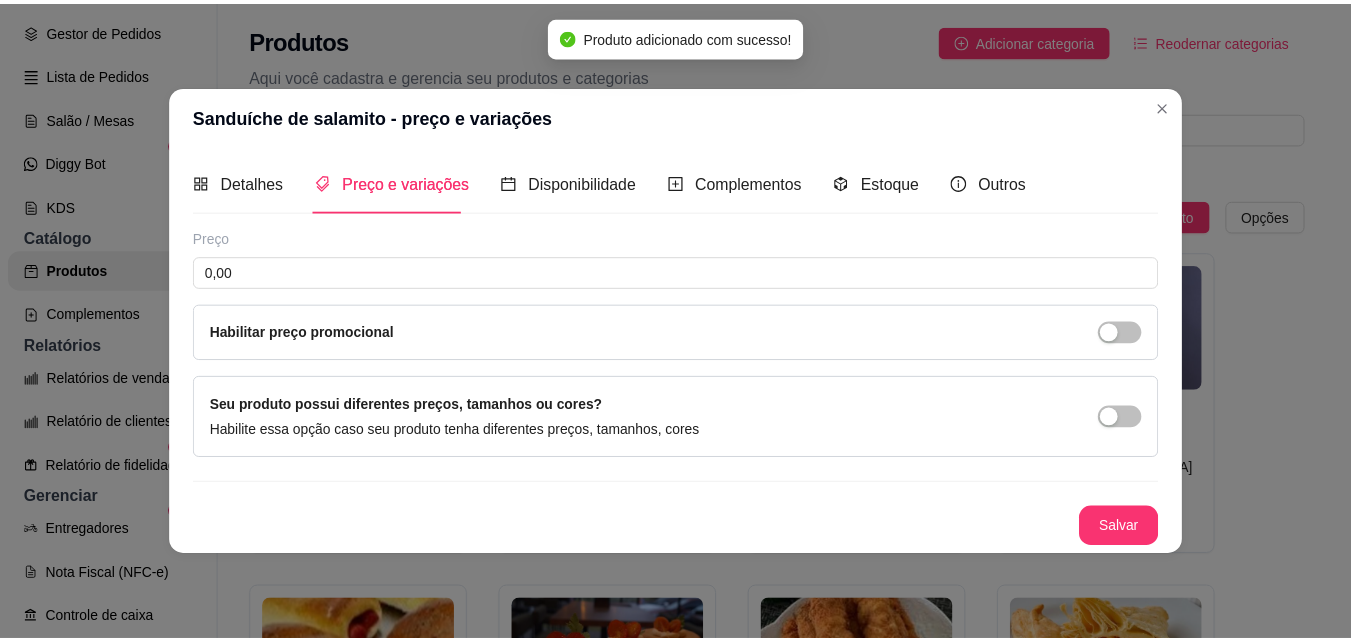 scroll, scrollTop: 0, scrollLeft: 0, axis: both 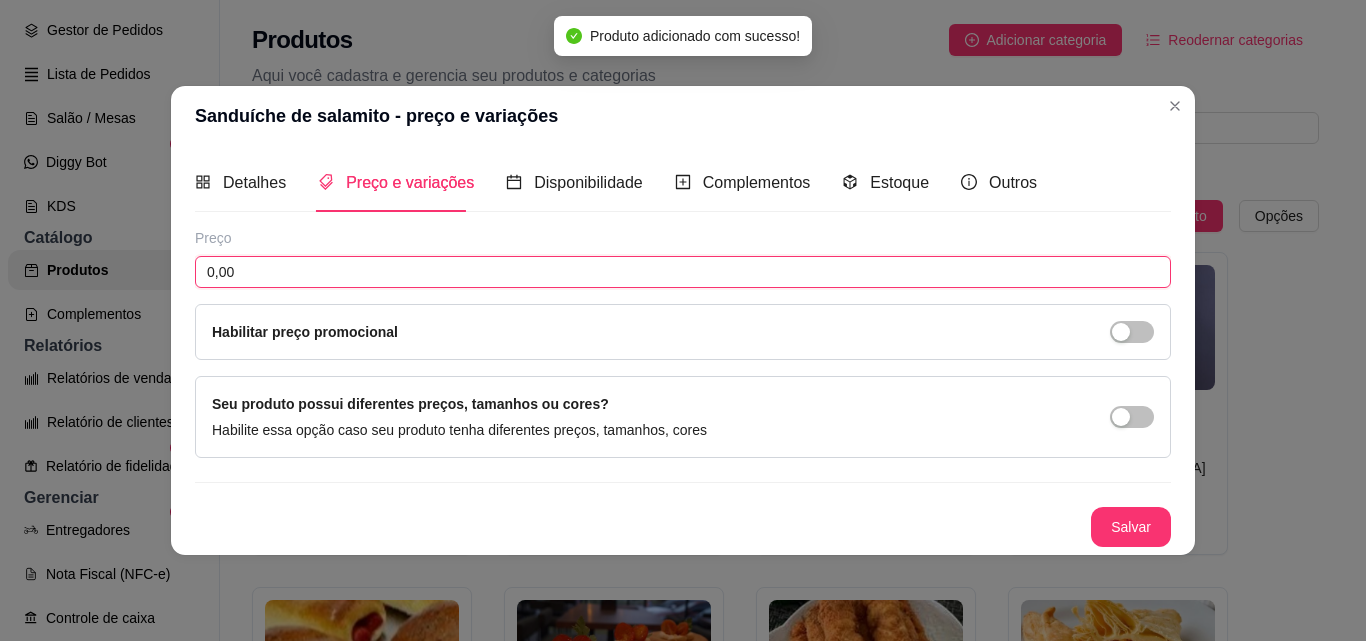 drag, startPoint x: 274, startPoint y: 270, endPoint x: 167, endPoint y: 270, distance: 107 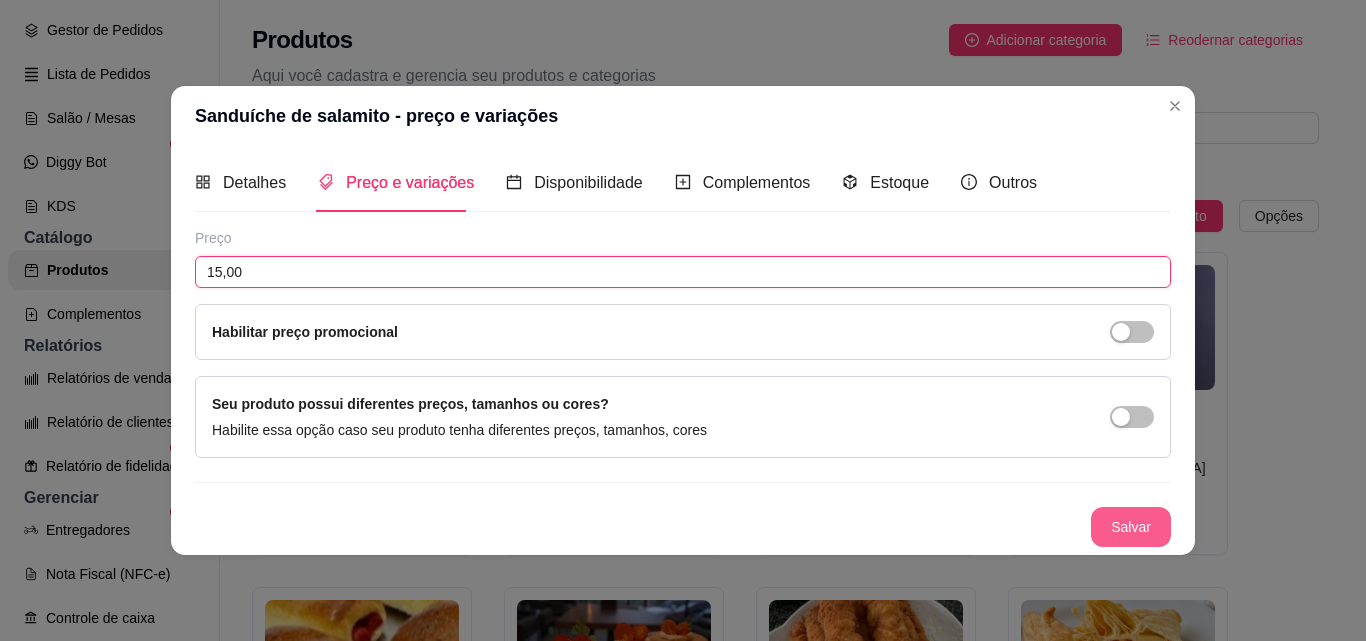 type on "15,00" 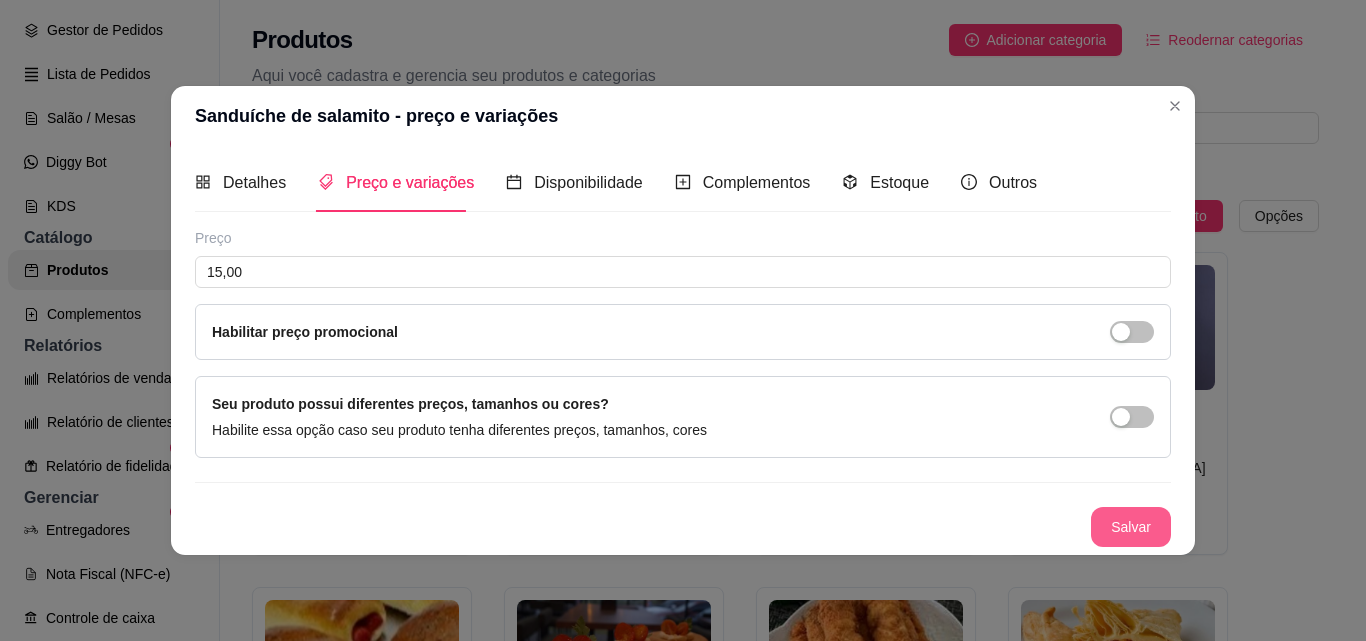 click on "Salvar" at bounding box center [1131, 527] 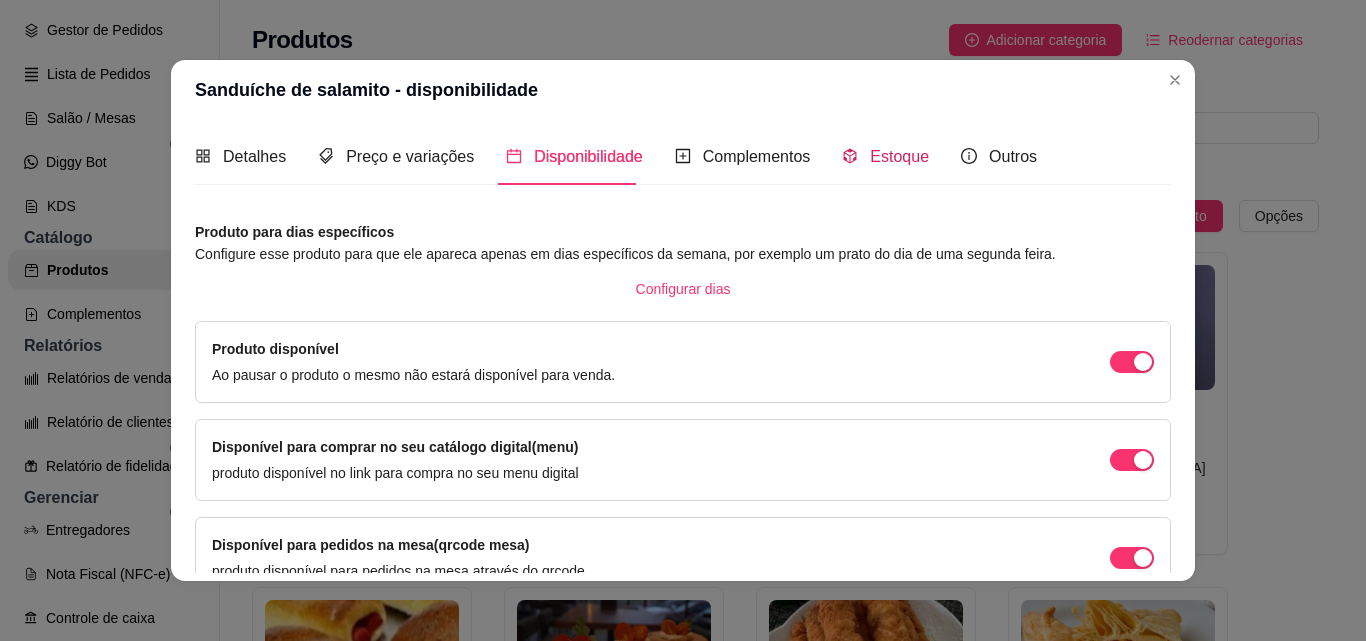click on "Estoque" at bounding box center (885, 156) 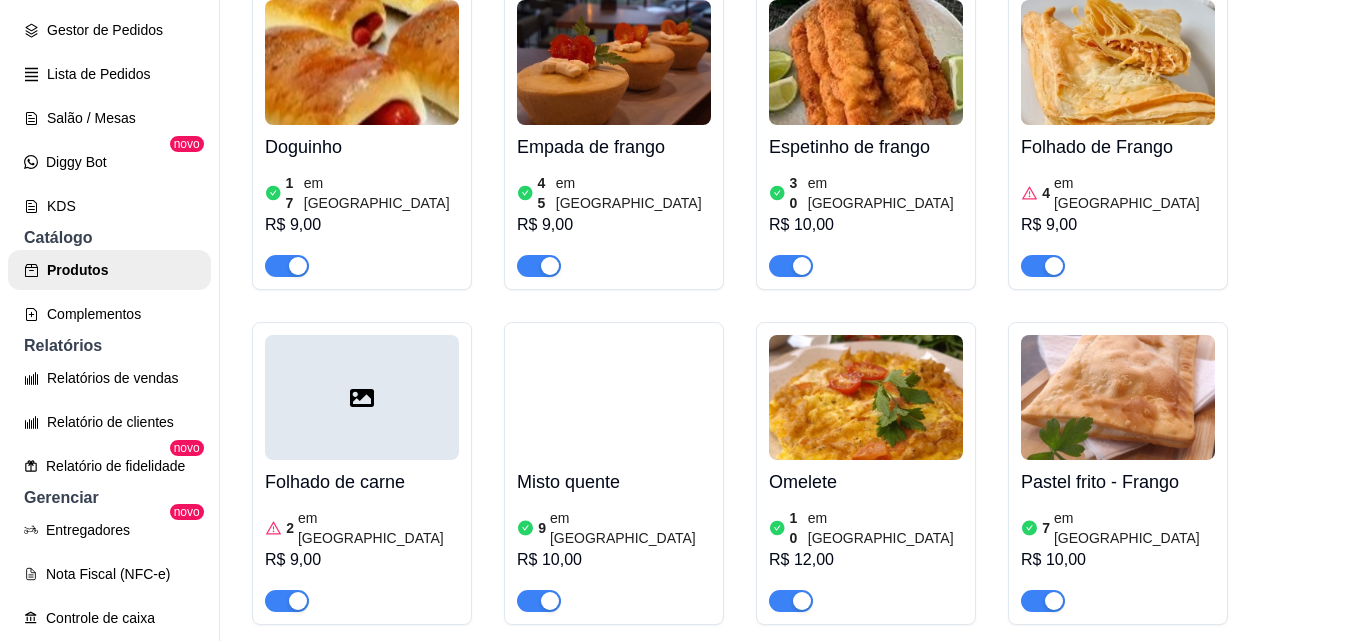 scroll, scrollTop: 1100, scrollLeft: 0, axis: vertical 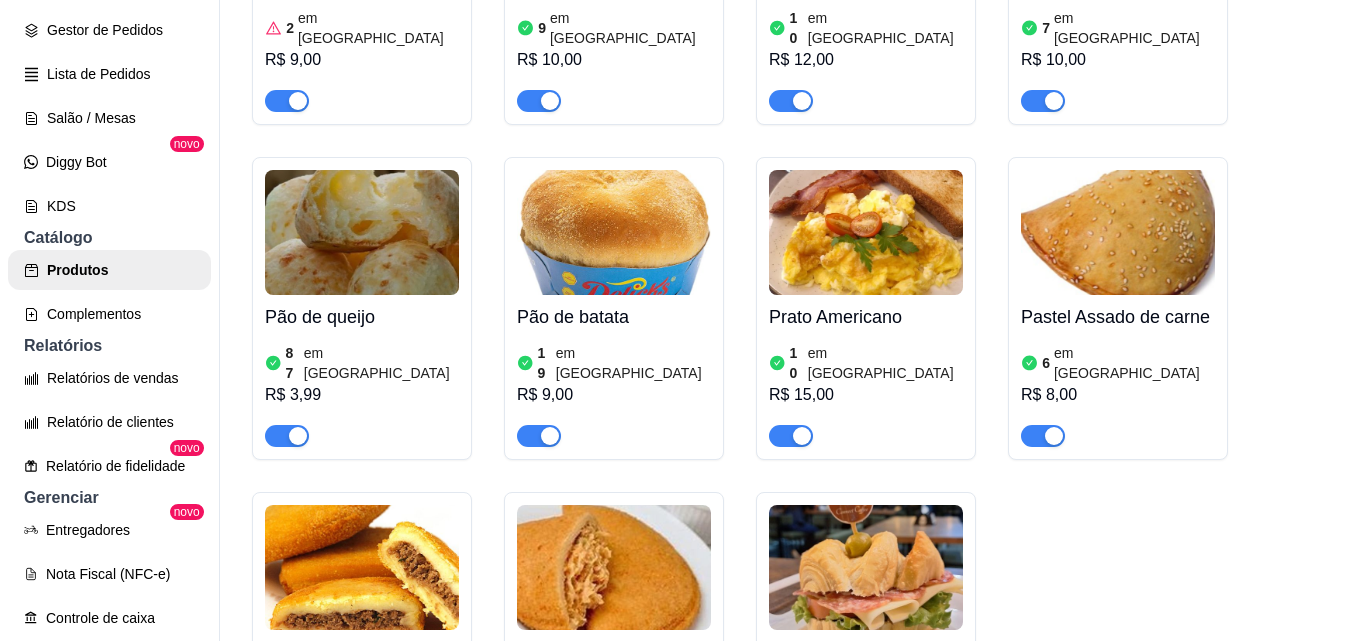 click at bounding box center (866, 567) 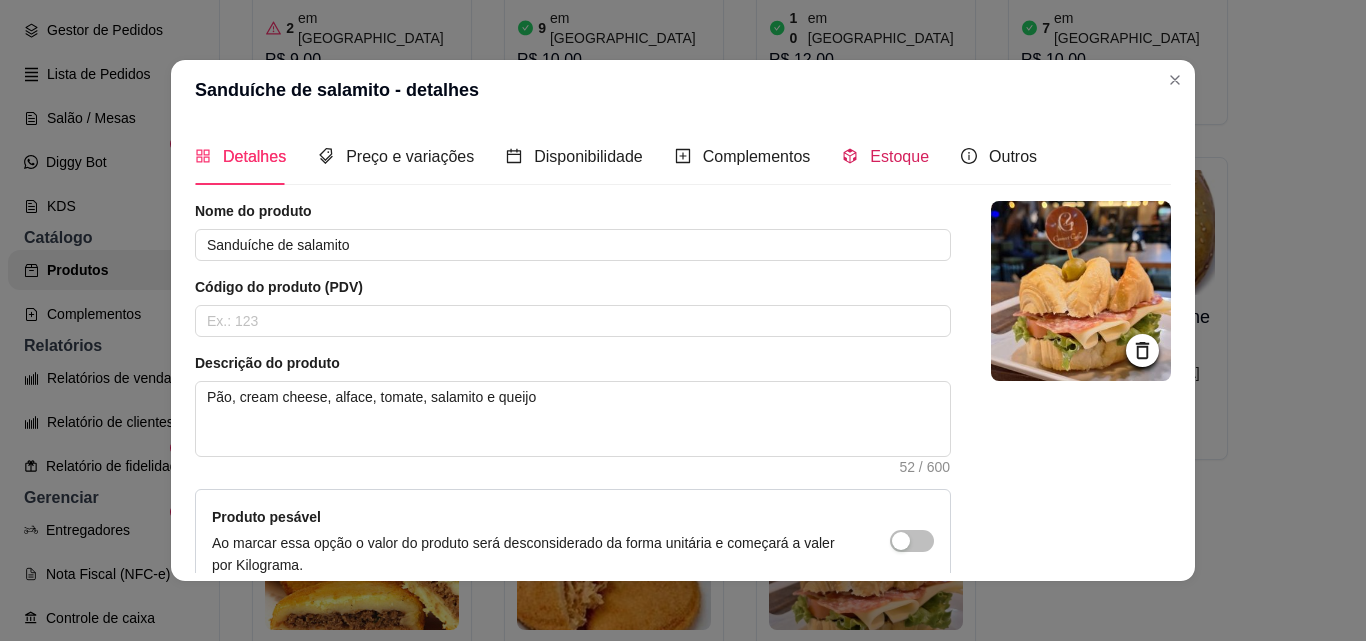 click on "Estoque" at bounding box center (899, 156) 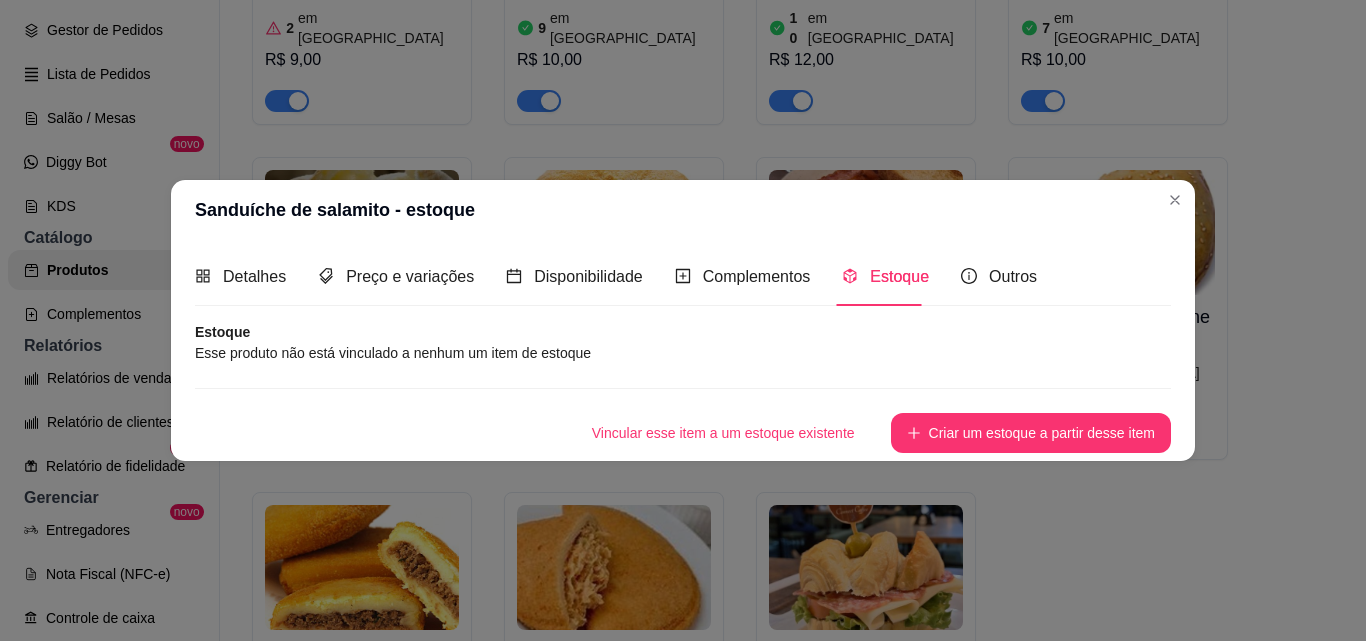 type 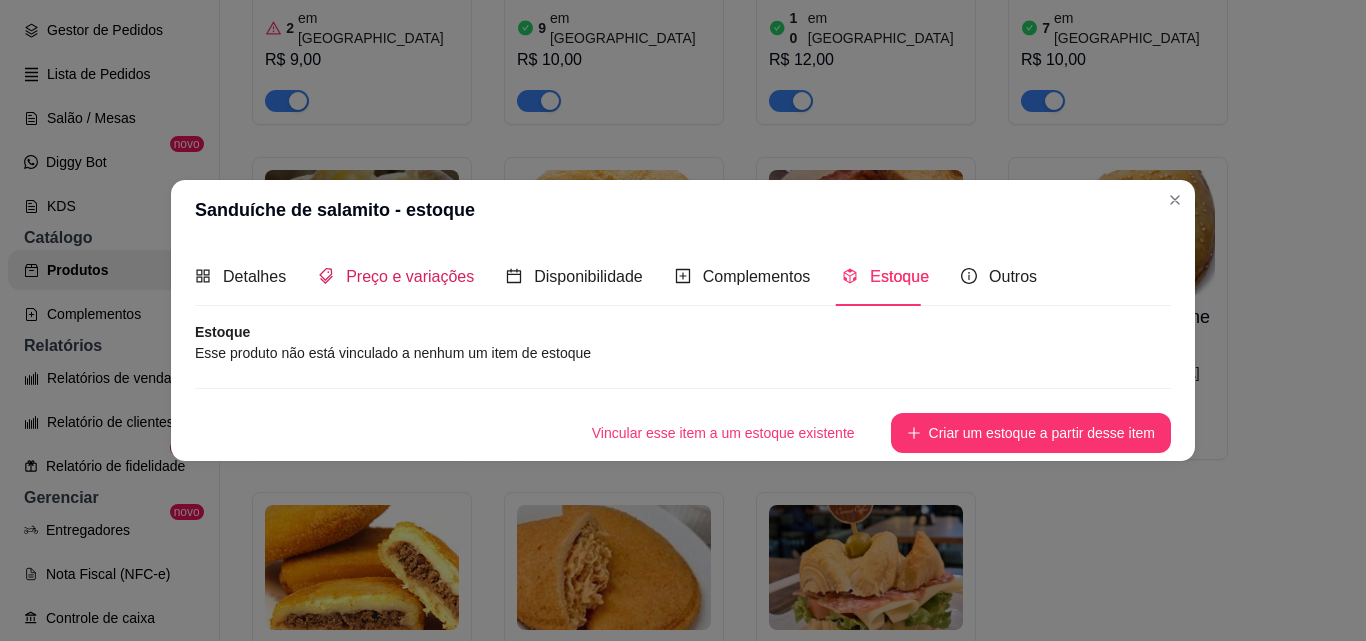 click on "Preço e variações" at bounding box center [410, 276] 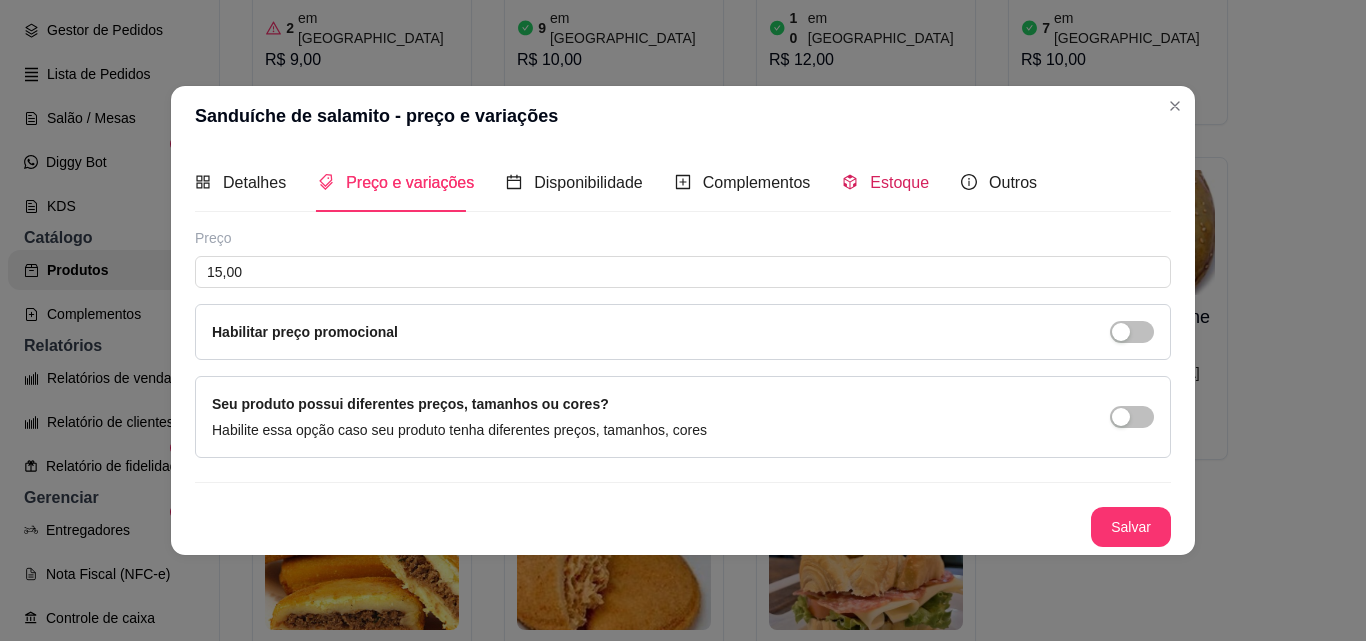 click on "Estoque" at bounding box center [899, 182] 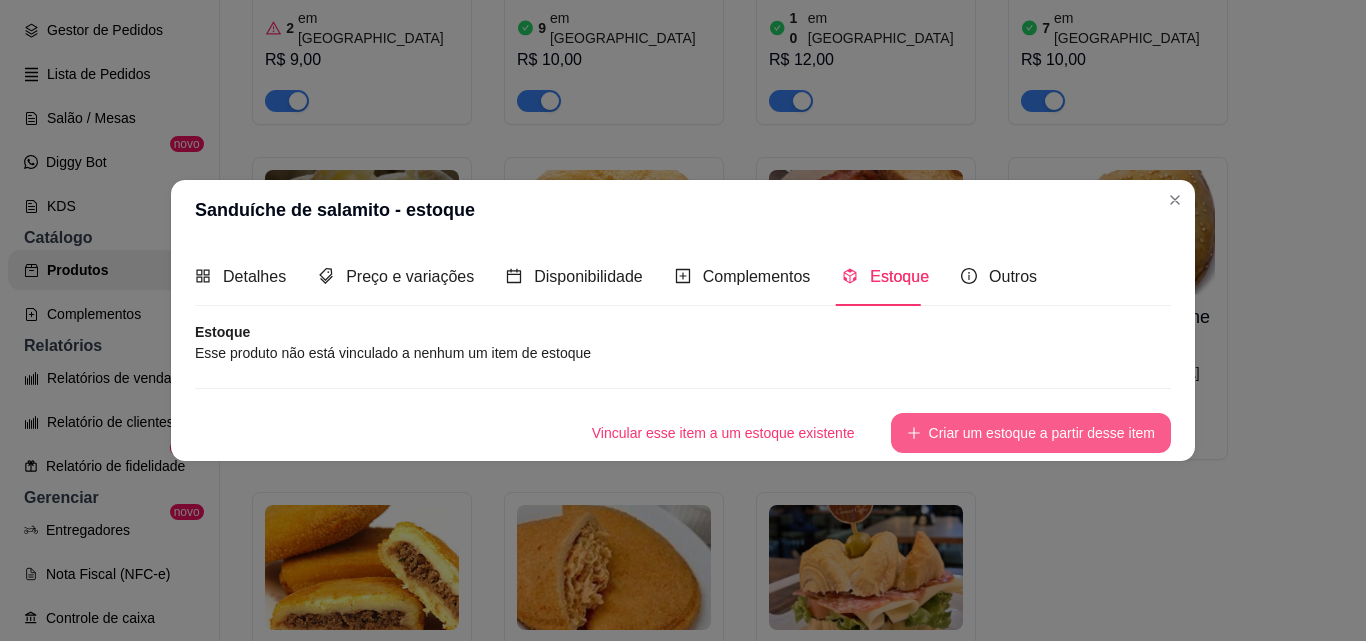 click on "Criar um estoque a partir desse item" at bounding box center (1031, 433) 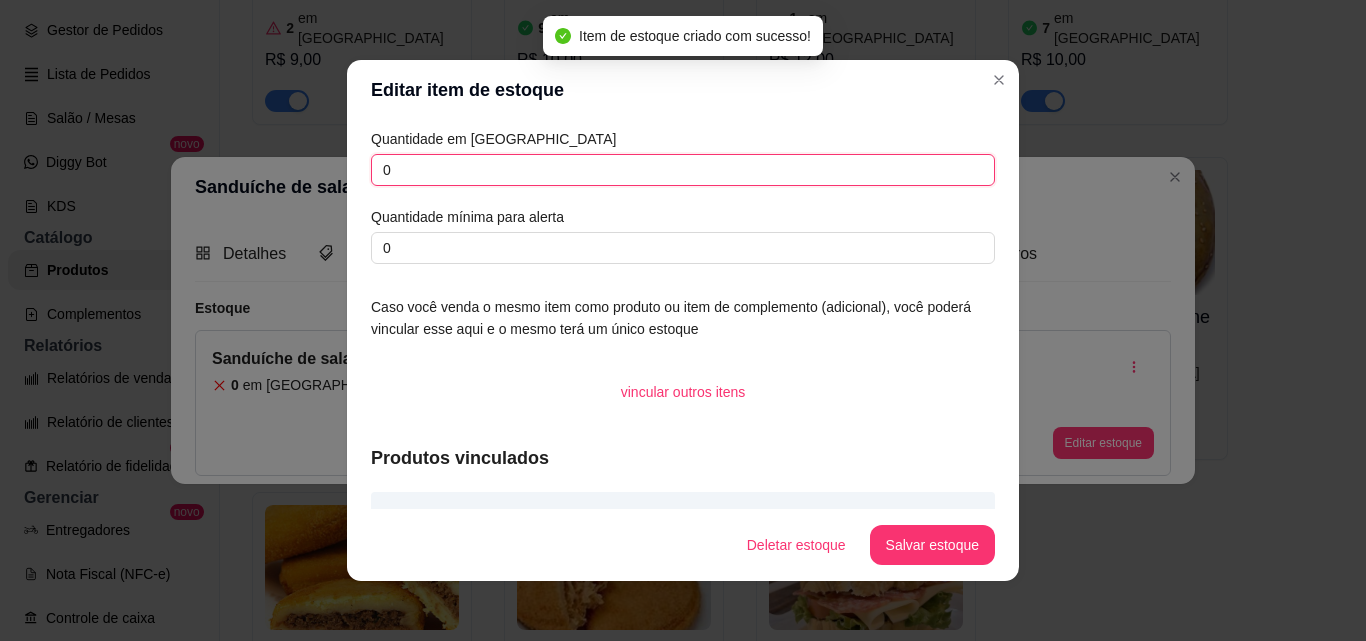 drag, startPoint x: 391, startPoint y: 165, endPoint x: 334, endPoint y: 165, distance: 57 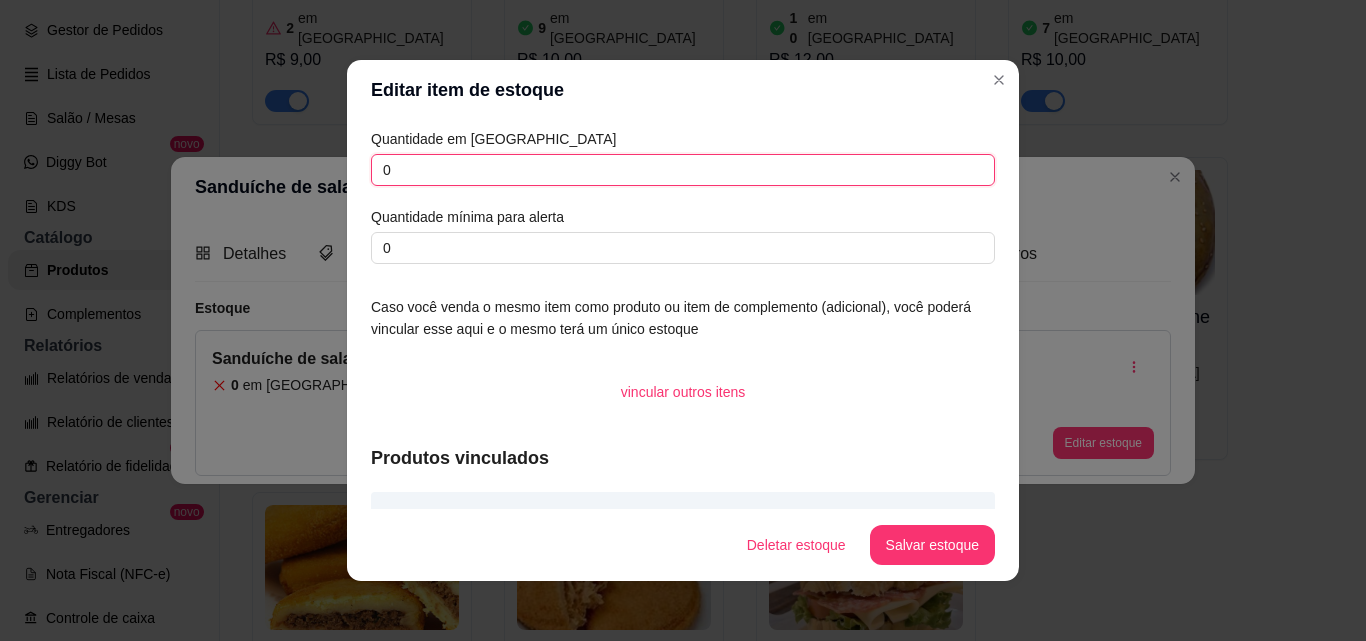 drag, startPoint x: 393, startPoint y: 165, endPoint x: 312, endPoint y: 167, distance: 81.02469 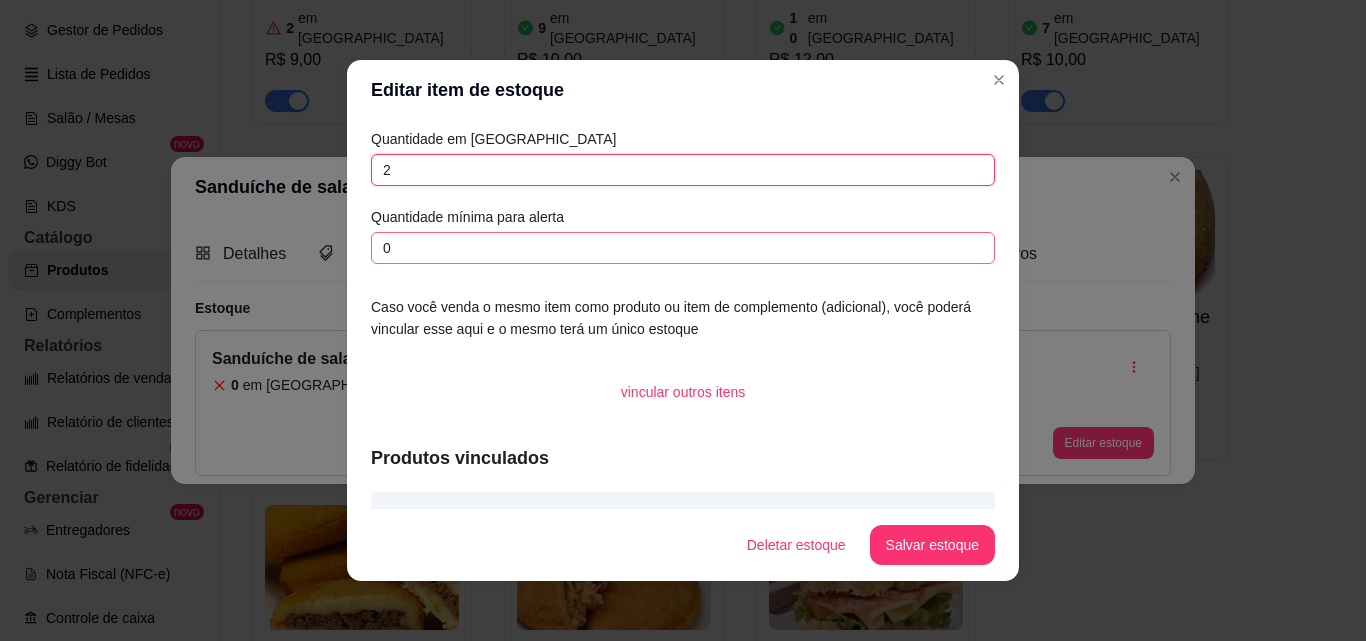 type on "2" 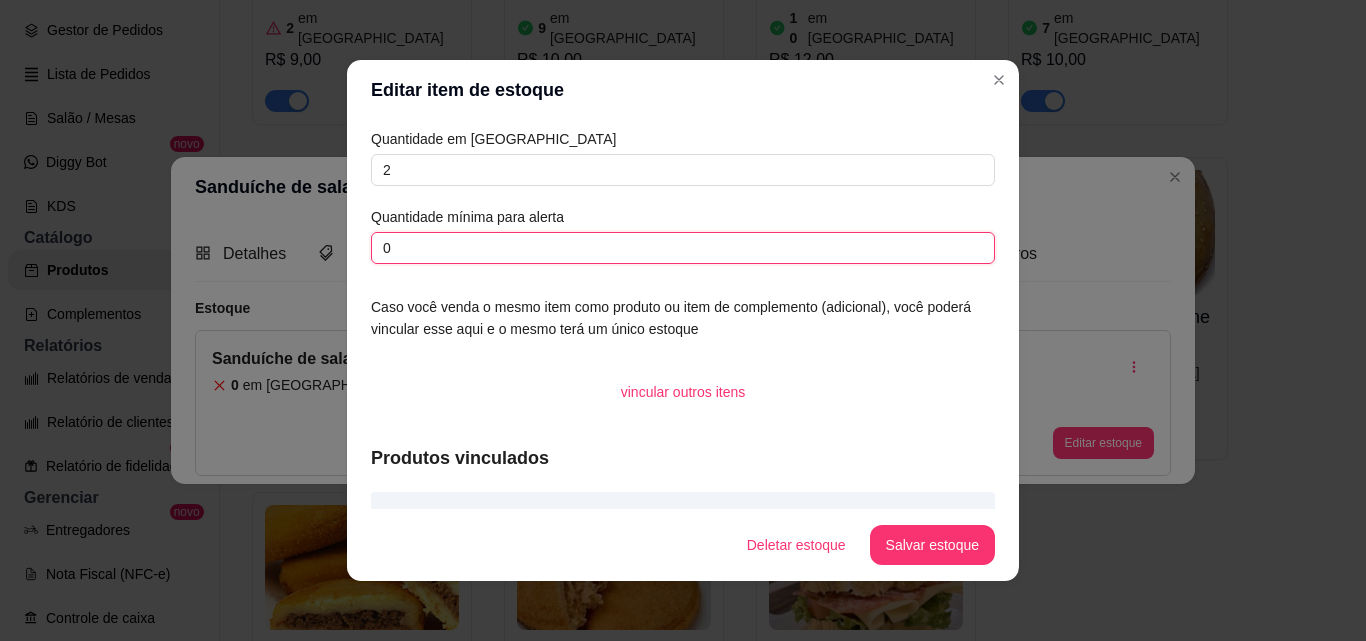 drag, startPoint x: 405, startPoint y: 250, endPoint x: 313, endPoint y: 250, distance: 92 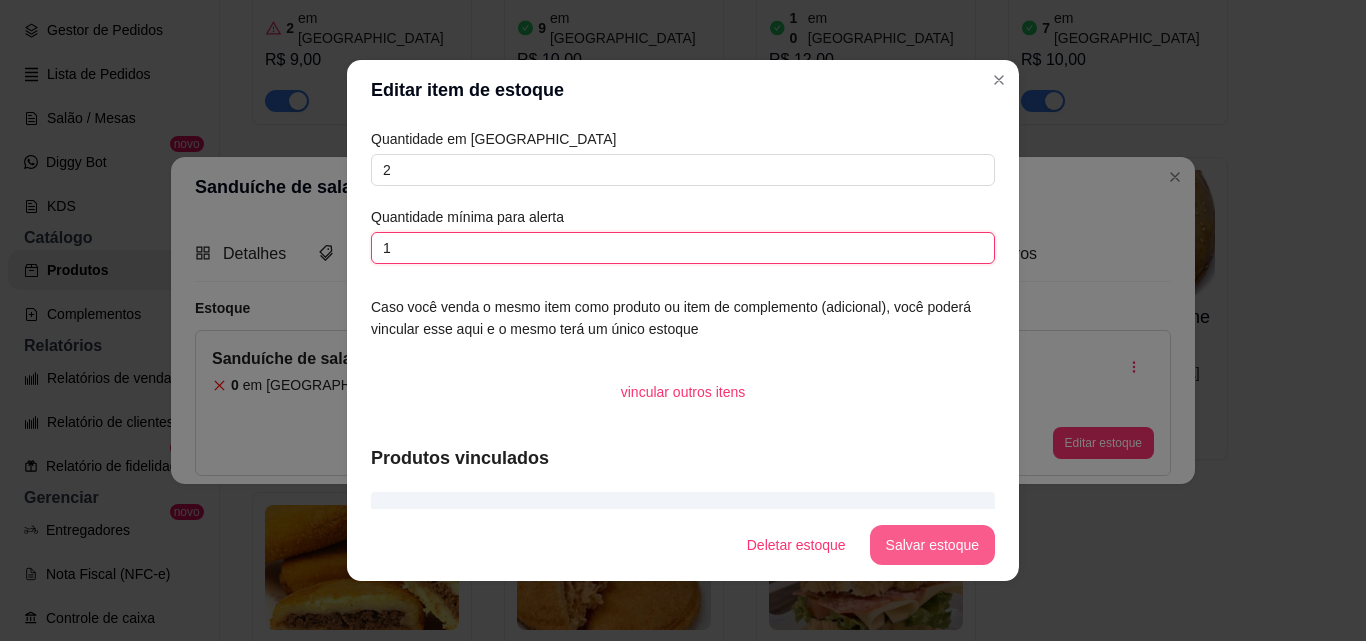 type on "1" 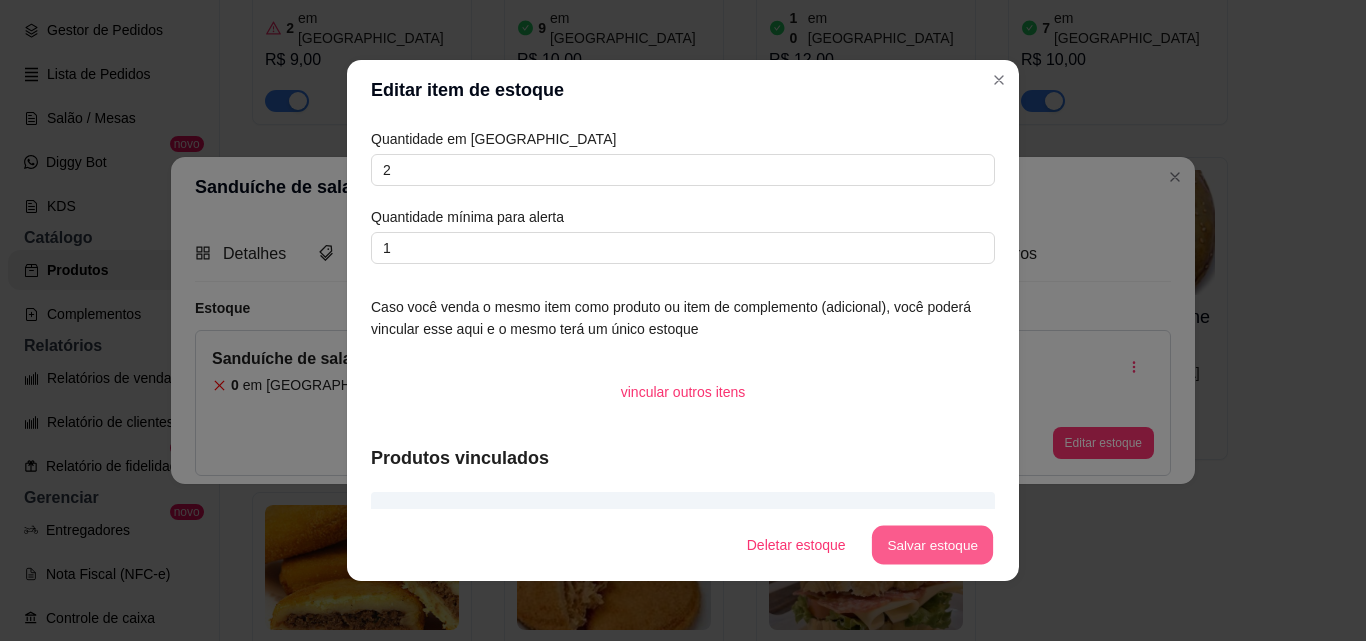 click on "Salvar estoque" at bounding box center (932, 545) 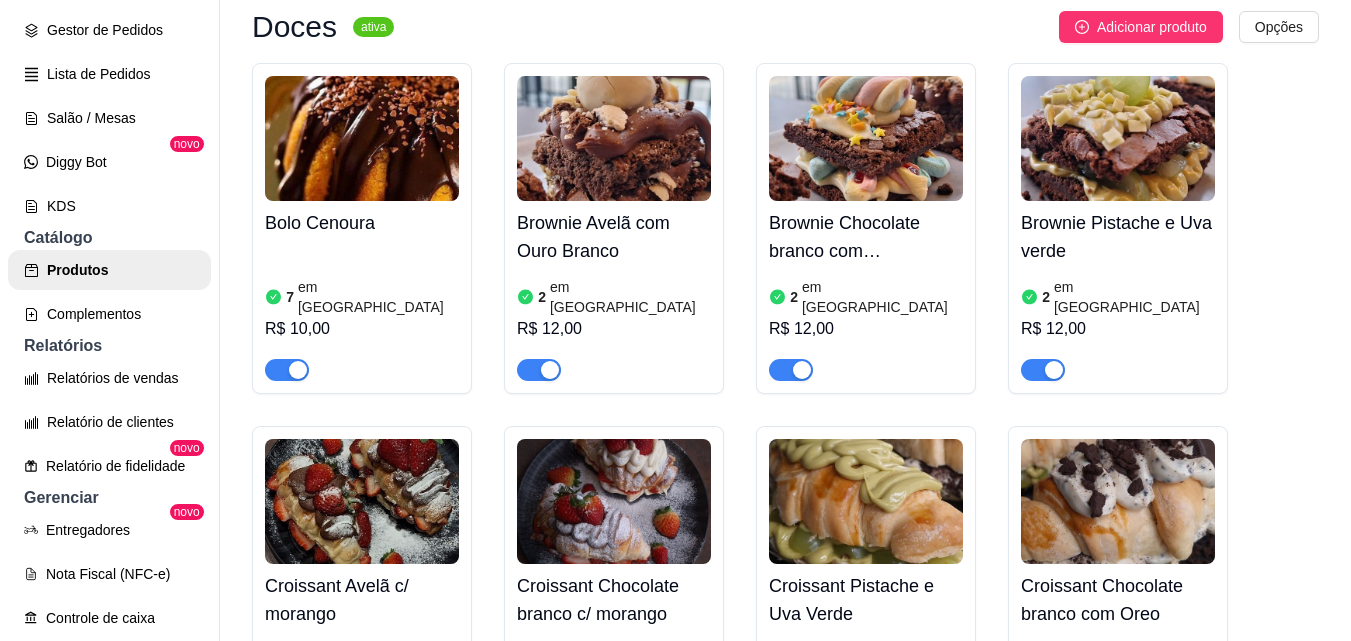 scroll, scrollTop: 2000, scrollLeft: 0, axis: vertical 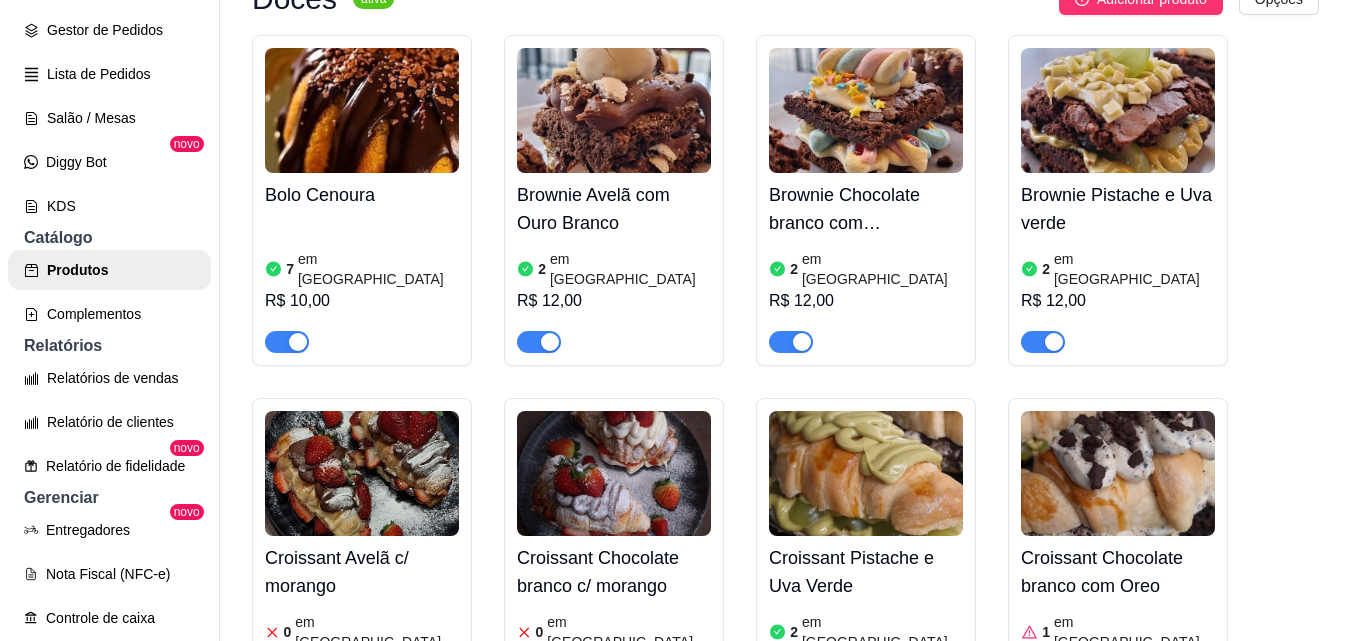 click at bounding box center [362, 473] 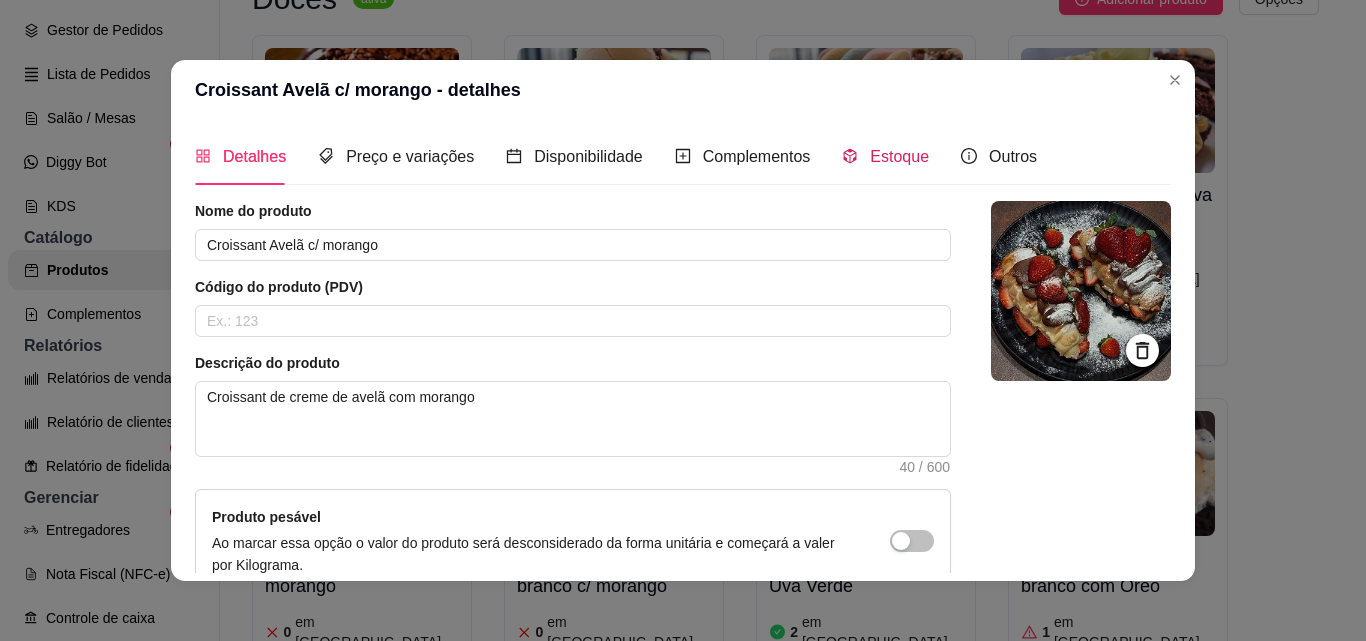 click on "Estoque" at bounding box center [899, 156] 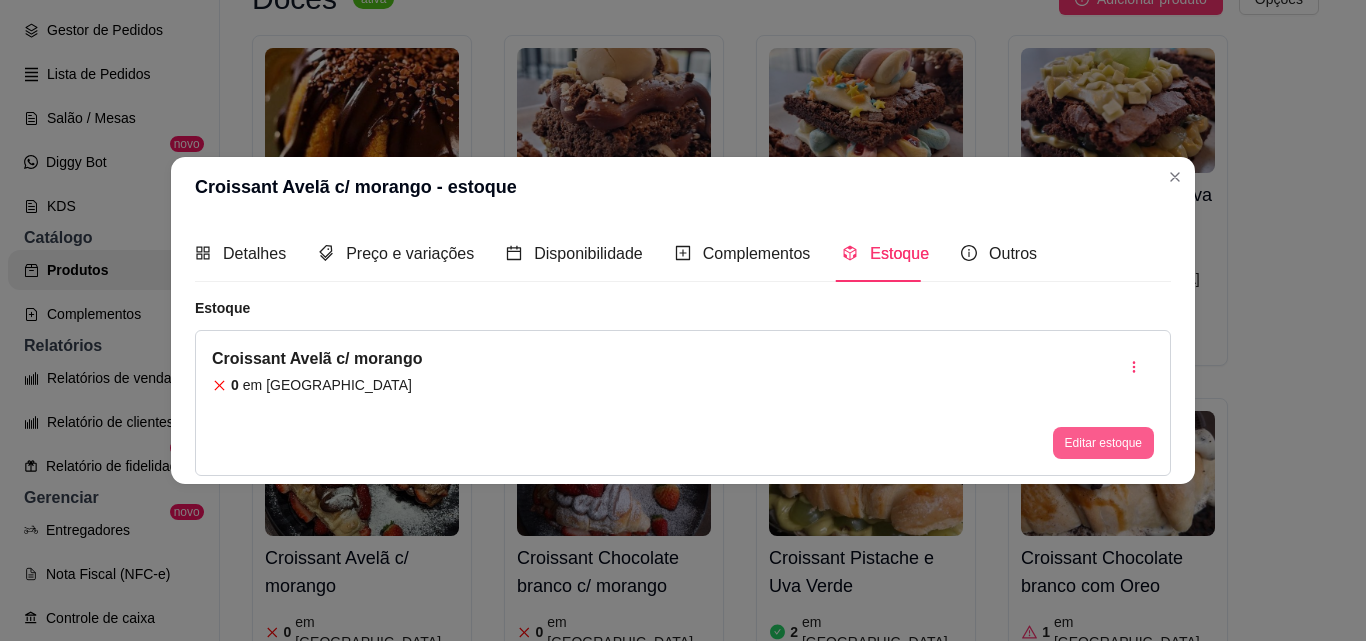 click on "Editar estoque" at bounding box center [1103, 443] 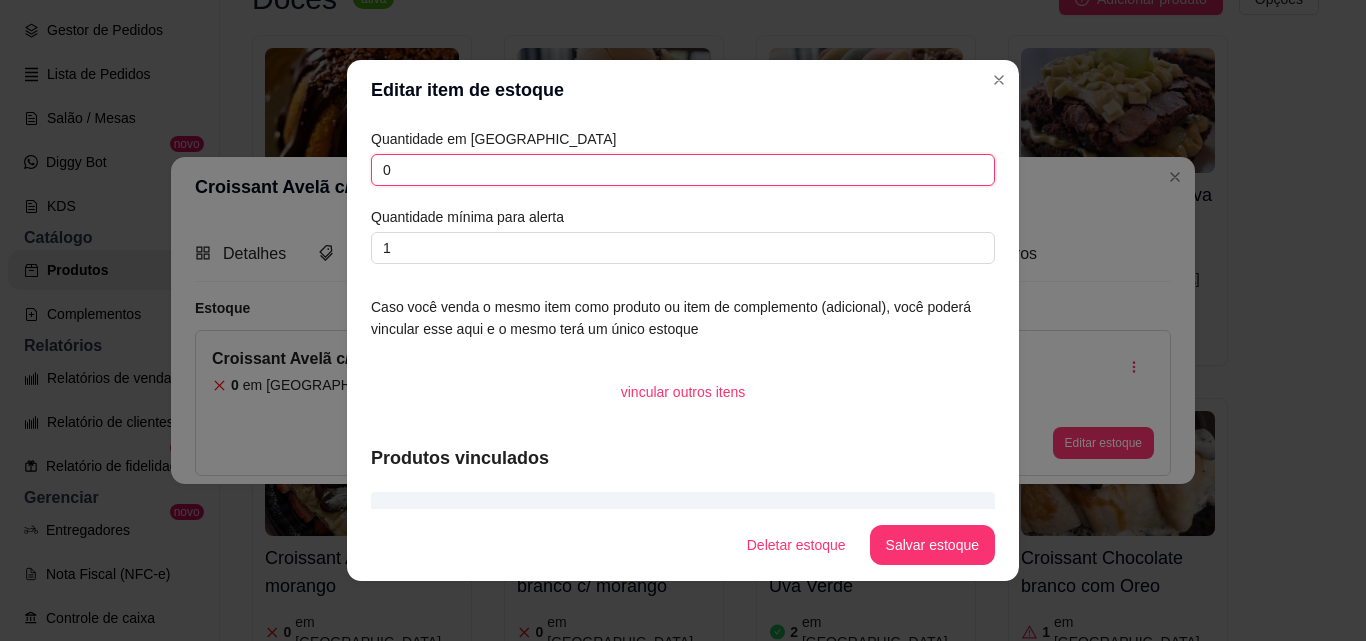 drag, startPoint x: 398, startPoint y: 169, endPoint x: 354, endPoint y: 169, distance: 44 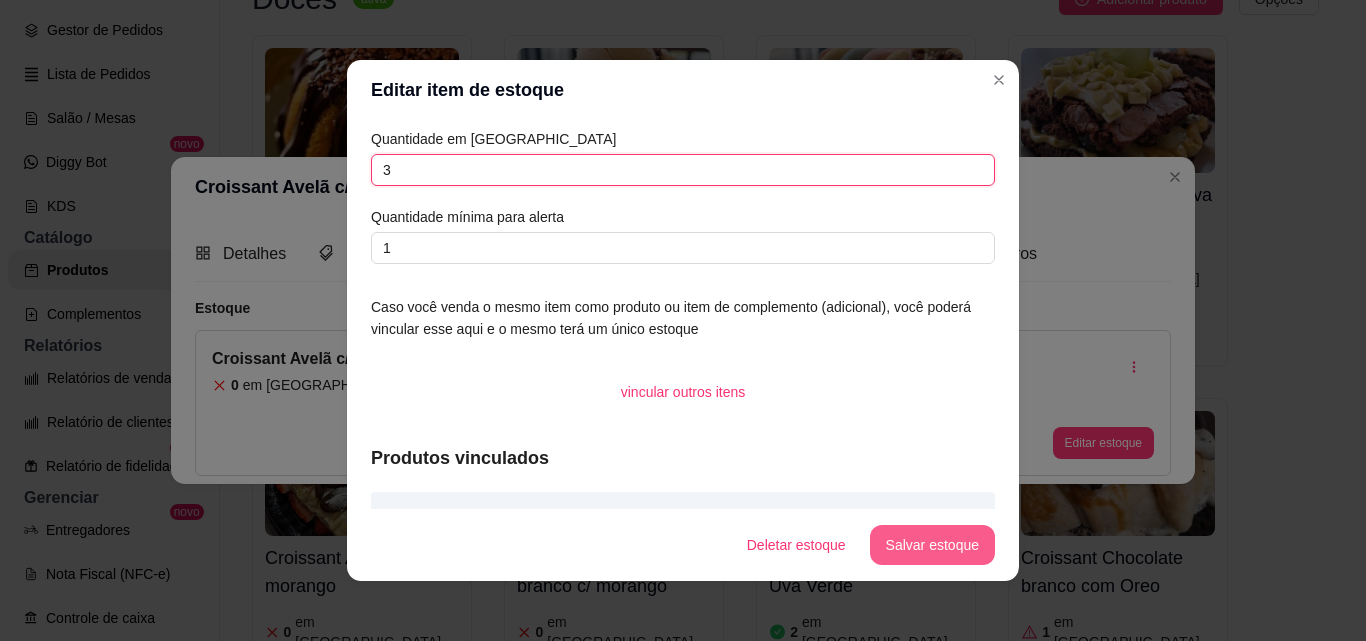 type on "3" 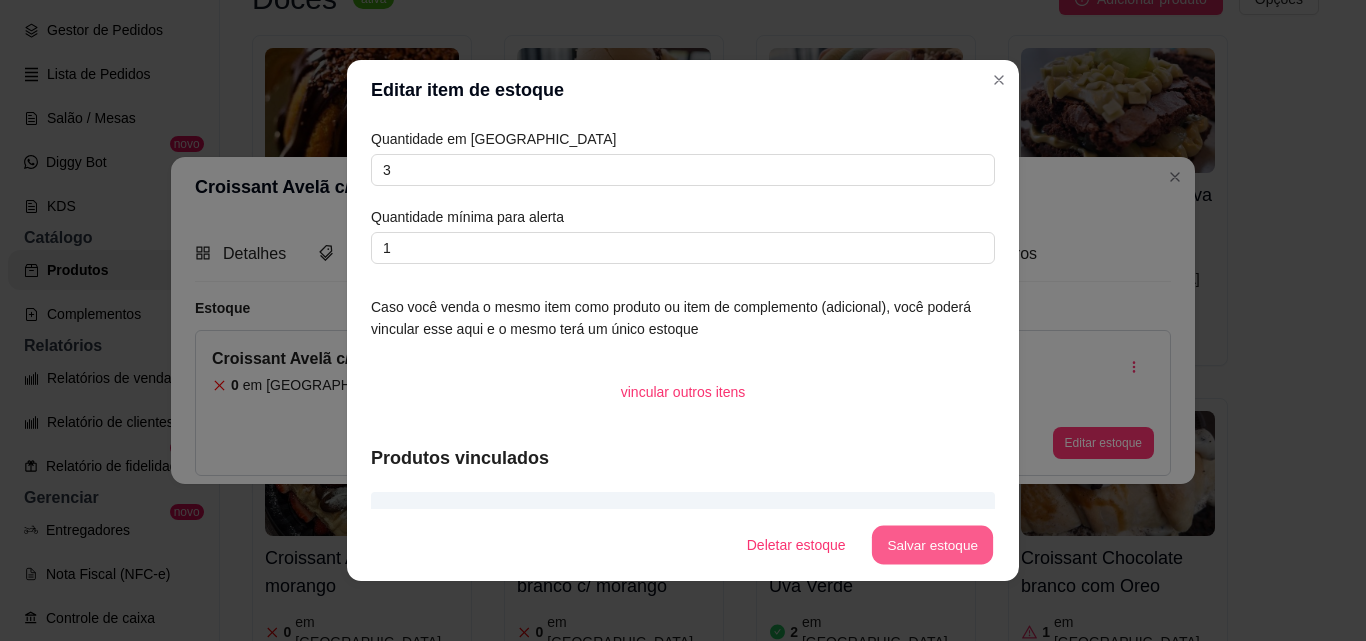 click on "Salvar estoque" at bounding box center (932, 545) 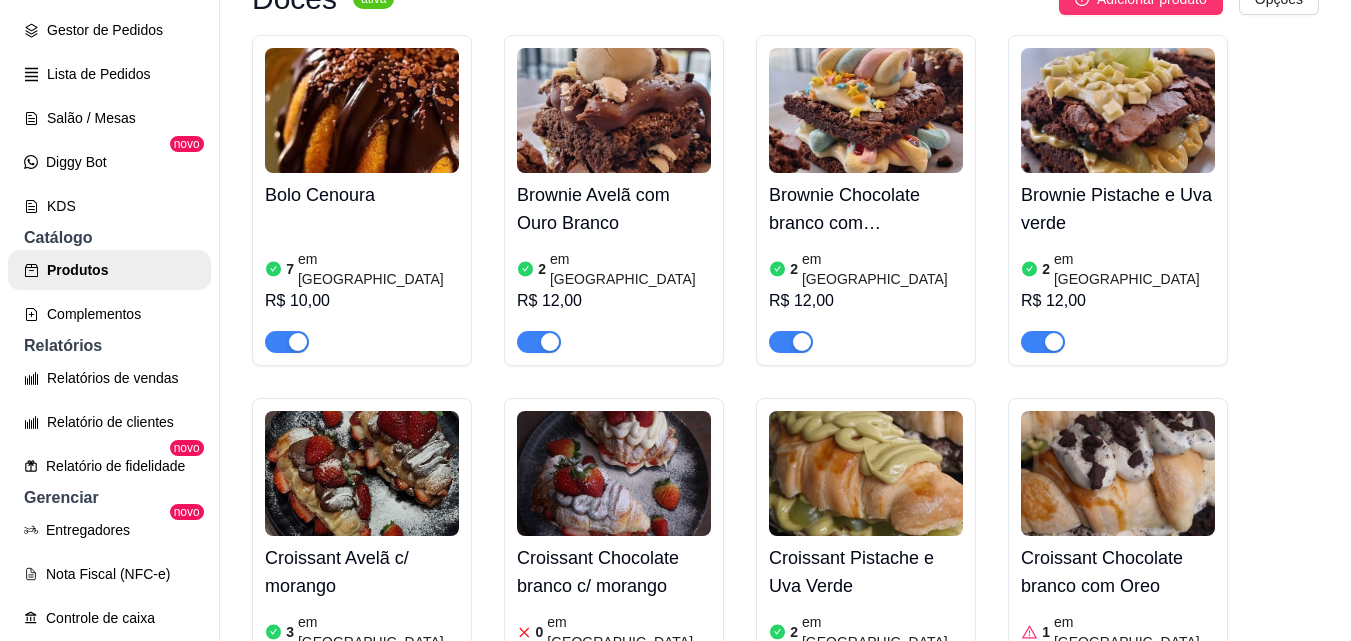 click at bounding box center [614, 473] 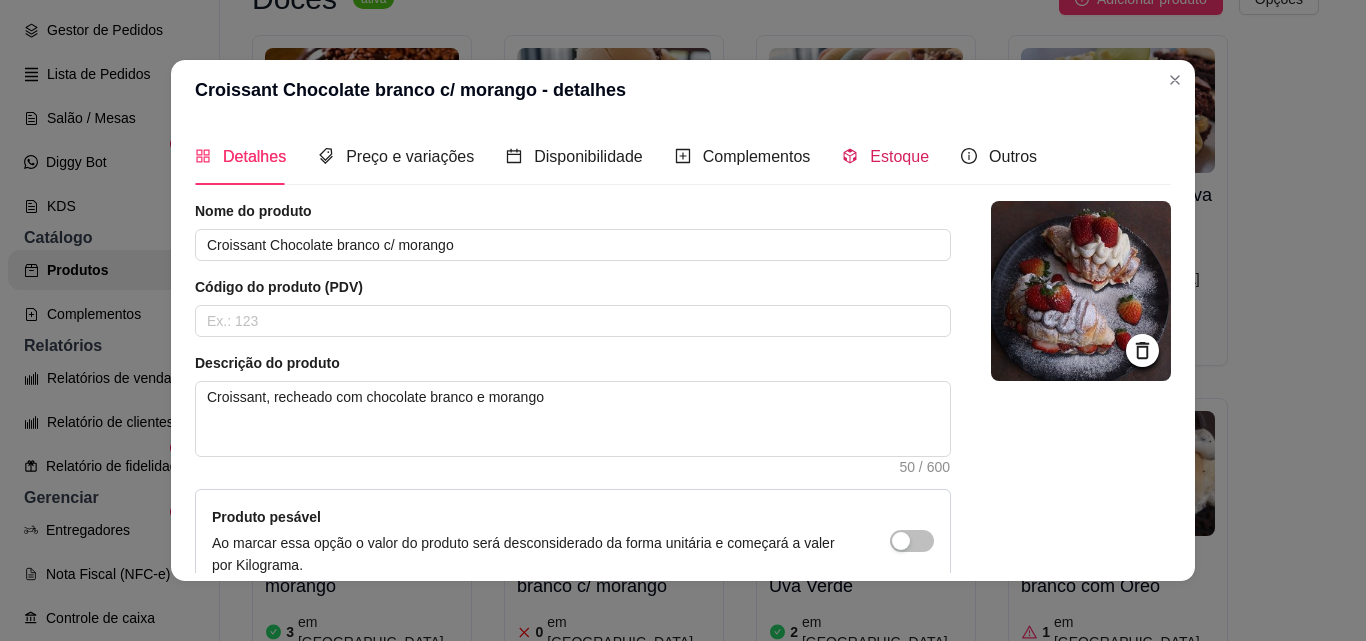 click on "Estoque" at bounding box center (899, 156) 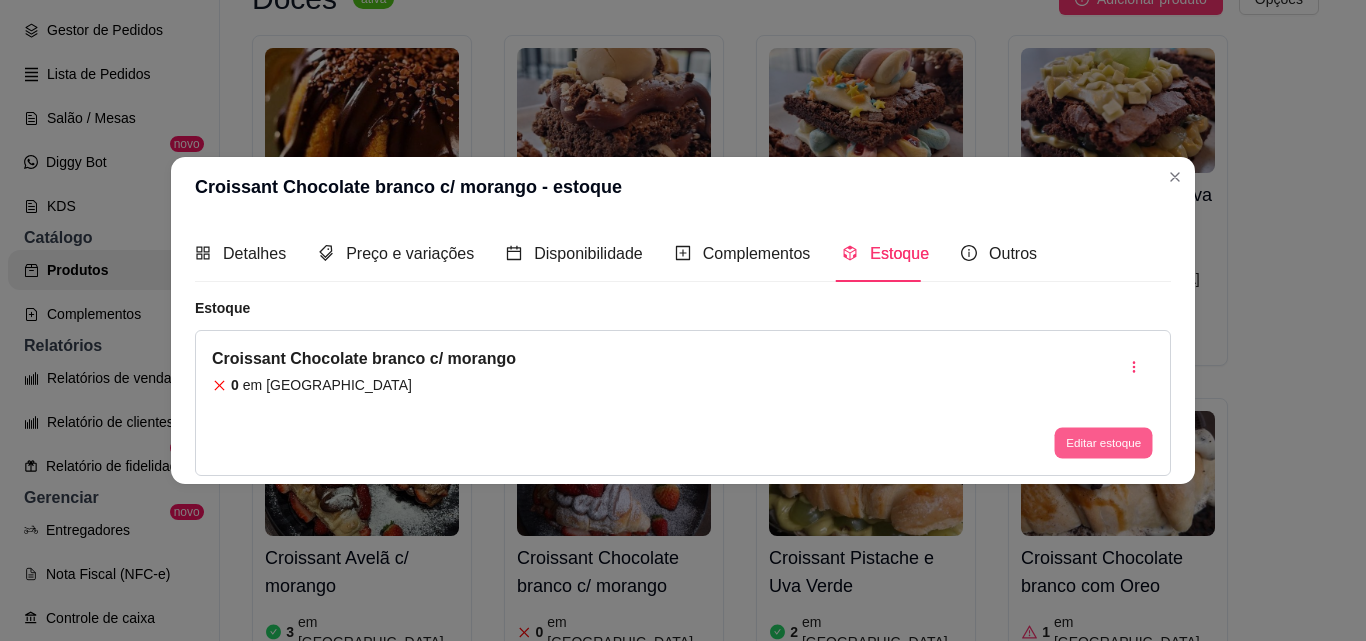 click on "Editar estoque" at bounding box center [1103, 443] 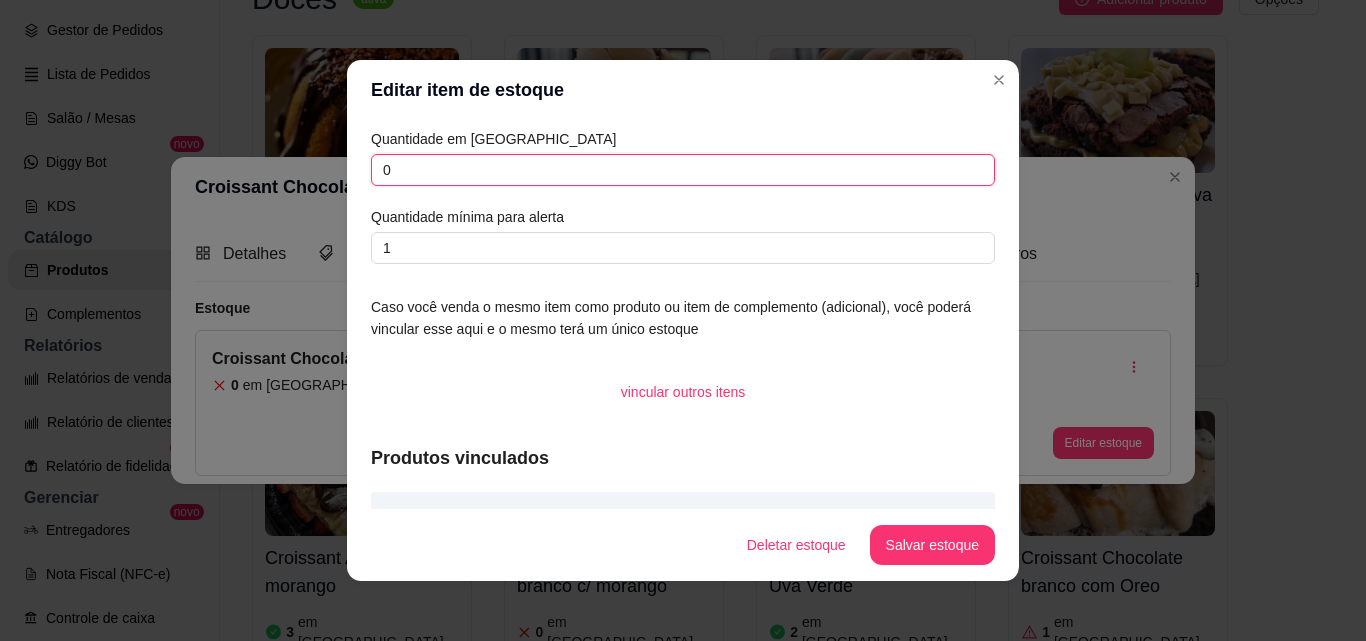 click on "Editar item de estoque Quantidade   em estoque 0 Quantidade   mínima para alerta 1 Caso você venda o mesmo item como produto ou item de complemento (adicional), você poderá vincular esse aqui e o mesmo terá um único estoque vincular outros itens Produtos vinculados Croissant Chocolate branco c/ morango Deletar estoque Salvar estoque" at bounding box center (683, 320) 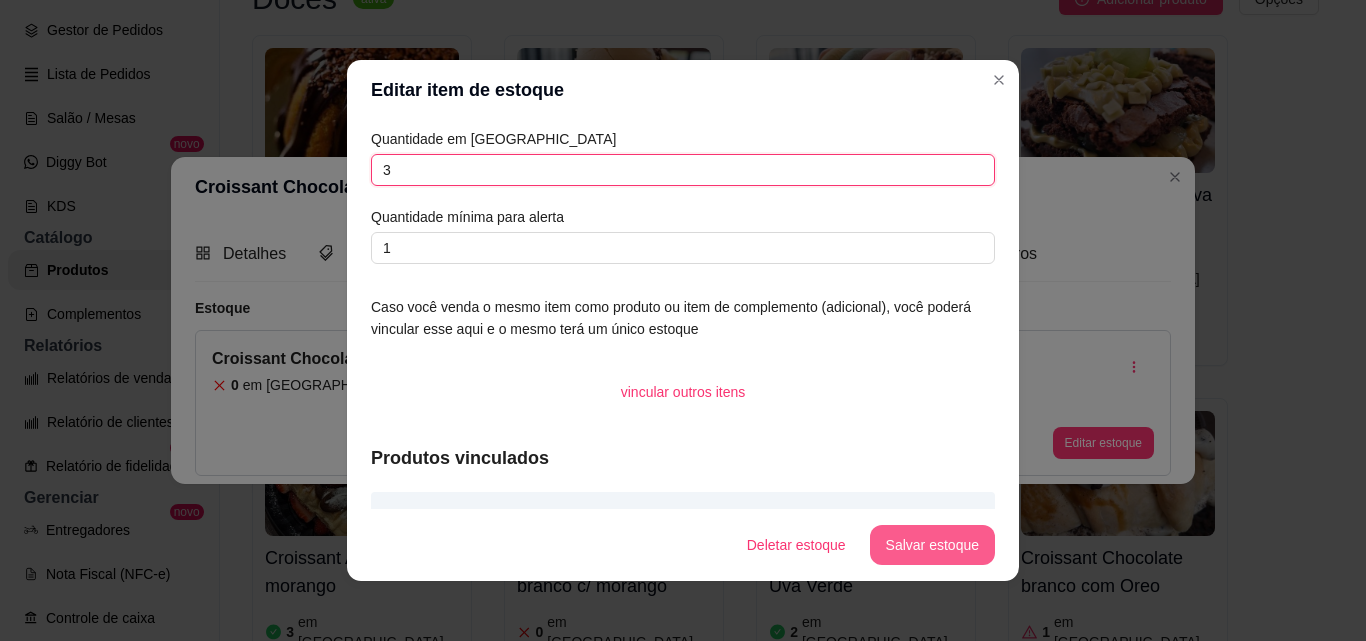 type on "3" 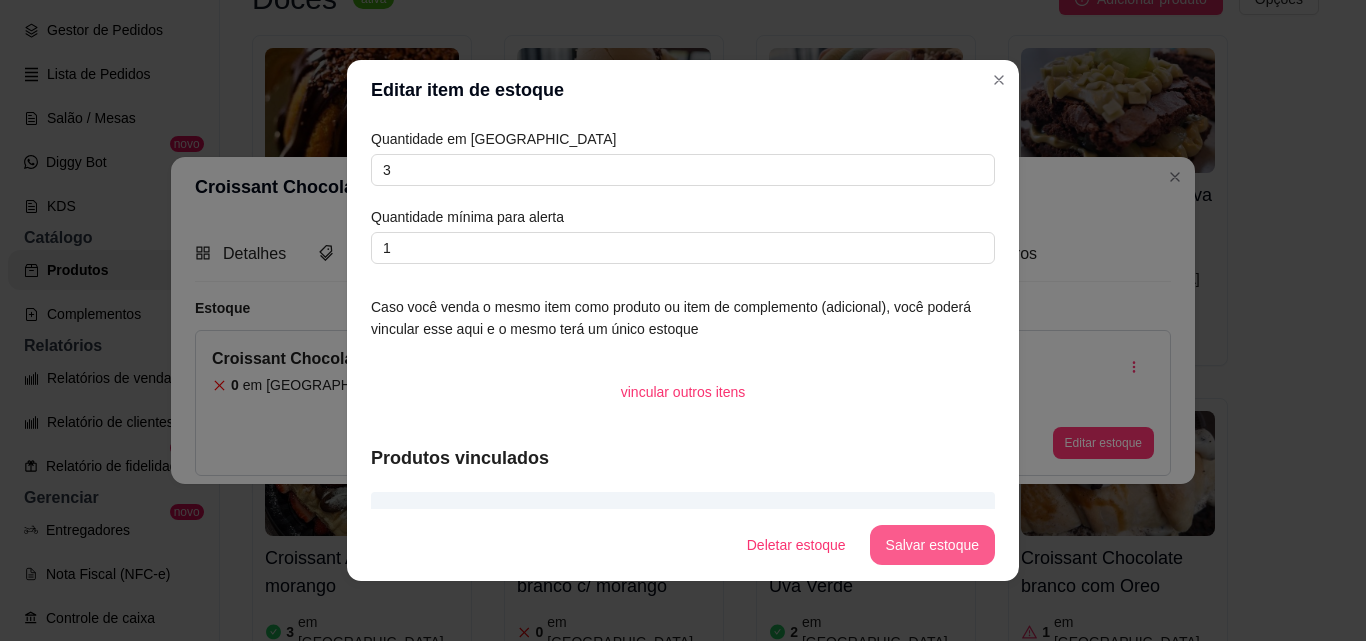 click on "Salvar estoque" at bounding box center (932, 545) 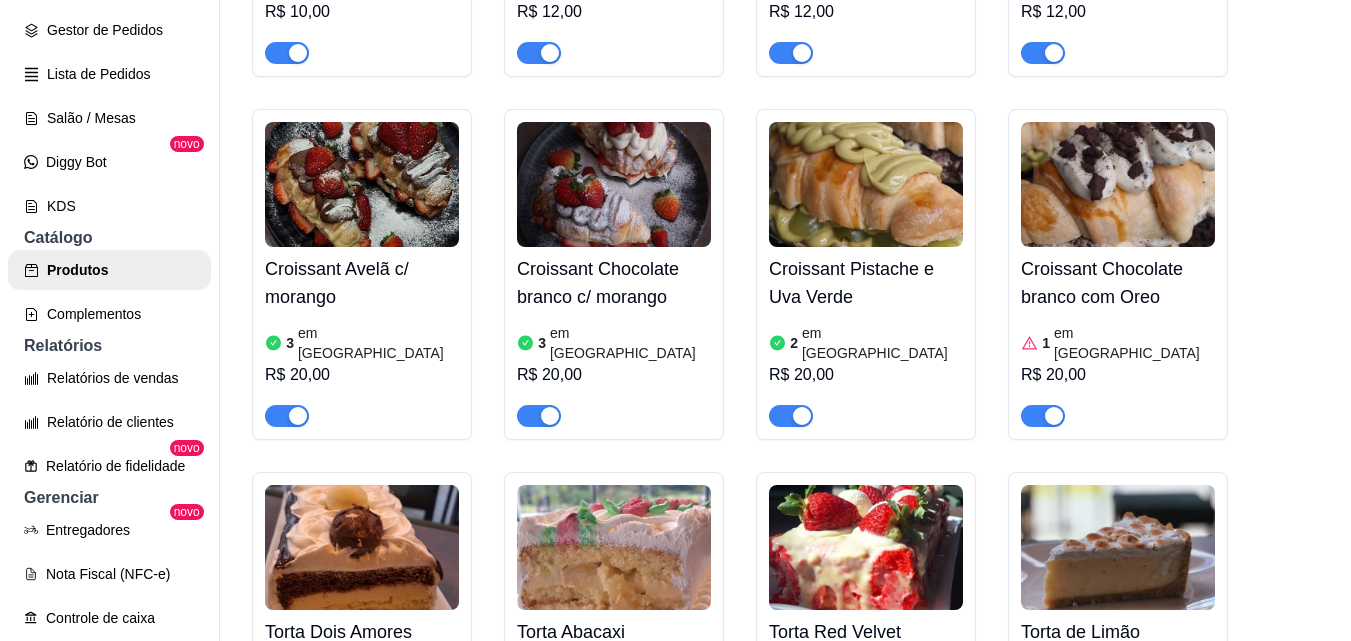 scroll, scrollTop: 2300, scrollLeft: 0, axis: vertical 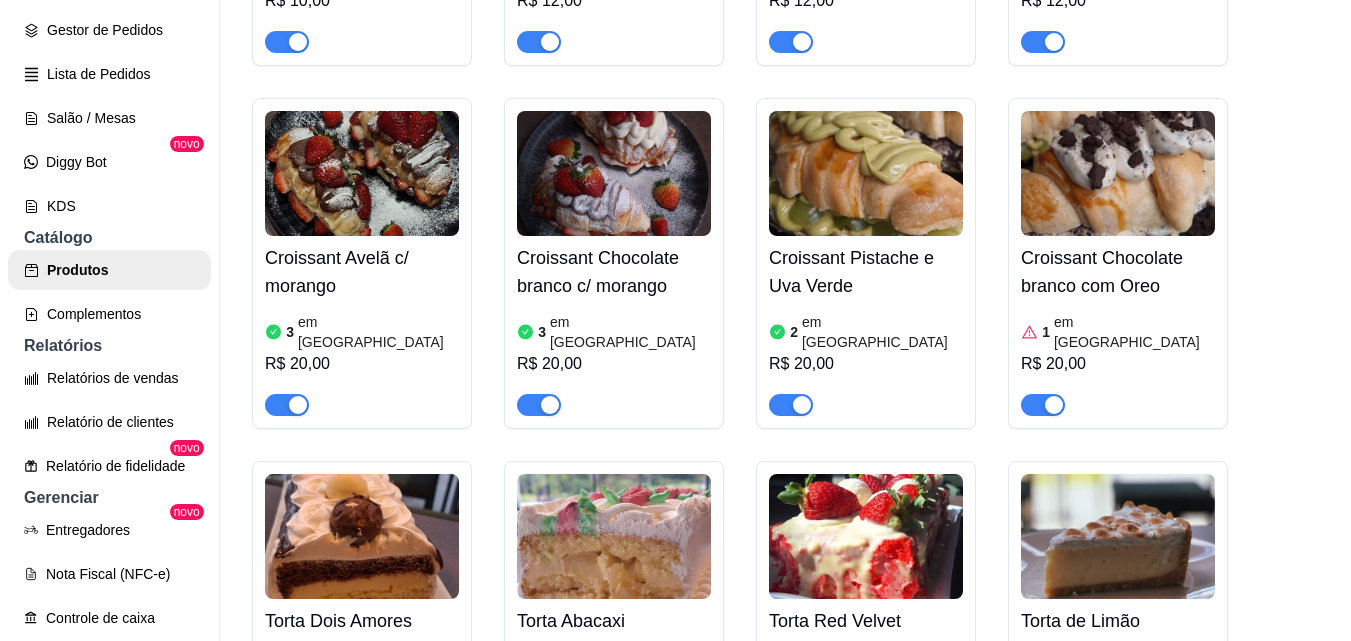 click at bounding box center (1118, 173) 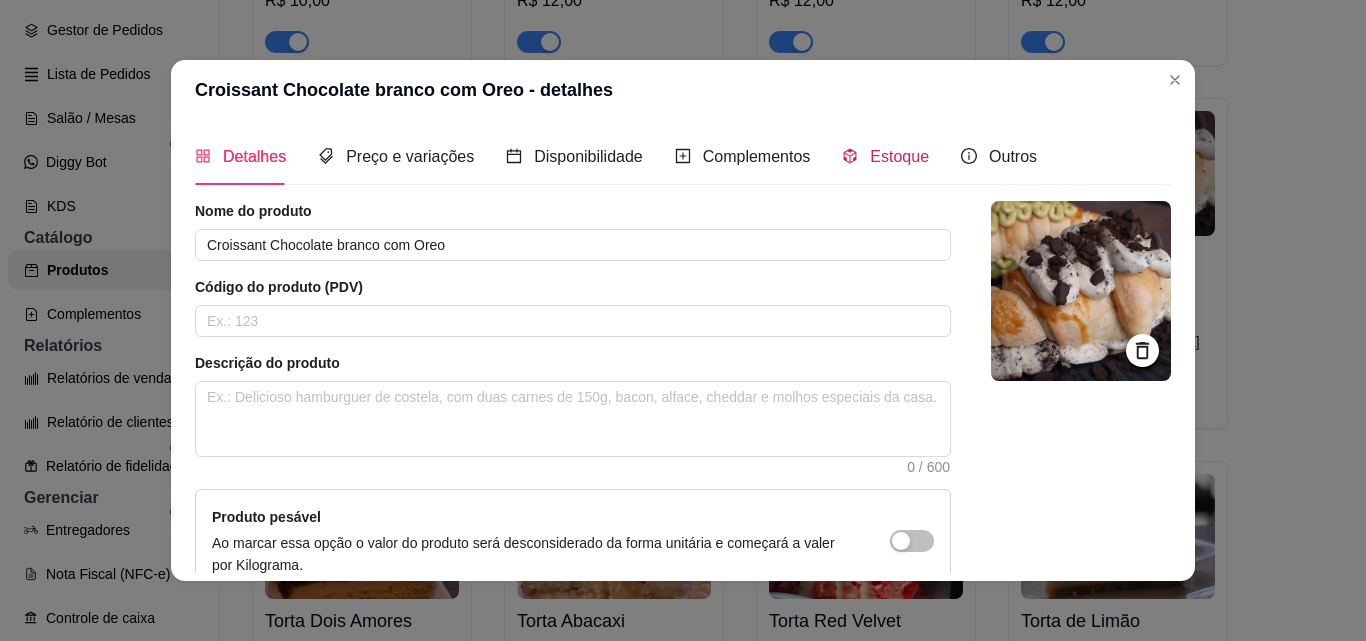 click on "Estoque" at bounding box center (899, 156) 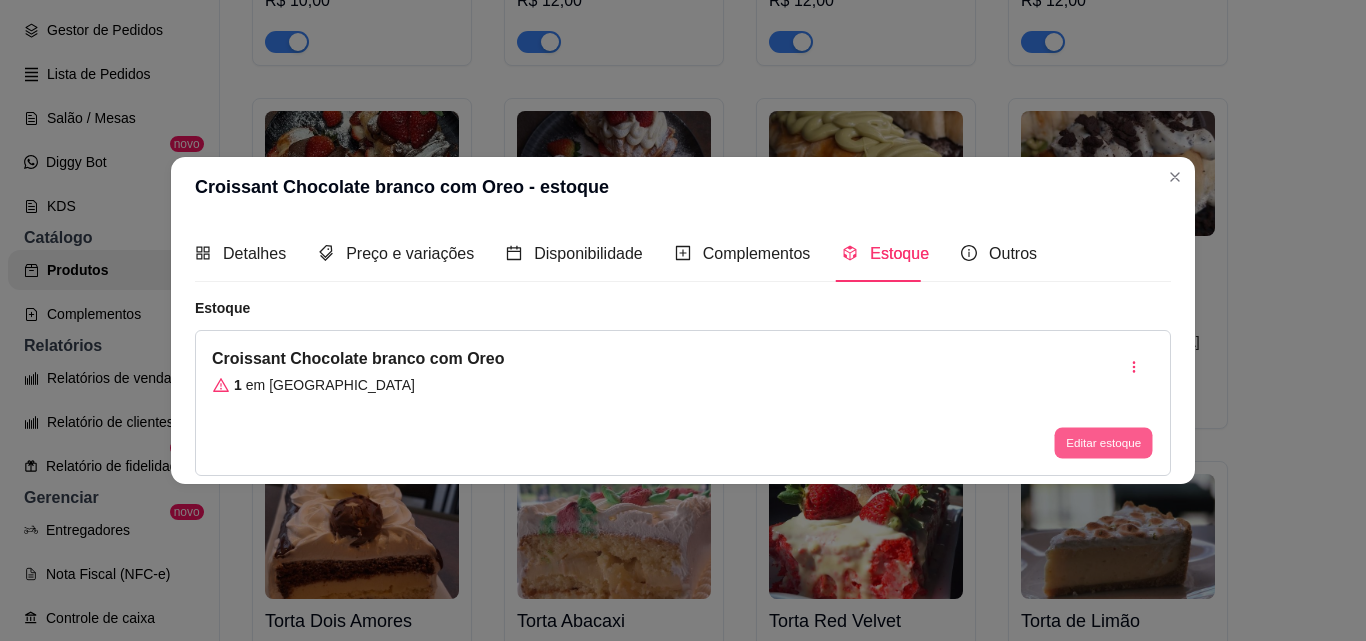 click on "Editar estoque" at bounding box center (1103, 443) 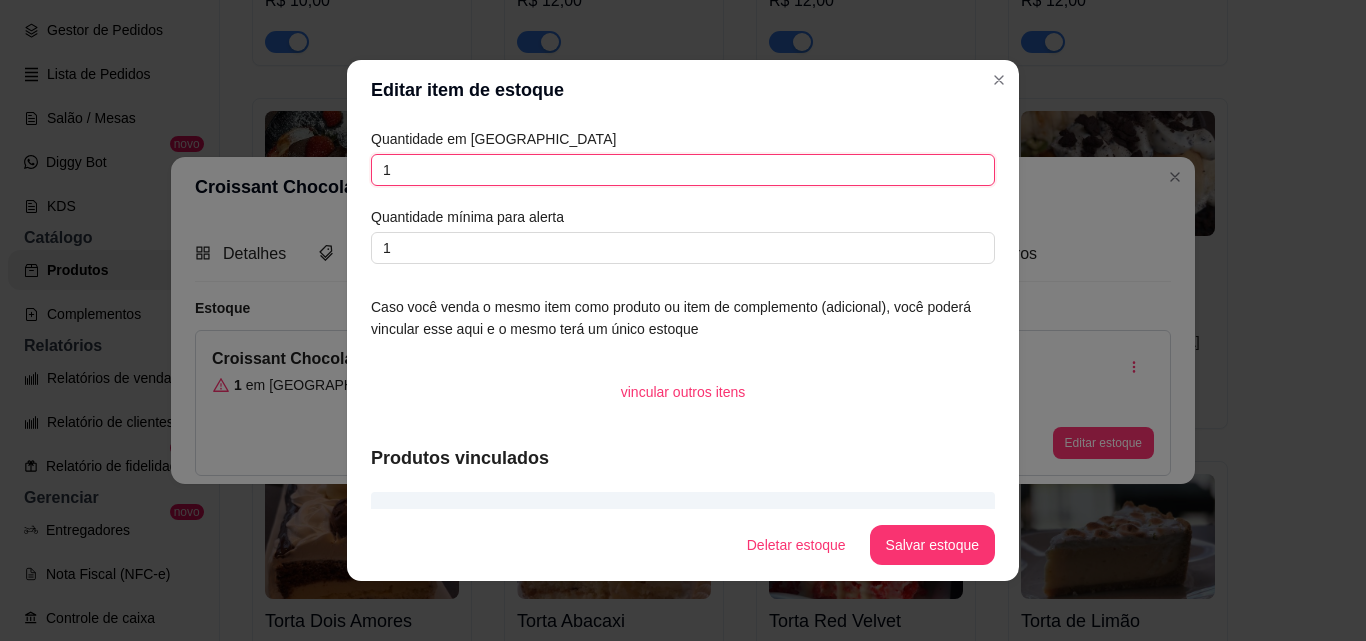 drag, startPoint x: 387, startPoint y: 173, endPoint x: 320, endPoint y: 163, distance: 67.74216 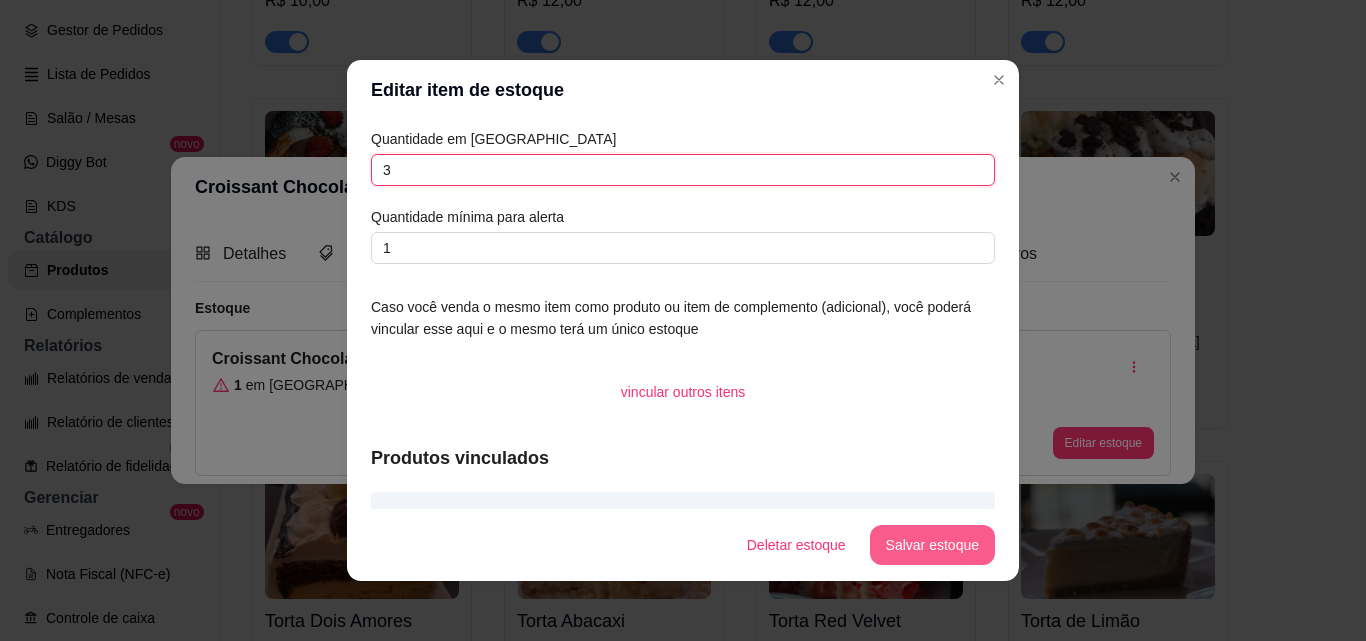 type on "3" 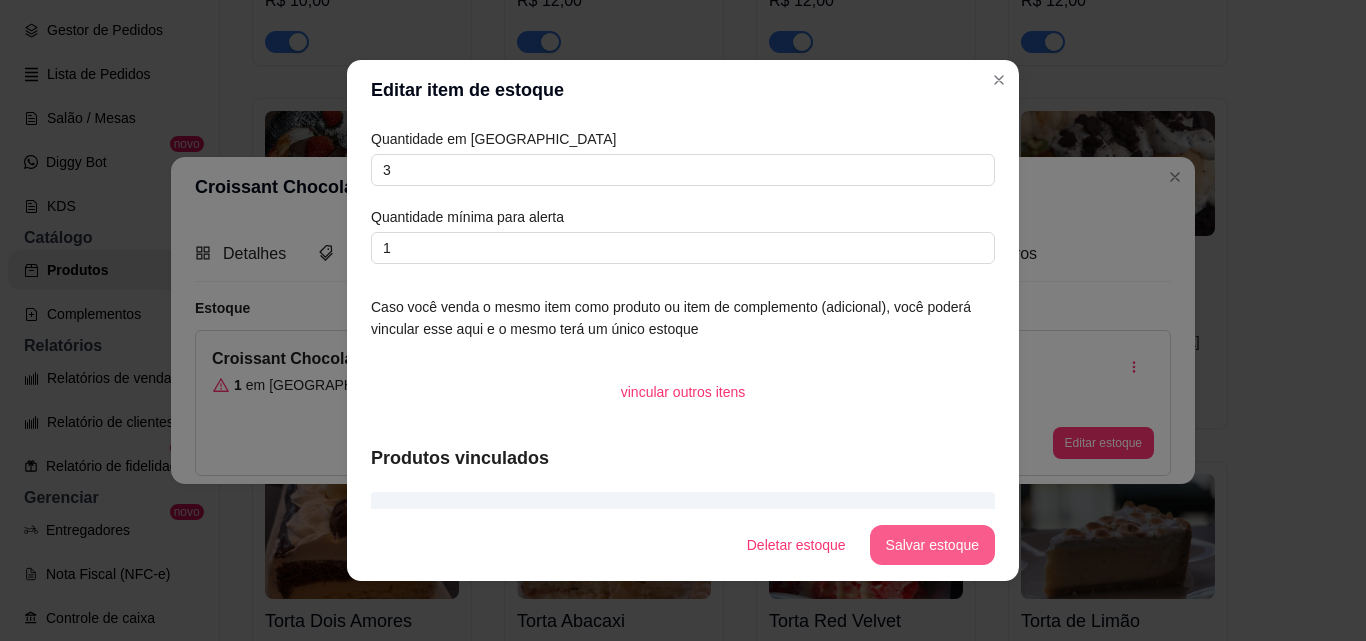 click on "Salvar estoque" at bounding box center [932, 545] 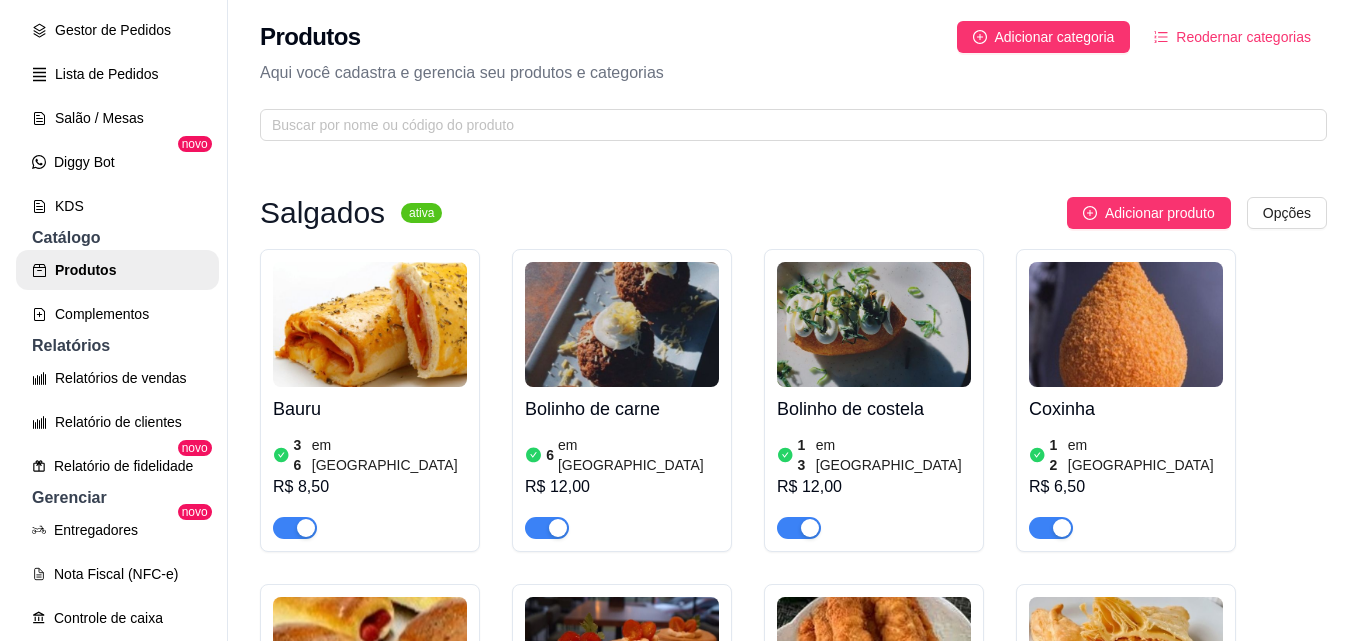 scroll, scrollTop: 0, scrollLeft: 0, axis: both 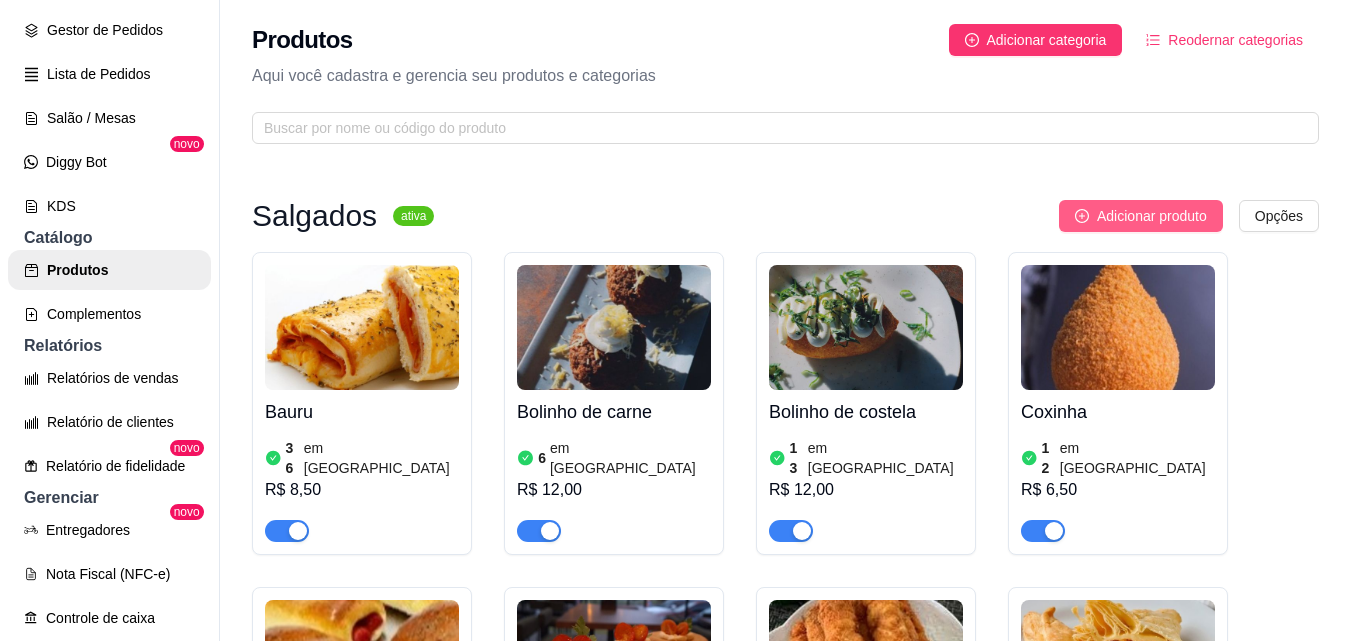 click on "Adicionar produto" at bounding box center (1152, 216) 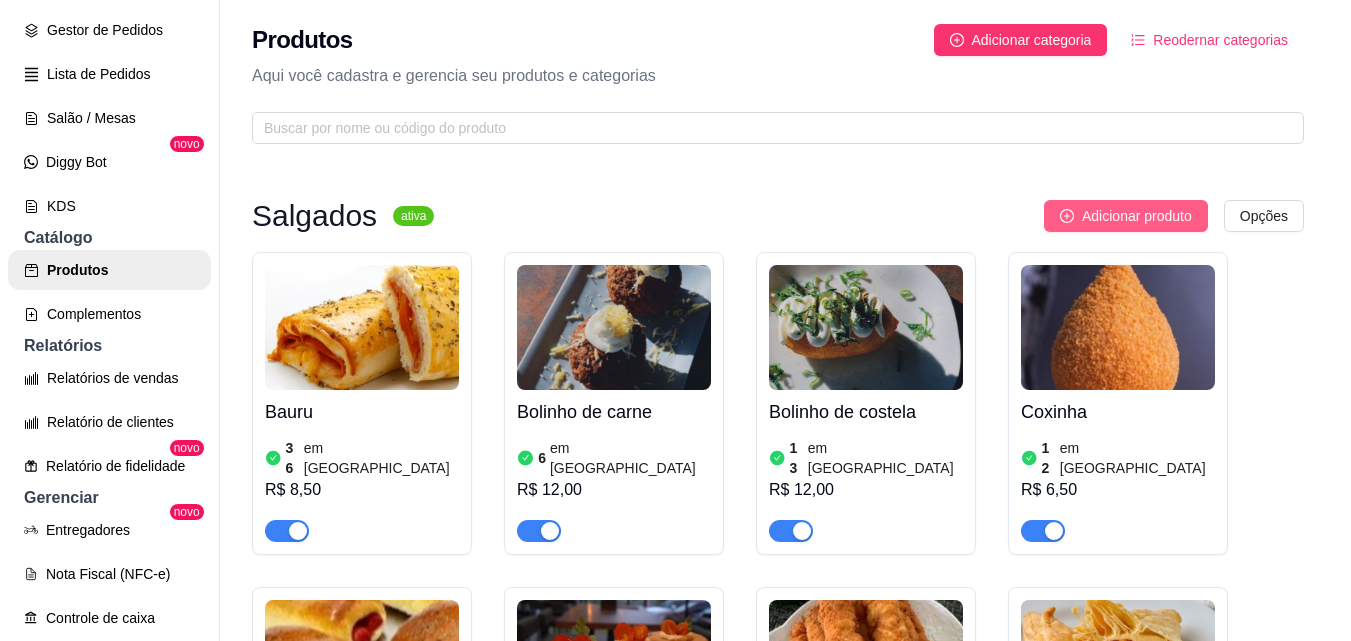type 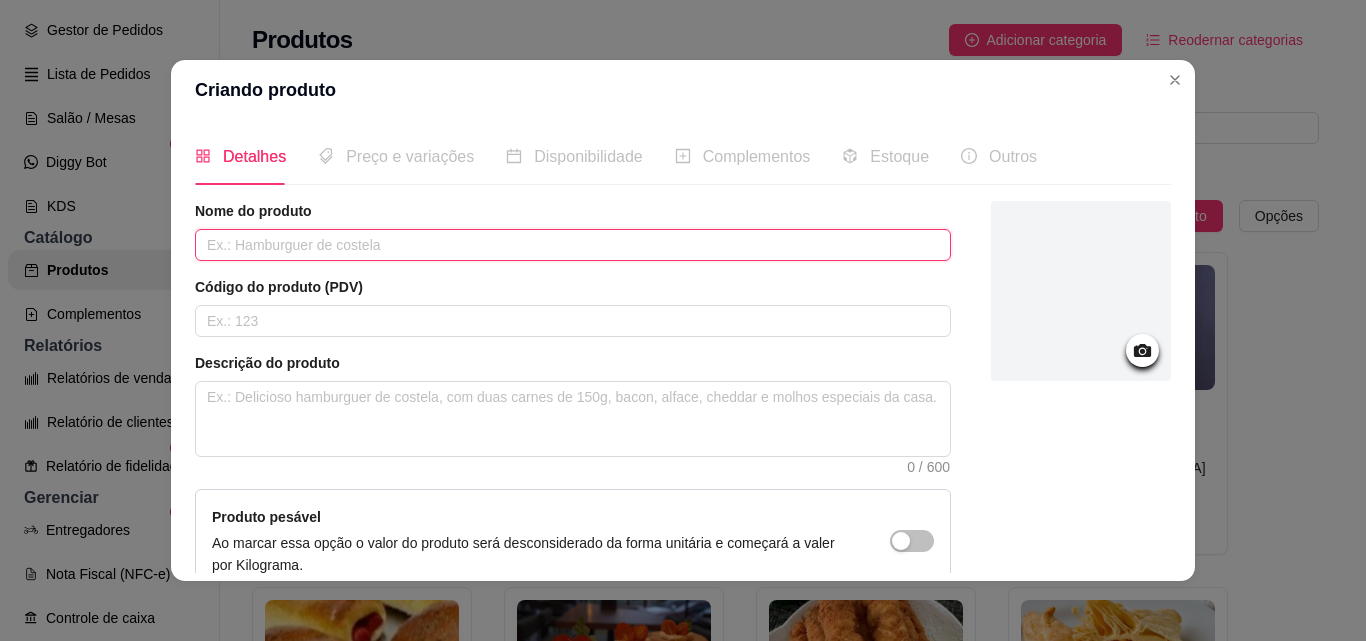 click at bounding box center (573, 245) 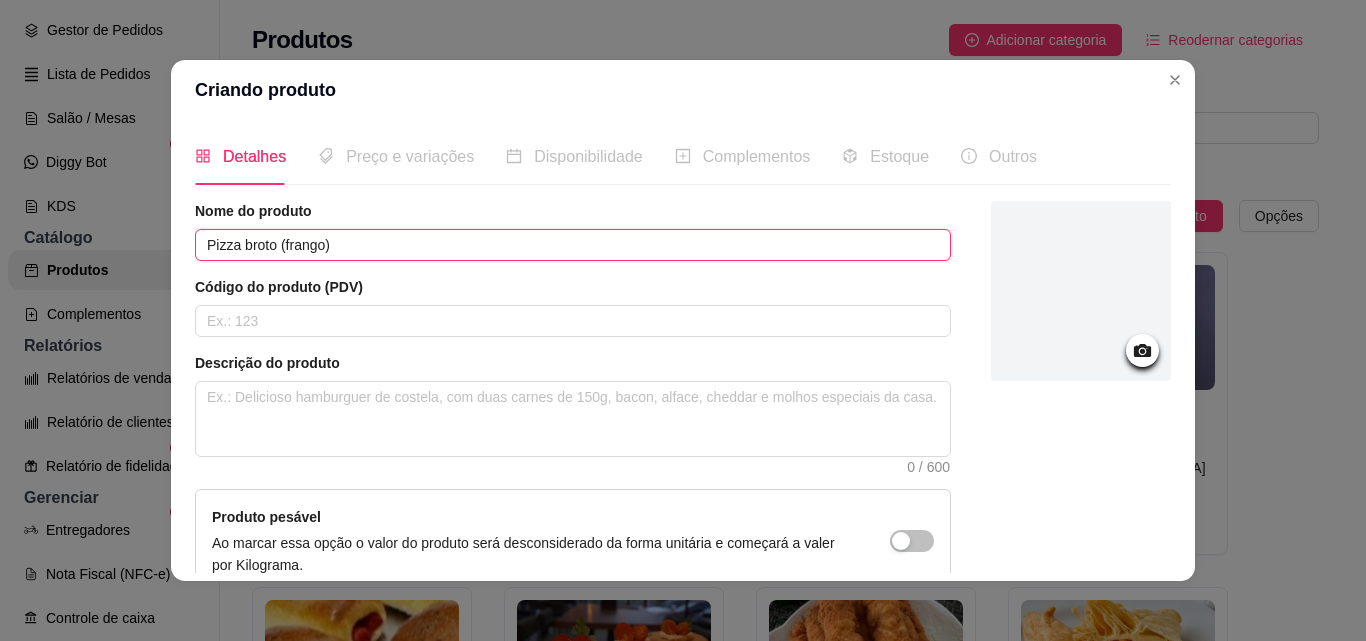 type on "Pizza broto (frango)" 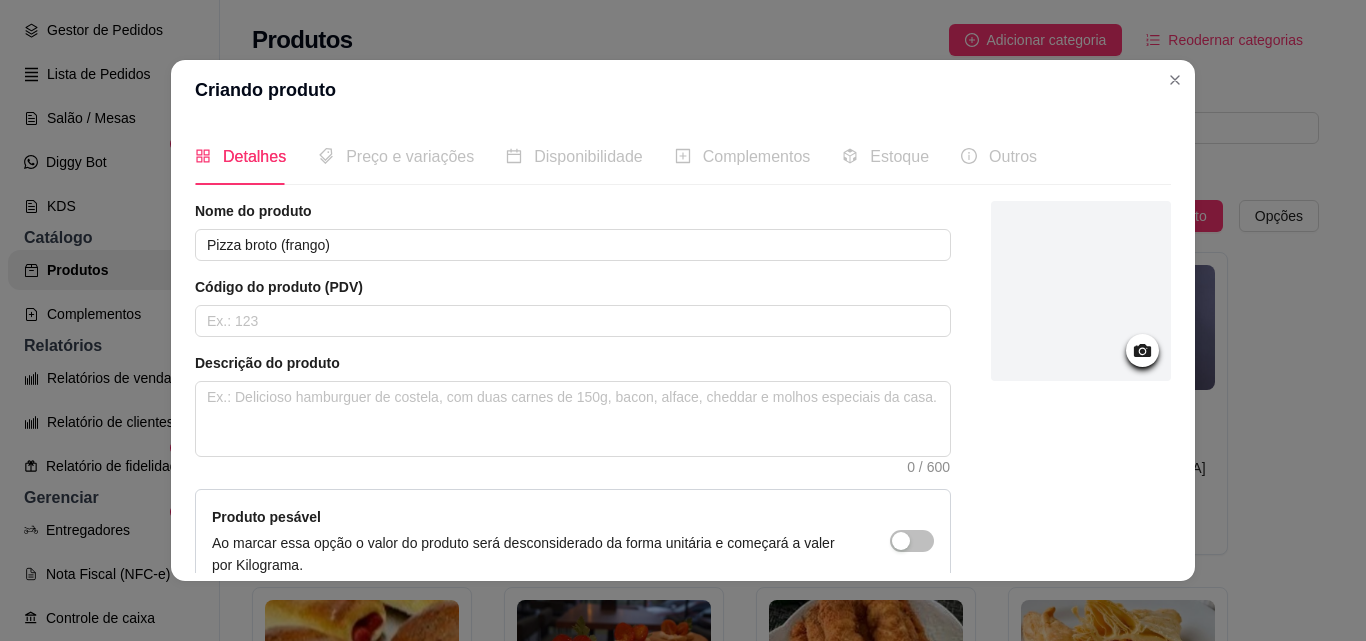 click 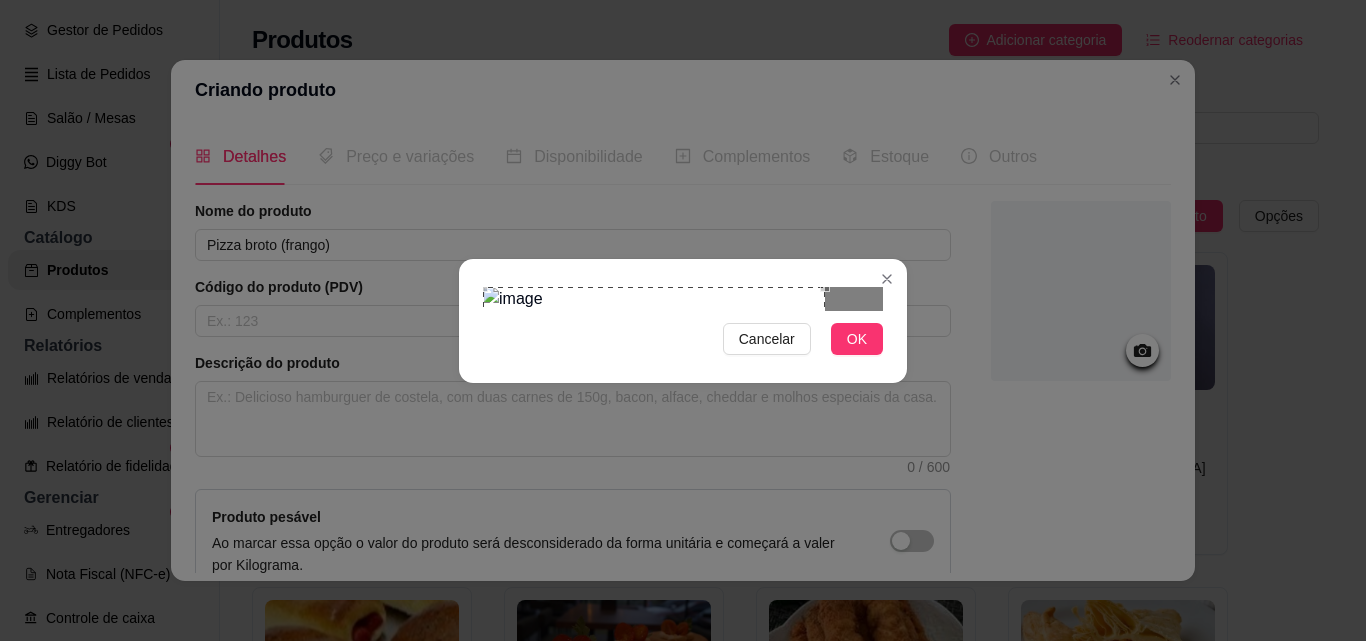 click at bounding box center [654, 428] 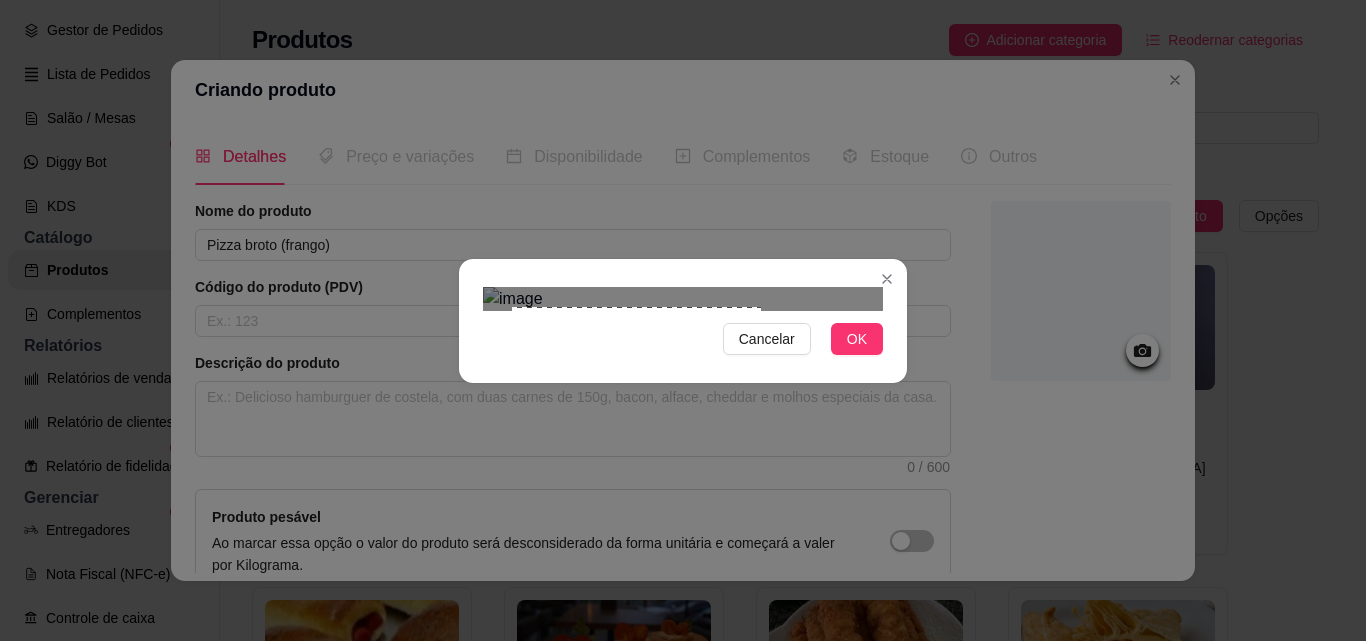 click at bounding box center (683, 299) 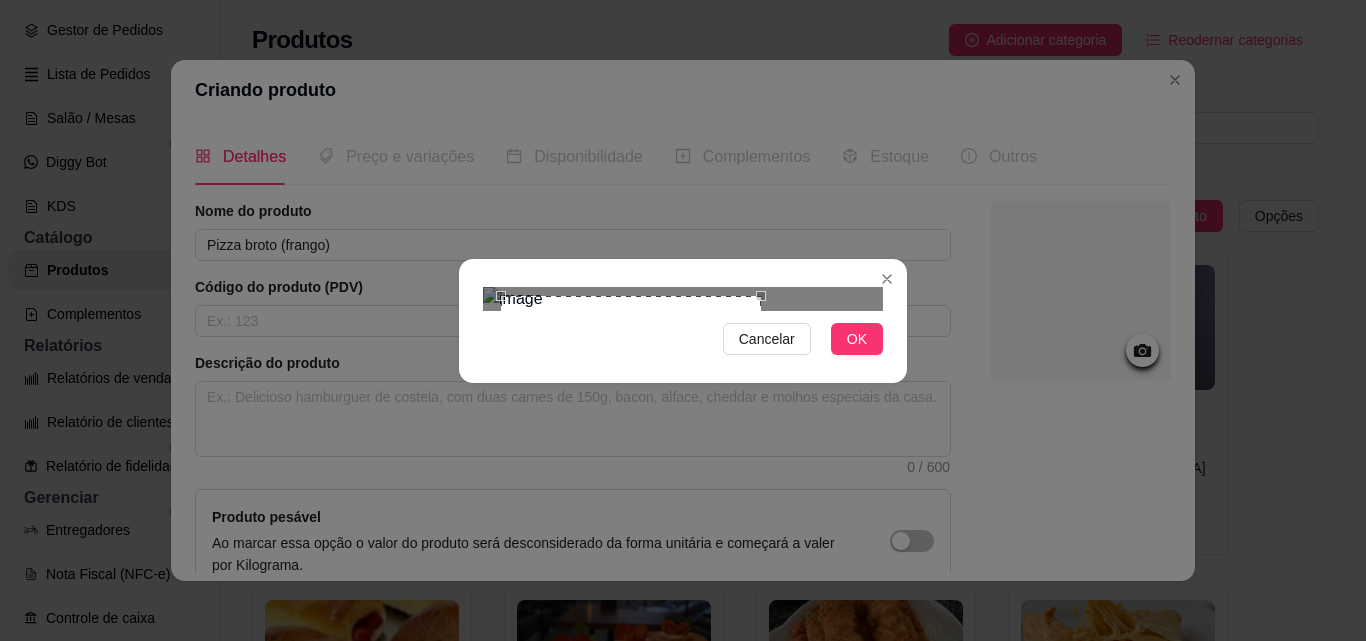 click at bounding box center [683, 299] 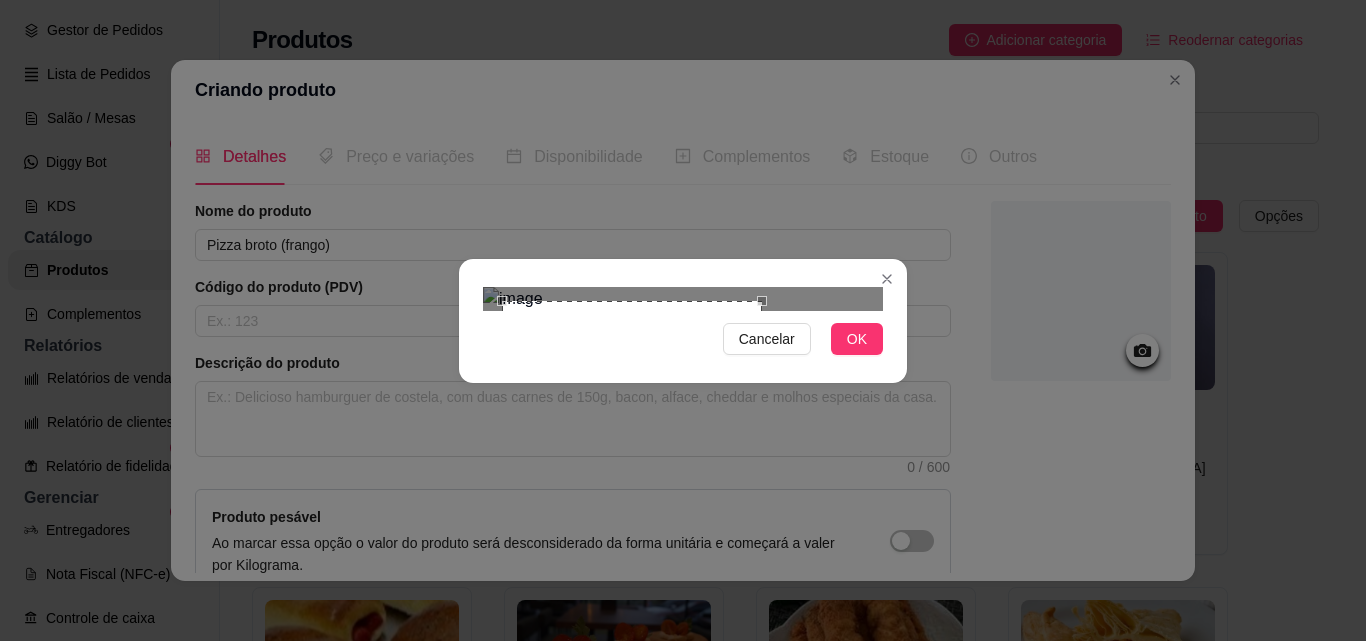 click at bounding box center (632, 431) 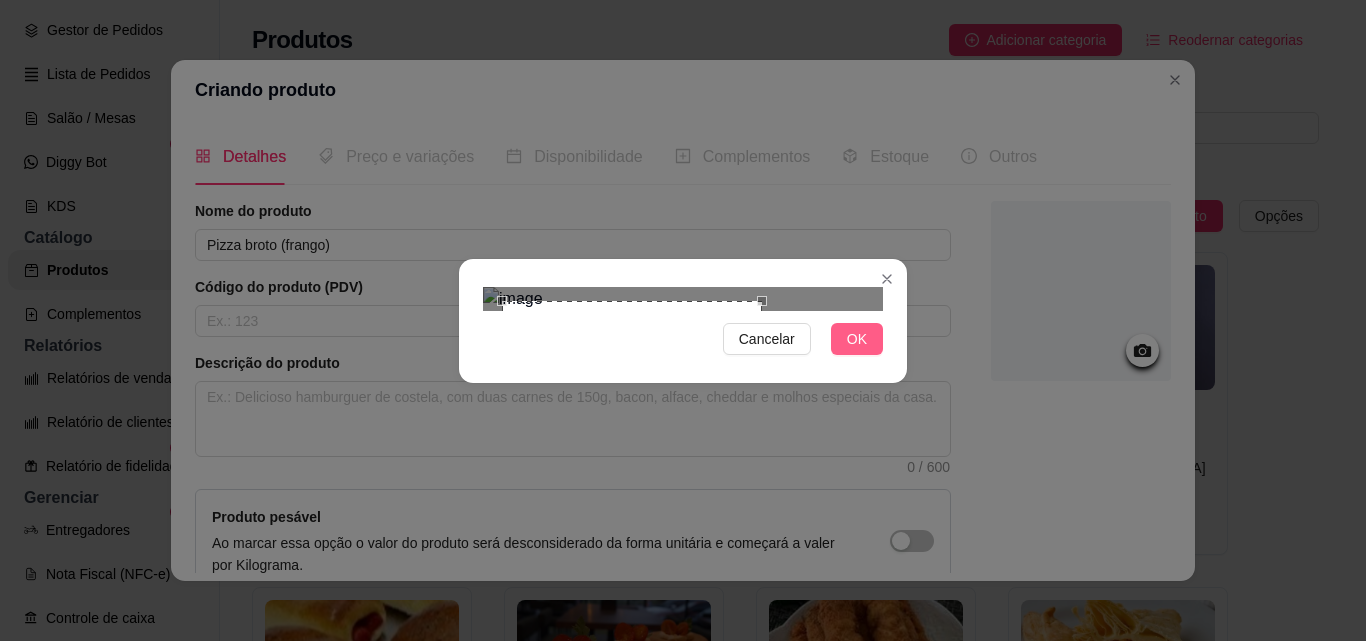click on "OK" at bounding box center [857, 339] 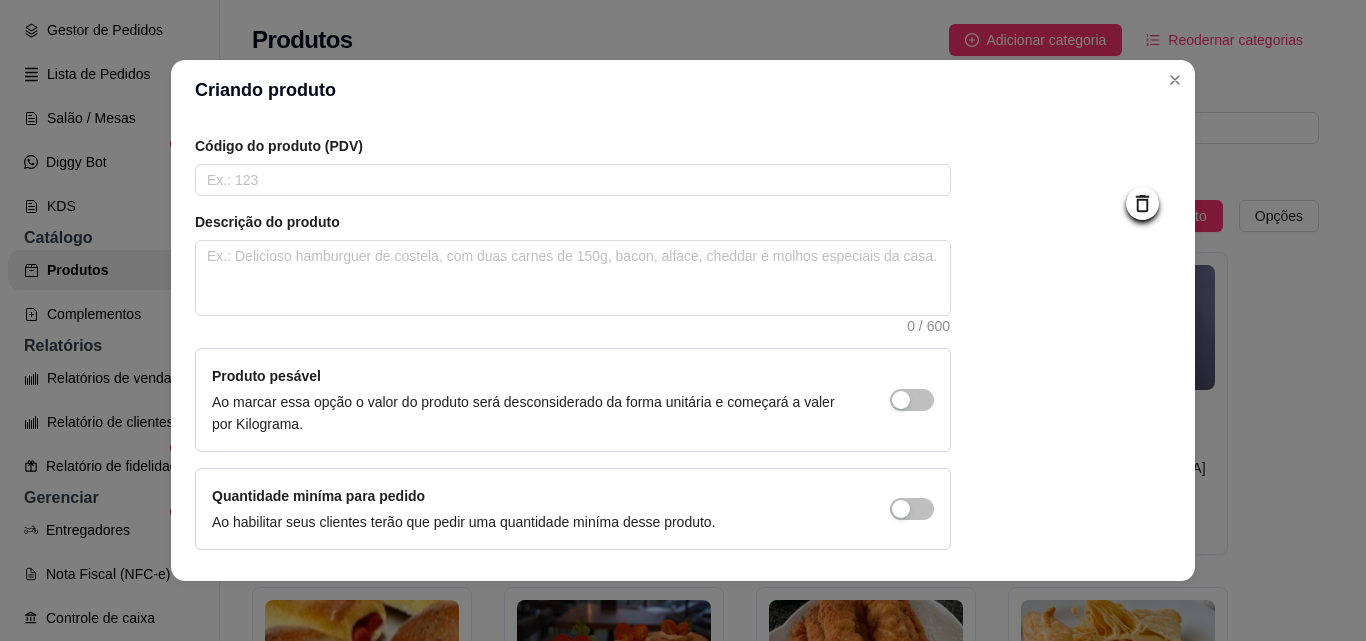 scroll, scrollTop: 207, scrollLeft: 0, axis: vertical 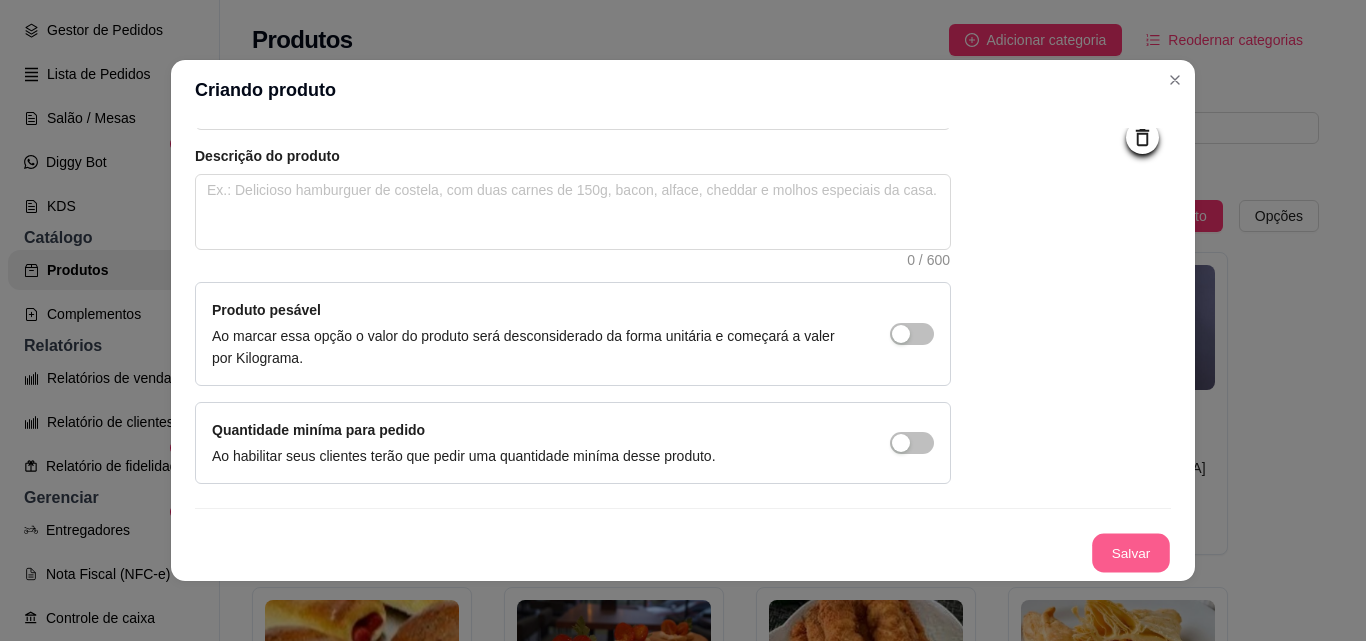 click on "Salvar" at bounding box center [1131, 553] 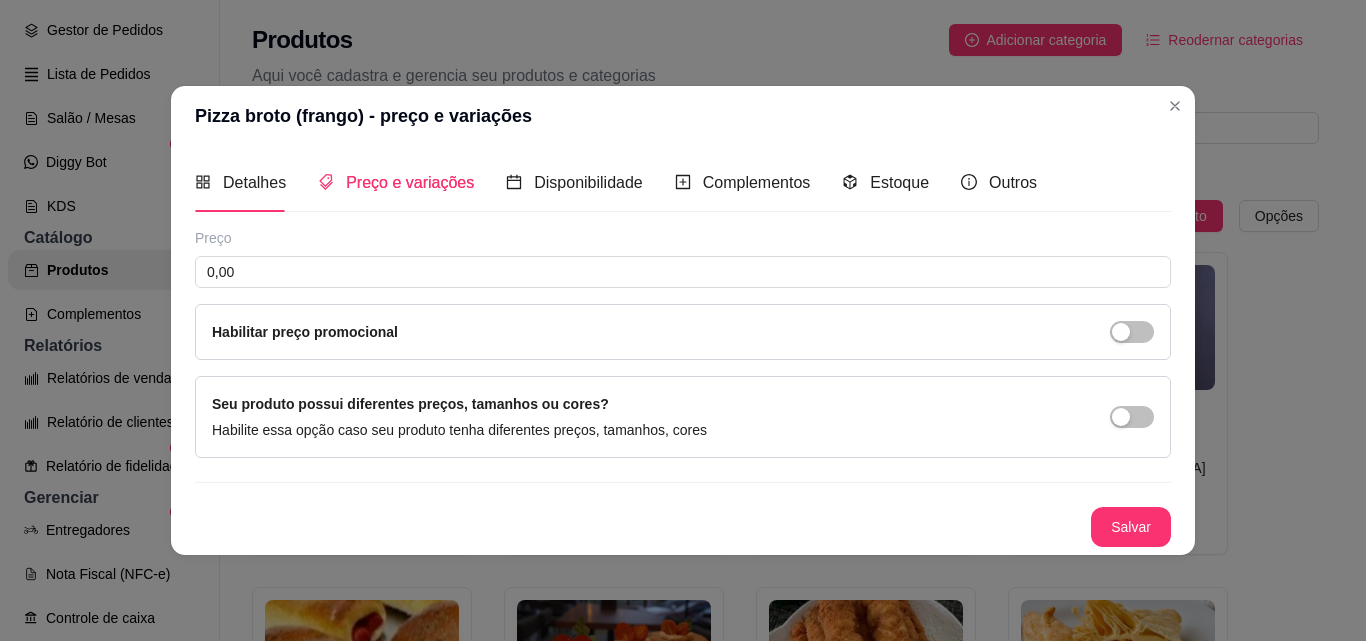 type 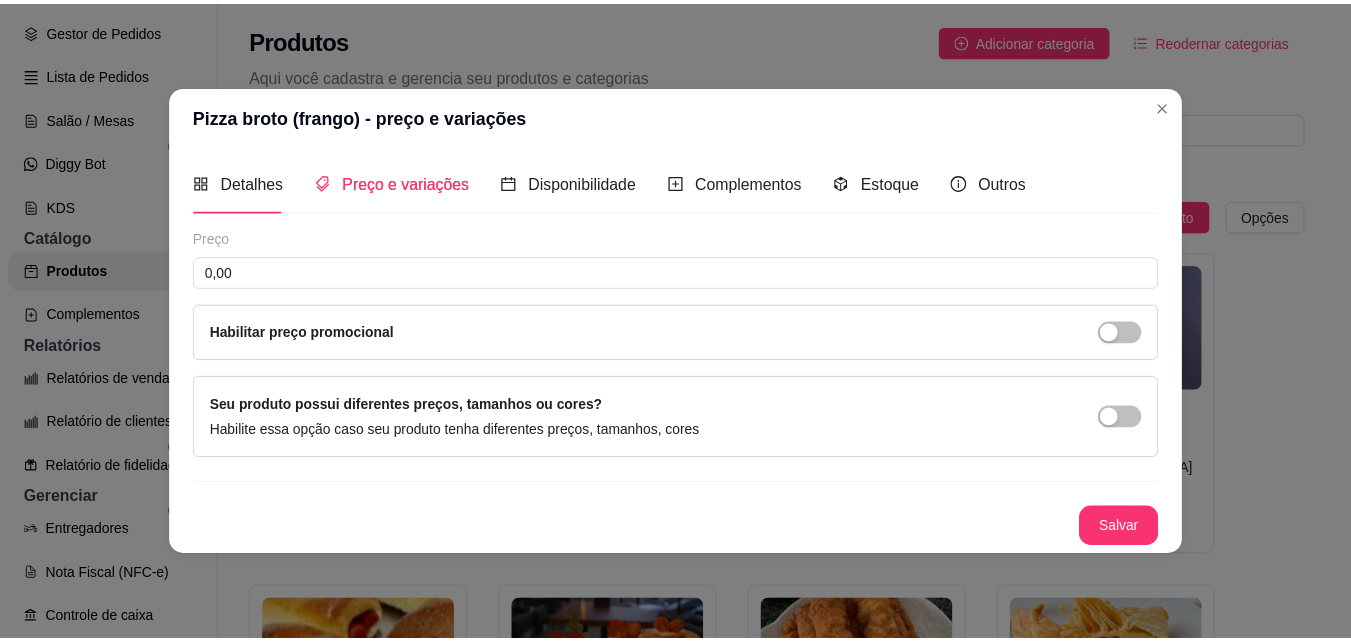 scroll, scrollTop: 0, scrollLeft: 0, axis: both 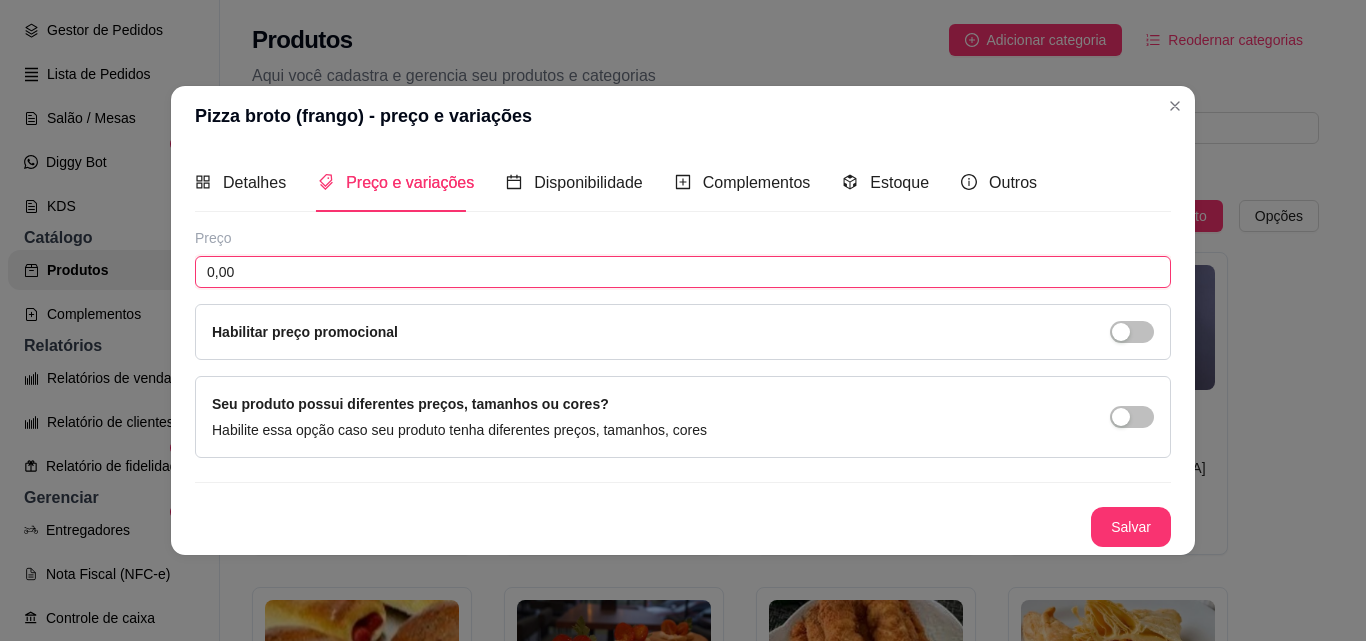 drag, startPoint x: 232, startPoint y: 274, endPoint x: 212, endPoint y: 274, distance: 20 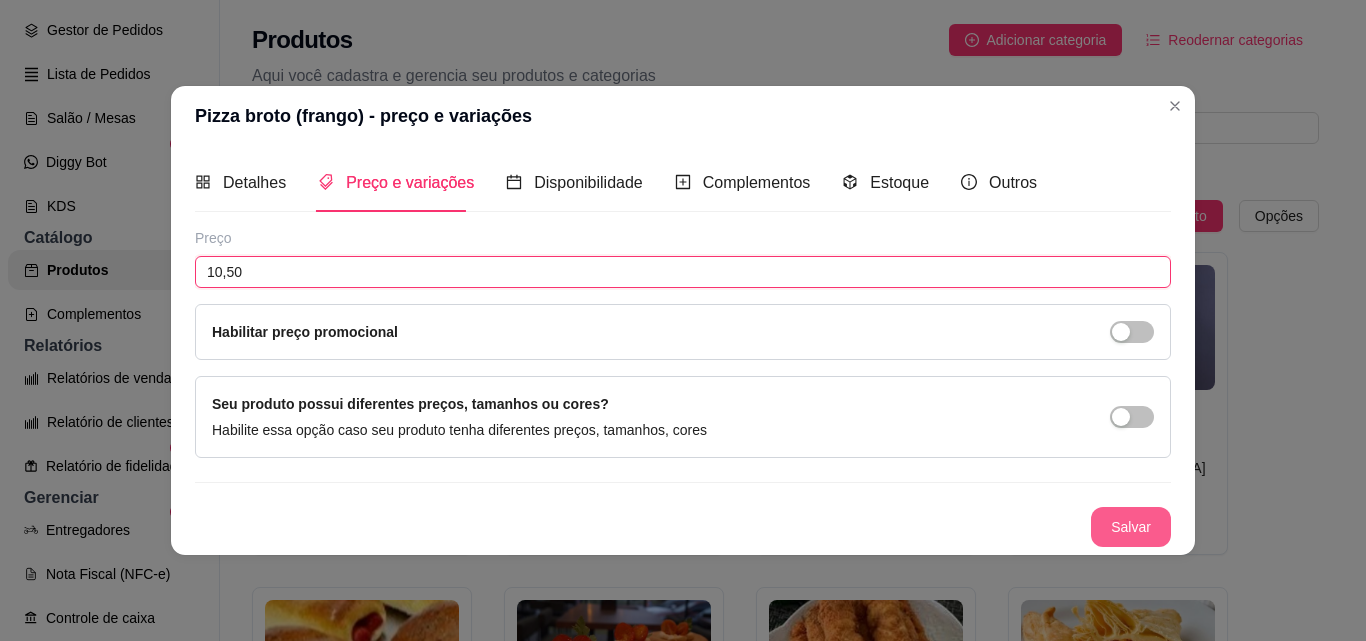 type on "10,50" 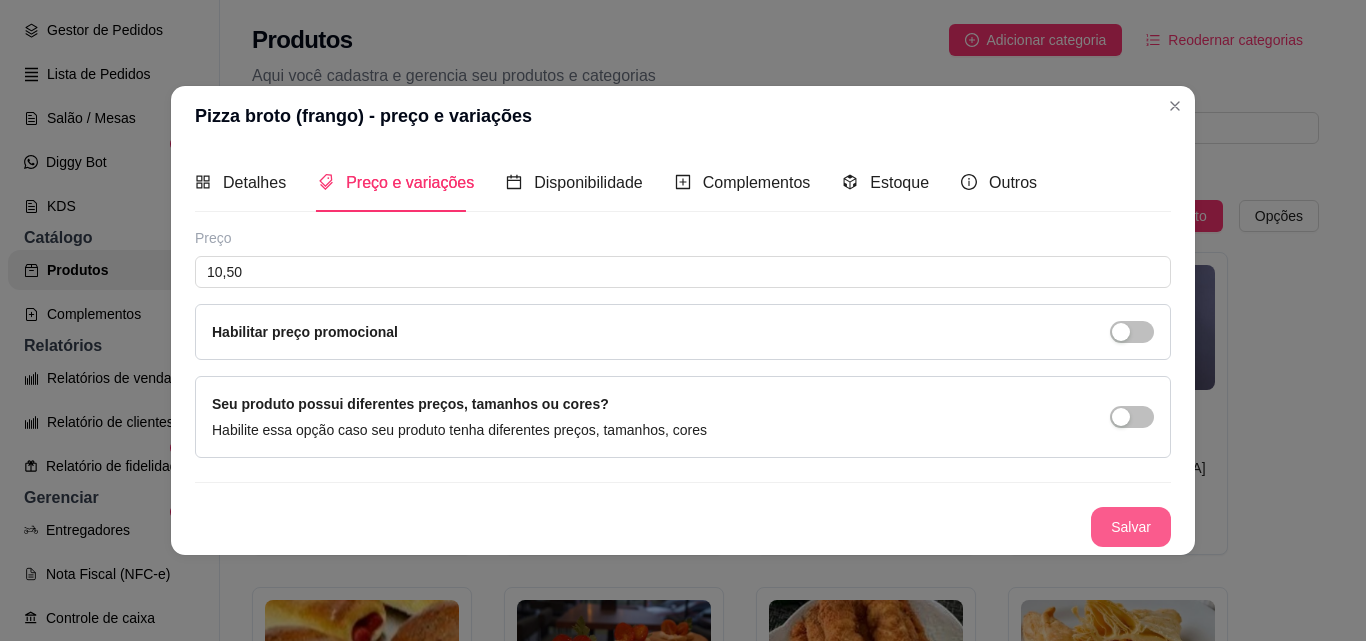 click on "Salvar" at bounding box center [1131, 527] 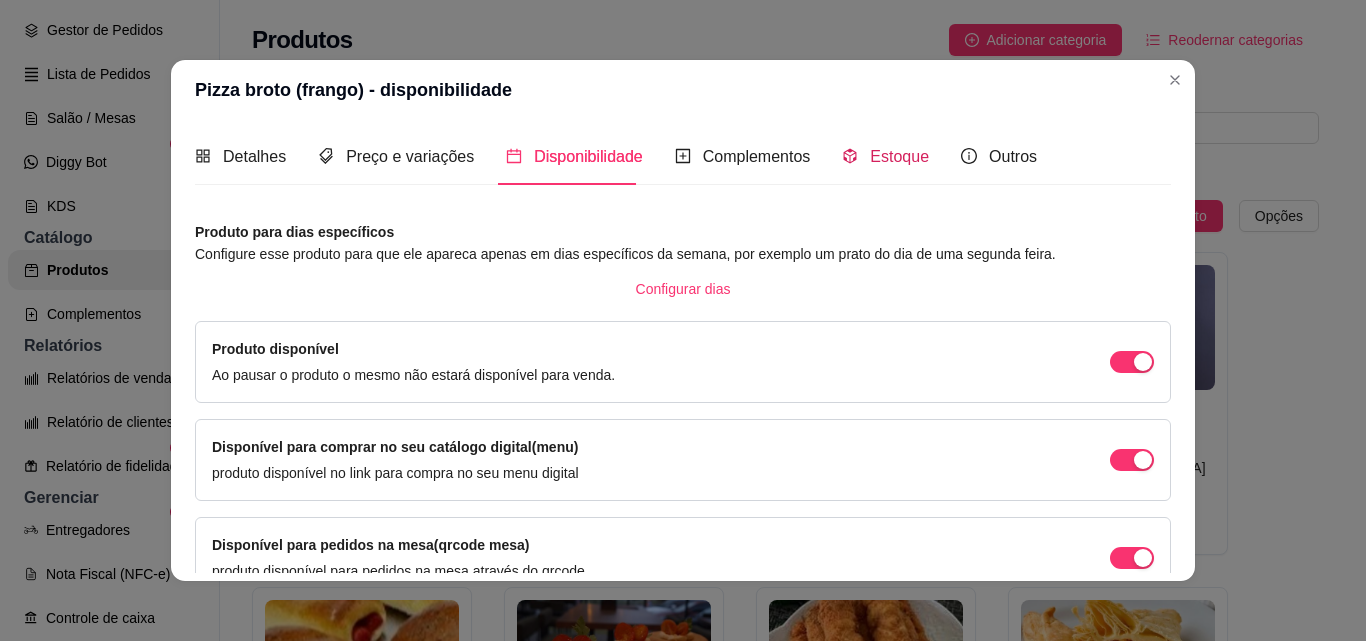 click on "Estoque" at bounding box center [899, 156] 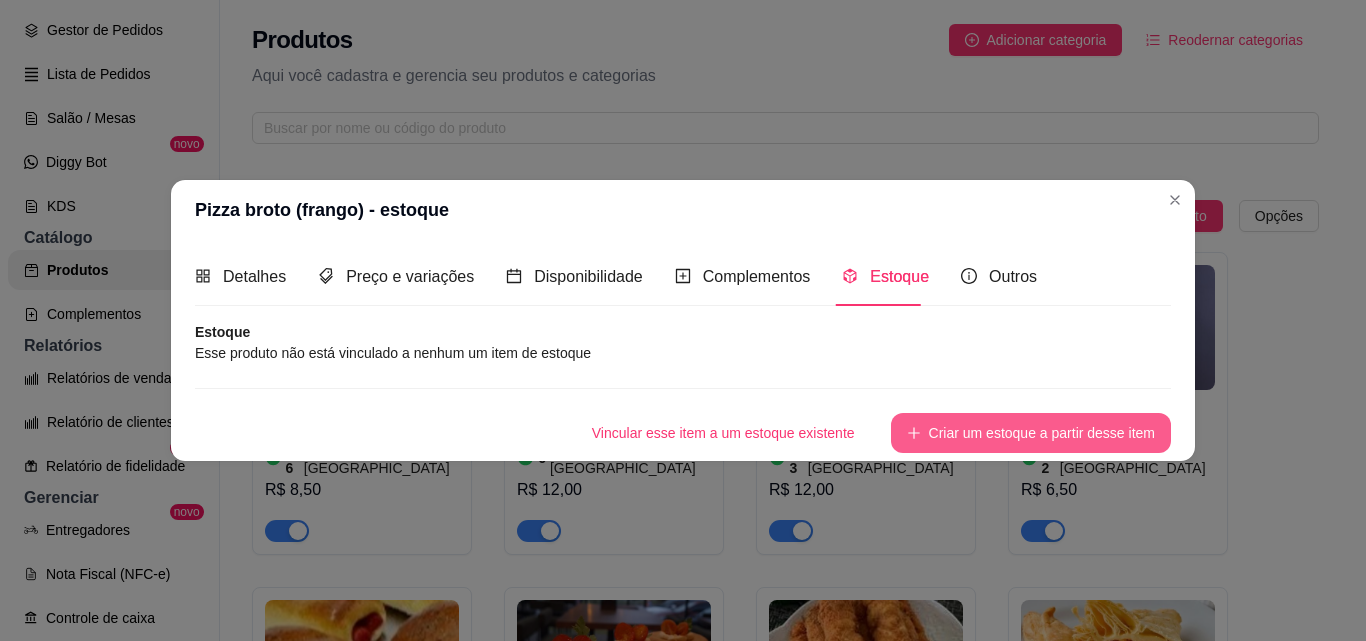 click on "Criar um estoque a partir desse item" at bounding box center [1031, 433] 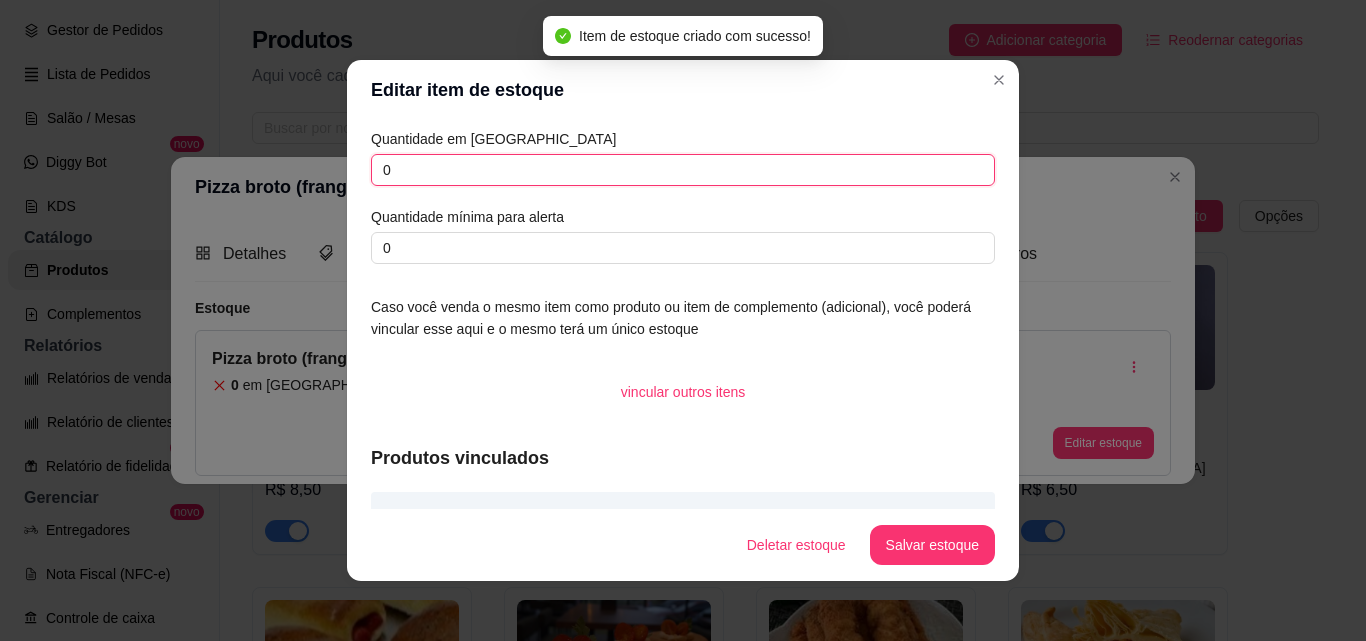 drag, startPoint x: 417, startPoint y: 169, endPoint x: 296, endPoint y: 177, distance: 121.264175 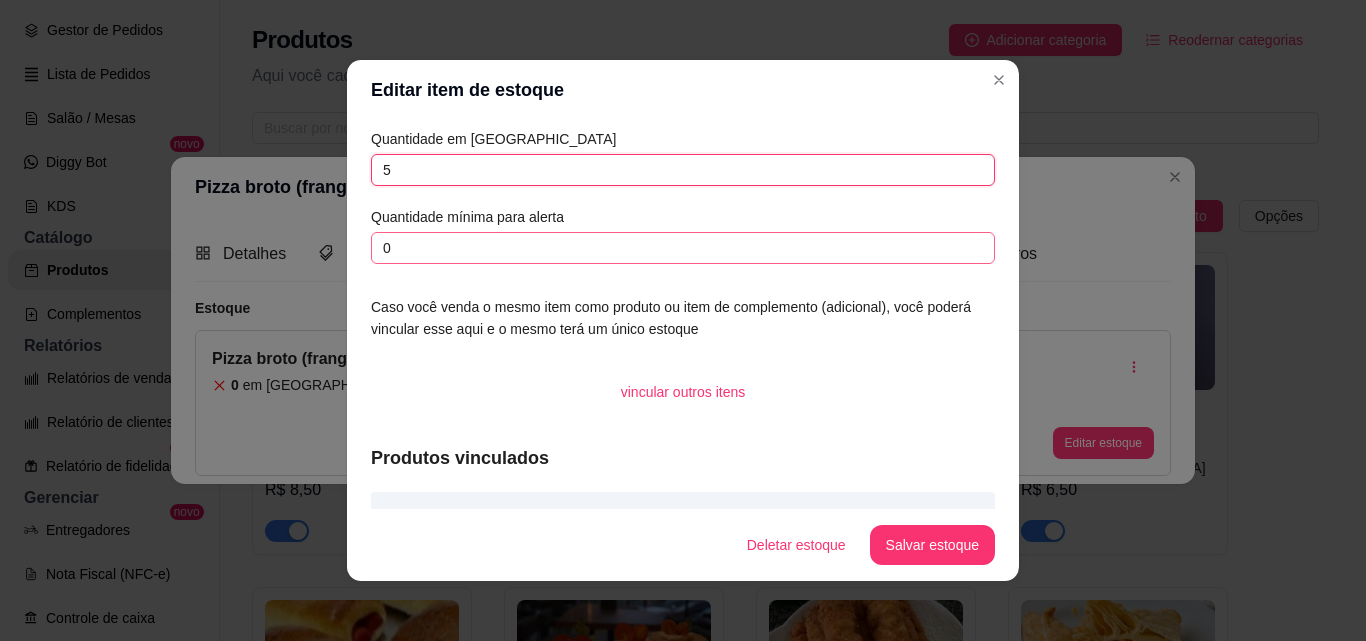 type on "5" 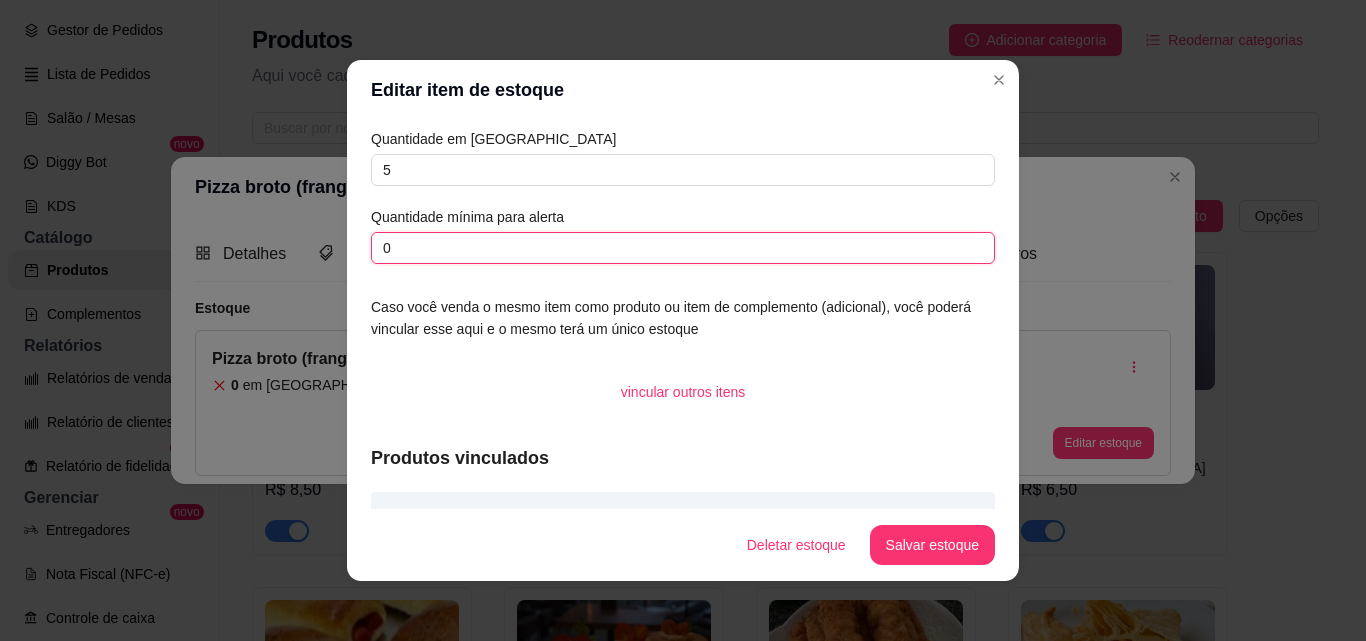 drag, startPoint x: 402, startPoint y: 254, endPoint x: 271, endPoint y: 240, distance: 131.74597 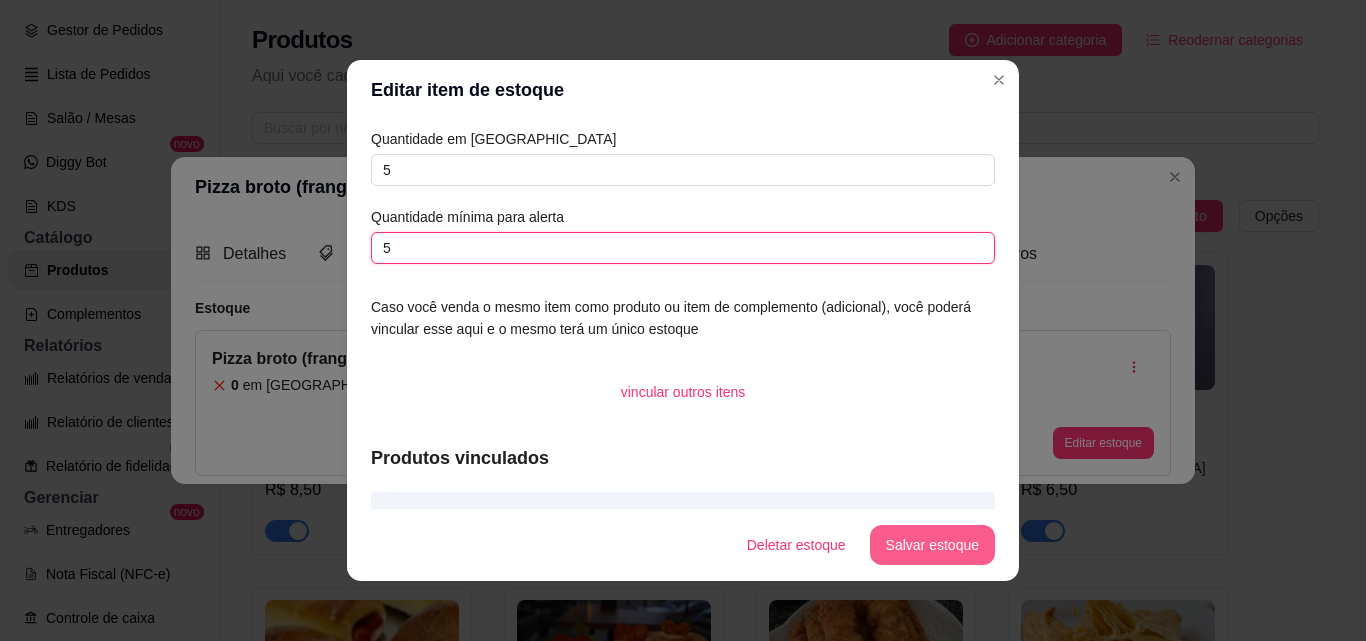 type on "5" 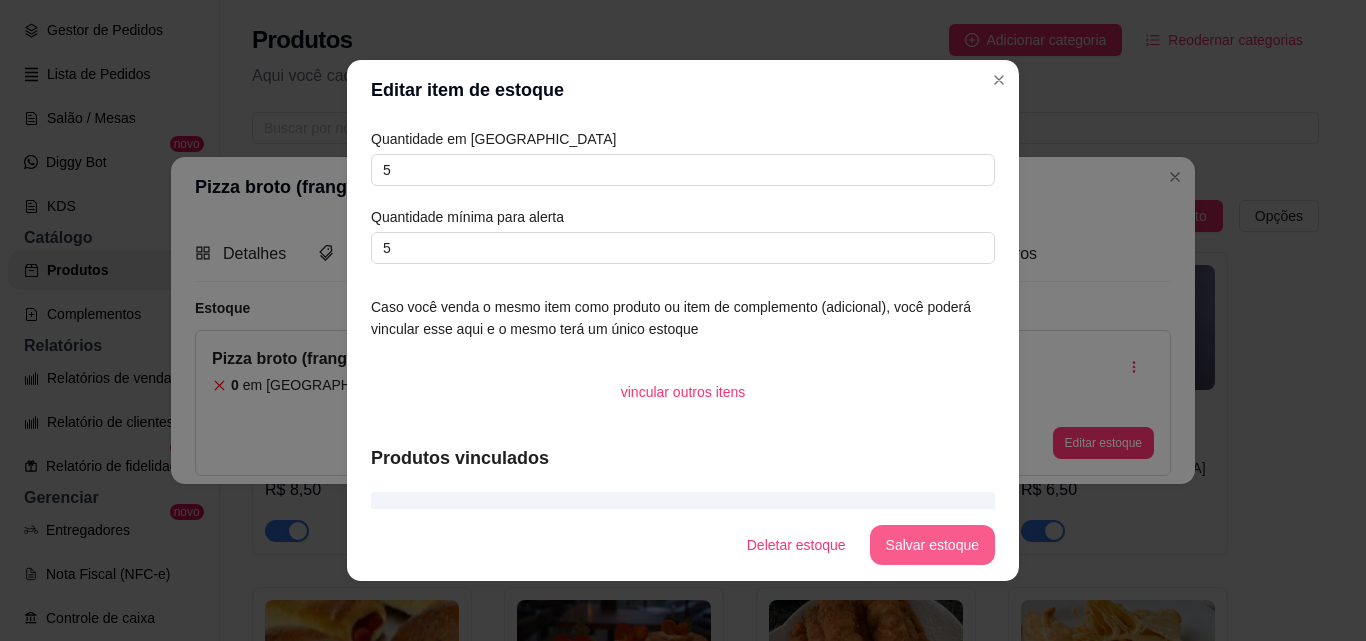 click on "Salvar estoque" at bounding box center [932, 545] 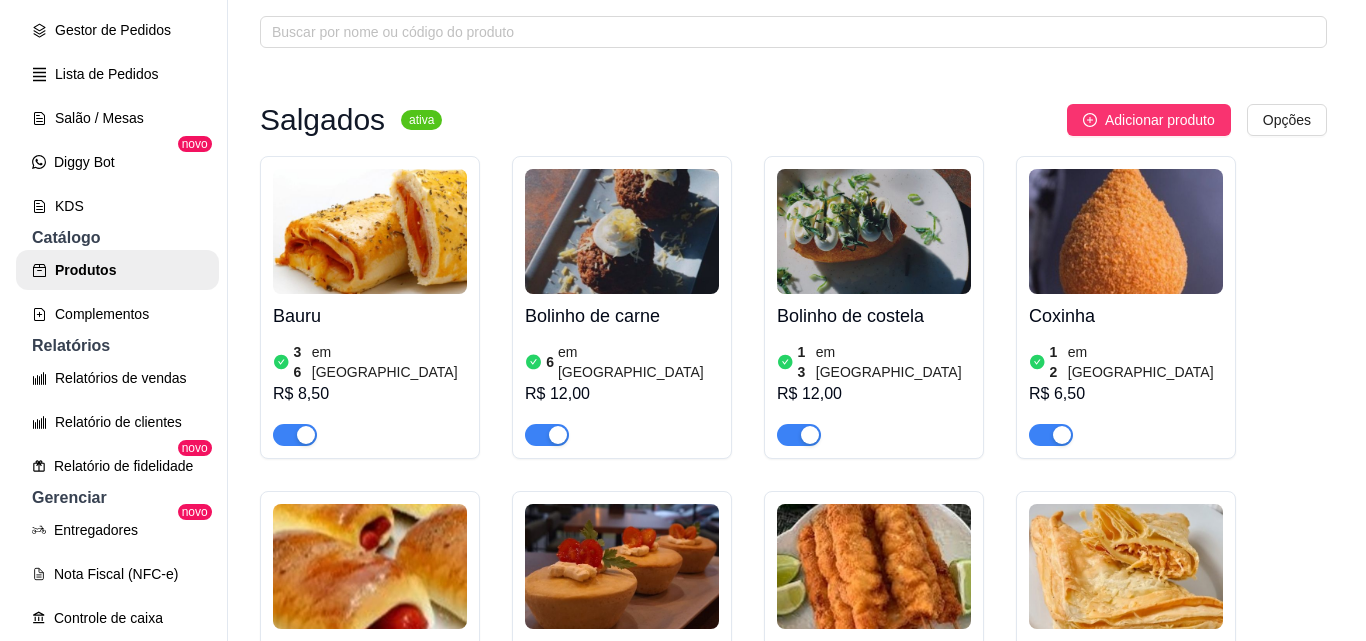 scroll, scrollTop: 0, scrollLeft: 0, axis: both 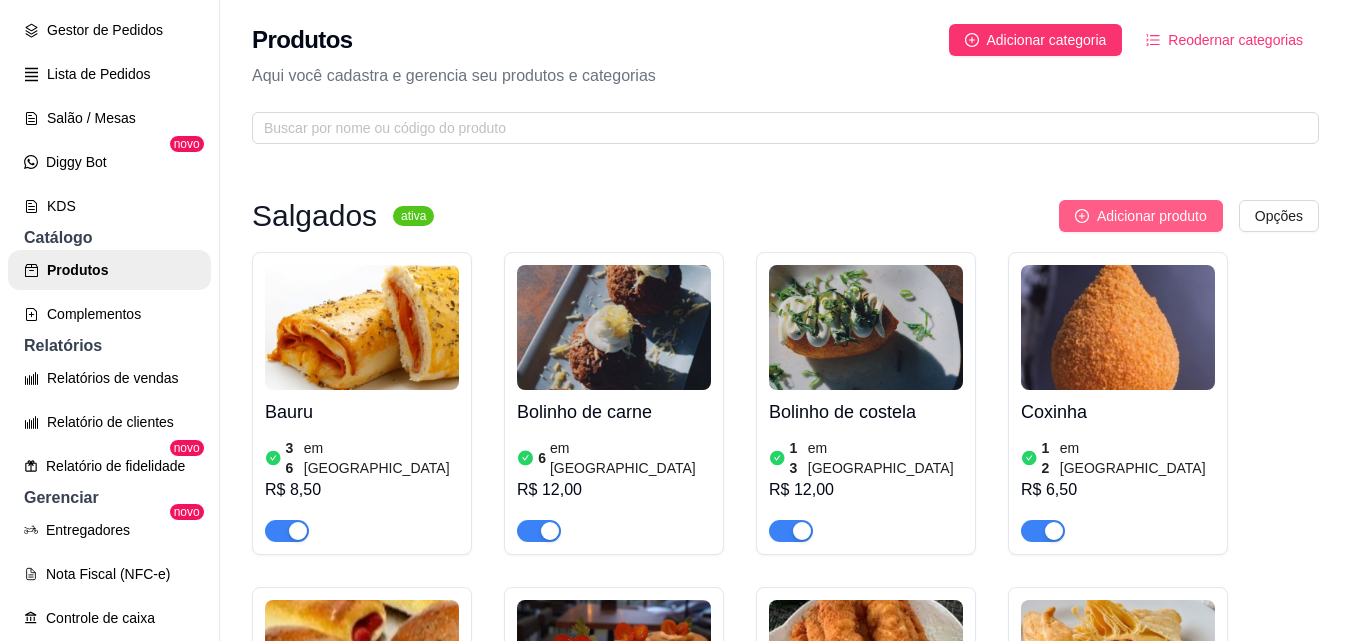 click on "Adicionar produto" at bounding box center (1152, 216) 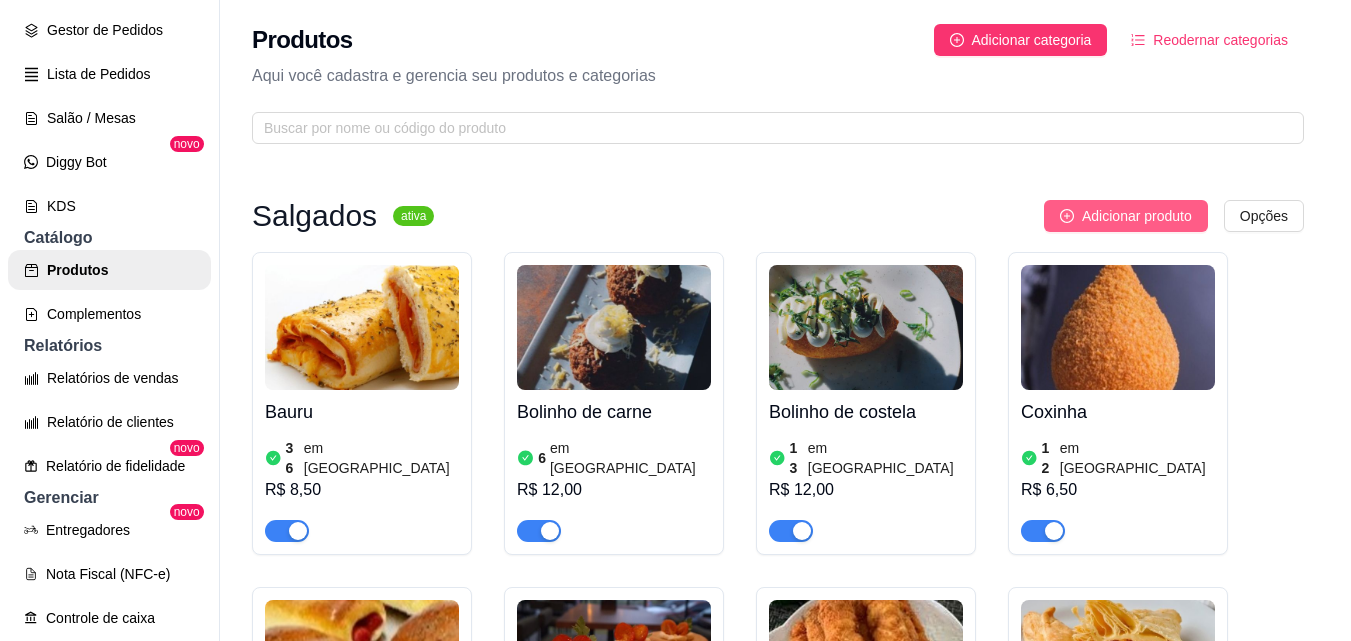 type 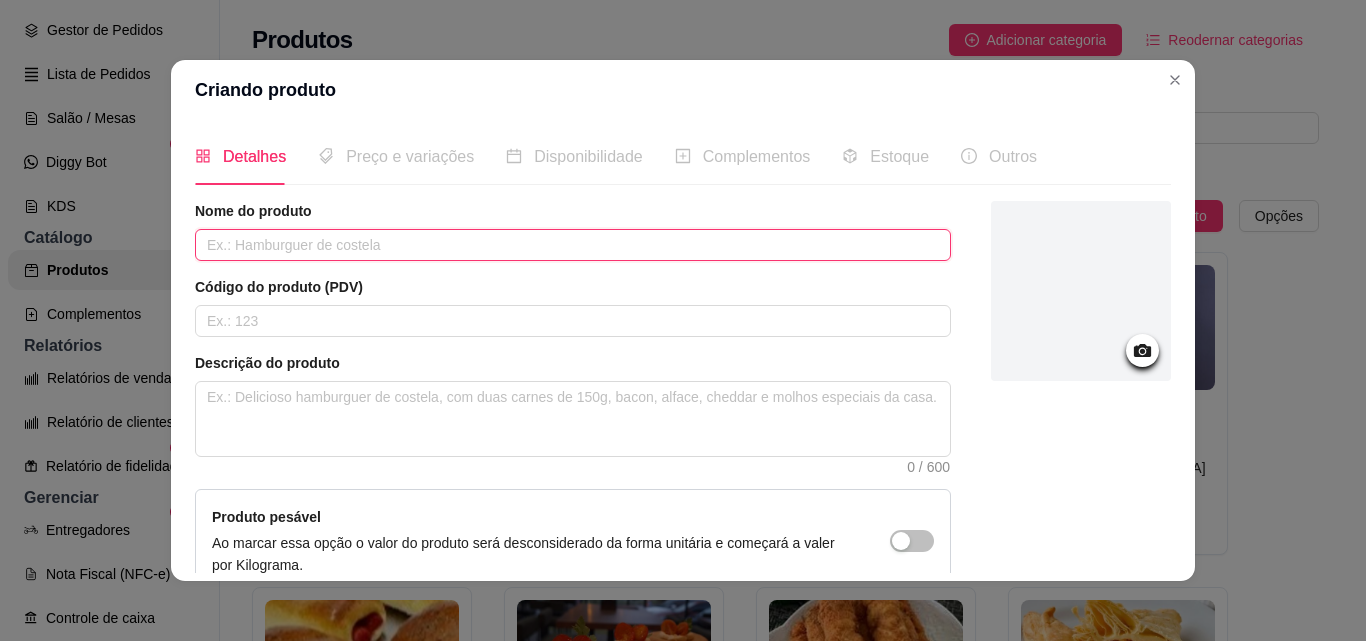 click at bounding box center [573, 245] 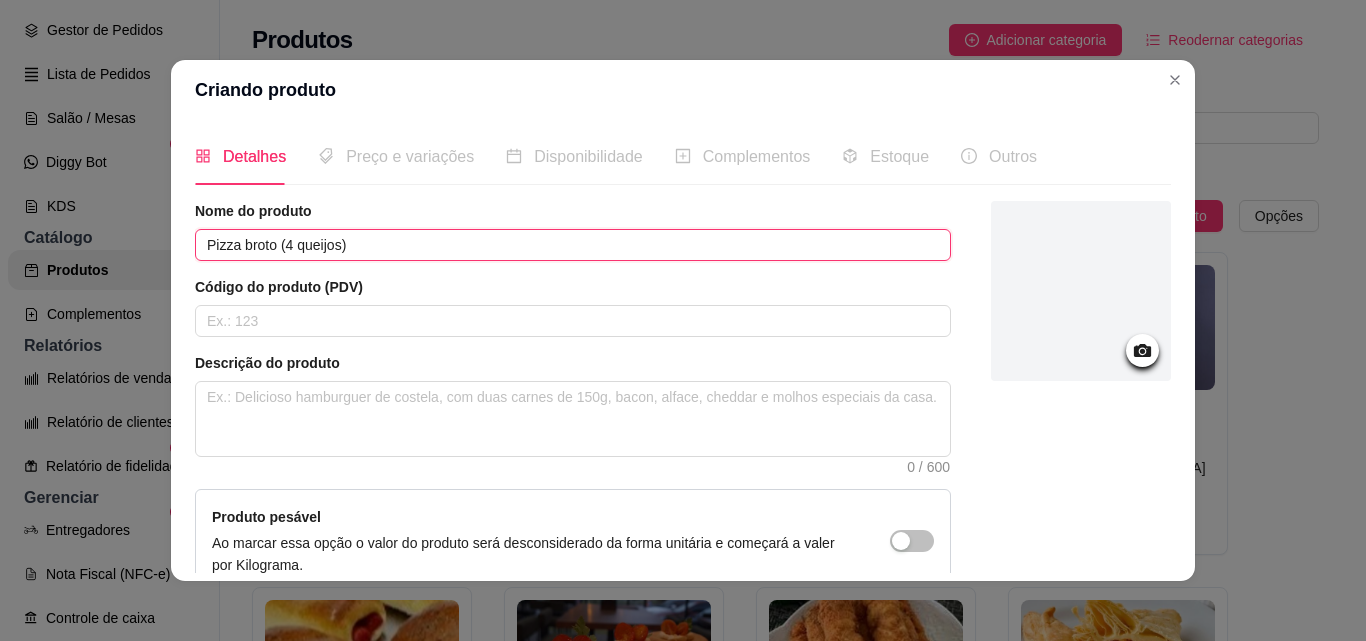 type on "Pizza broto (4 queijos)" 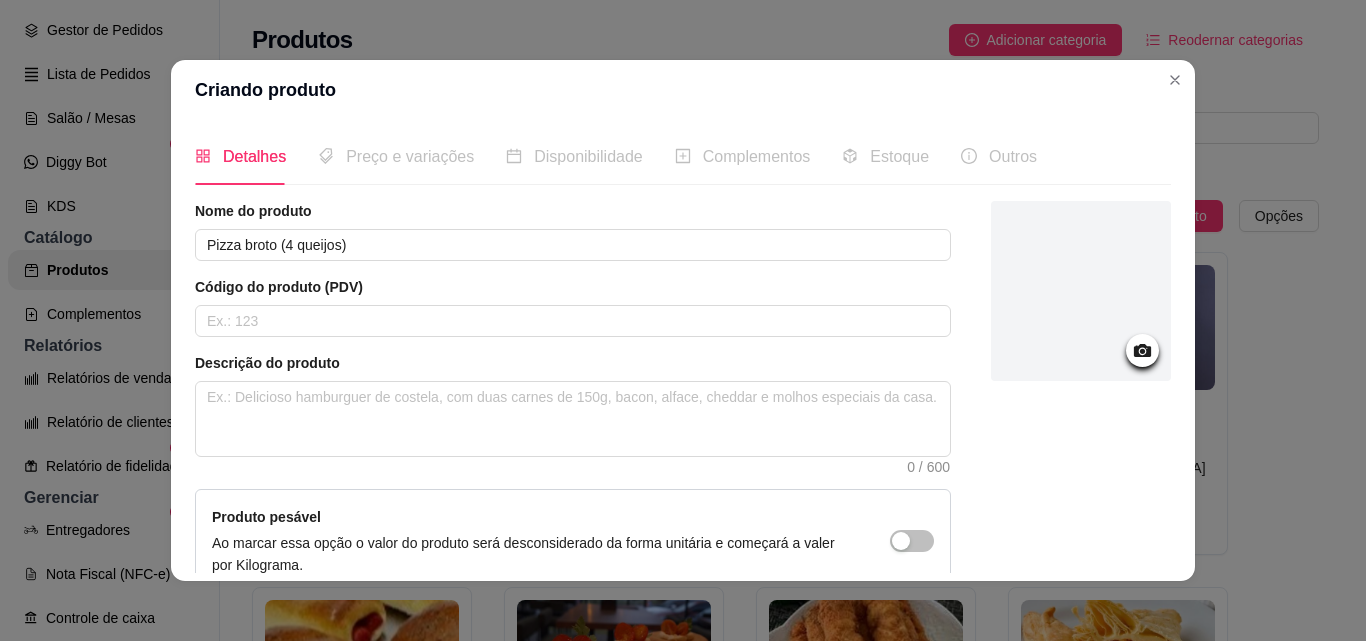 click 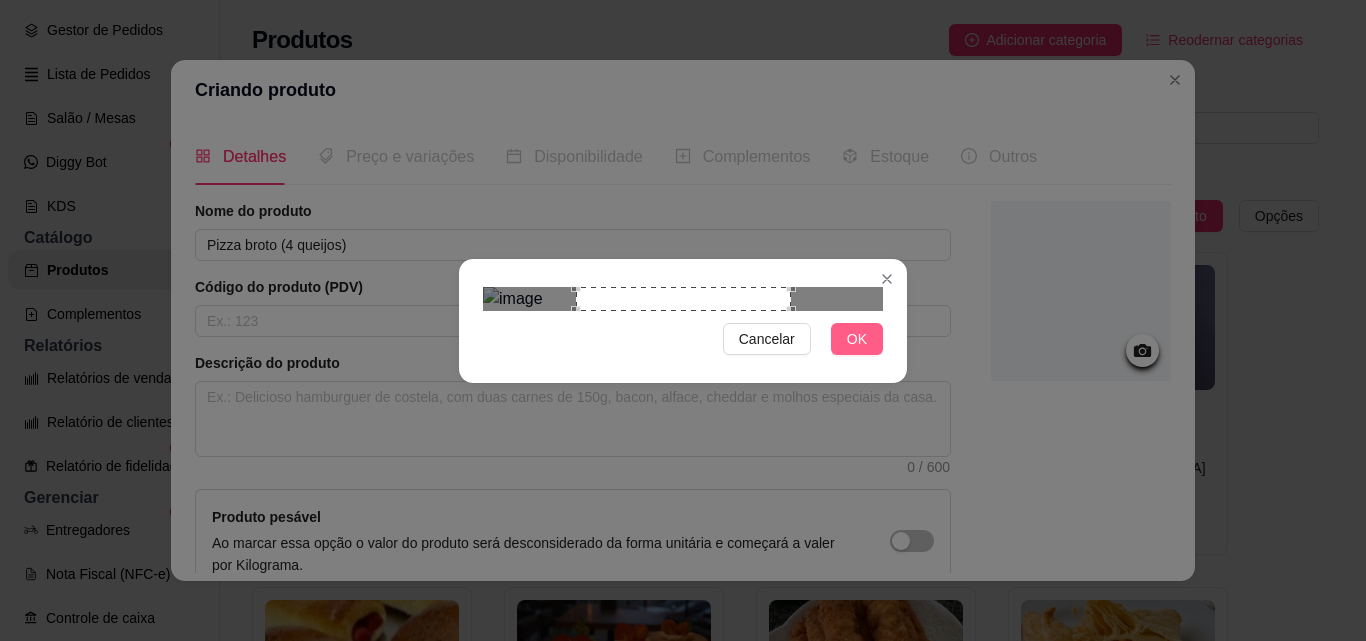 click on "OK" at bounding box center (857, 339) 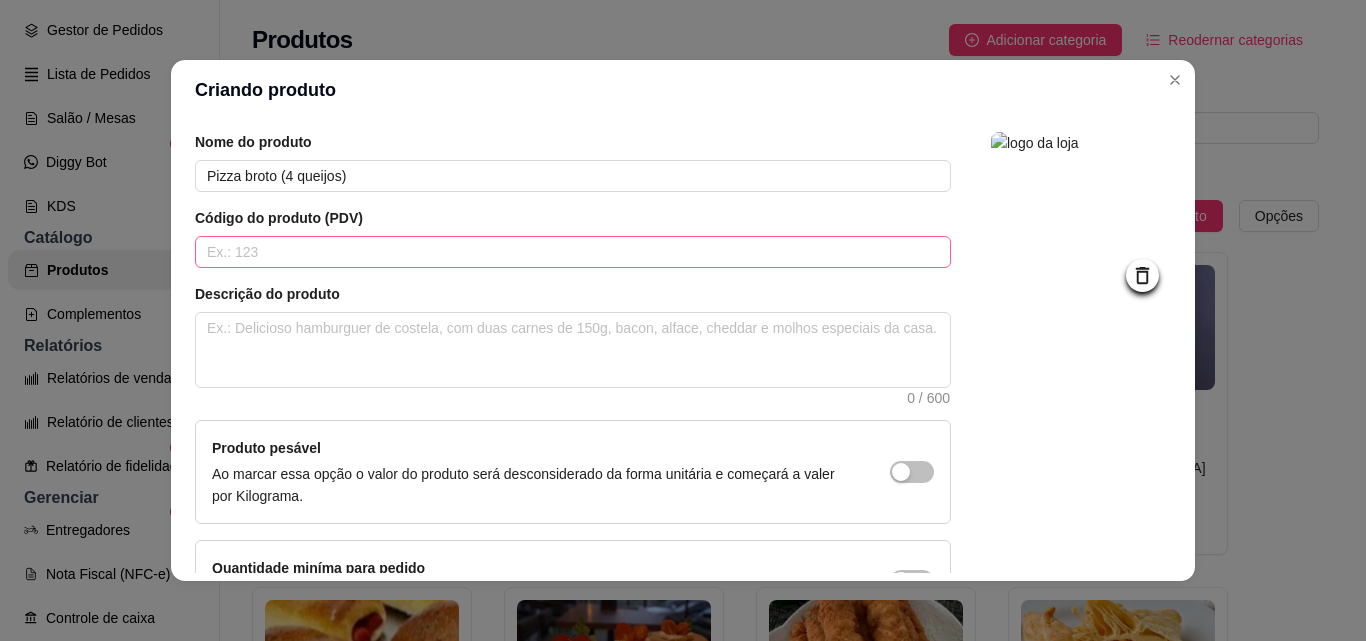 scroll, scrollTop: 207, scrollLeft: 0, axis: vertical 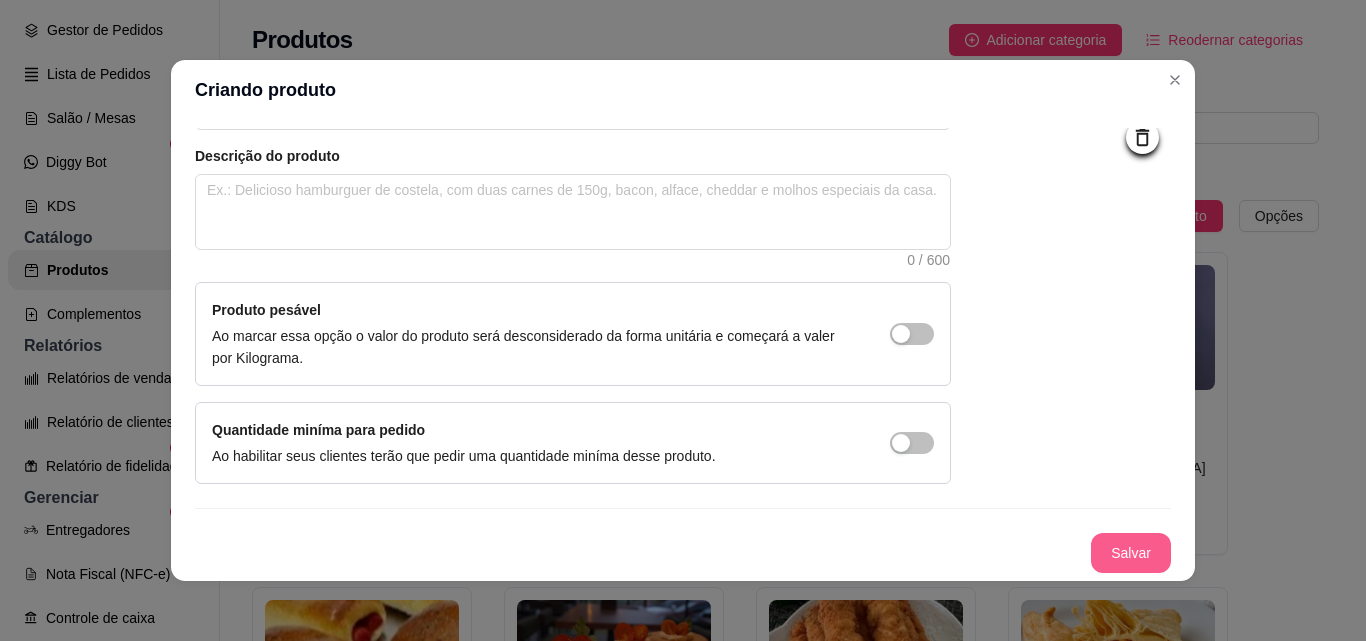click on "Salvar" at bounding box center (1131, 553) 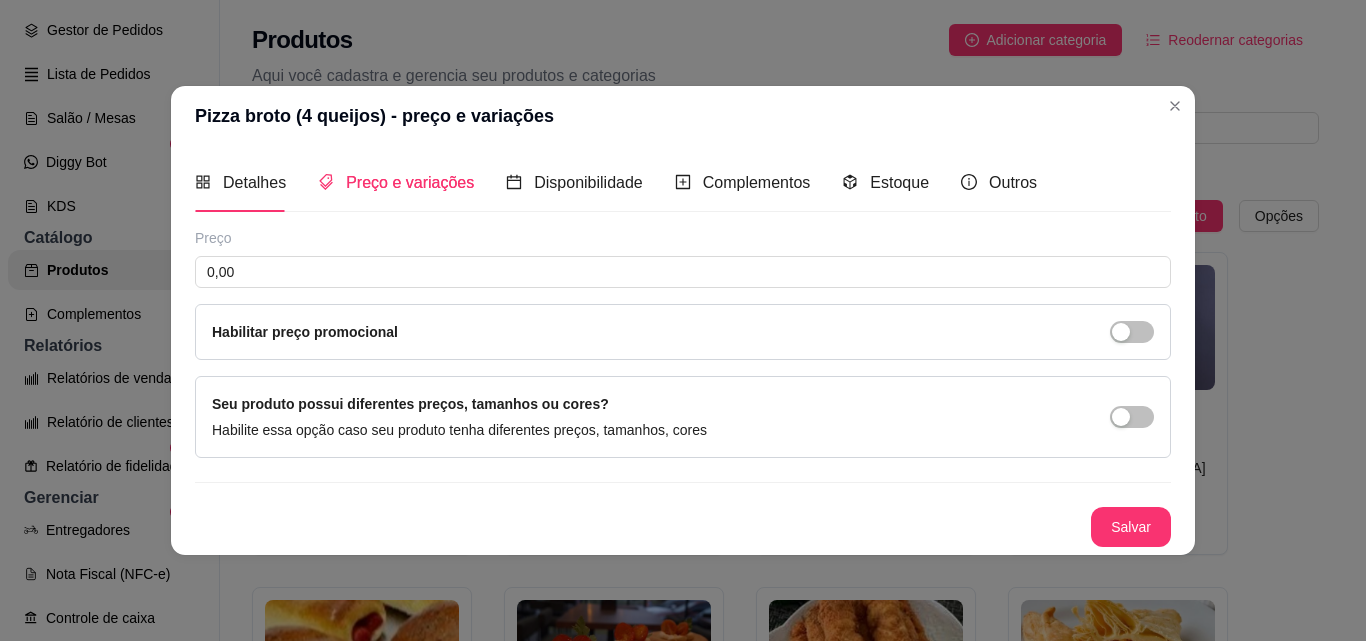 type 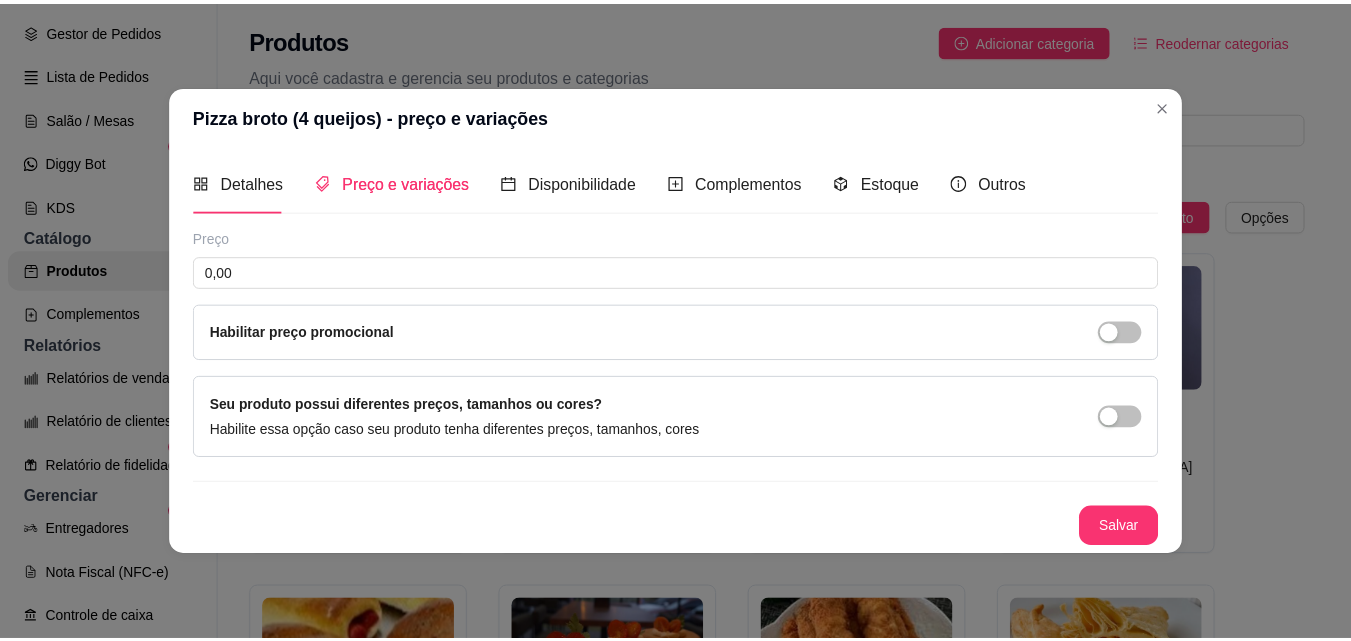 scroll, scrollTop: 0, scrollLeft: 0, axis: both 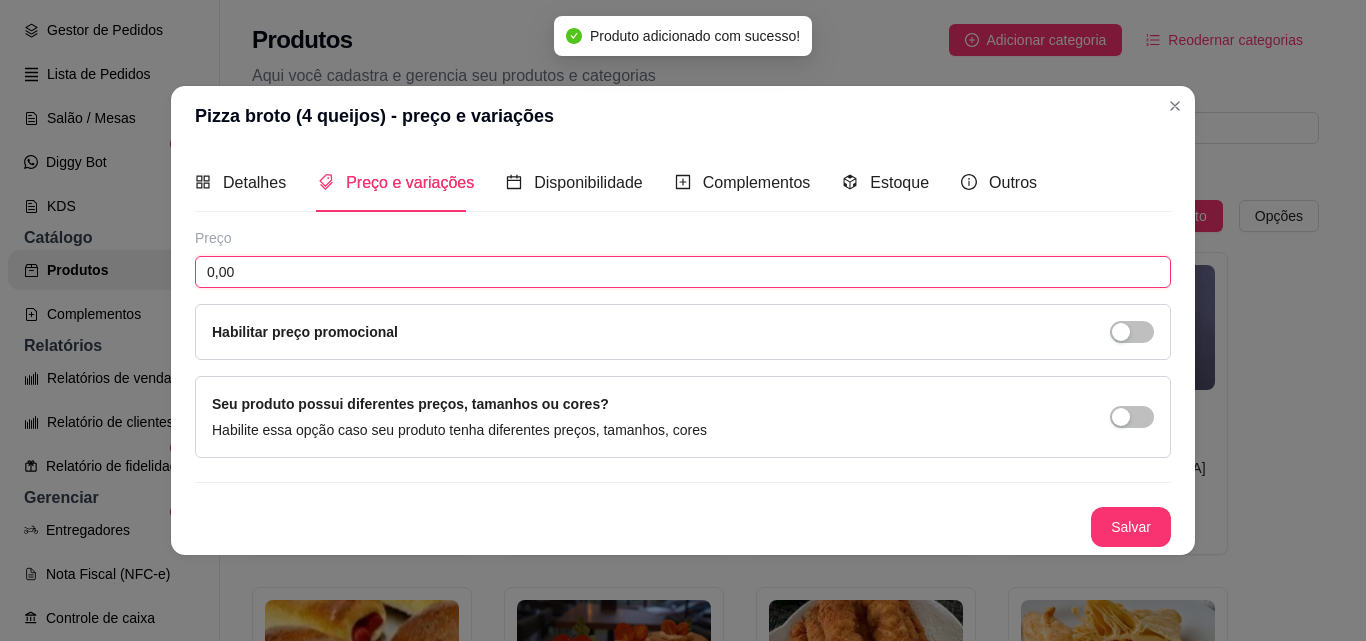 drag, startPoint x: 298, startPoint y: 286, endPoint x: 89, endPoint y: 220, distance: 219.17345 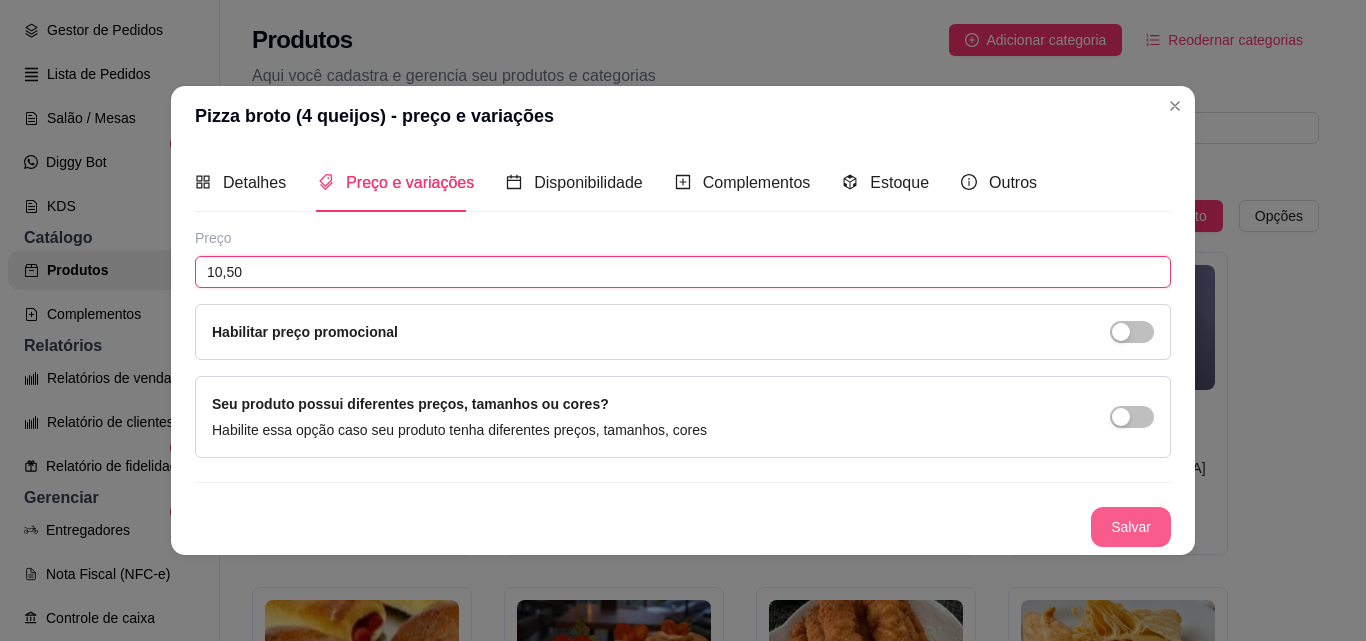 type on "10,50" 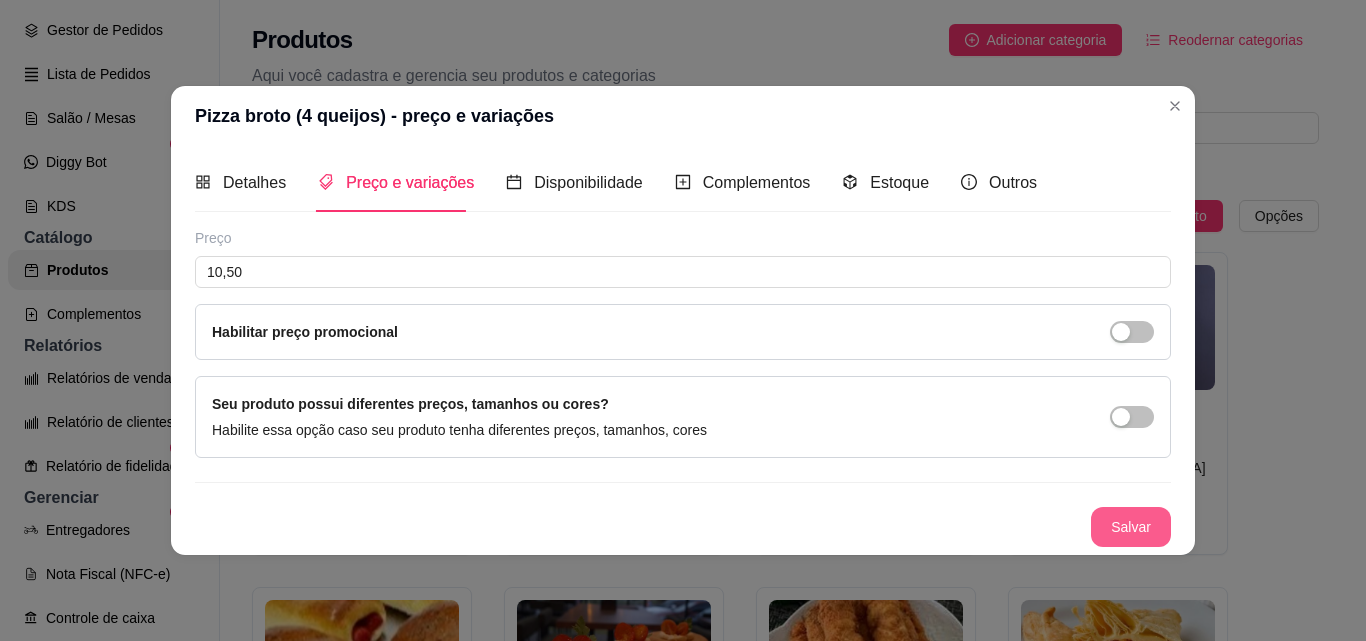 click on "Salvar" at bounding box center [1131, 527] 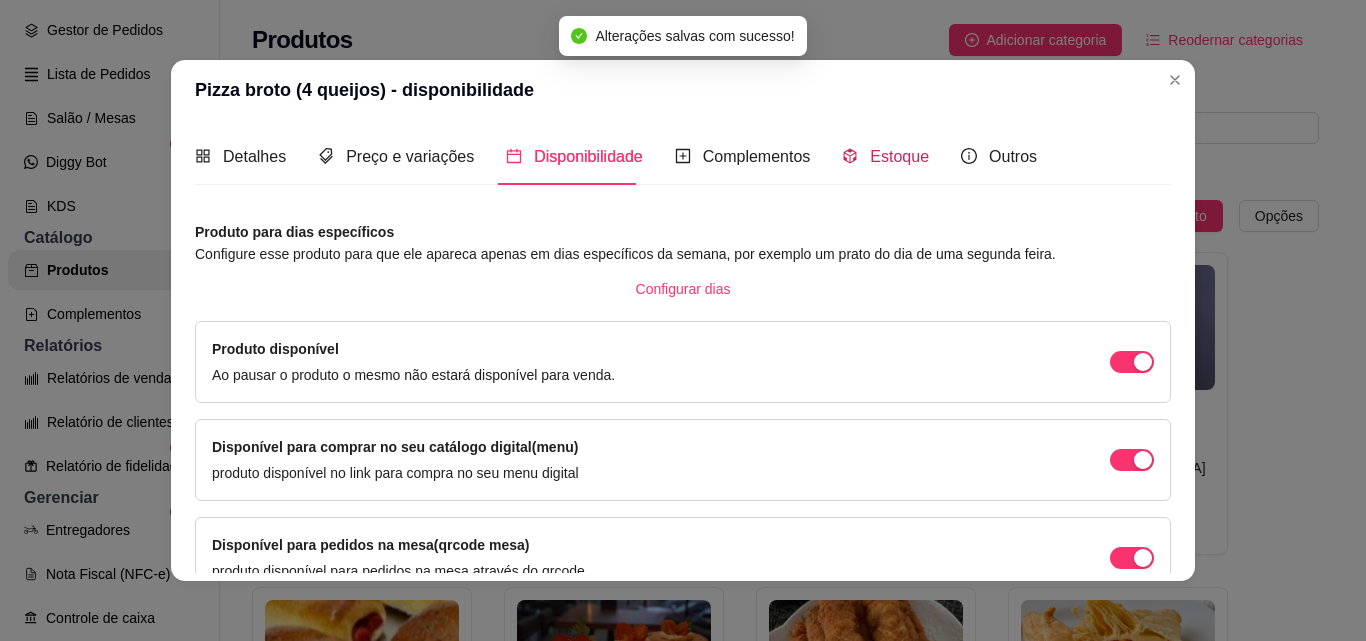 click on "Estoque" at bounding box center [899, 156] 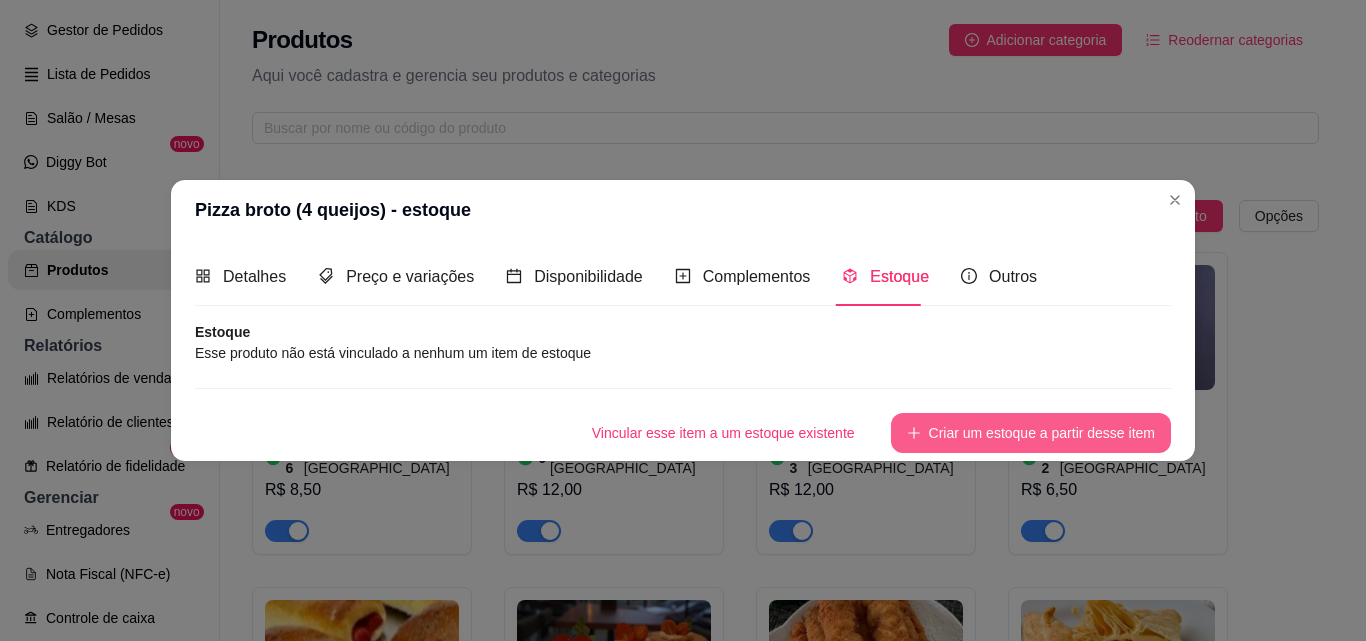 click on "Criar um estoque a partir desse item" at bounding box center (1031, 433) 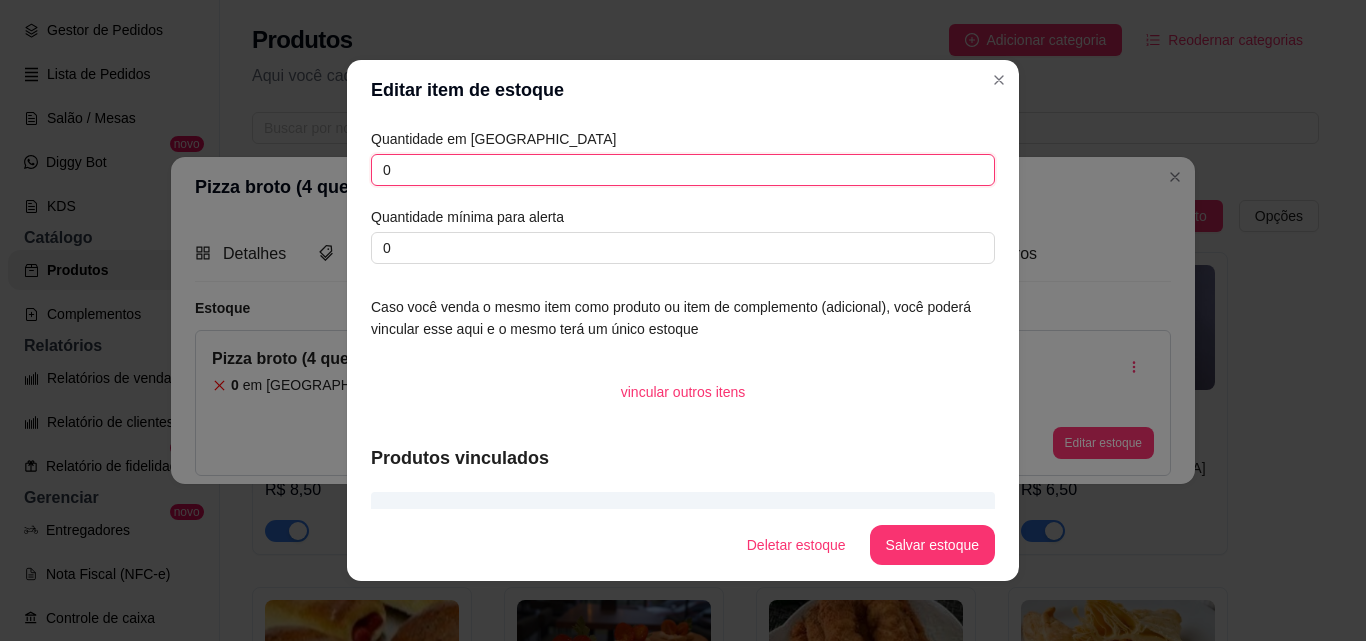drag, startPoint x: 404, startPoint y: 175, endPoint x: 358, endPoint y: 171, distance: 46.173584 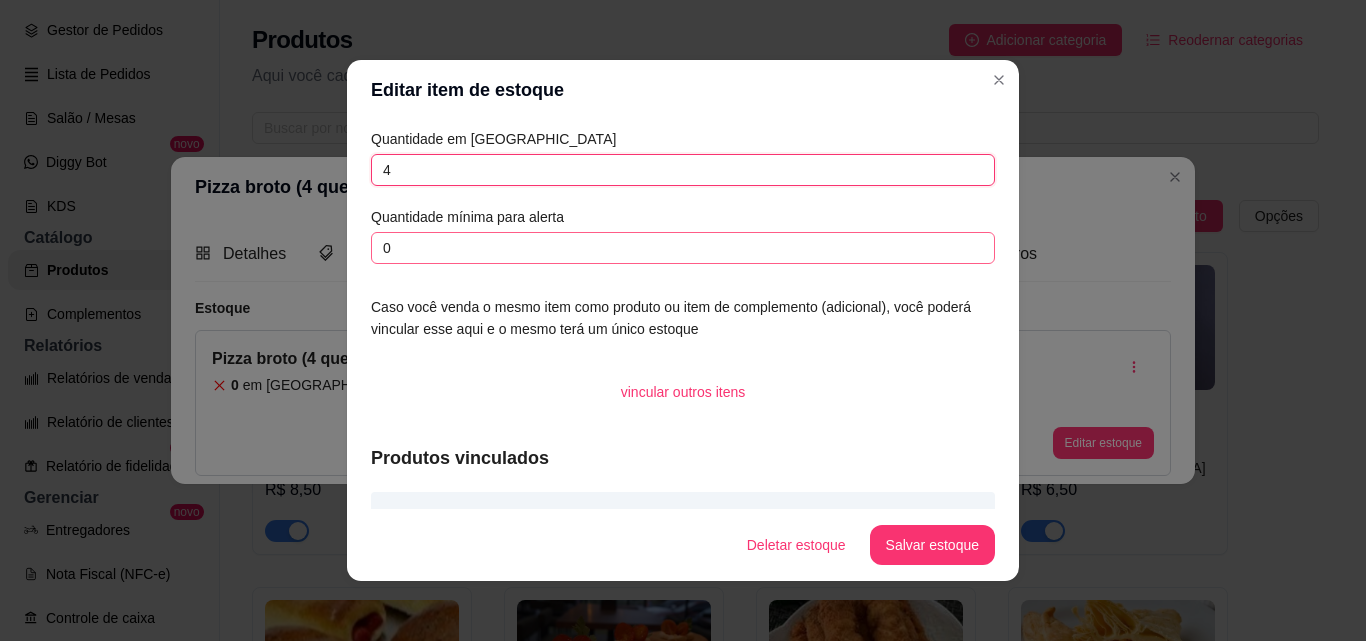 type on "4" 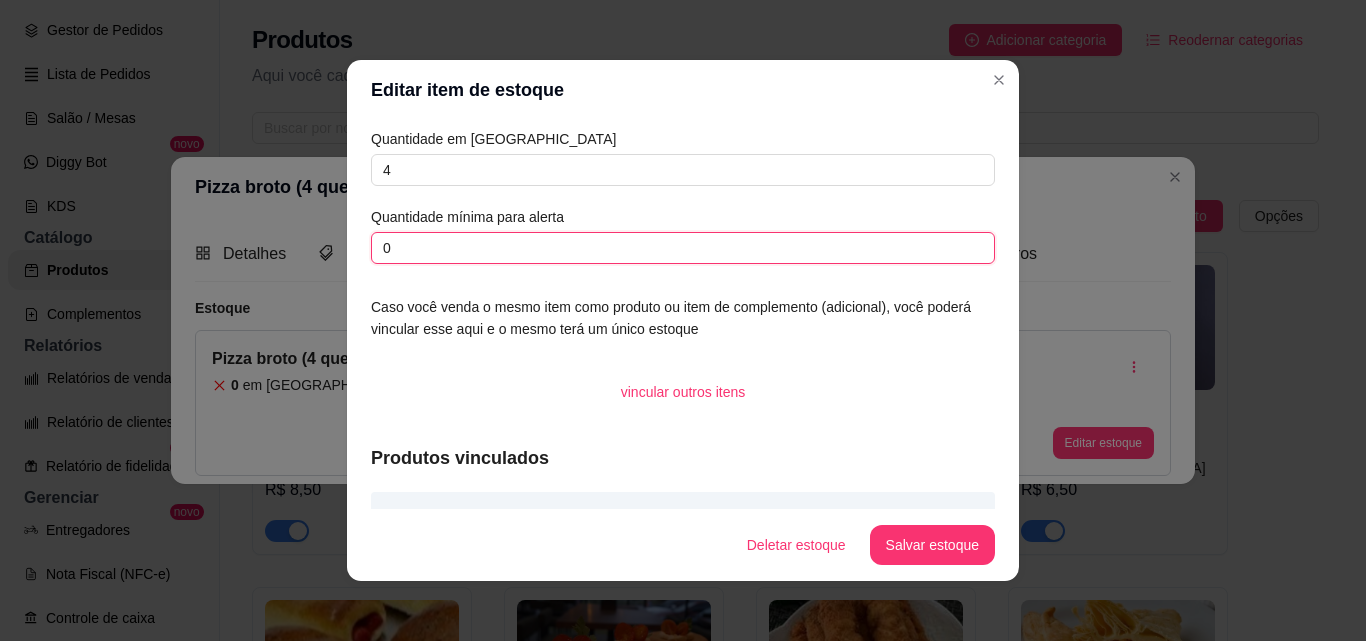 drag, startPoint x: 406, startPoint y: 244, endPoint x: 338, endPoint y: 244, distance: 68 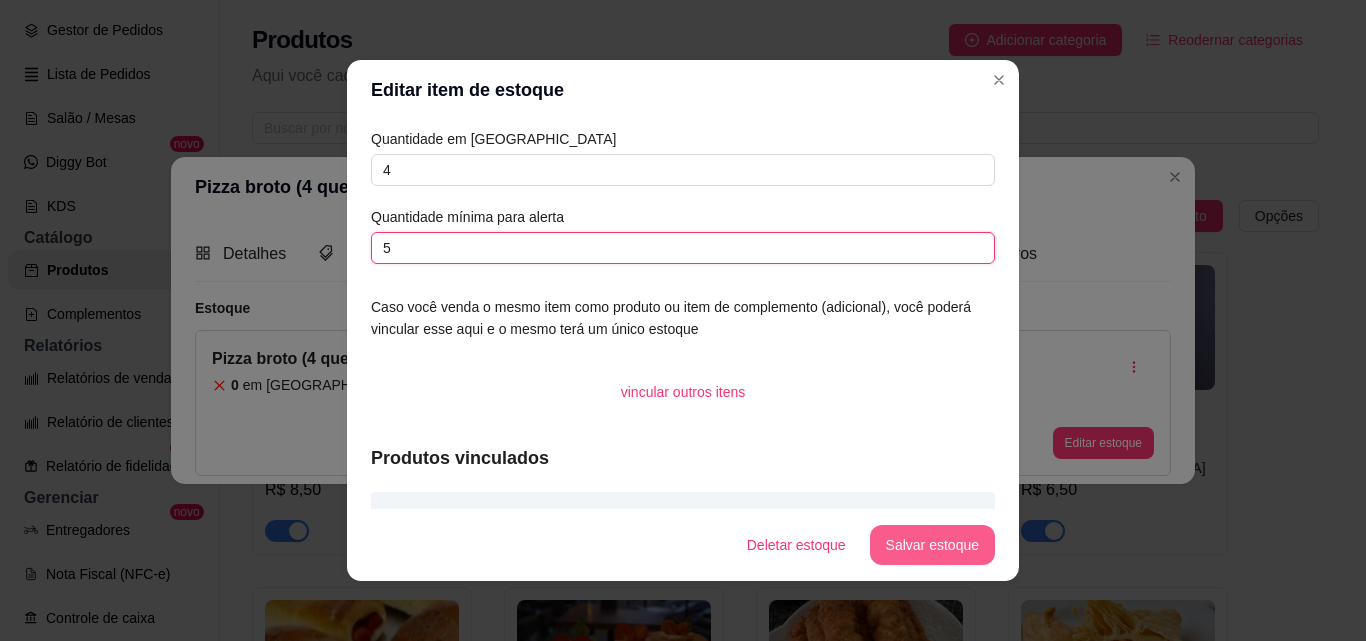 type on "5" 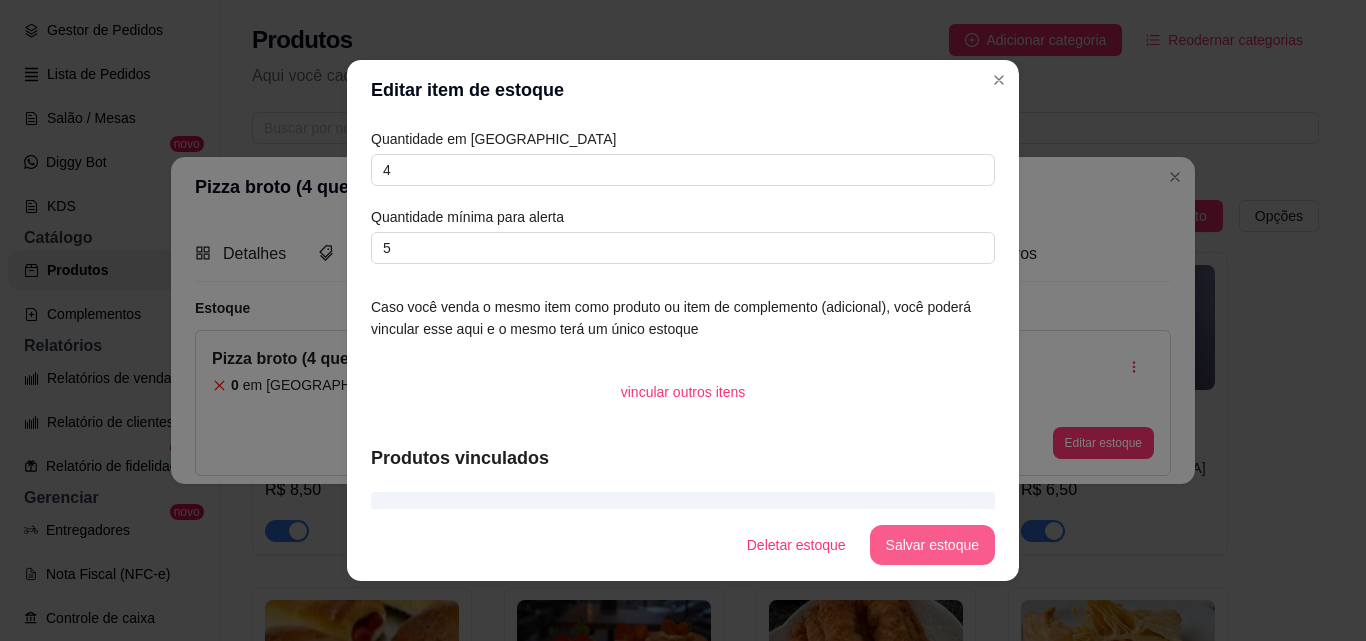 click on "Salvar estoque" at bounding box center [932, 545] 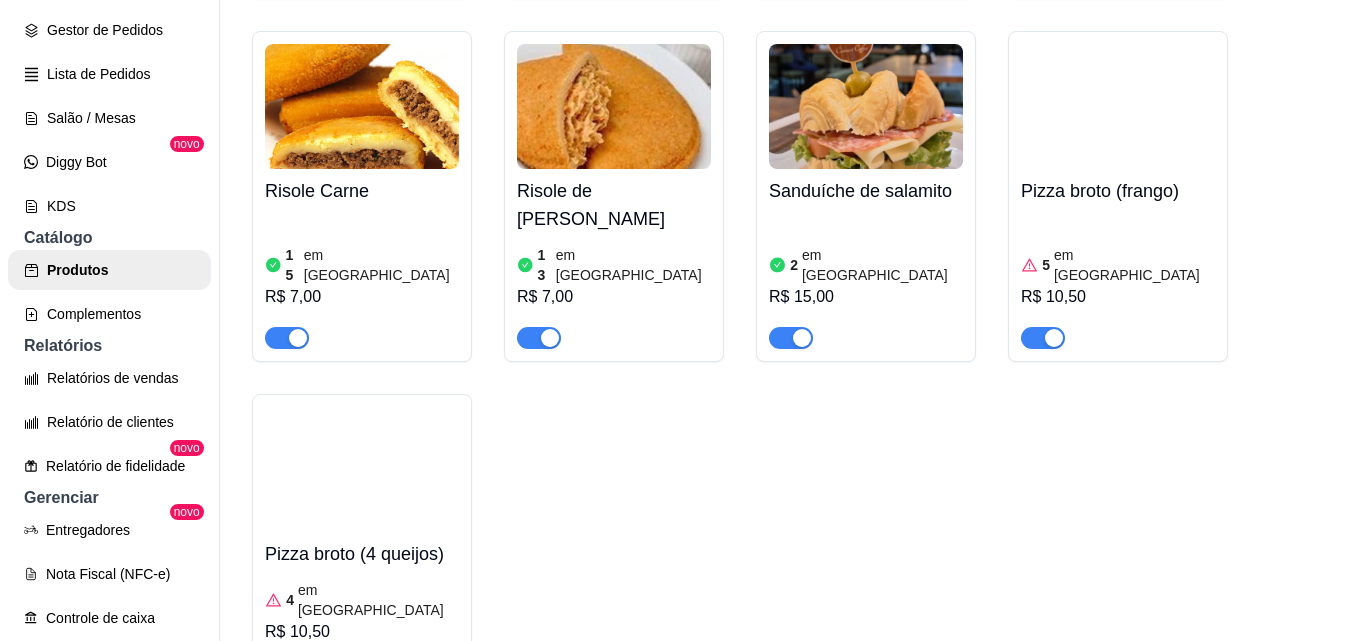 scroll, scrollTop: 1500, scrollLeft: 0, axis: vertical 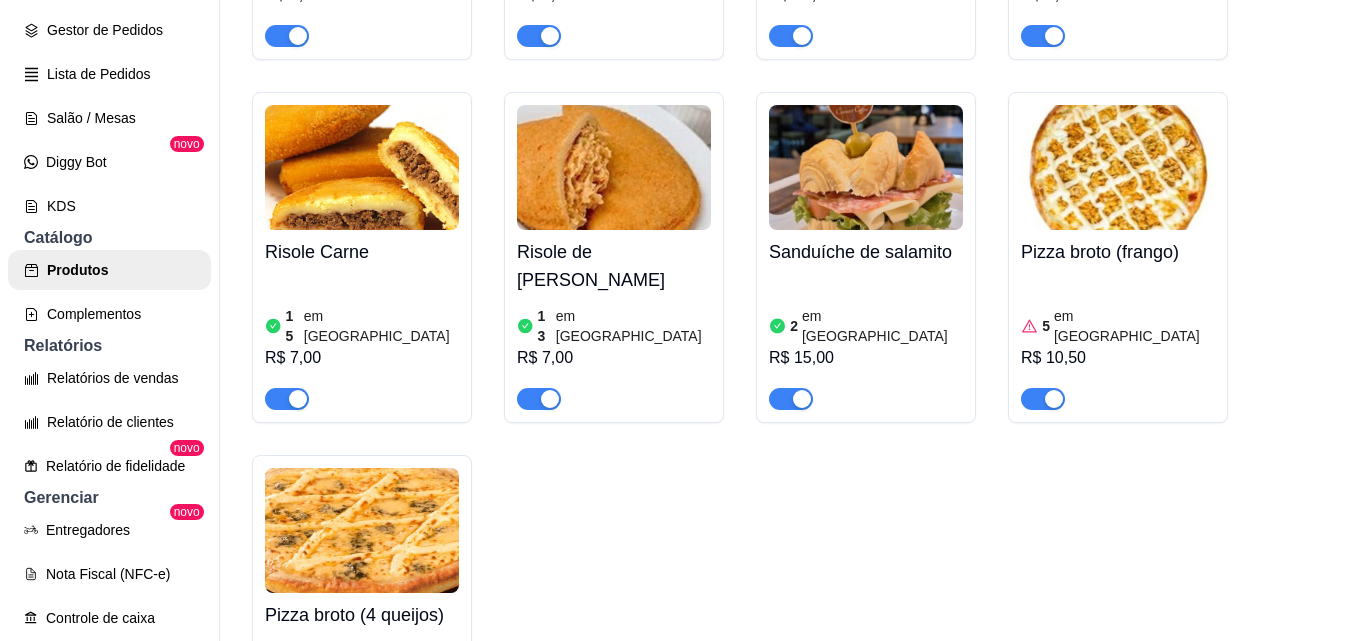 click at bounding box center [1118, 167] 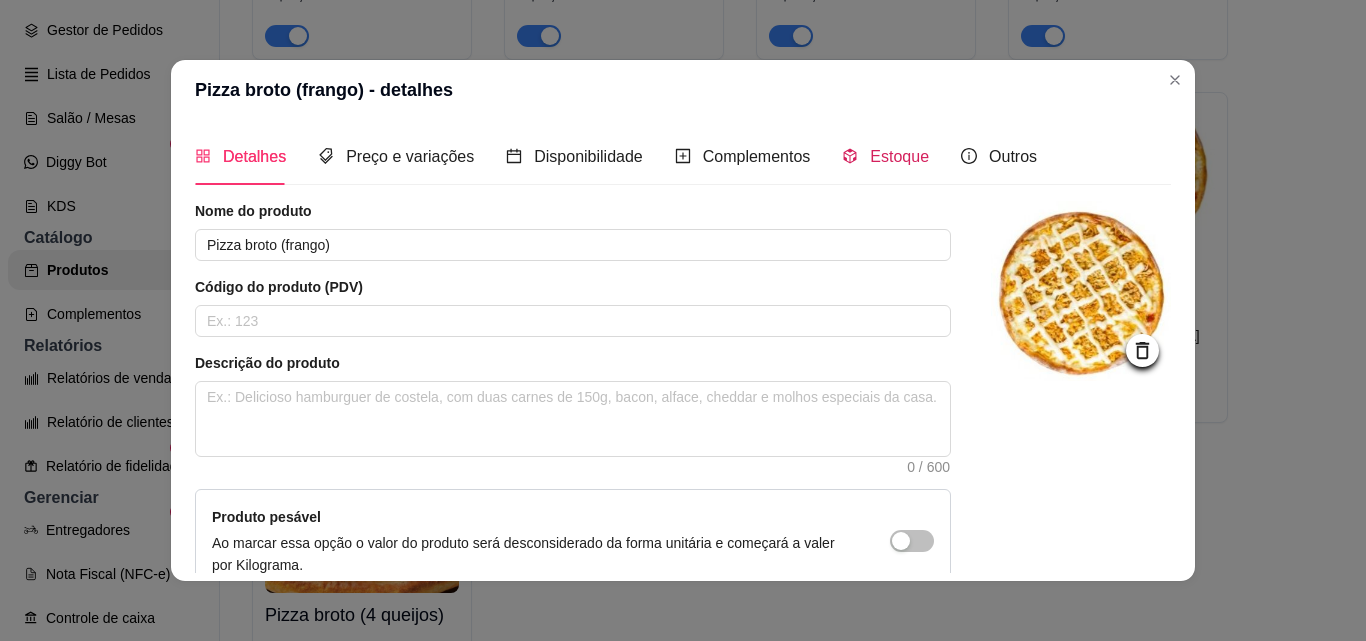 click on "Estoque" at bounding box center (899, 156) 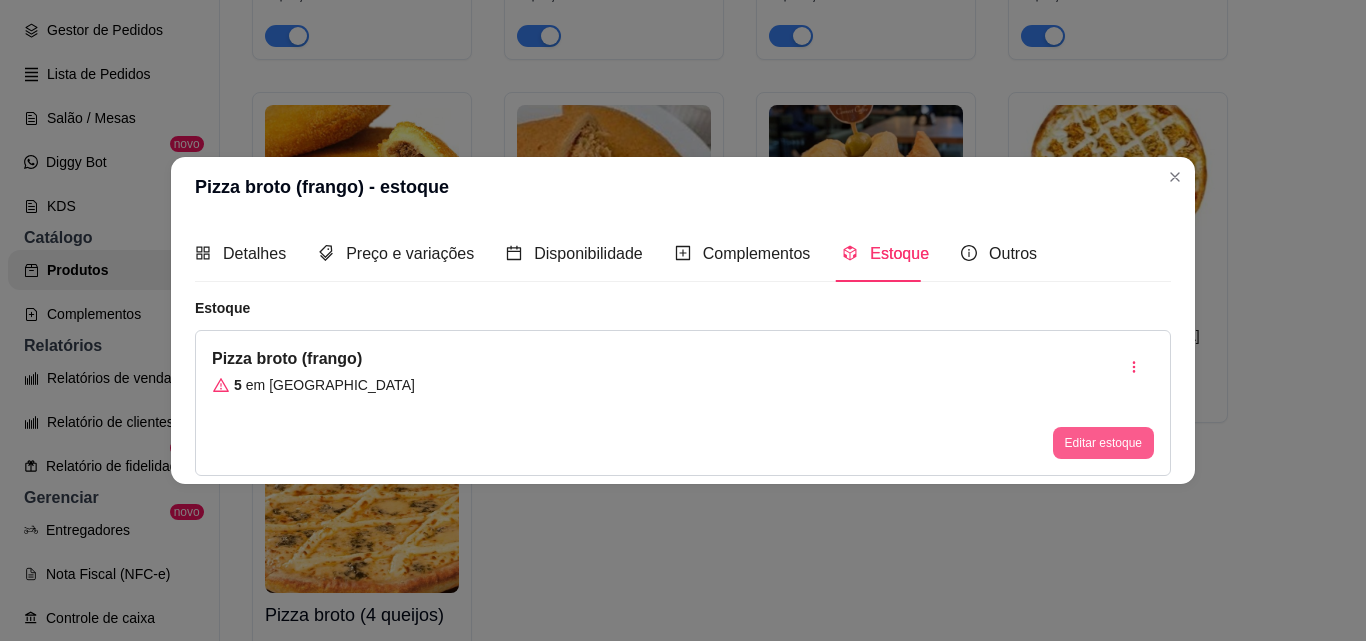 click on "Editar estoque" at bounding box center (1103, 443) 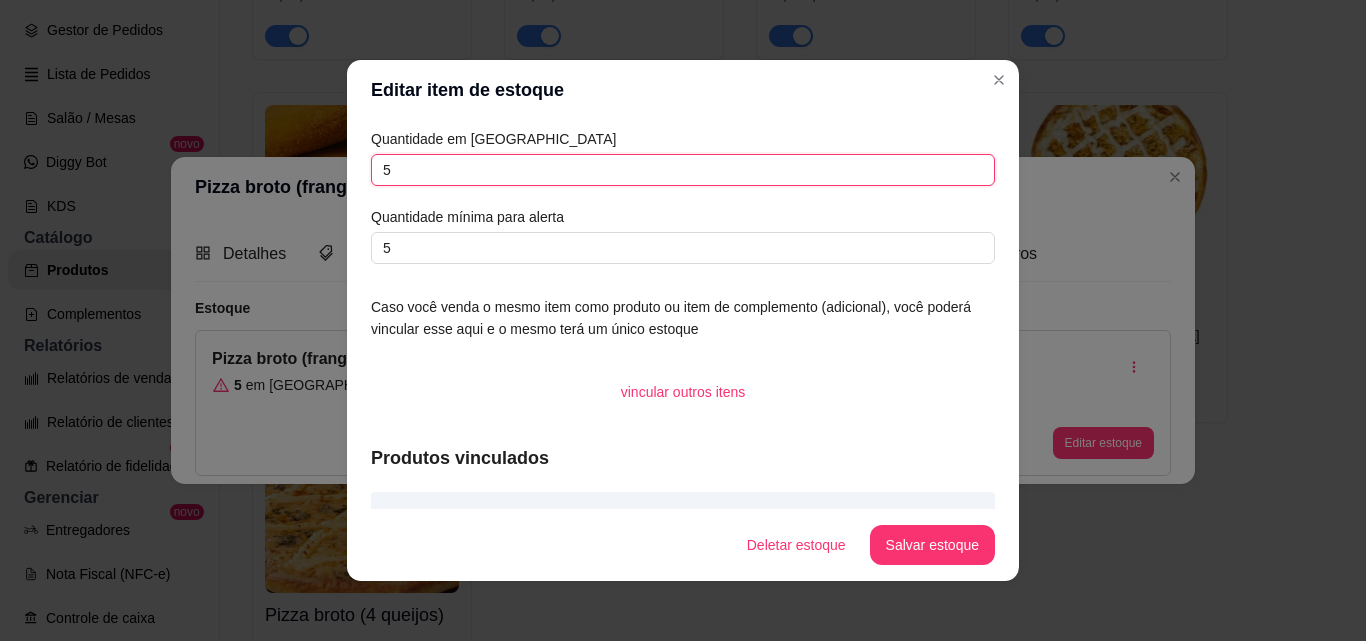 drag, startPoint x: 344, startPoint y: 165, endPoint x: 253, endPoint y: 154, distance: 91.66242 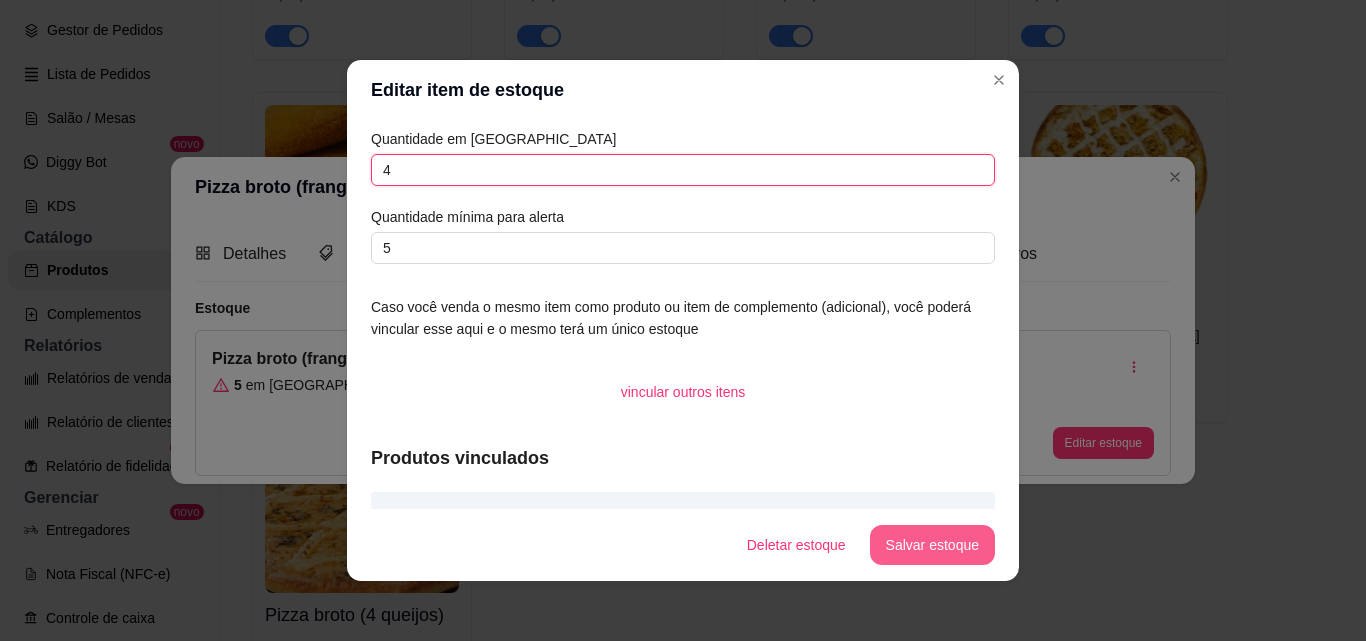 type on "4" 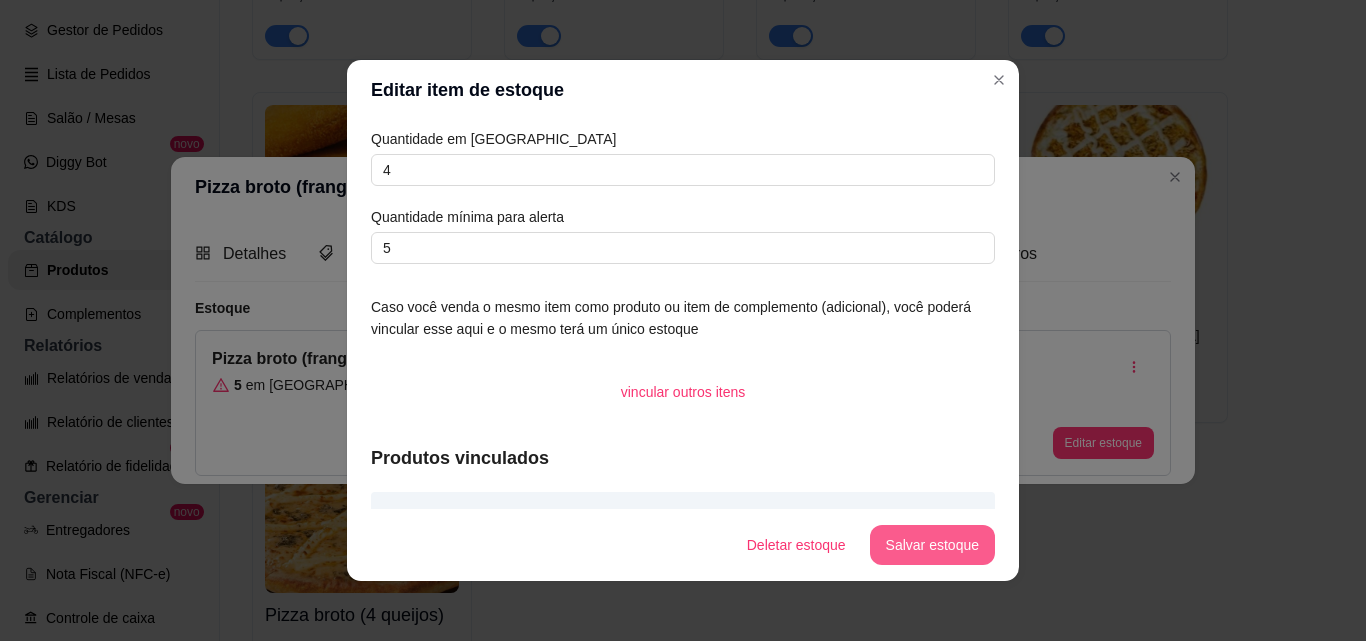 click on "Salvar estoque" at bounding box center (932, 545) 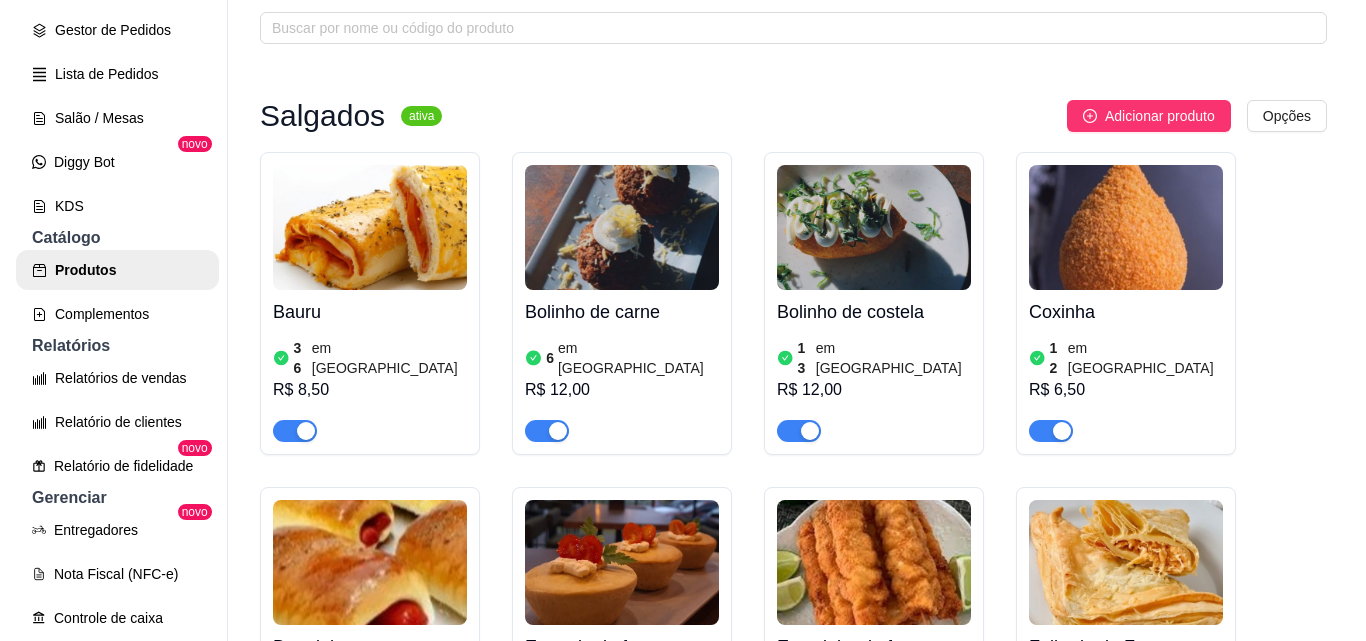 scroll, scrollTop: 0, scrollLeft: 0, axis: both 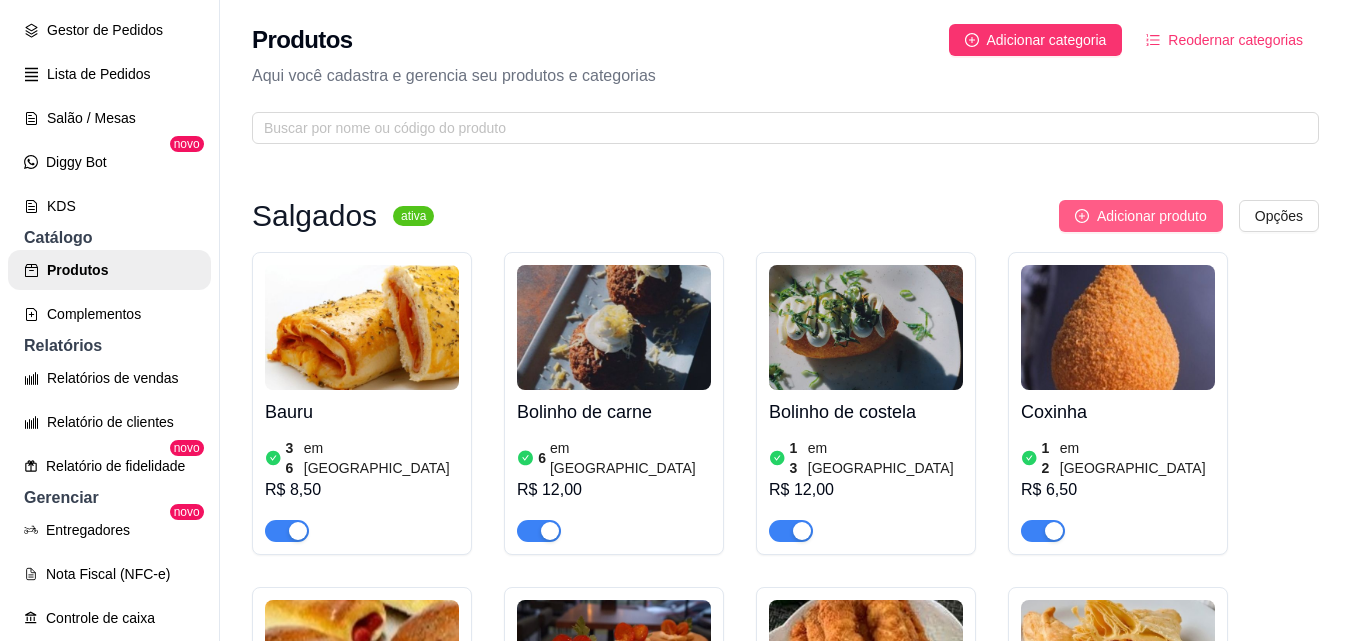 click on "Adicionar produto" at bounding box center (1152, 216) 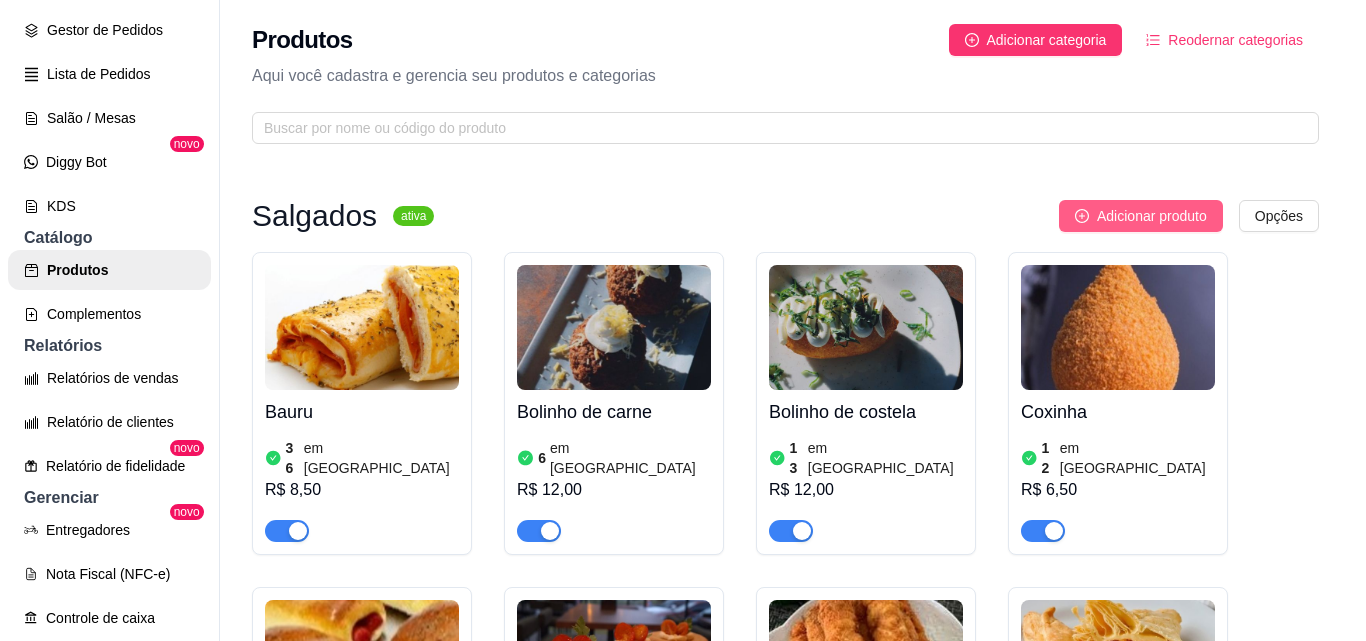 type 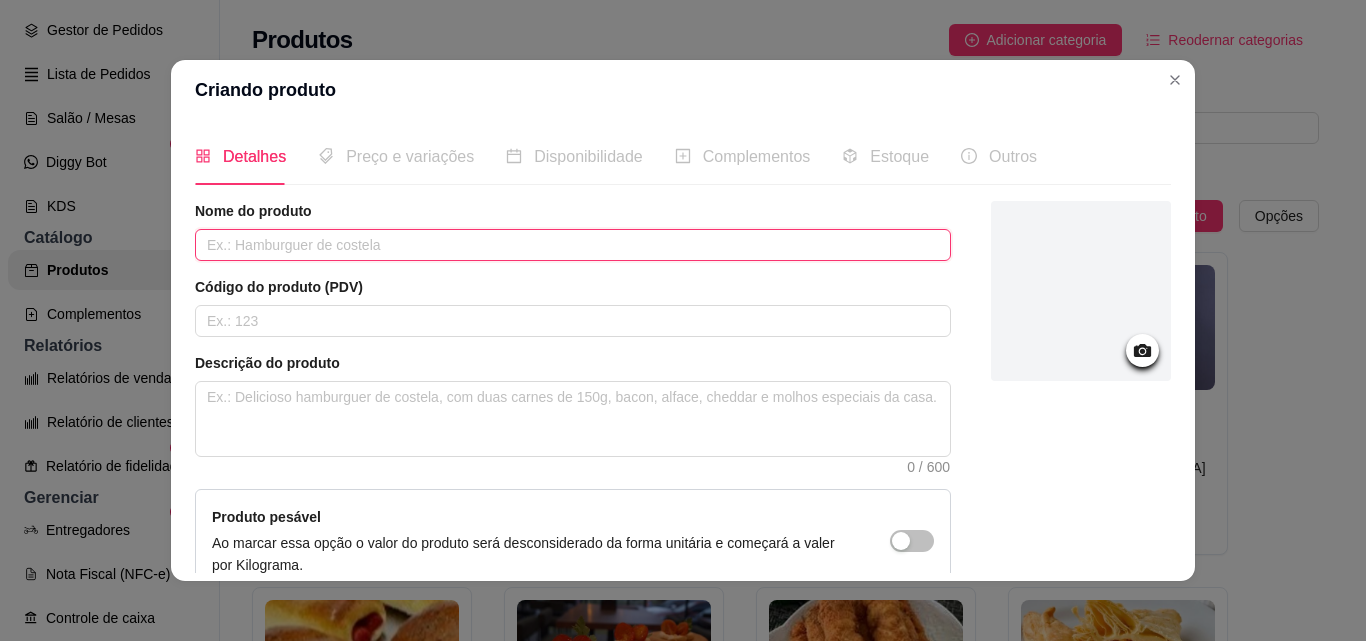 click at bounding box center [573, 245] 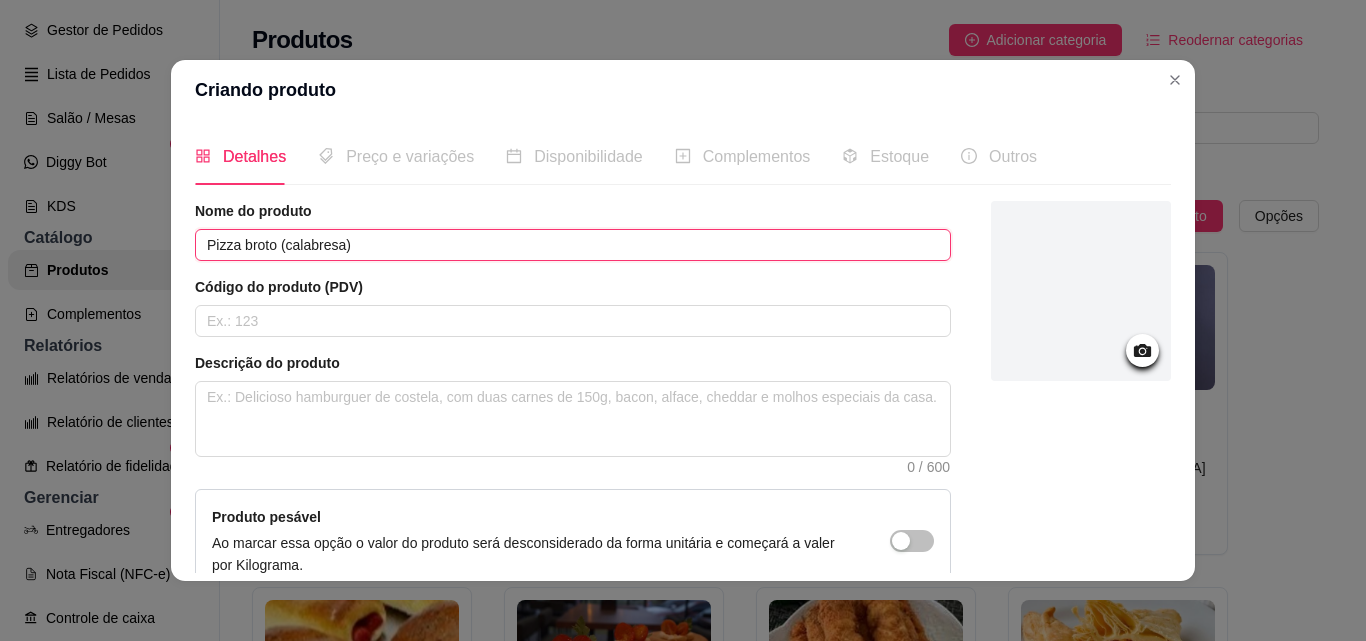 type on "Pizza broto (calabresa)" 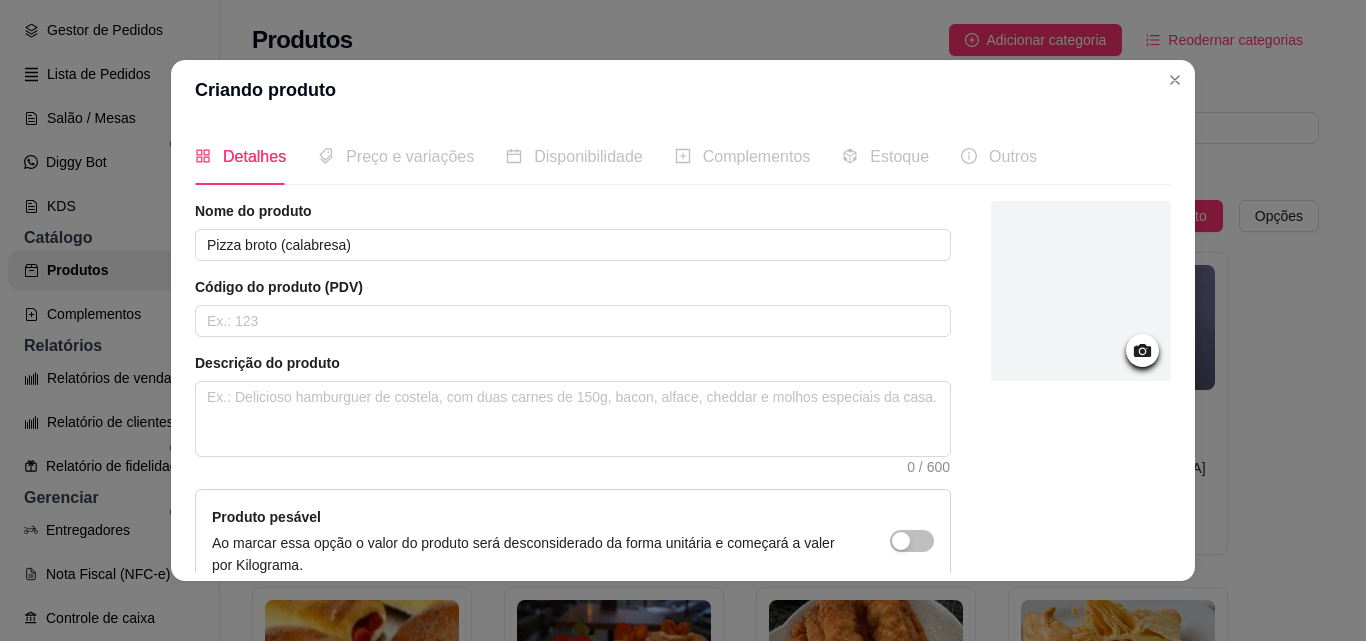 click 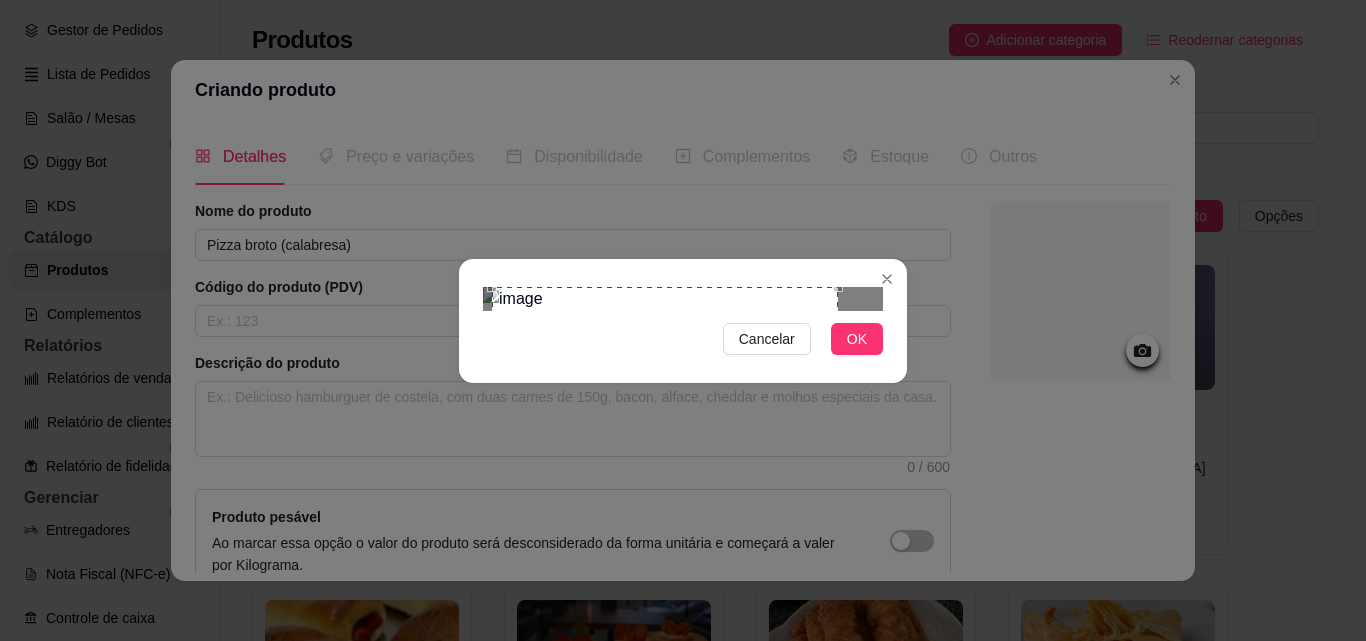 click at bounding box center [665, 441] 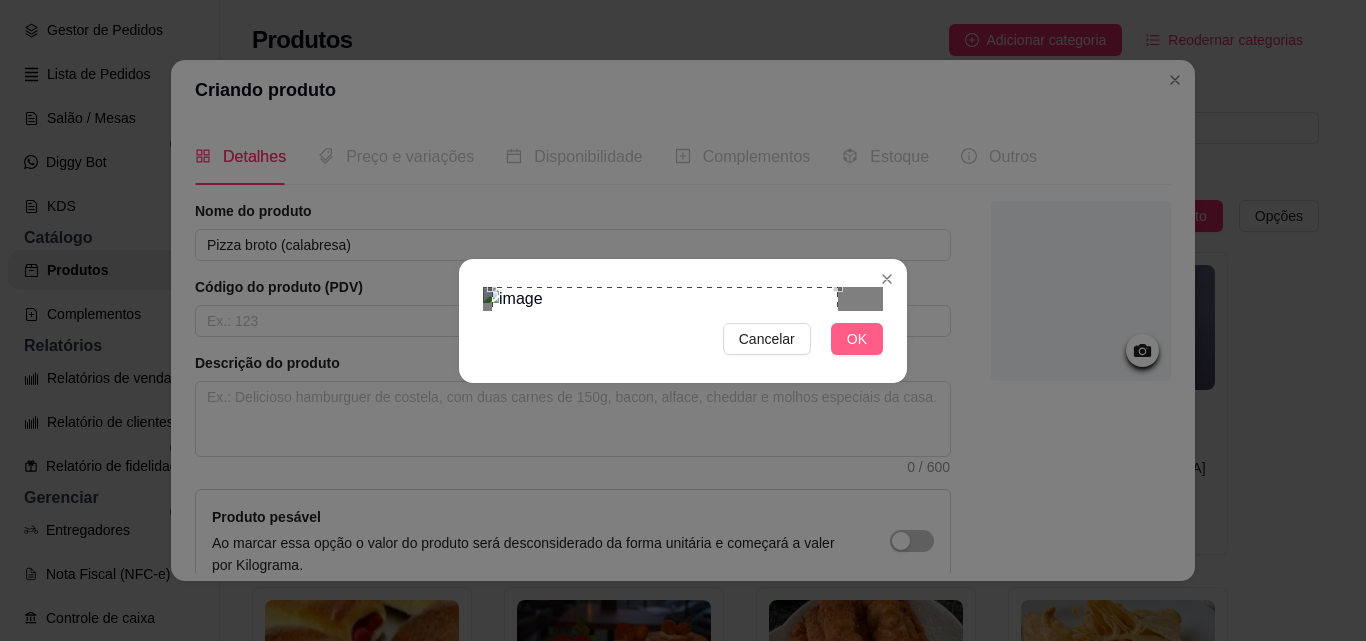 click on "OK" at bounding box center (857, 339) 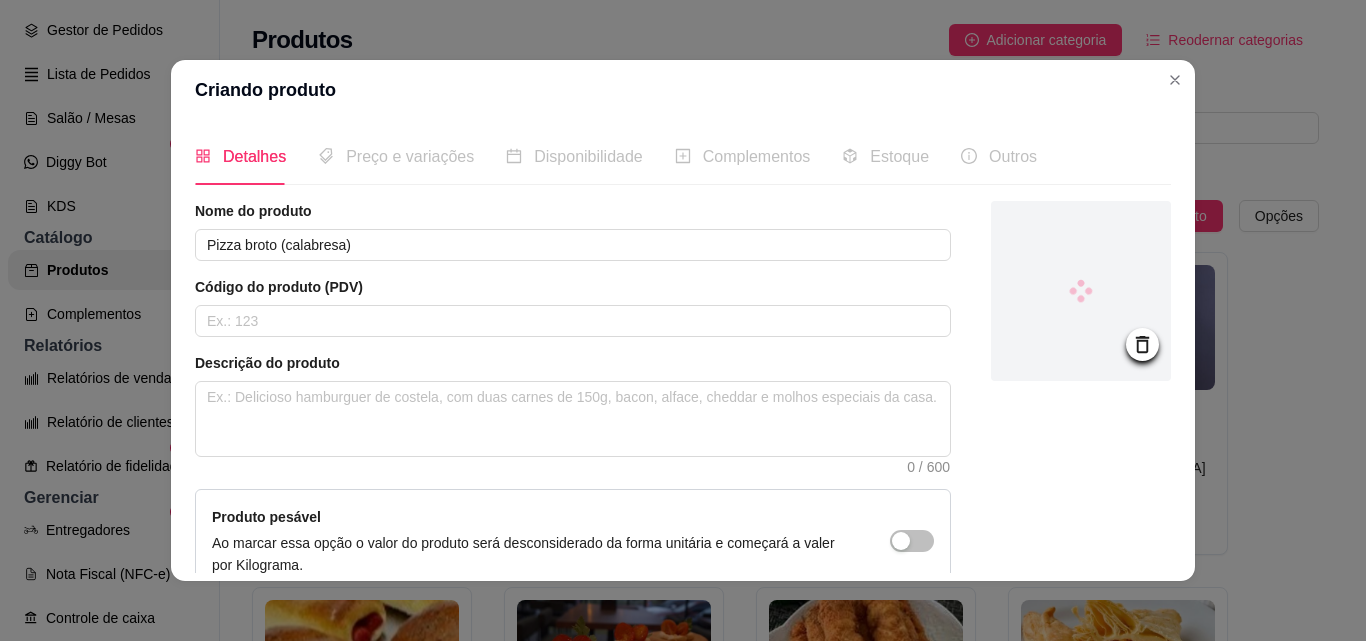 scroll, scrollTop: 207, scrollLeft: 0, axis: vertical 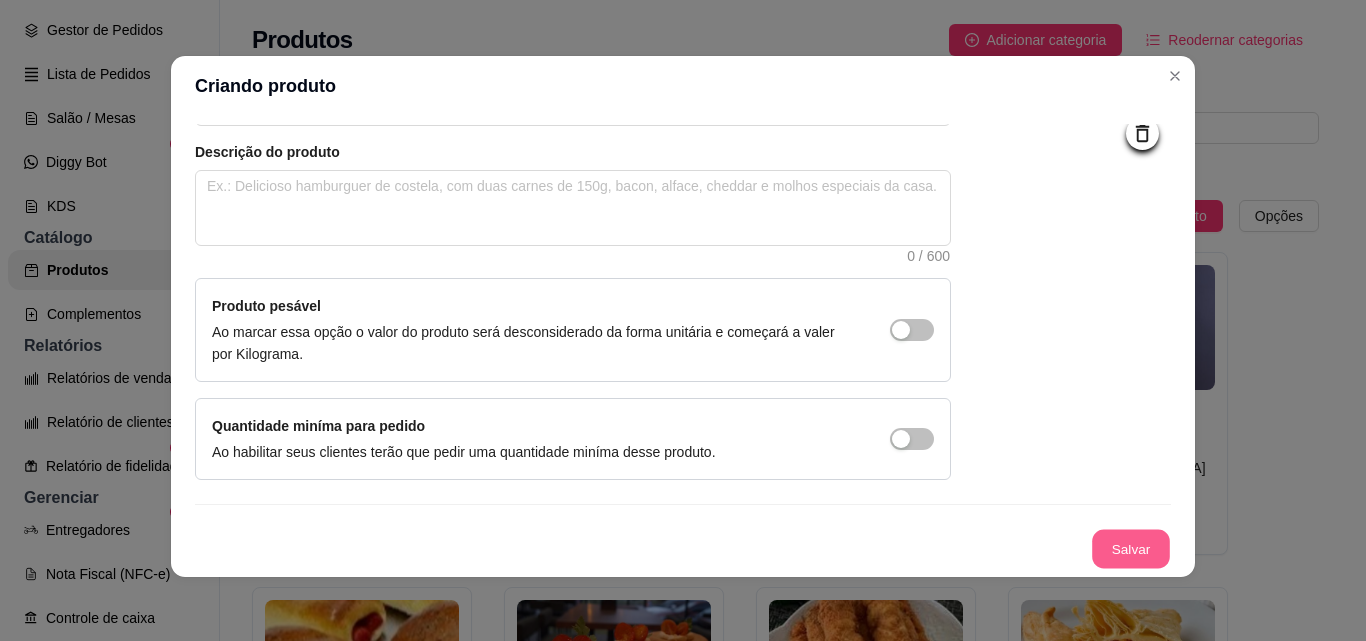 click on "Salvar" at bounding box center (1131, 549) 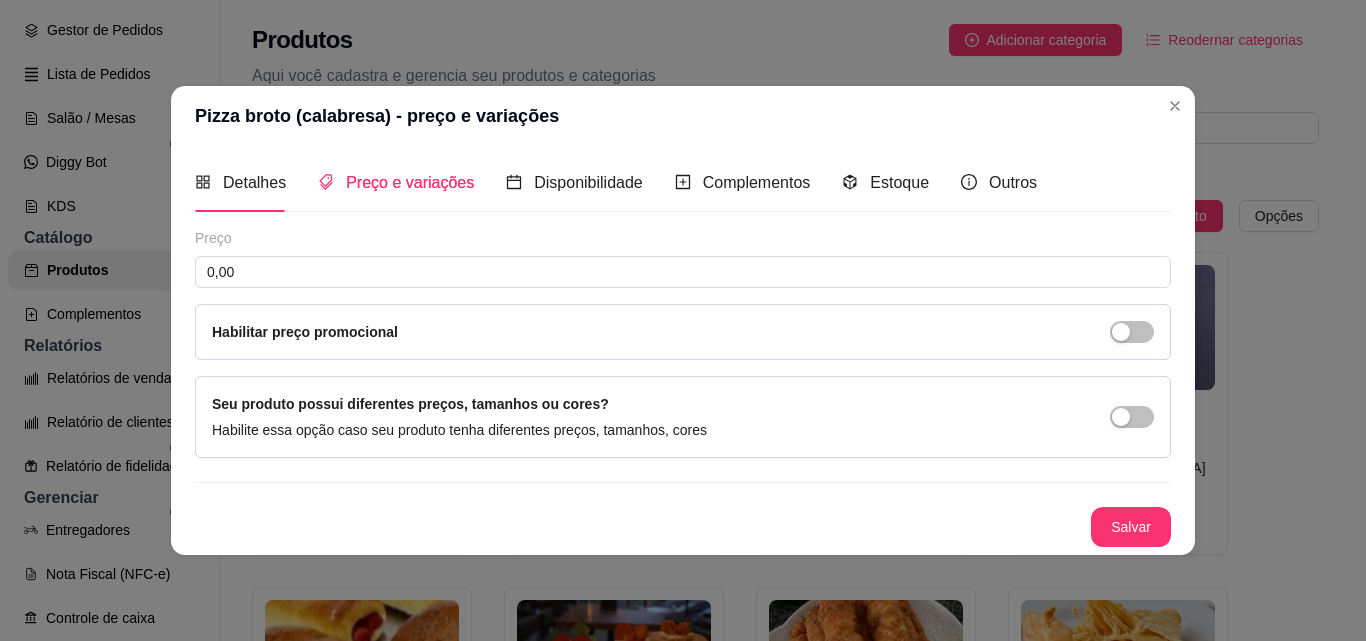 type 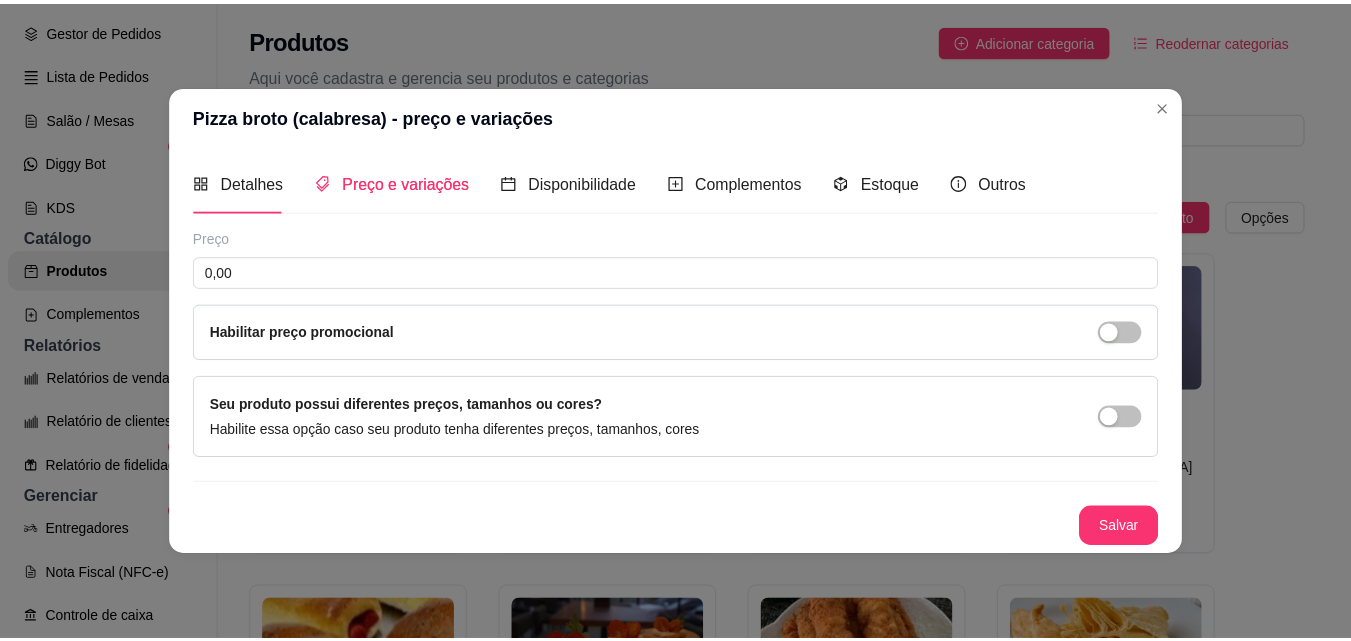scroll, scrollTop: 0, scrollLeft: 0, axis: both 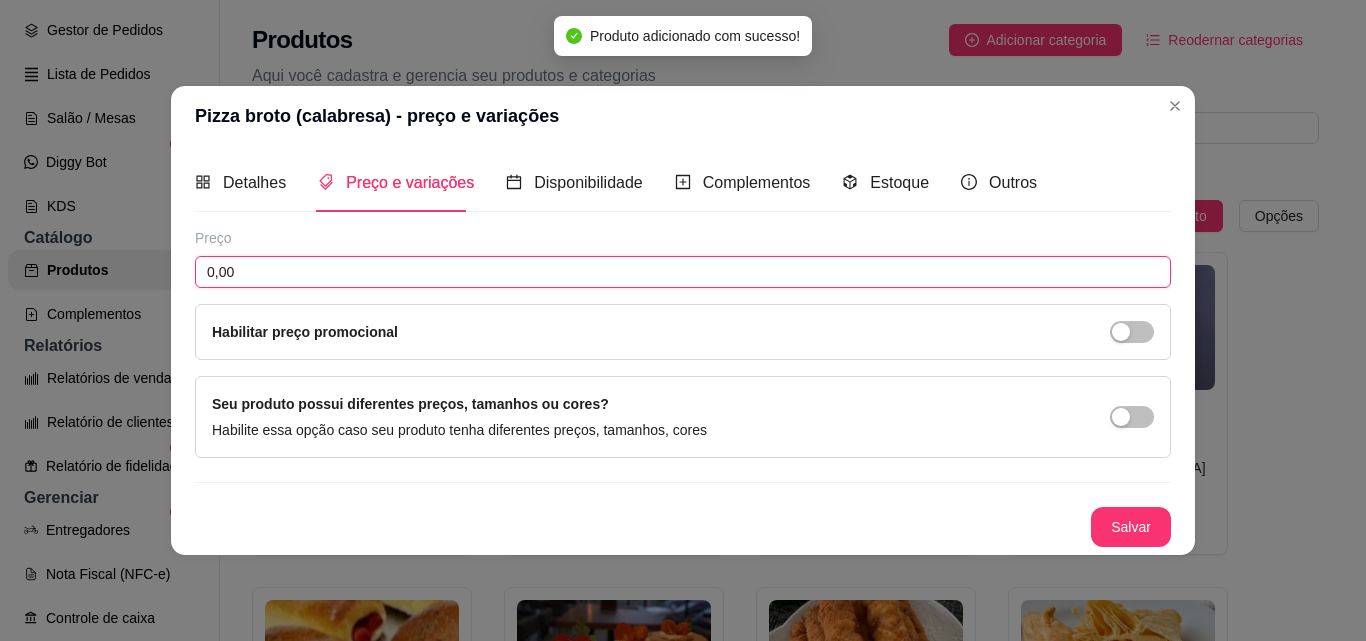 click on "0,00" at bounding box center (683, 272) 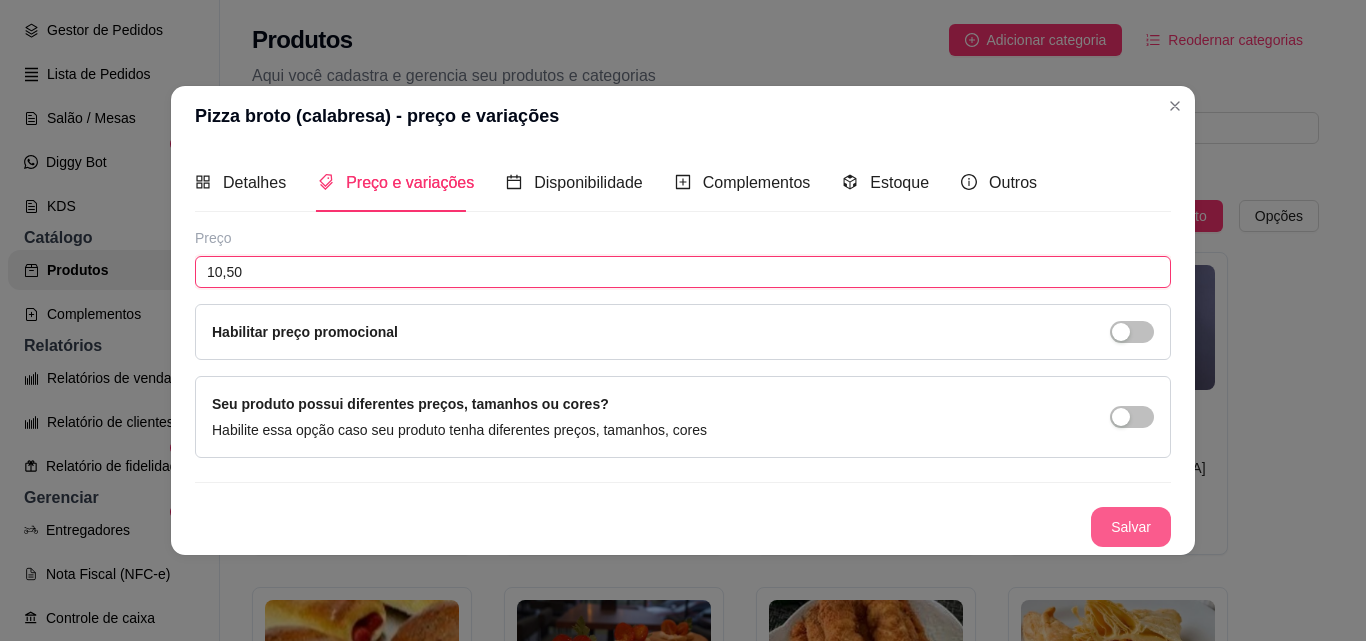 type on "10,50" 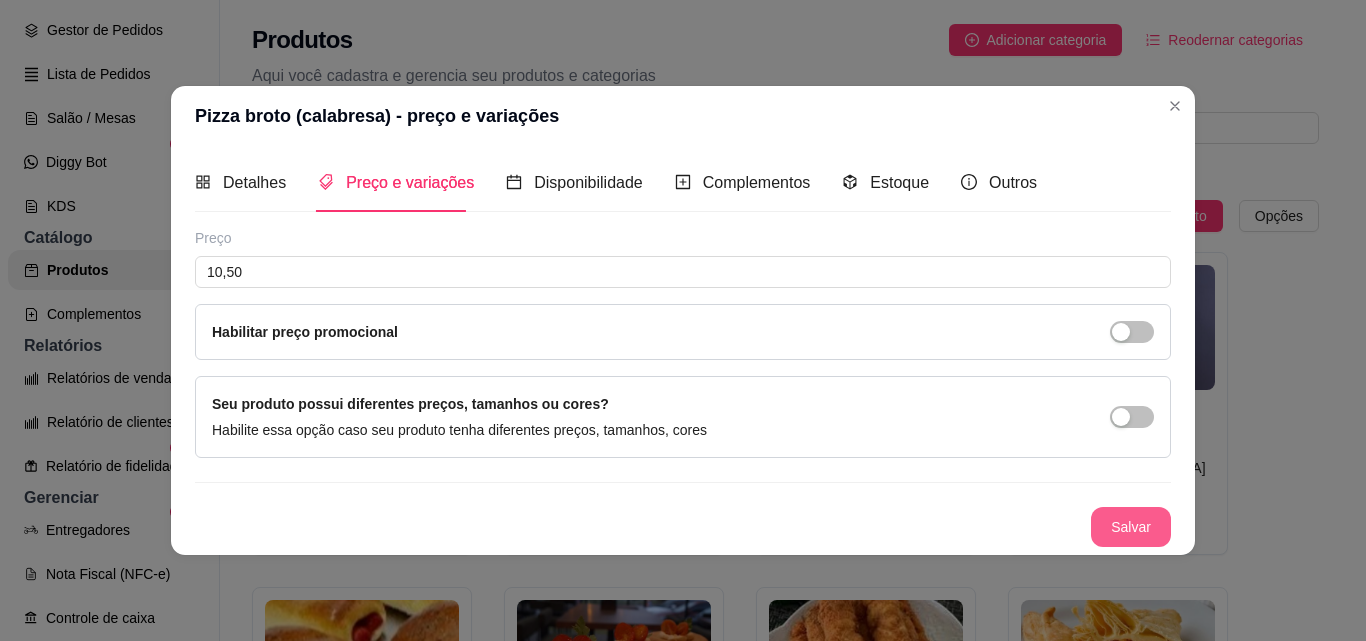 click on "Salvar" at bounding box center [1131, 527] 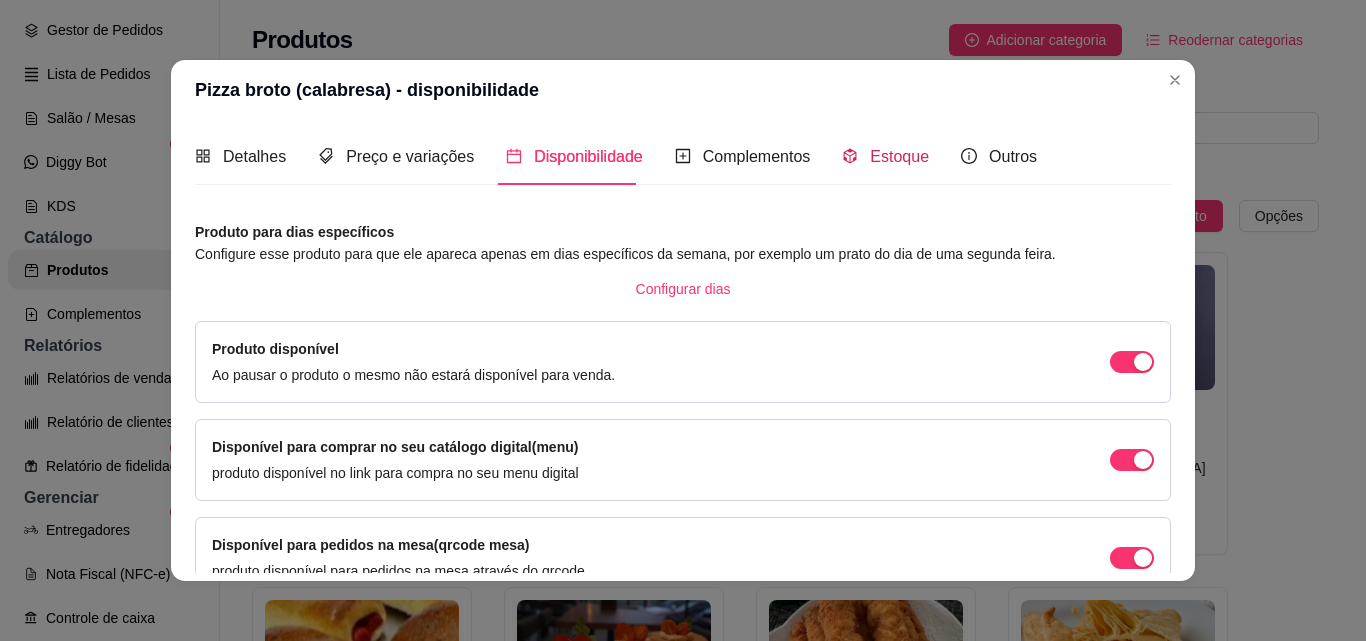 click on "Estoque" at bounding box center [899, 156] 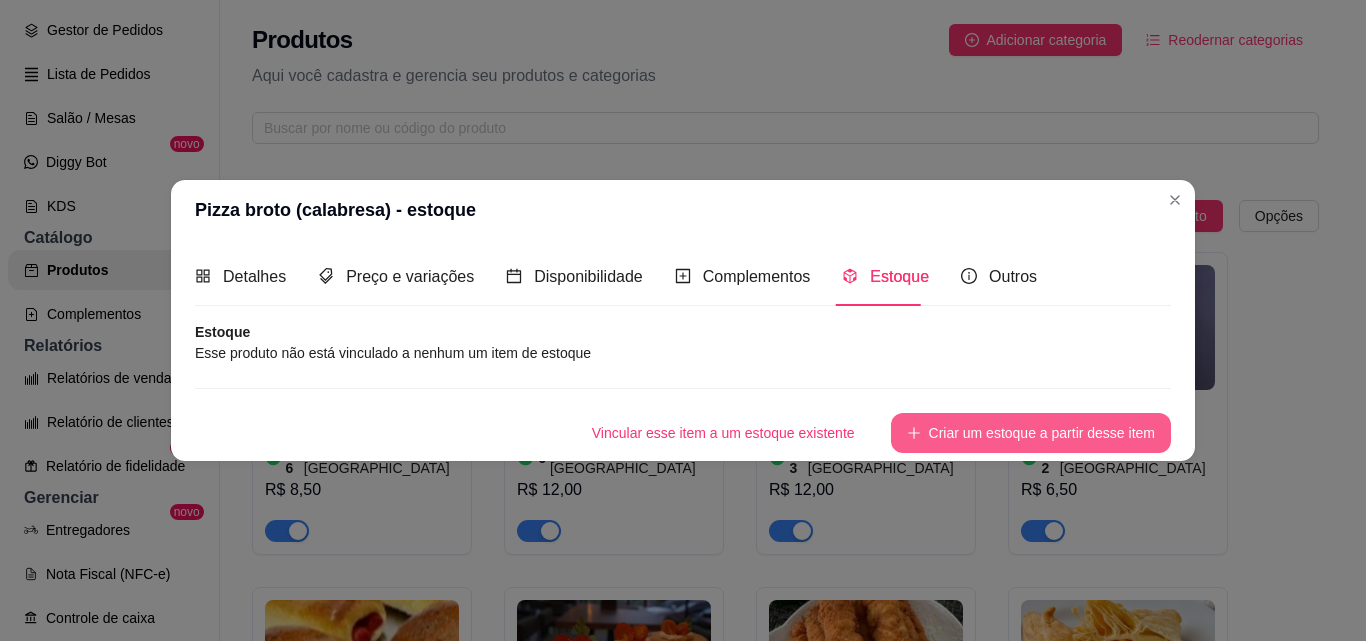 click on "Criar um estoque a partir desse item" at bounding box center [1031, 433] 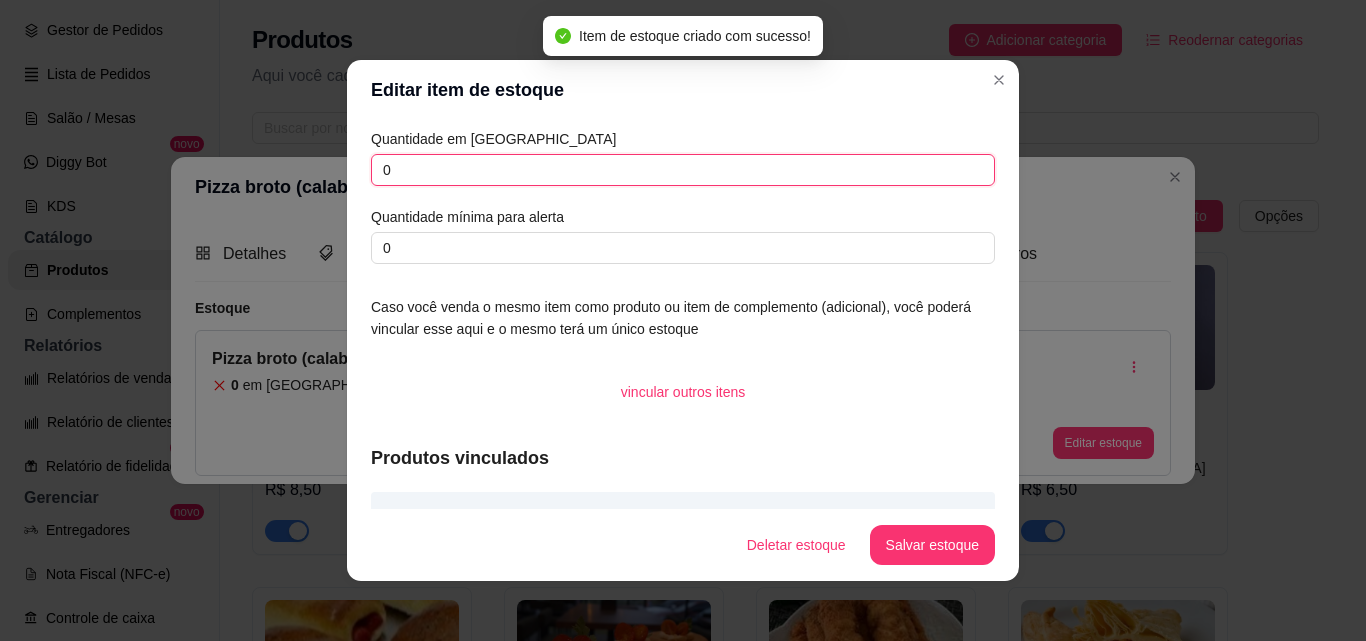 drag, startPoint x: 397, startPoint y: 173, endPoint x: 356, endPoint y: 173, distance: 41 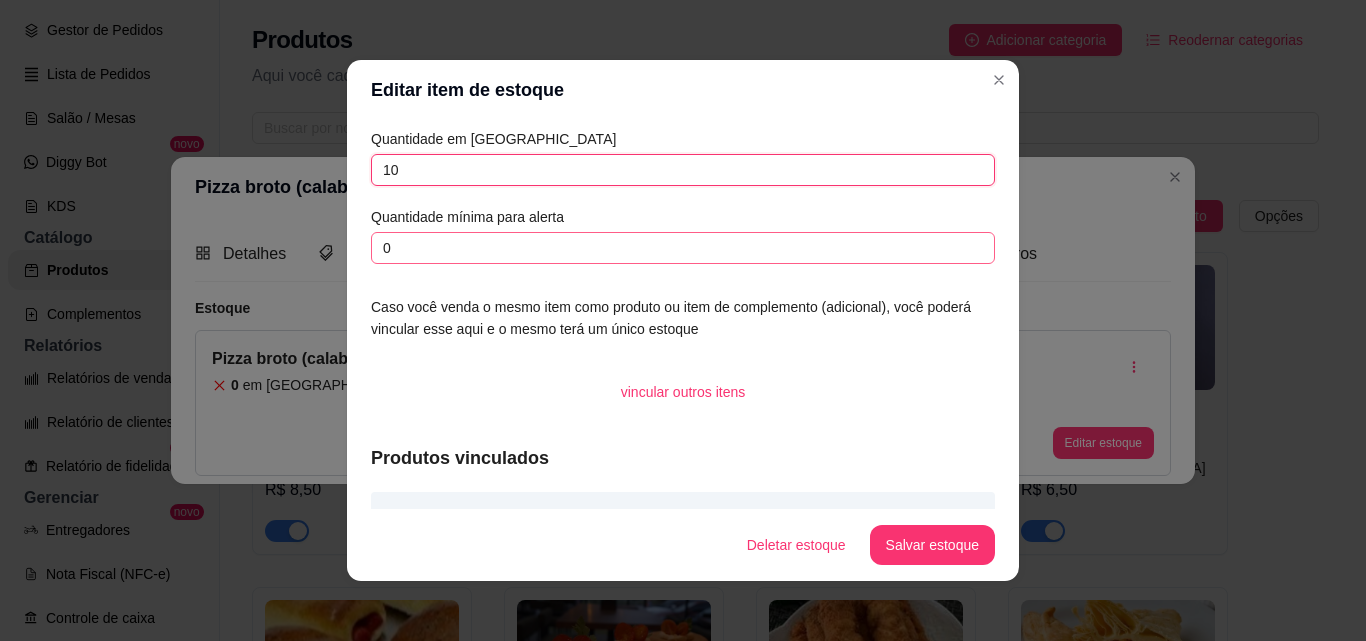 type on "10" 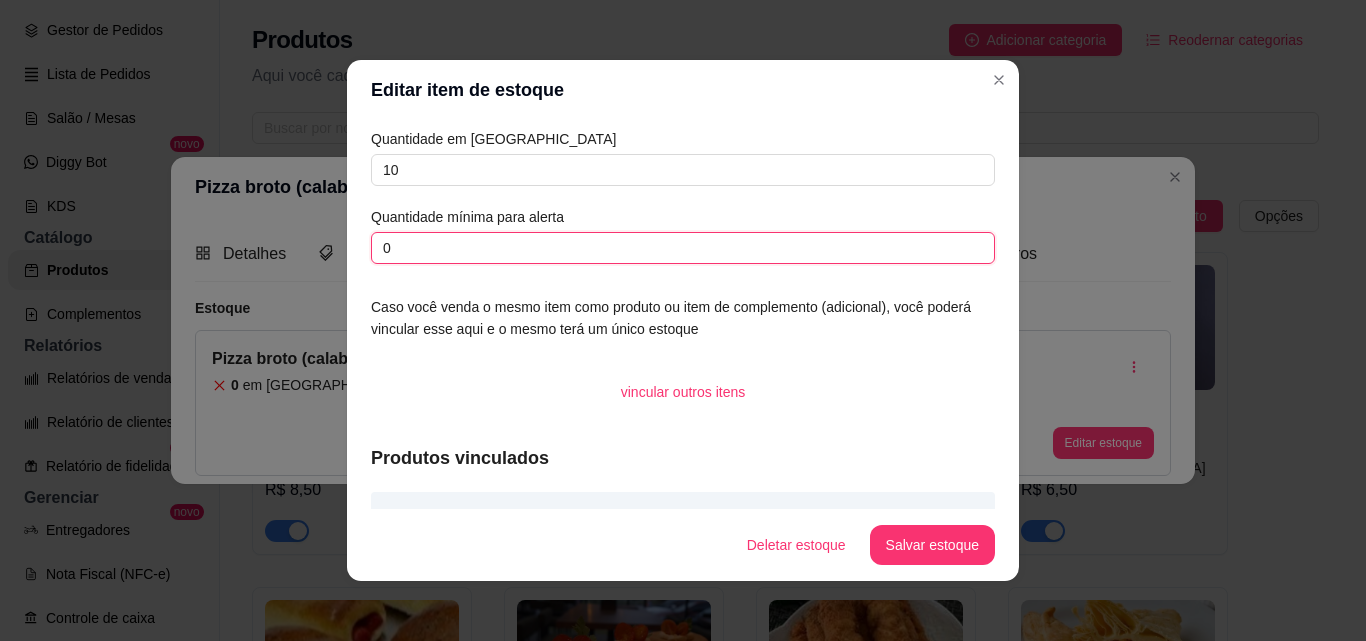 drag, startPoint x: 396, startPoint y: 254, endPoint x: 332, endPoint y: 235, distance: 66.760765 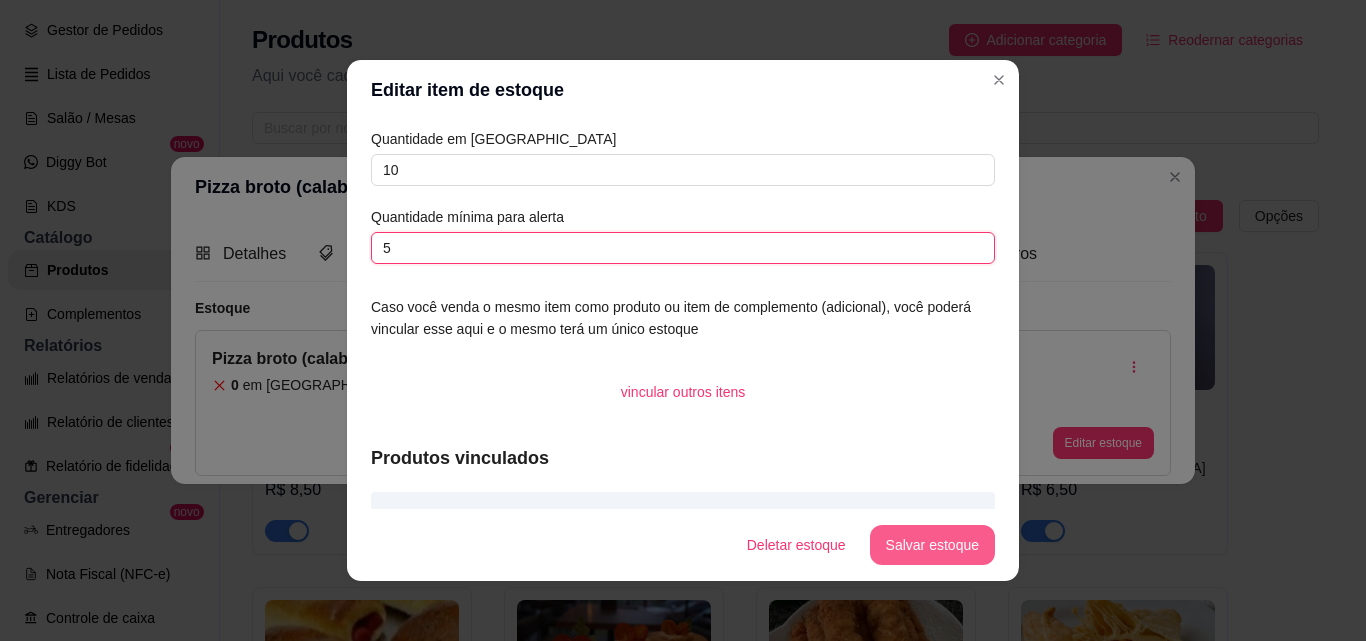 type on "5" 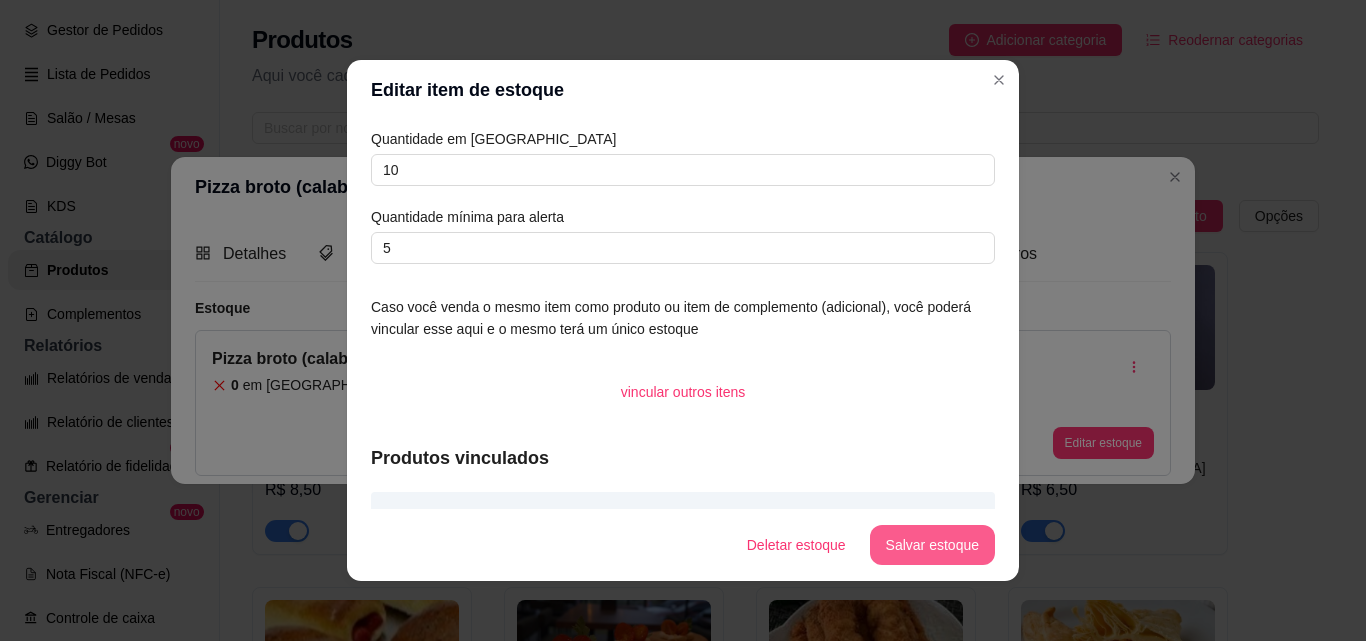 click on "Salvar estoque" at bounding box center [932, 545] 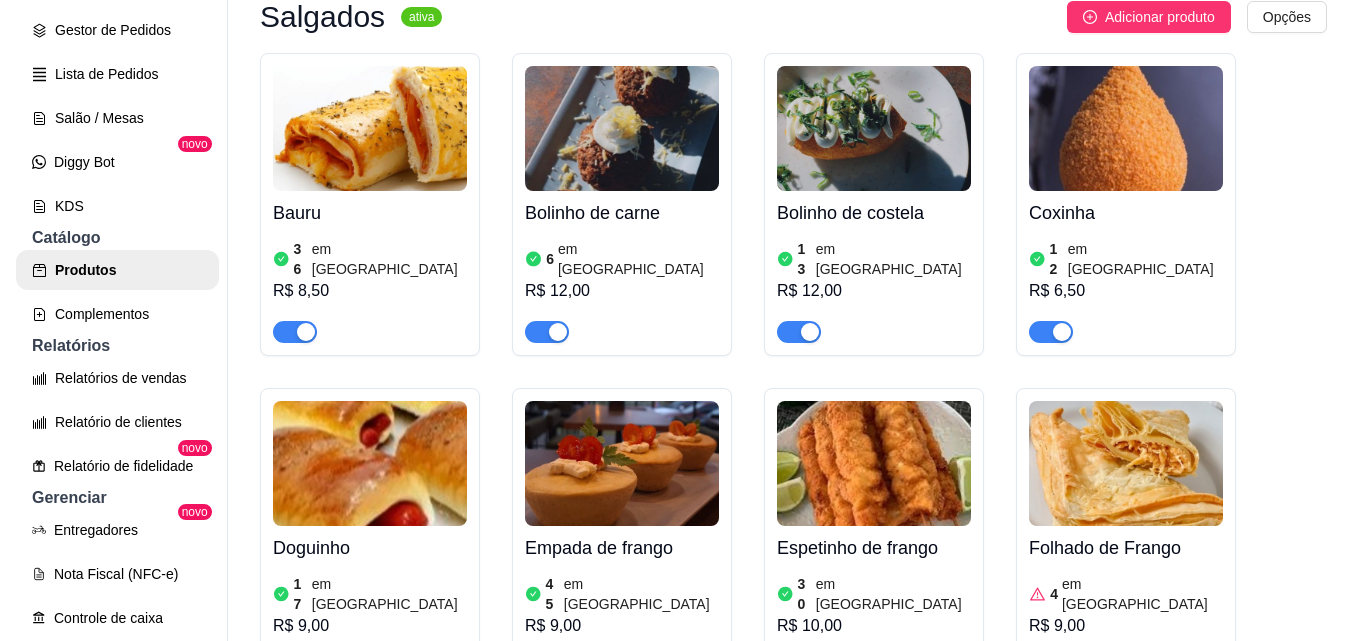 scroll, scrollTop: 0, scrollLeft: 0, axis: both 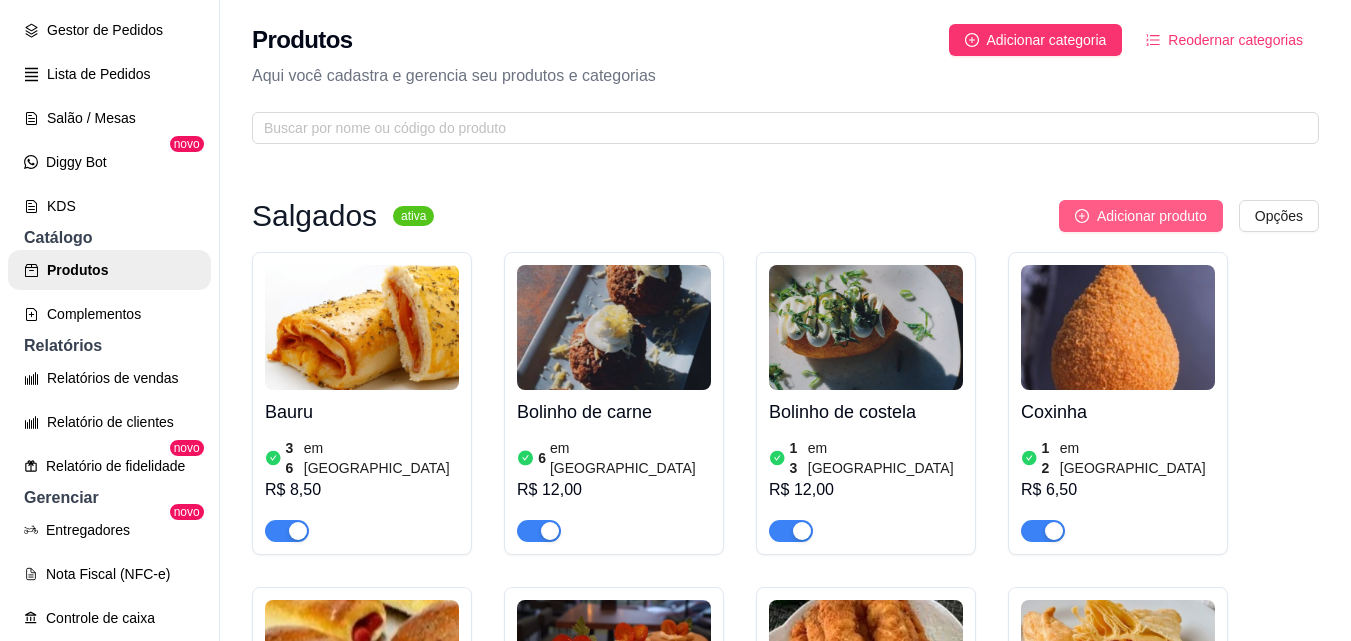 click on "Adicionar produto" at bounding box center (1152, 216) 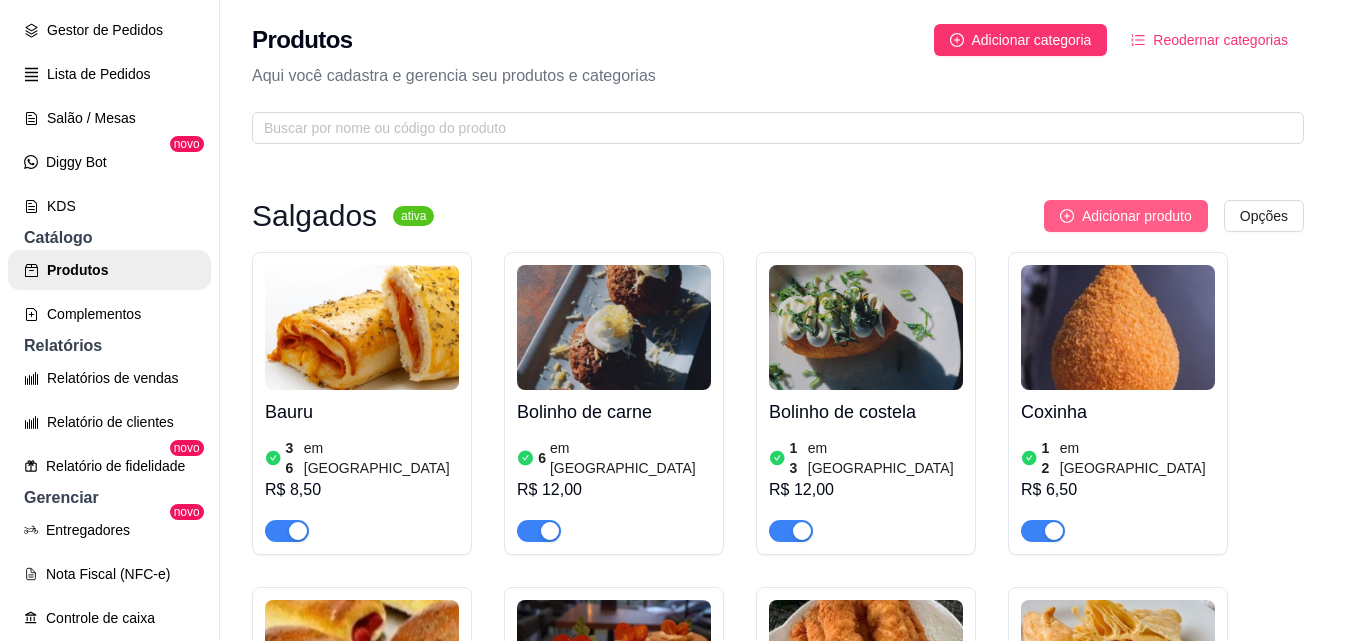 type 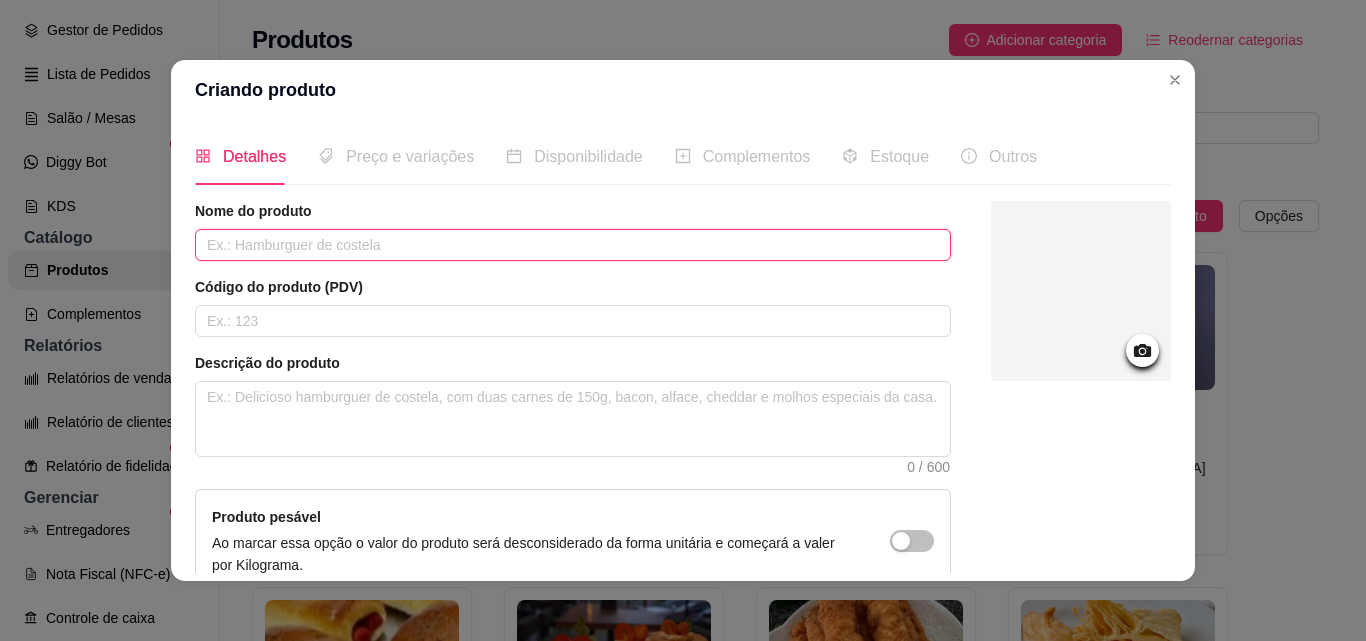 click at bounding box center [573, 245] 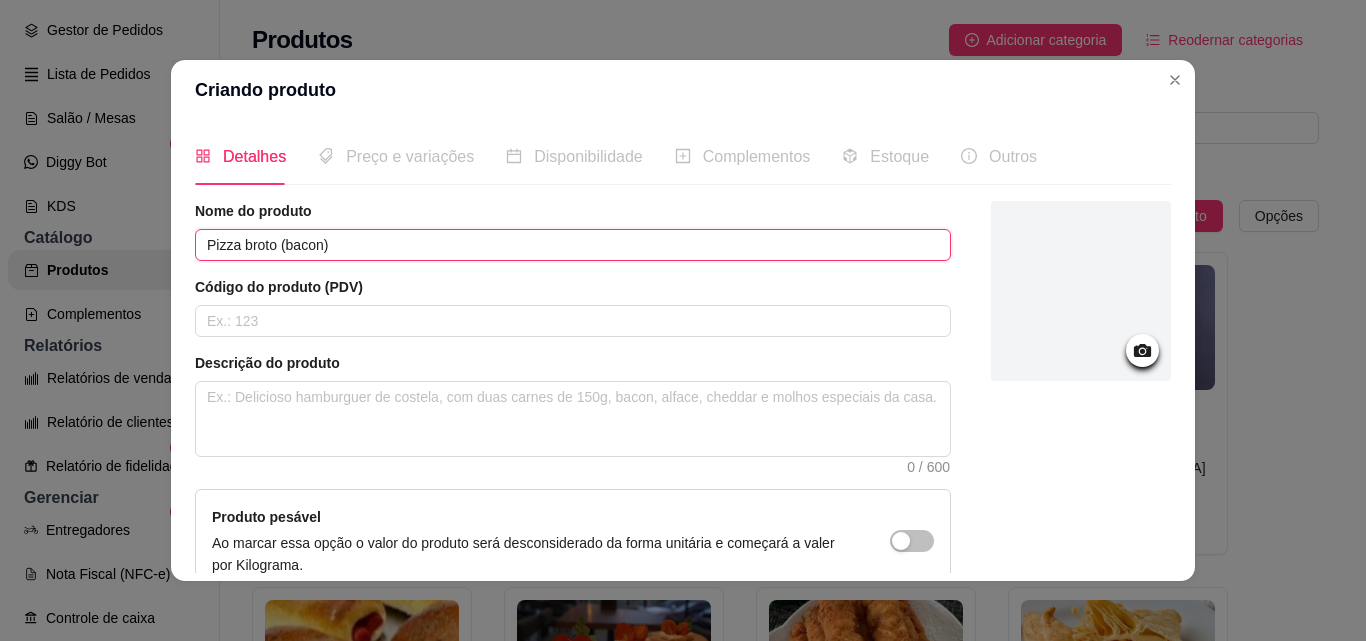 type on "Pizza broto (bacon)" 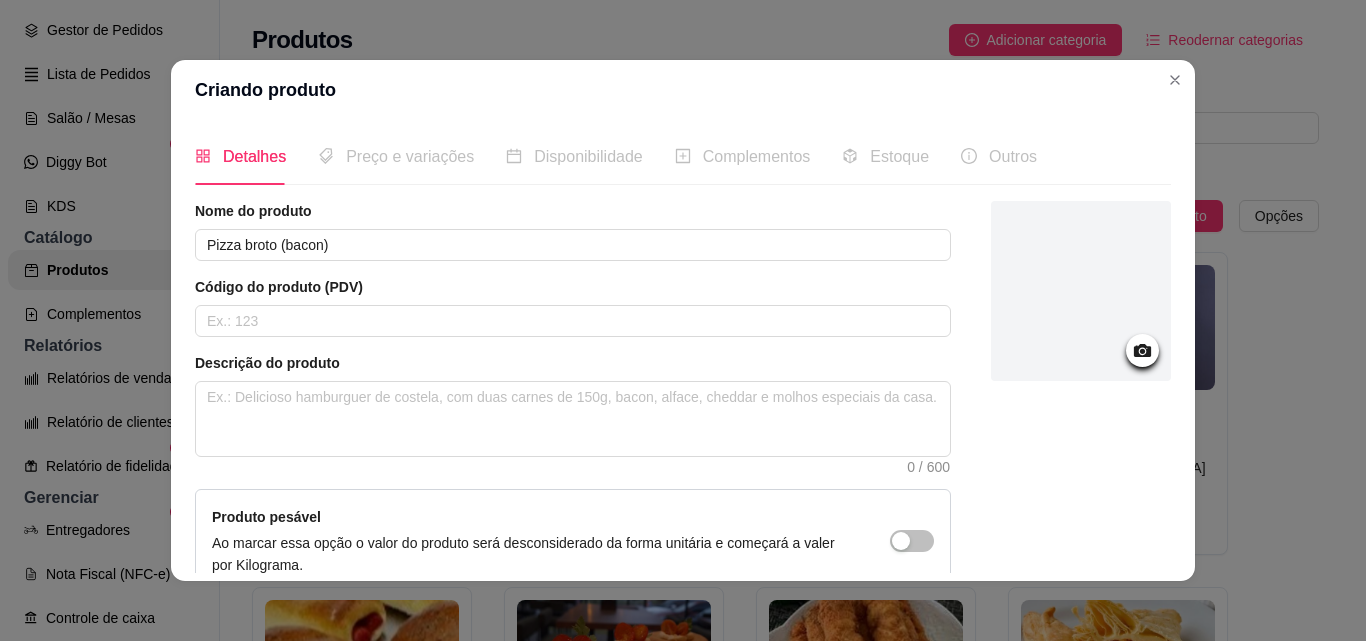click 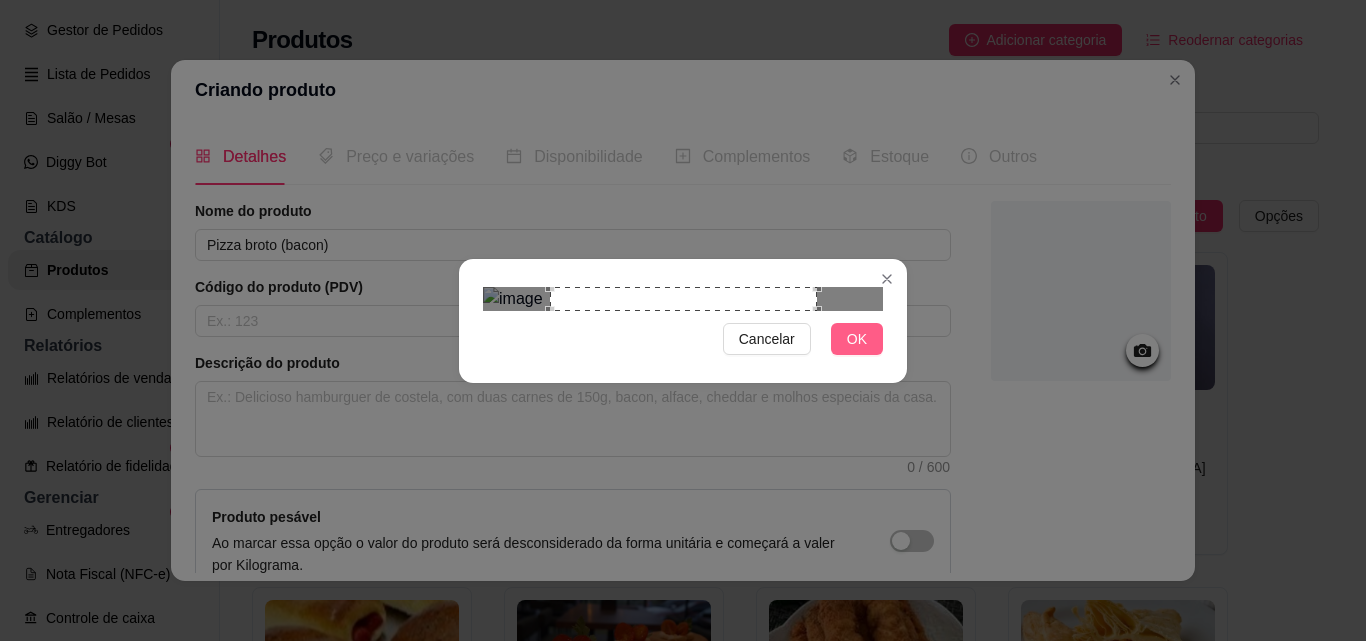 click on "OK" at bounding box center (857, 339) 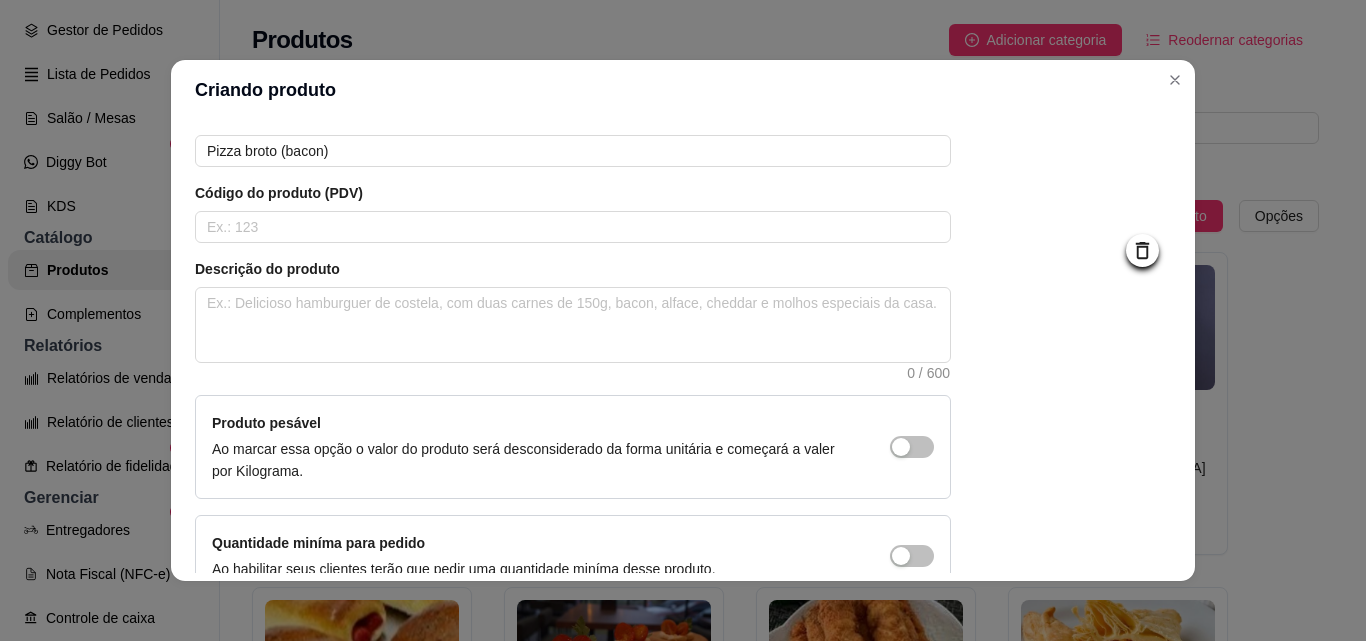 scroll, scrollTop: 207, scrollLeft: 0, axis: vertical 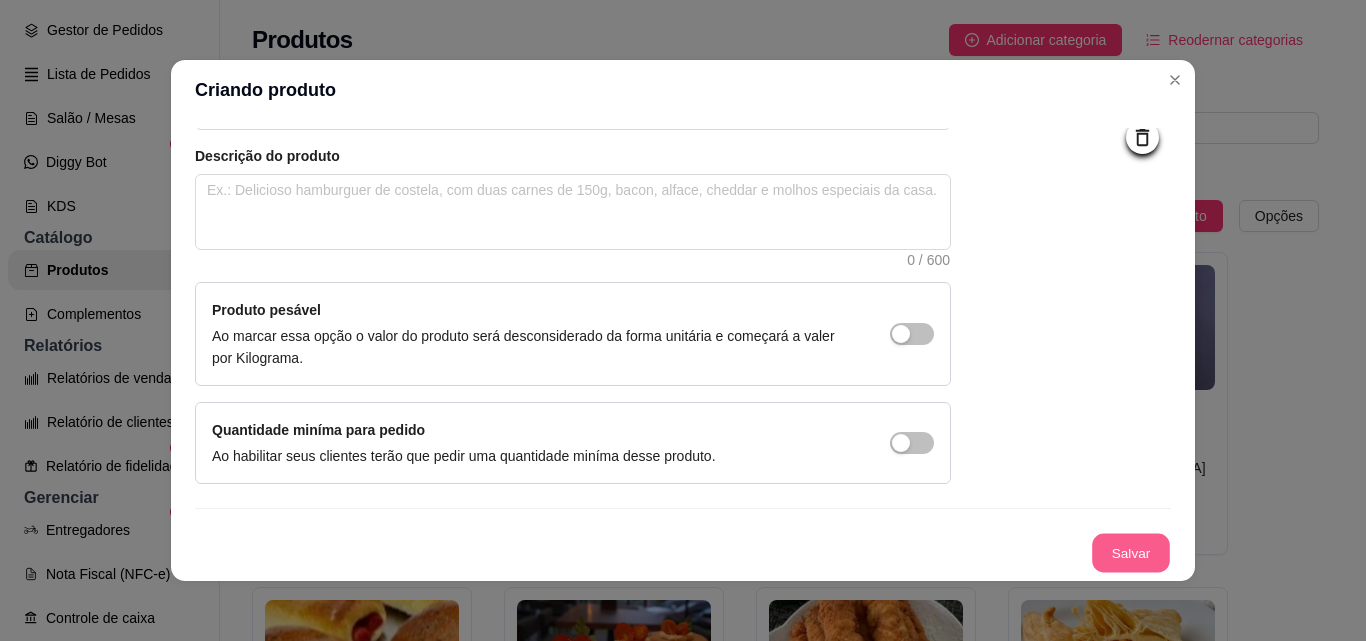 click on "Salvar" at bounding box center (1131, 553) 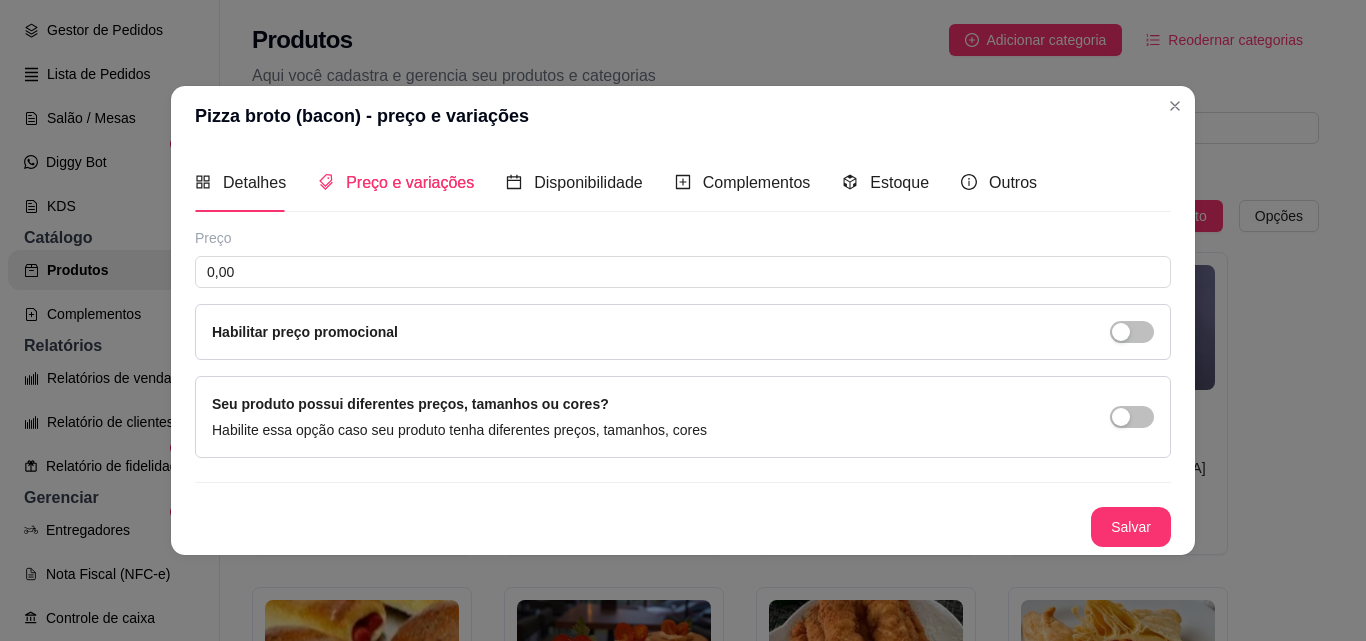 type 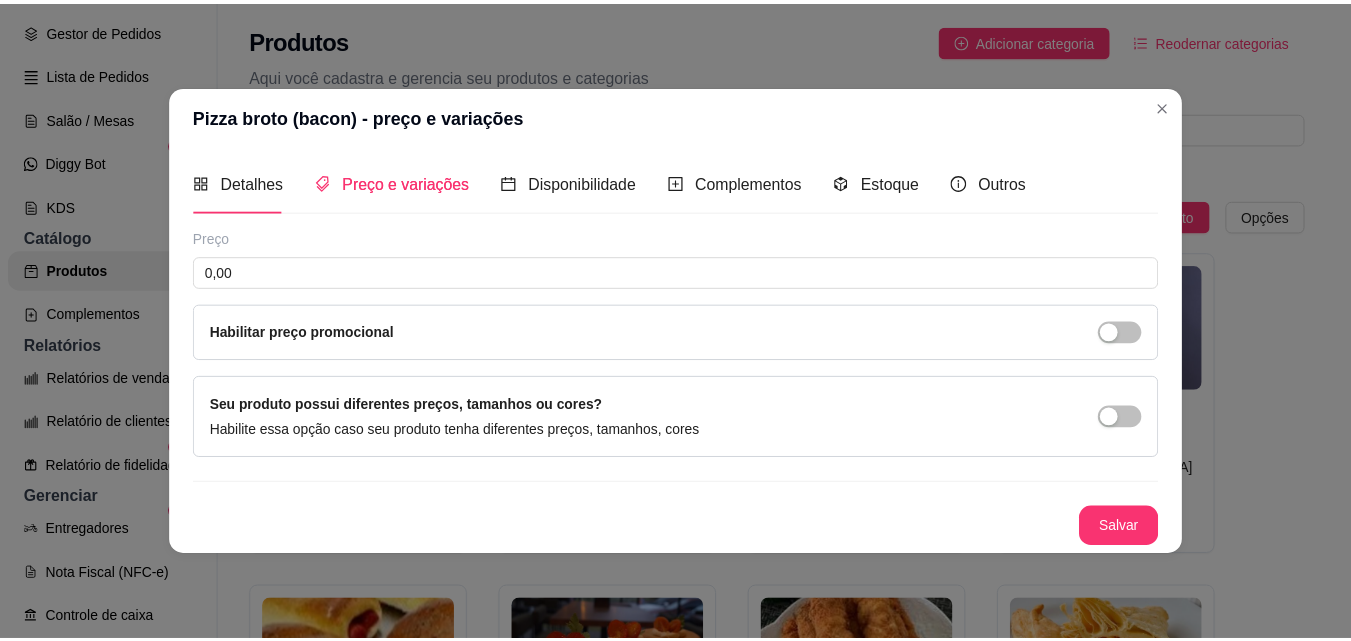 scroll, scrollTop: 0, scrollLeft: 0, axis: both 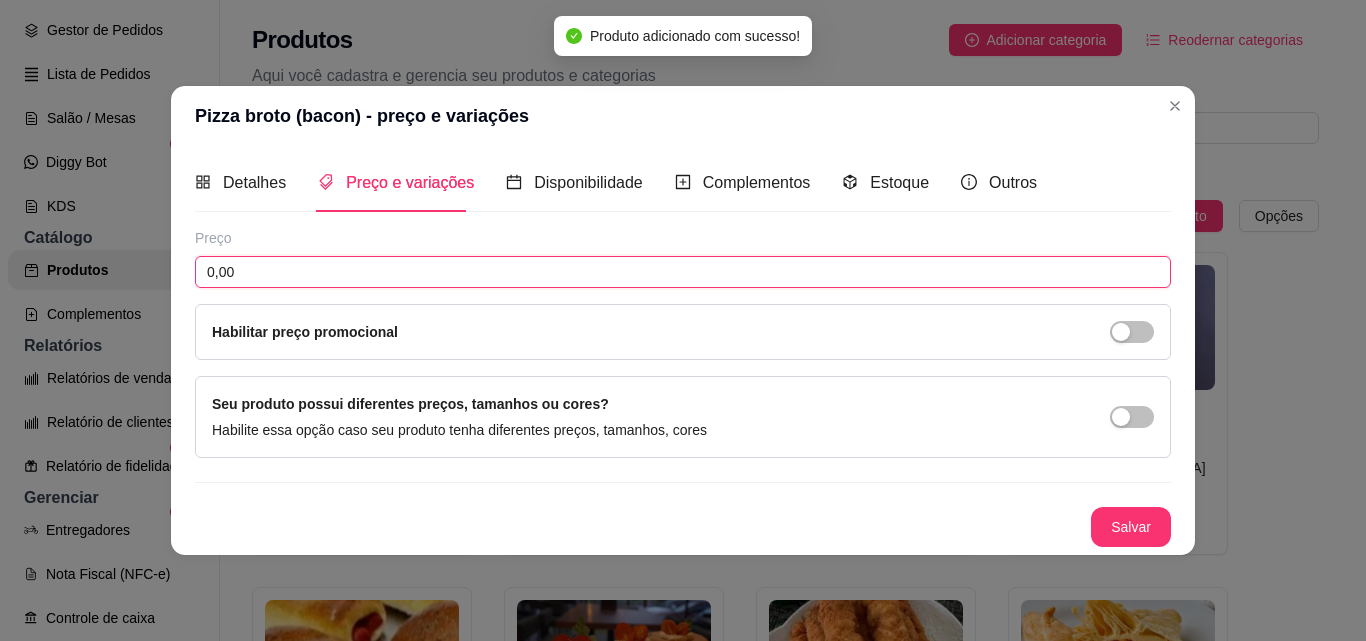 drag, startPoint x: 283, startPoint y: 272, endPoint x: 225, endPoint y: 276, distance: 58.137768 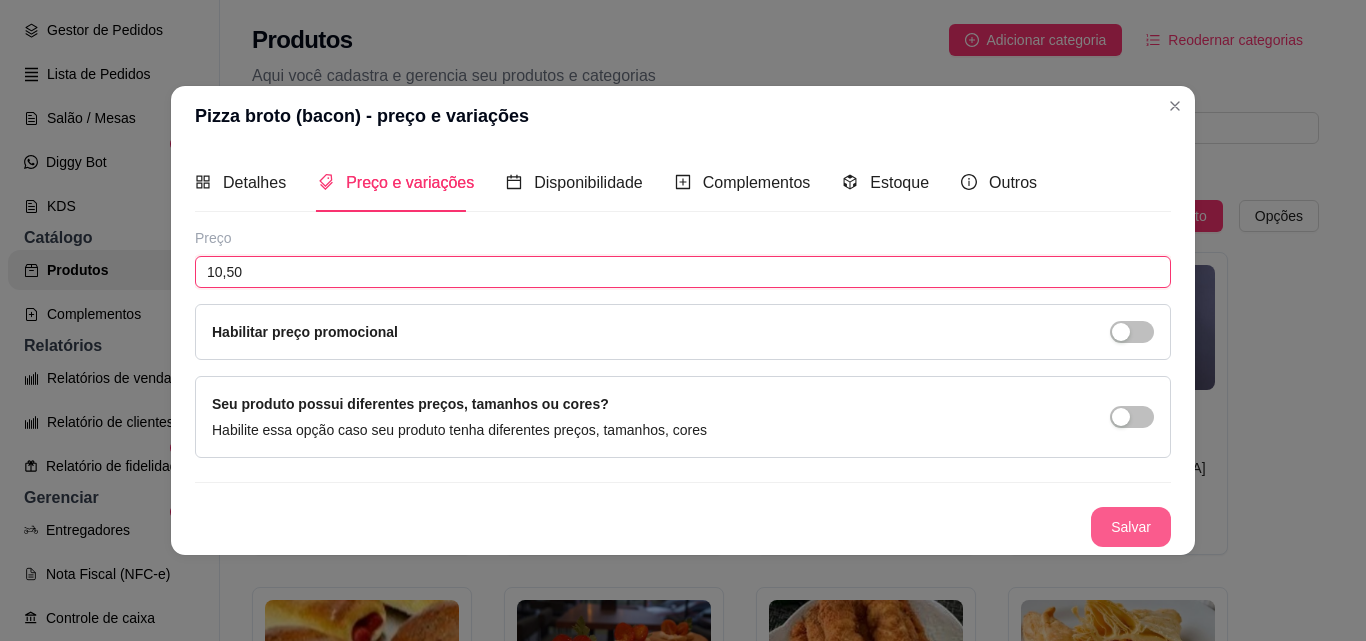 type on "10,50" 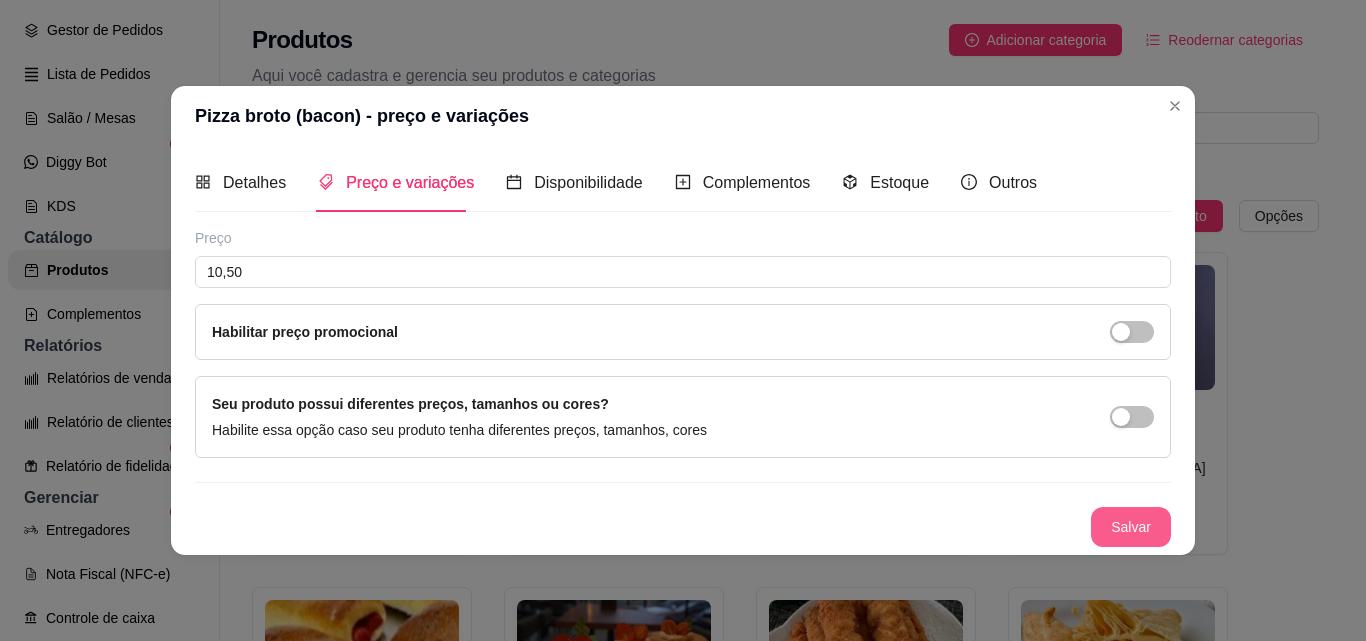 click on "Salvar" at bounding box center (1131, 527) 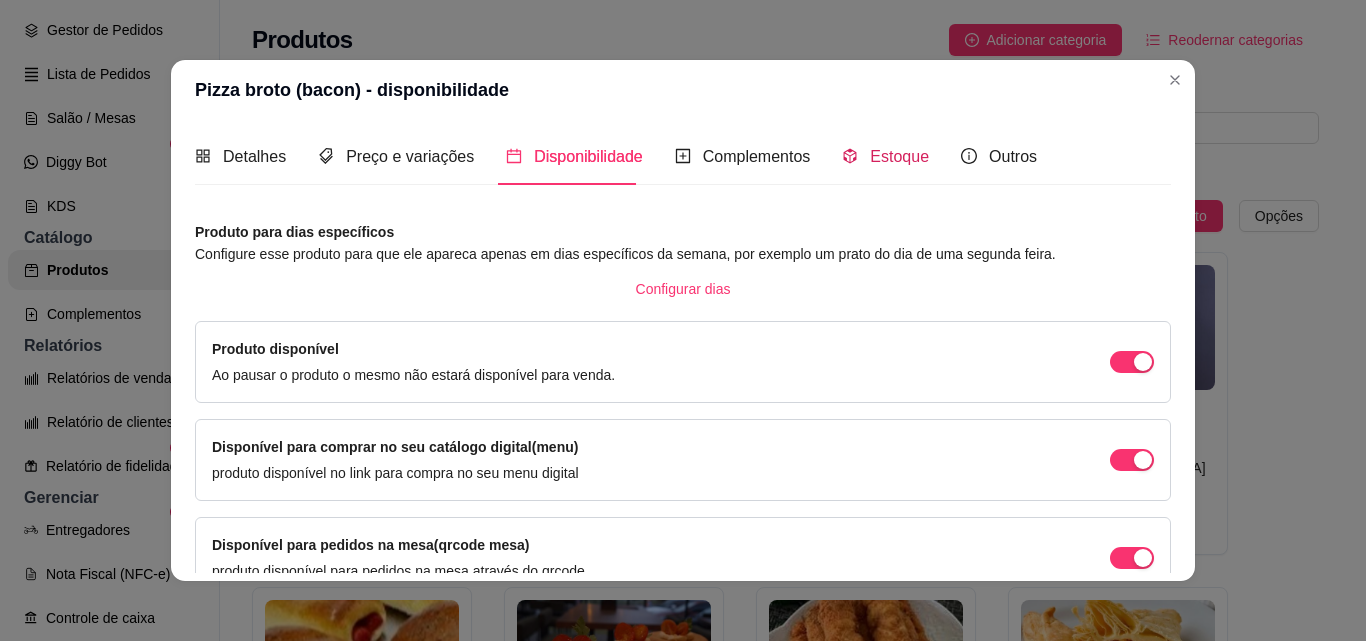 click on "Estoque" at bounding box center [899, 156] 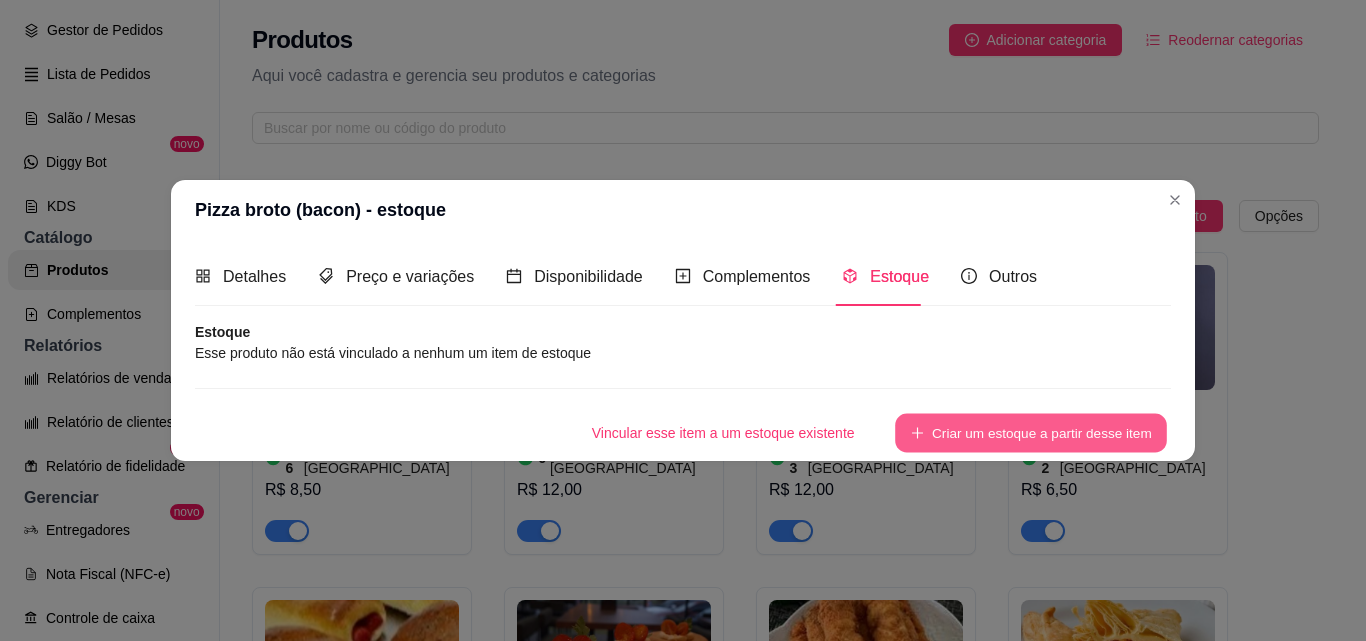 click on "Criar um estoque a partir desse item" at bounding box center [1031, 432] 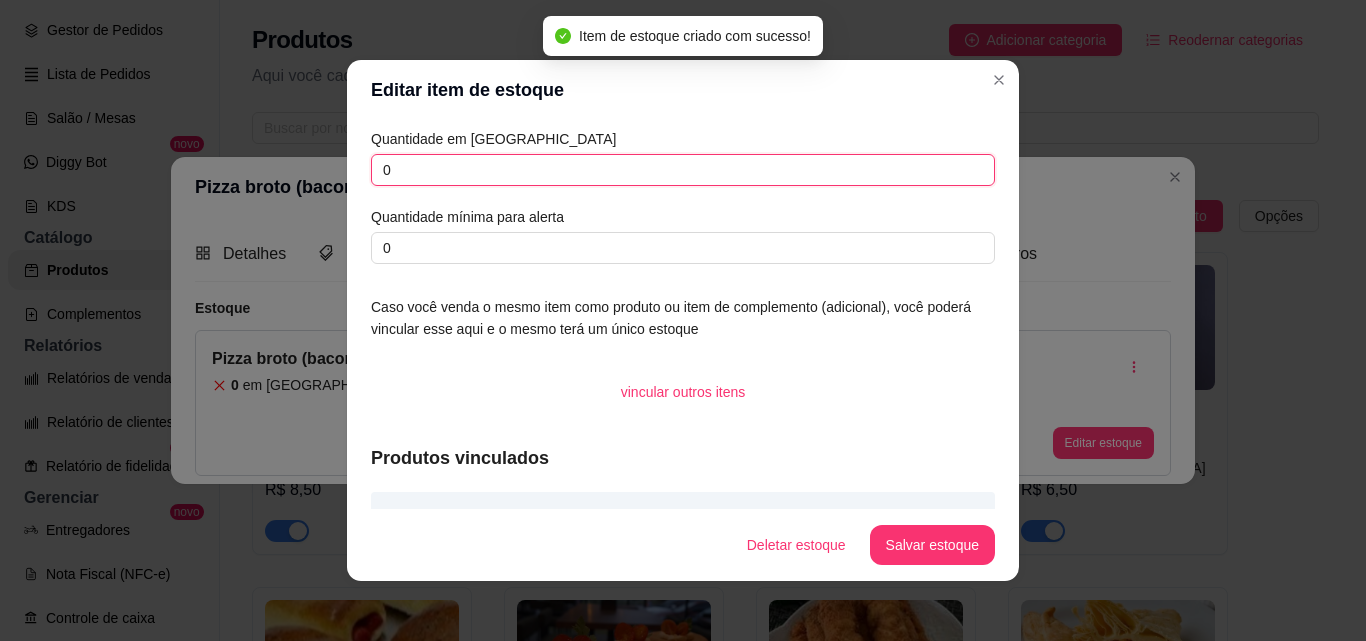 drag, startPoint x: 394, startPoint y: 169, endPoint x: 347, endPoint y: 161, distance: 47.67599 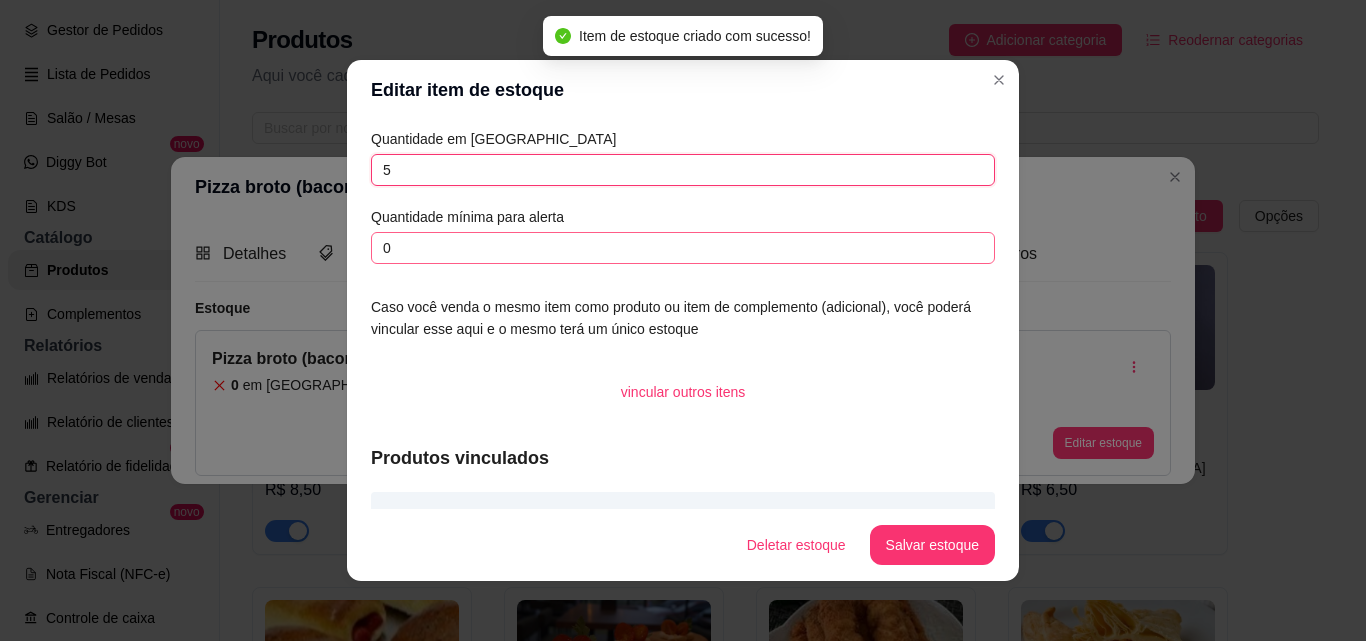 type on "5" 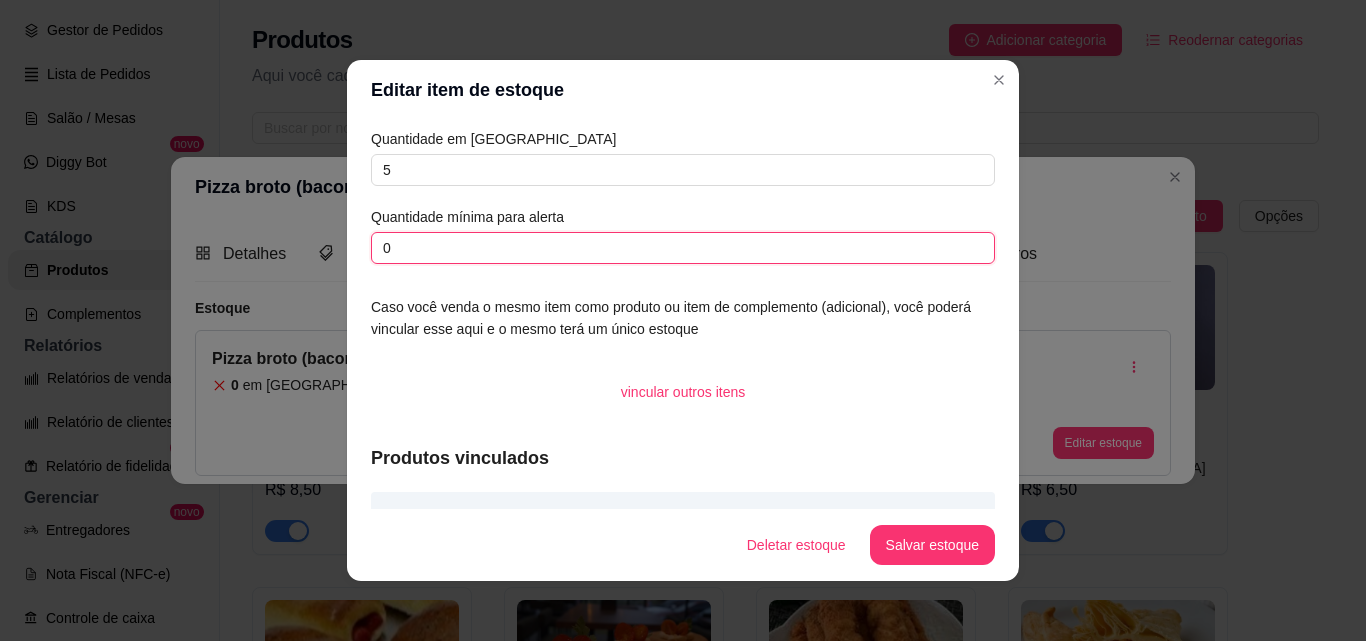 drag, startPoint x: 414, startPoint y: 240, endPoint x: 331, endPoint y: 240, distance: 83 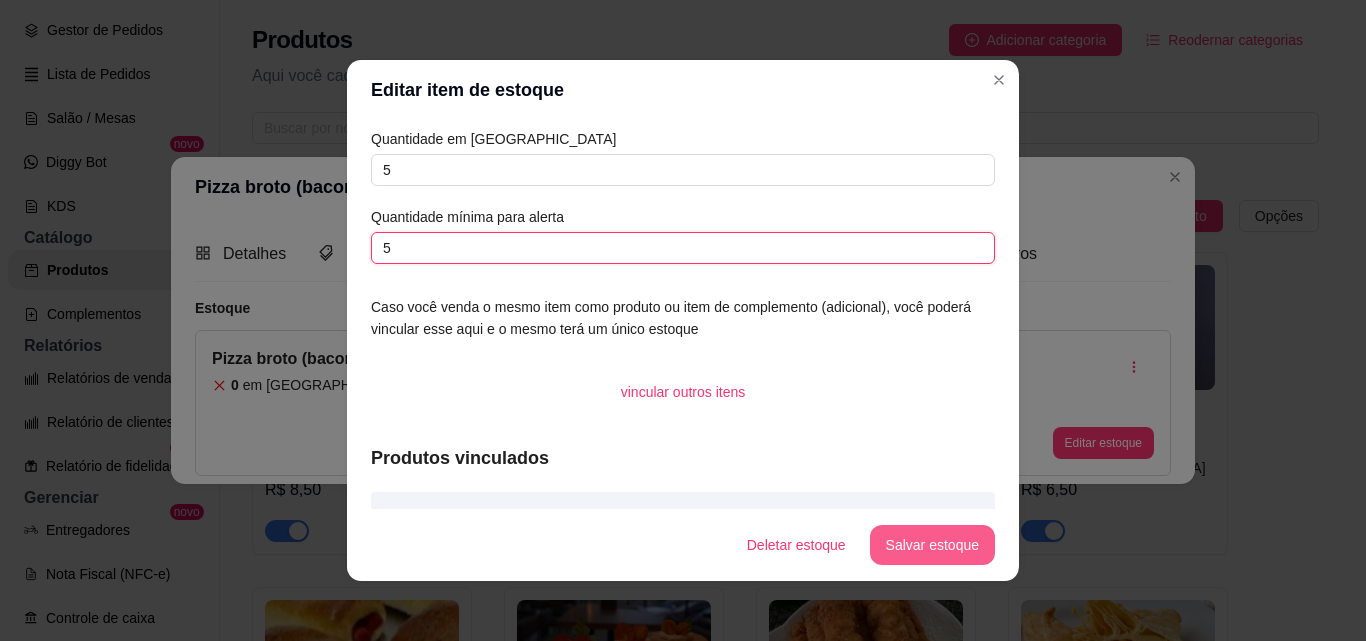 type on "5" 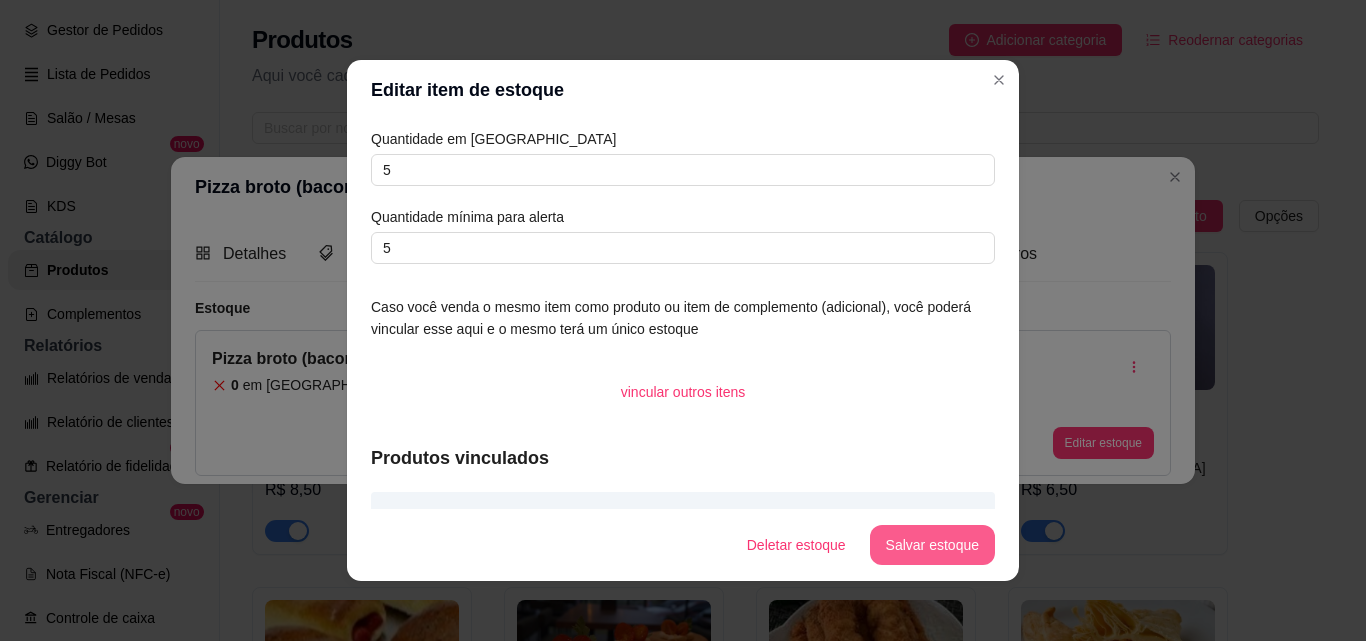 click on "Salvar estoque" at bounding box center [932, 545] 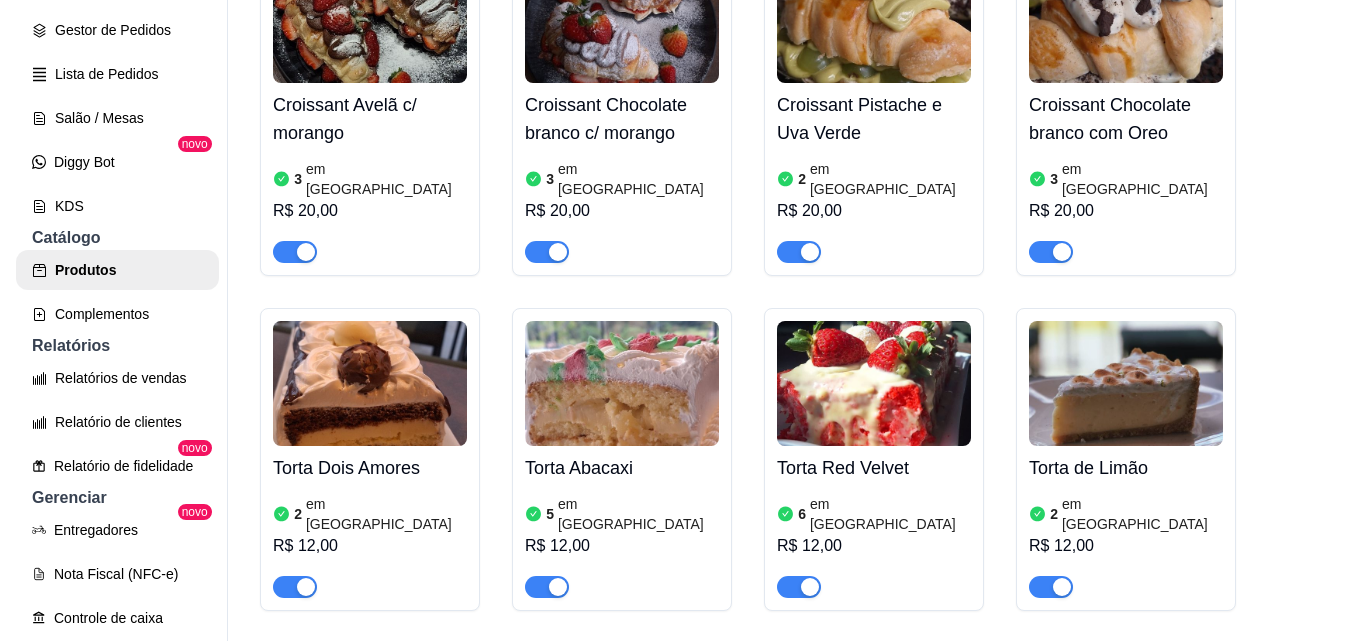 scroll, scrollTop: 2600, scrollLeft: 0, axis: vertical 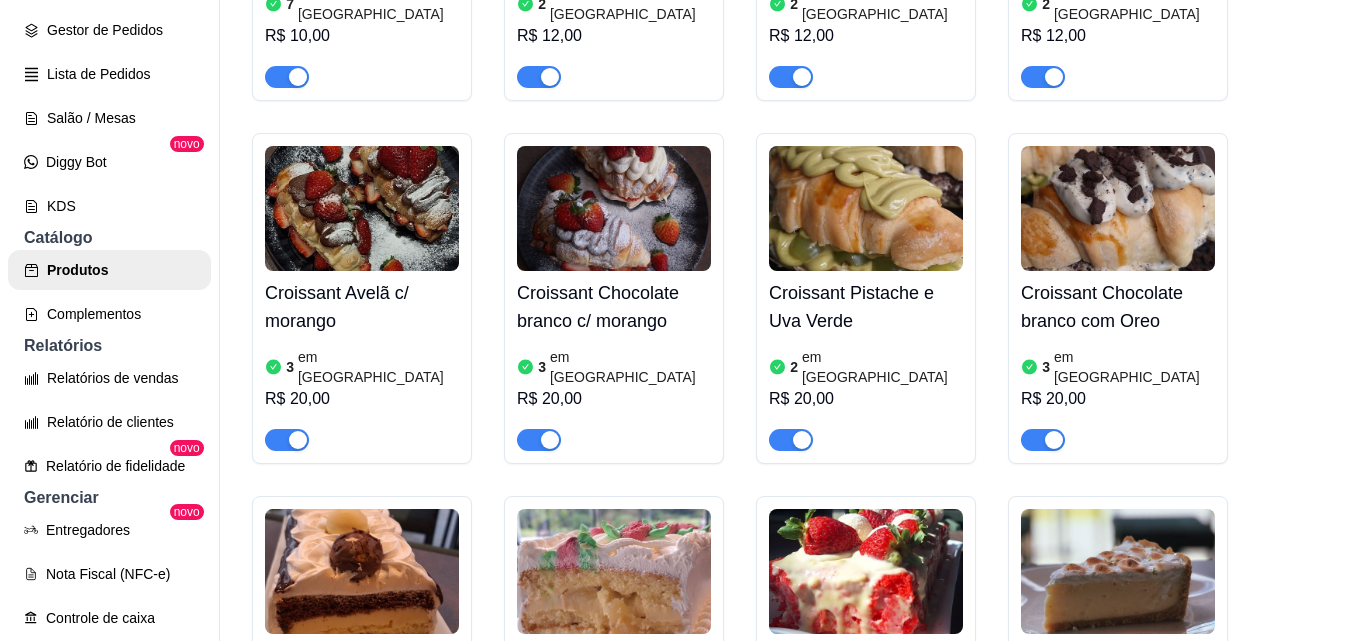 click at bounding box center (866, 571) 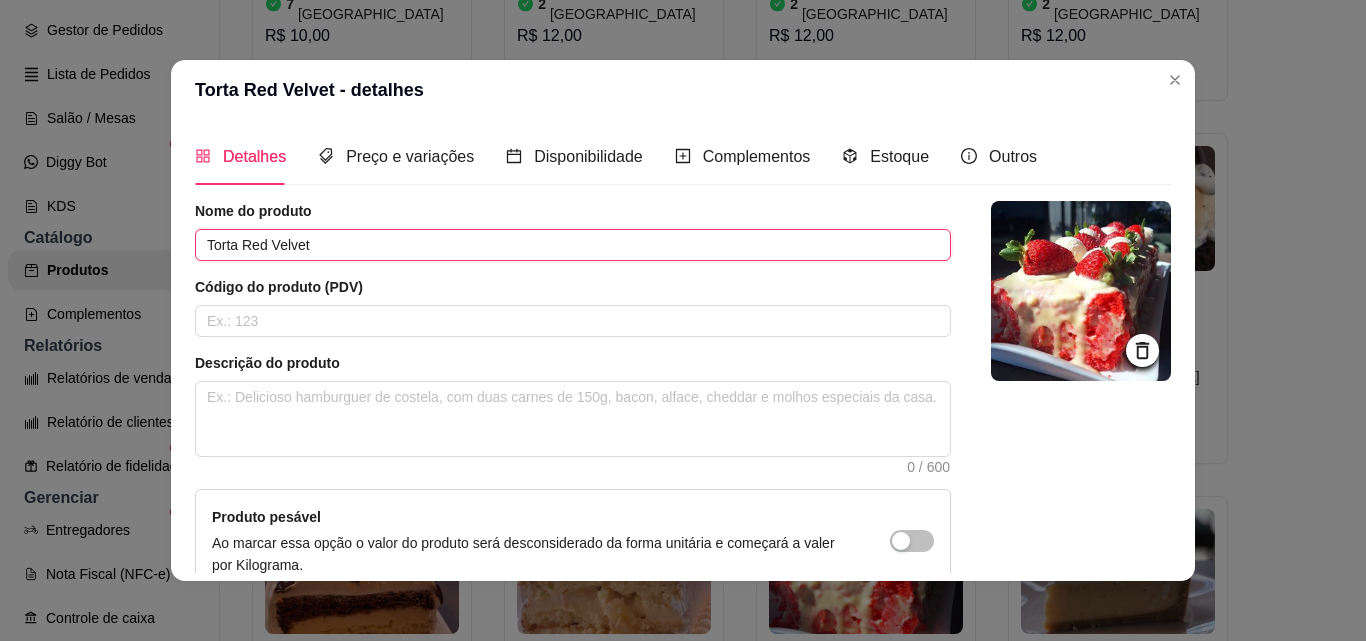 click on "Torta Red Velvet" at bounding box center (573, 245) 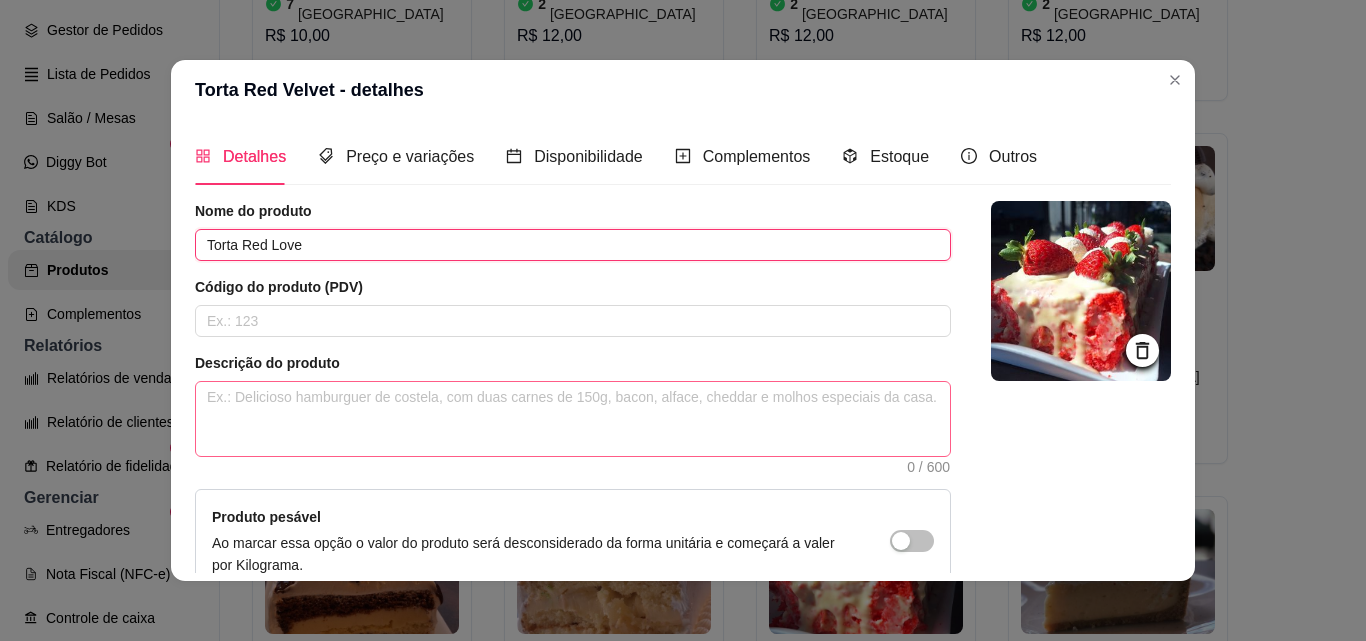 type on "Torta Red Love" 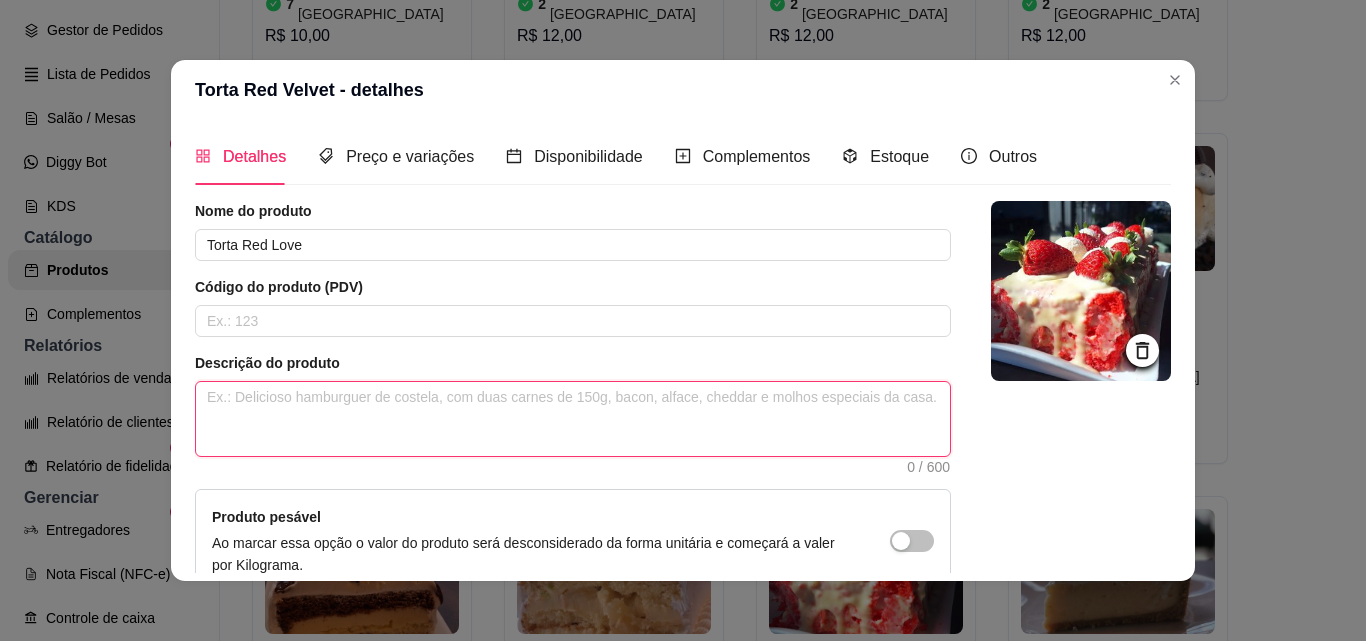 click at bounding box center (573, 419) 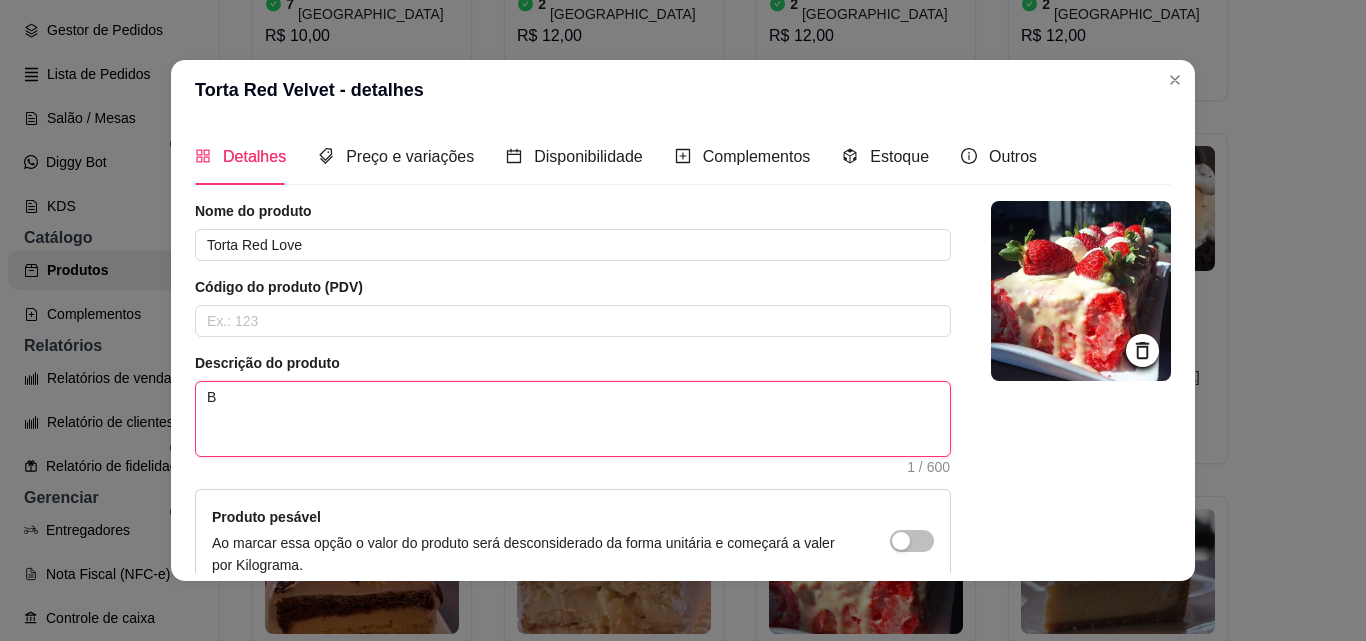 type on "Br" 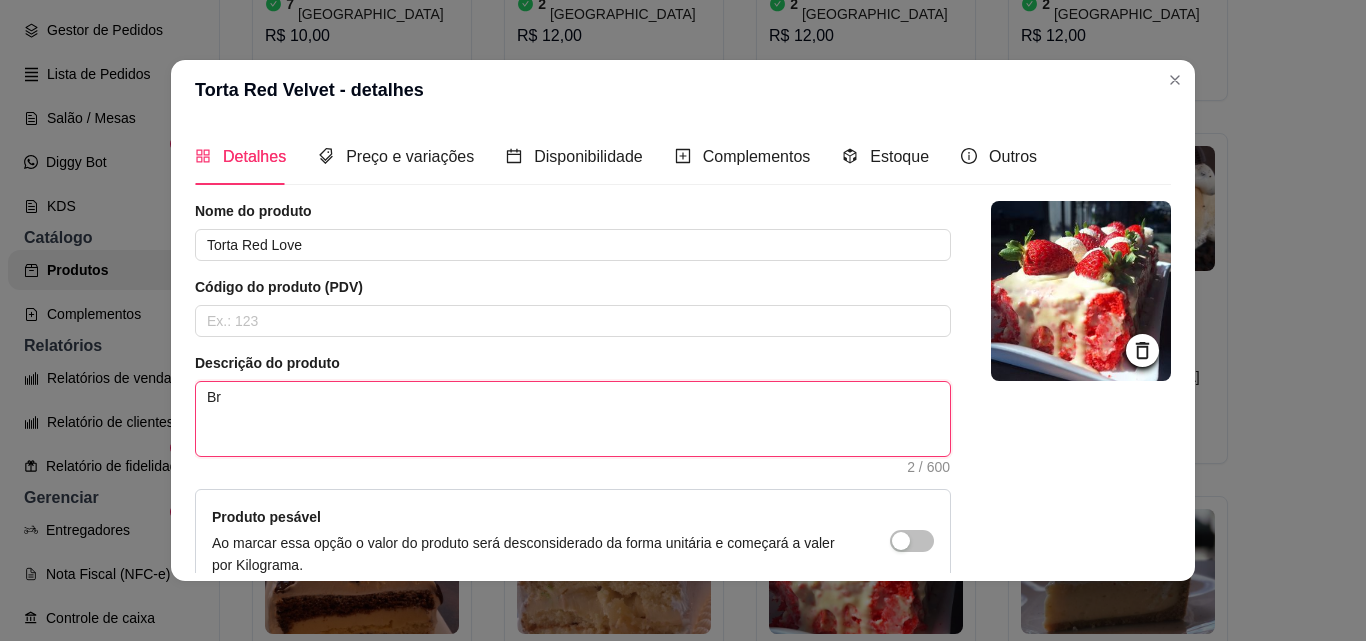 type 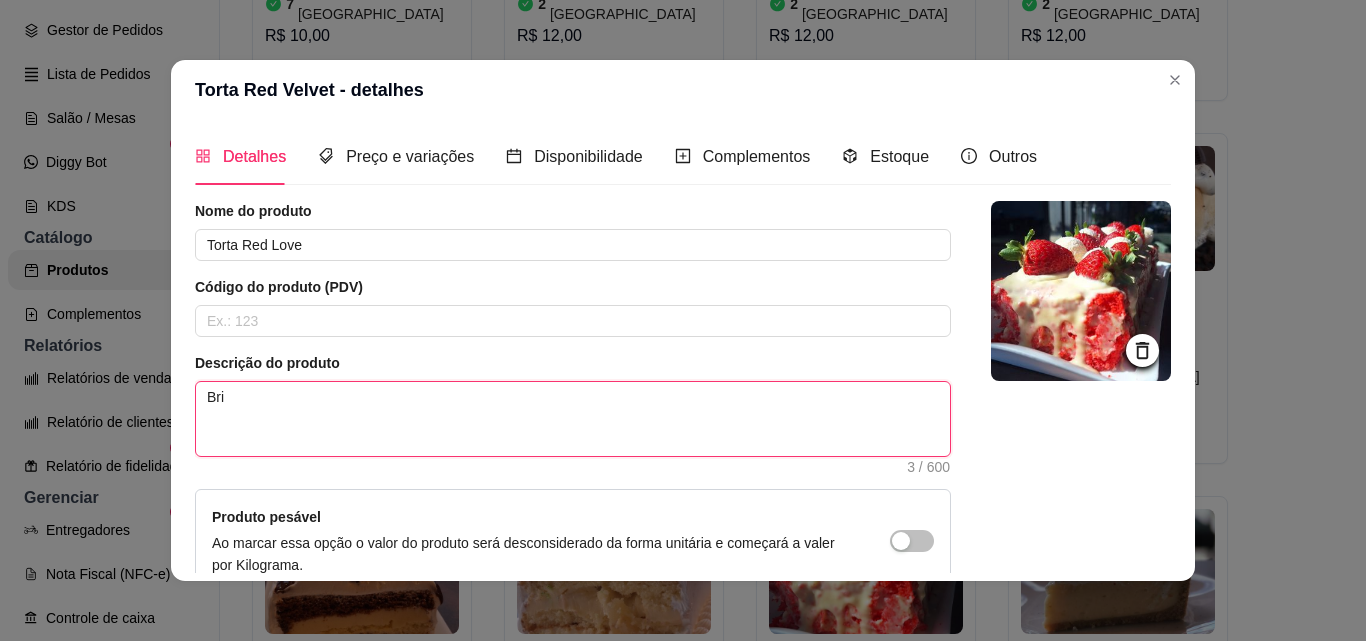 type 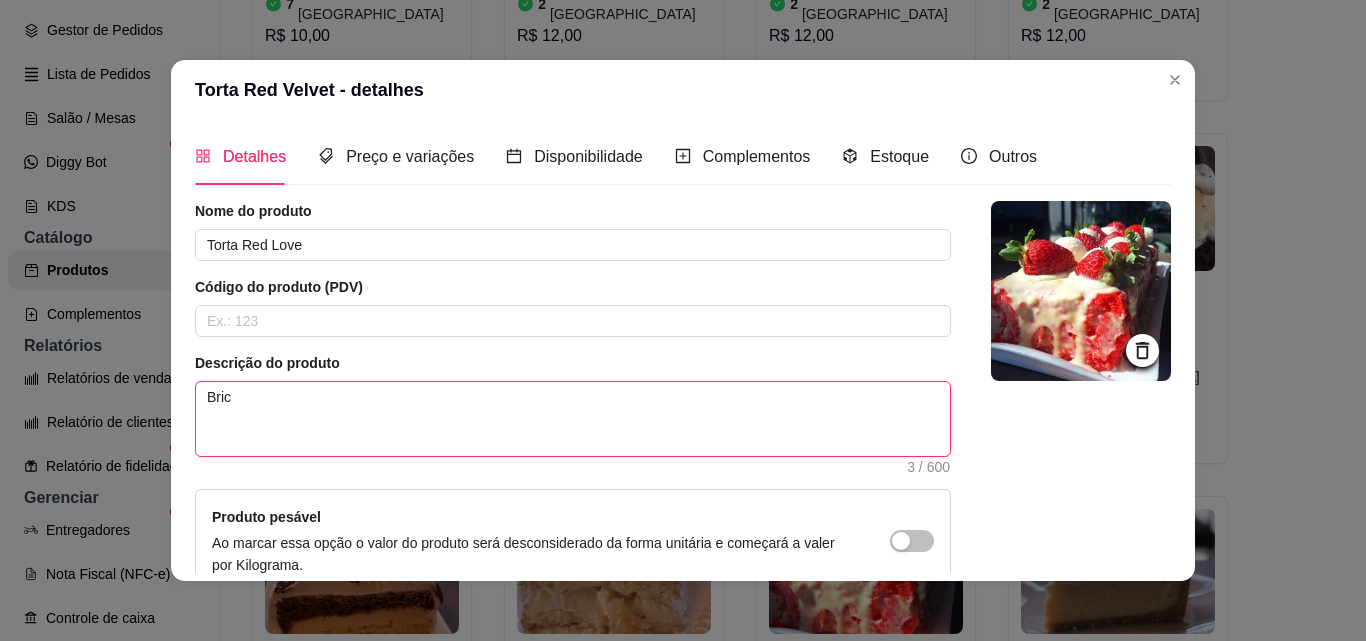 type 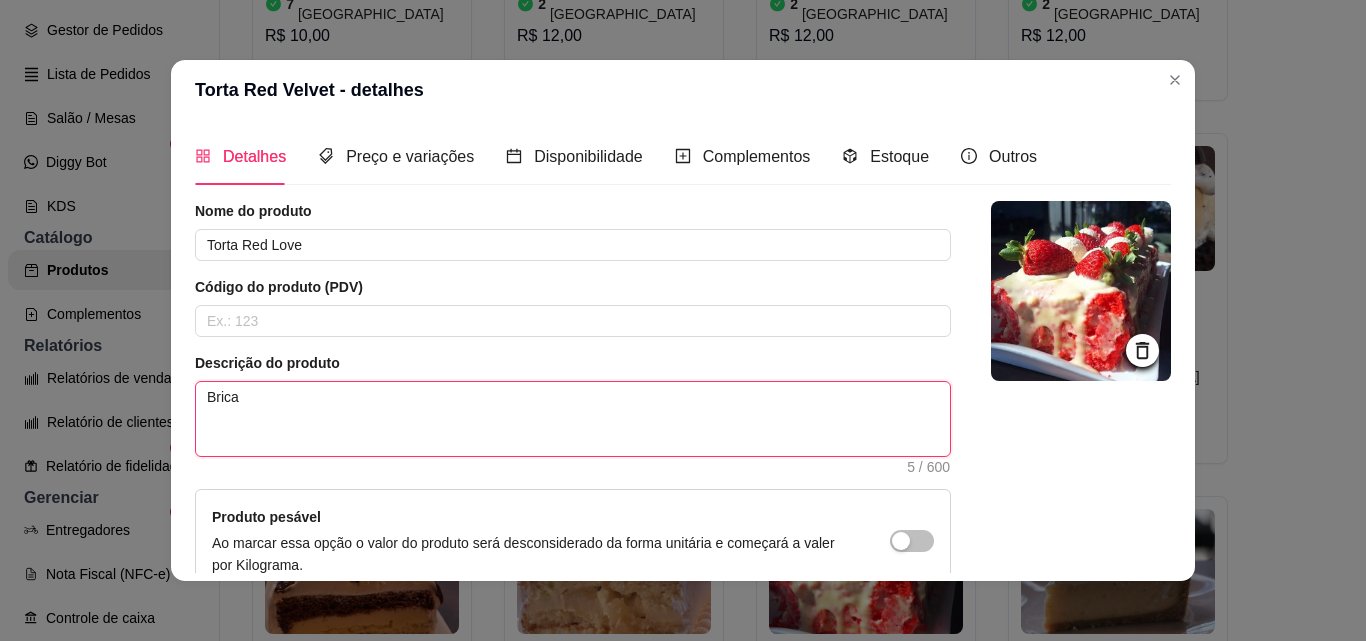 type 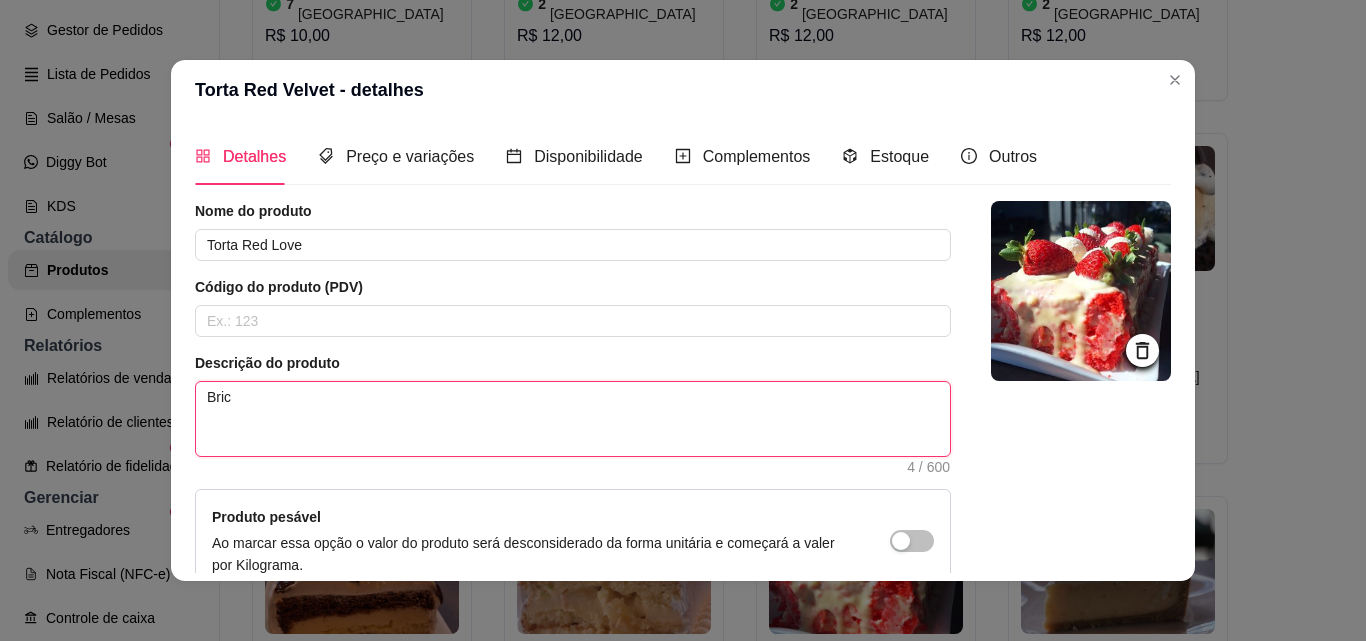 type 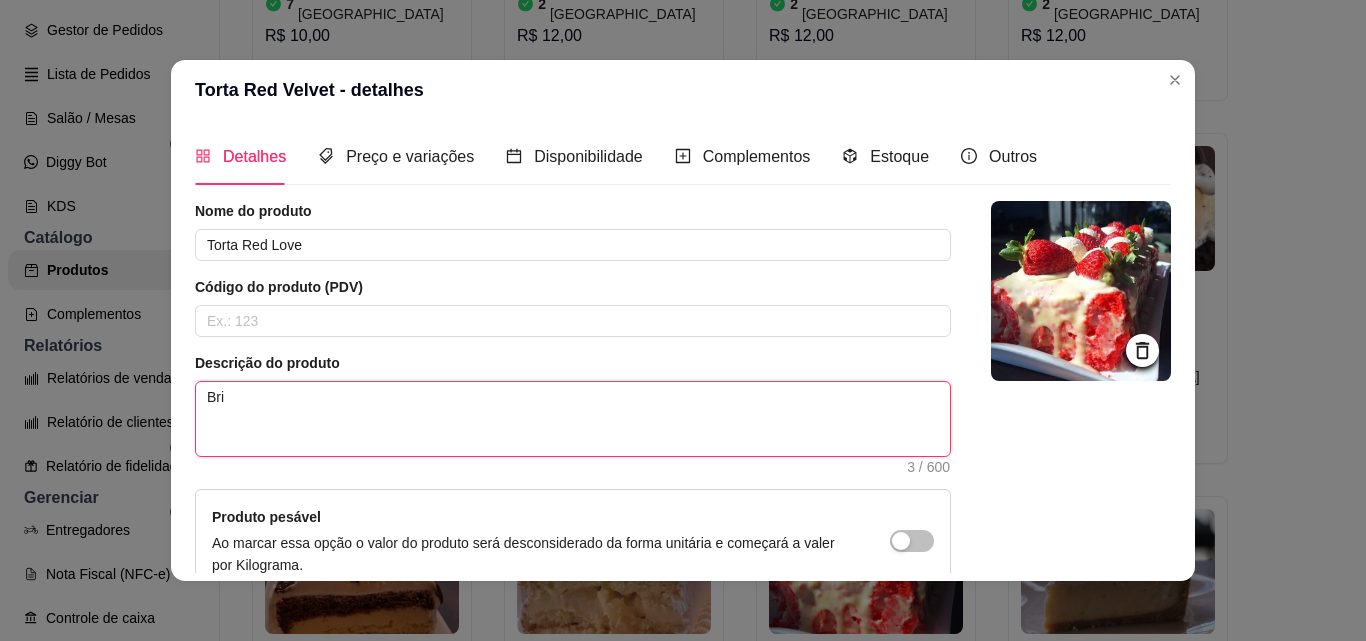 type 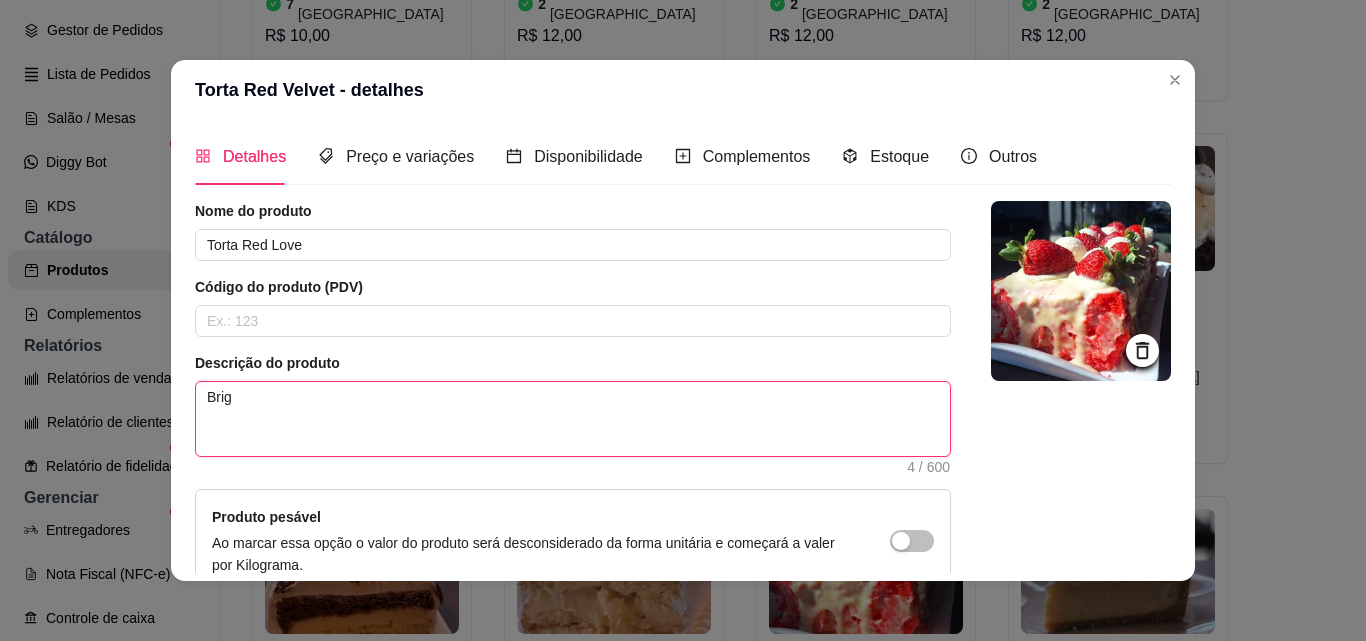 type 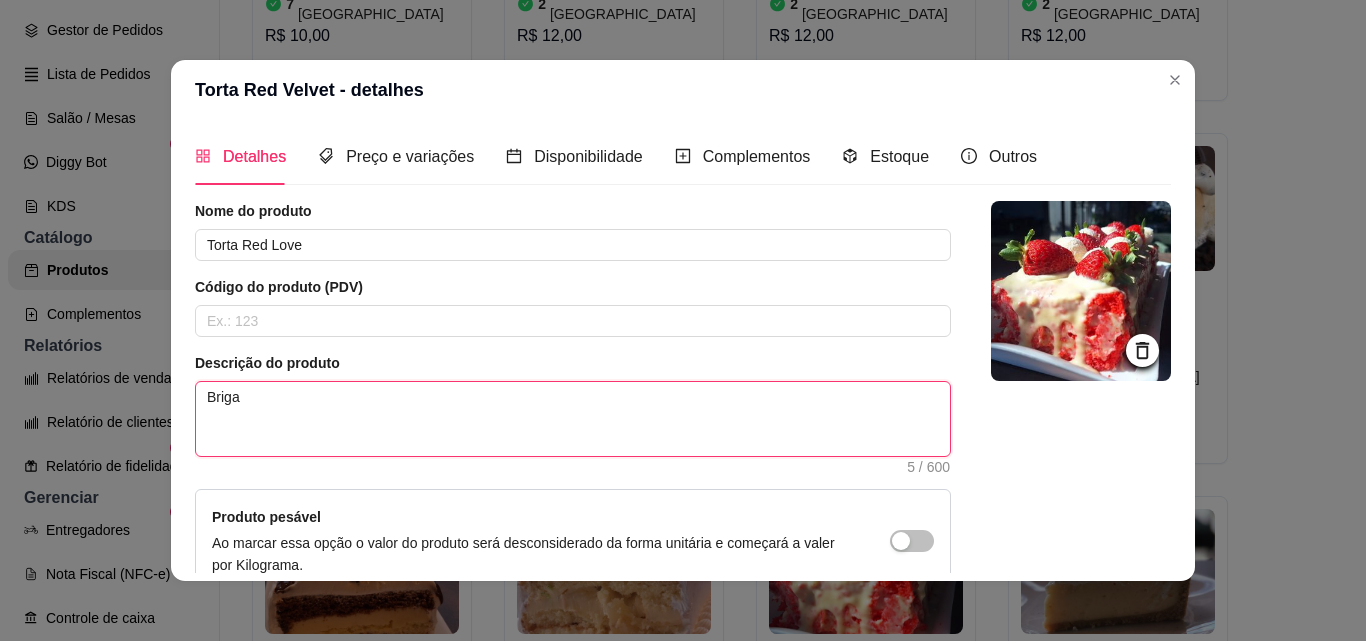 type 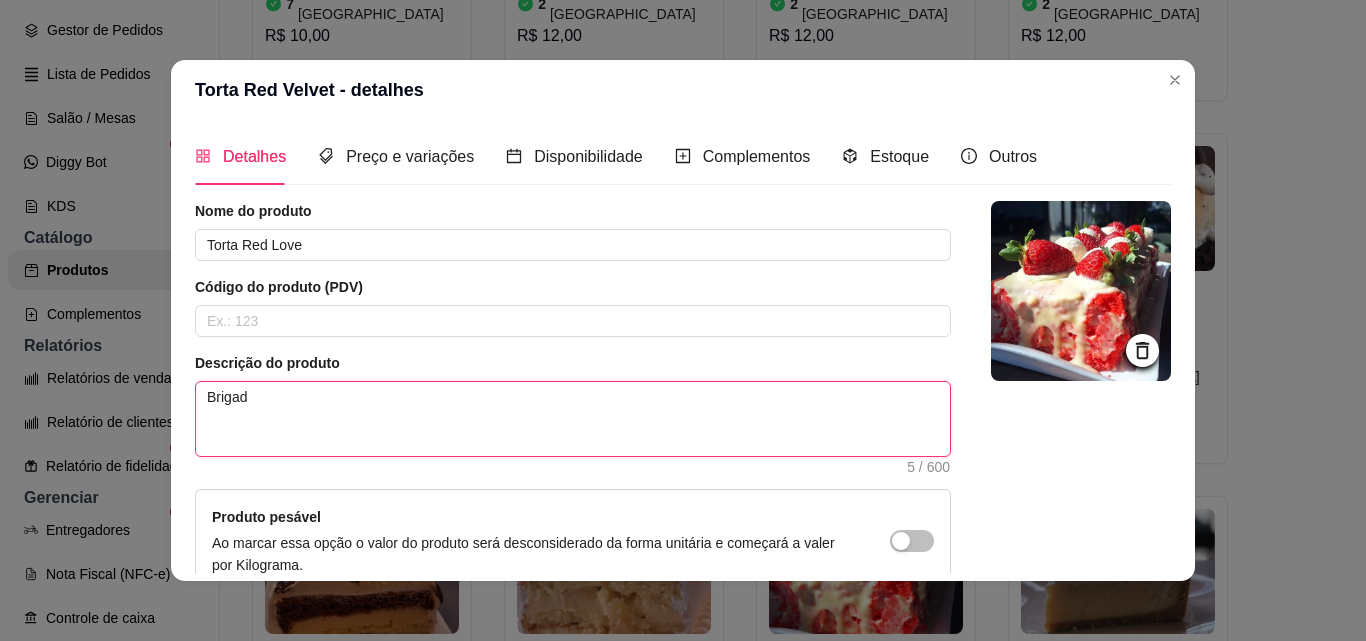 type 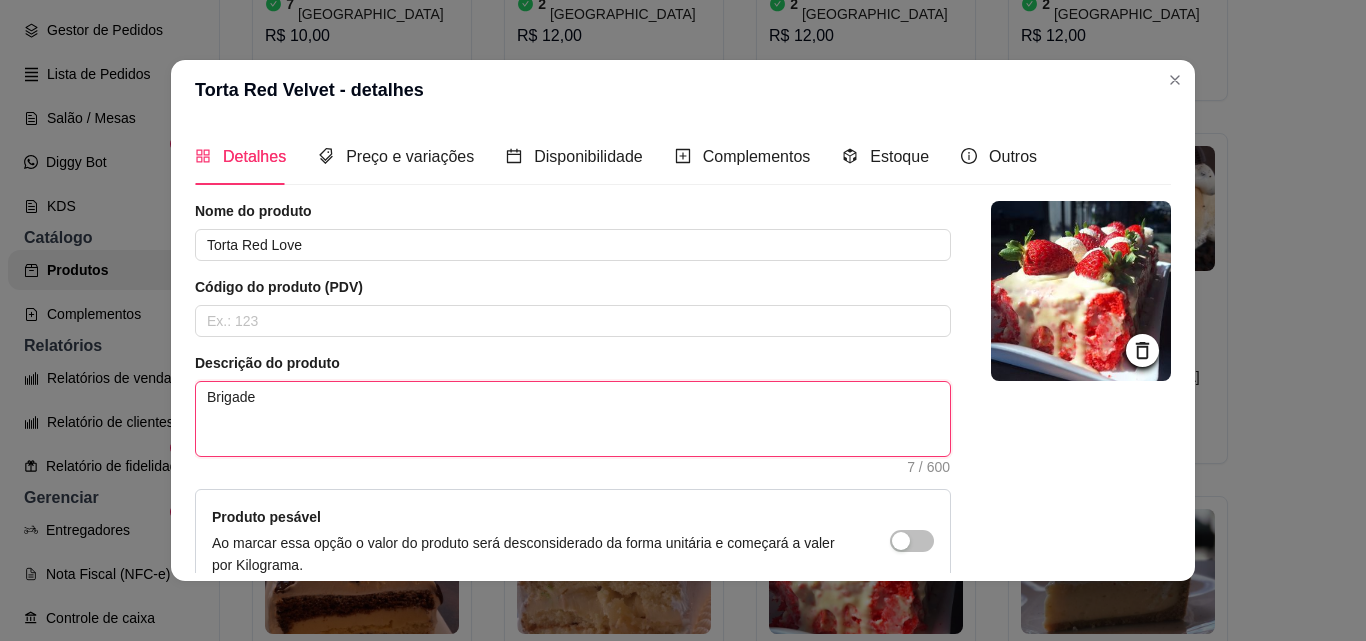 type 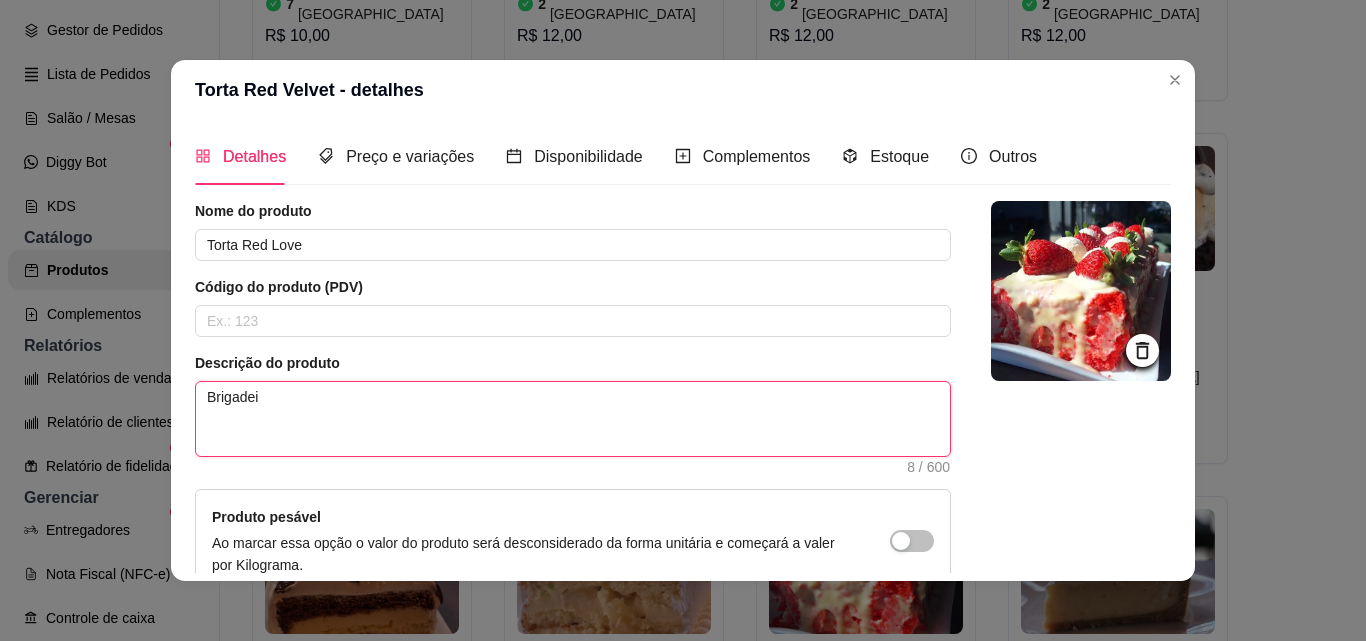type 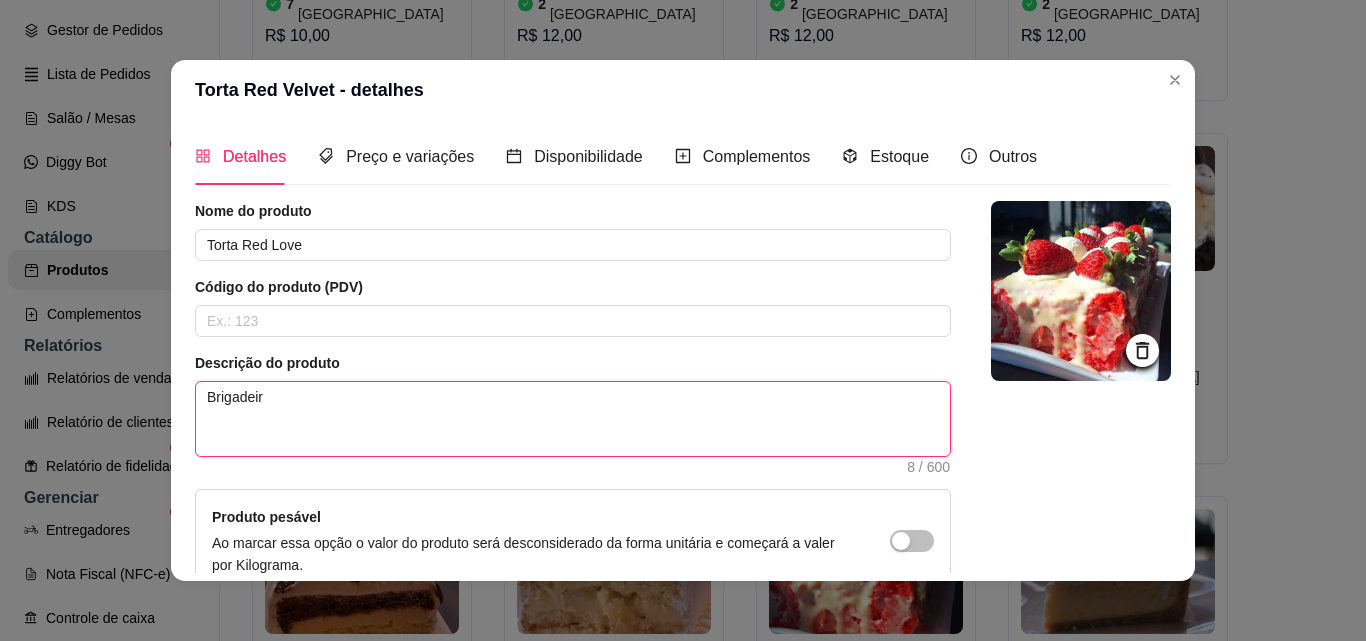 type 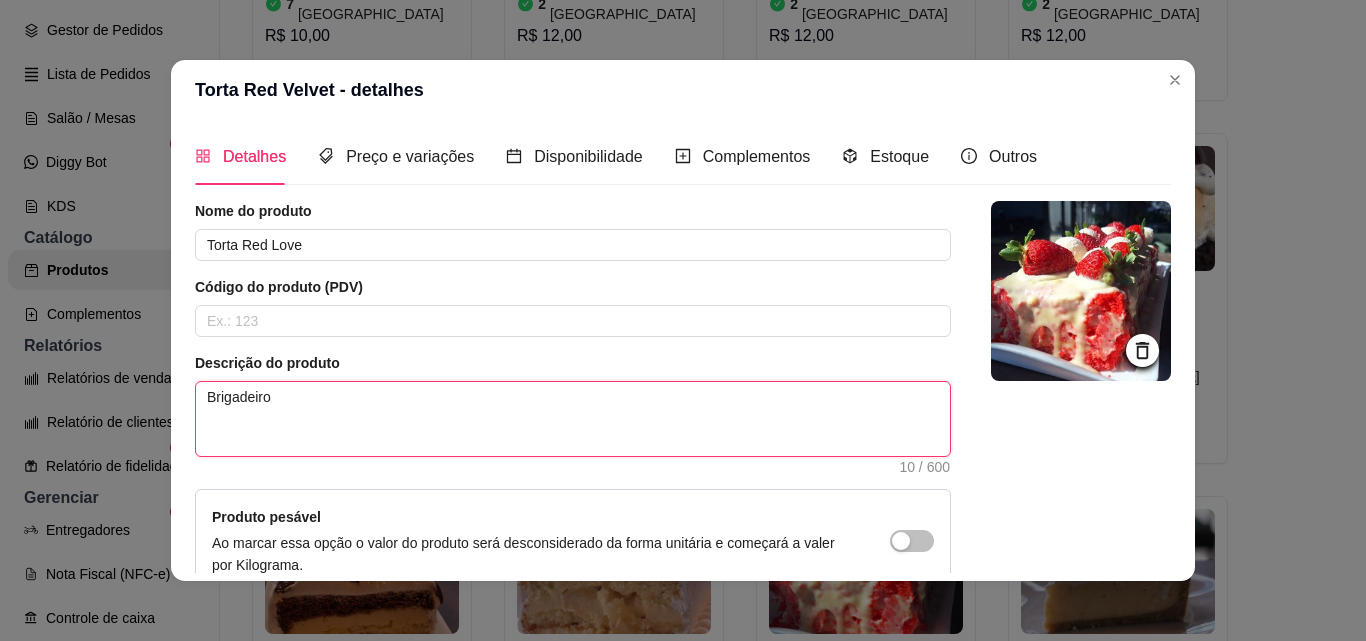 type 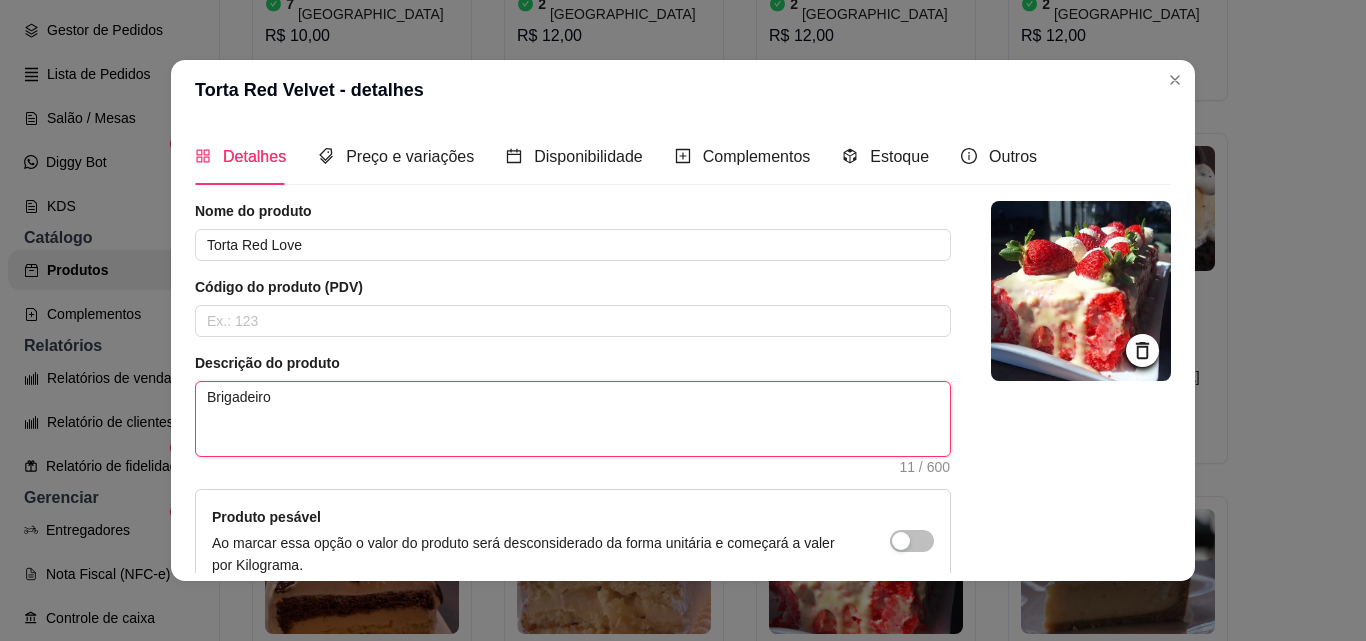 type 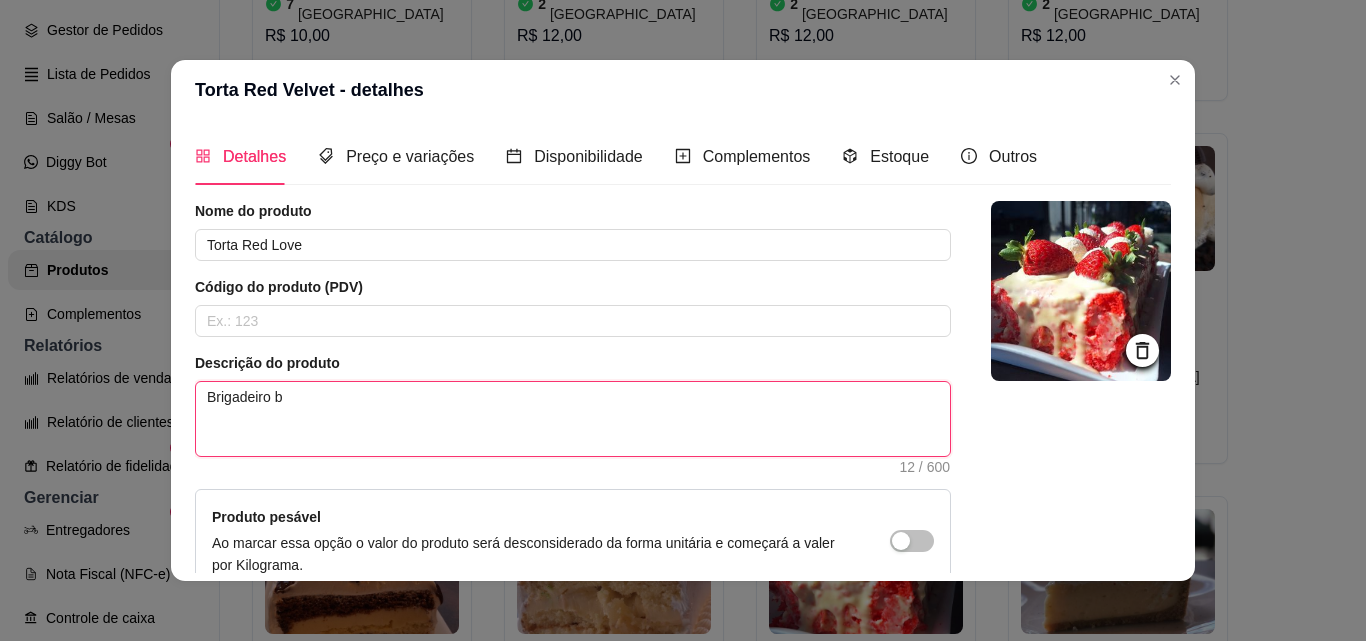 type 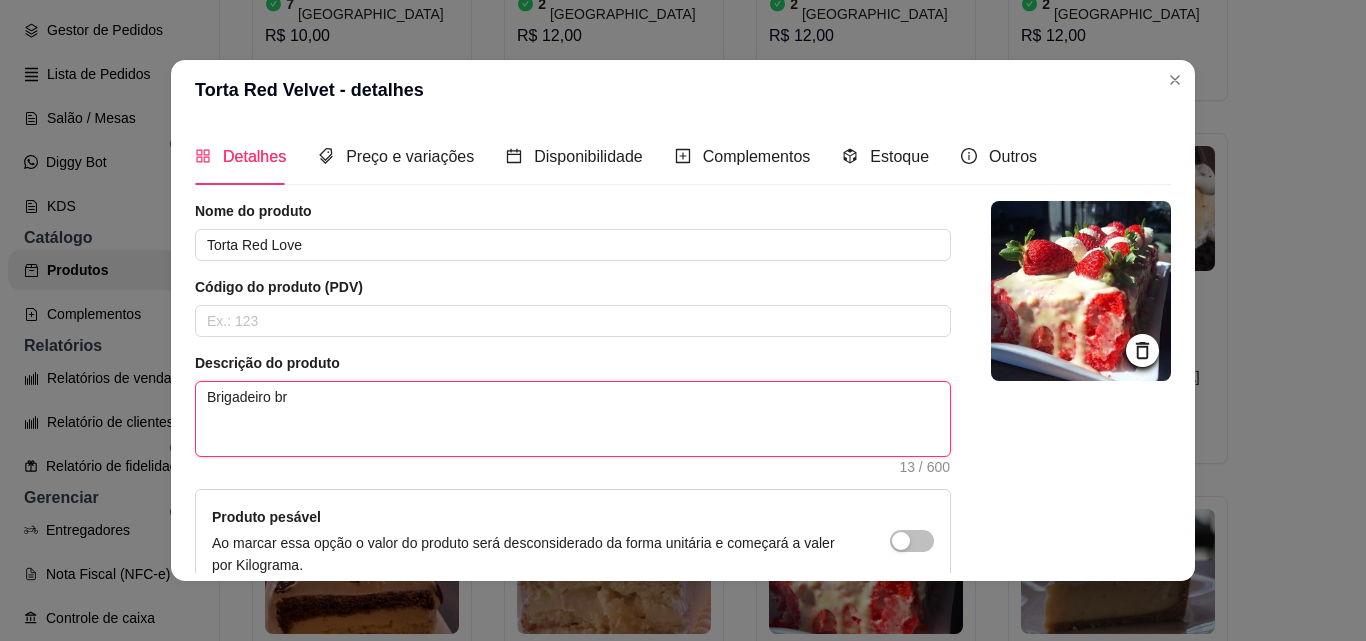 type 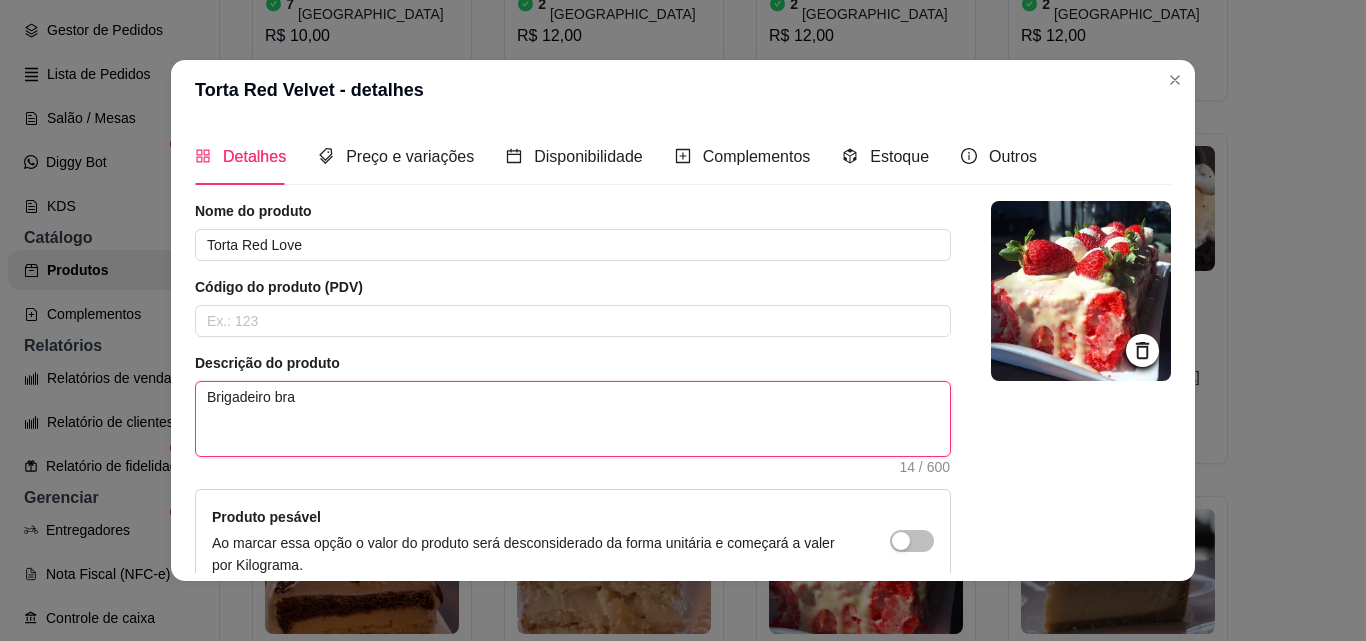 type 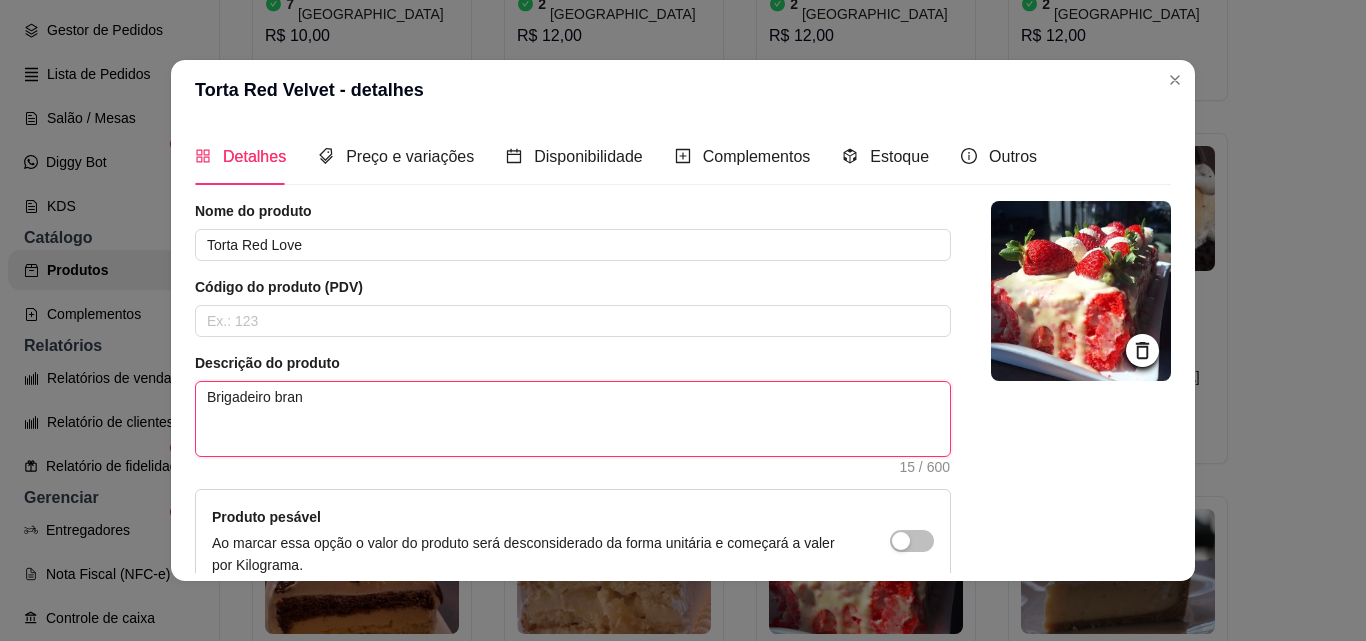 type 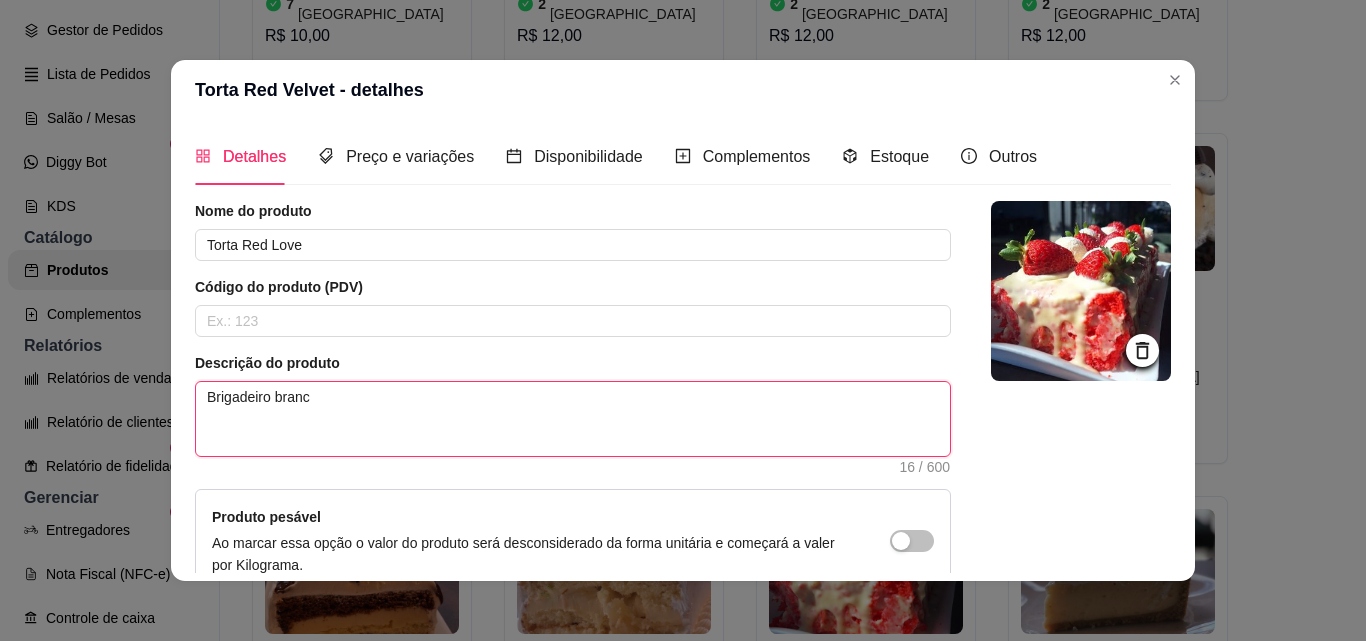 type 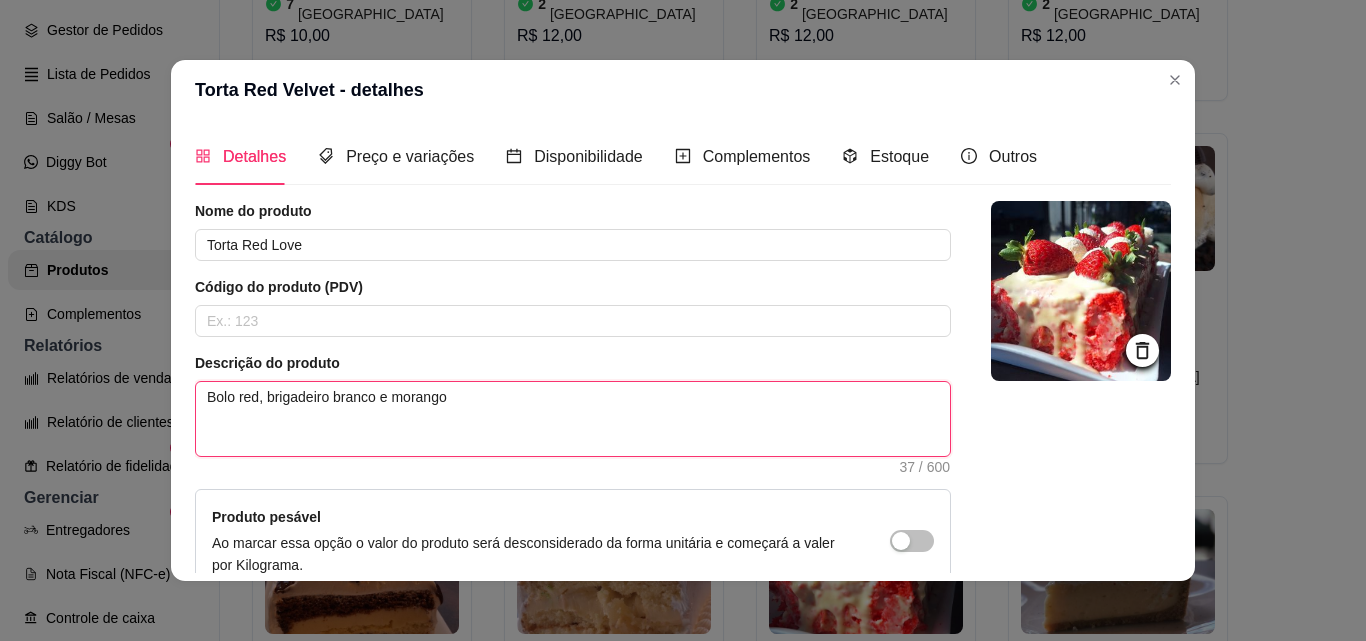 scroll, scrollTop: 207, scrollLeft: 0, axis: vertical 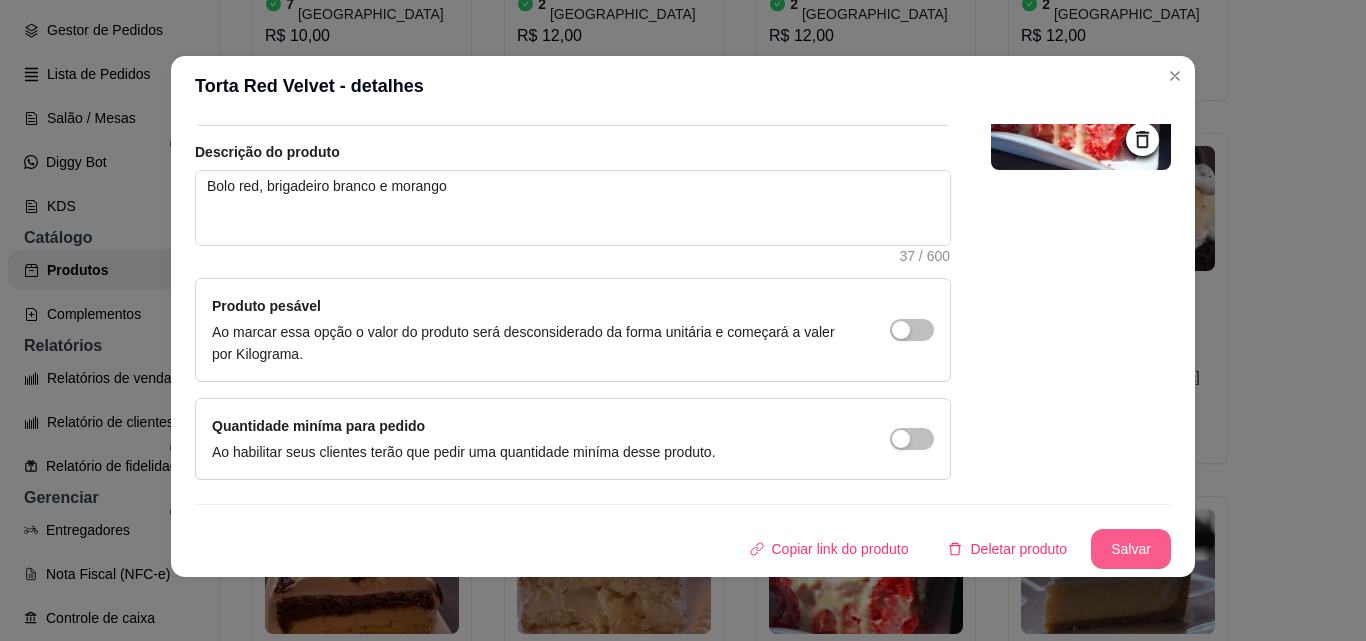 click on "Salvar" at bounding box center (1131, 549) 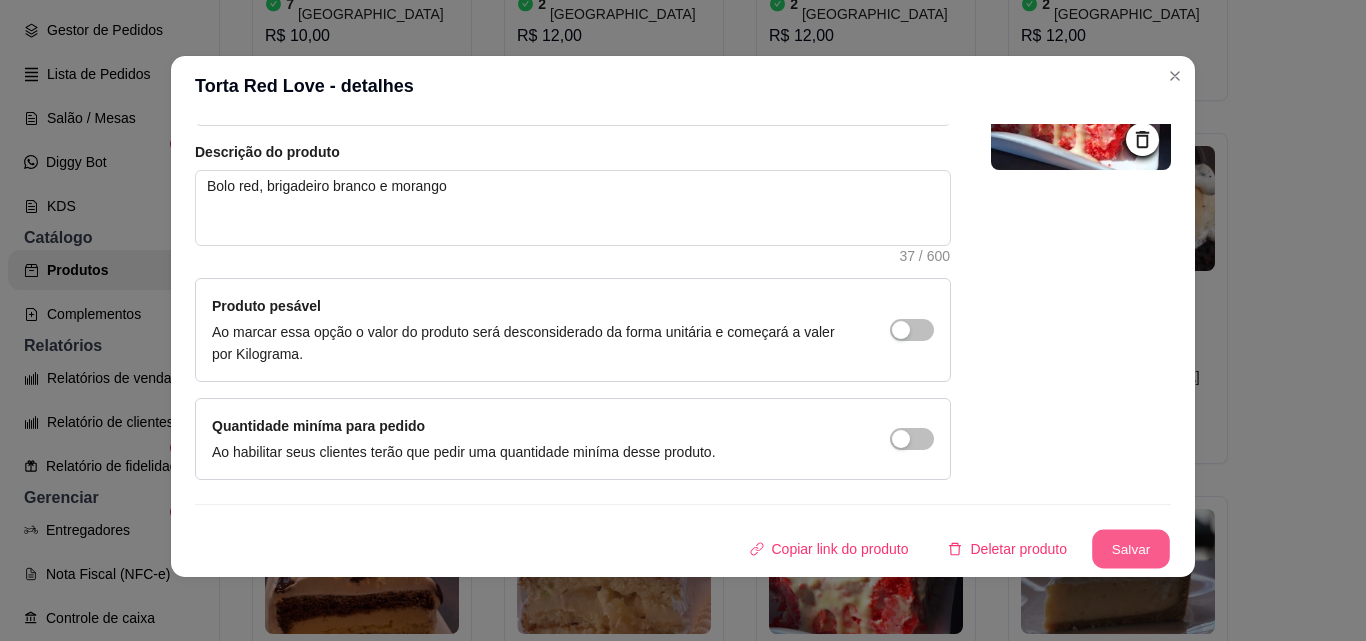 click on "Salvar" at bounding box center (1131, 549) 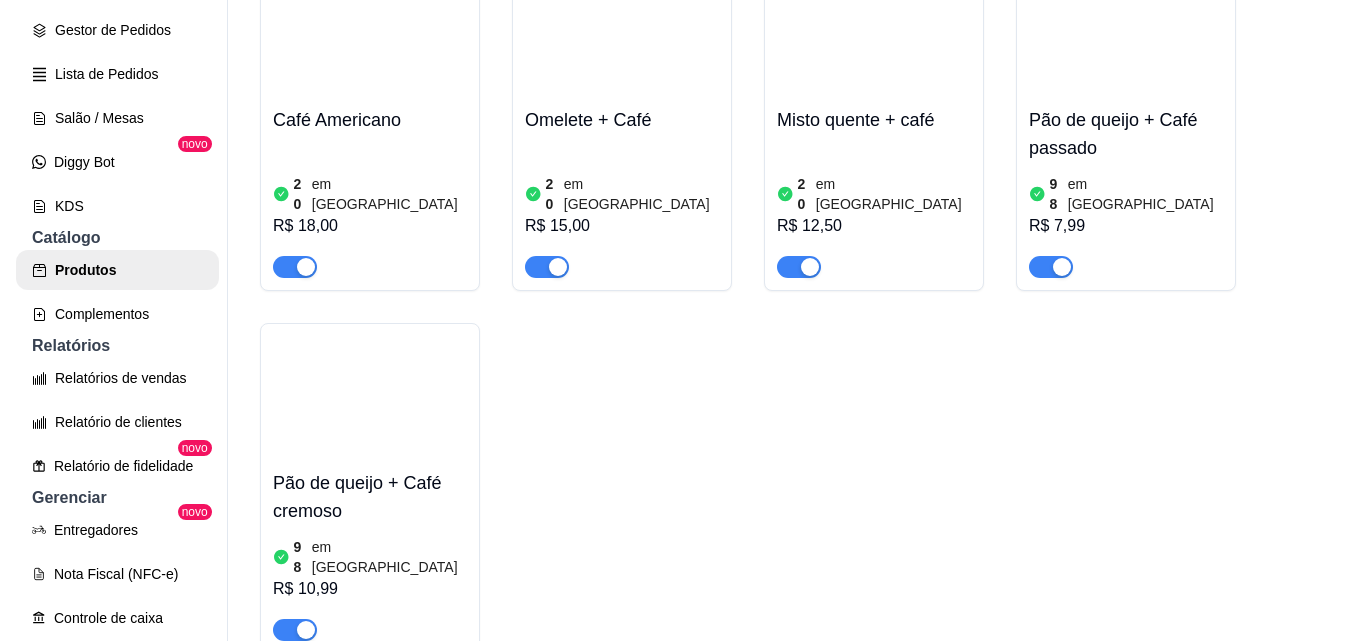 scroll, scrollTop: 8838, scrollLeft: 0, axis: vertical 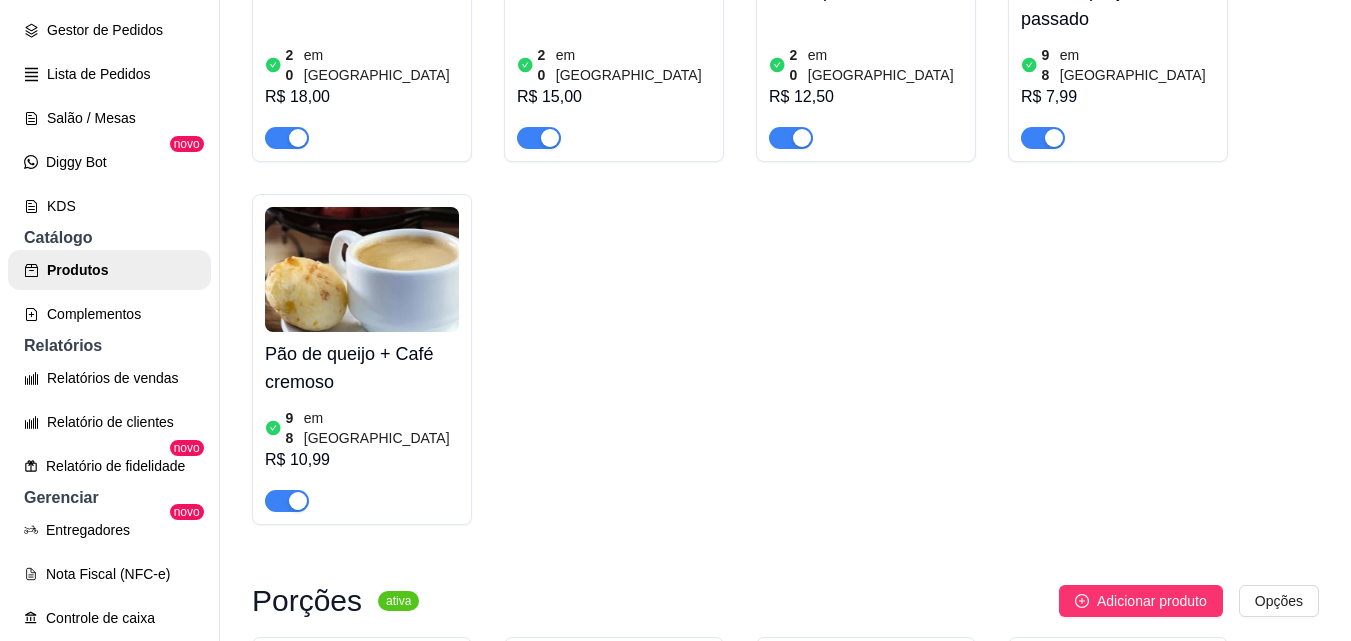 click on "Adicionar produto" at bounding box center [1152, 1016] 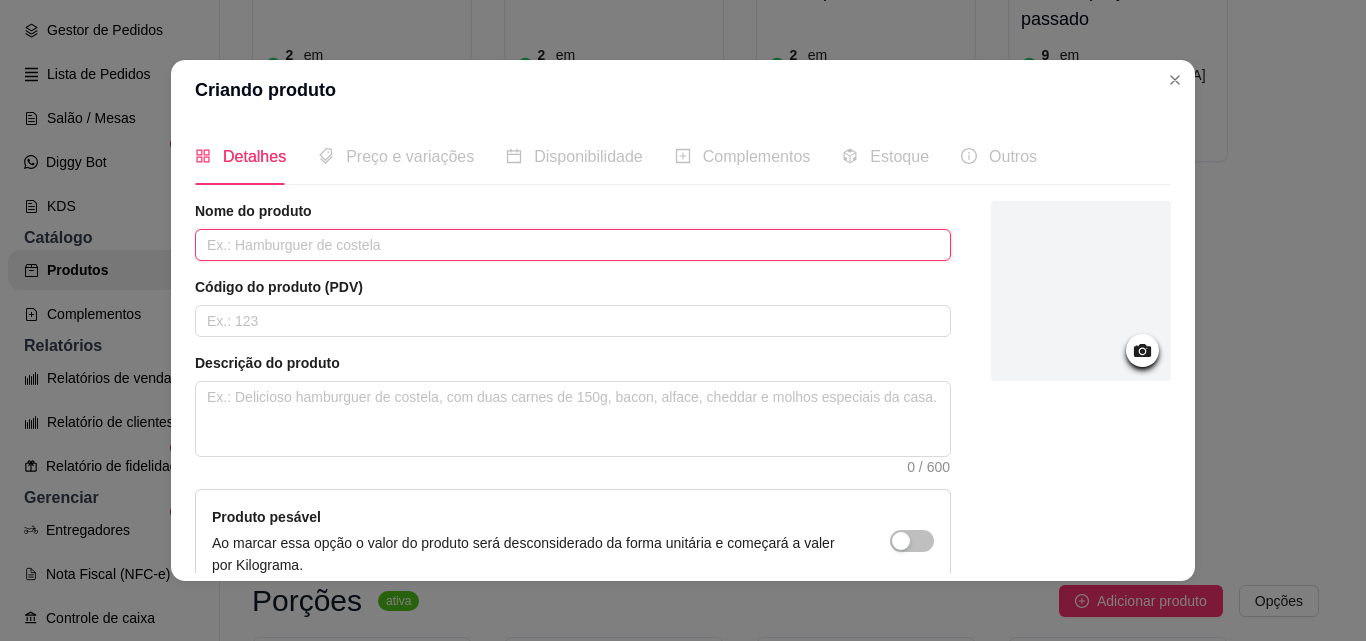 click at bounding box center [573, 245] 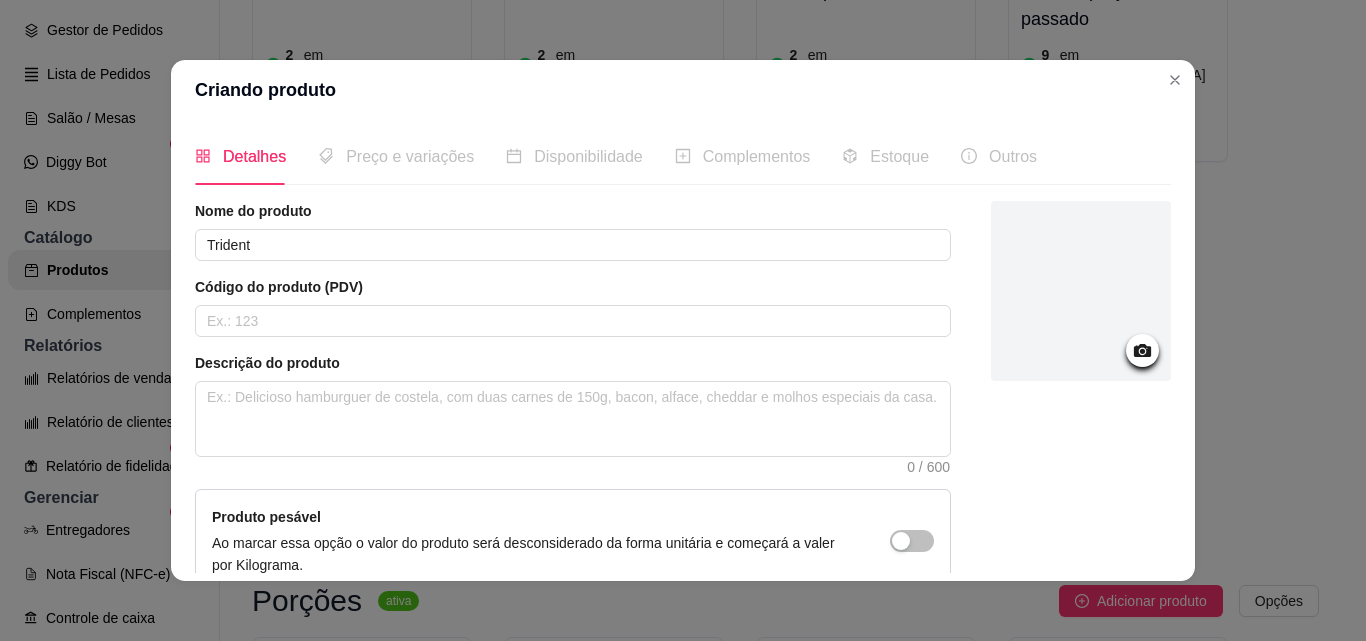 click 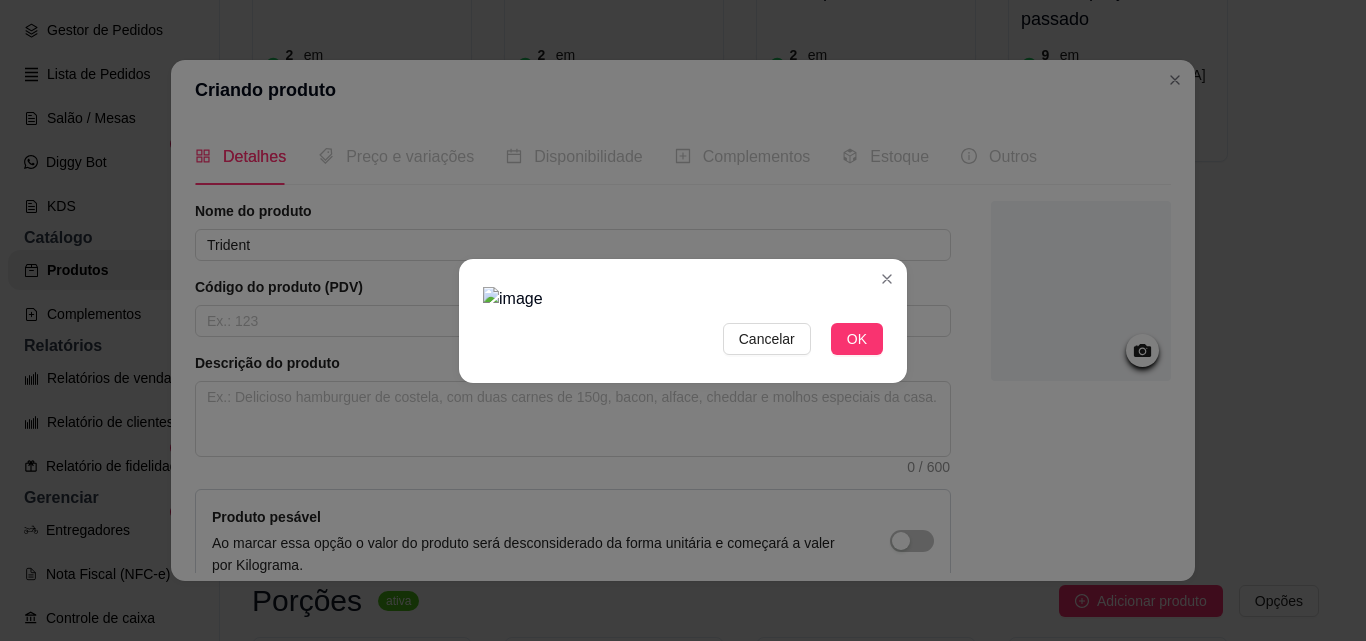 click at bounding box center (683, 299) 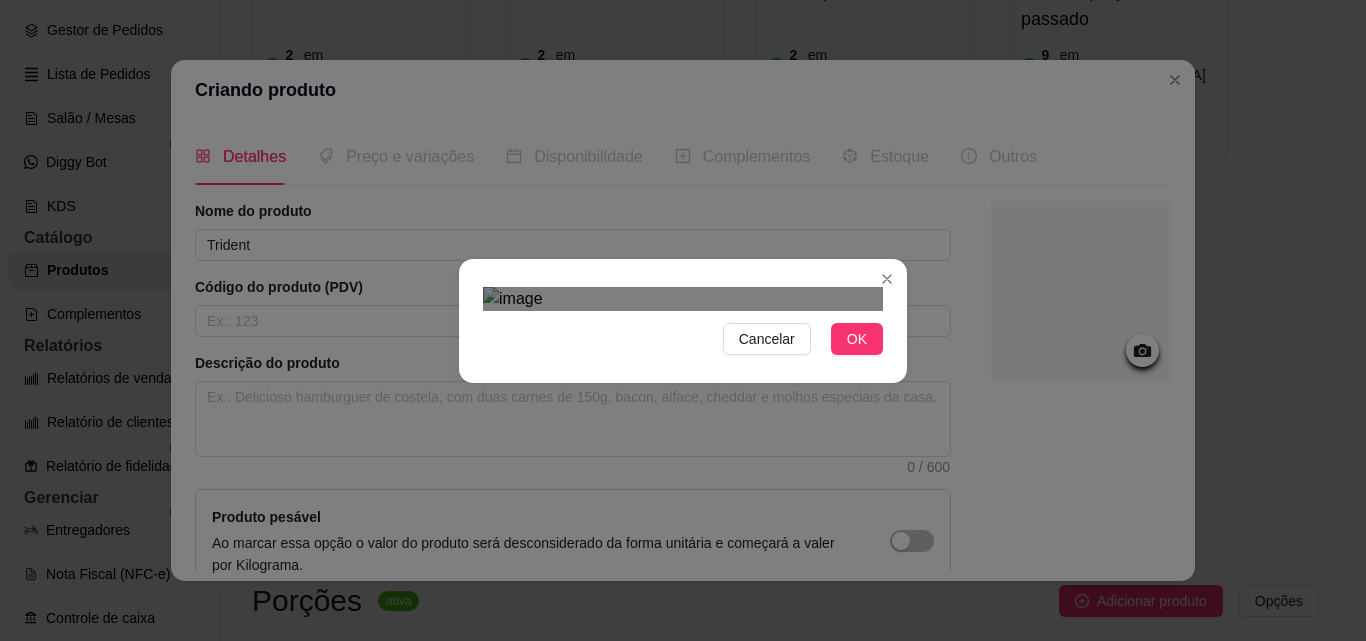 click at bounding box center (683, 299) 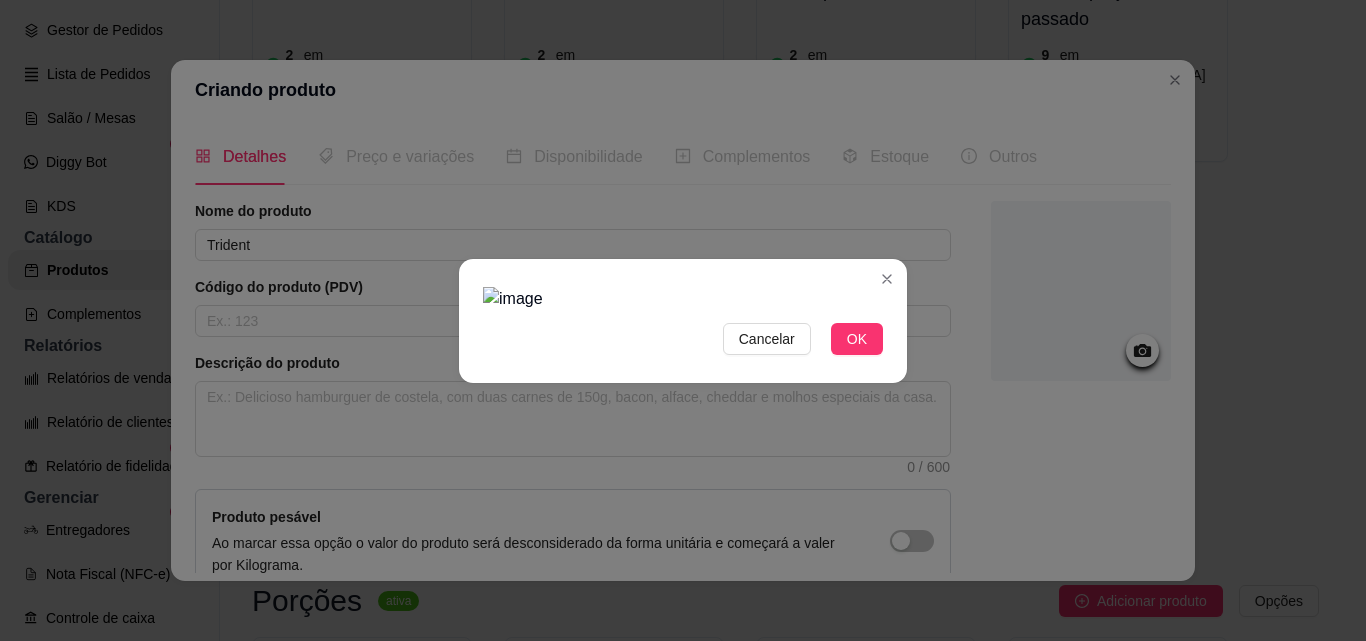 click at bounding box center [683, 299] 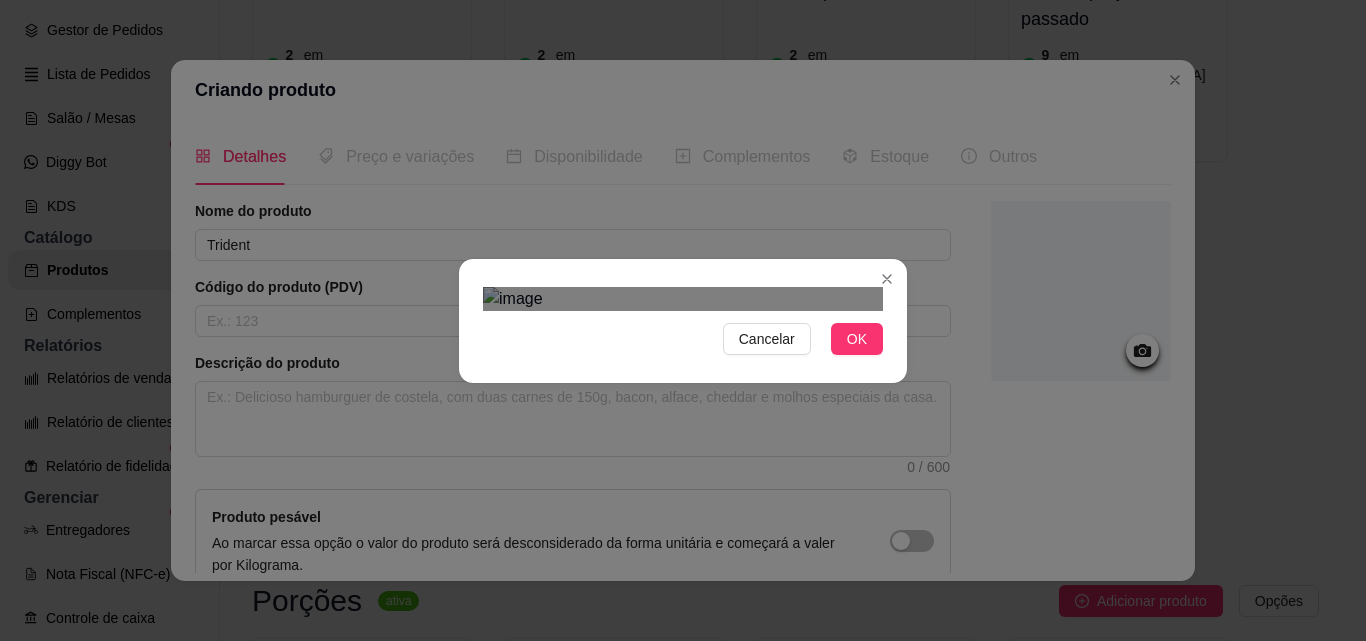 click at bounding box center [683, 299] 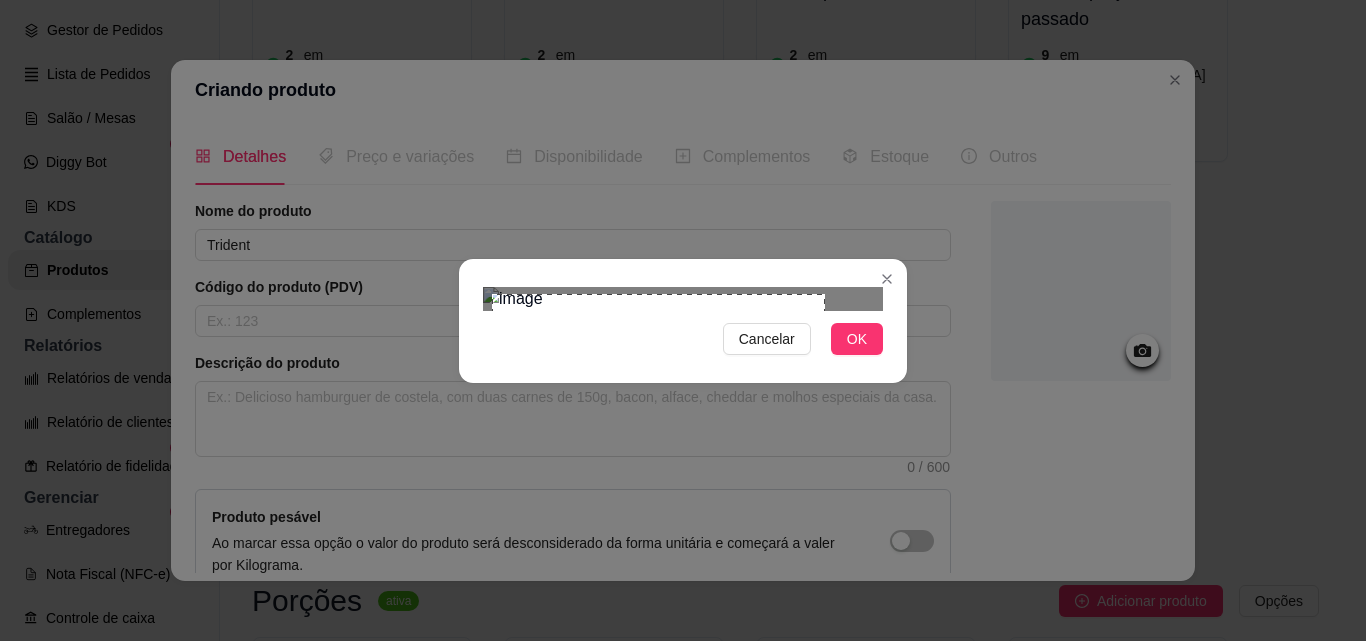 click on "Cancelar OK" at bounding box center (683, 321) 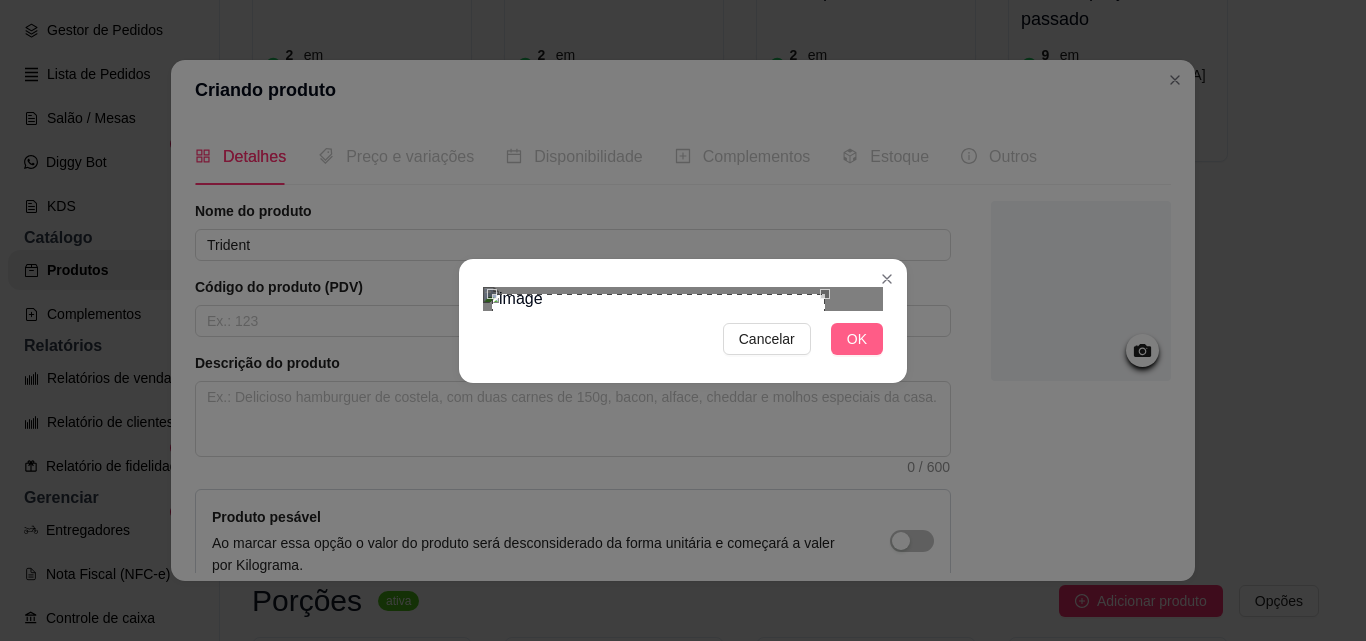 click on "OK" at bounding box center [857, 339] 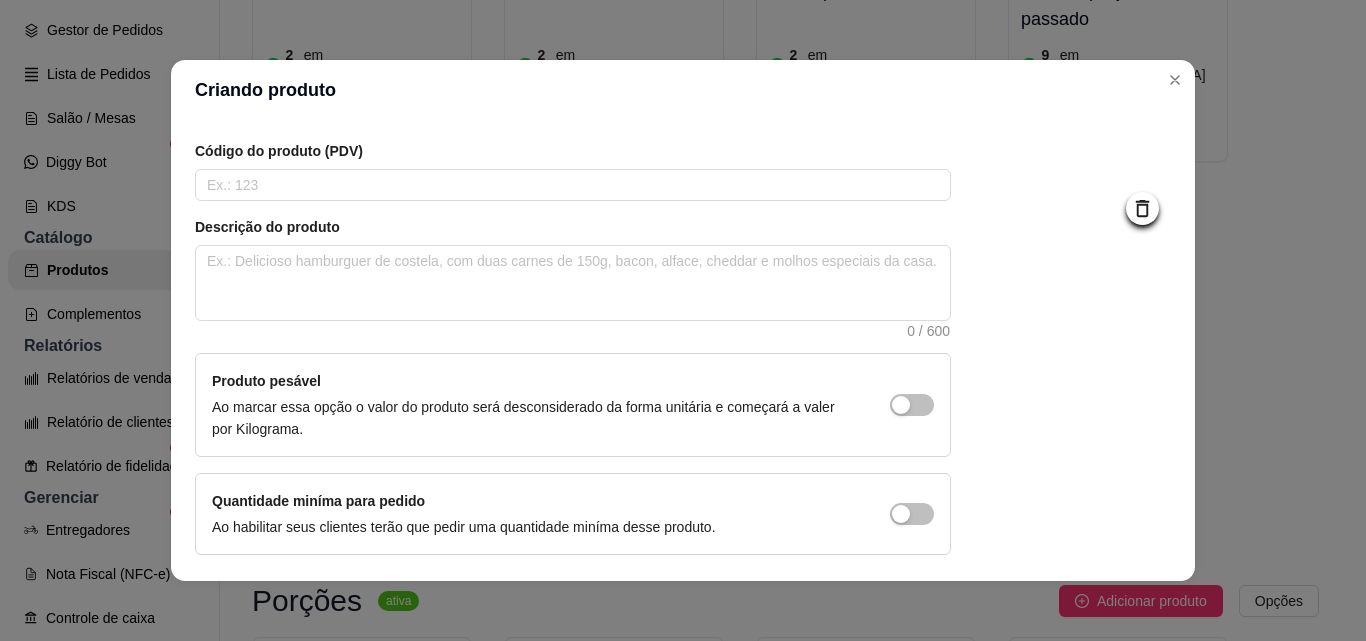 scroll, scrollTop: 207, scrollLeft: 0, axis: vertical 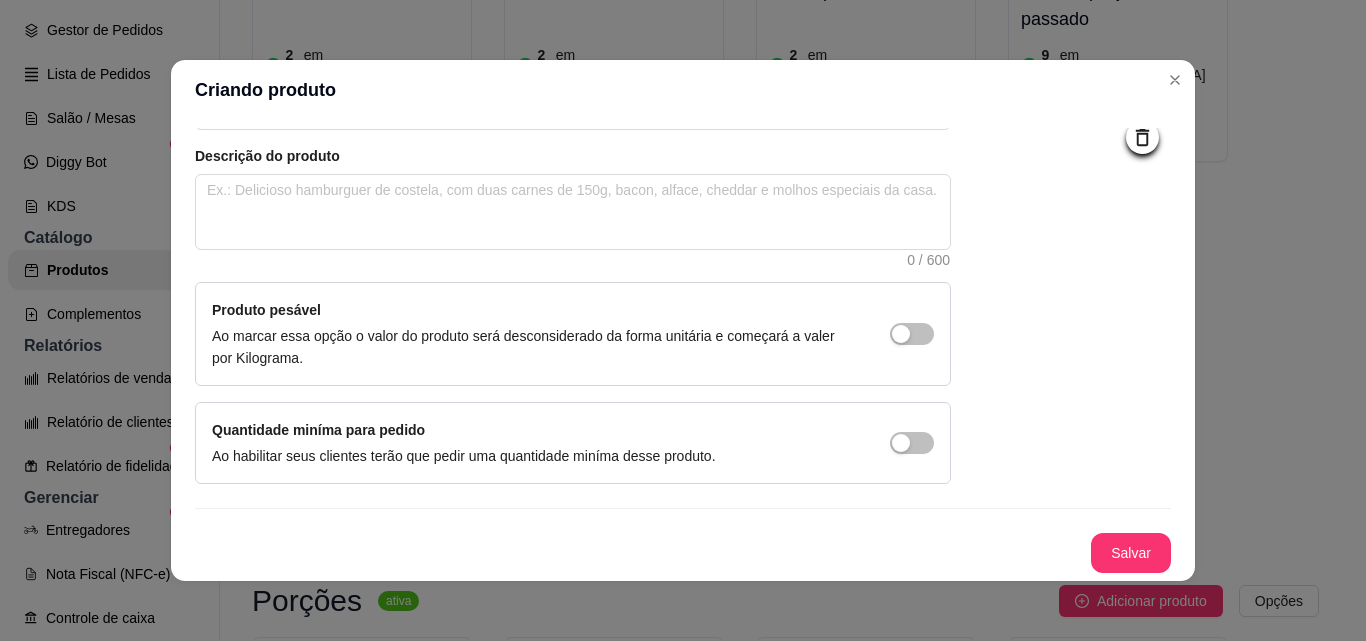 click on "Salvar" at bounding box center [1131, 553] 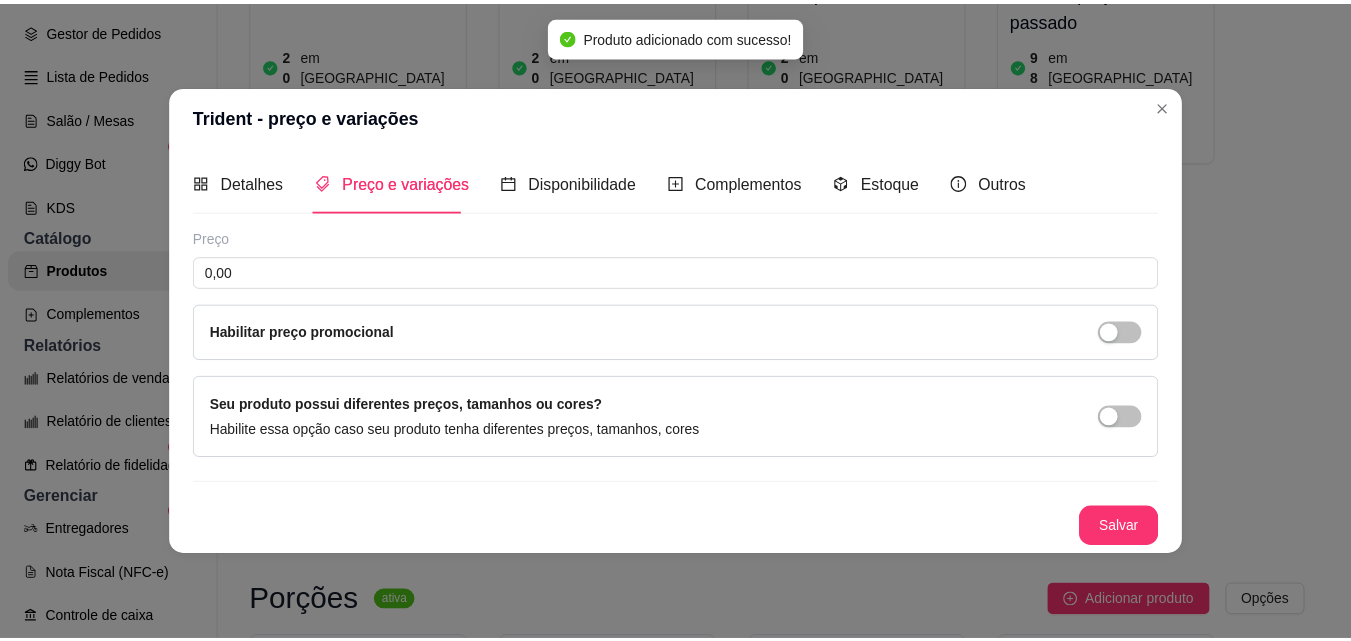 scroll, scrollTop: 0, scrollLeft: 0, axis: both 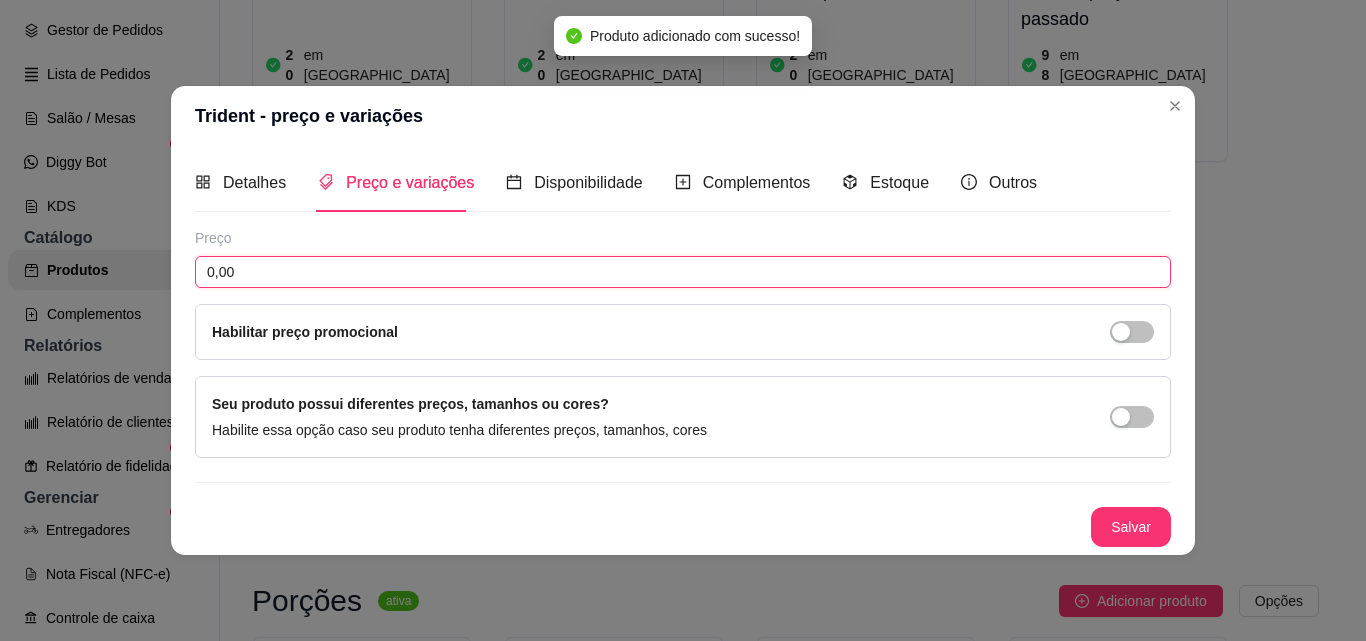 drag, startPoint x: 250, startPoint y: 286, endPoint x: 161, endPoint y: 273, distance: 89.94443 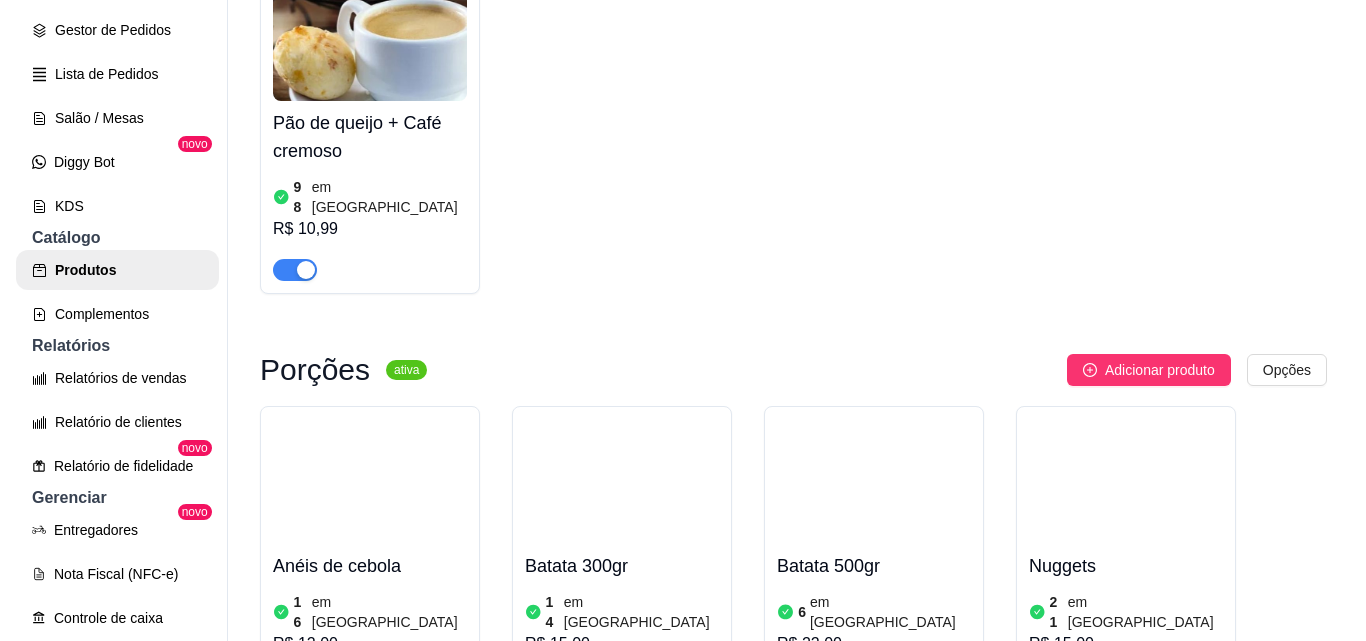 scroll, scrollTop: 9074, scrollLeft: 0, axis: vertical 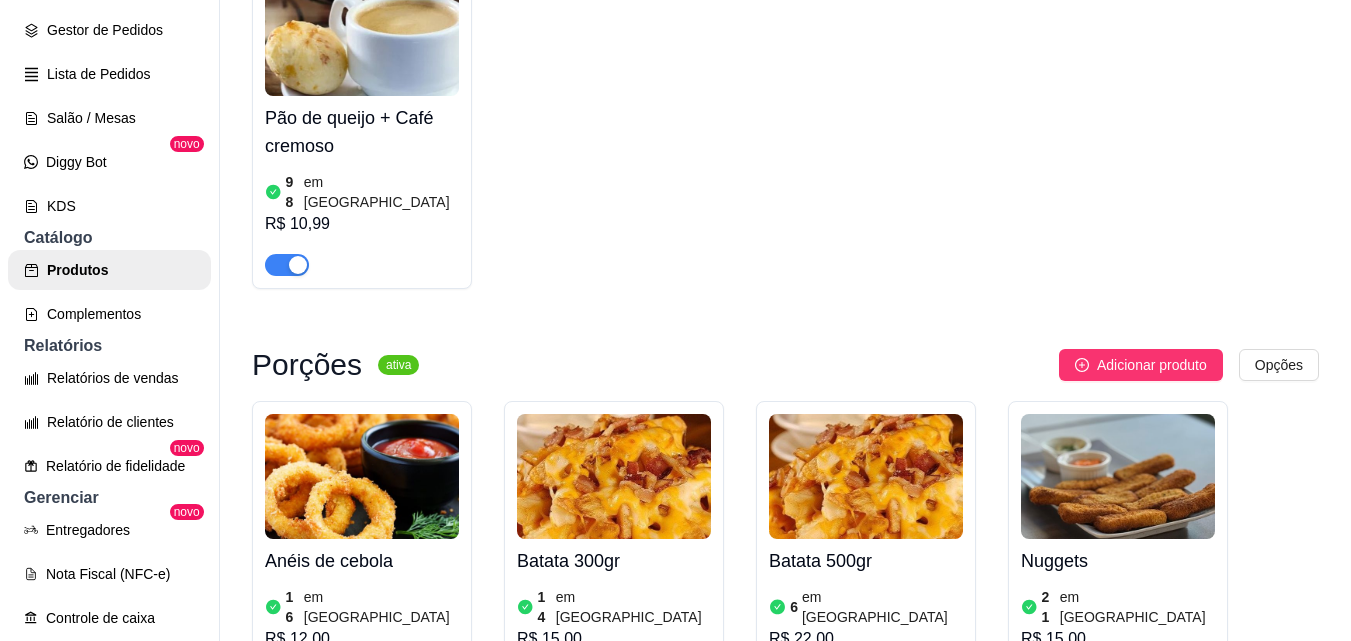 click at bounding box center [362, 891] 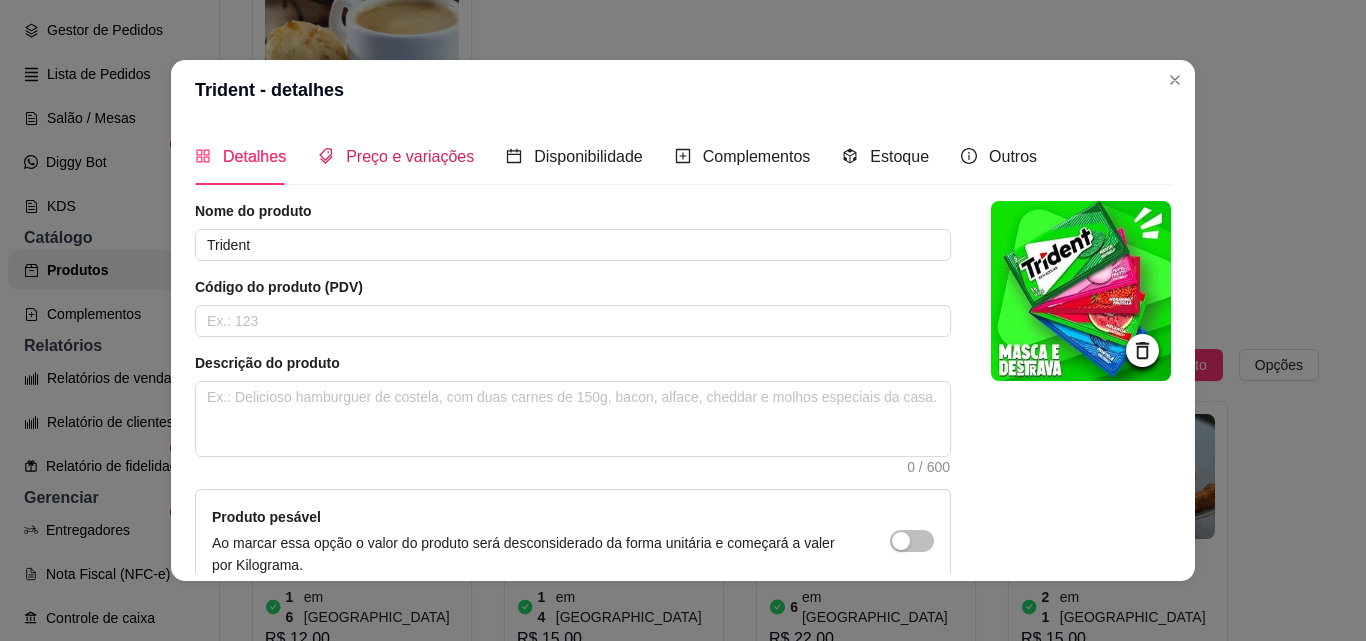 click on "Preço e variações" at bounding box center [410, 156] 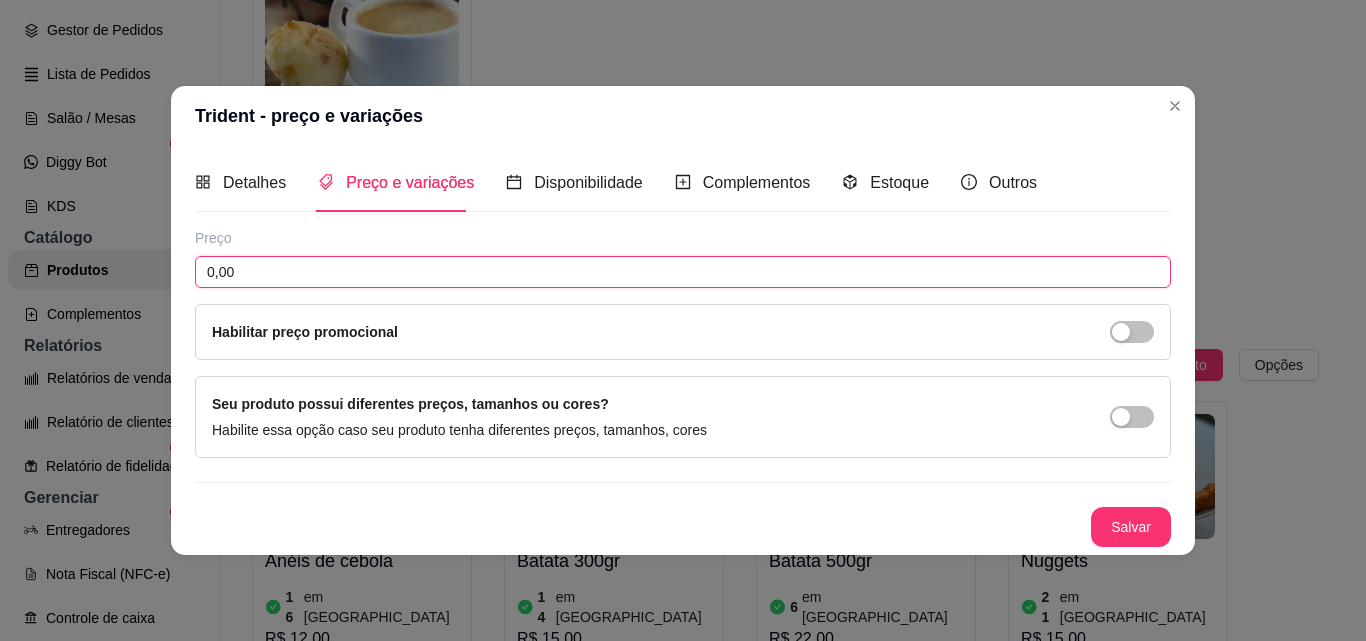 drag, startPoint x: 241, startPoint y: 266, endPoint x: 167, endPoint y: 265, distance: 74.00676 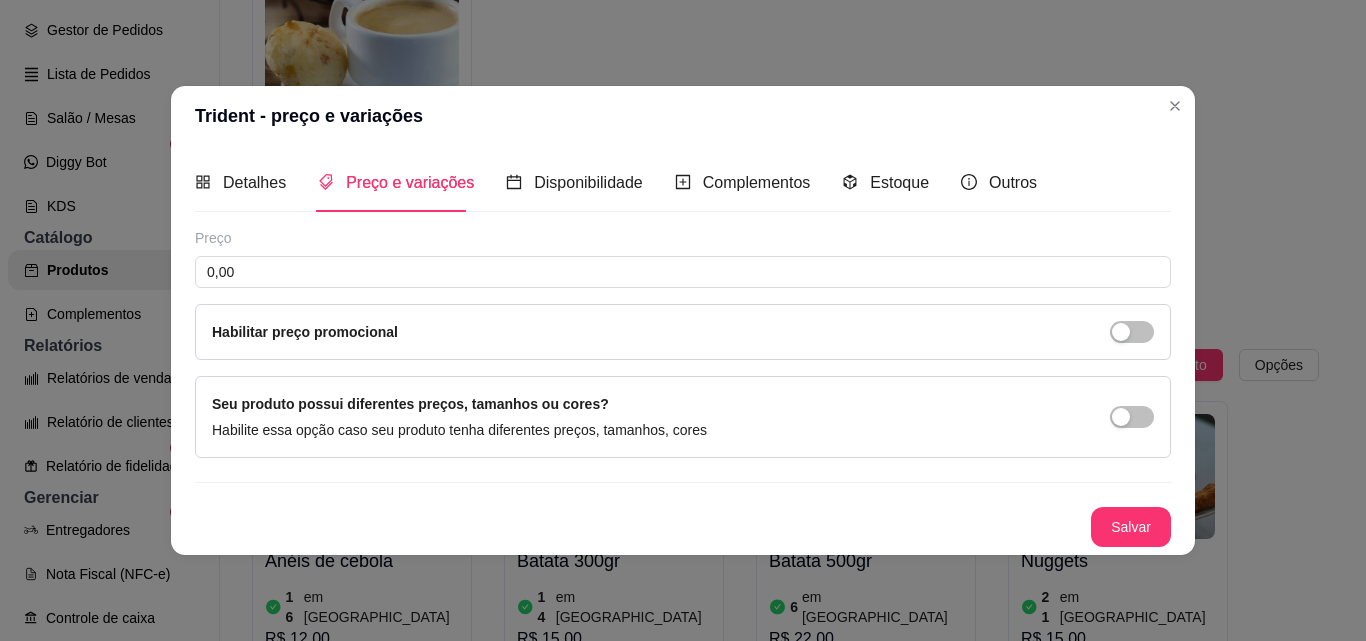 click on "Trident - preço e variações Detalhes Preço e variações Disponibilidade Complementos Estoque Outros Nome do produto Trident Código do produto (PDV) Descrição do produto 0 / 600 Produto pesável Ao marcar essa opção o valor do produto será desconsiderado da forma unitária e começará a valer por Kilograma. Quantidade miníma para pedido Ao habilitar seus clientes terão que pedir uma quantidade miníma desse produto. Copiar link do produto Deletar produto Salvar Preço  0,00 Habilitar preço promocional Seu produto possui diferentes preços, tamanhos ou cores? Habilite essa opção caso seu produto tenha diferentes preços, tamanhos, cores Salvar" at bounding box center [683, 320] 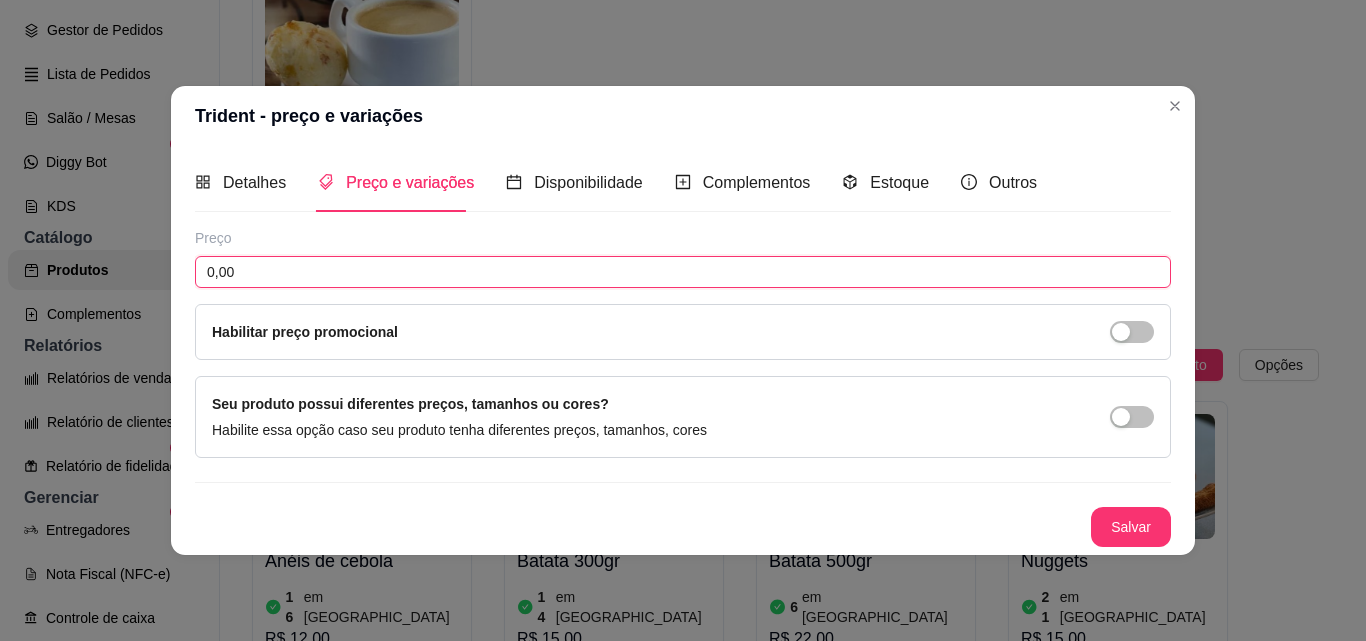 click on "0,00" at bounding box center (683, 272) 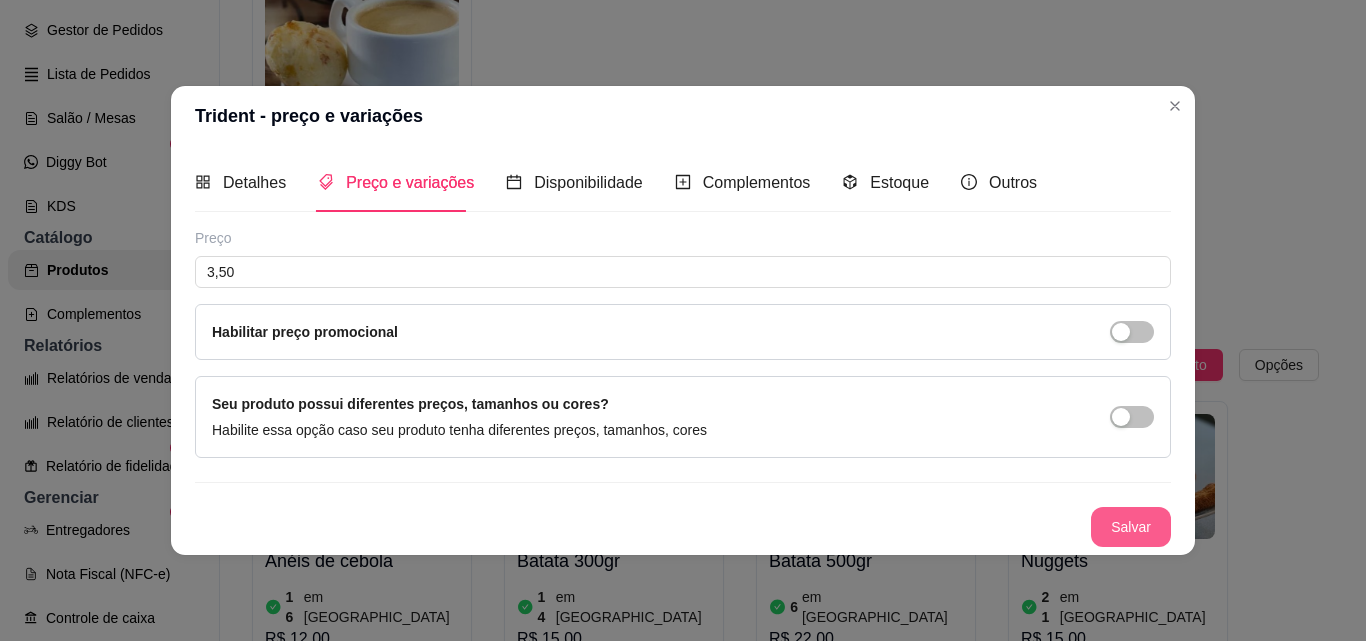click on "Salvar" at bounding box center [1131, 527] 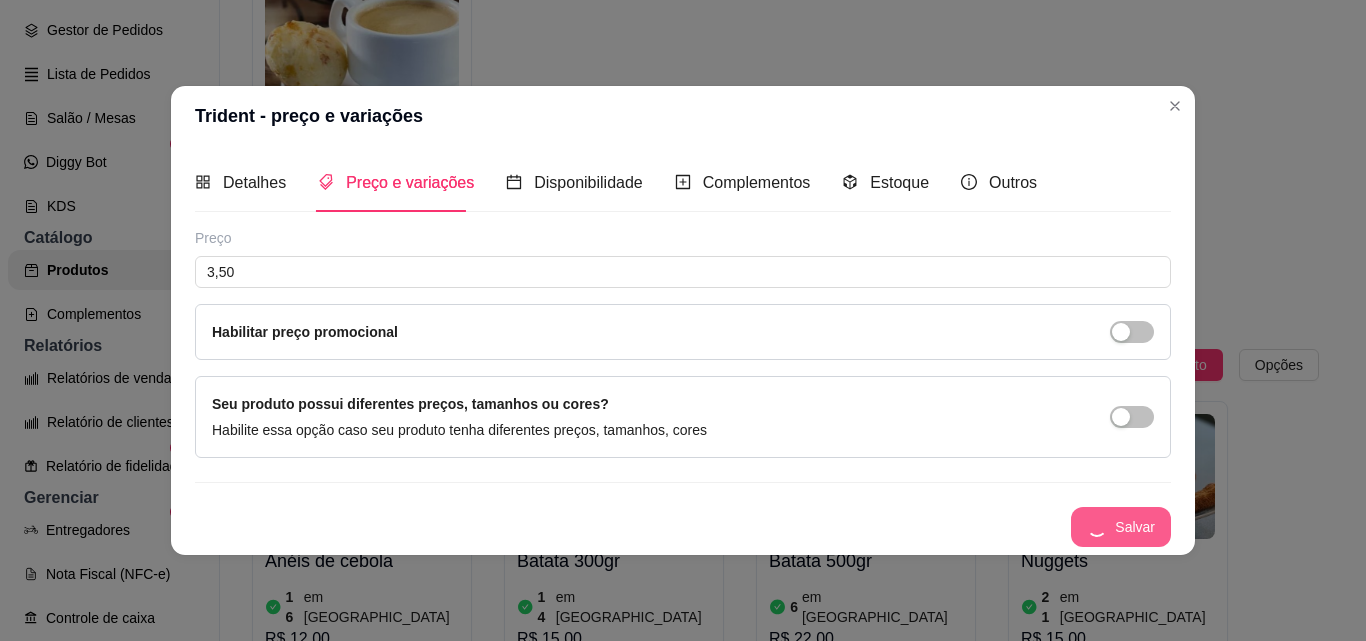 click on "Salvar" at bounding box center (683, 527) 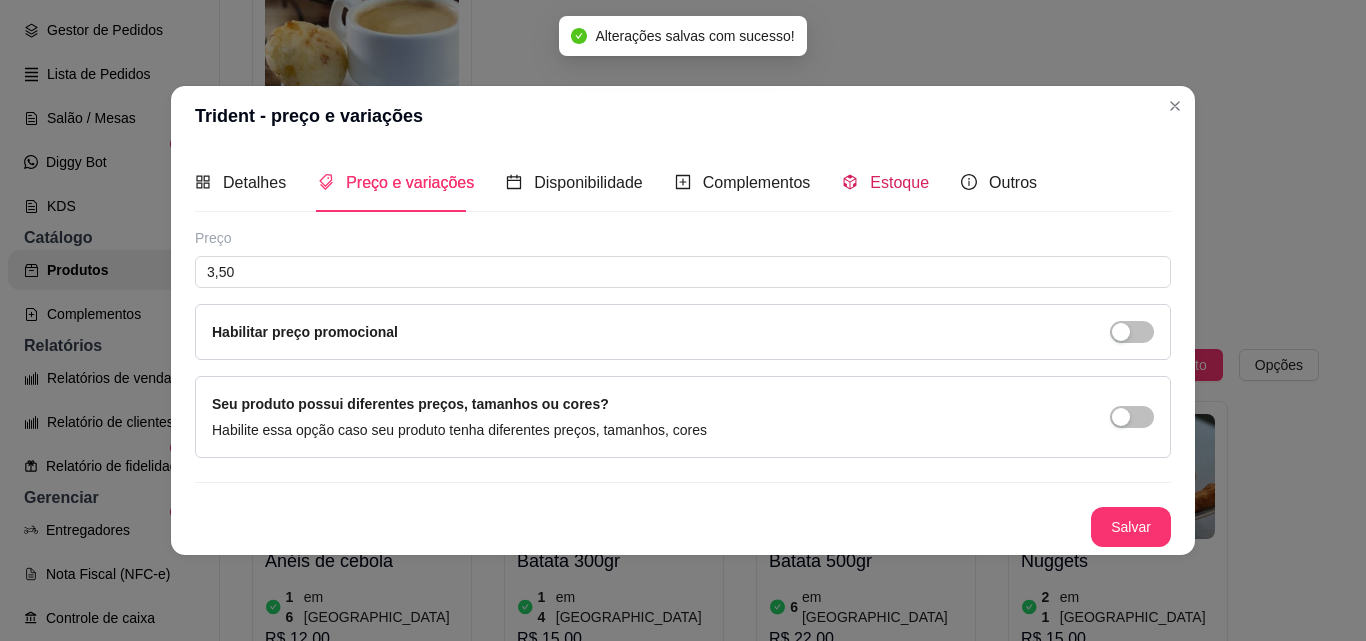 click on "Estoque" at bounding box center (899, 182) 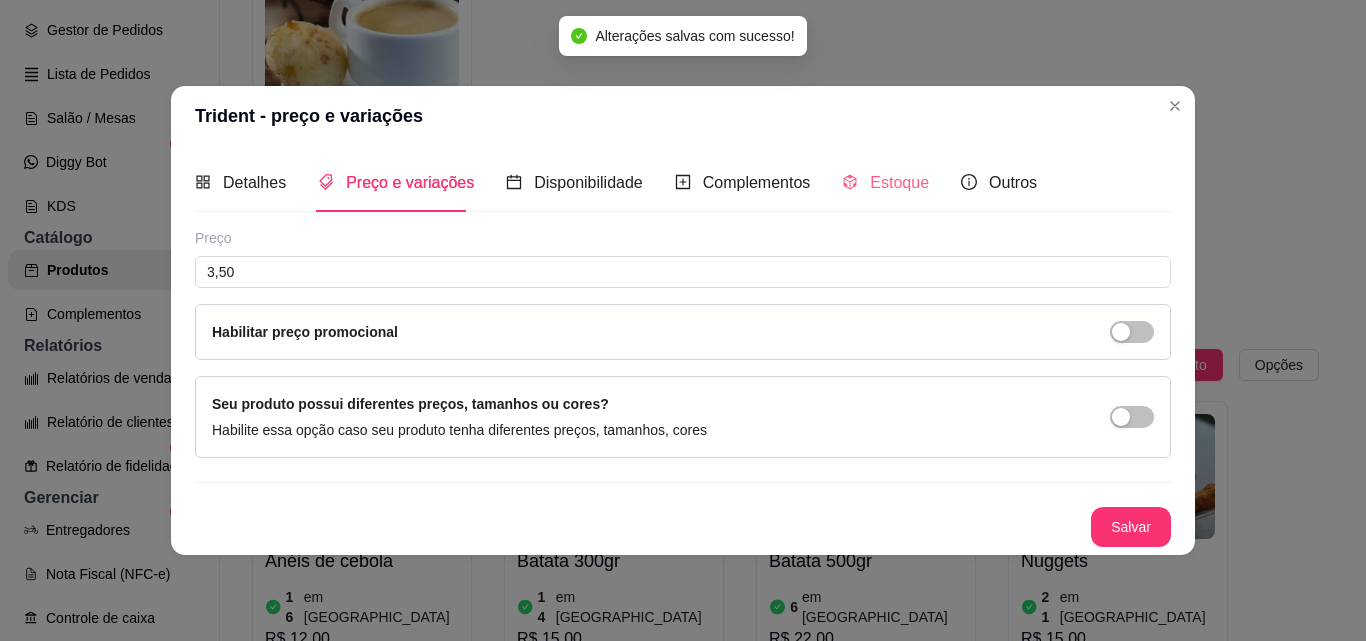 click on "Trident - preço e variações" at bounding box center [683, 116] 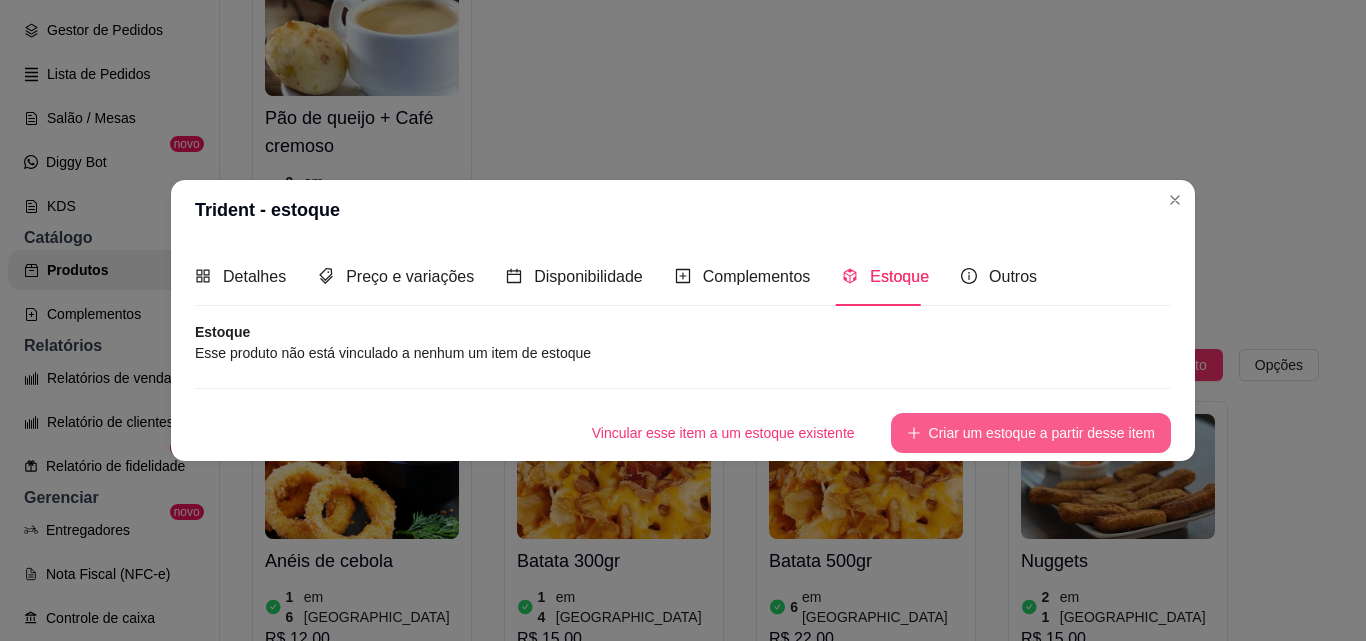 click on "Criar um estoque a partir desse item" at bounding box center [1031, 433] 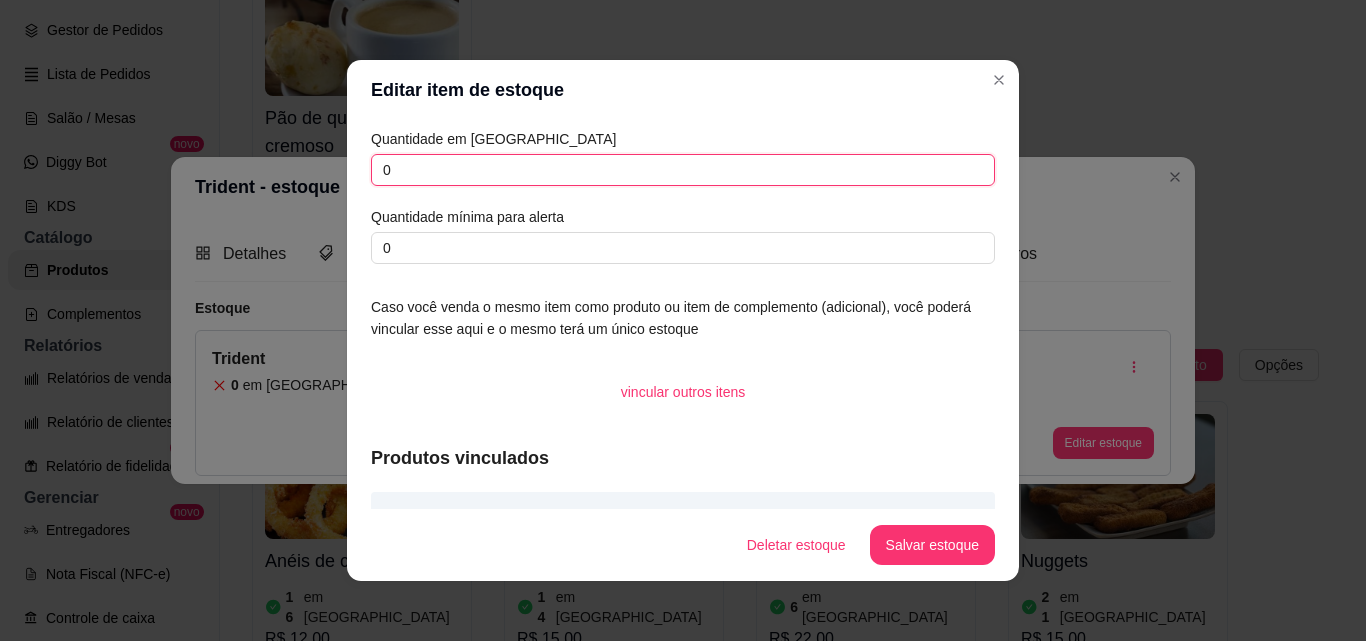 drag, startPoint x: 394, startPoint y: 173, endPoint x: 271, endPoint y: 175, distance: 123.01626 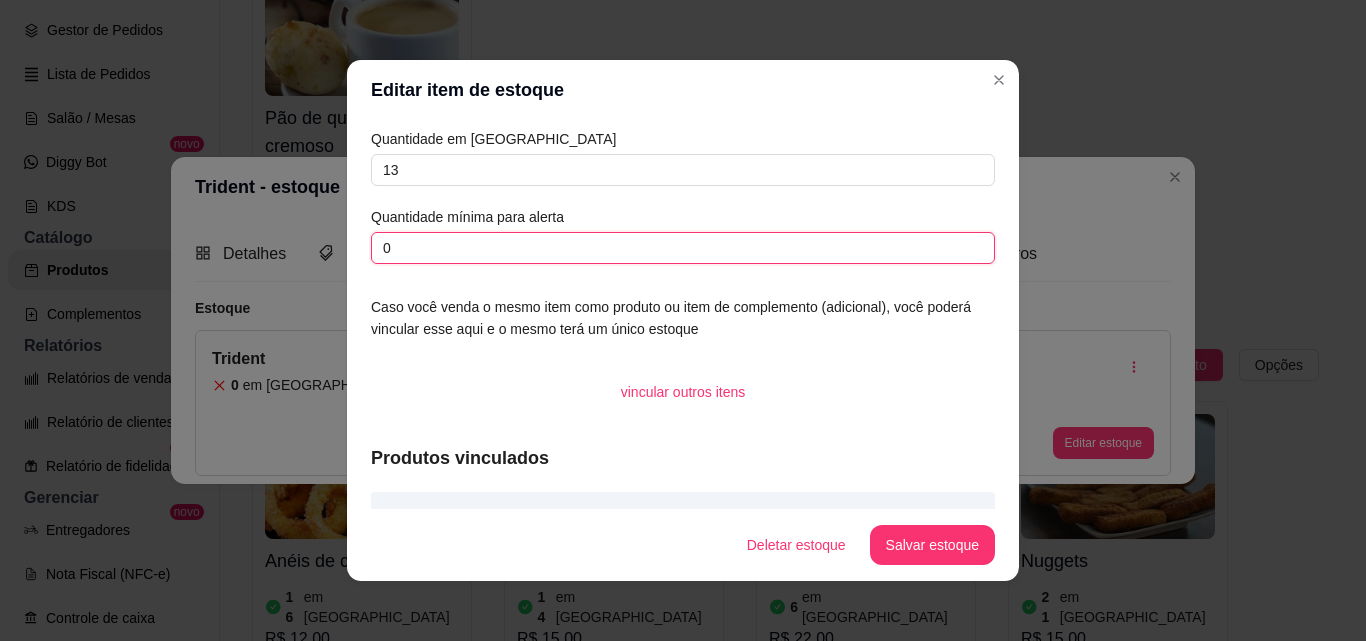 drag, startPoint x: 383, startPoint y: 246, endPoint x: 298, endPoint y: 245, distance: 85.00588 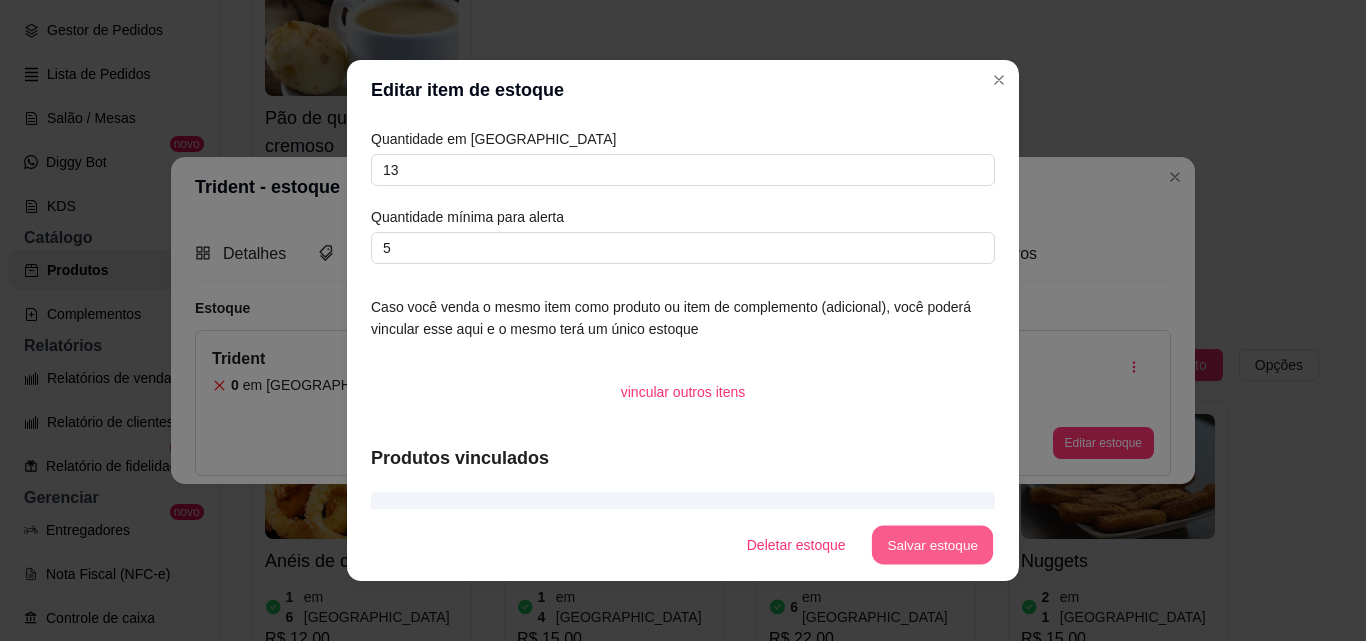 click on "Salvar estoque" at bounding box center (932, 545) 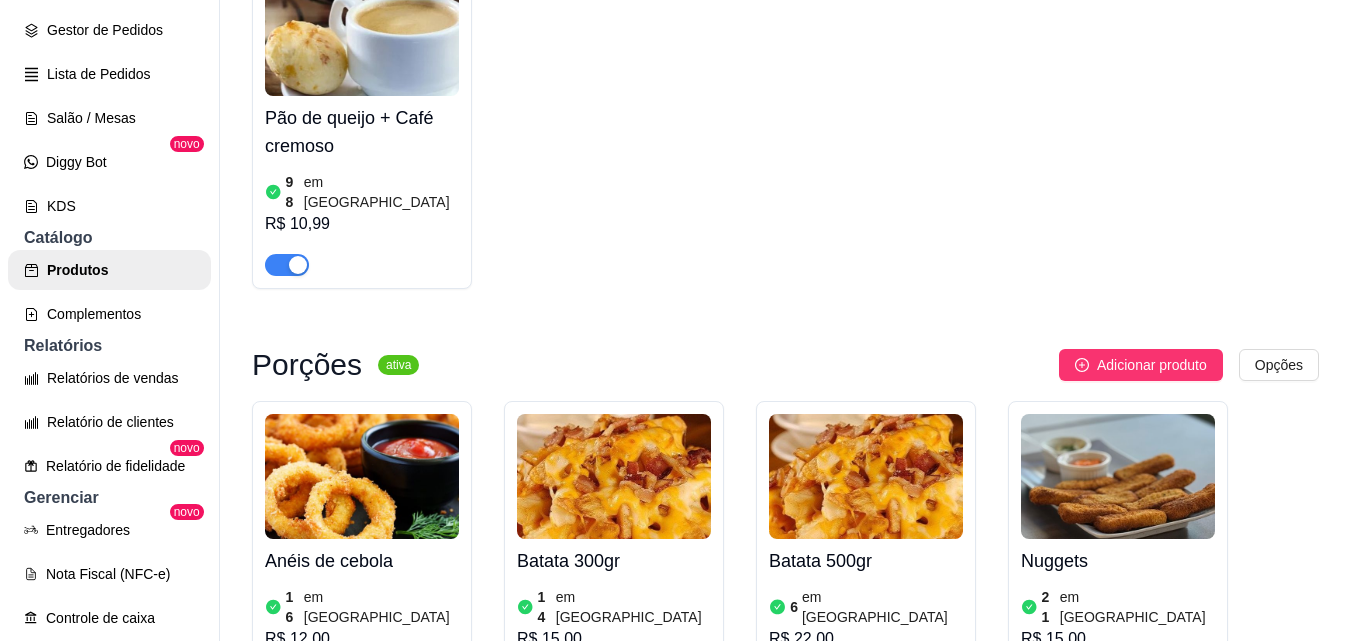 click on "Adicionar produto" at bounding box center [1152, 780] 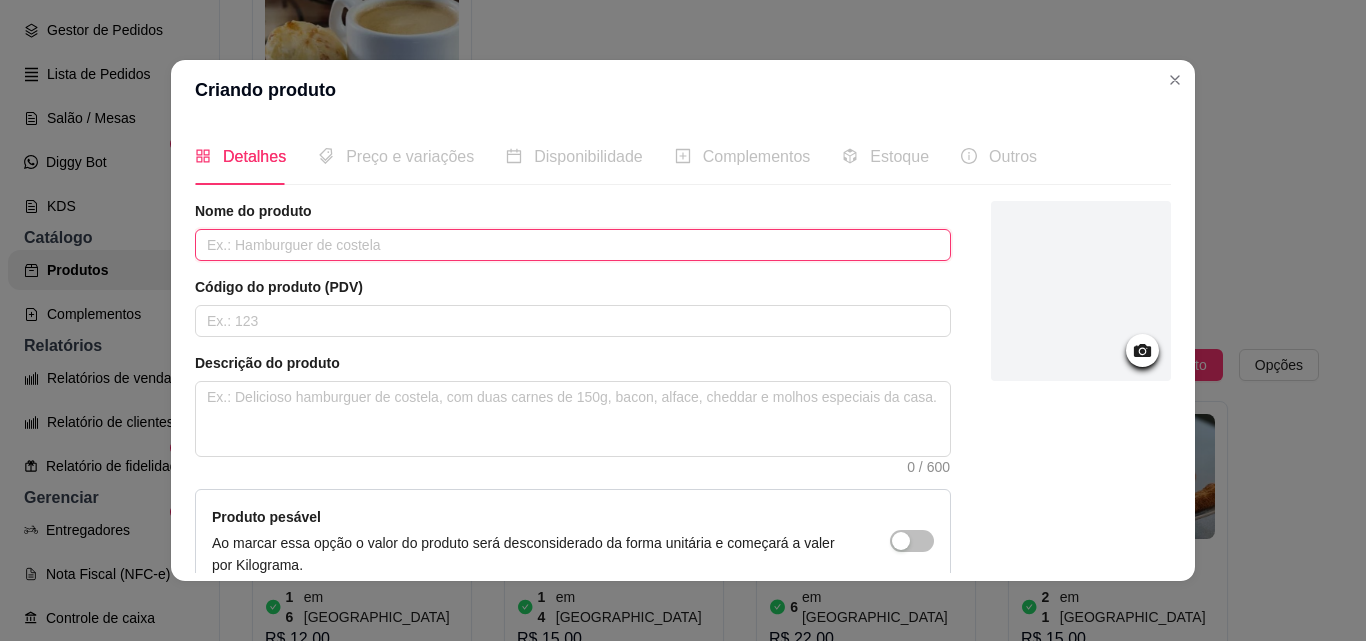 click at bounding box center [573, 245] 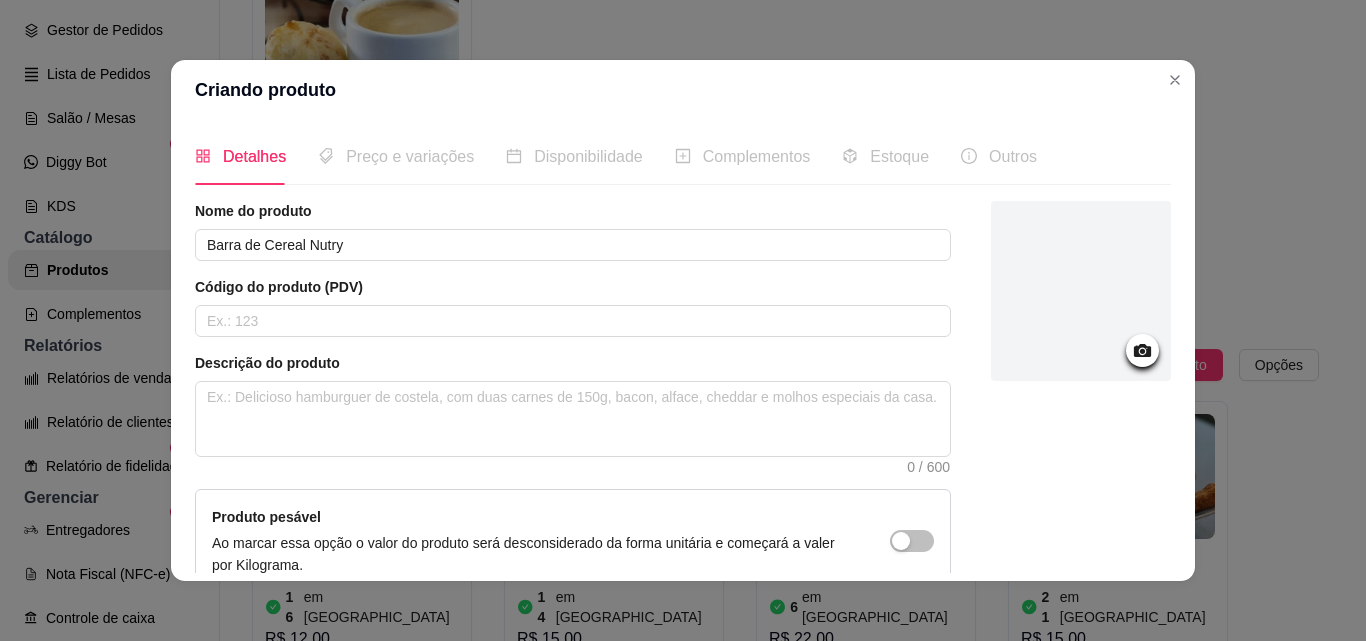 click 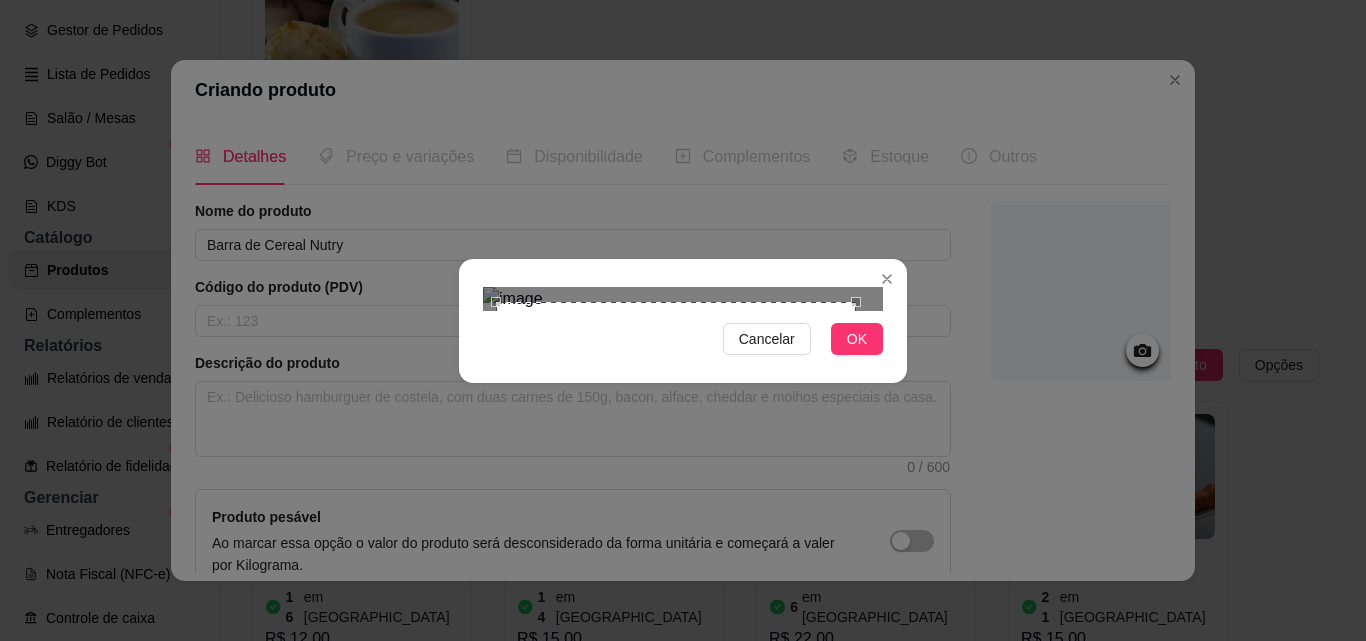 click at bounding box center [676, 482] 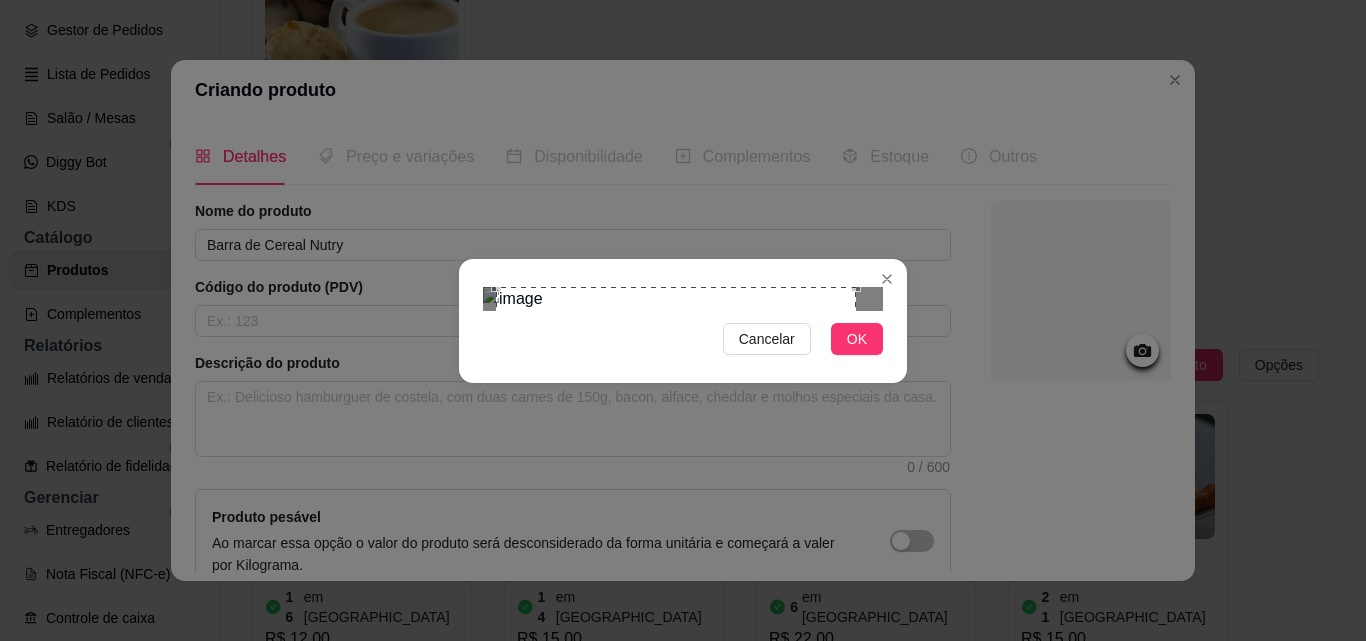click at bounding box center [676, 467] 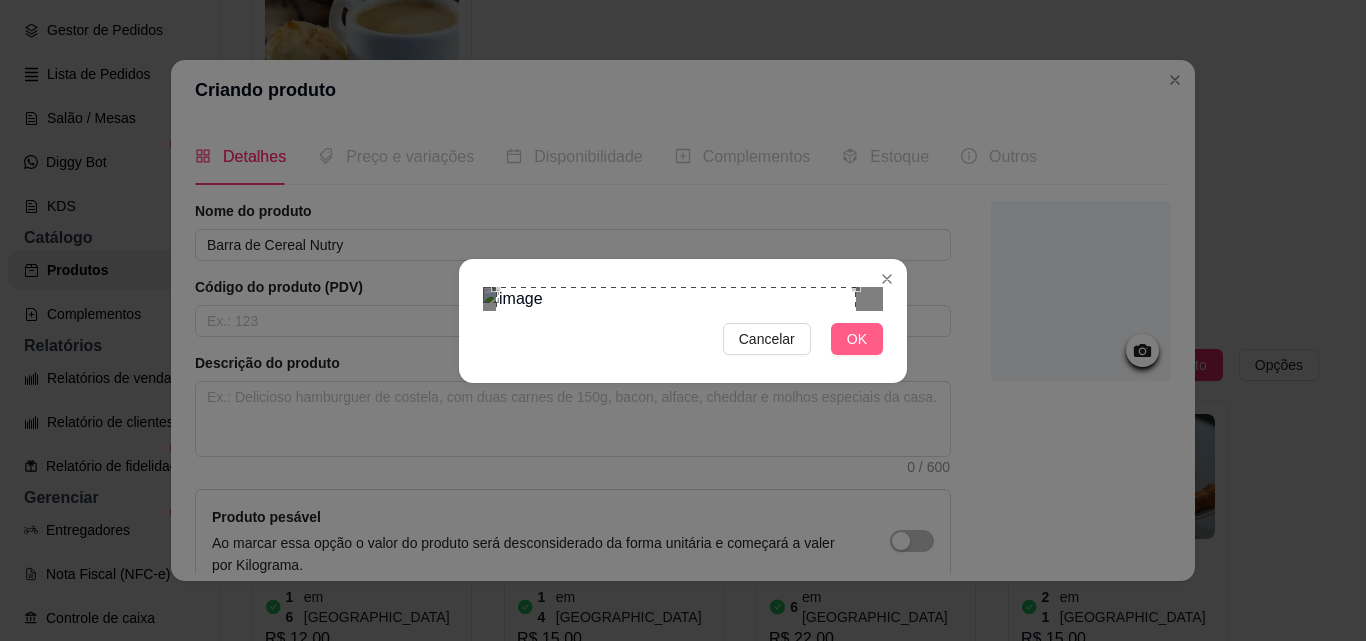 click on "OK" at bounding box center (857, 339) 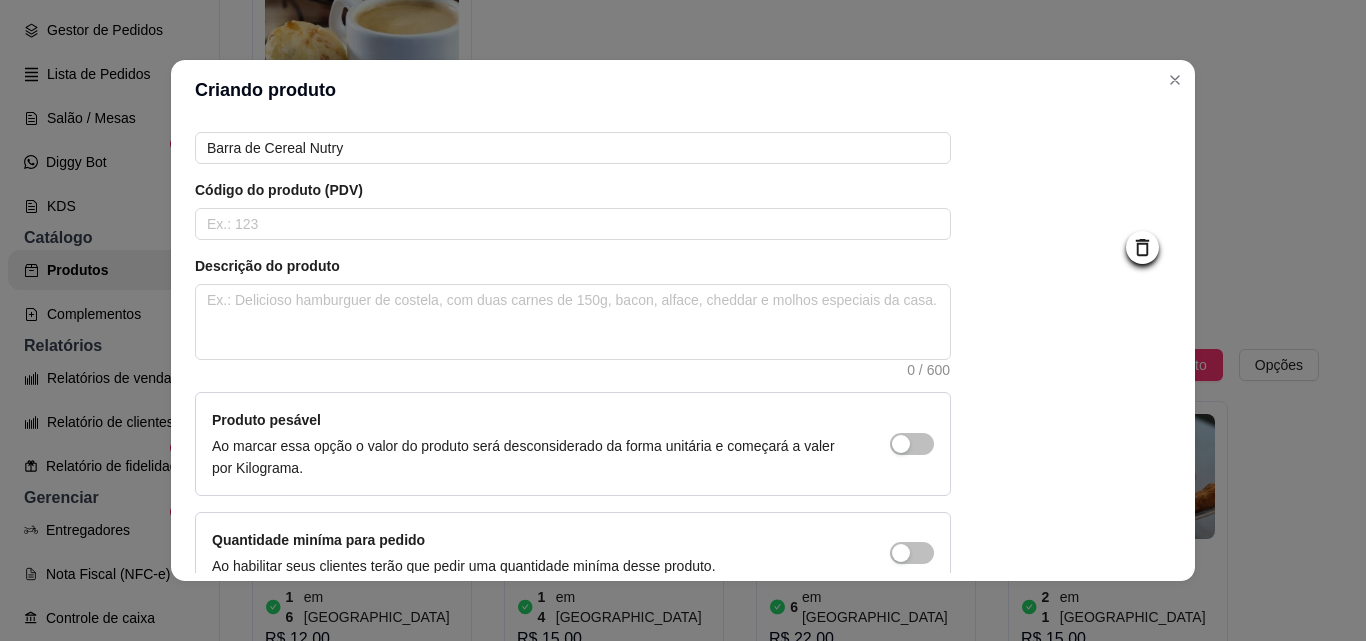 scroll, scrollTop: 207, scrollLeft: 0, axis: vertical 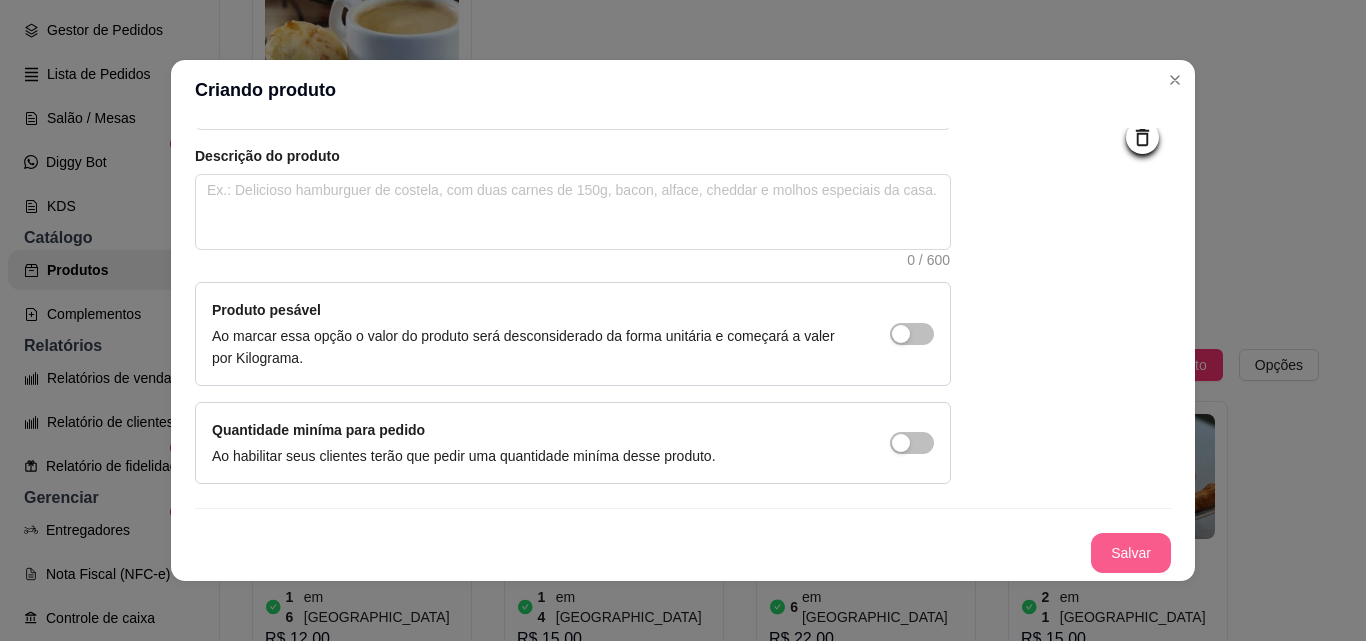 click on "Salvar" at bounding box center [1131, 553] 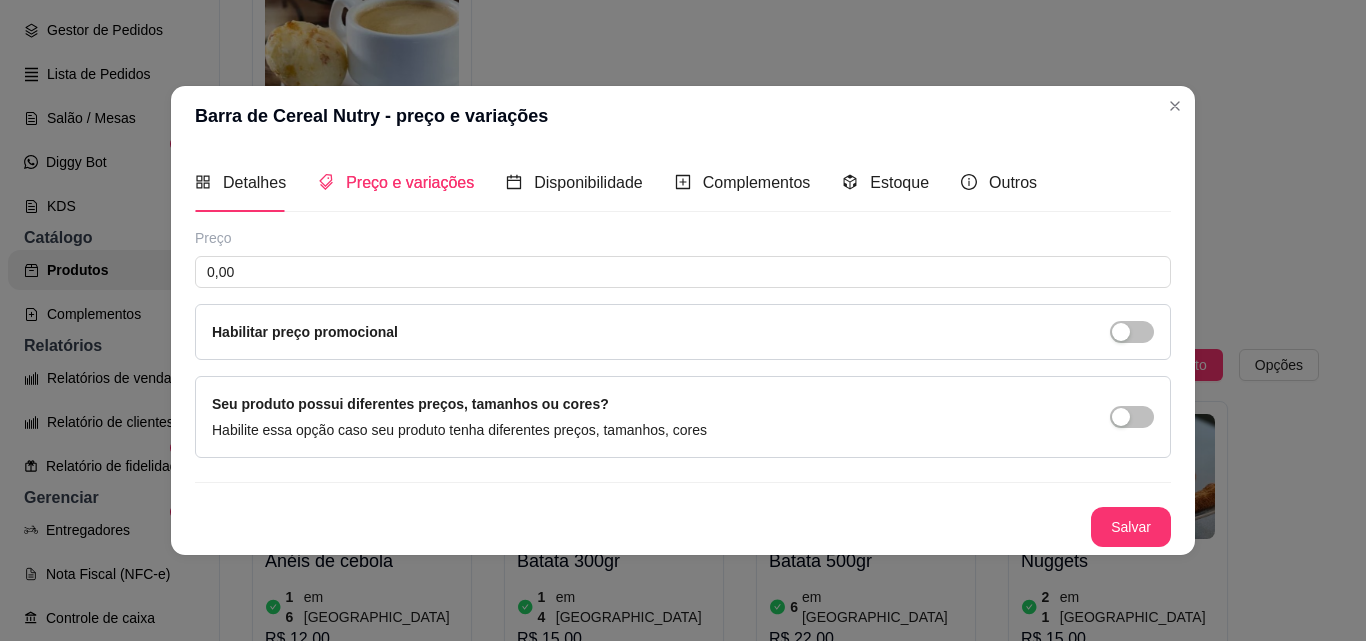 scroll, scrollTop: 0, scrollLeft: 0, axis: both 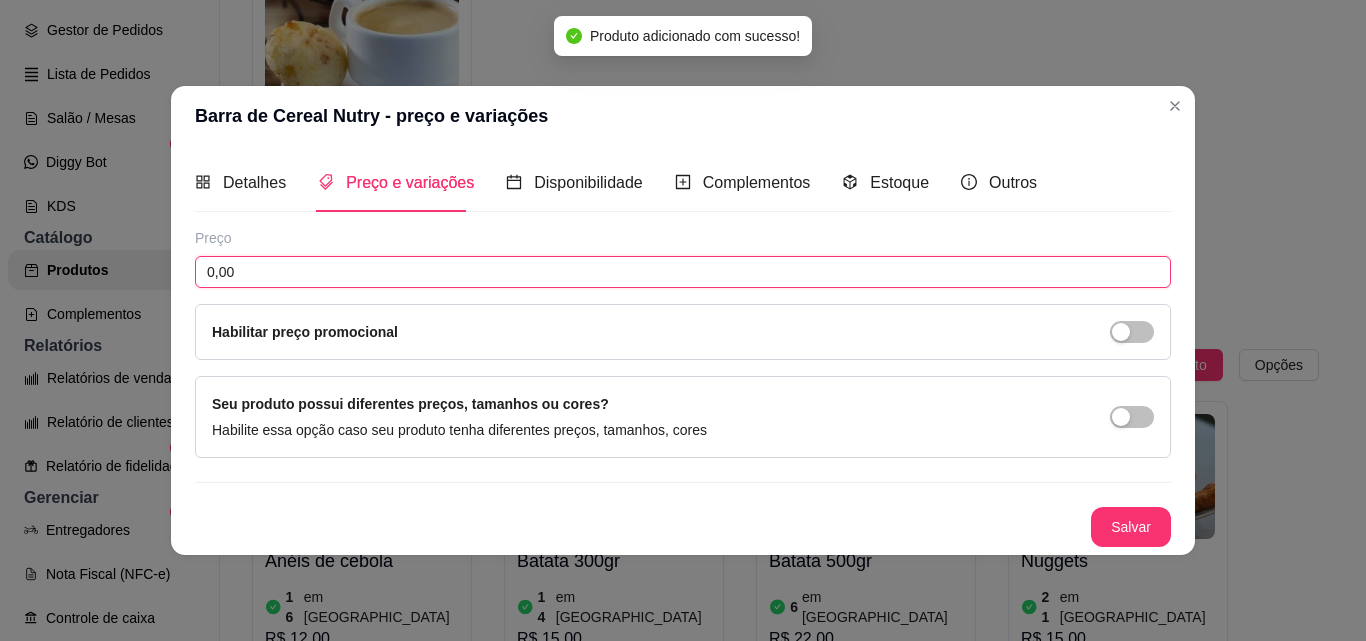 click on "0,00" at bounding box center (683, 272) 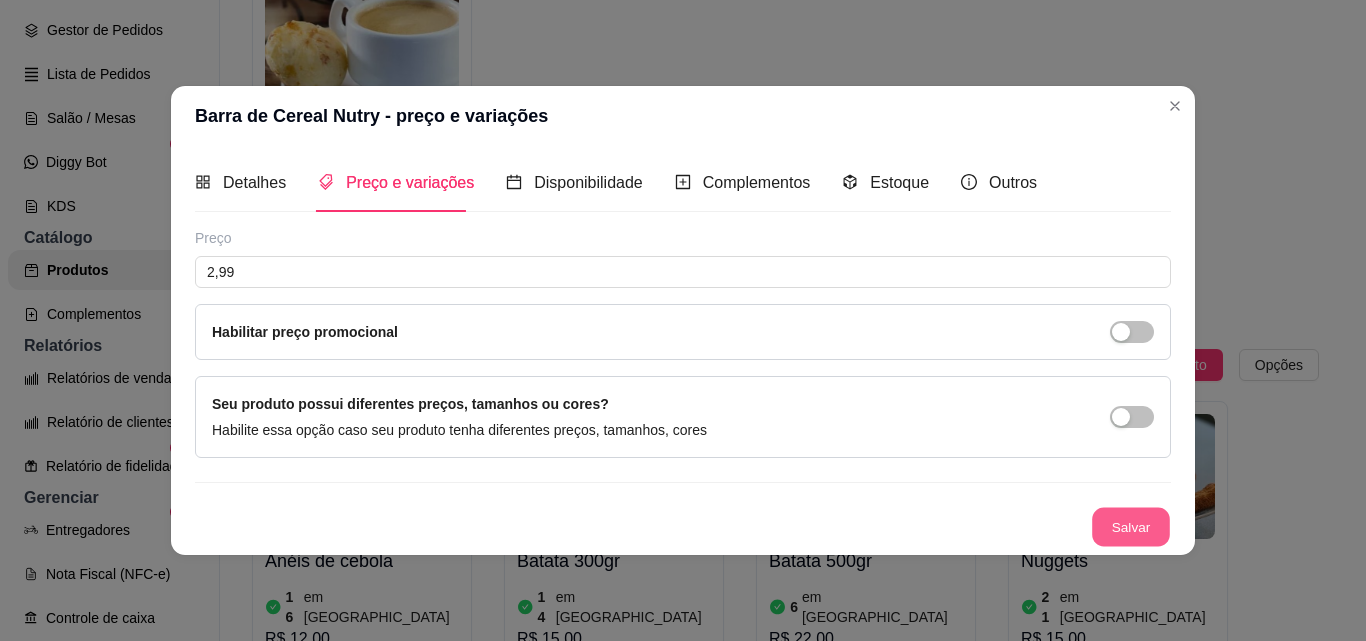 click on "Salvar" at bounding box center (1131, 526) 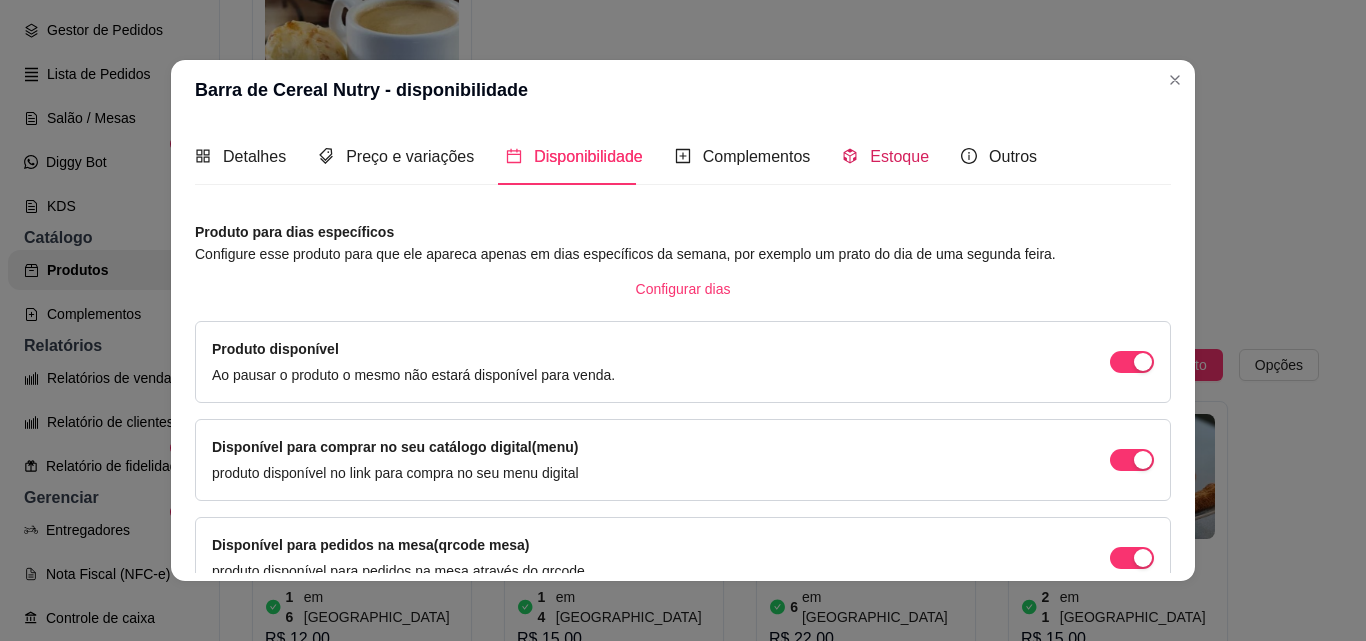 click on "Estoque" at bounding box center [899, 156] 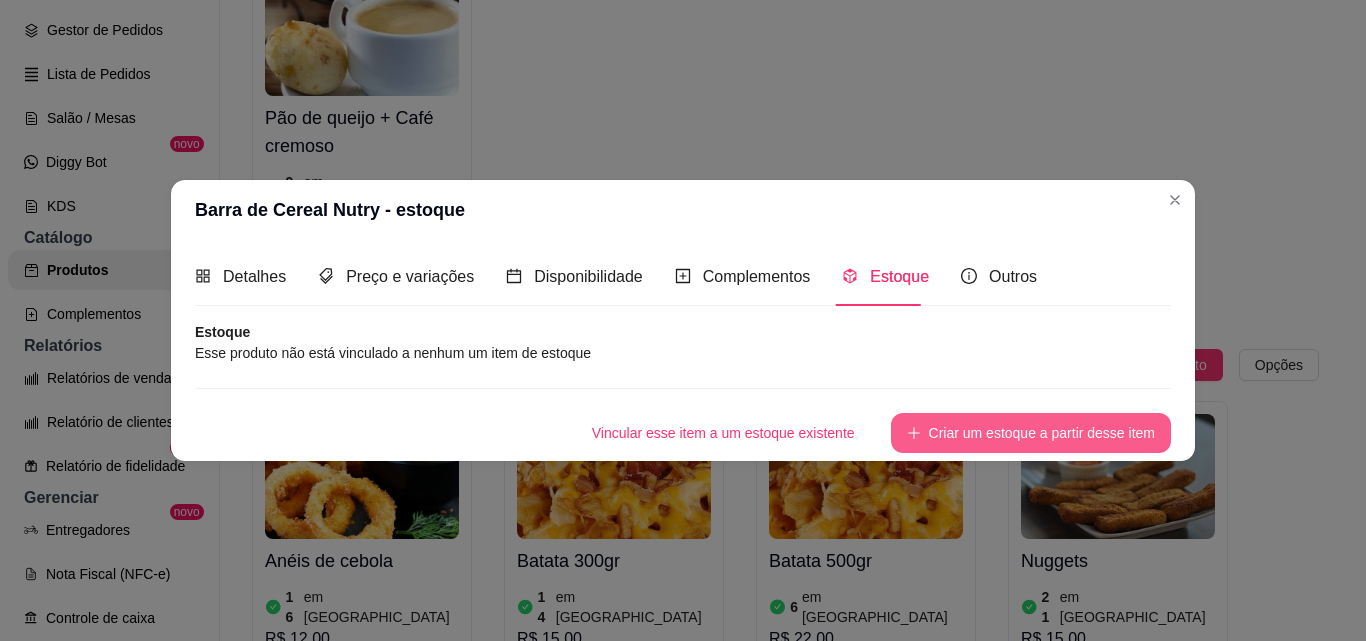 click on "Criar um estoque a partir desse item" at bounding box center [1031, 433] 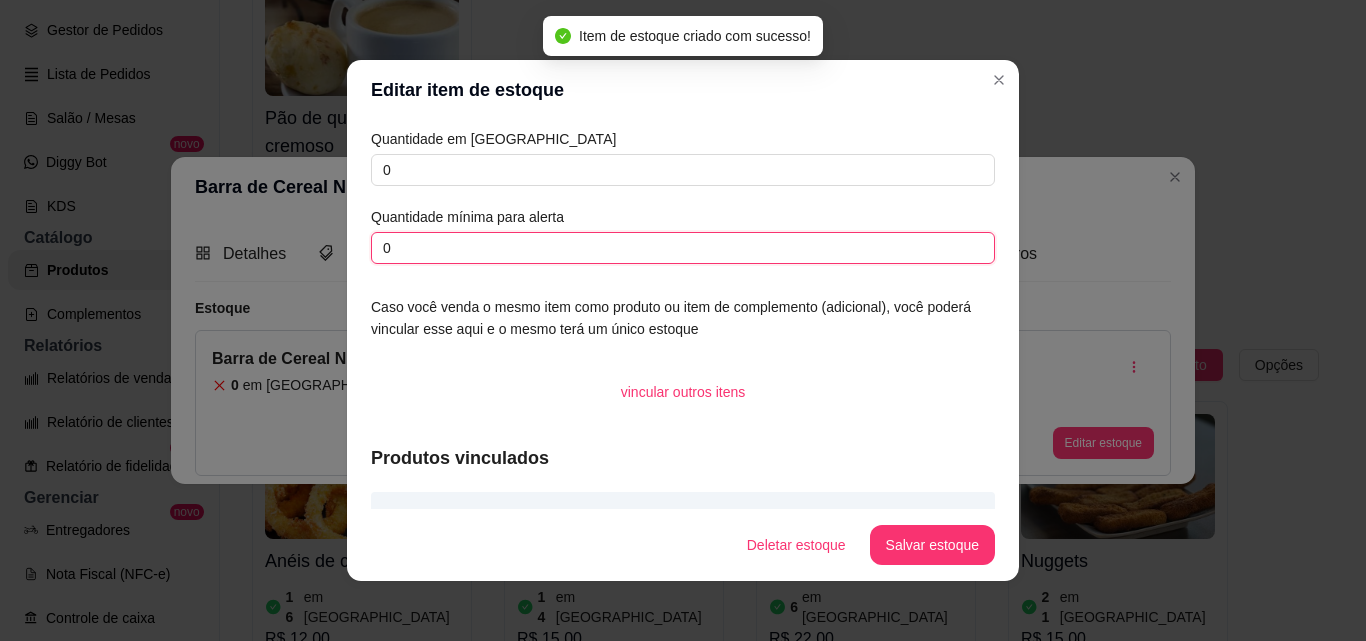 drag, startPoint x: 411, startPoint y: 252, endPoint x: 361, endPoint y: 244, distance: 50.635956 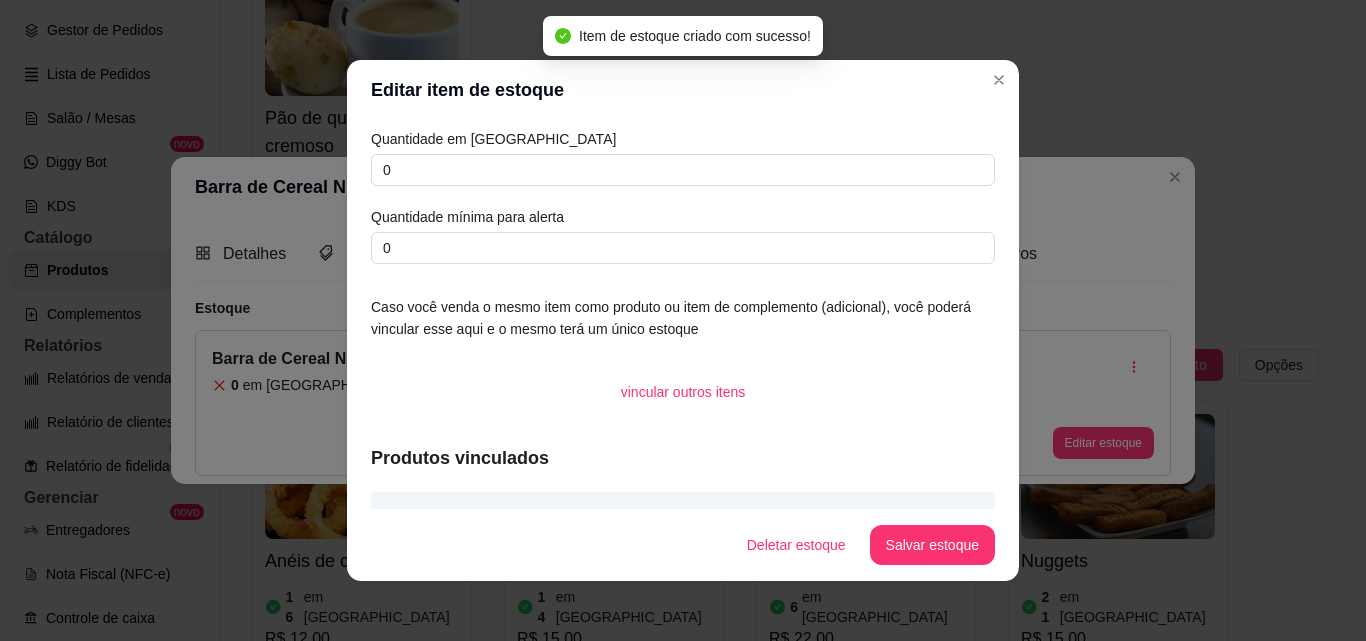 click on "Quantidade   em estoque 0 Quantidade   mínima para alerta 0 Caso você venda o mesmo item como produto ou item de complemento (adicional), você poderá vincular esse aqui e o mesmo terá um único estoque vincular outros itens Produtos vinculados Barra de Cereal Nutry" at bounding box center (683, 314) 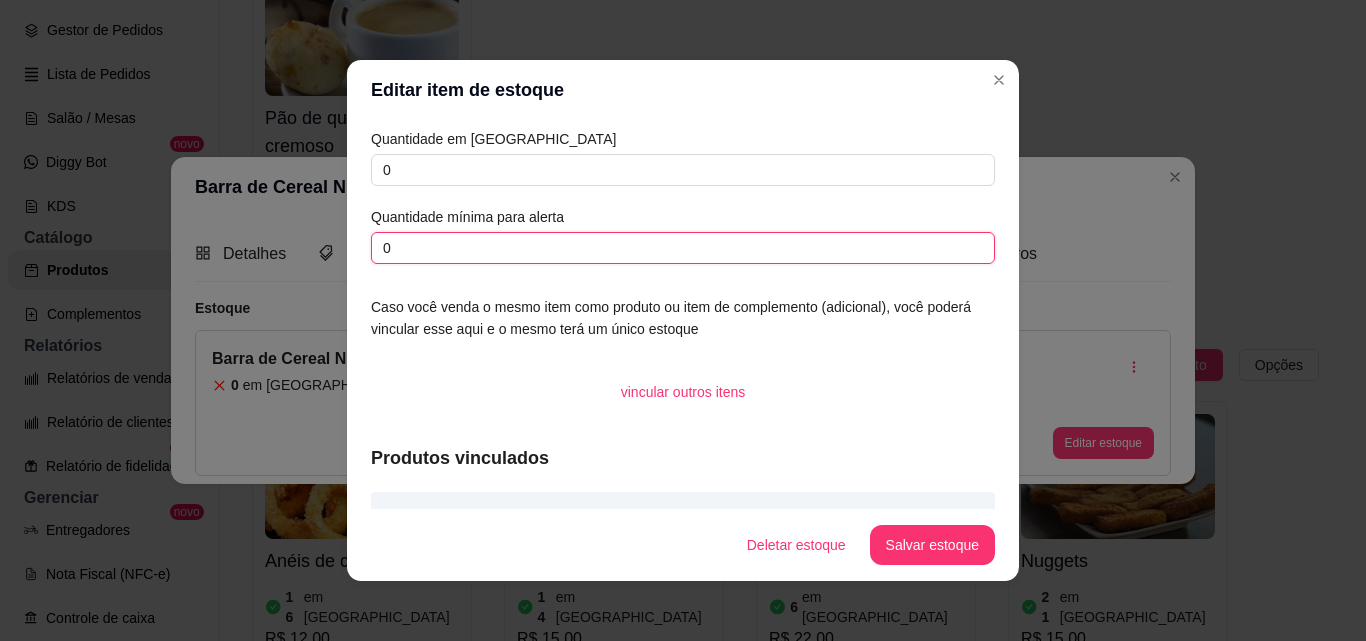 click on "0" at bounding box center (683, 248) 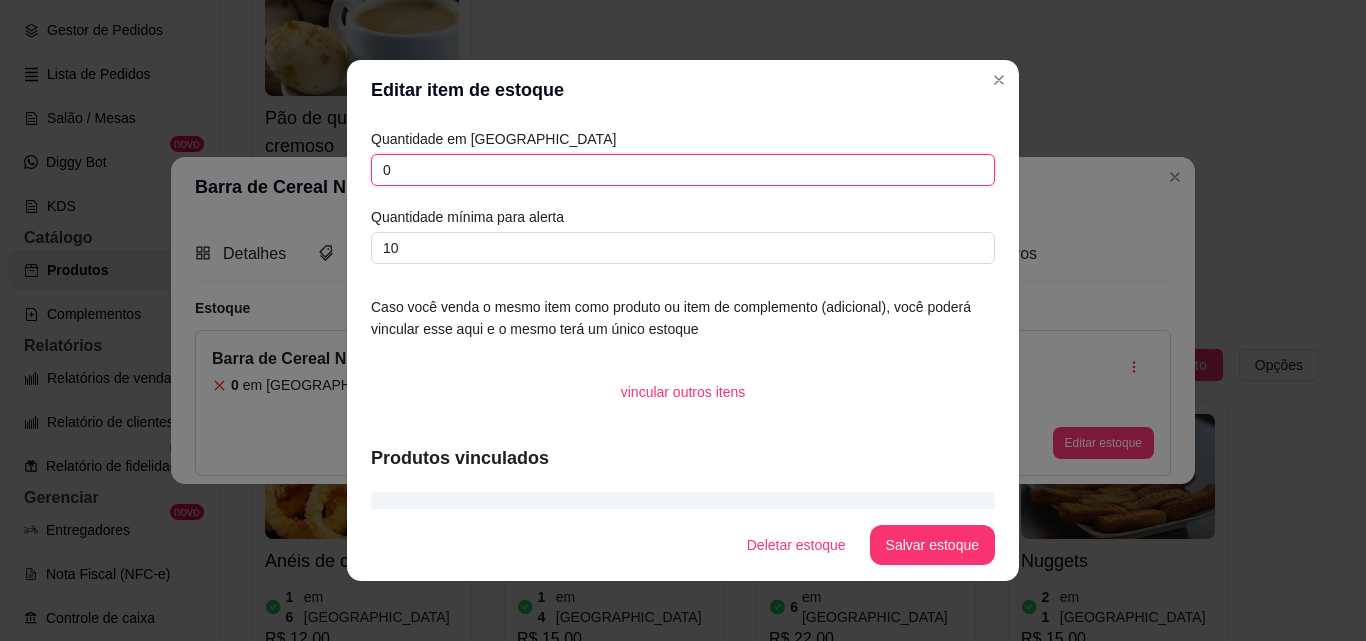 click on "0" at bounding box center (683, 170) 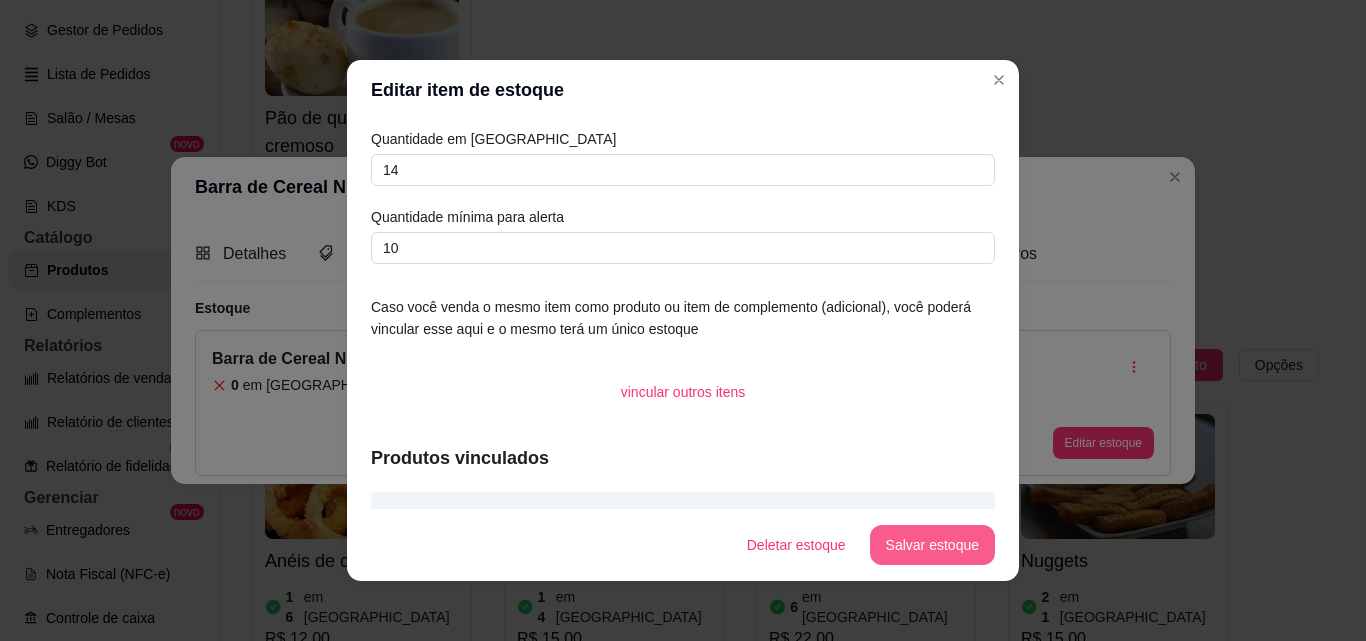 click on "Salvar estoque" at bounding box center (932, 545) 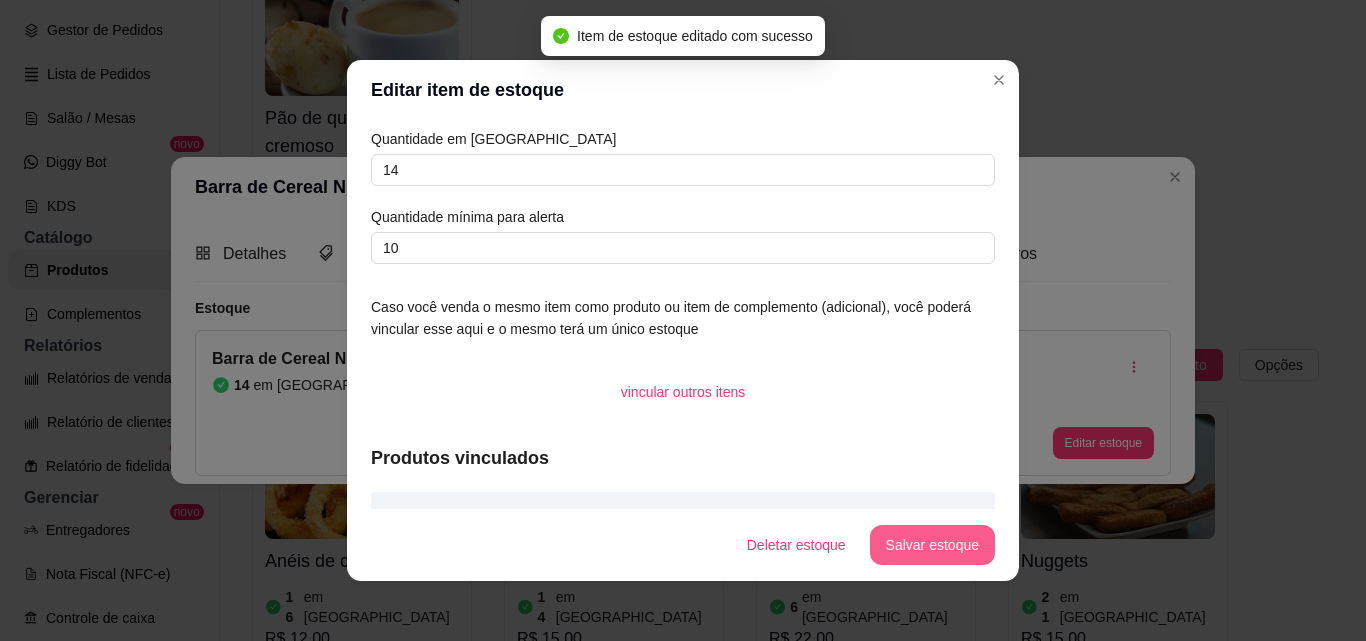 click on "Salvar estoque" at bounding box center [932, 545] 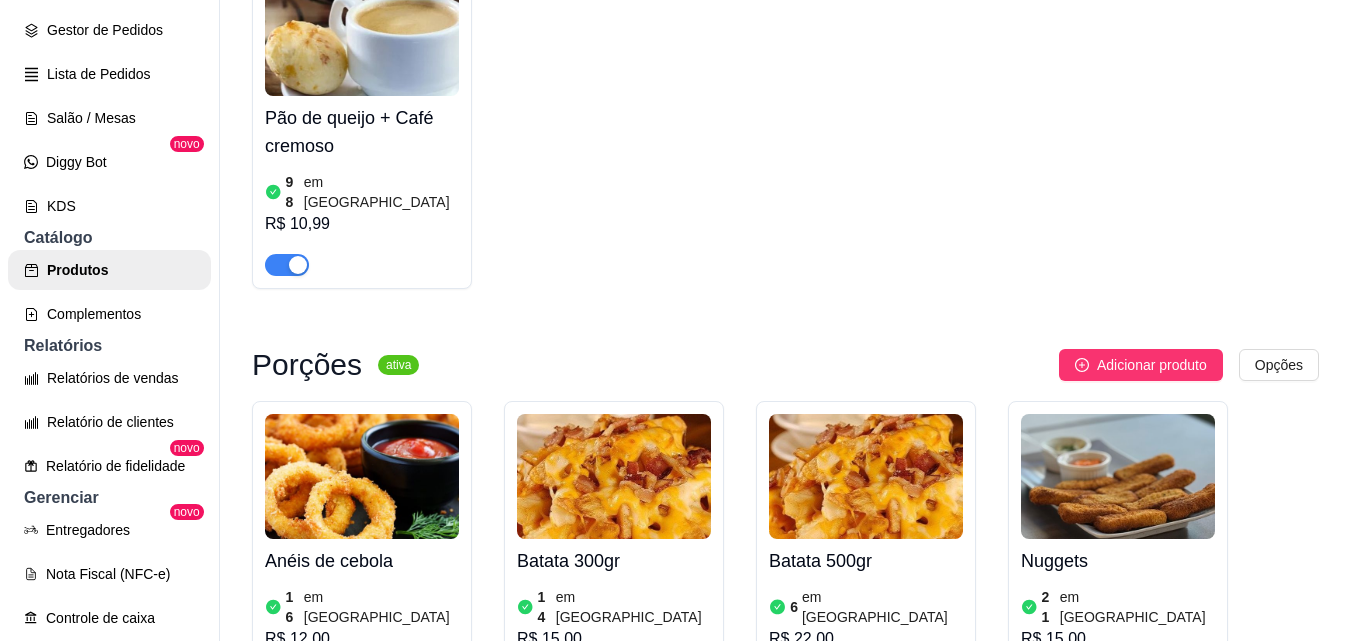click at bounding box center (614, 891) 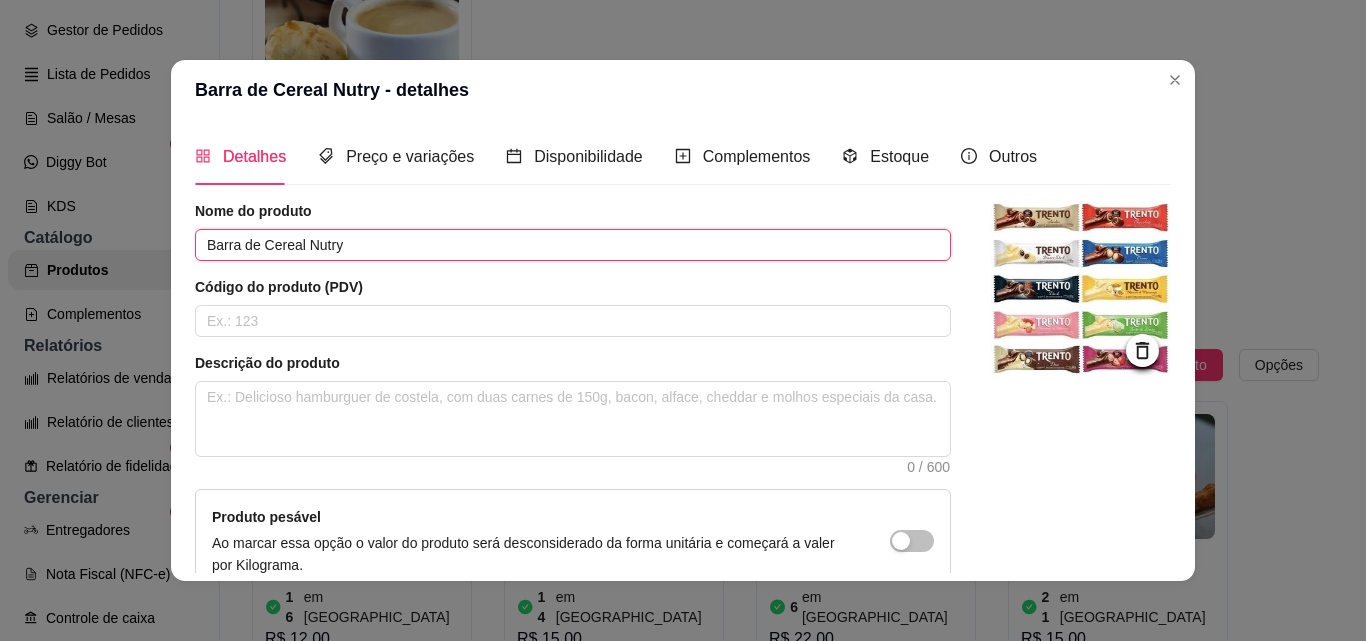 drag, startPoint x: 355, startPoint y: 247, endPoint x: 139, endPoint y: 235, distance: 216.33308 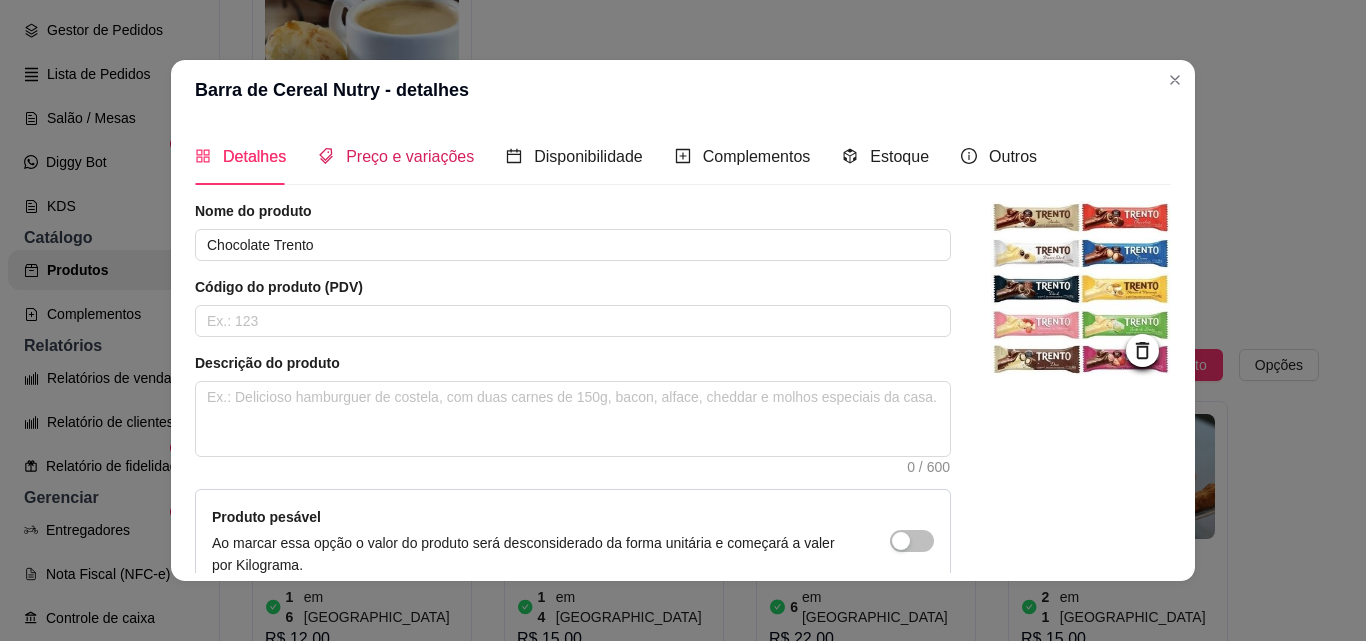 click on "Preço e variações" at bounding box center (410, 156) 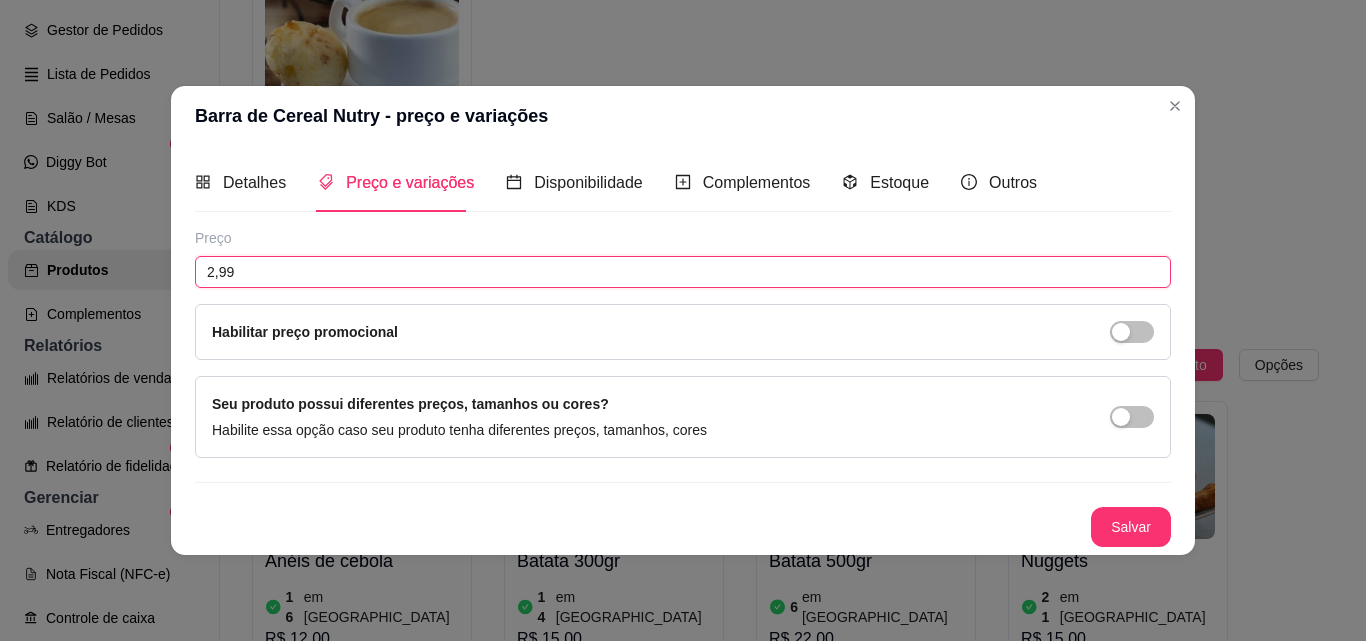 click on "2,99" at bounding box center [683, 272] 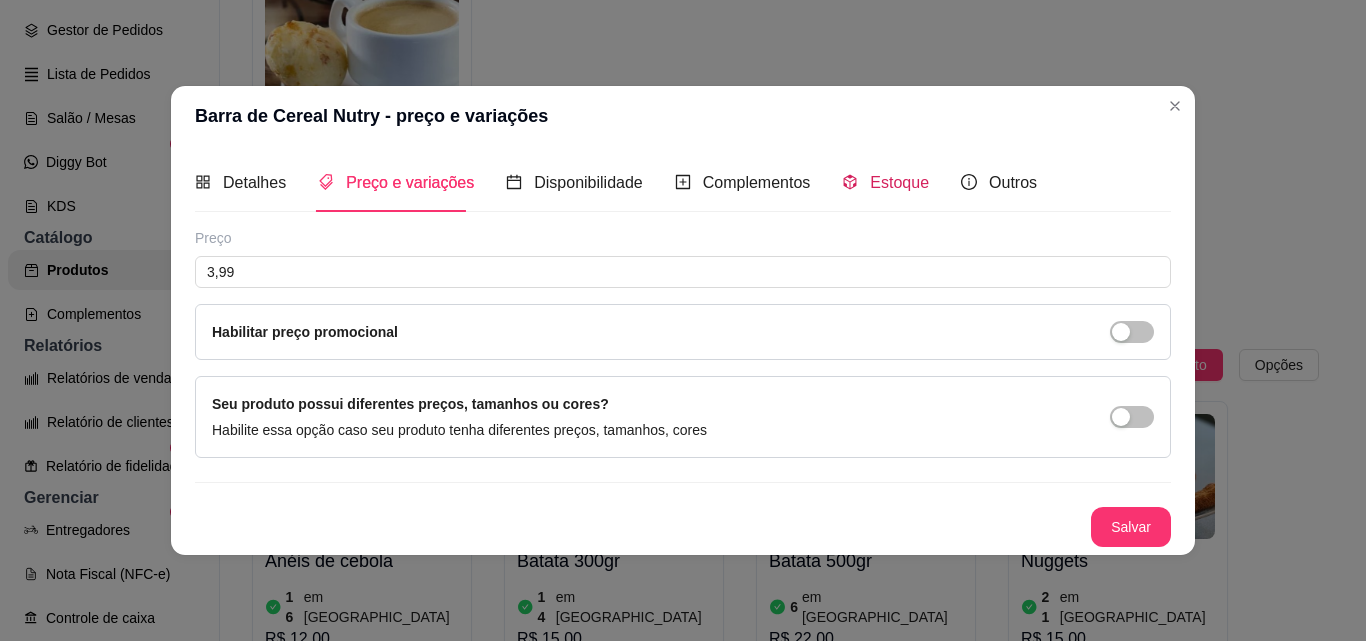 click on "Estoque" at bounding box center [899, 182] 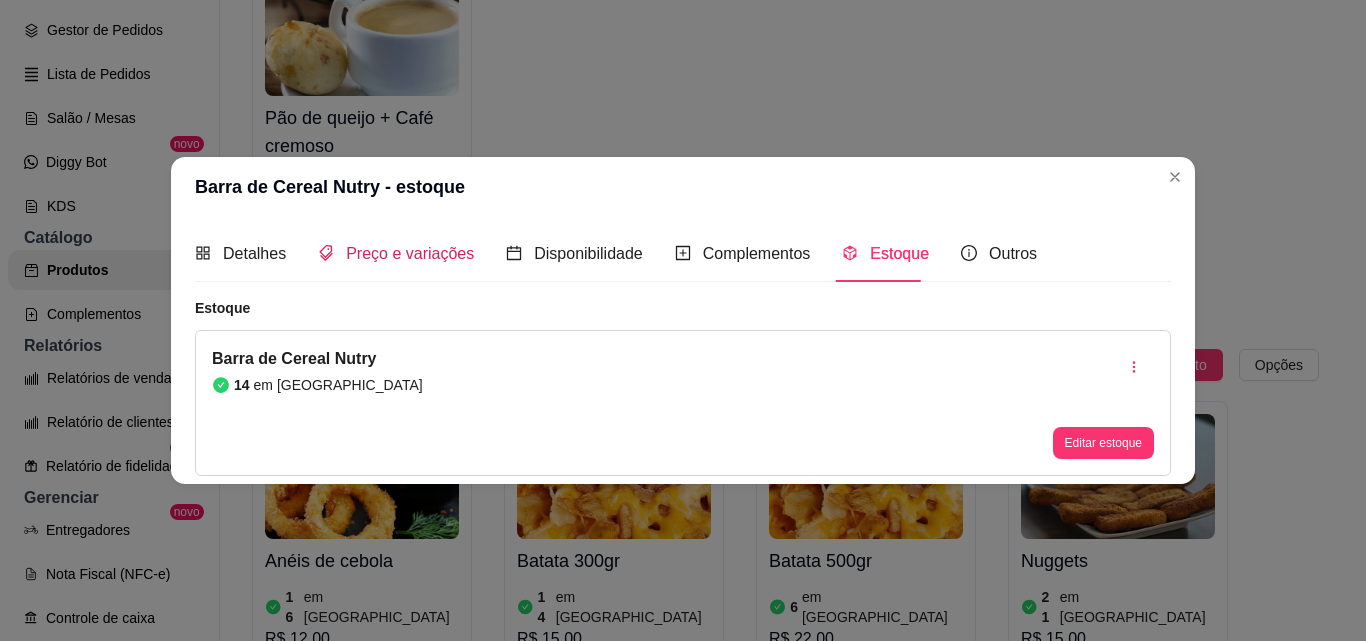 click on "Preço e variações" at bounding box center (410, 253) 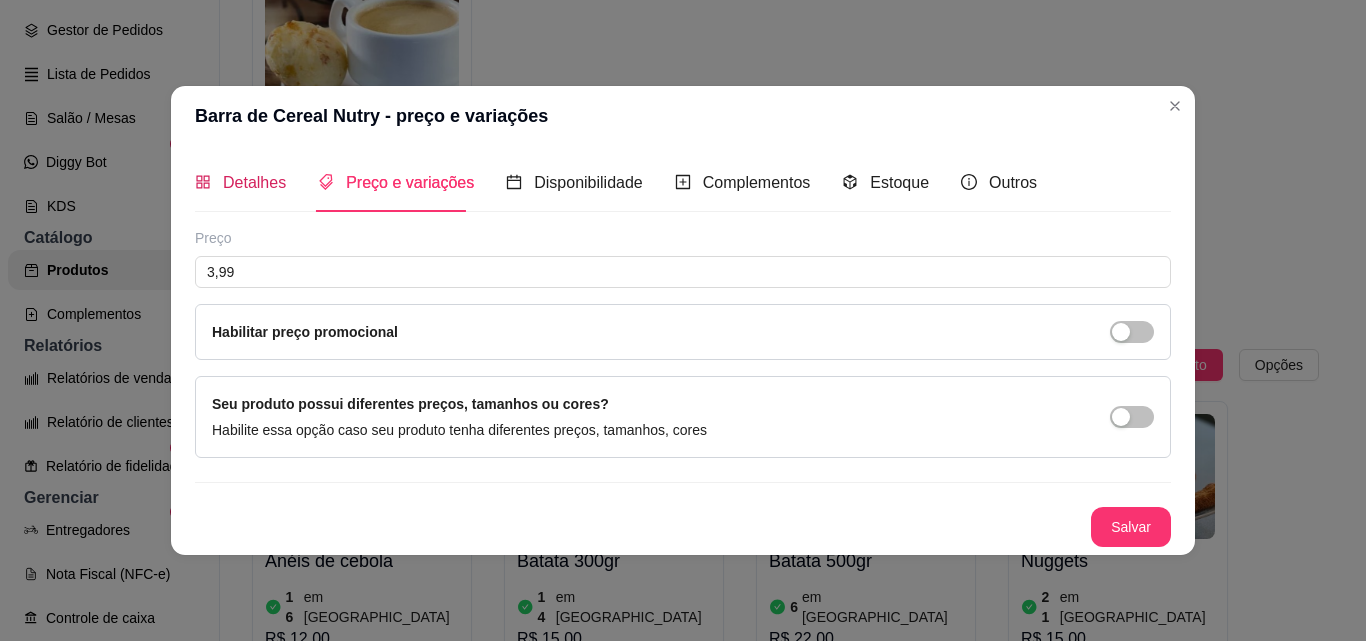 click on "Detalhes" at bounding box center (254, 182) 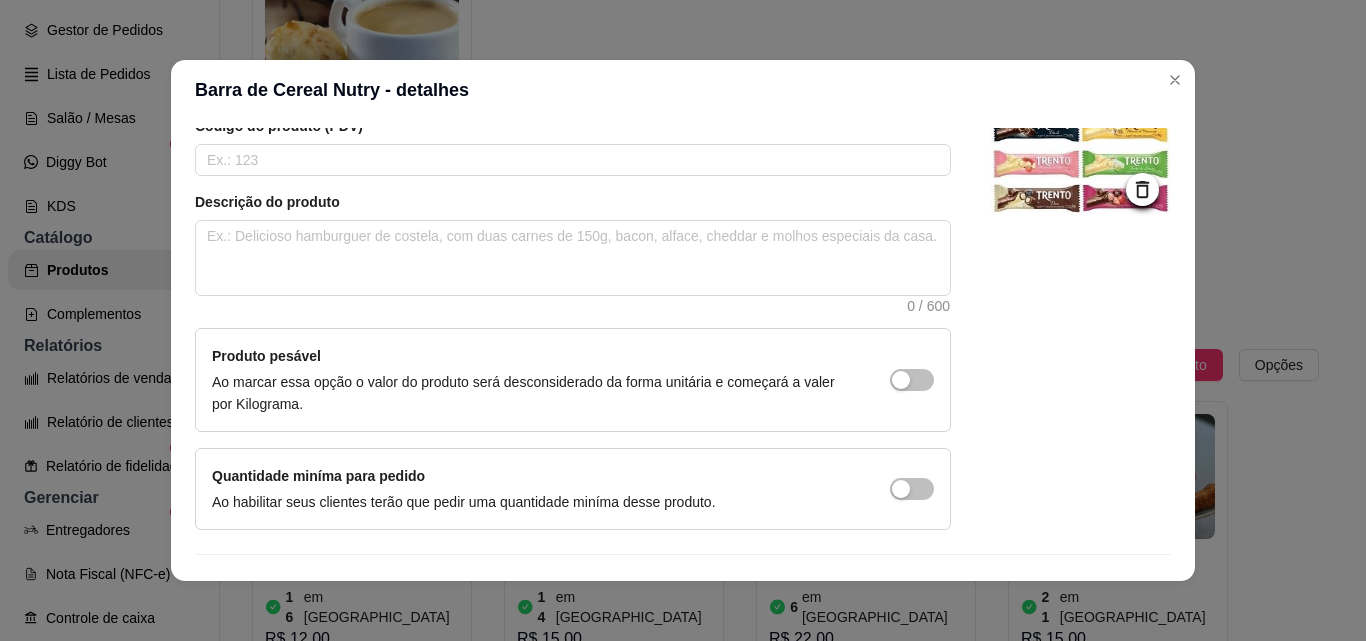 scroll, scrollTop: 207, scrollLeft: 0, axis: vertical 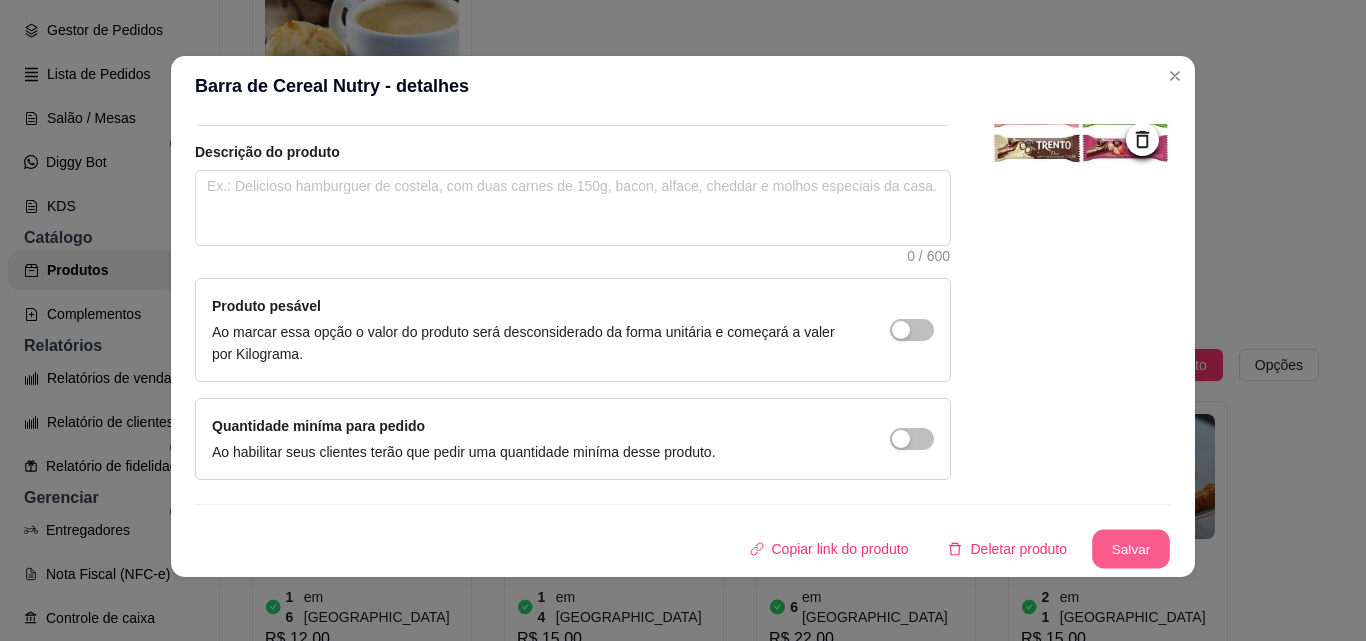 click on "Salvar" at bounding box center [1131, 549] 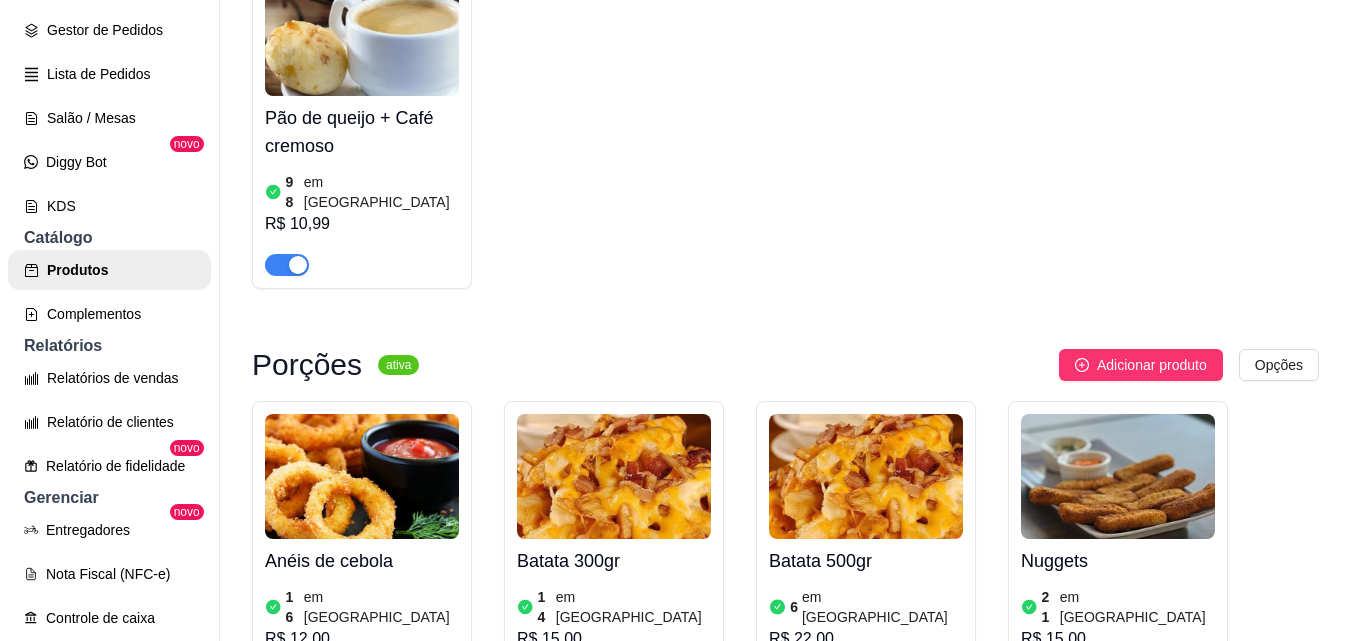 click at bounding box center [614, 891] 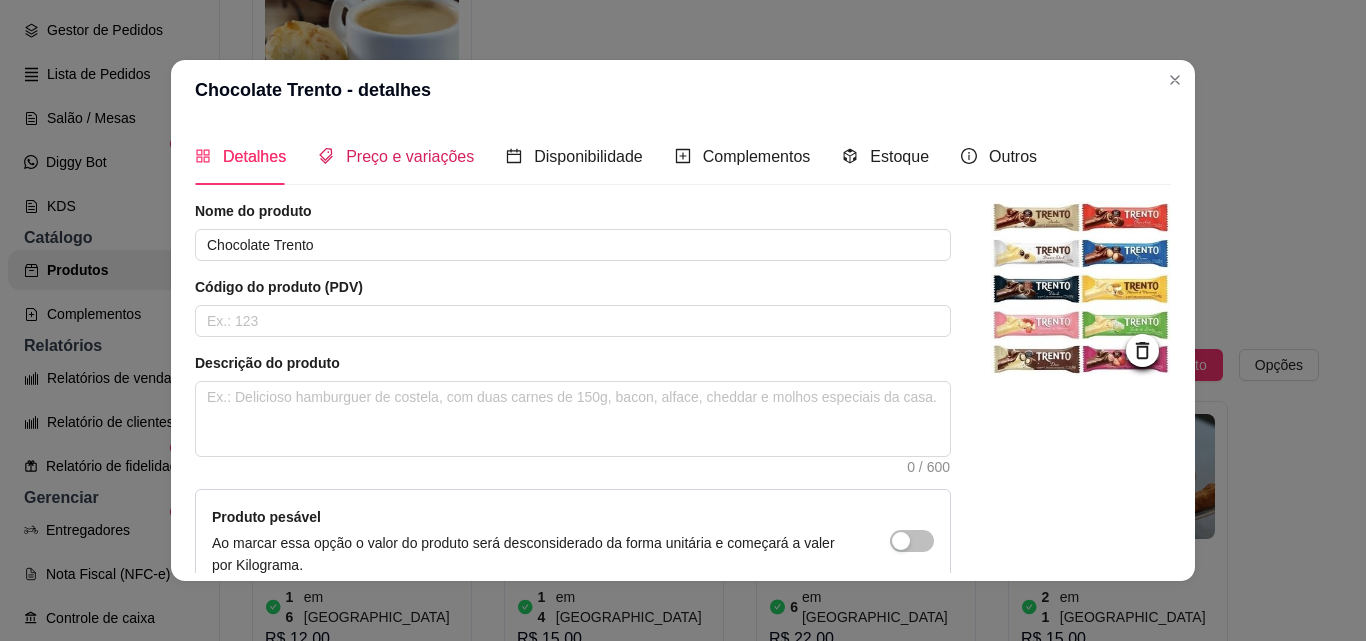 click on "Preço e variações" at bounding box center [410, 156] 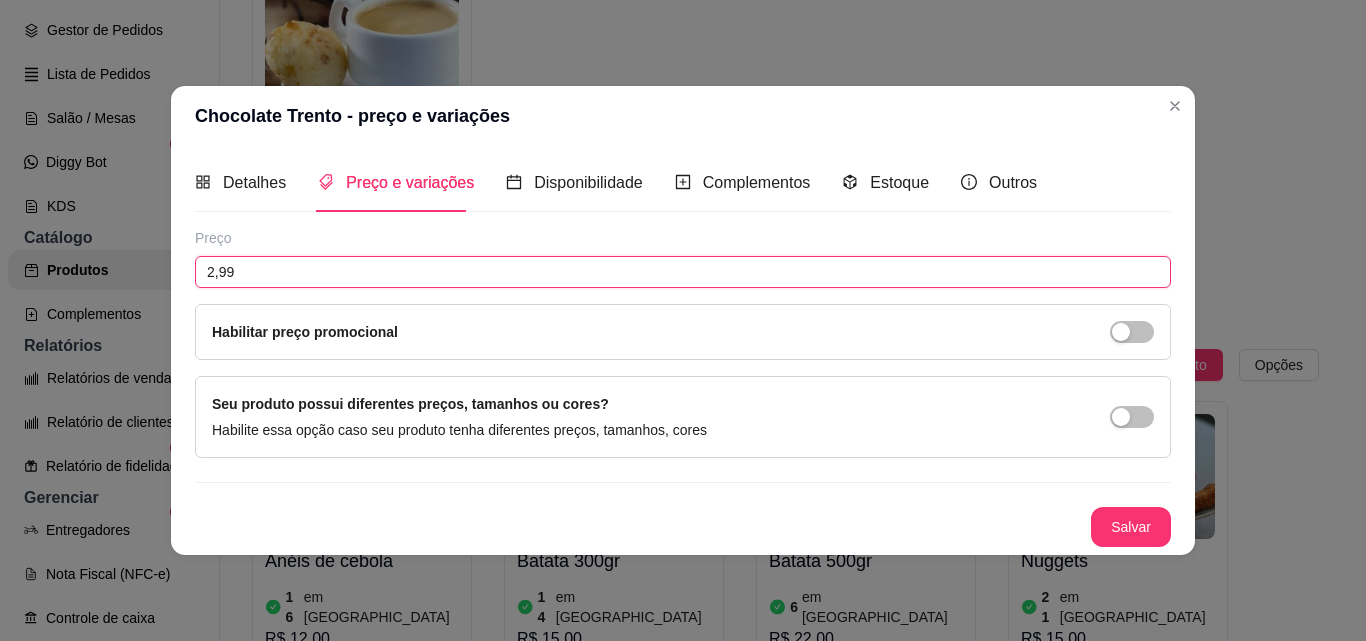 click on "2,99" at bounding box center [683, 272] 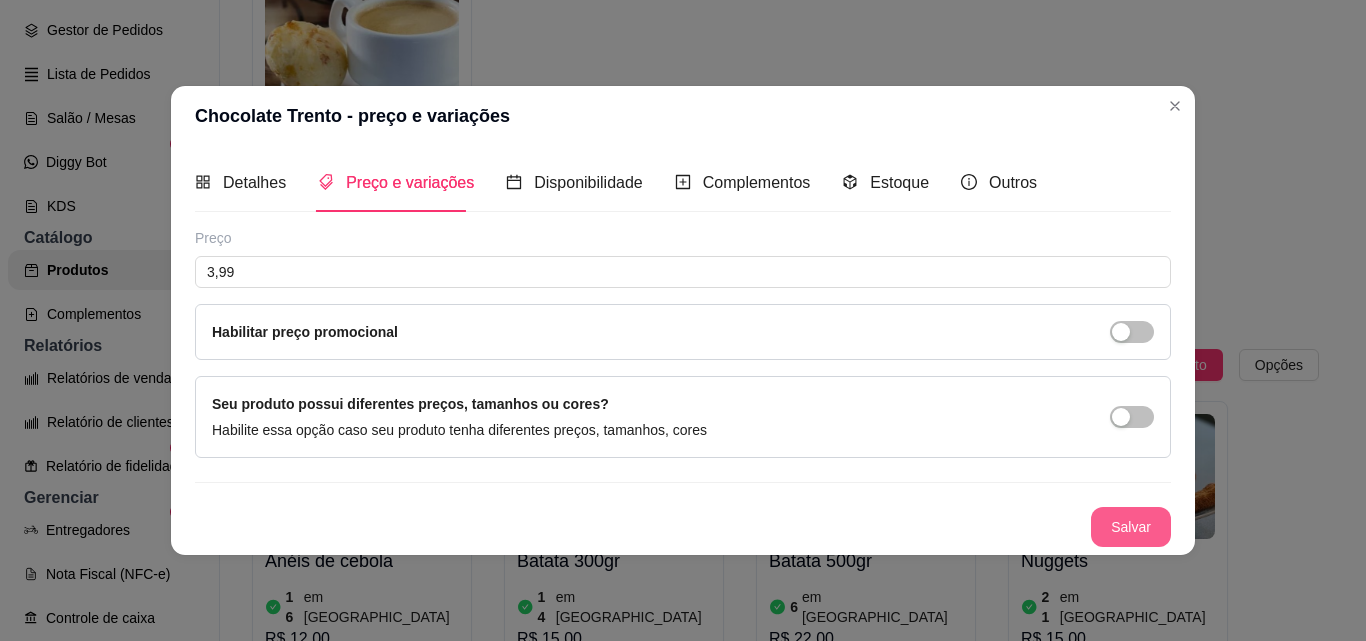 click on "Salvar" at bounding box center (1131, 527) 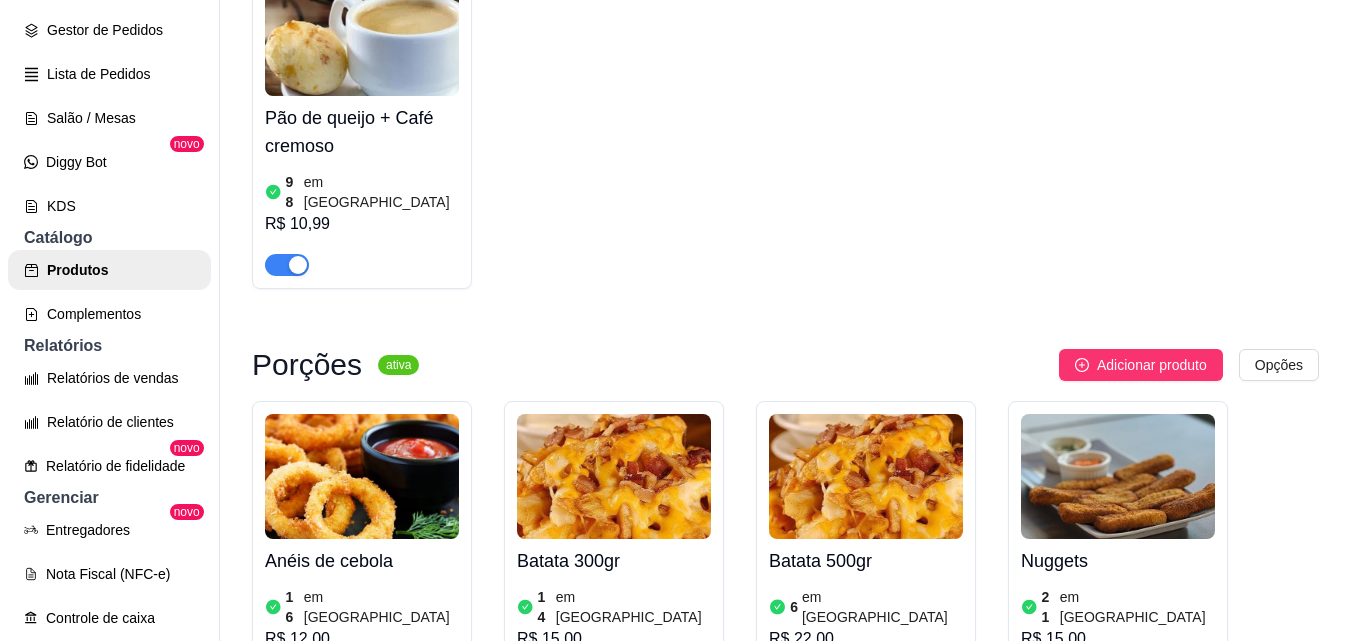 click on "Adicionar produto" at bounding box center (1152, 780) 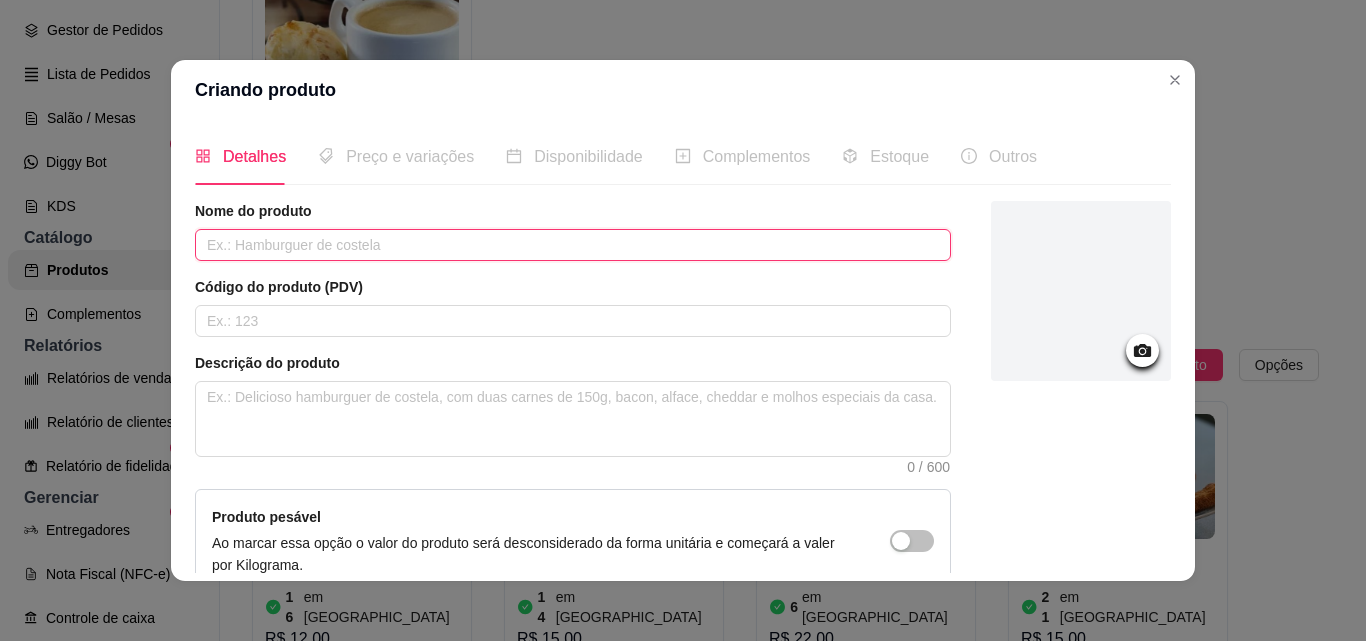 click at bounding box center [573, 245] 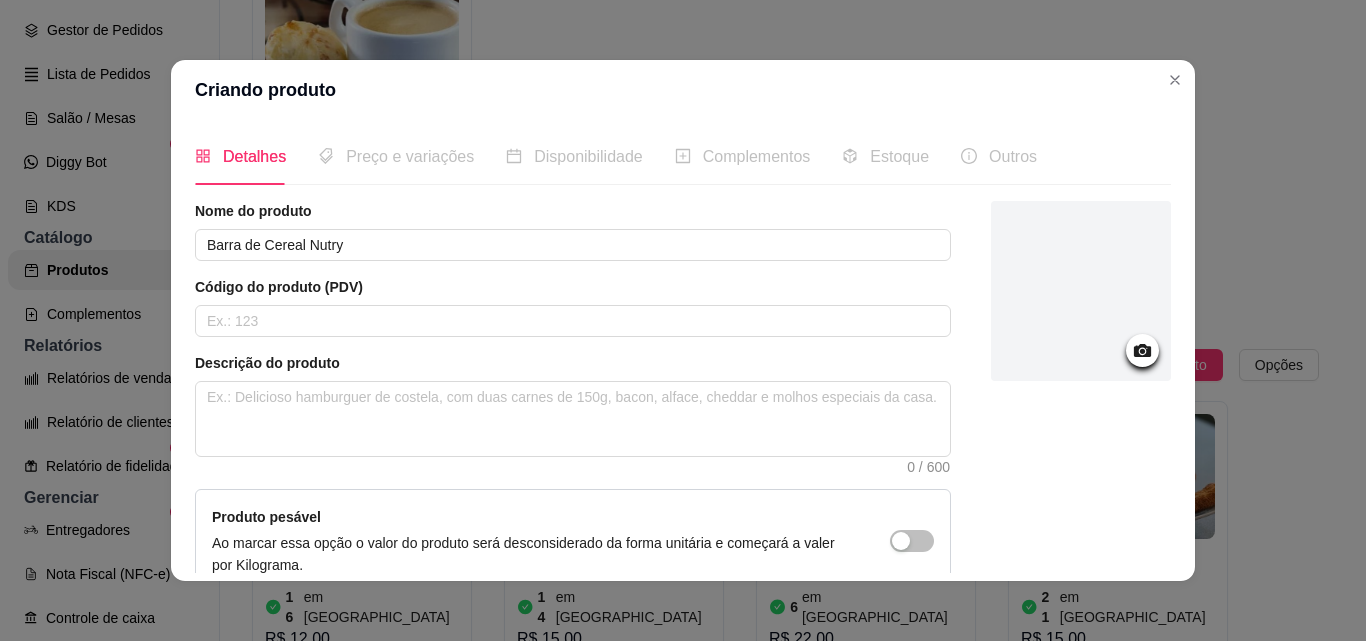 click 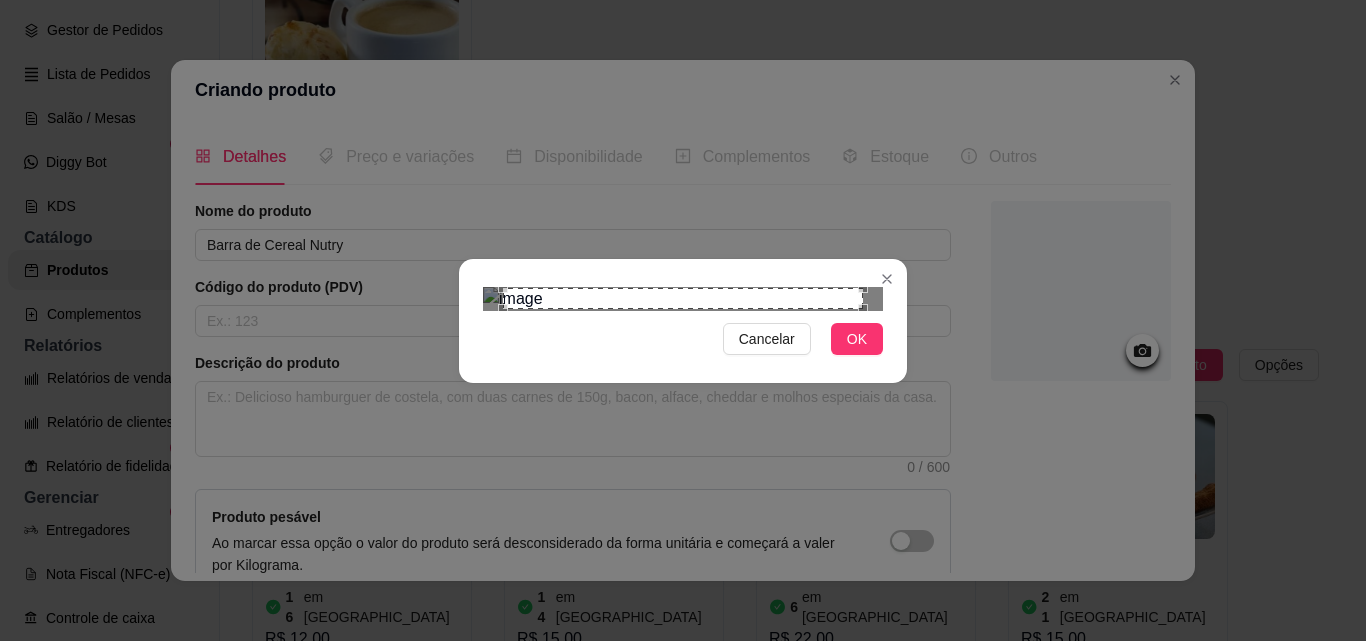 click at bounding box center [683, 299] 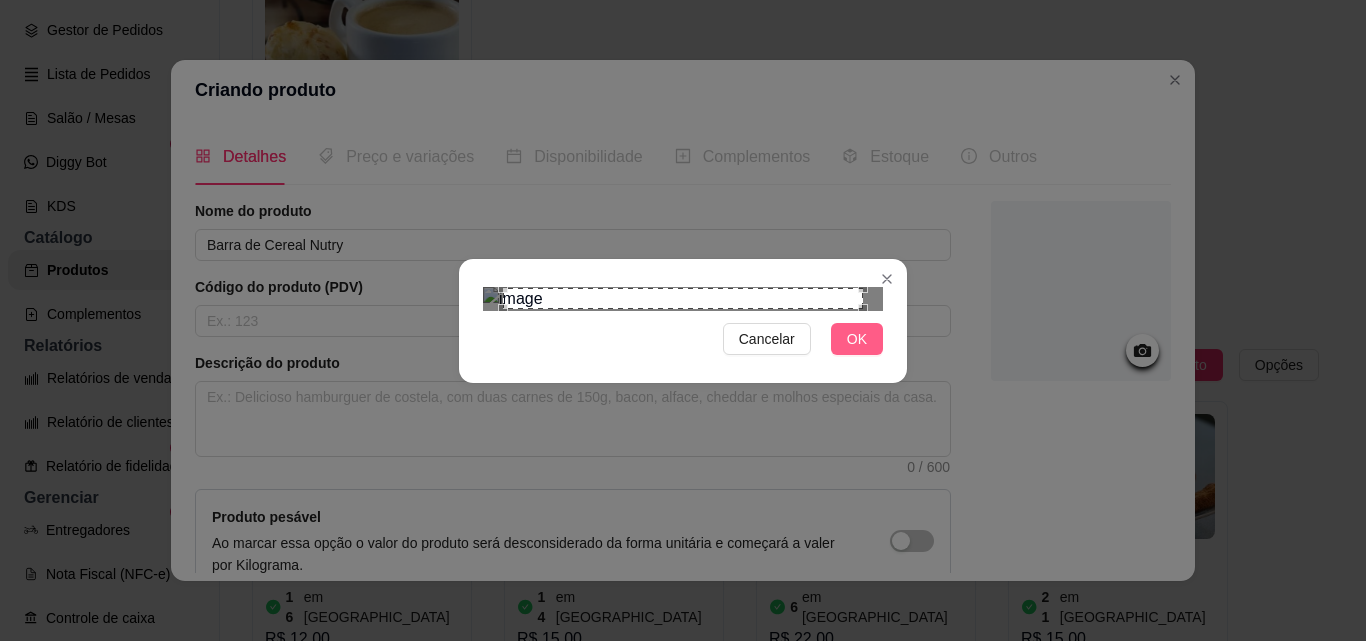 click on "OK" at bounding box center [857, 339] 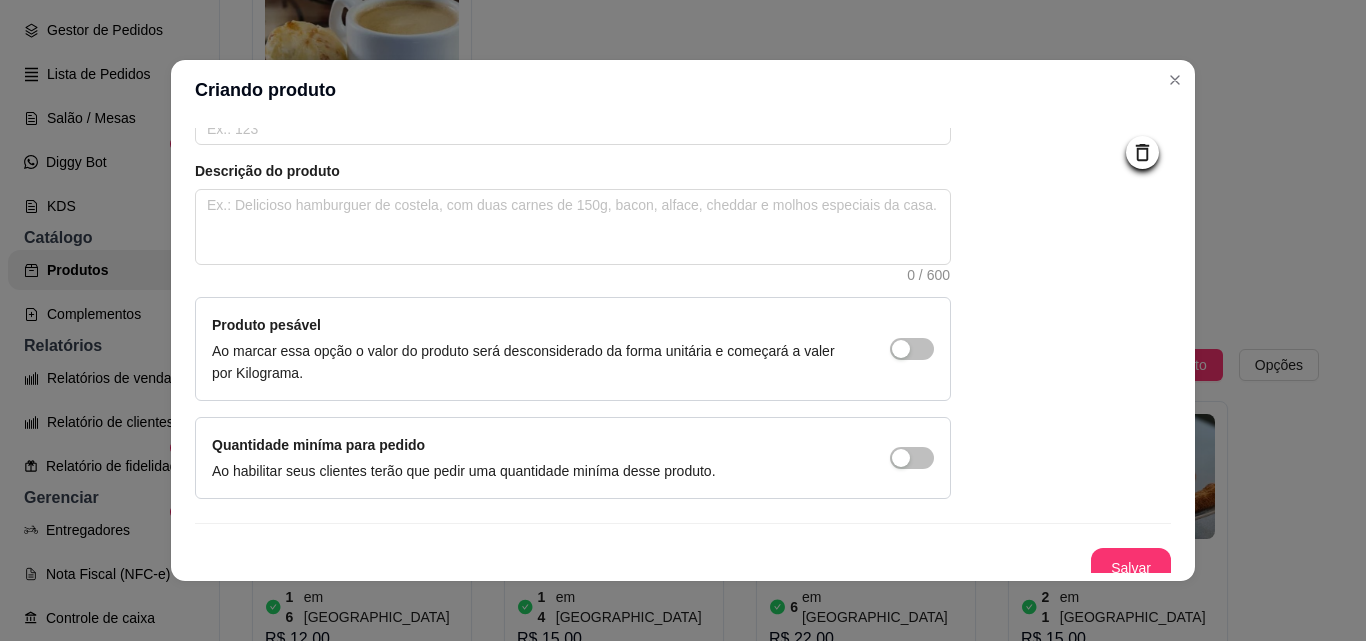 scroll, scrollTop: 207, scrollLeft: 0, axis: vertical 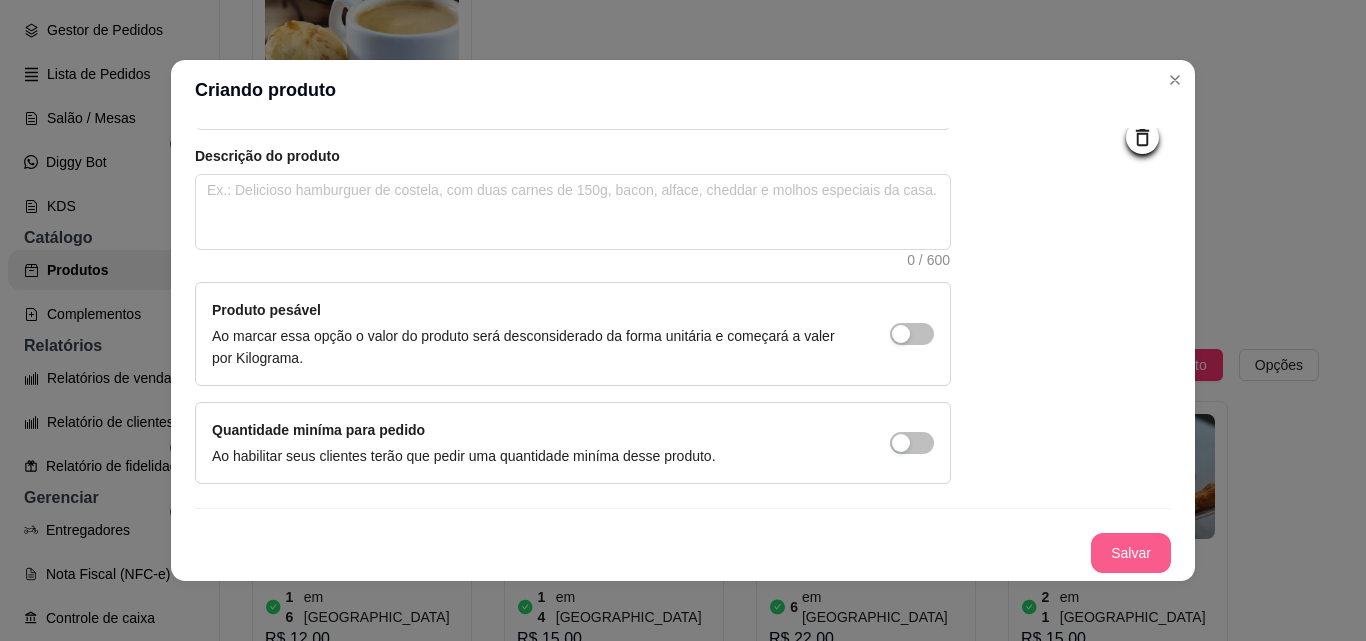 click on "Salvar" at bounding box center (1131, 553) 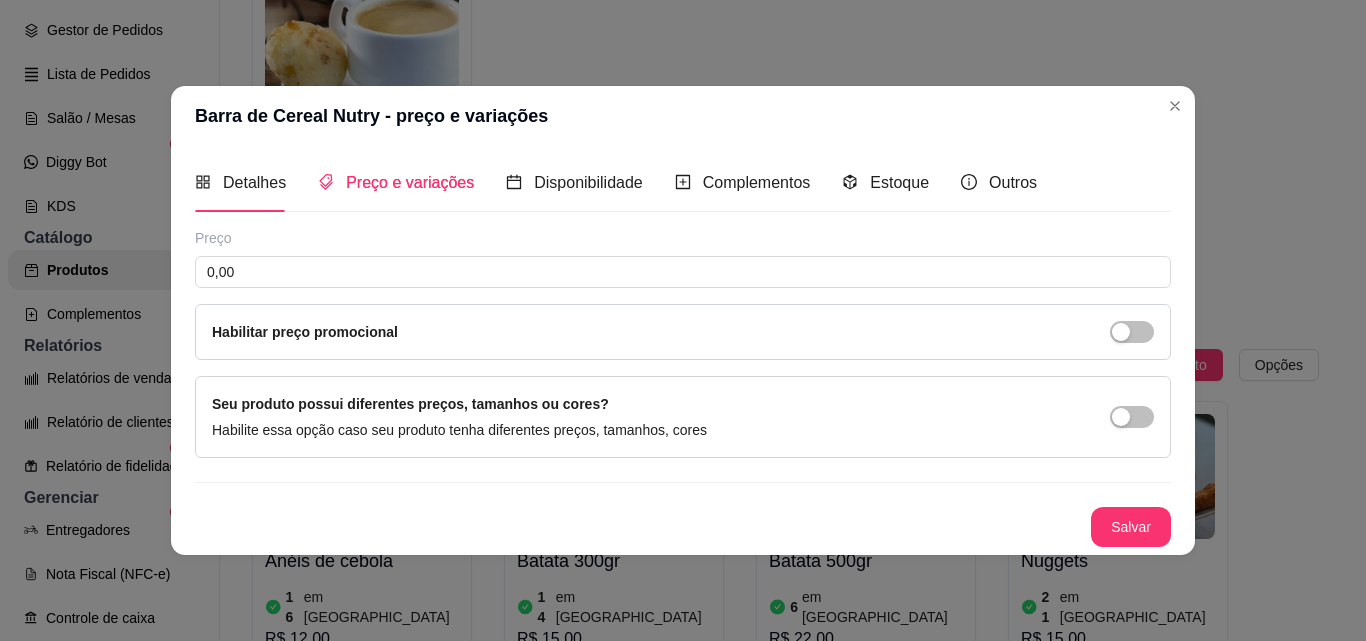 scroll, scrollTop: 0, scrollLeft: 0, axis: both 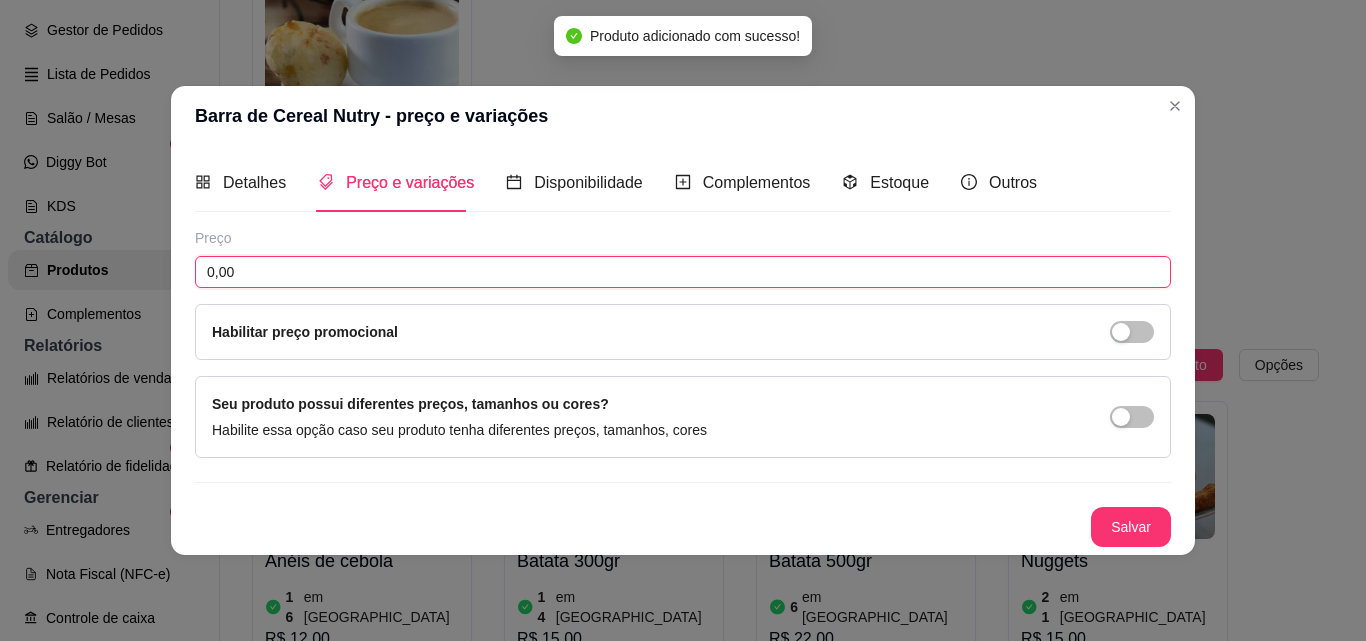 click on "0,00" at bounding box center [683, 272] 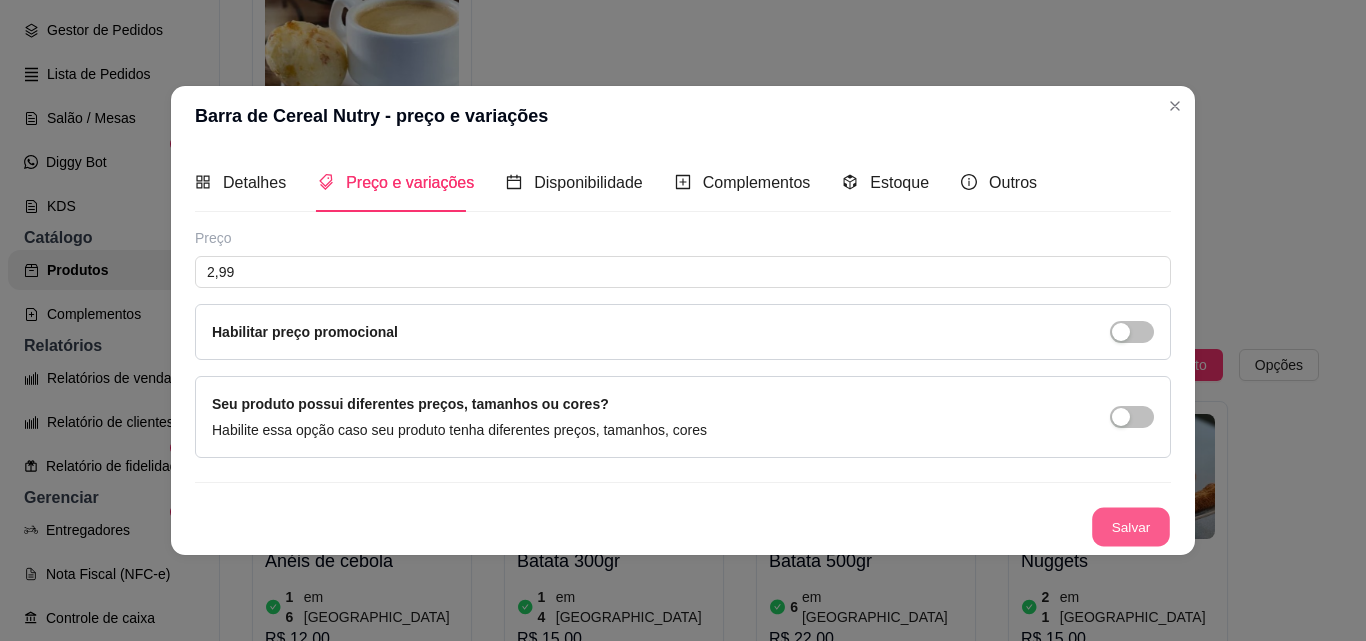 click on "Salvar" at bounding box center (1131, 526) 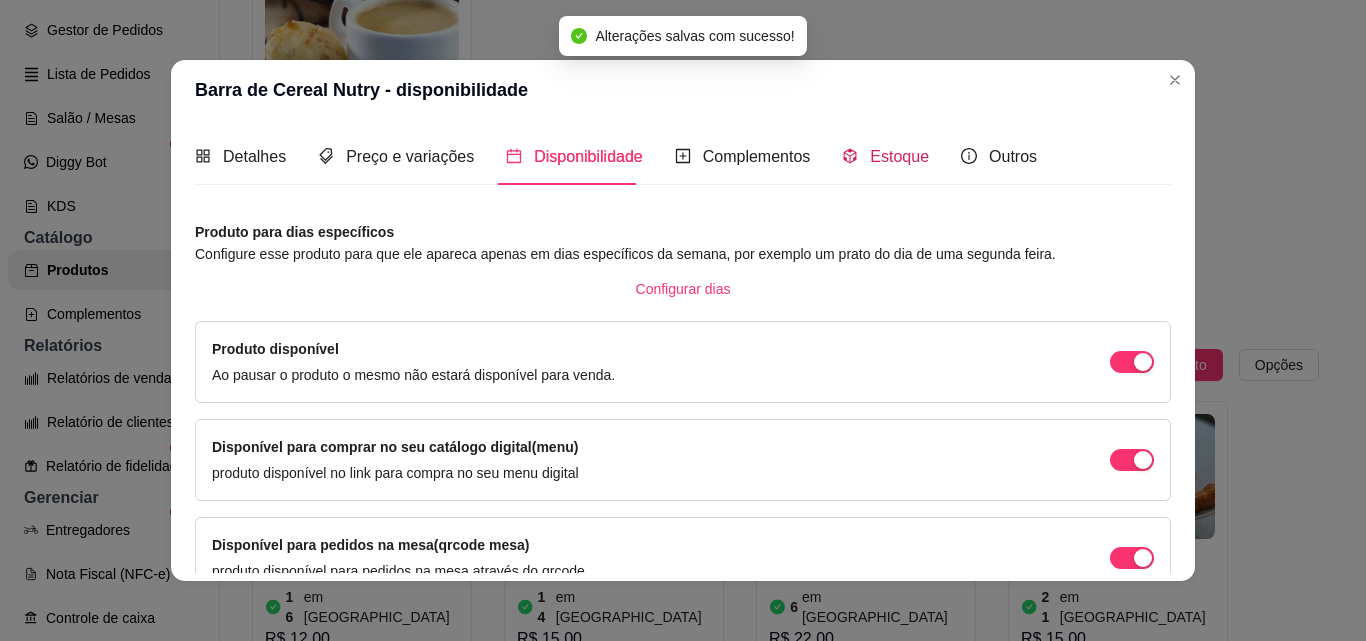 click on "Estoque" at bounding box center (899, 156) 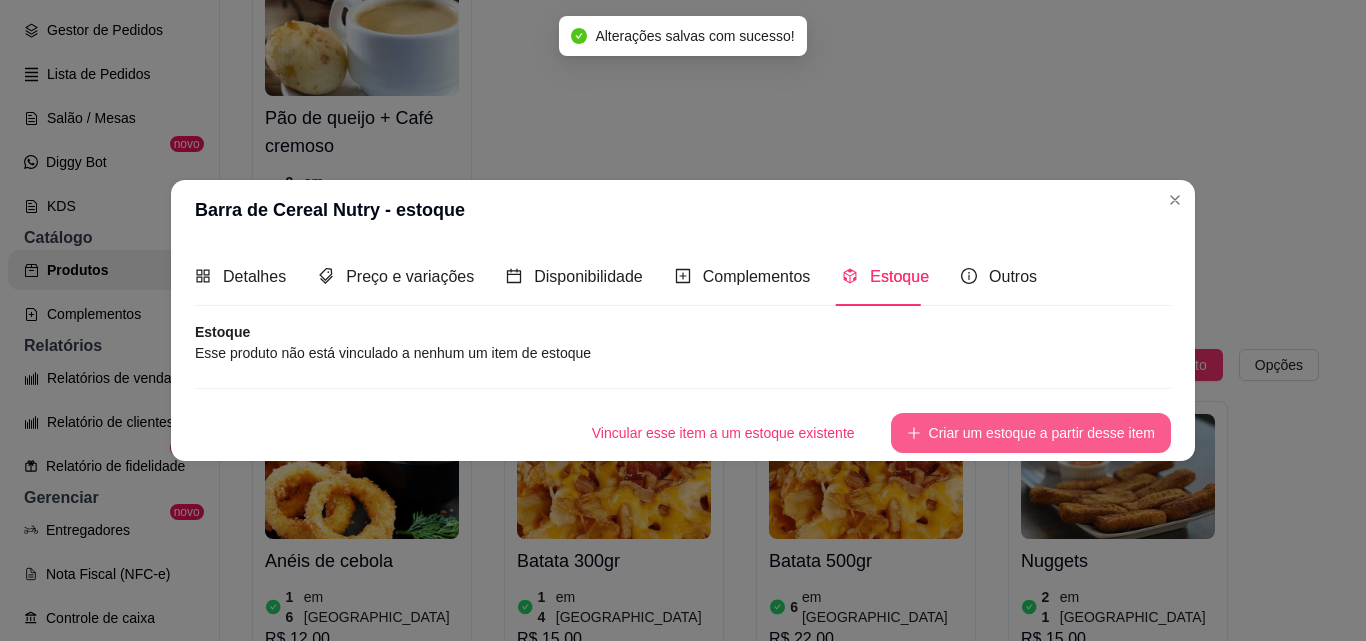 click on "Criar um estoque a partir desse item" at bounding box center [1031, 433] 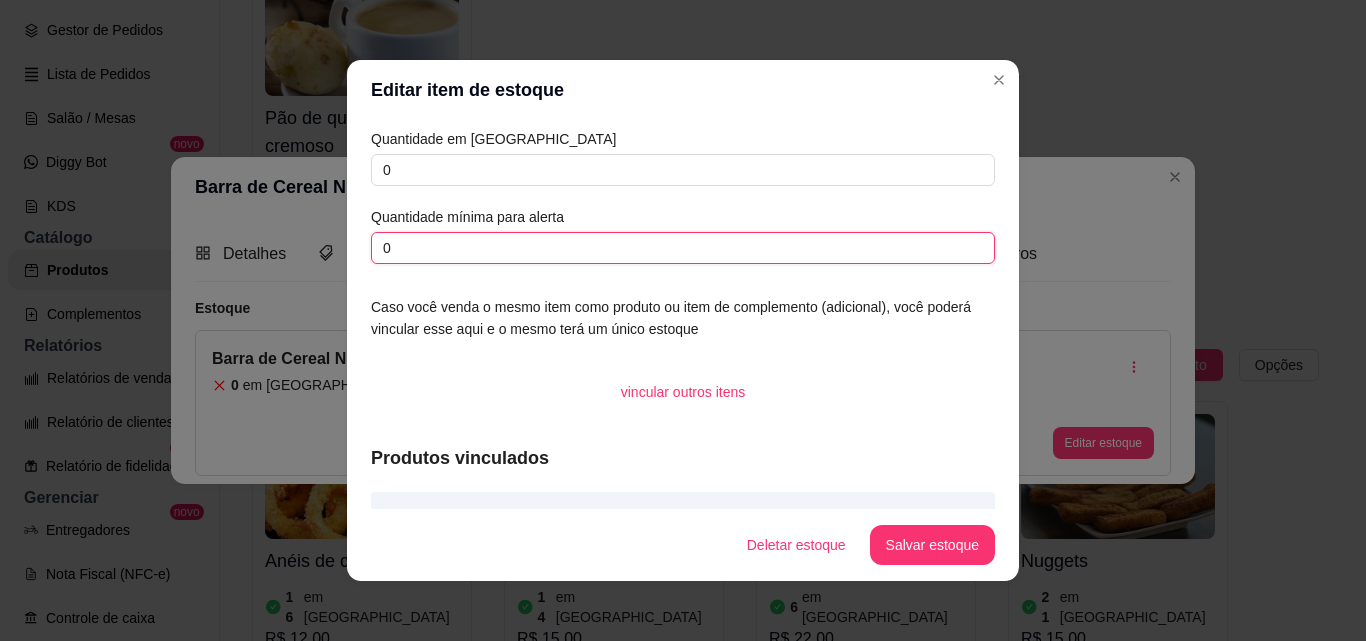 drag, startPoint x: 421, startPoint y: 247, endPoint x: 340, endPoint y: 247, distance: 81 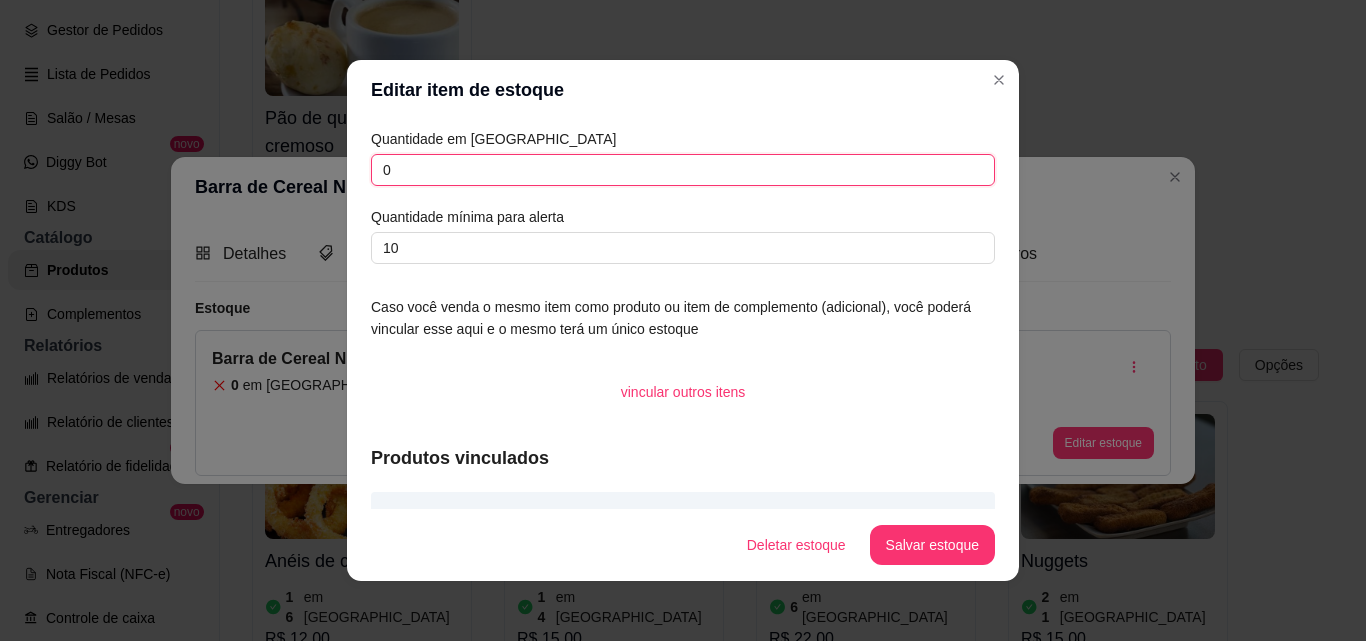 drag, startPoint x: 389, startPoint y: 166, endPoint x: 320, endPoint y: 166, distance: 69 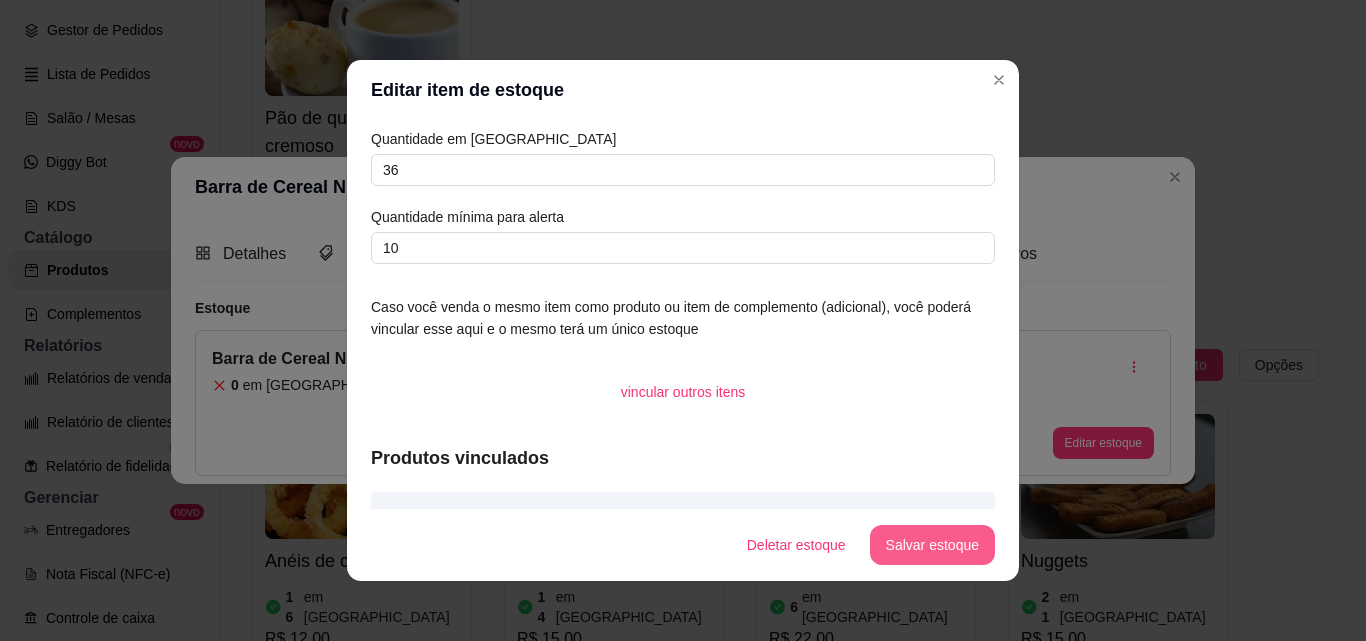 click on "Salvar estoque" at bounding box center [932, 545] 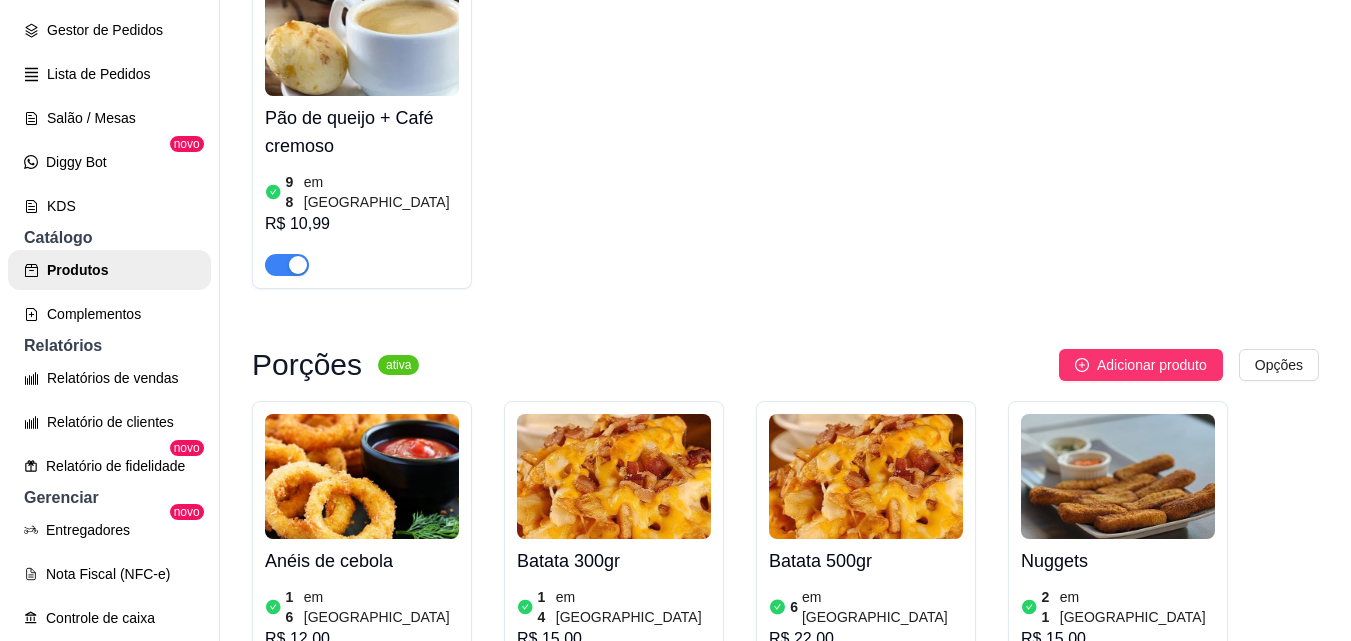 click on "Adicionar produto" at bounding box center [1152, 780] 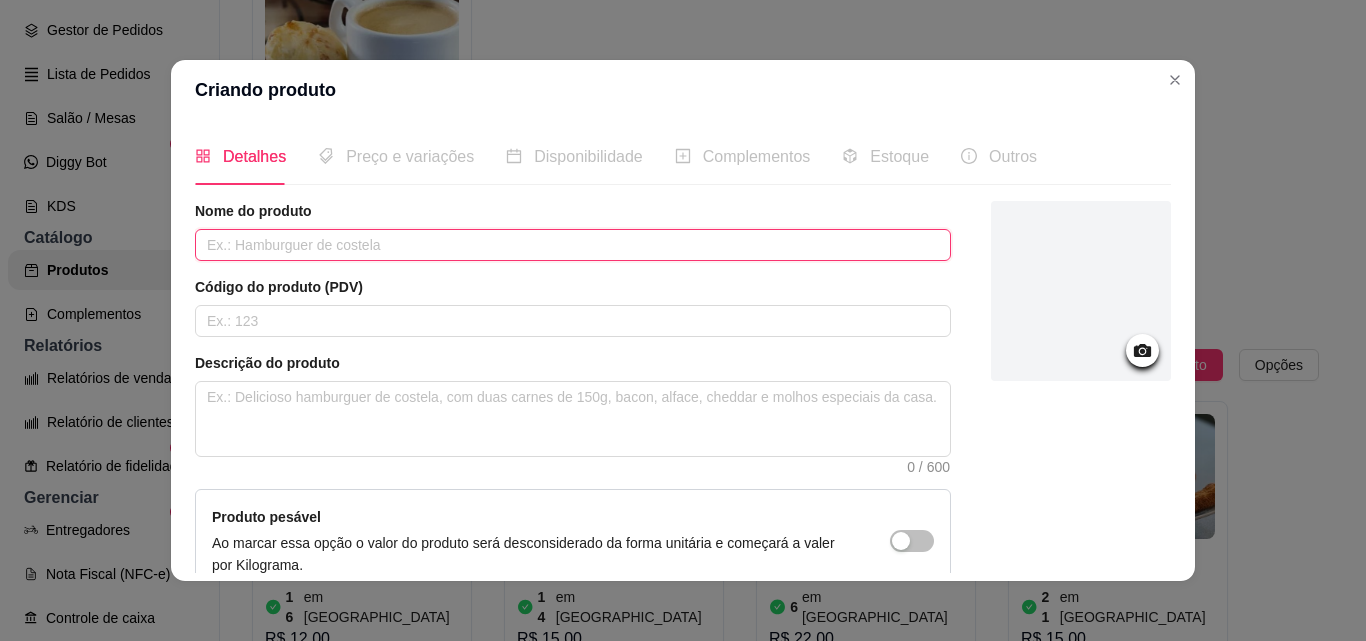 click at bounding box center [573, 245] 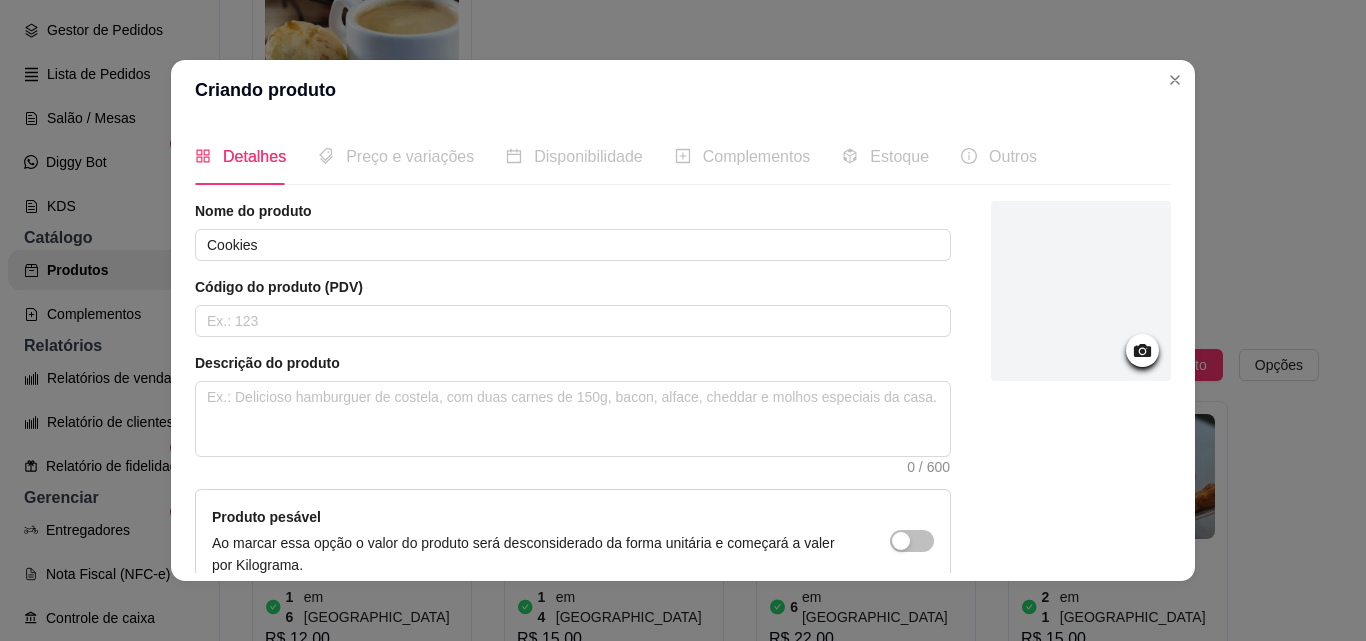 click 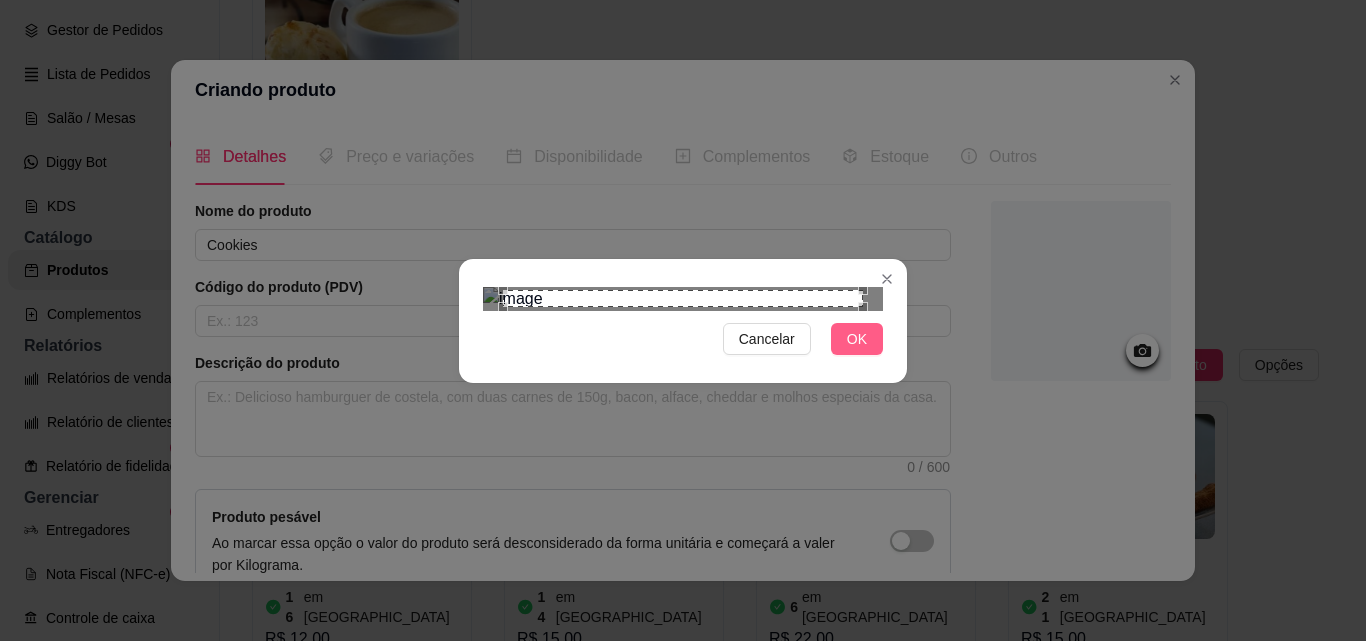click on "OK" at bounding box center [857, 339] 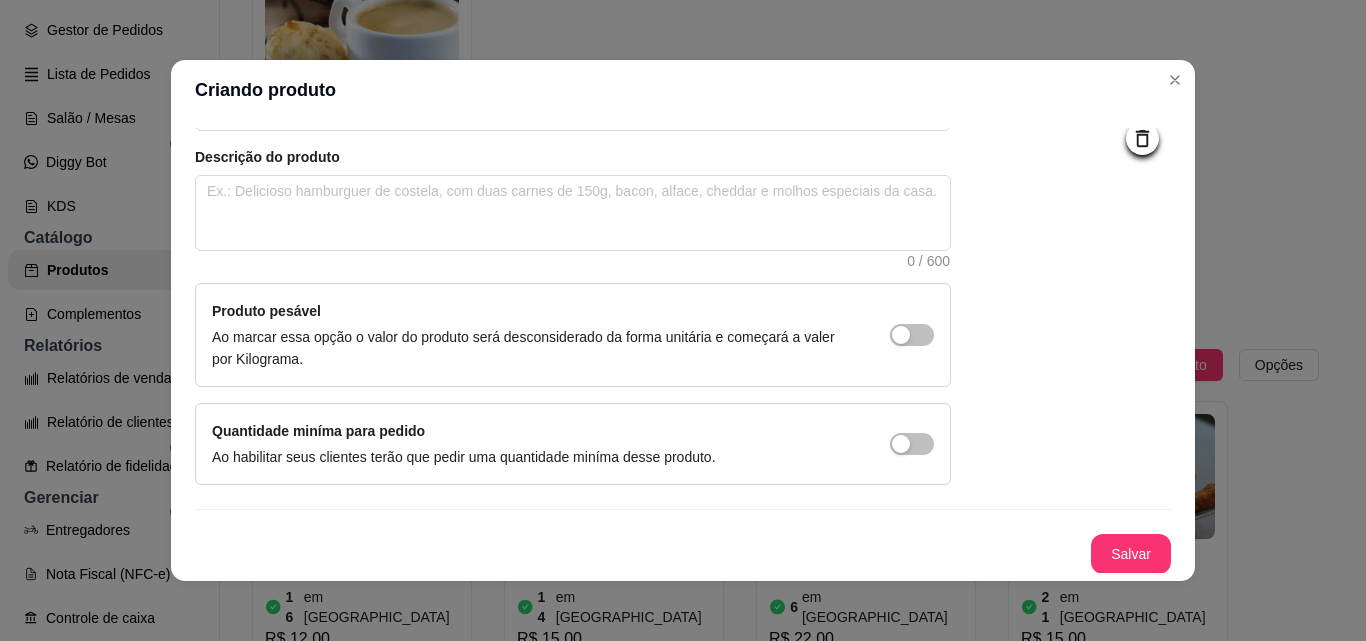 scroll, scrollTop: 207, scrollLeft: 0, axis: vertical 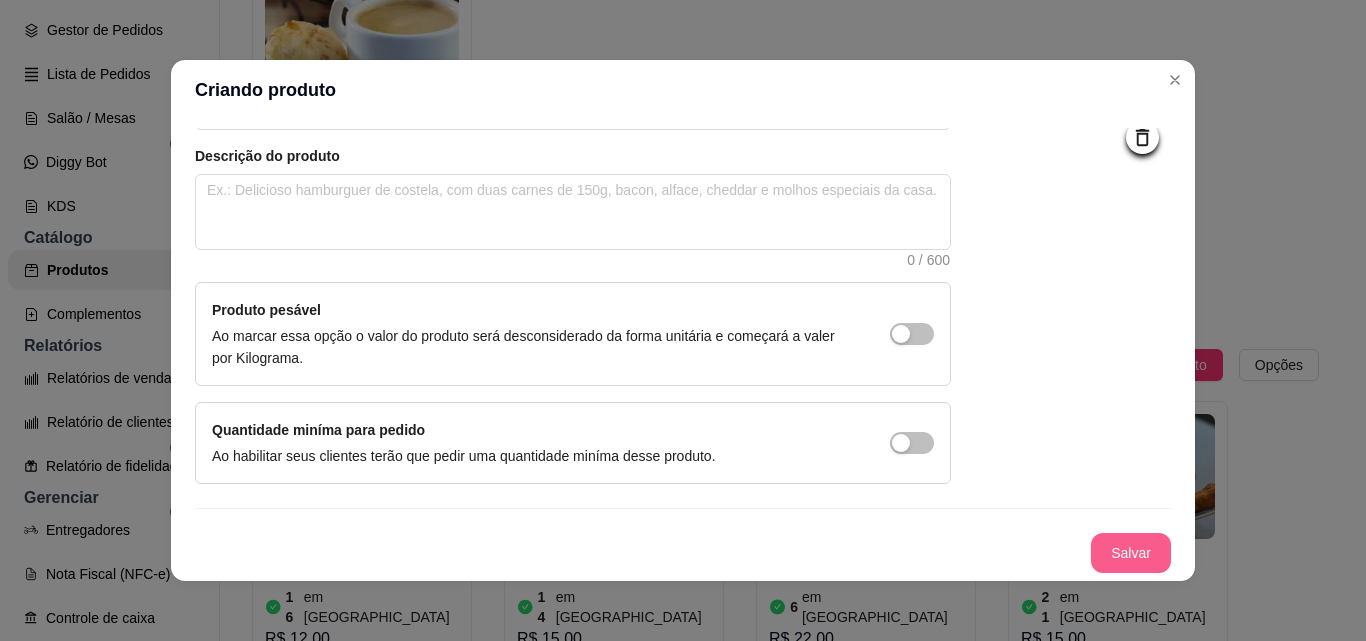 click on "Salvar" at bounding box center [1131, 553] 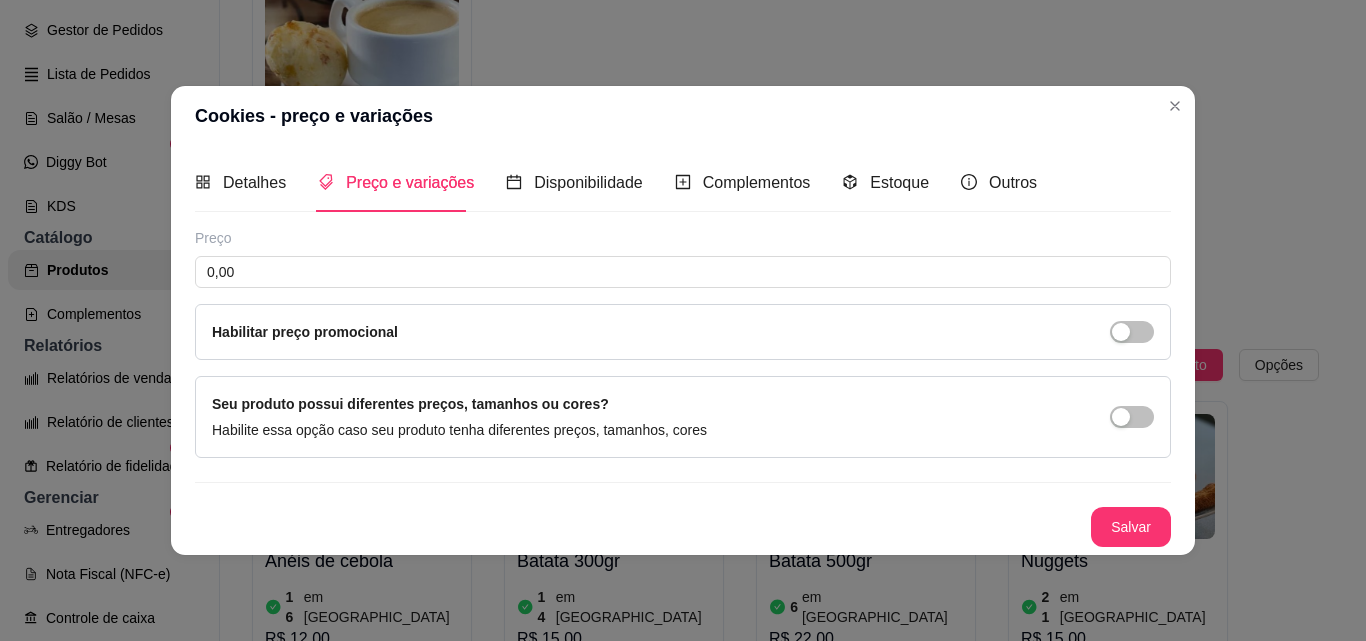 scroll, scrollTop: 0, scrollLeft: 0, axis: both 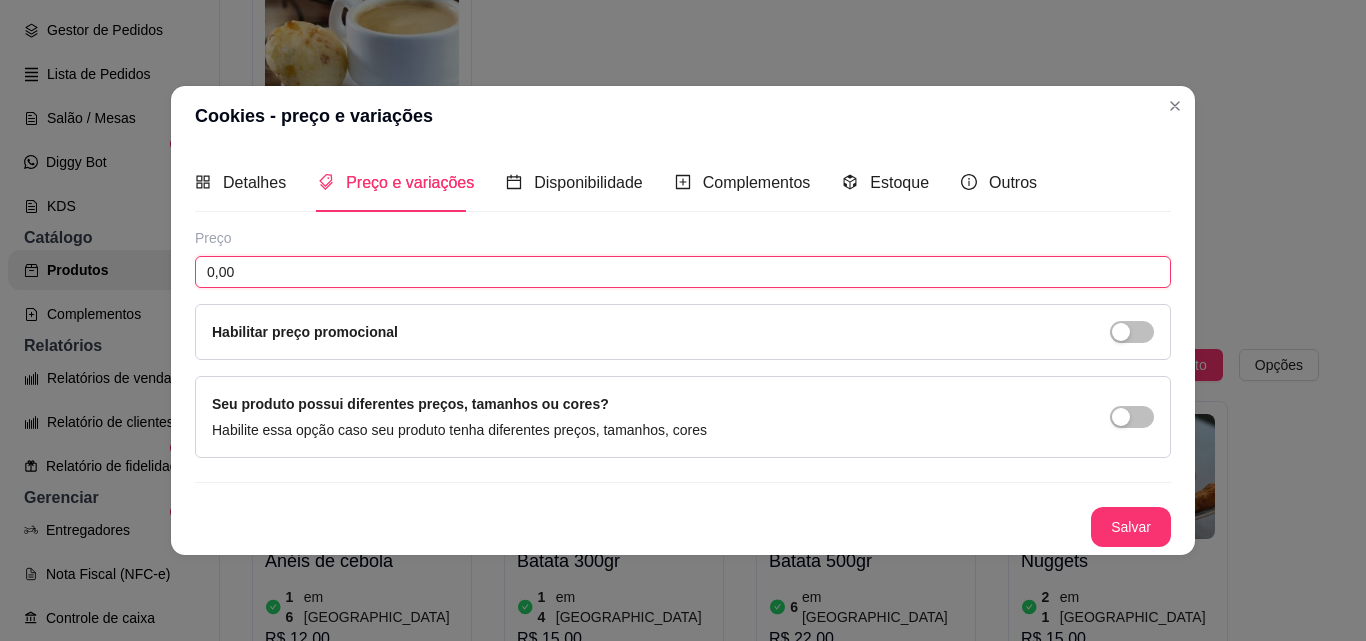 drag, startPoint x: 252, startPoint y: 278, endPoint x: 208, endPoint y: 278, distance: 44 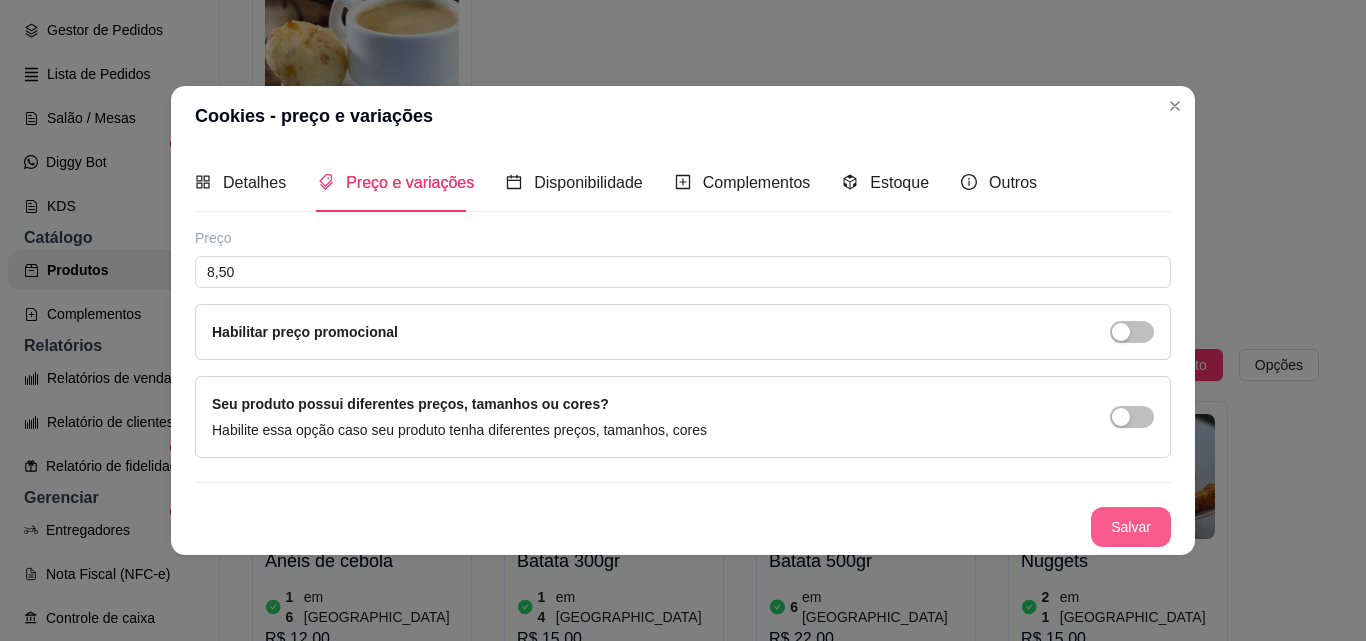 click on "Salvar" at bounding box center [1131, 527] 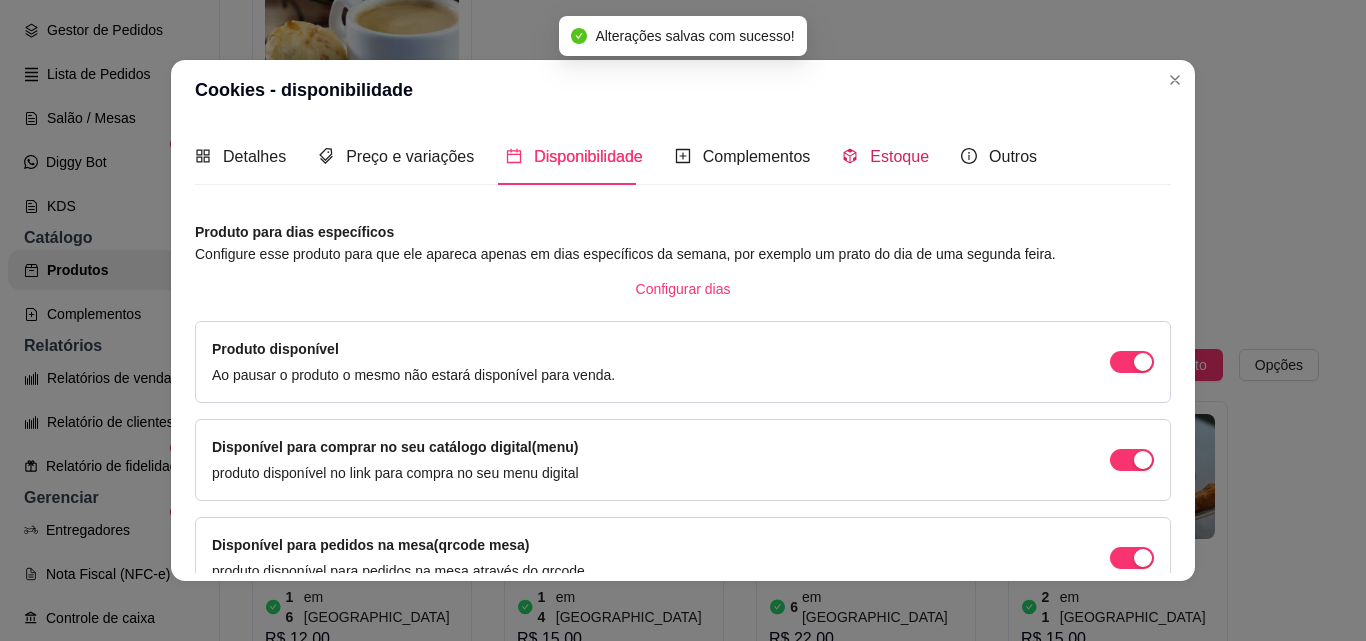 click on "Estoque" at bounding box center [899, 156] 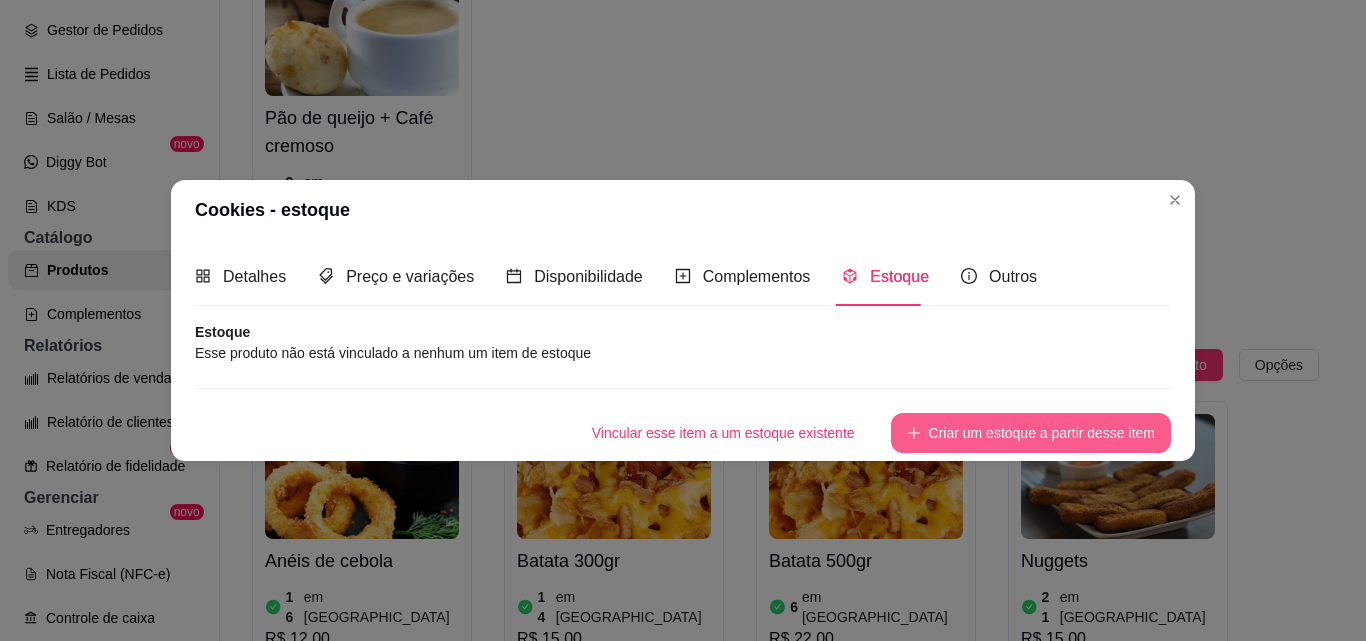 click on "Criar um estoque a partir desse item" at bounding box center (1031, 433) 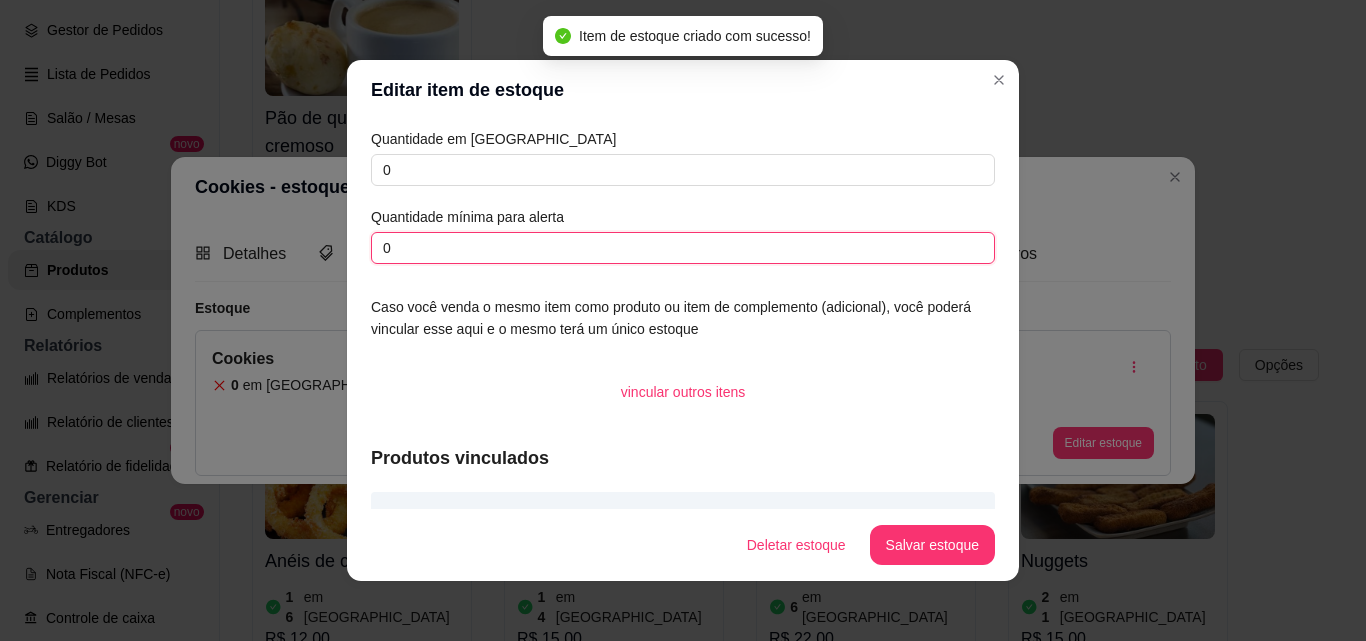 click on "0" at bounding box center [683, 248] 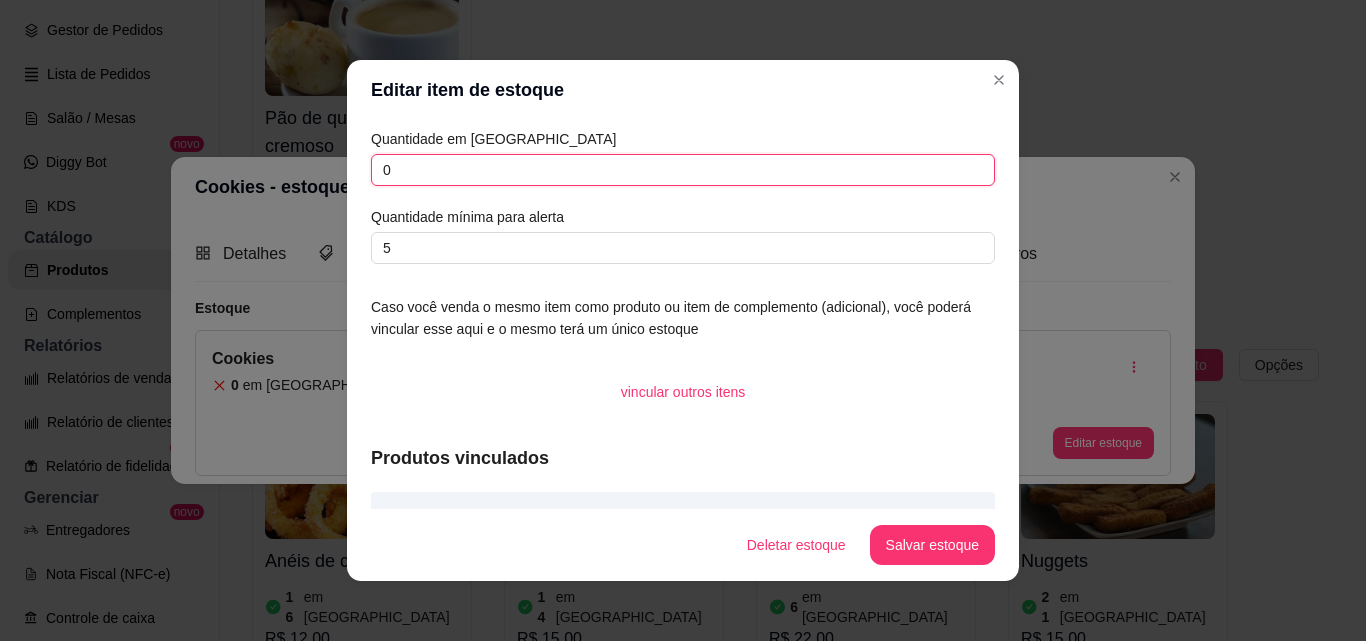 click on "0" at bounding box center (683, 170) 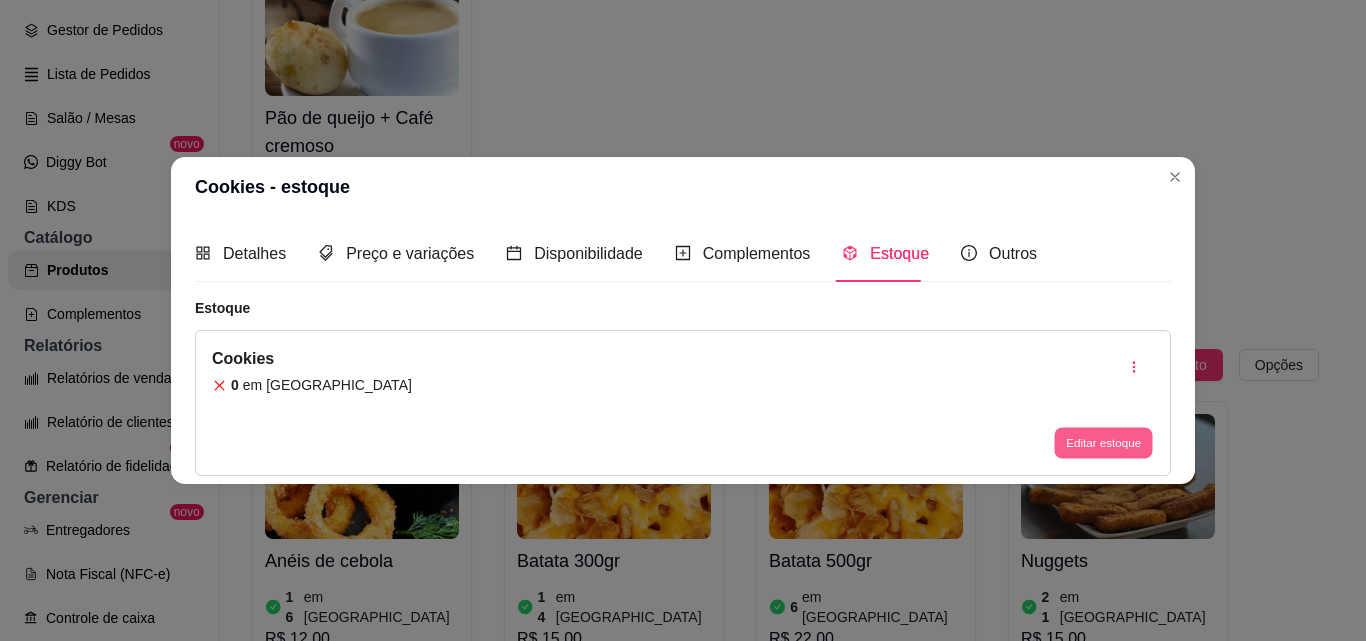 click on "Editar estoque" at bounding box center (1103, 443) 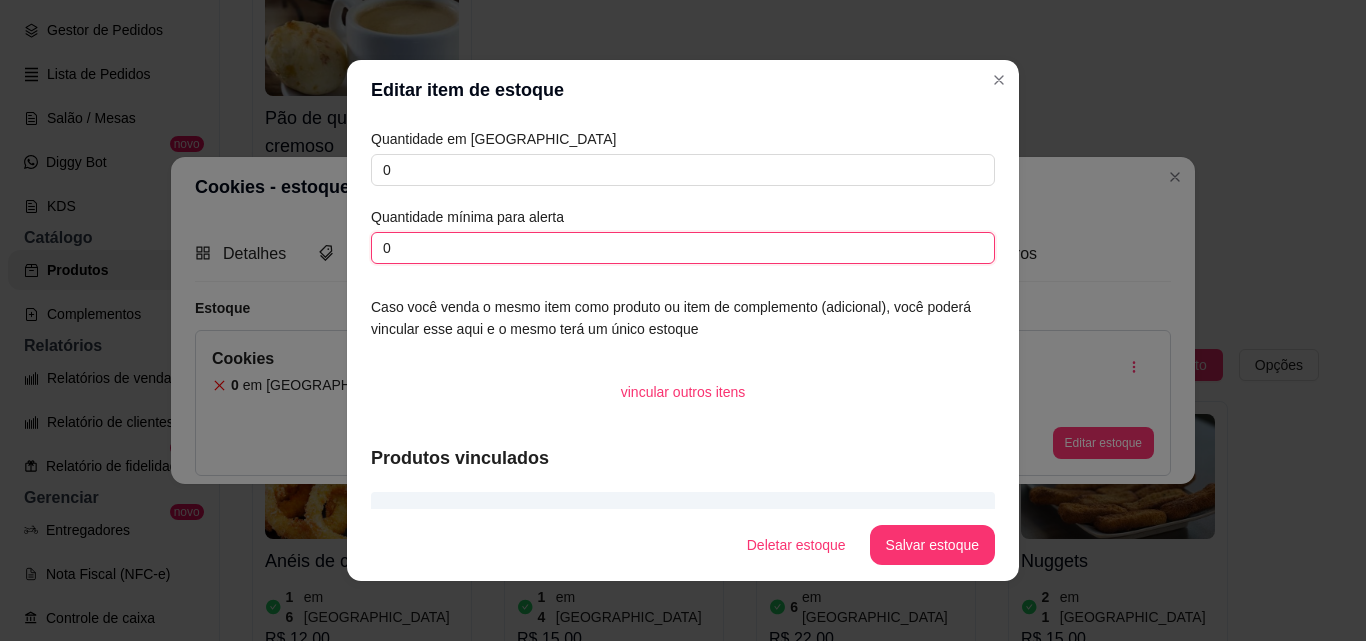 click on "0" at bounding box center [683, 248] 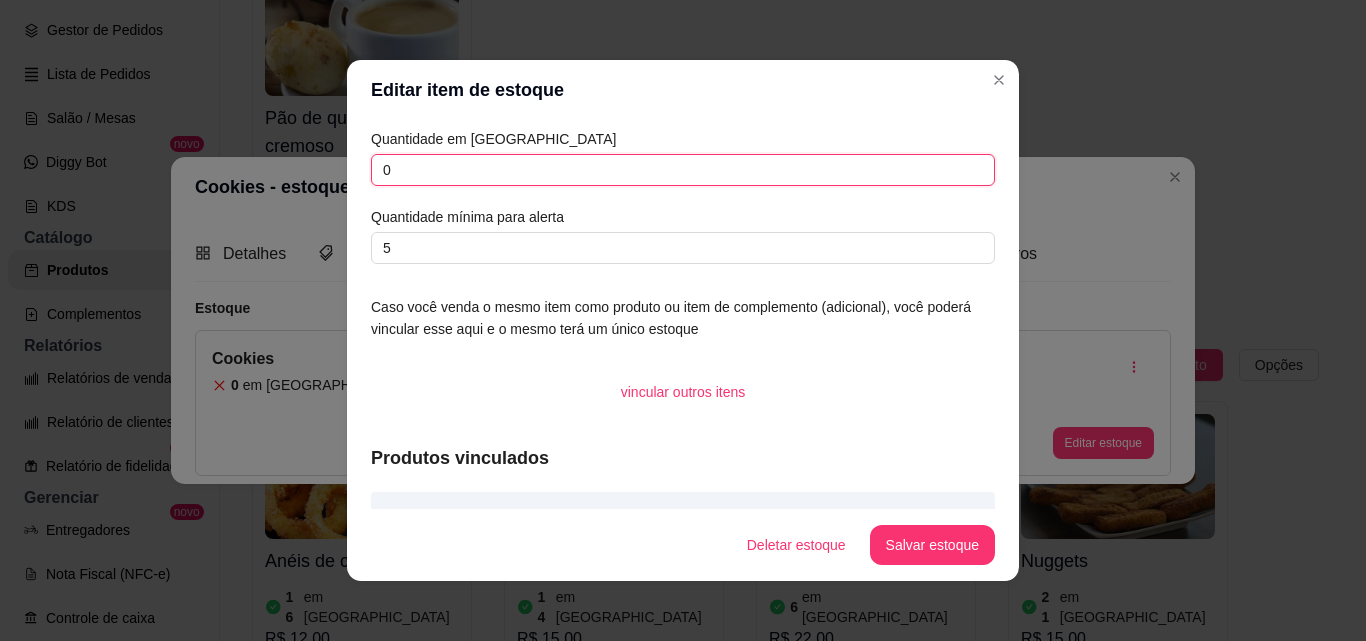 drag, startPoint x: 390, startPoint y: 161, endPoint x: 354, endPoint y: 161, distance: 36 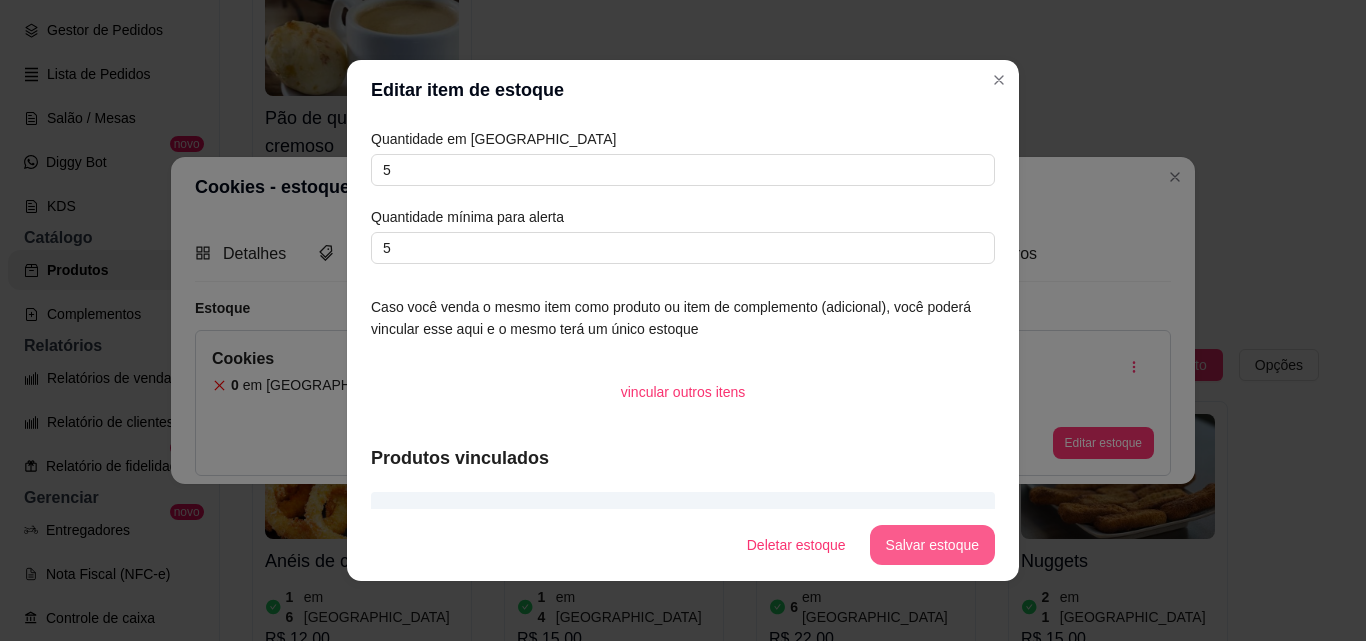 click on "Salvar estoque" at bounding box center [932, 545] 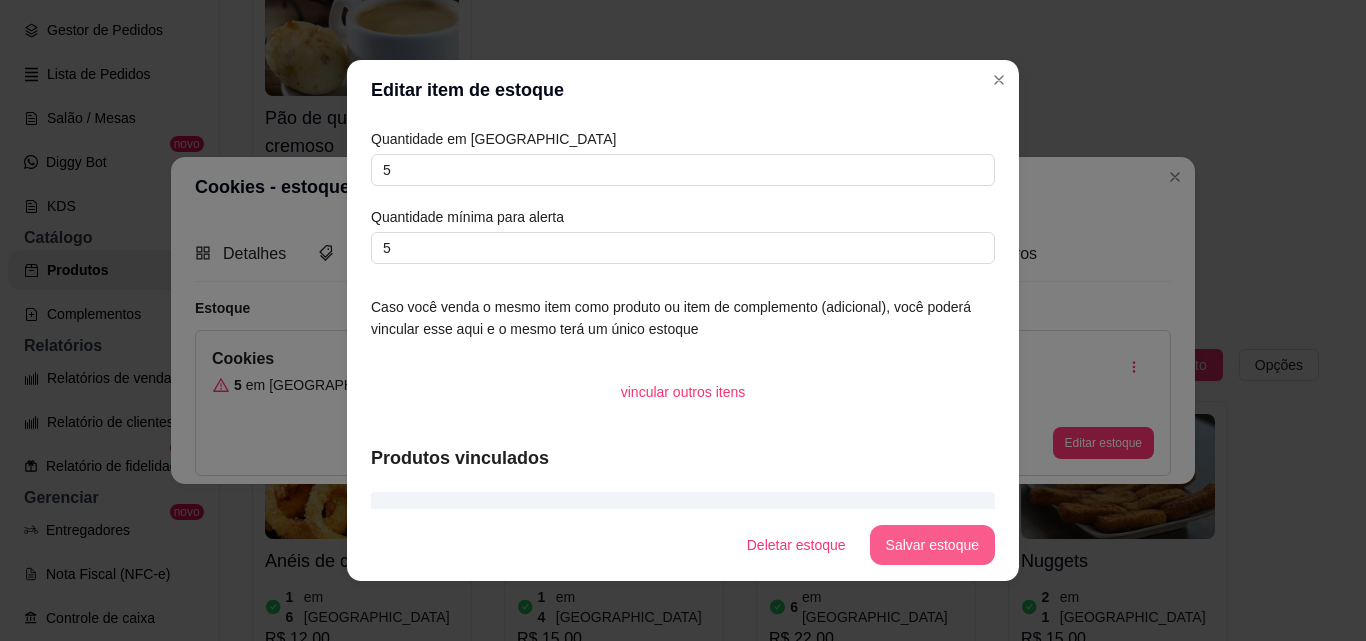 click on "Salvar estoque" at bounding box center [932, 545] 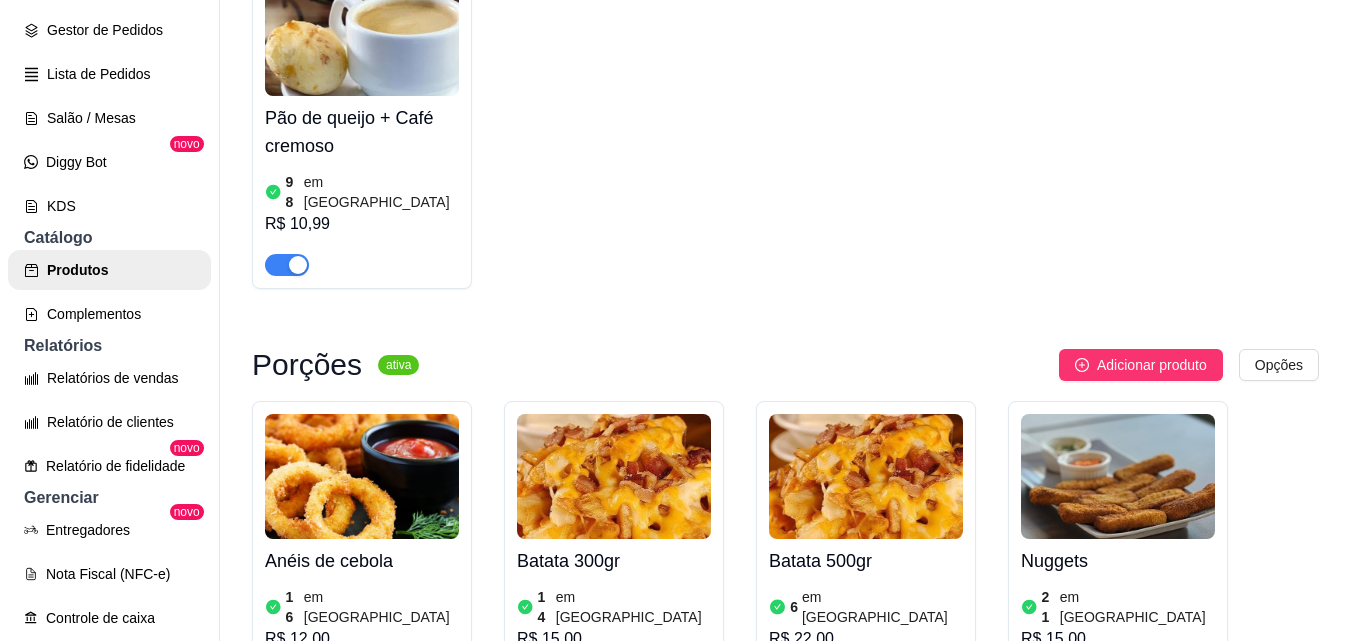click on "Adicionar produto" at bounding box center (1152, 780) 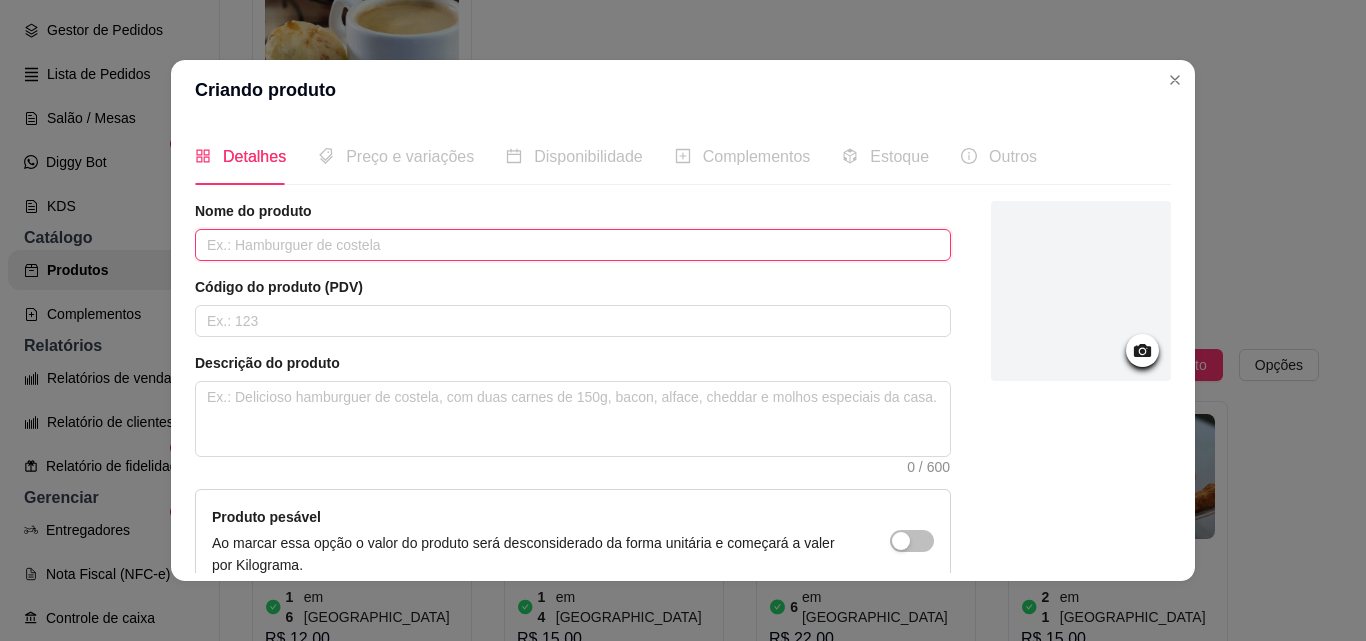 click at bounding box center [573, 245] 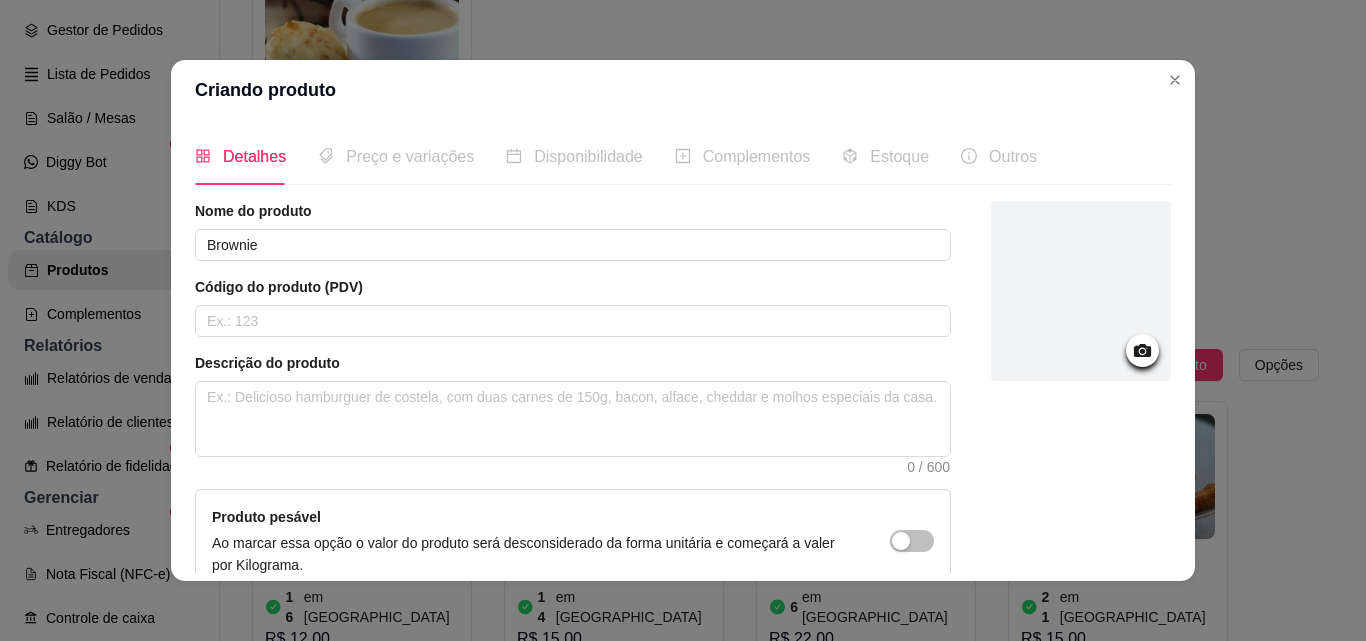 click 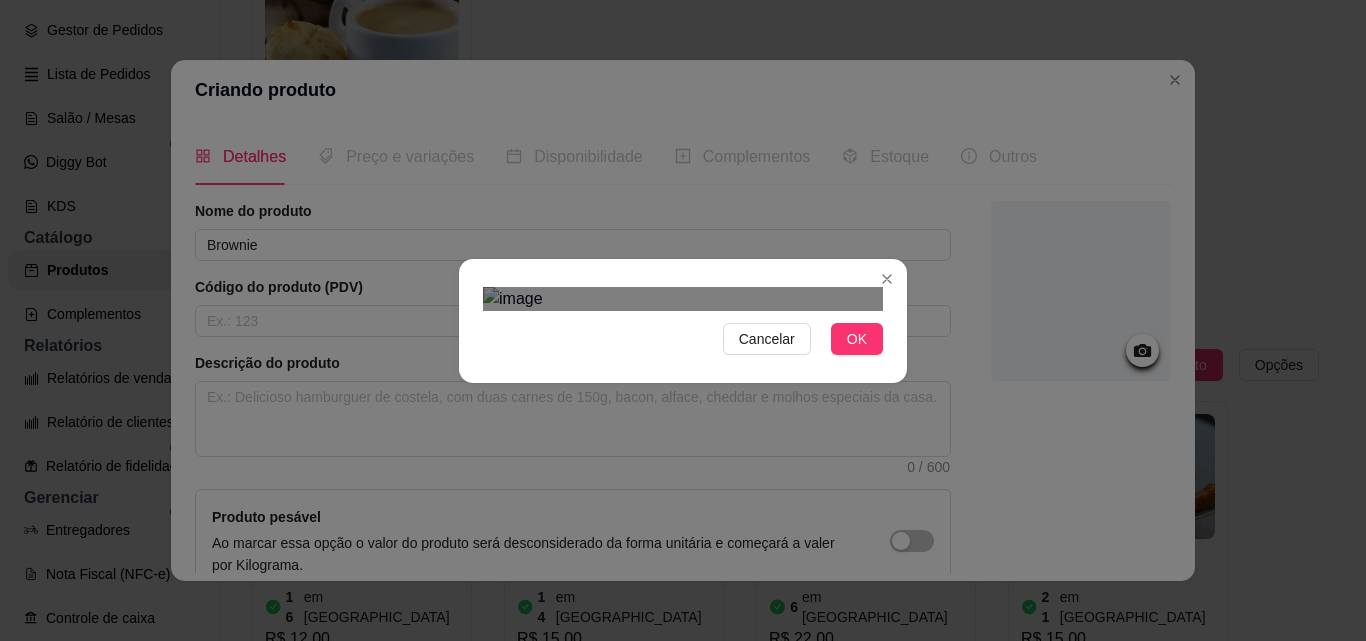 click at bounding box center [713, 583] 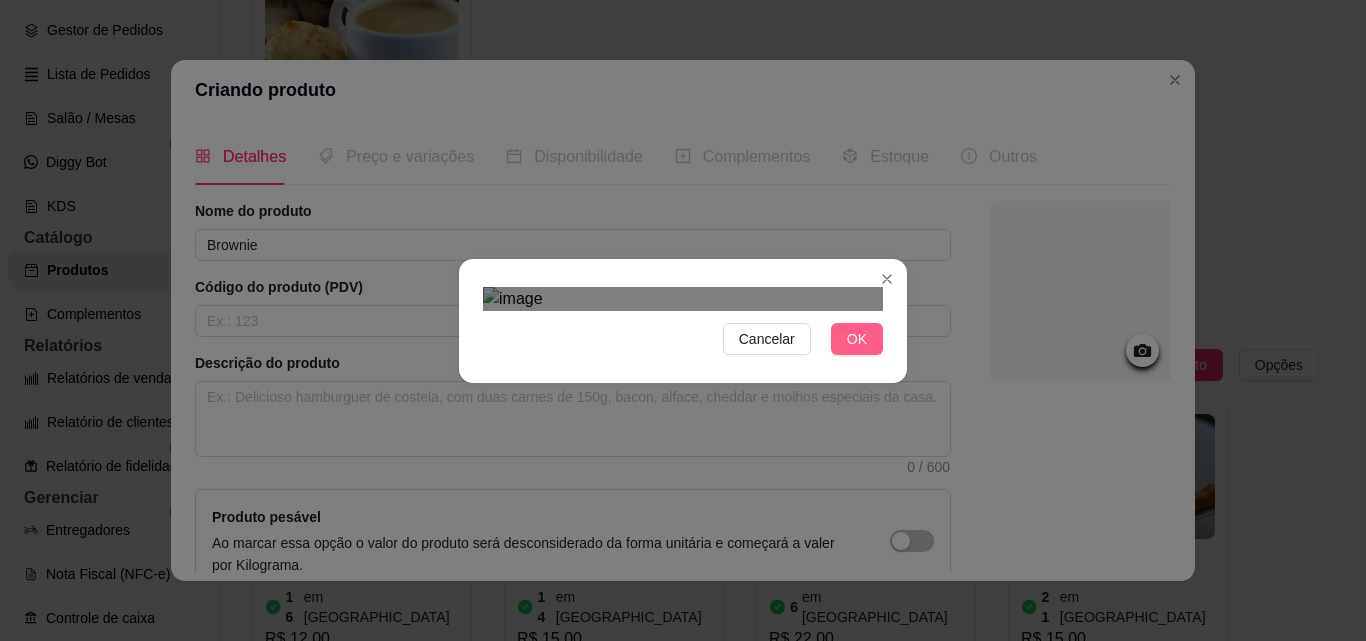 click on "OK" at bounding box center (857, 339) 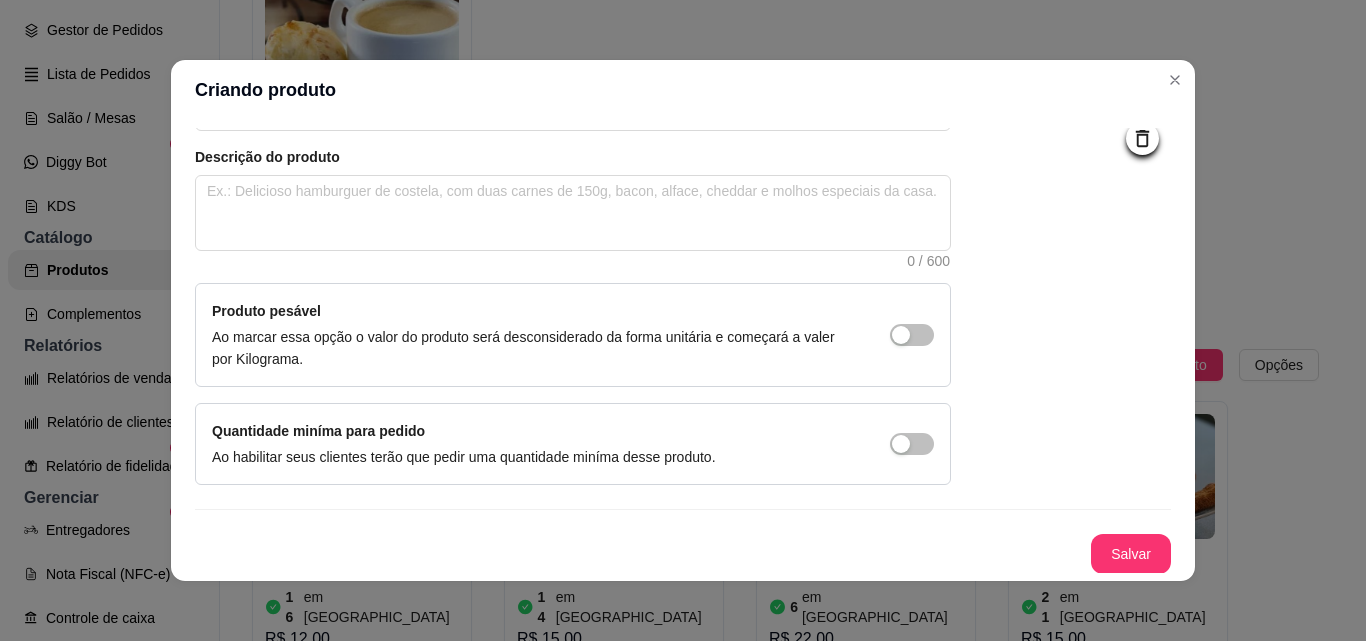 scroll, scrollTop: 207, scrollLeft: 0, axis: vertical 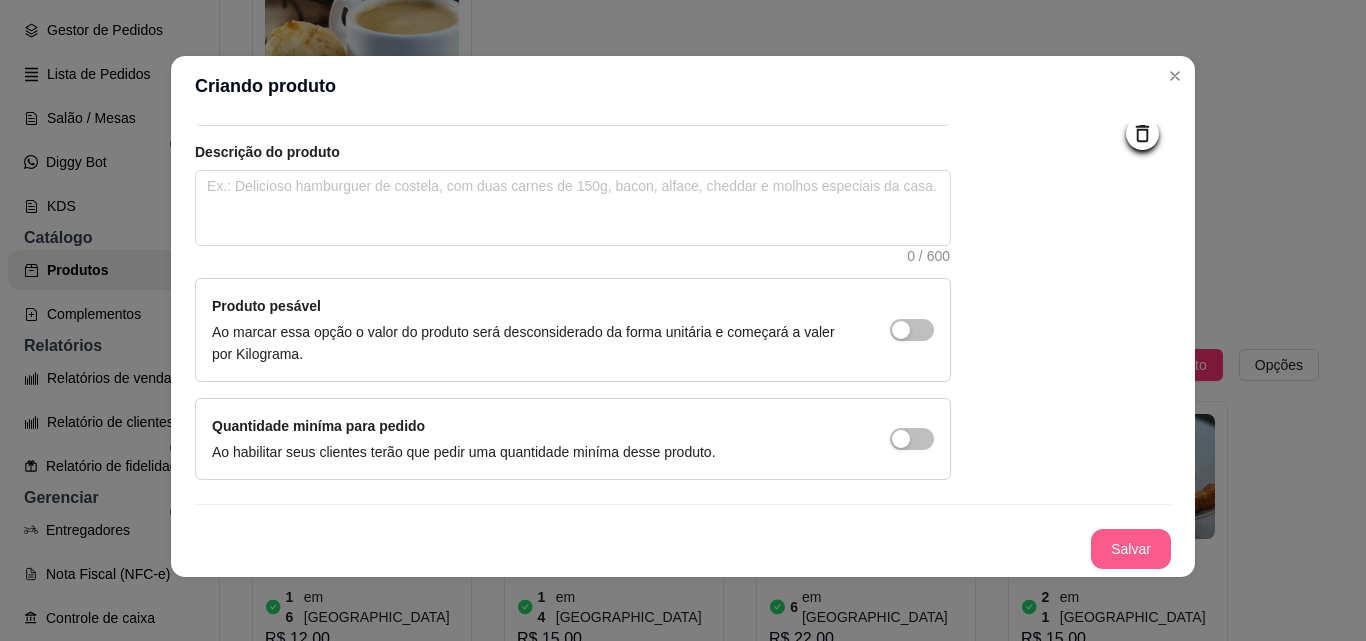 click on "Salvar" at bounding box center (1131, 549) 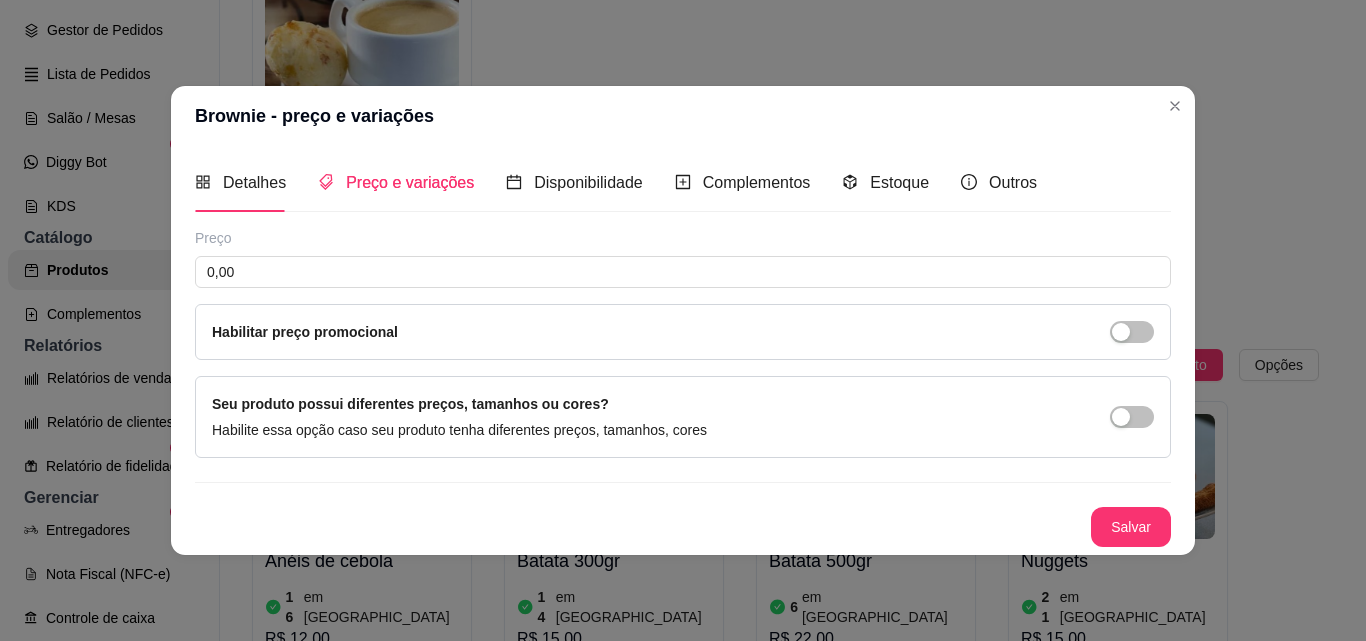 scroll, scrollTop: 0, scrollLeft: 0, axis: both 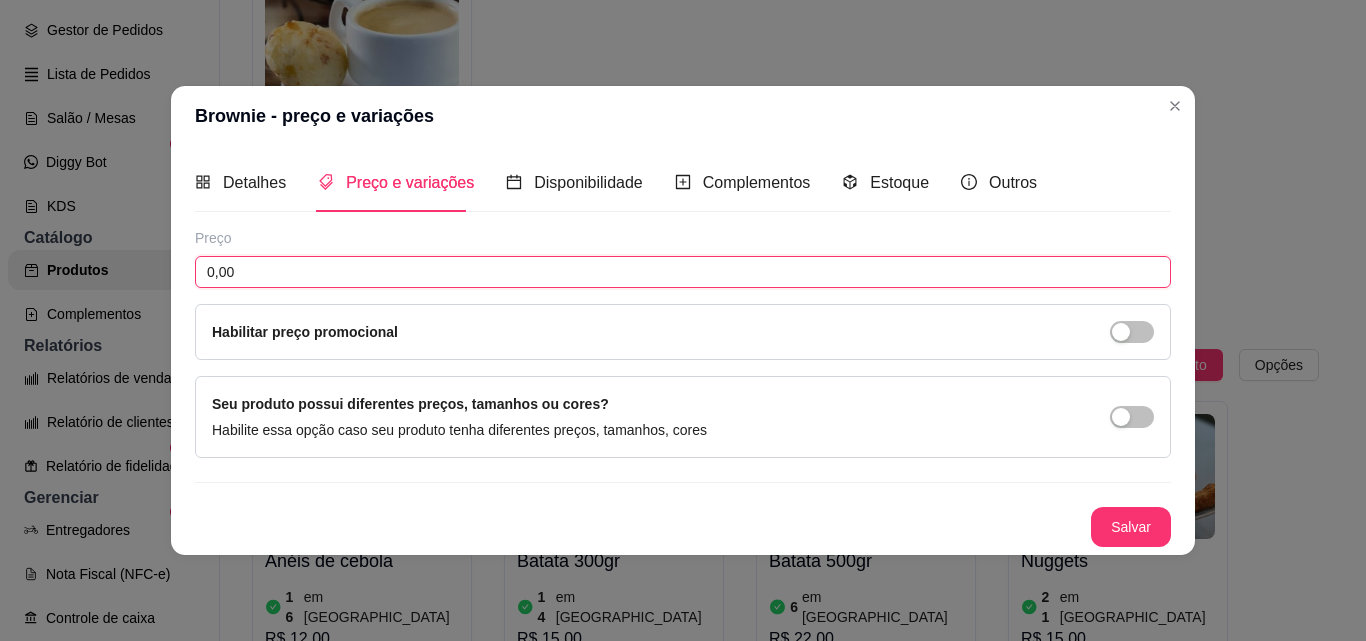 drag, startPoint x: 256, startPoint y: 275, endPoint x: 111, endPoint y: 251, distance: 146.9728 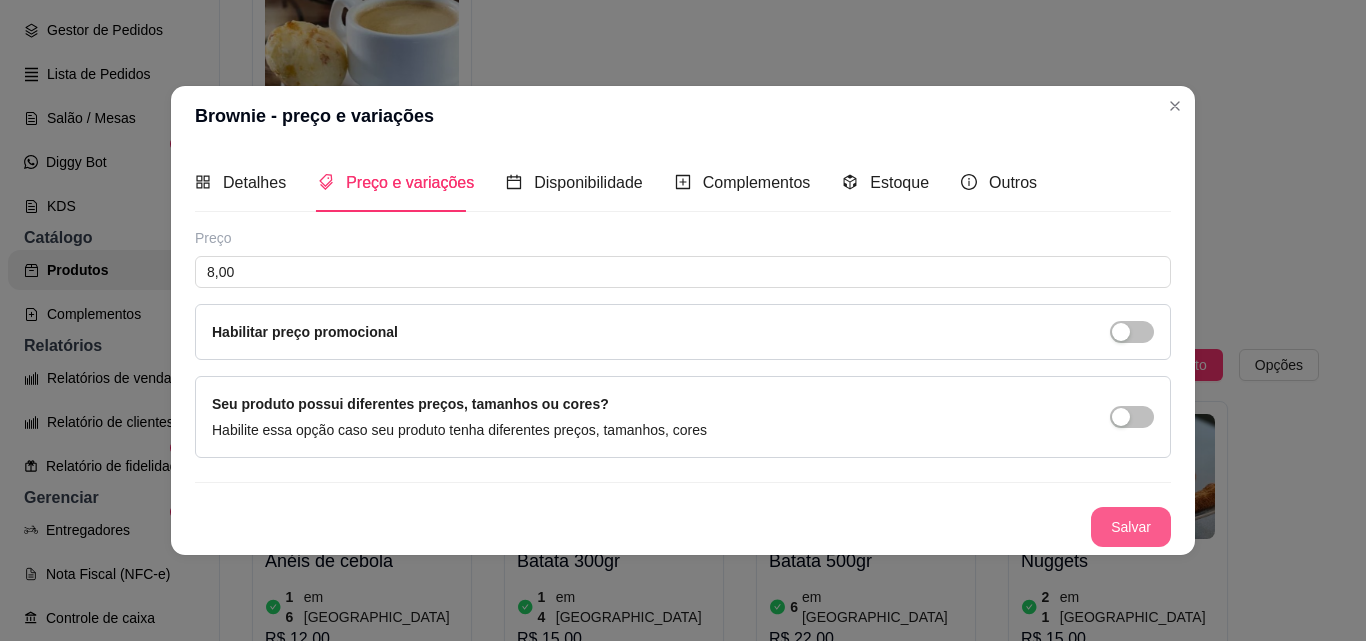 click on "Salvar" at bounding box center (1131, 527) 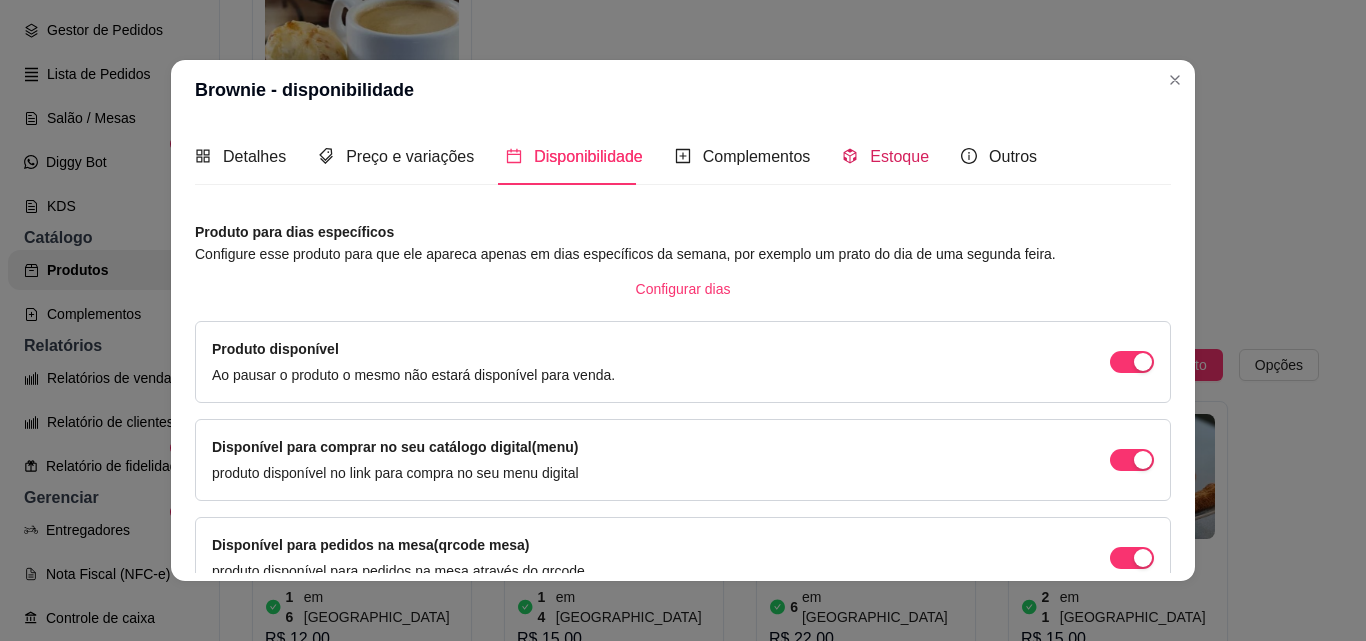 click on "Estoque" at bounding box center (899, 156) 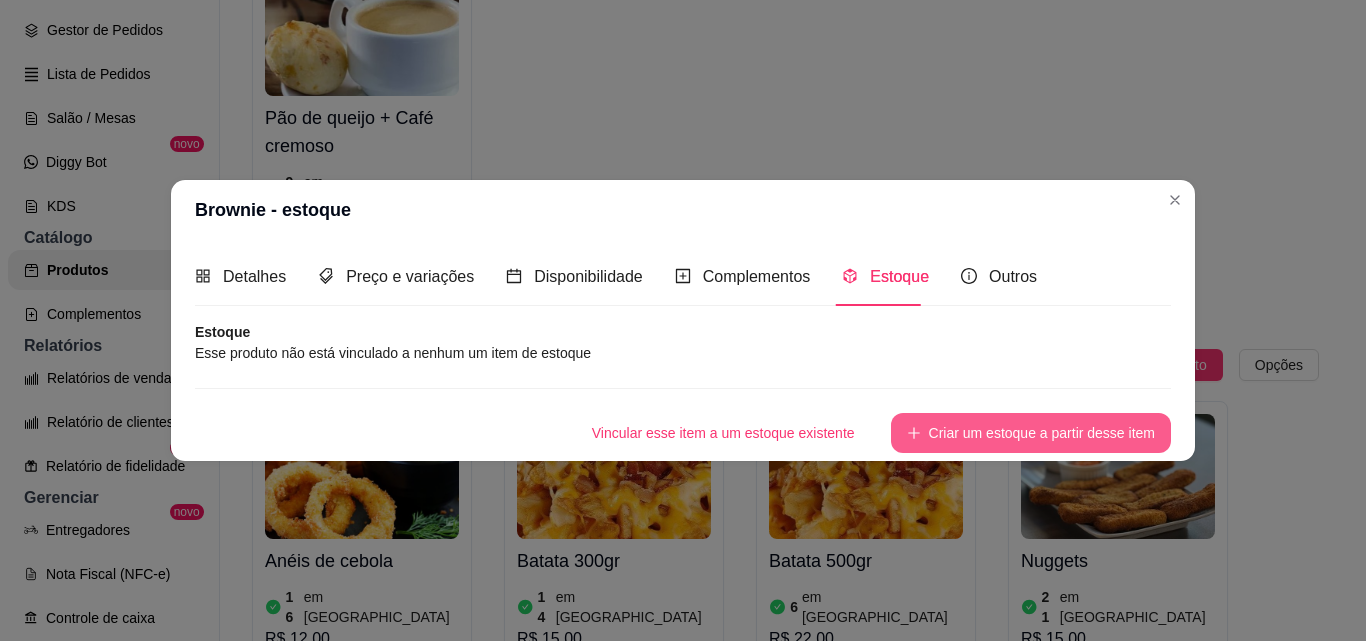 click on "Criar um estoque a partir desse item" at bounding box center (1031, 433) 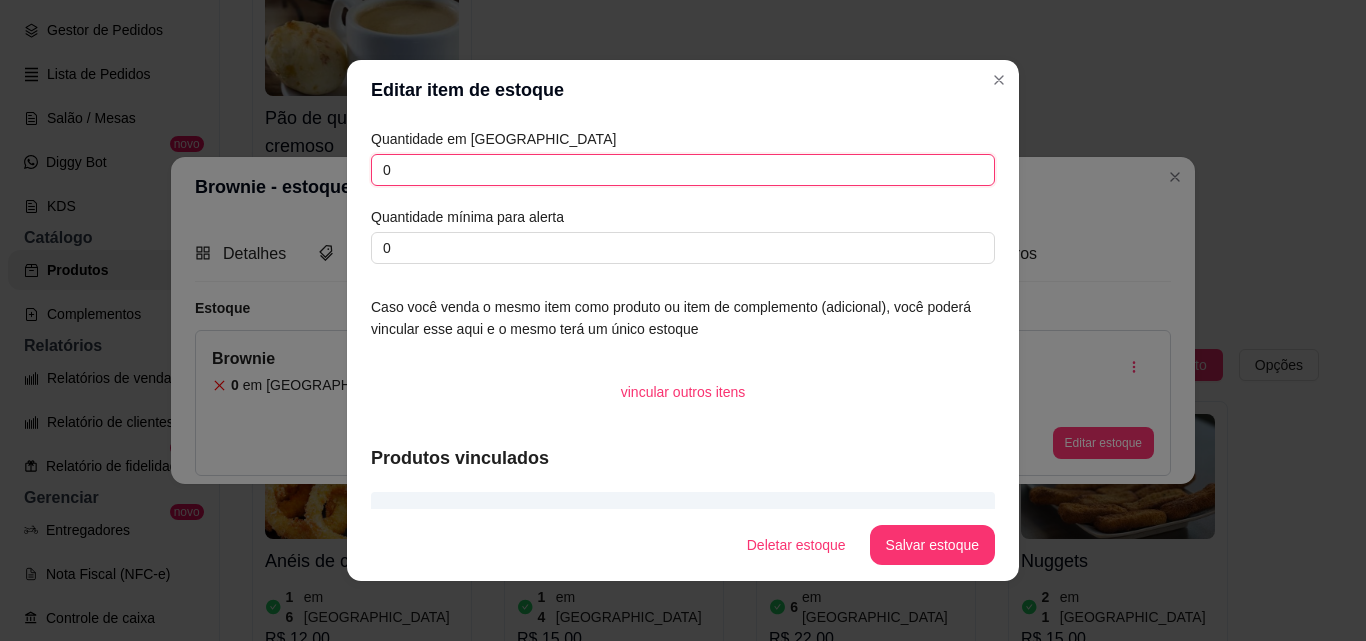click on "0" at bounding box center (683, 170) 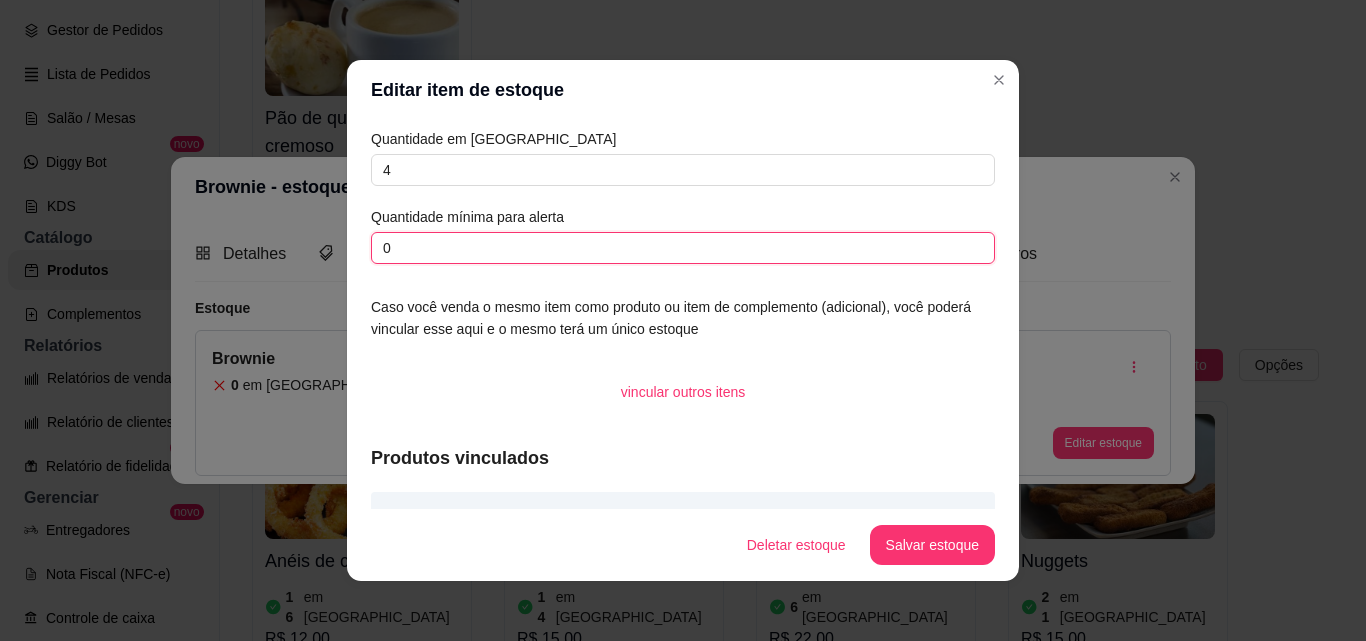 click on "0" at bounding box center (683, 248) 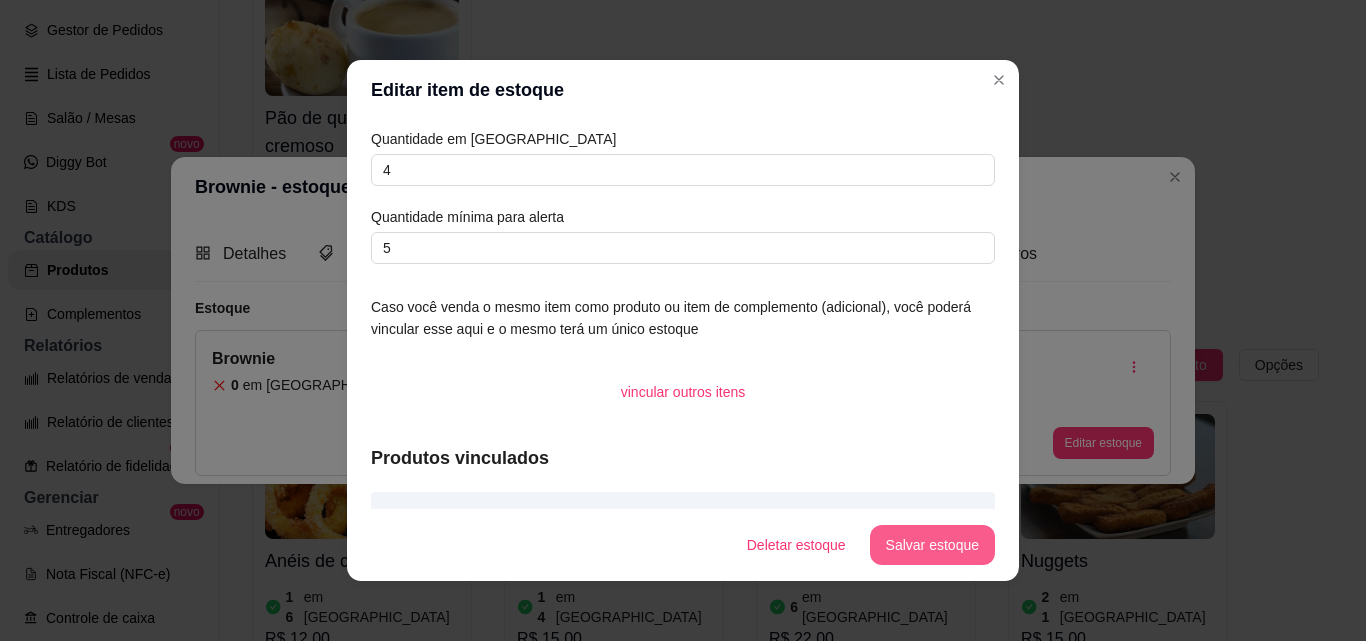 click on "Salvar estoque" at bounding box center (932, 545) 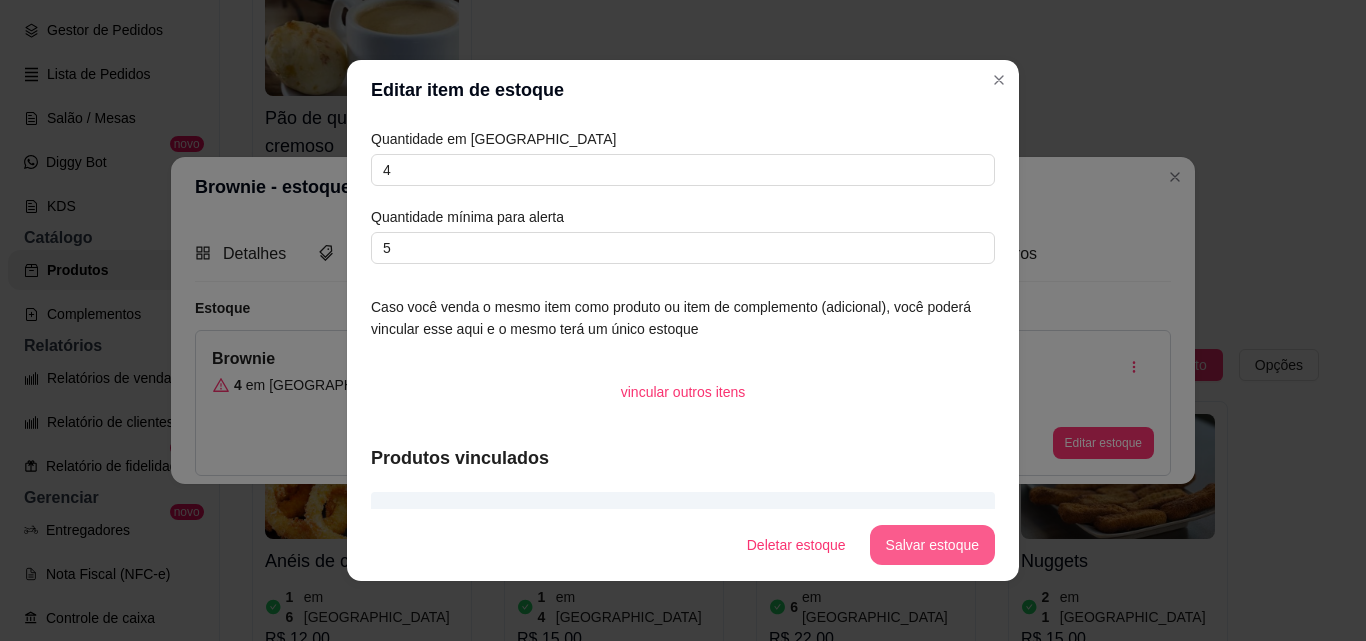 click on "Salvar estoque" at bounding box center (932, 545) 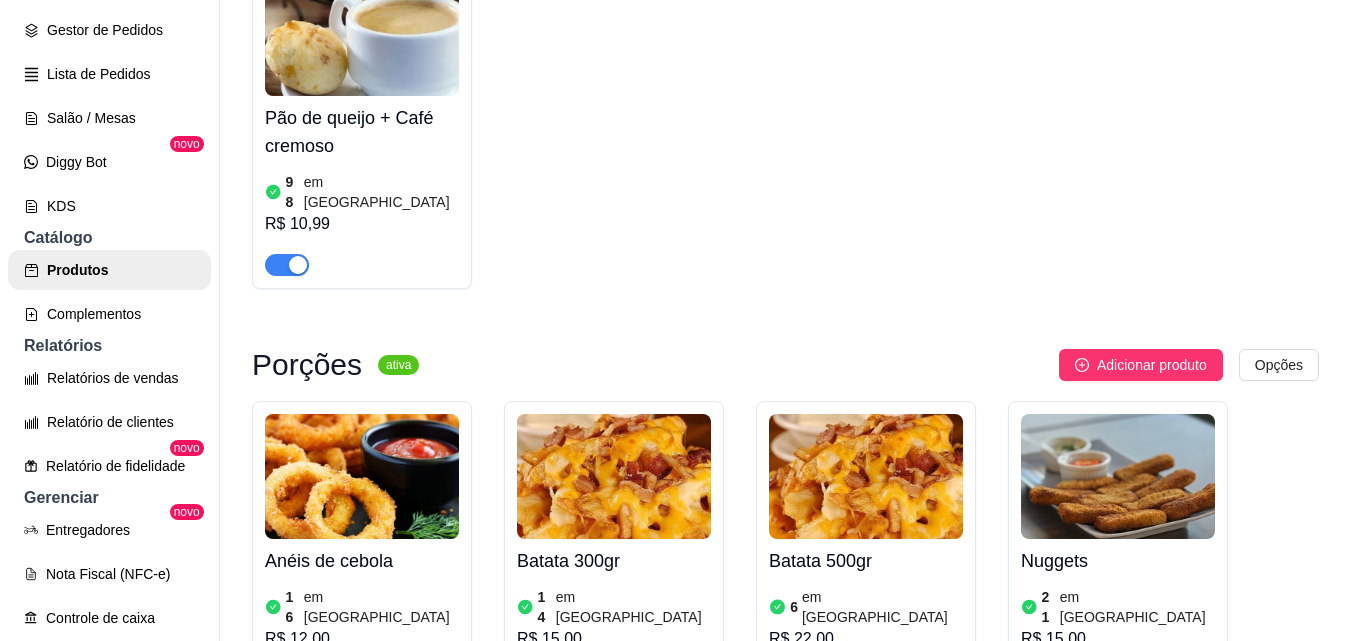 click on "Trident   13 em estoque R$ 3,50 Chocolate Trento   14 em estoque R$ 3,99 Barra de Cereal Nutry   36 em estoque R$ 2,99 Cookies   5 em estoque R$ 8,50 Brownie   4 em estoque R$ 8,00" at bounding box center [785, 1135] 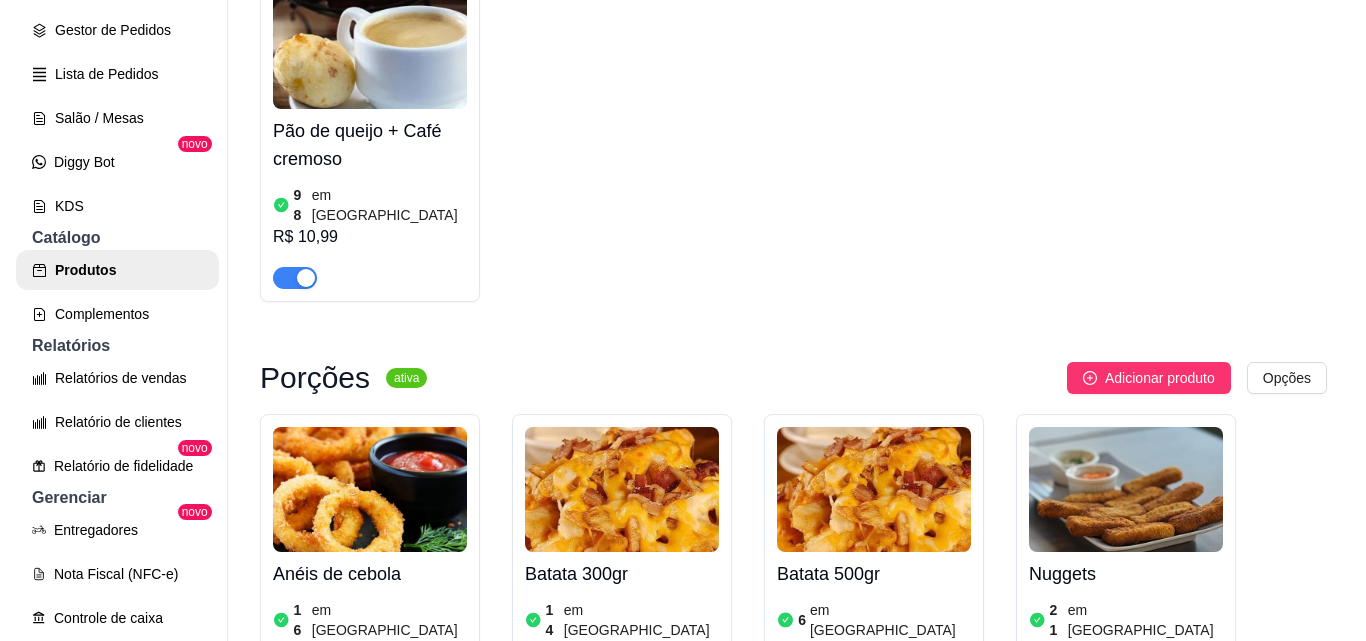 scroll, scrollTop: 9174, scrollLeft: 0, axis: vertical 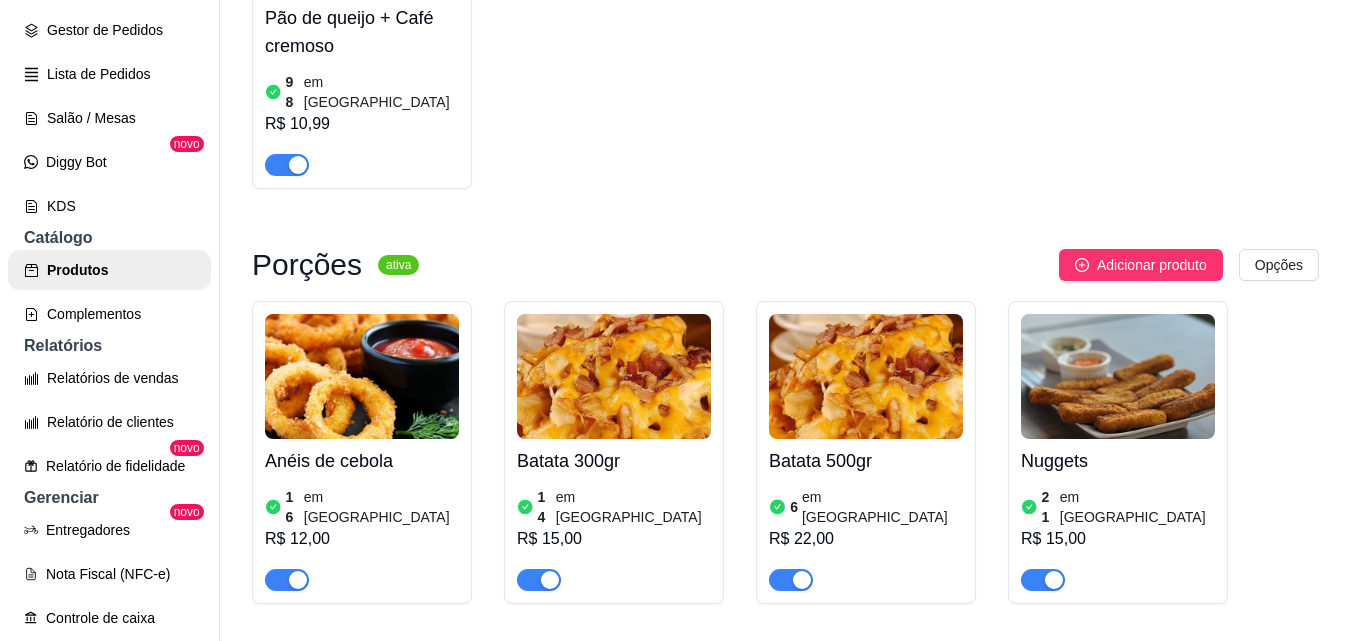 click on "Adicionar produto" at bounding box center [1152, 680] 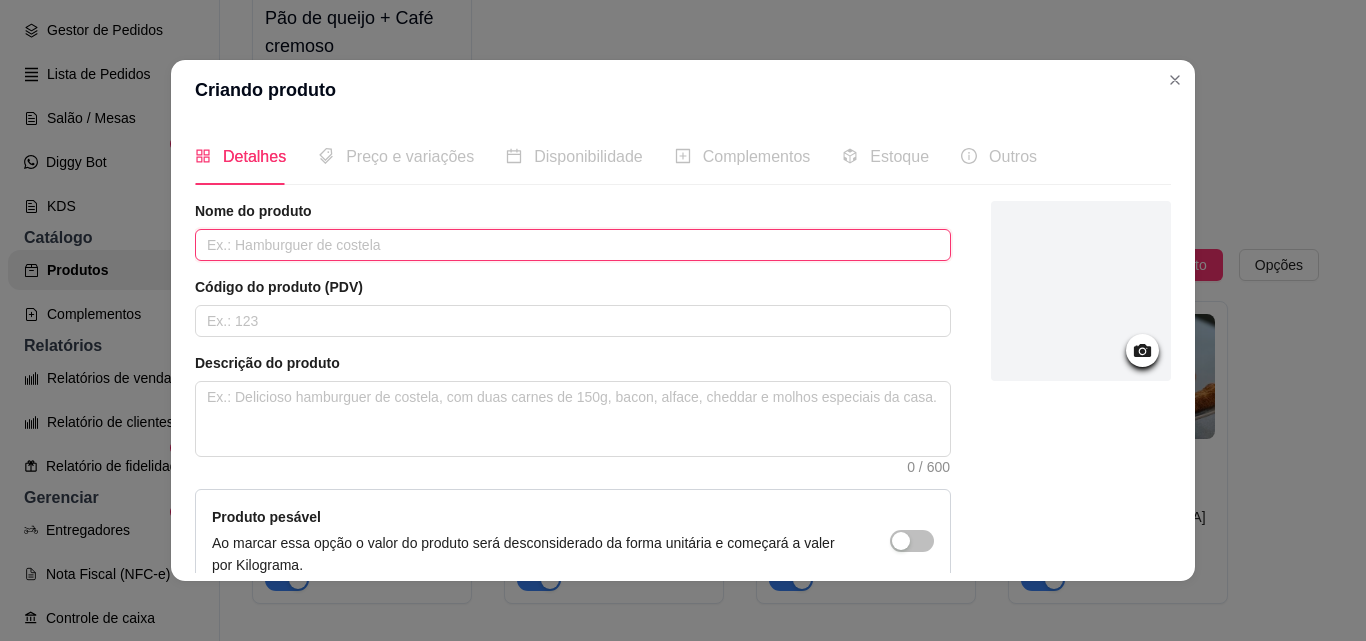 click at bounding box center [573, 245] 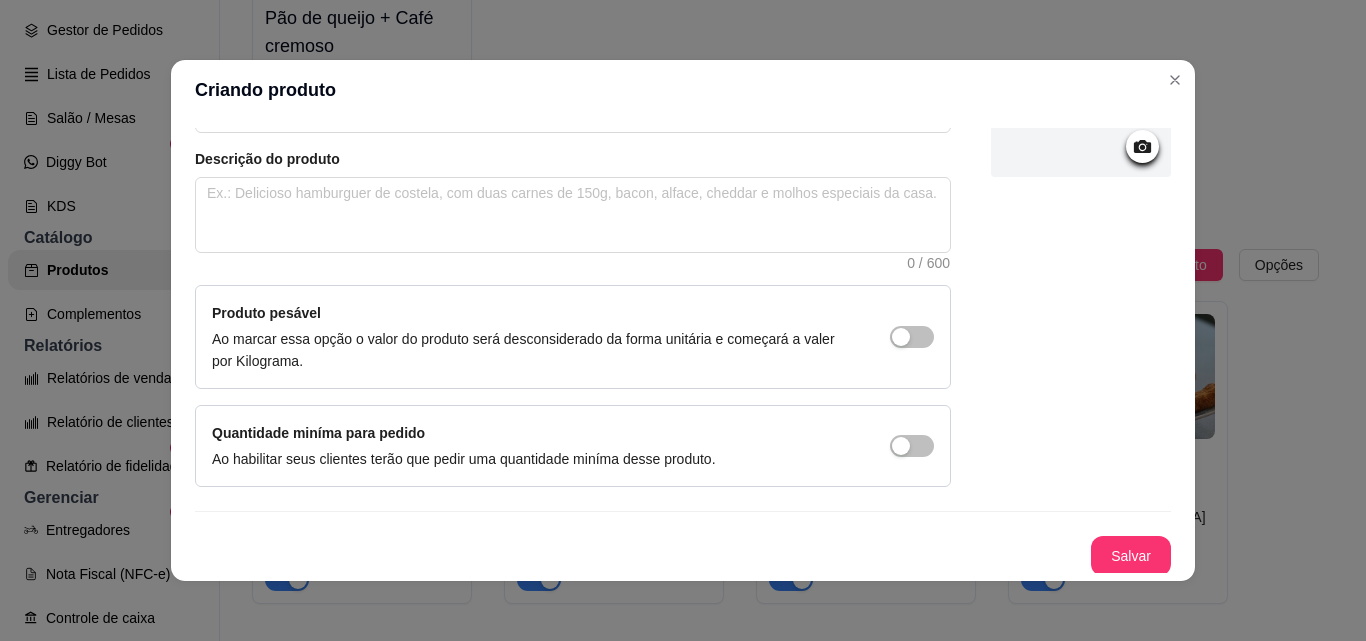 scroll, scrollTop: 207, scrollLeft: 0, axis: vertical 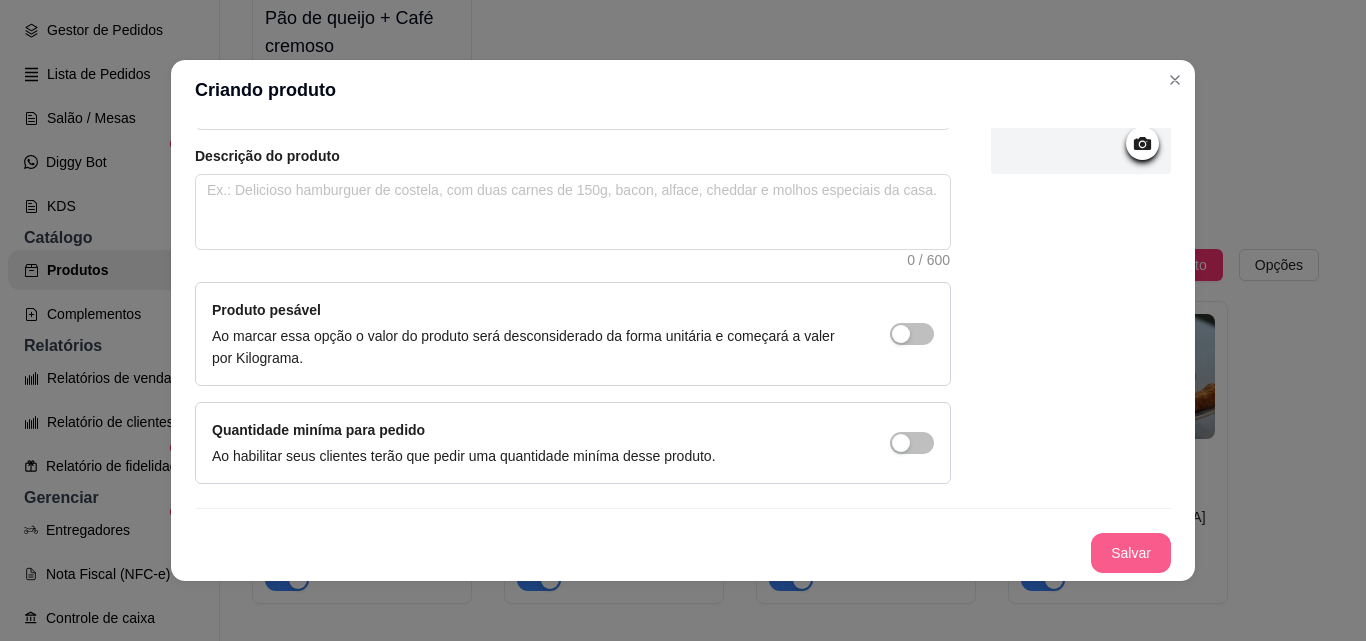click on "Salvar" at bounding box center (1131, 553) 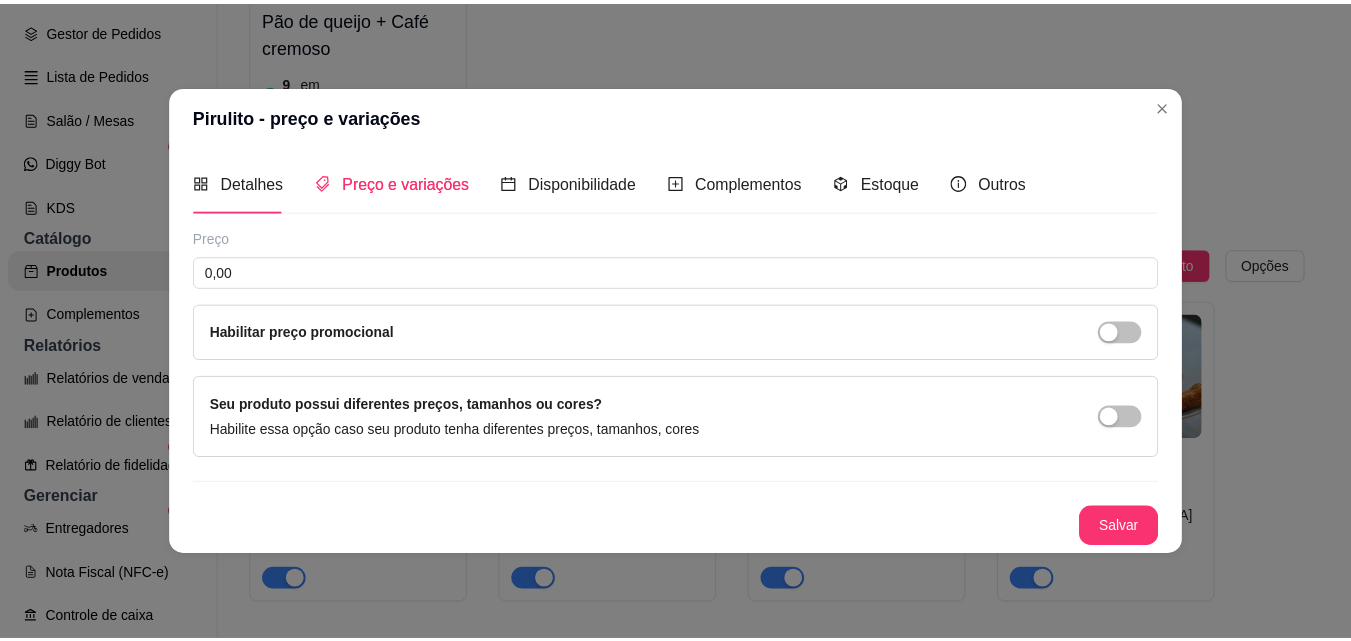 scroll, scrollTop: 0, scrollLeft: 0, axis: both 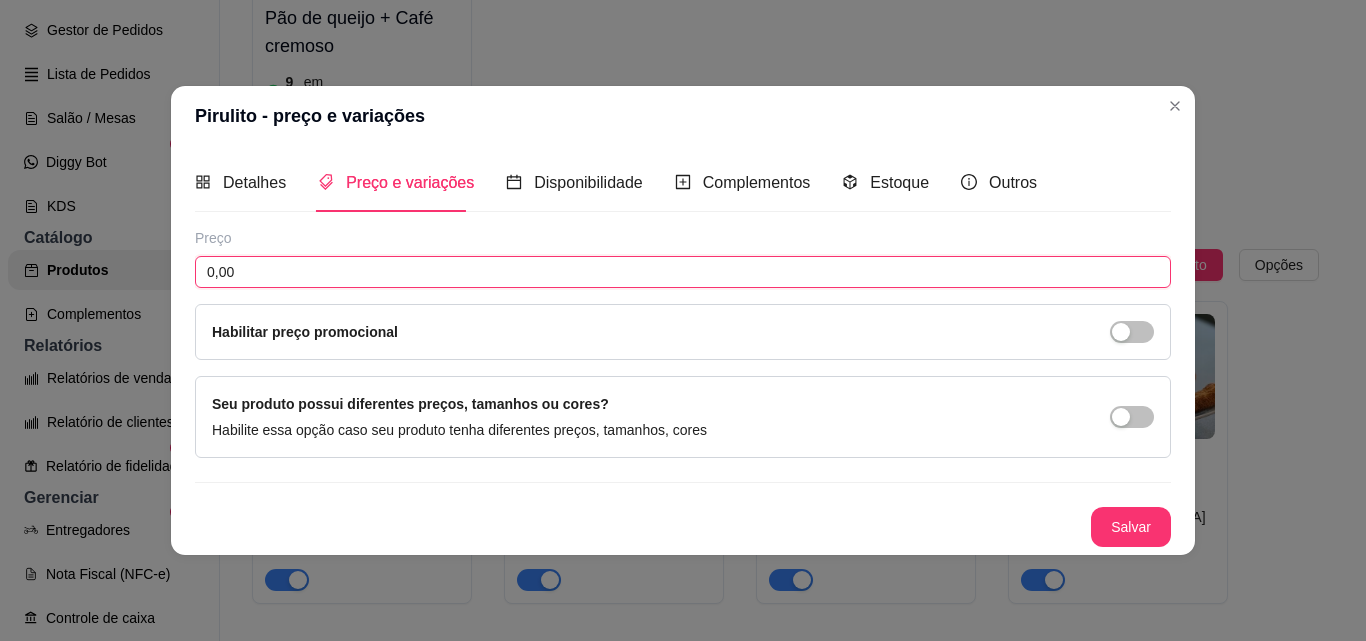 click on "0,00" at bounding box center [683, 272] 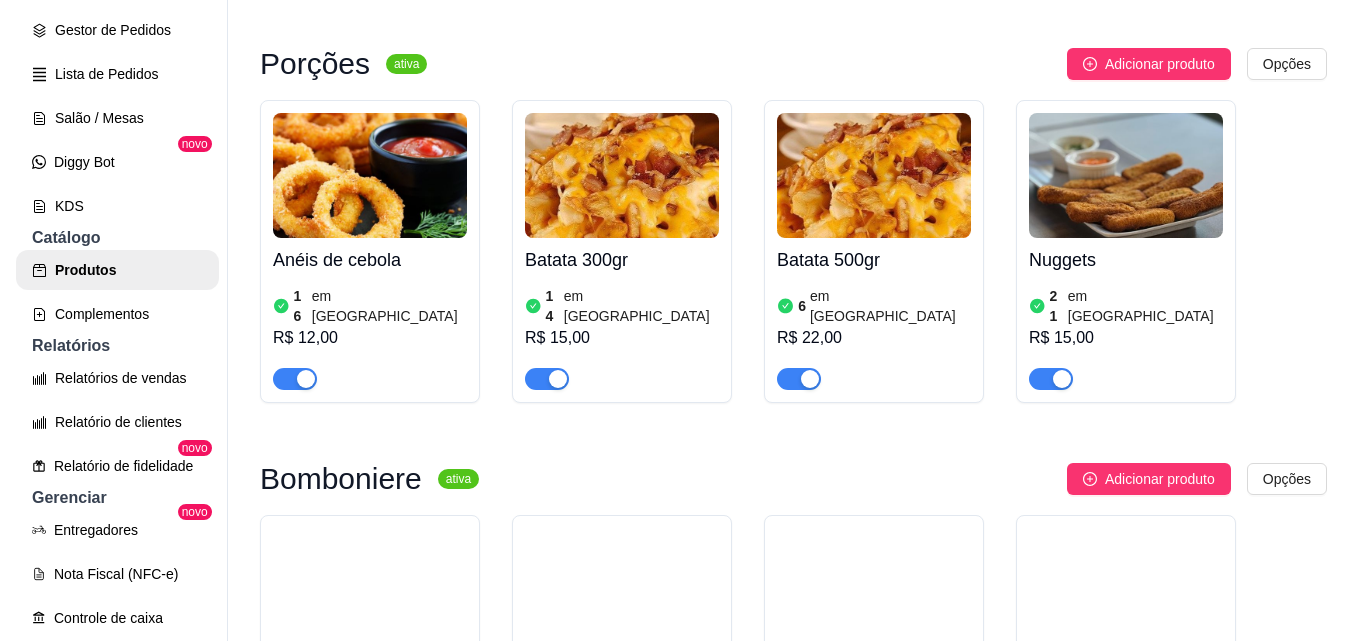 scroll, scrollTop: 9414, scrollLeft: 0, axis: vertical 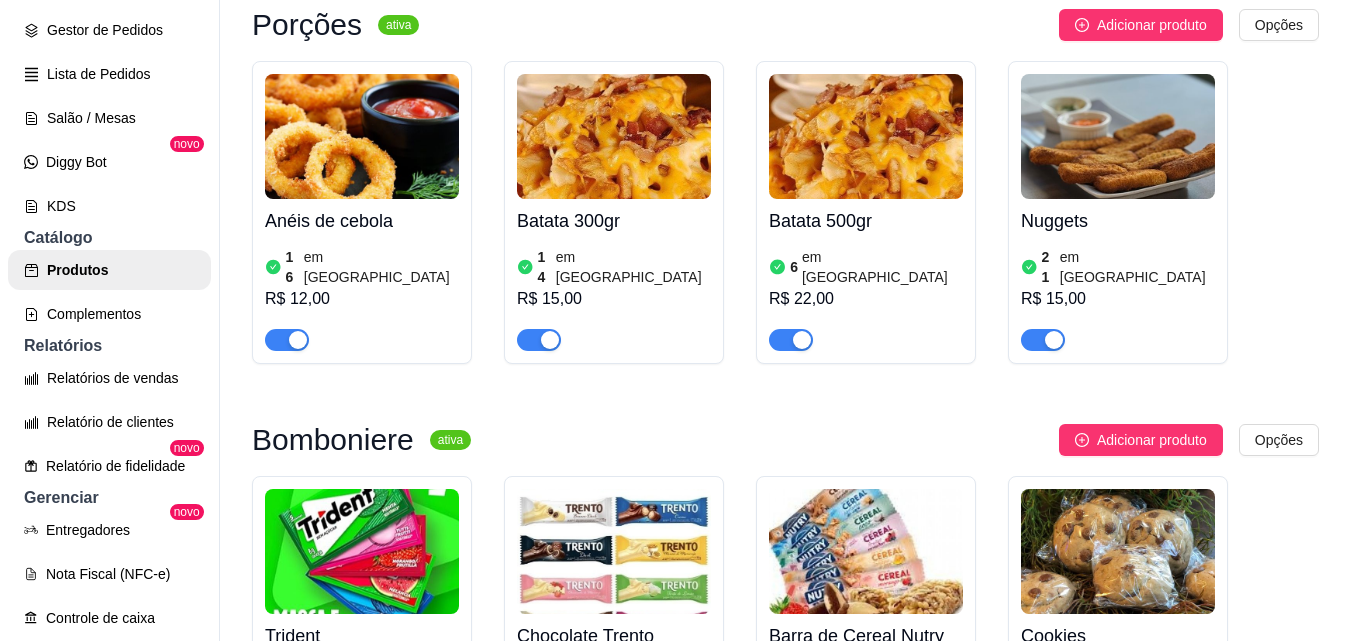 click at bounding box center [614, 886] 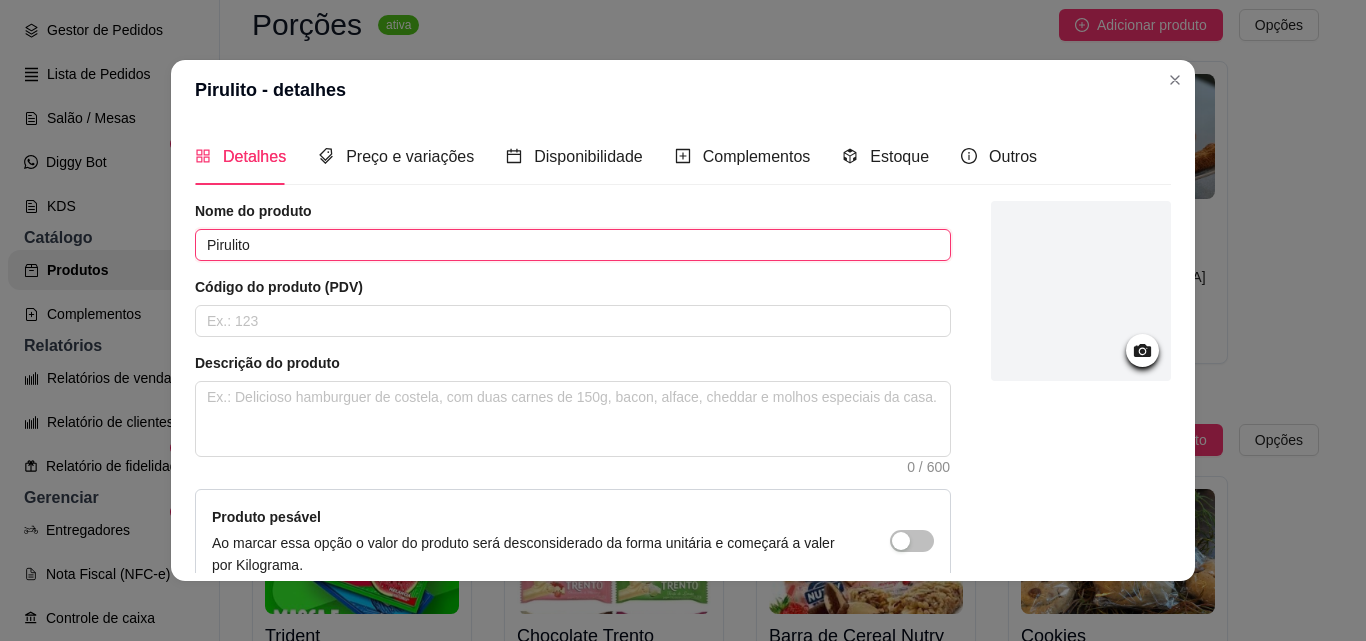 click on "Pirulito" at bounding box center (573, 245) 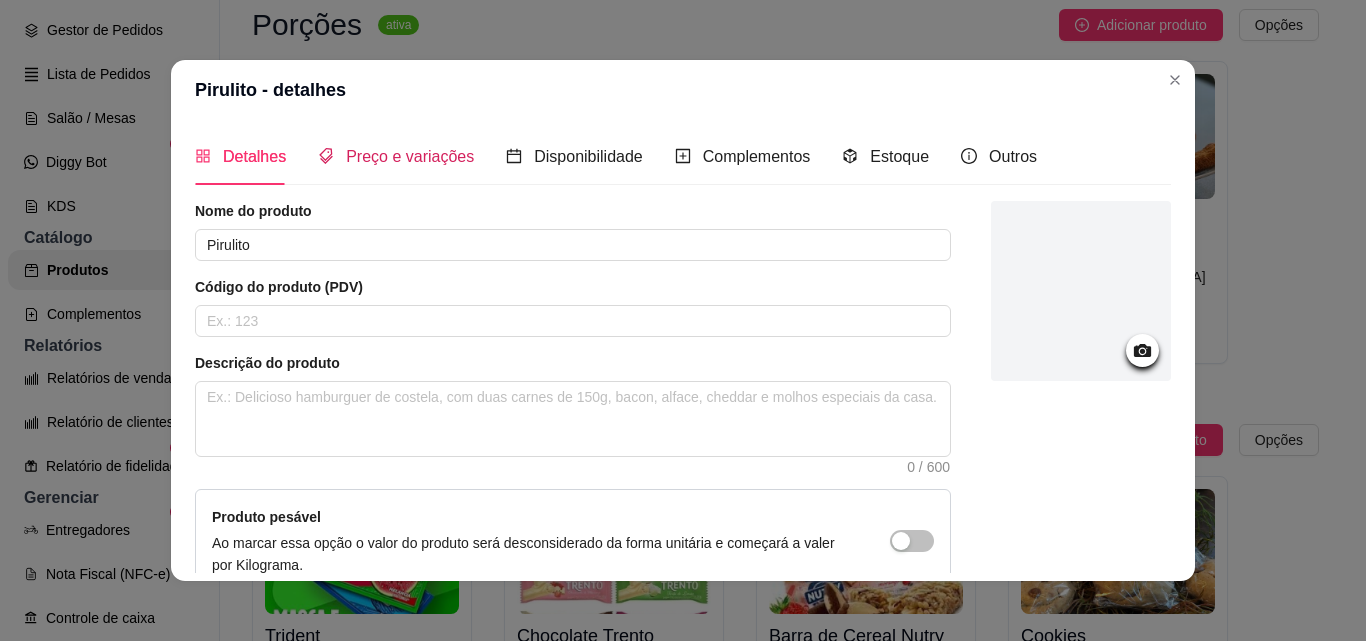 click on "Preço e variações" at bounding box center (410, 156) 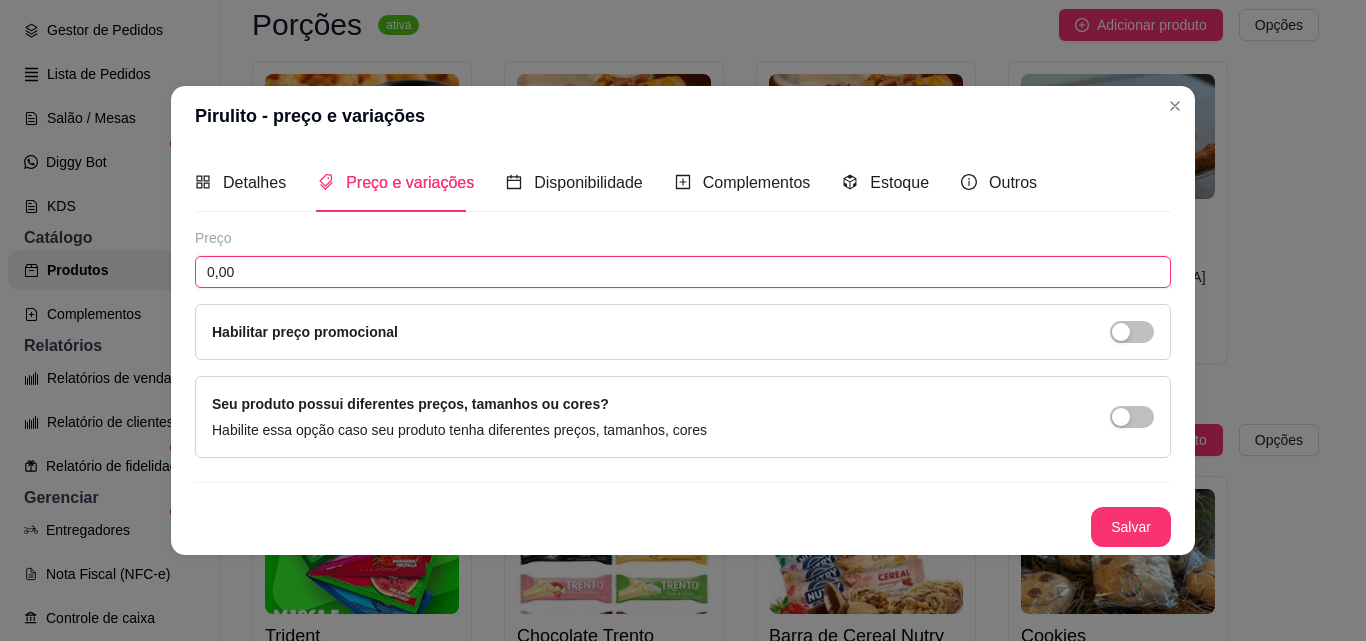click on "0,00" at bounding box center (683, 272) 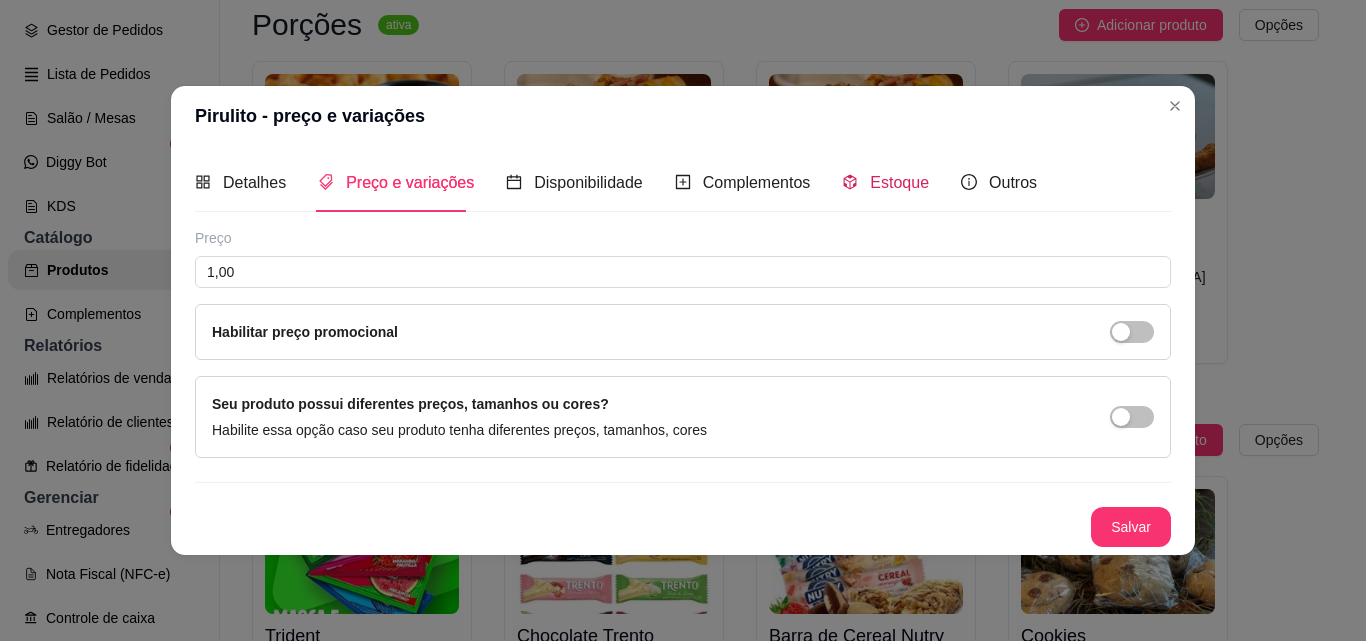 click on "Estoque" at bounding box center (899, 182) 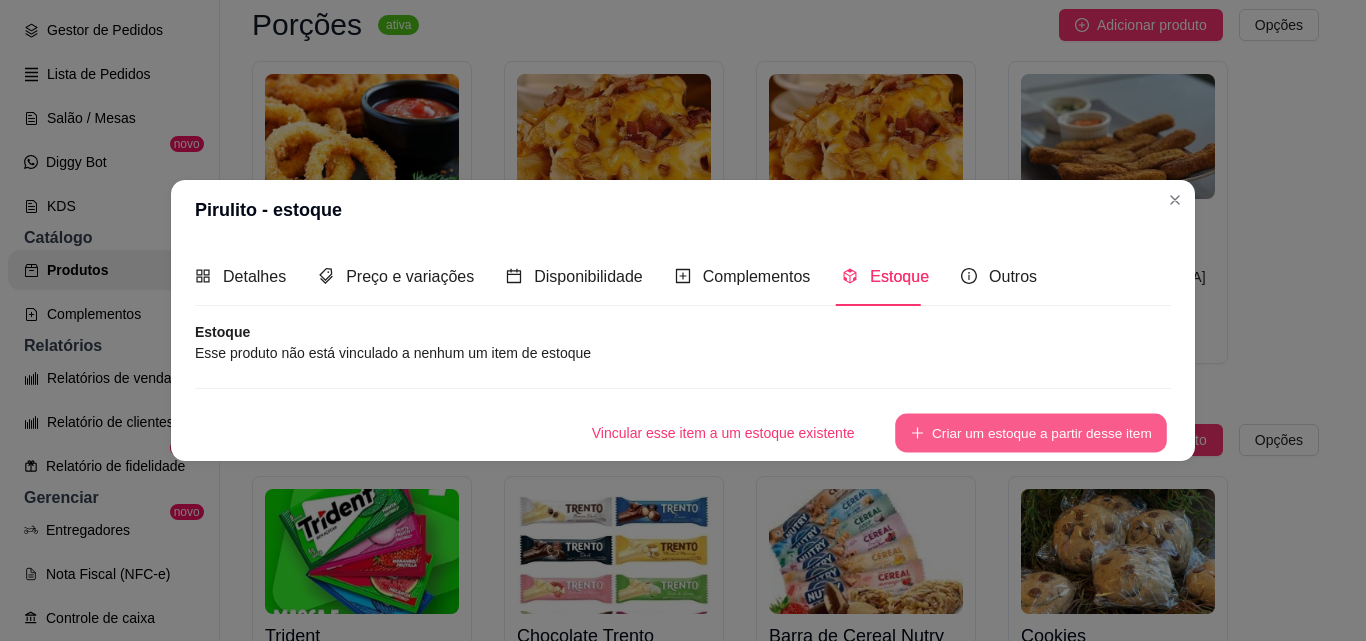 click on "Criar um estoque a partir desse item" at bounding box center (1031, 432) 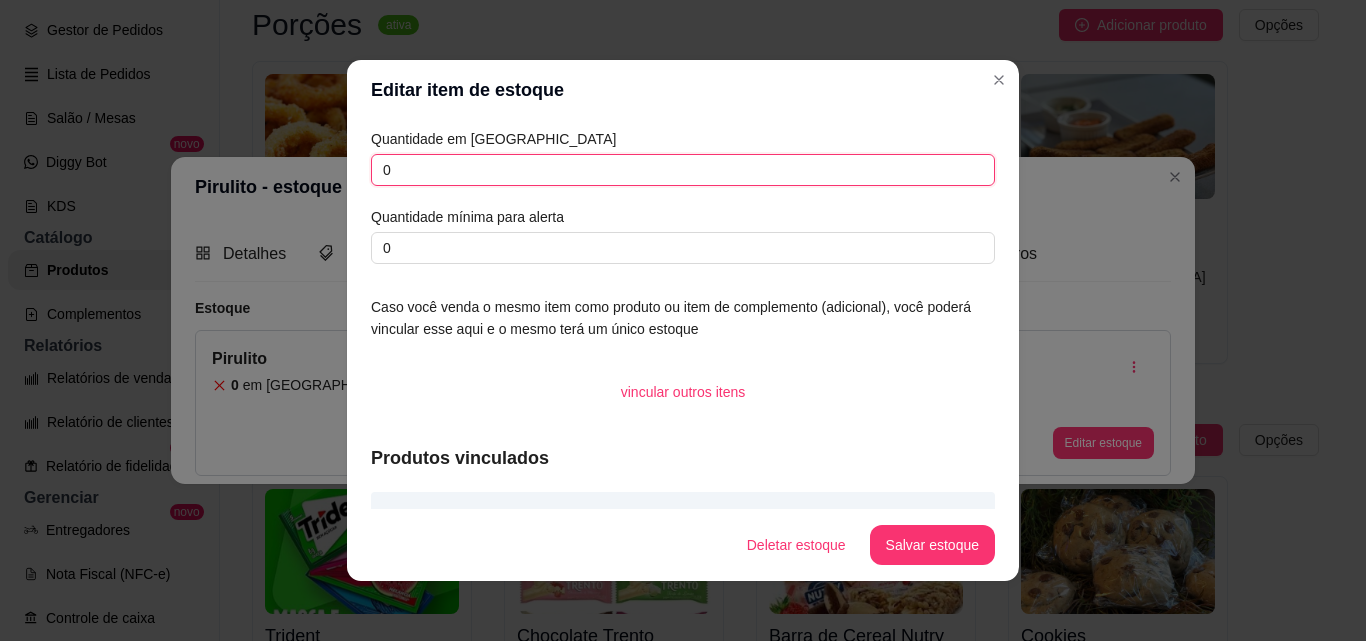 click on "0" at bounding box center (683, 170) 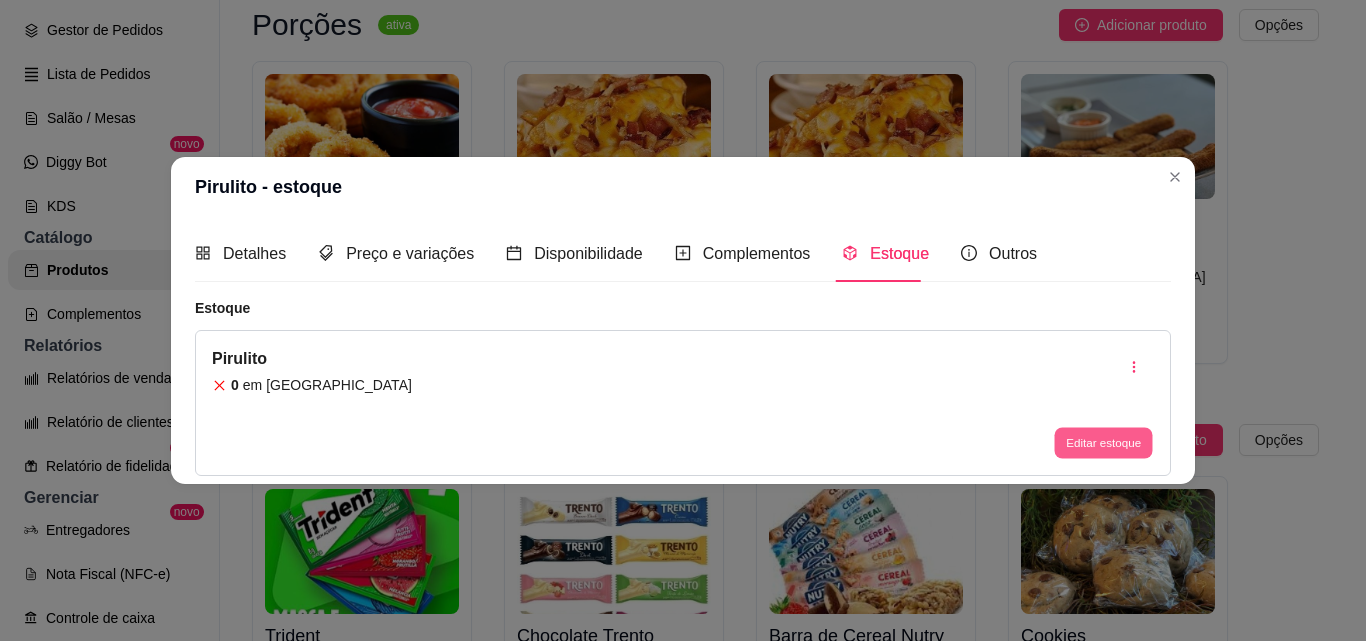 click on "Editar estoque" at bounding box center [1103, 443] 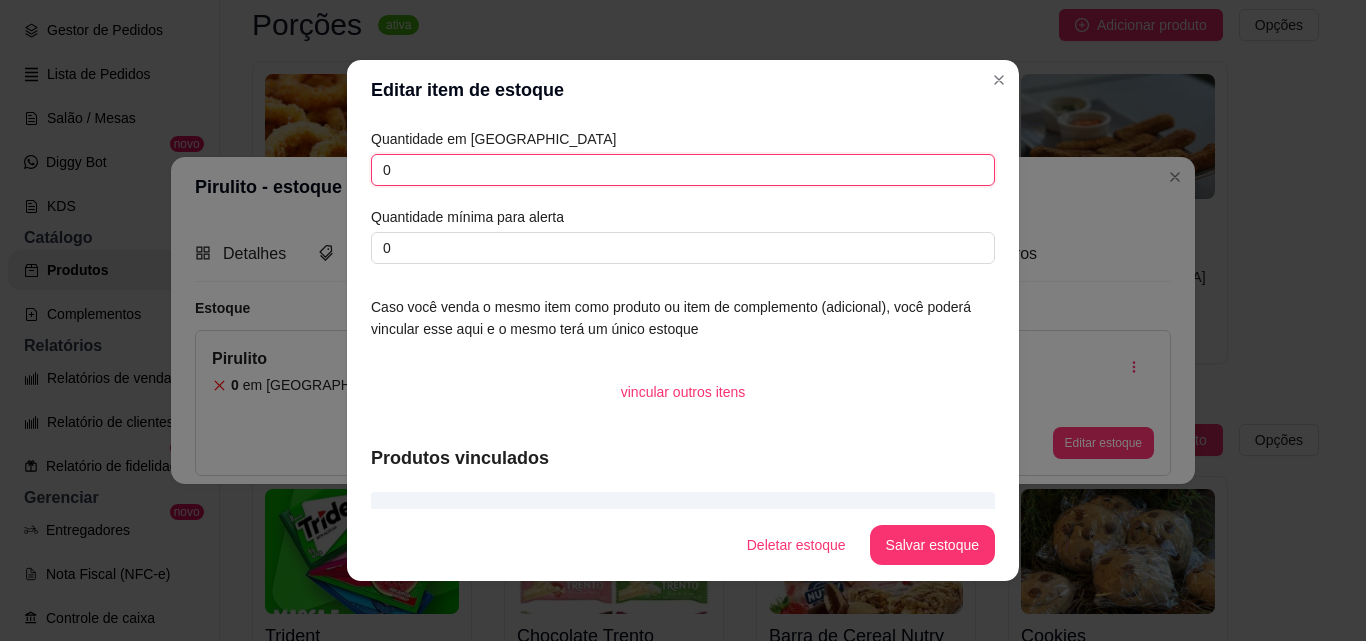 drag, startPoint x: 392, startPoint y: 171, endPoint x: 352, endPoint y: 163, distance: 40.792156 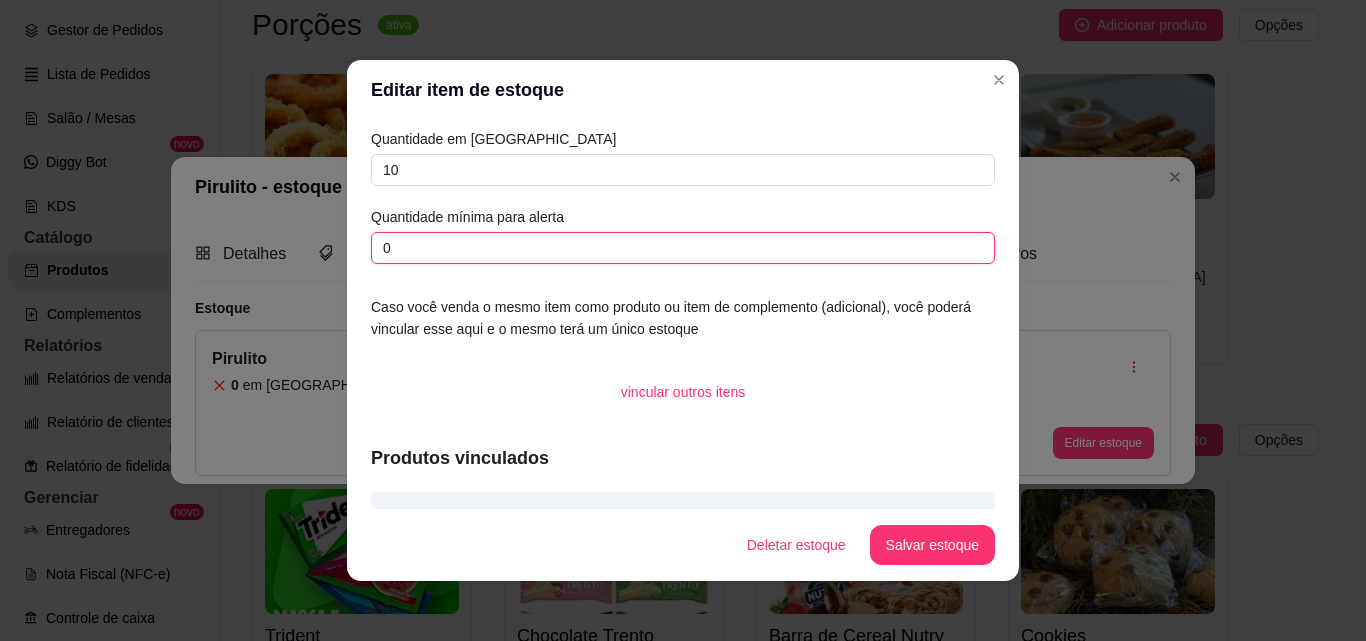 drag, startPoint x: 390, startPoint y: 251, endPoint x: 377, endPoint y: 251, distance: 13 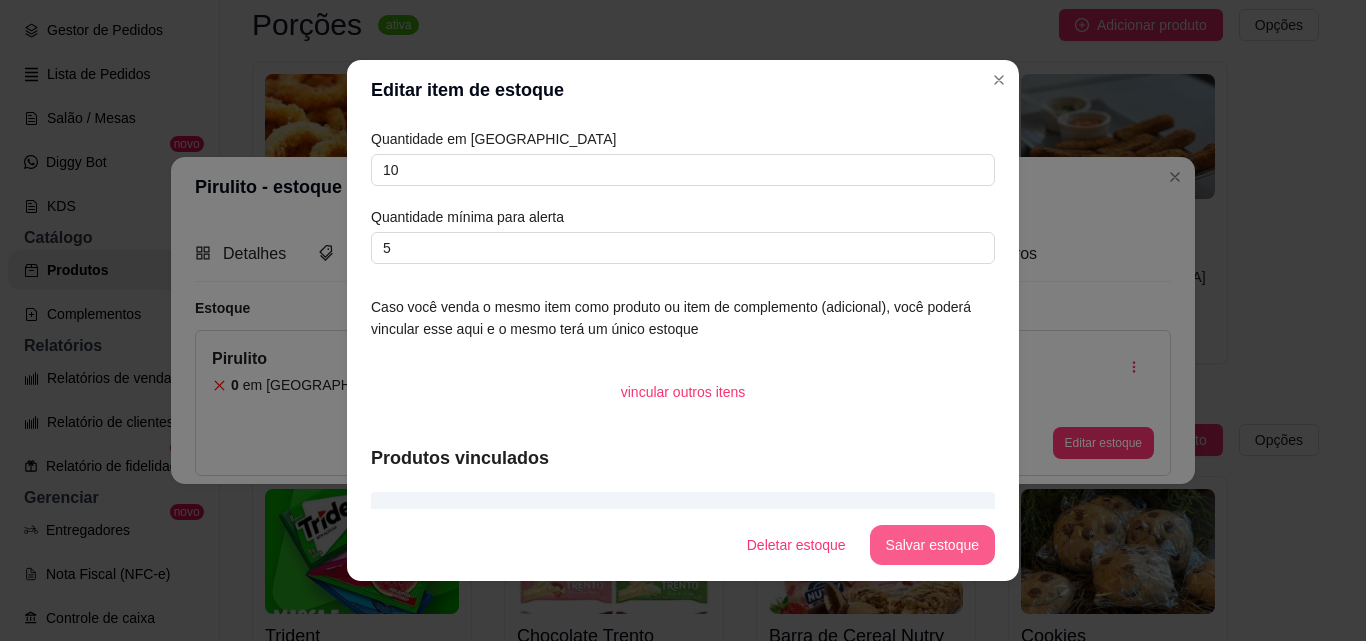 click on "Salvar estoque" at bounding box center (932, 545) 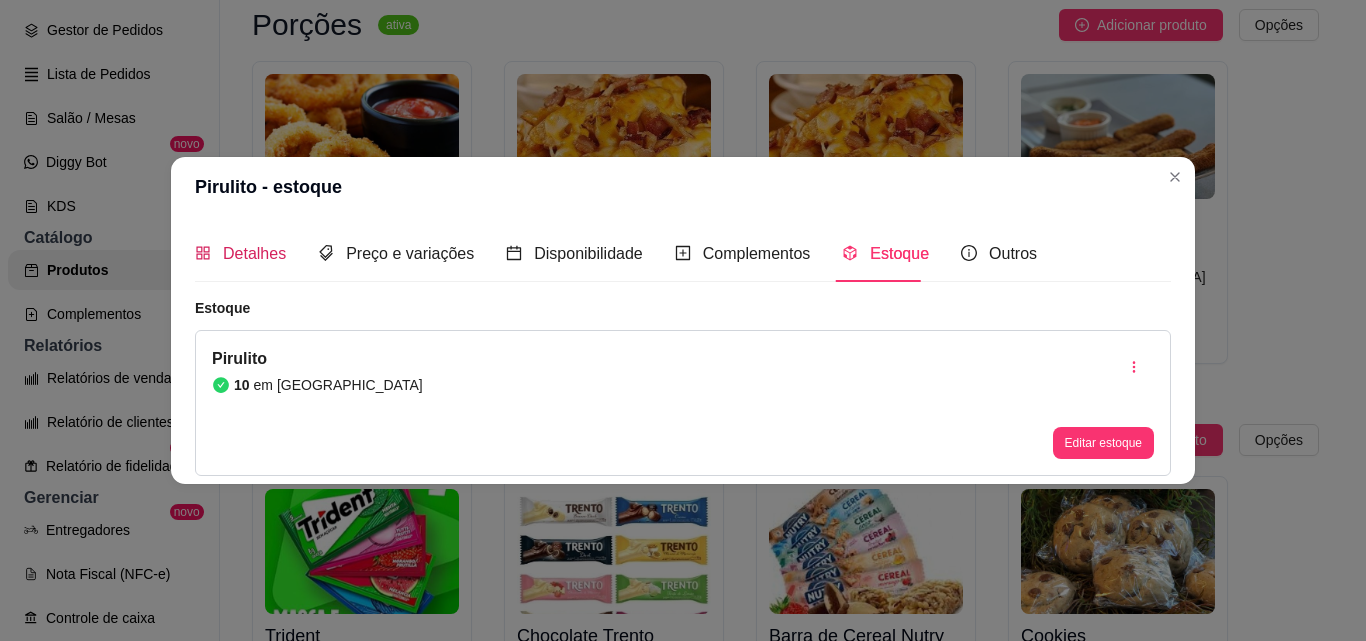 click on "Detalhes" at bounding box center [254, 253] 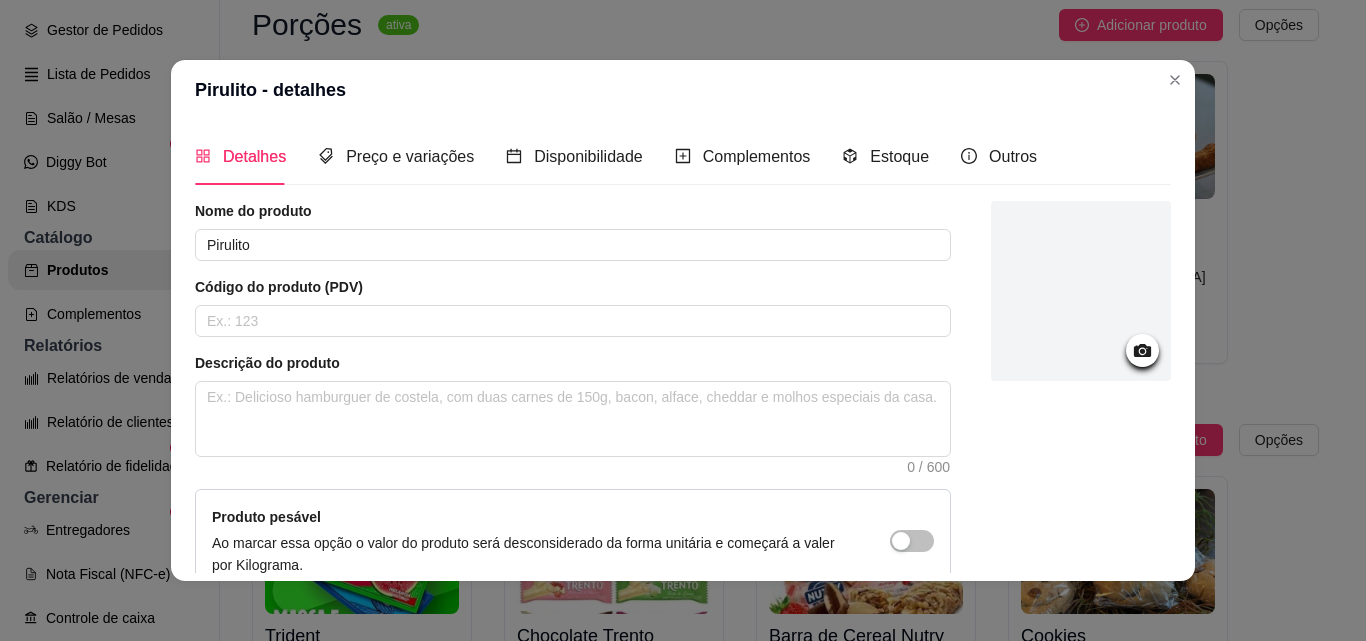 click 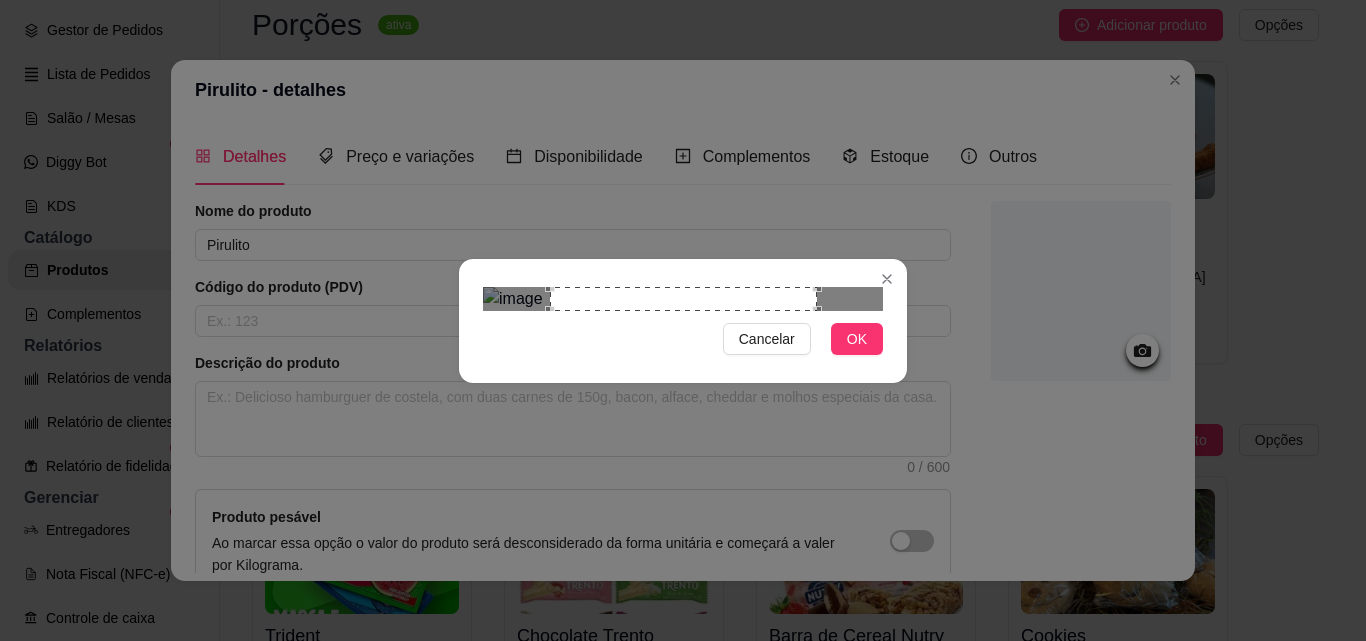 click at bounding box center (822, 282) 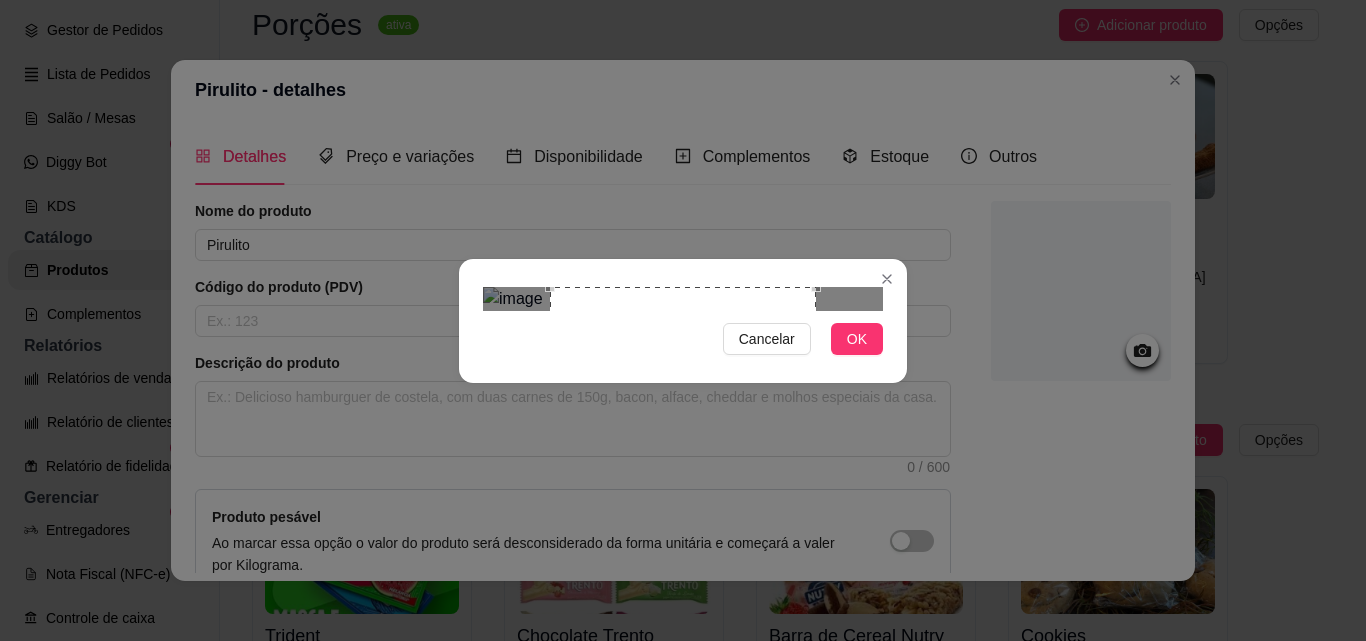 click at bounding box center [683, 420] 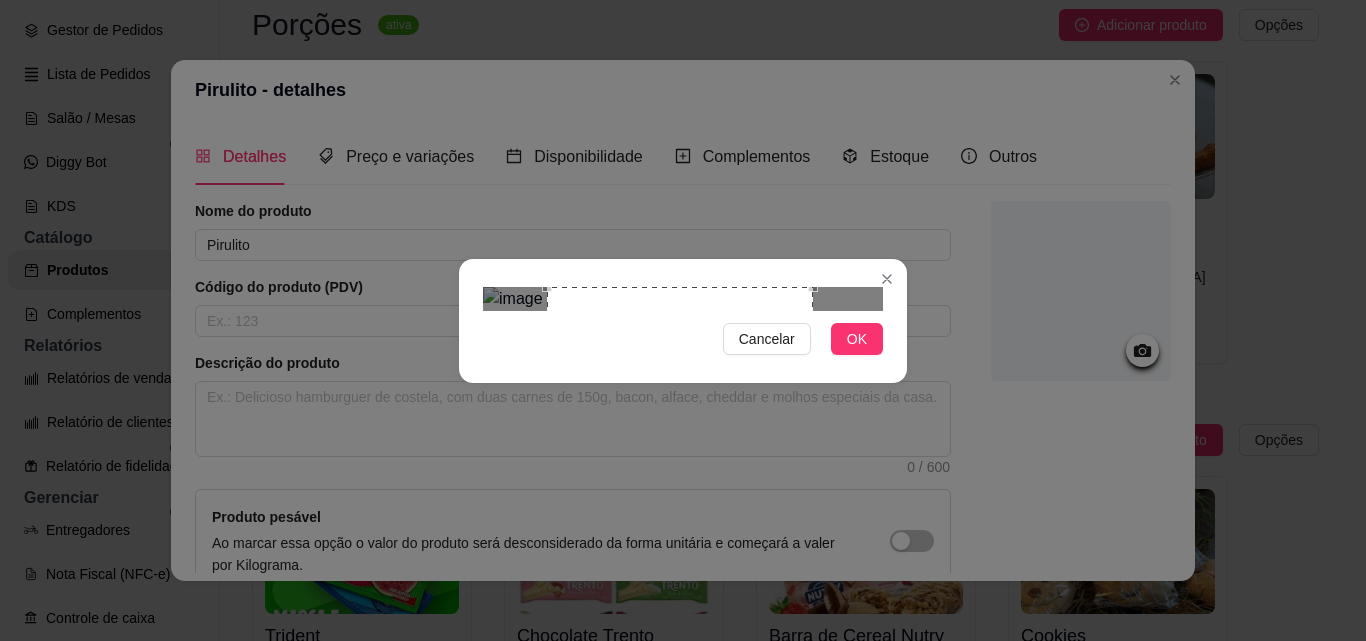 click at bounding box center (680, 420) 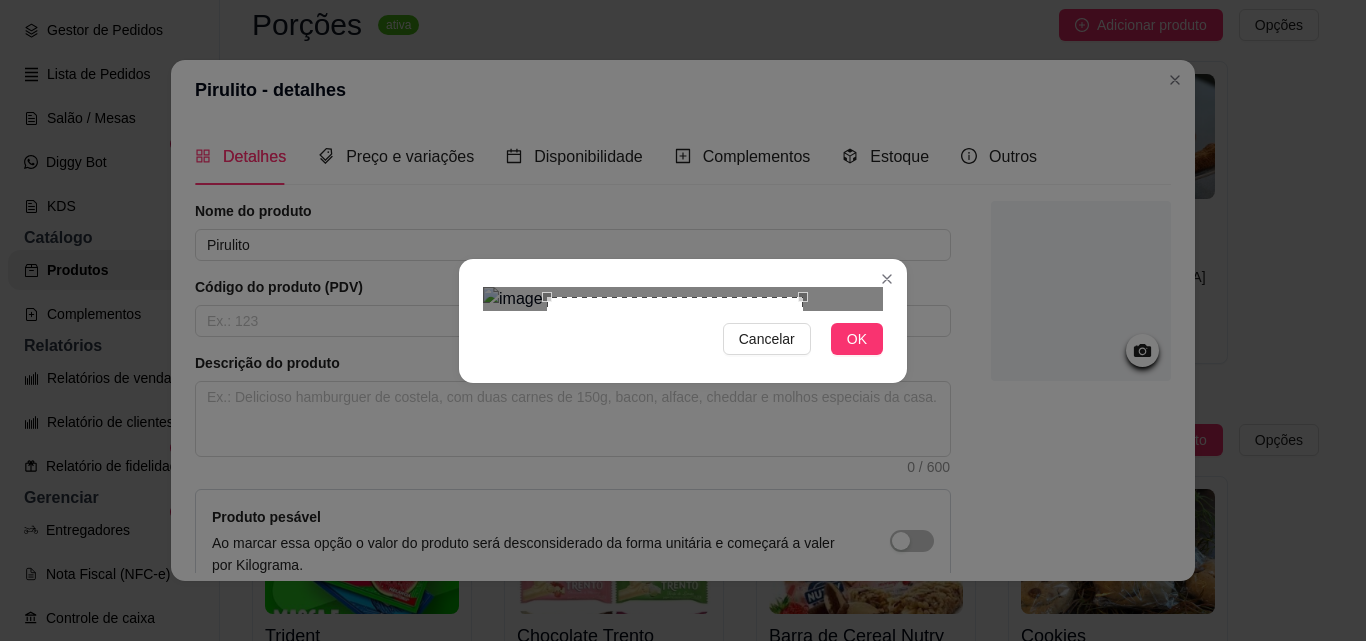 click at bounding box center (675, 425) 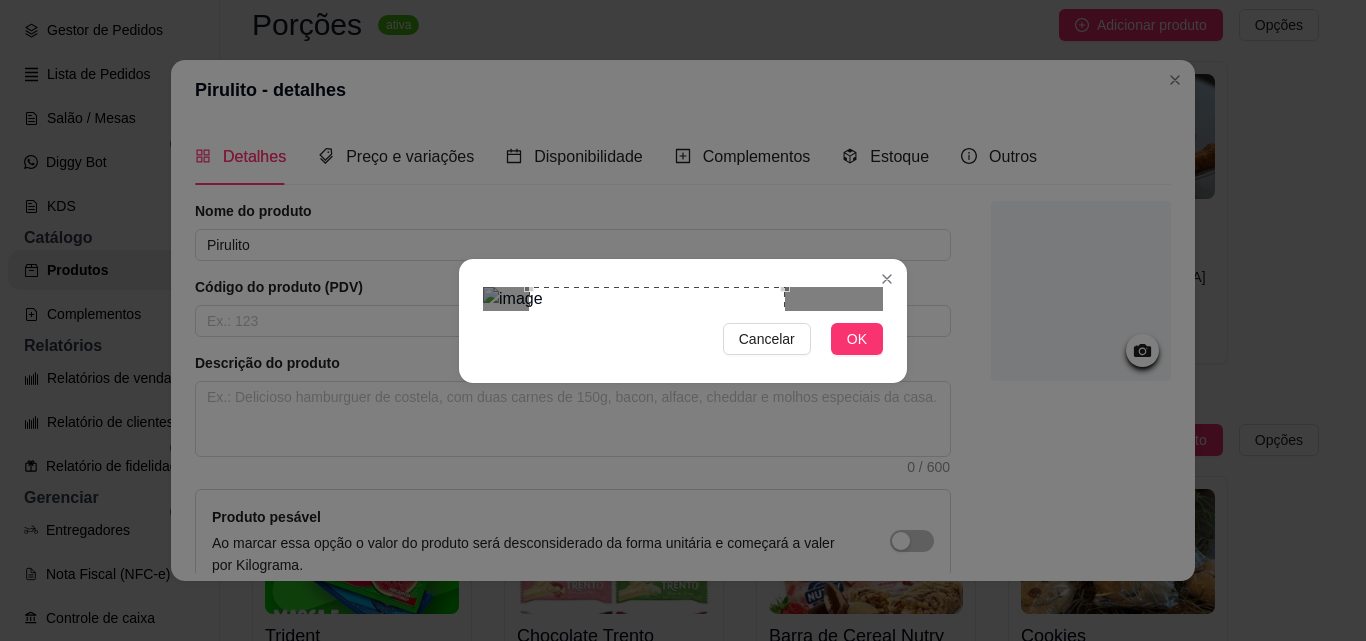 click at bounding box center (657, 415) 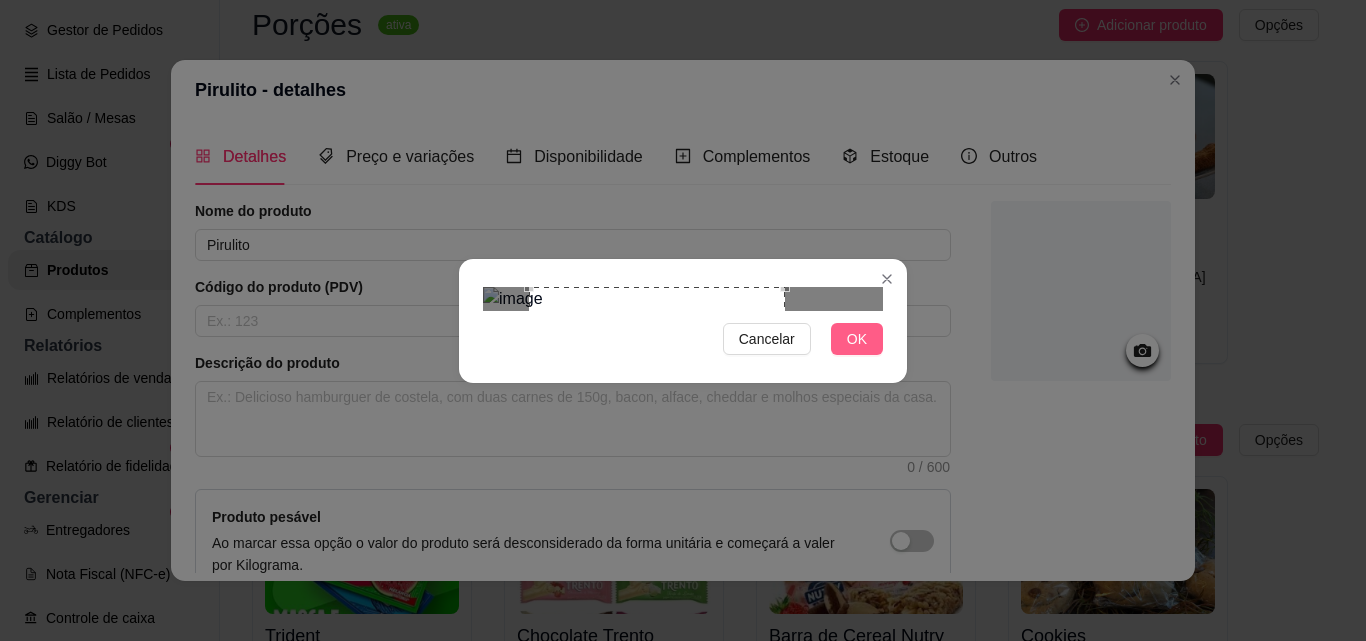 click on "OK" at bounding box center [857, 339] 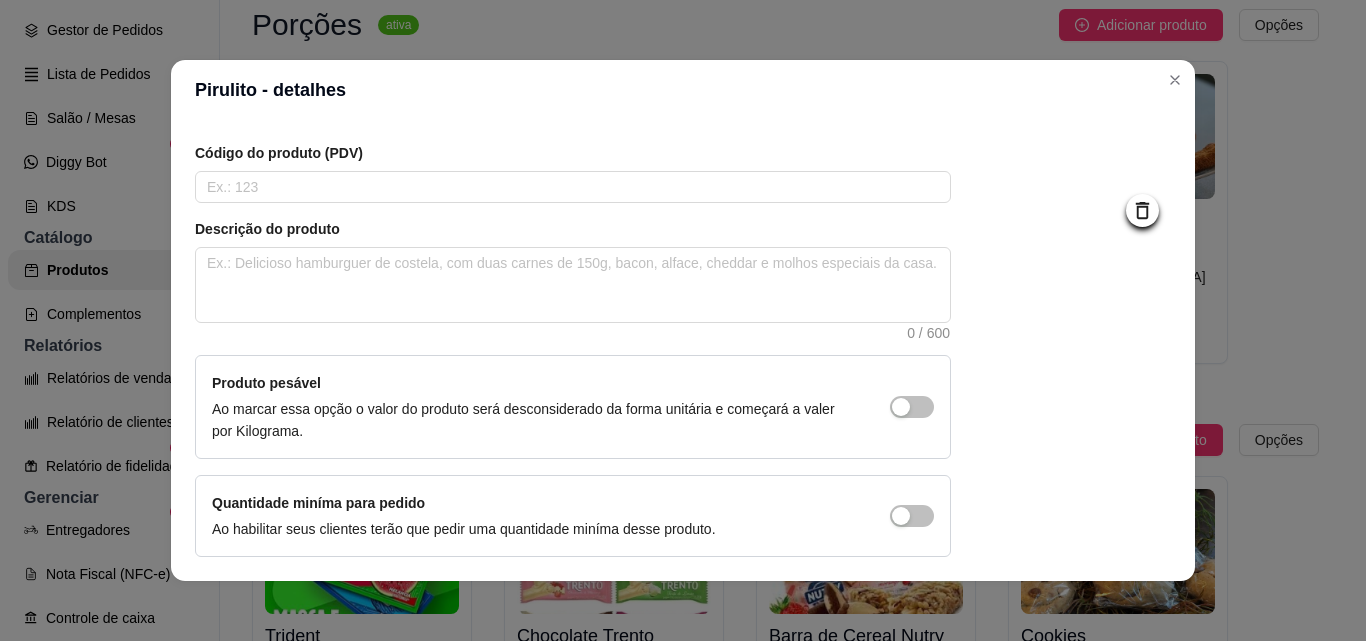scroll, scrollTop: 207, scrollLeft: 0, axis: vertical 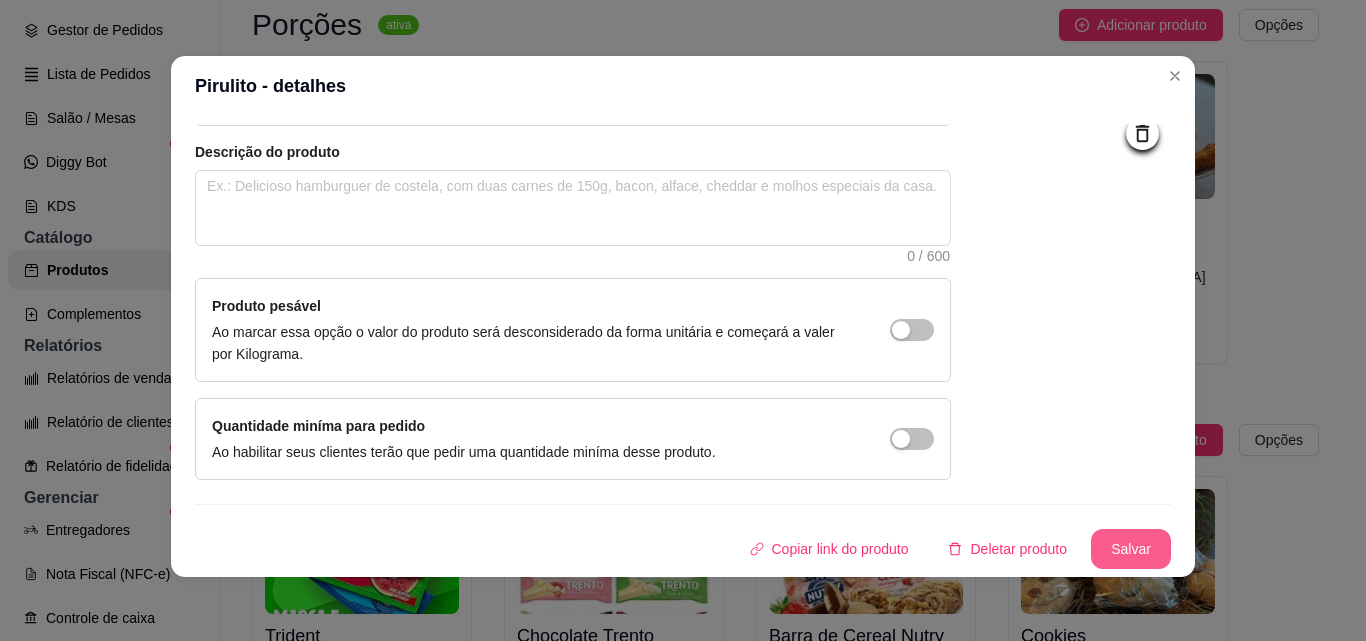 click on "Salvar" at bounding box center (1131, 549) 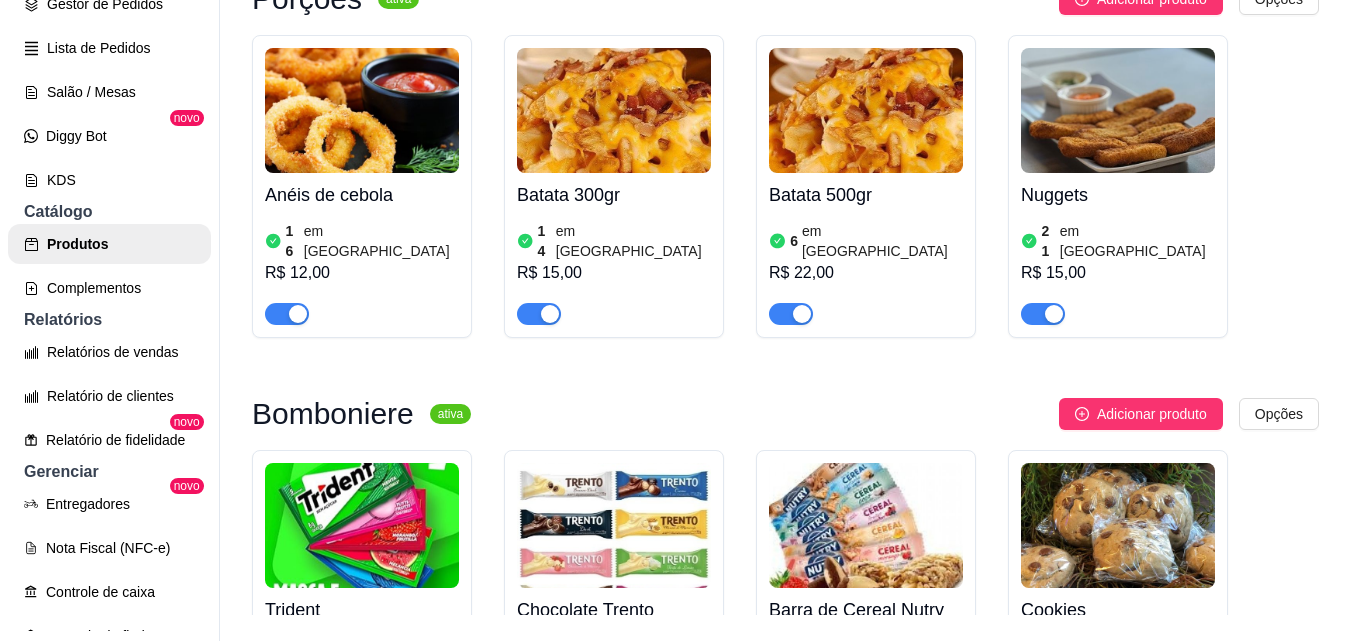 scroll, scrollTop: 32, scrollLeft: 0, axis: vertical 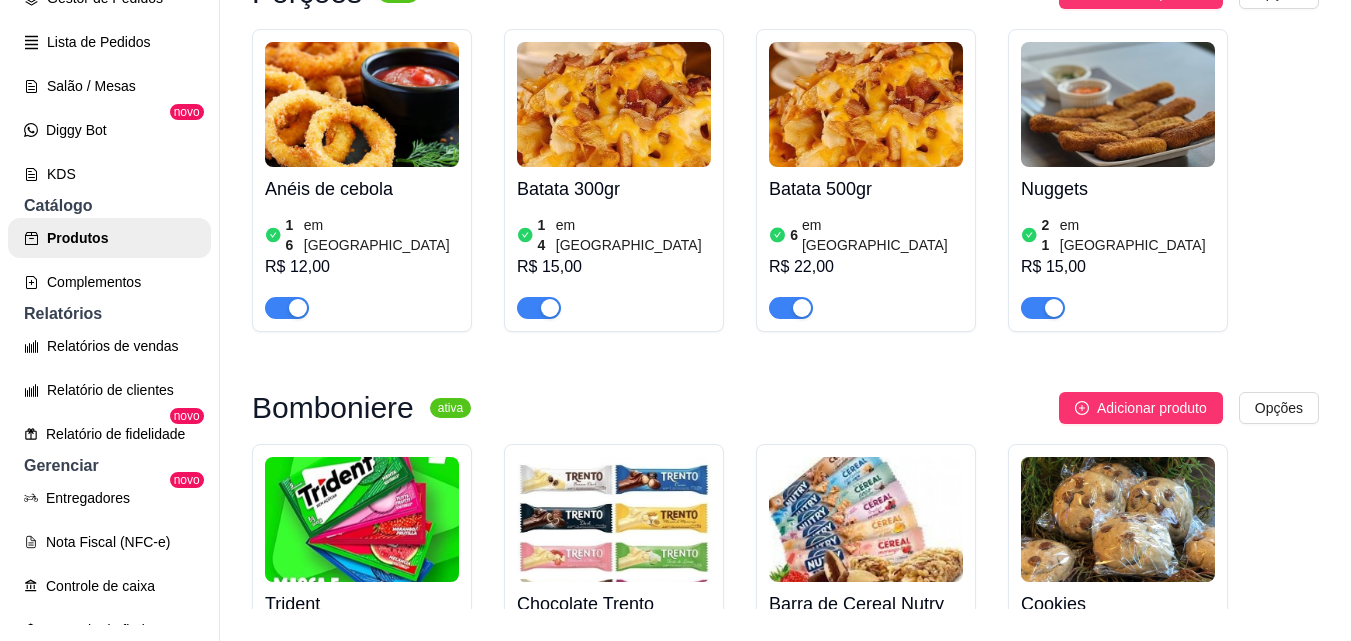 click at bounding box center [614, 854] 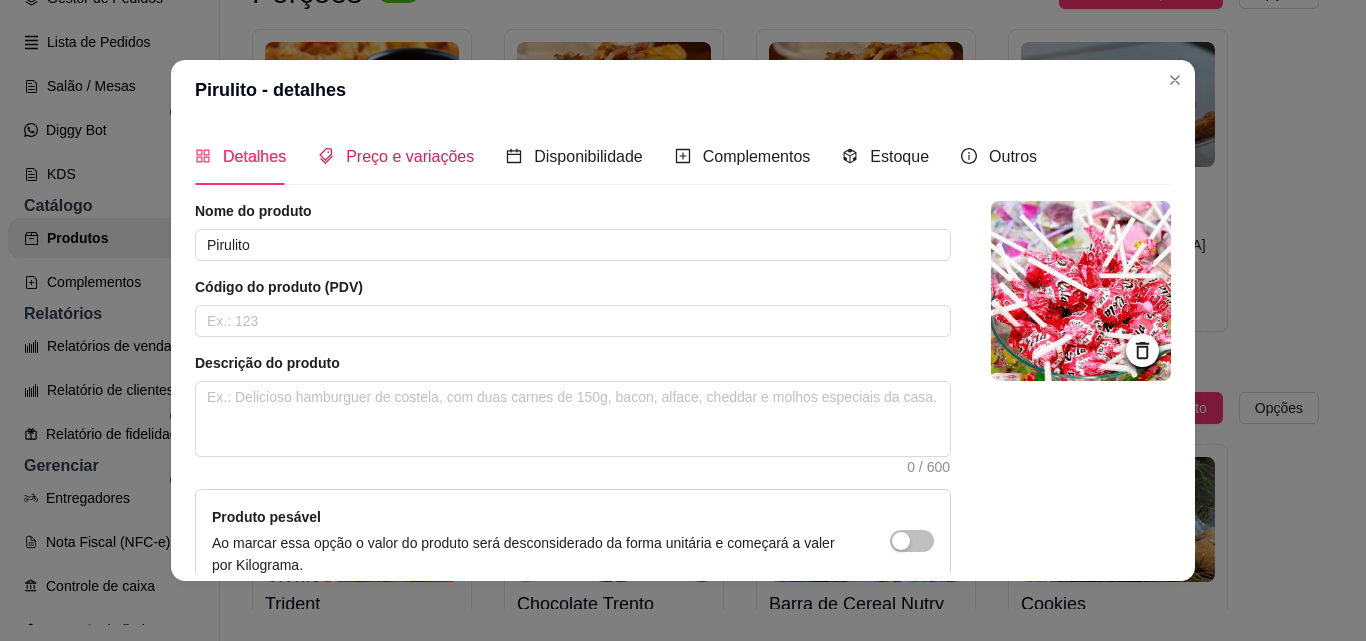 click on "Preço e variações" at bounding box center (410, 156) 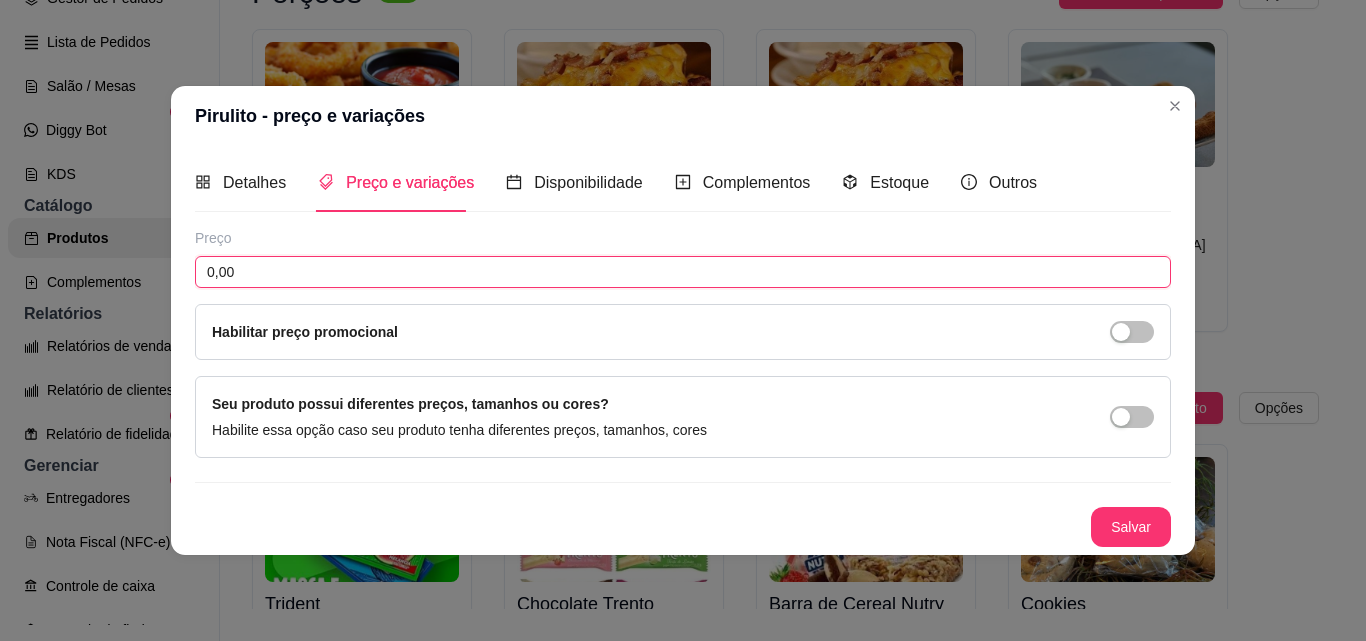 click on "0,00" at bounding box center [683, 272] 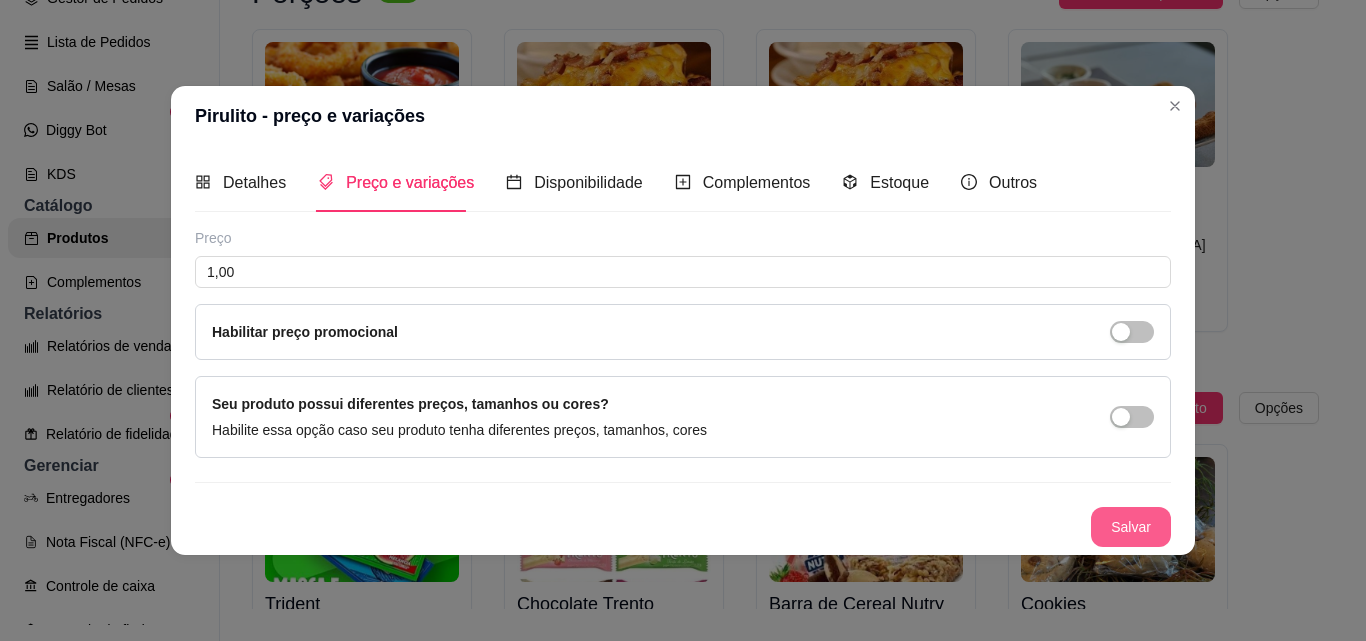 click on "Salvar" at bounding box center [1131, 527] 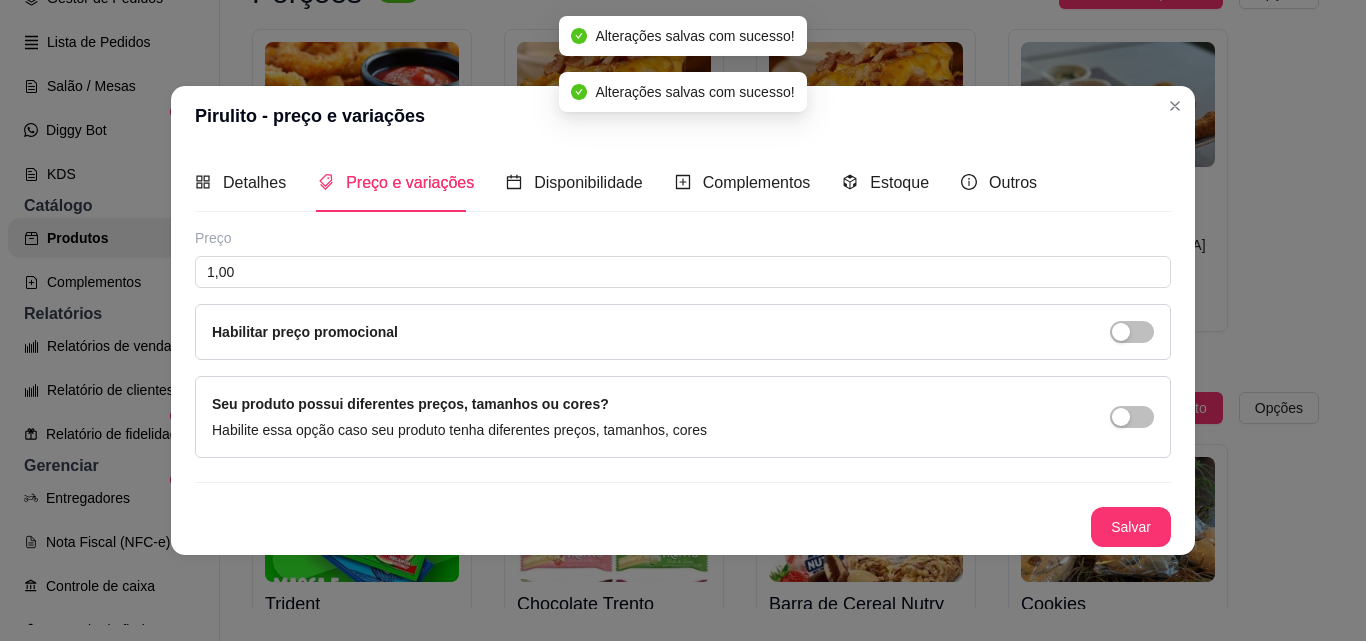 click on "R$ 8,50" at bounding box center (1118, 682) 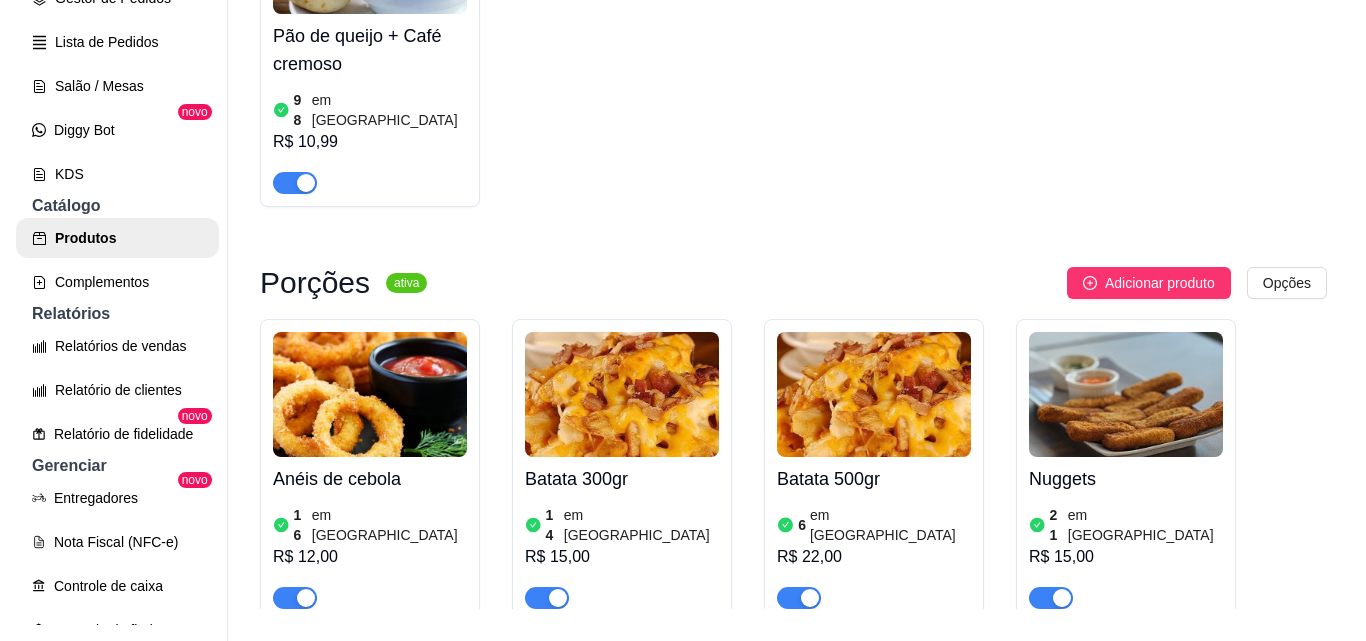 scroll, scrollTop: 9114, scrollLeft: 0, axis: vertical 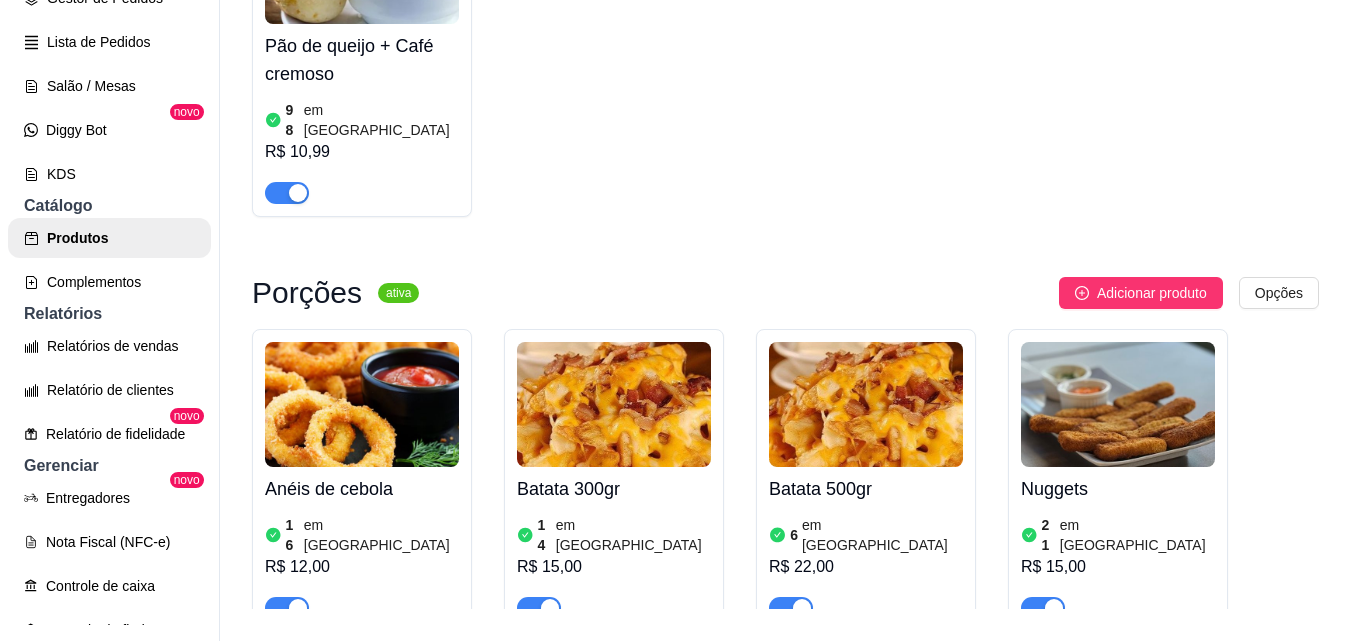 click on "Adicionar produto" at bounding box center (1152, 708) 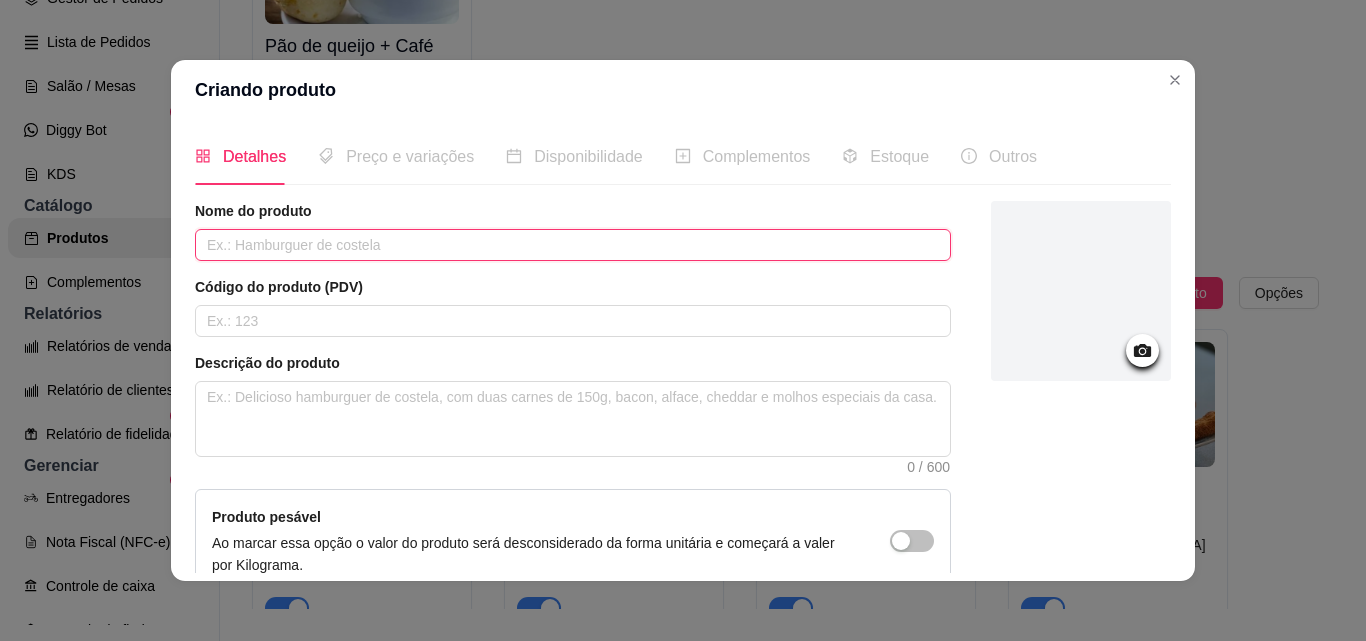 click at bounding box center [573, 245] 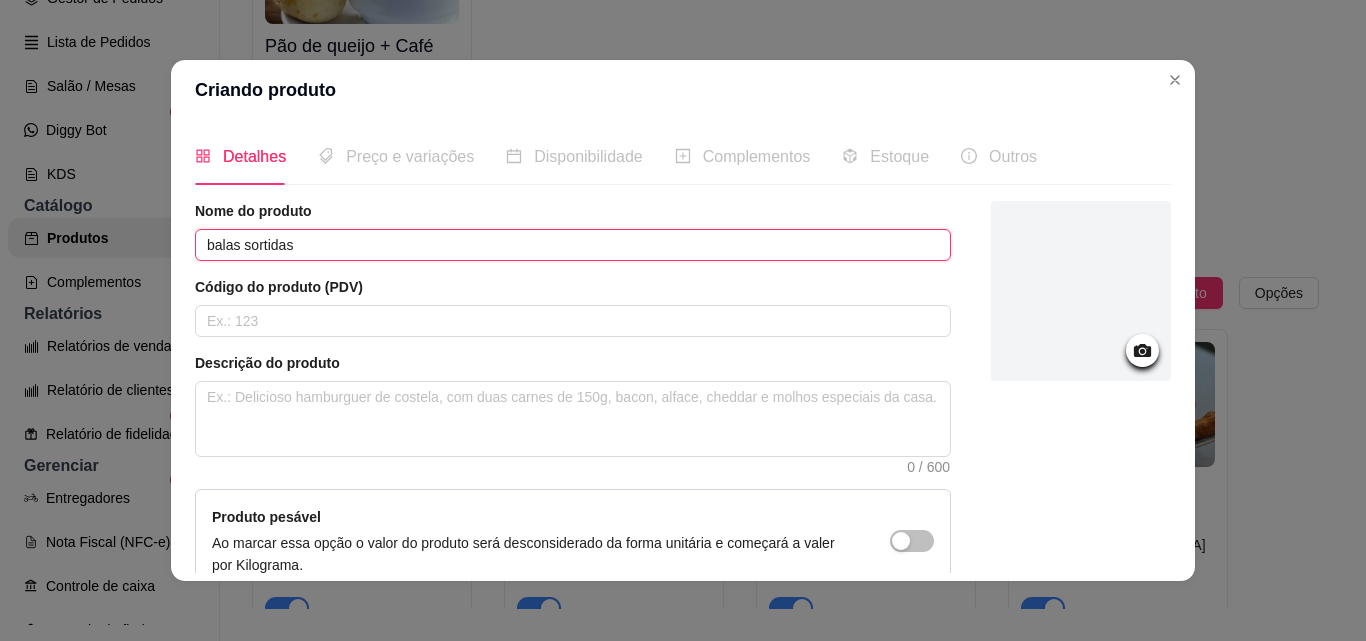click on "balas sortidas" at bounding box center (573, 245) 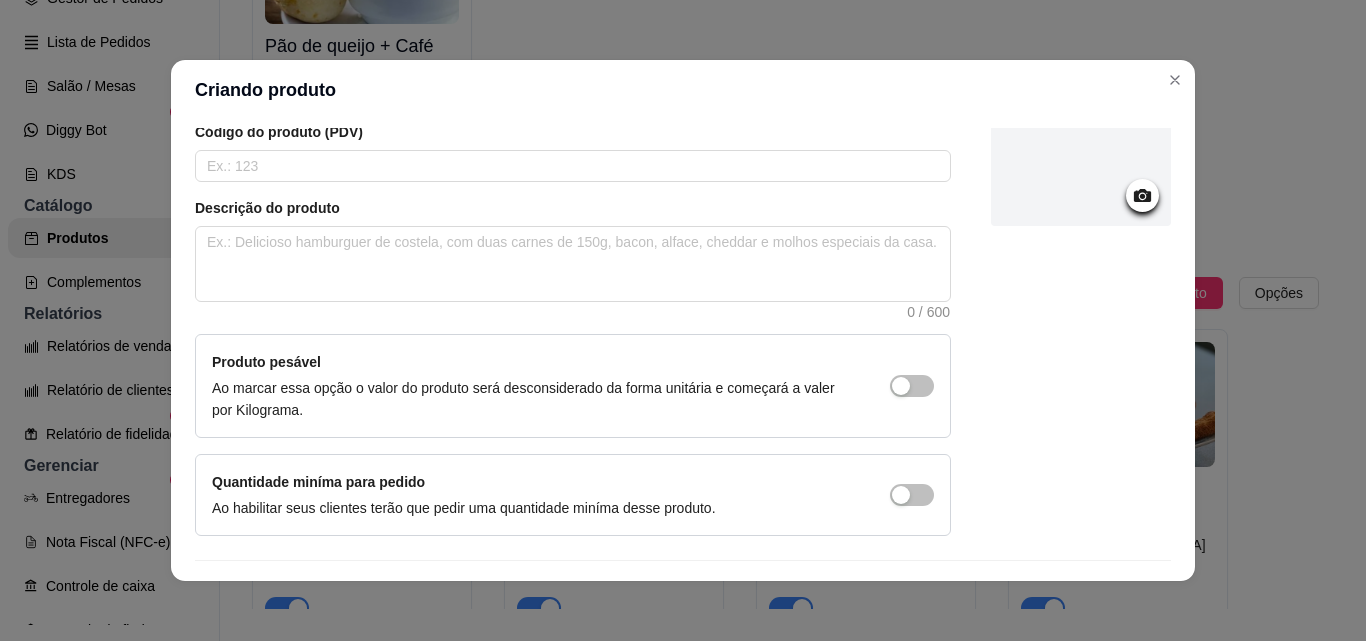 scroll, scrollTop: 207, scrollLeft: 0, axis: vertical 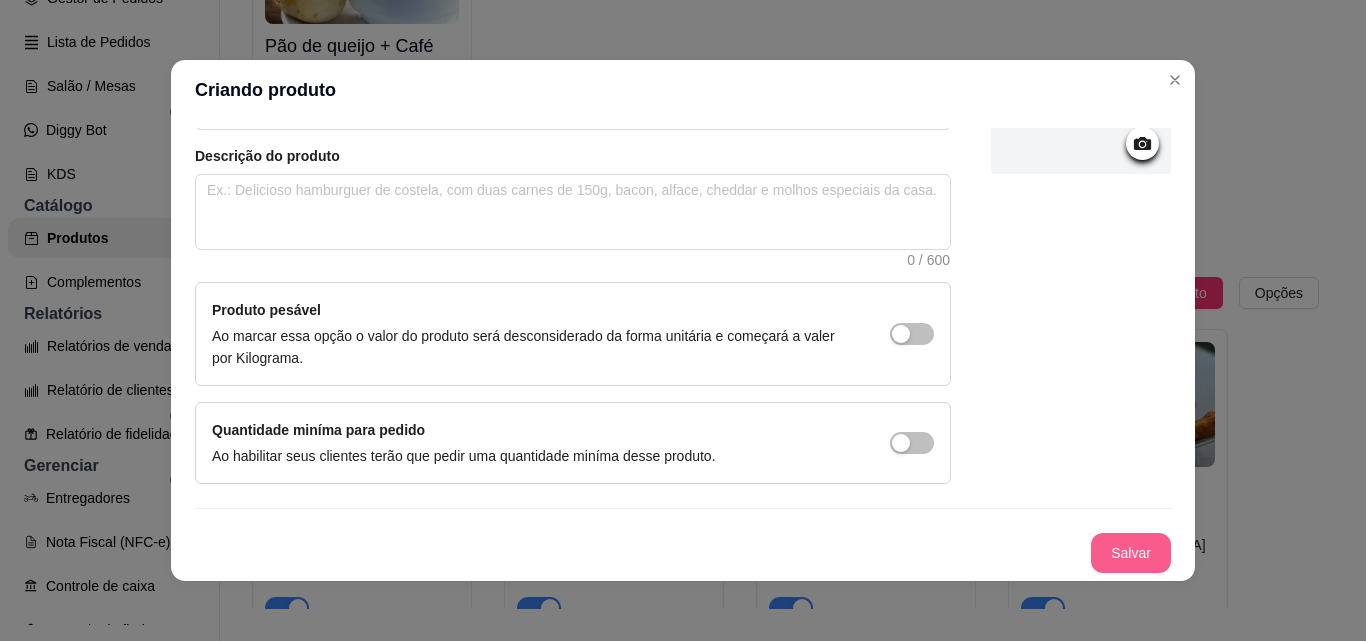 click on "Salvar" at bounding box center [1131, 553] 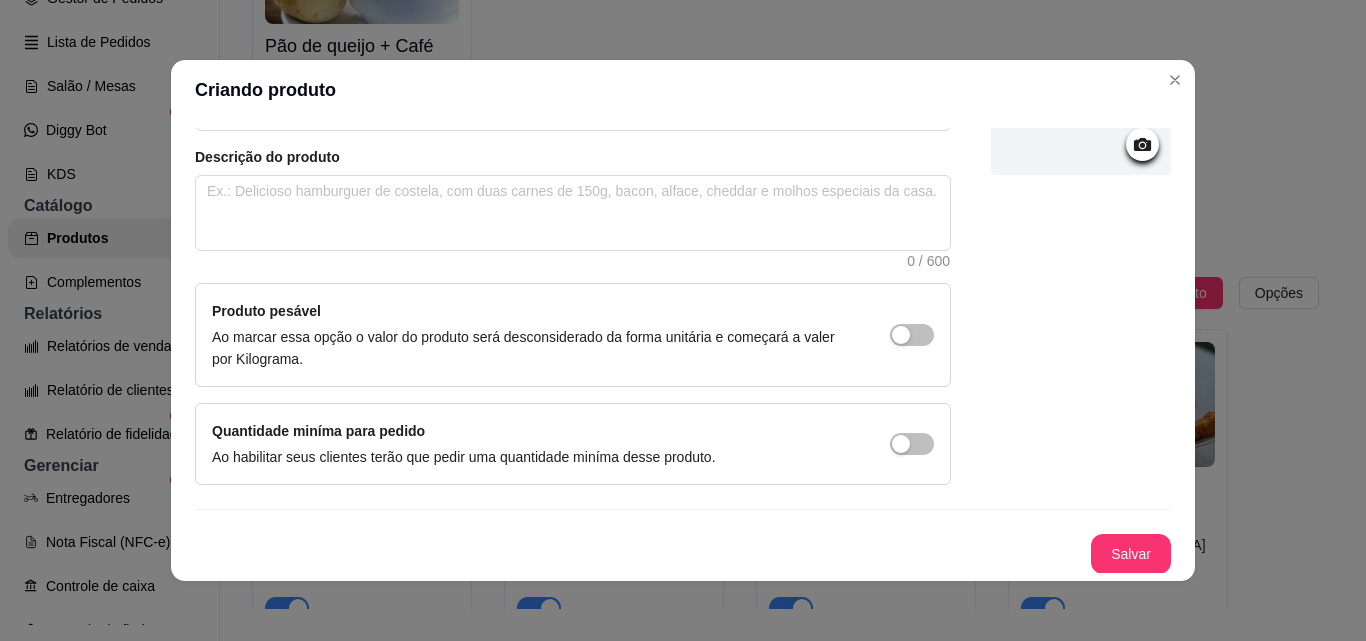 scroll, scrollTop: 207, scrollLeft: 0, axis: vertical 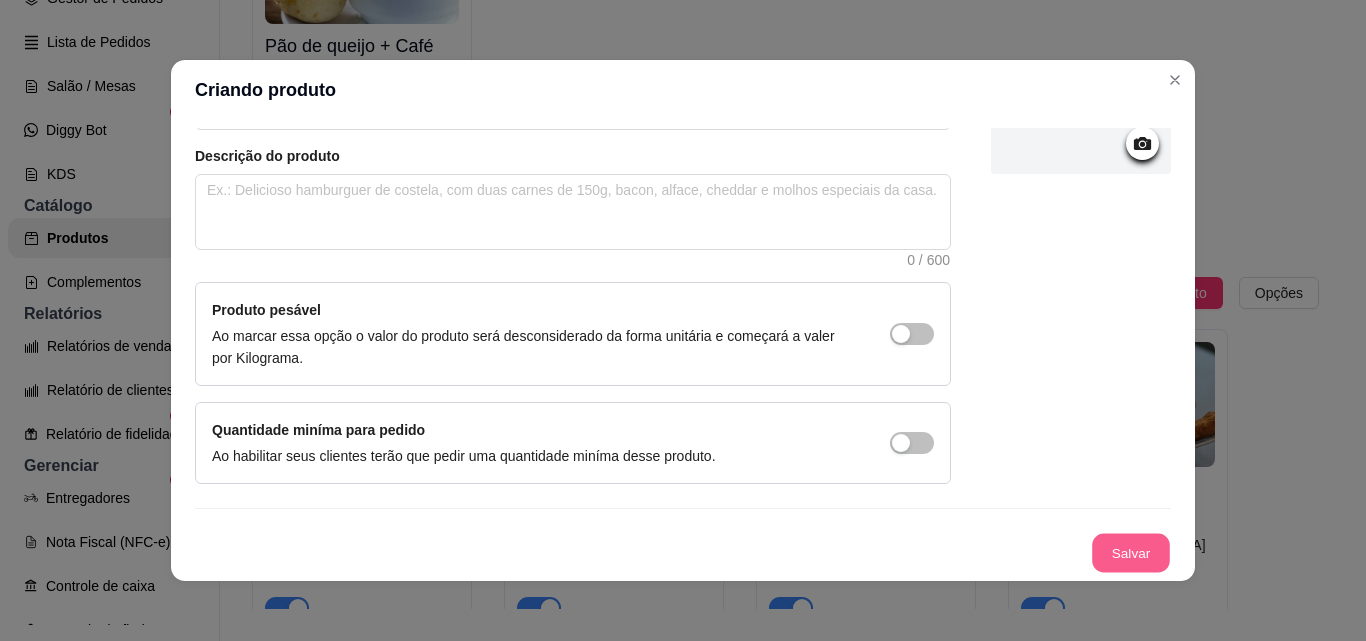 click on "Salvar" at bounding box center (1131, 553) 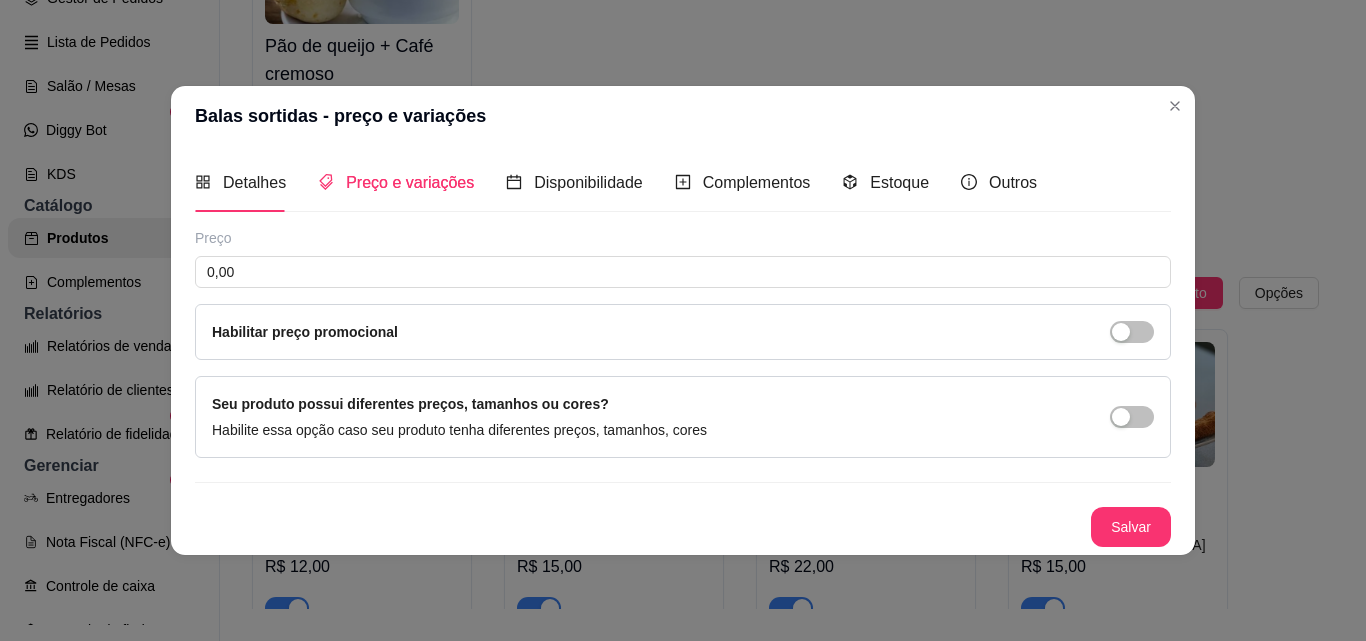 scroll, scrollTop: 0, scrollLeft: 0, axis: both 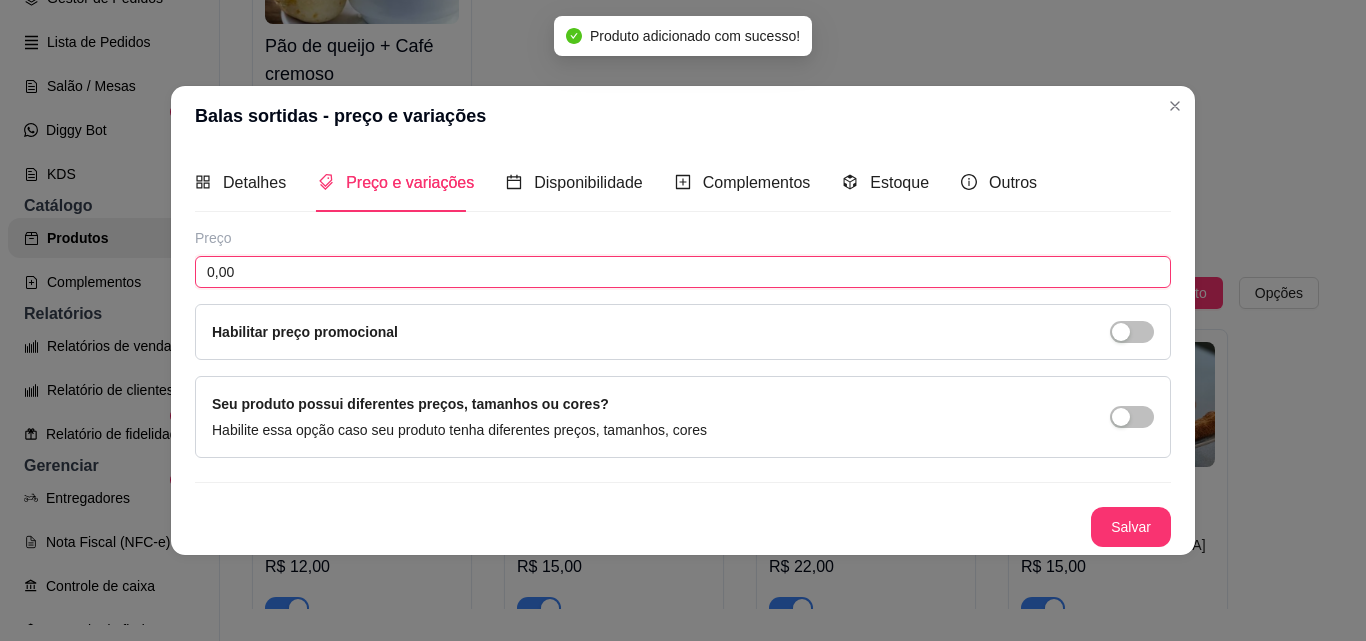 click on "0,00" at bounding box center [683, 272] 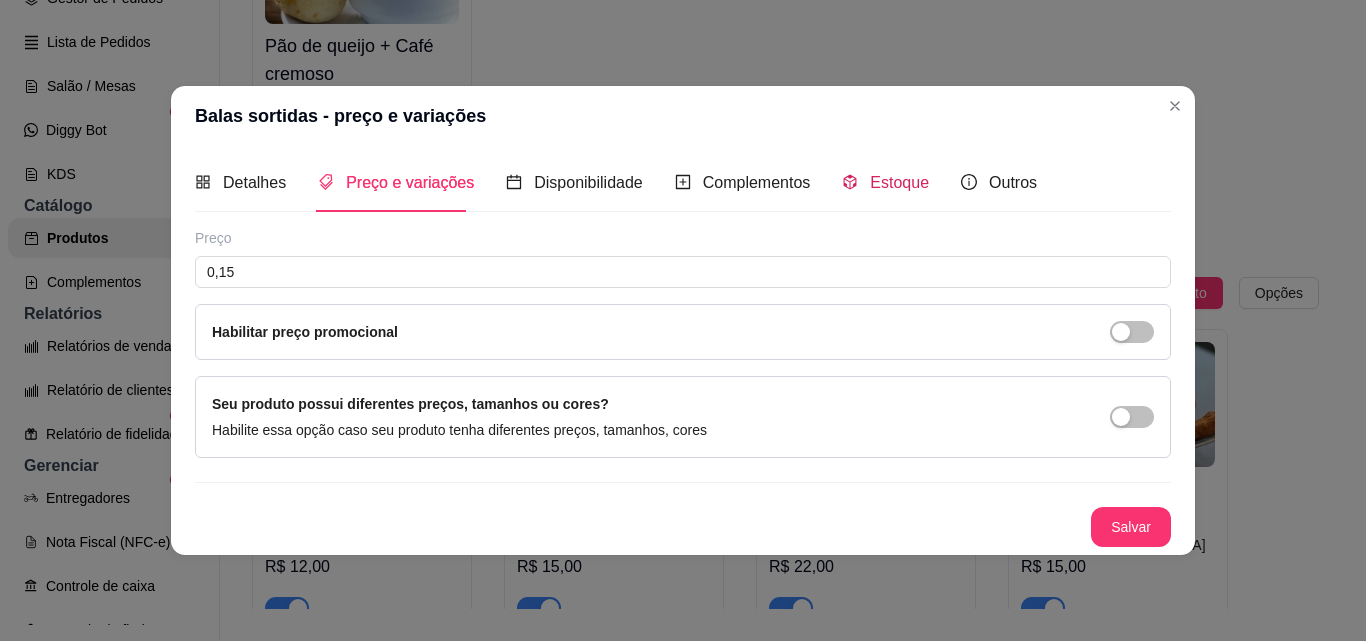 click on "Estoque" at bounding box center [899, 182] 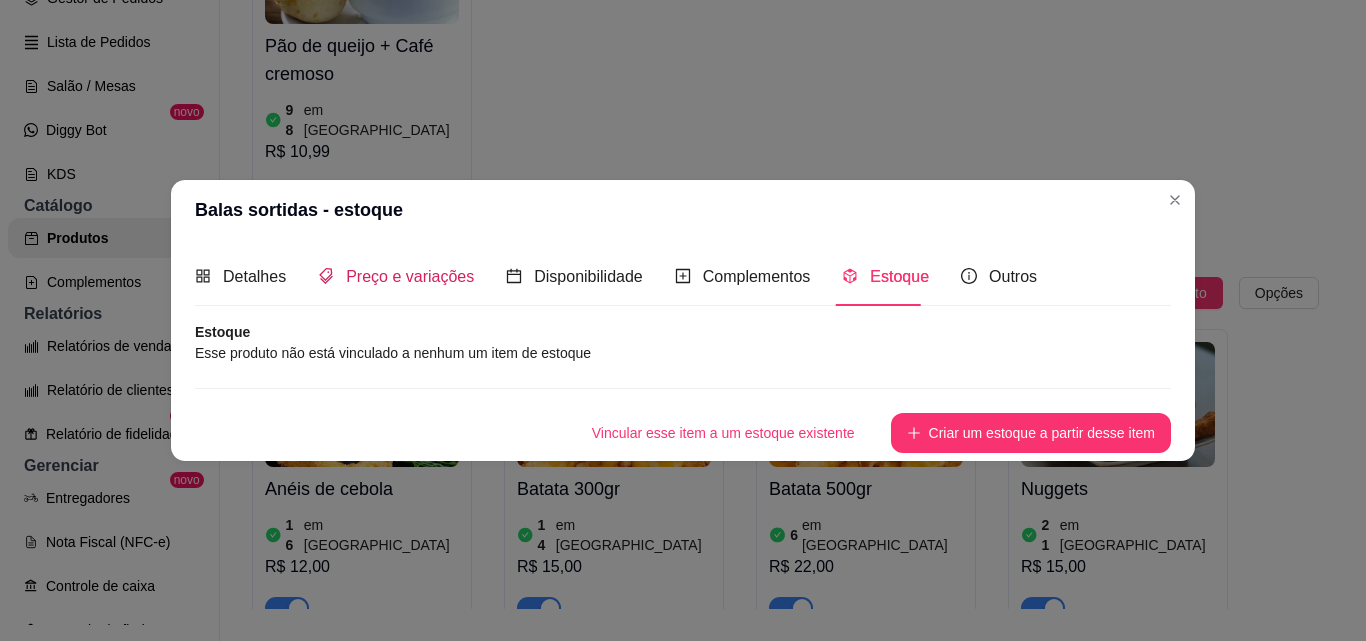 click on "Preço e variações" at bounding box center [410, 276] 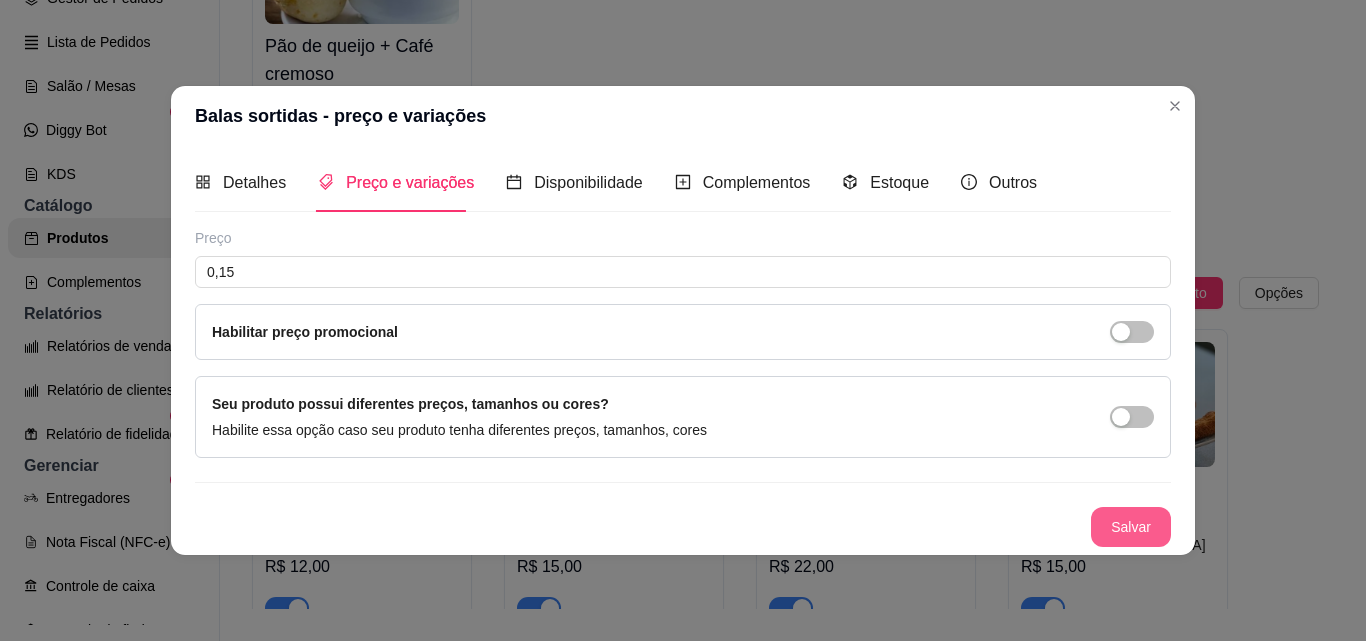 click on "Salvar" at bounding box center (1131, 527) 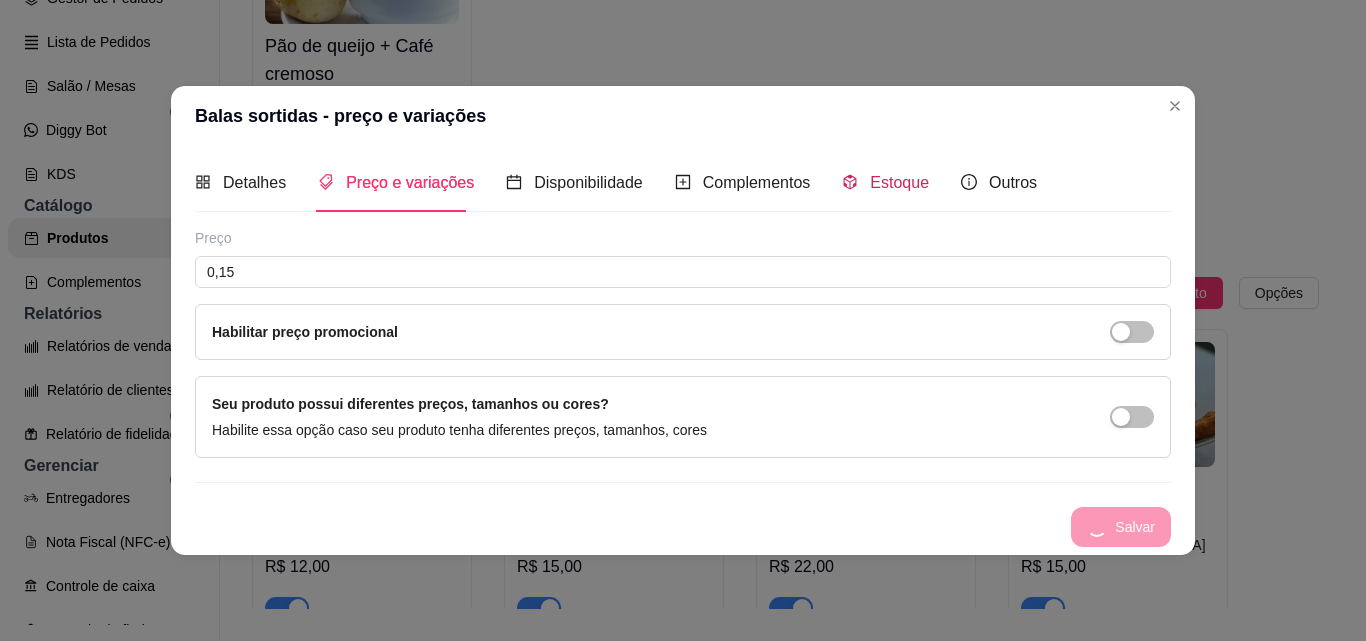 click on "Estoque" at bounding box center (899, 182) 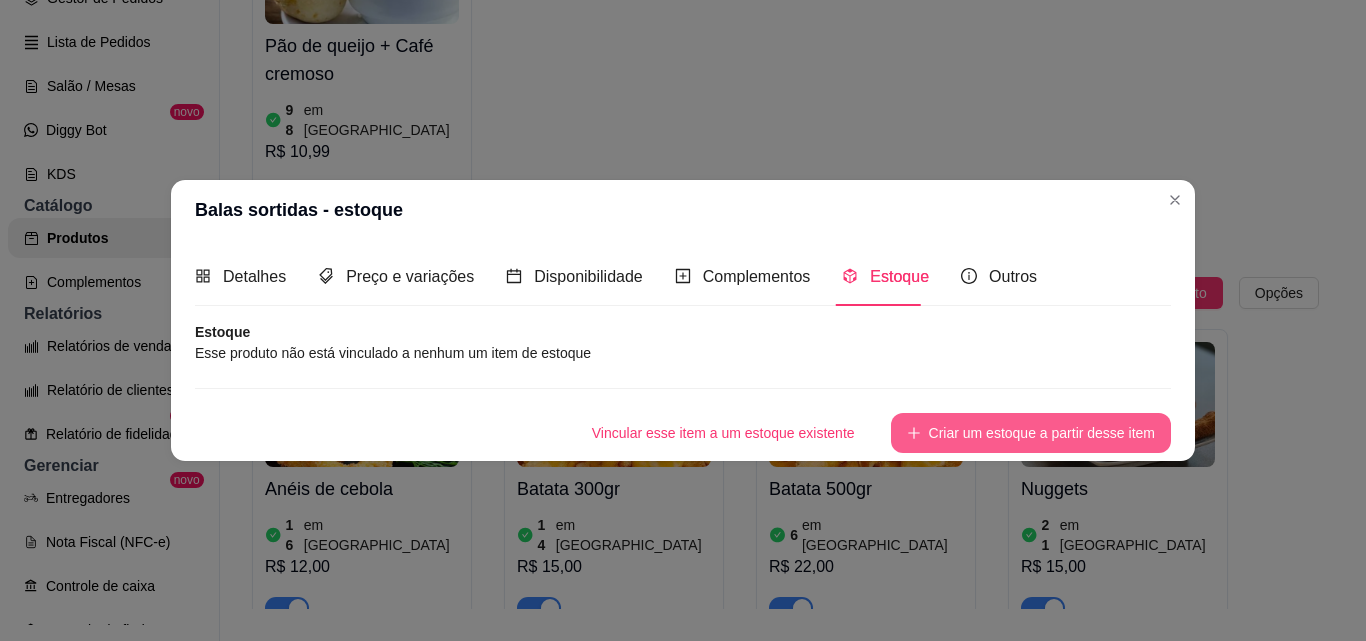 click on "Criar um estoque a partir desse item" at bounding box center [1031, 433] 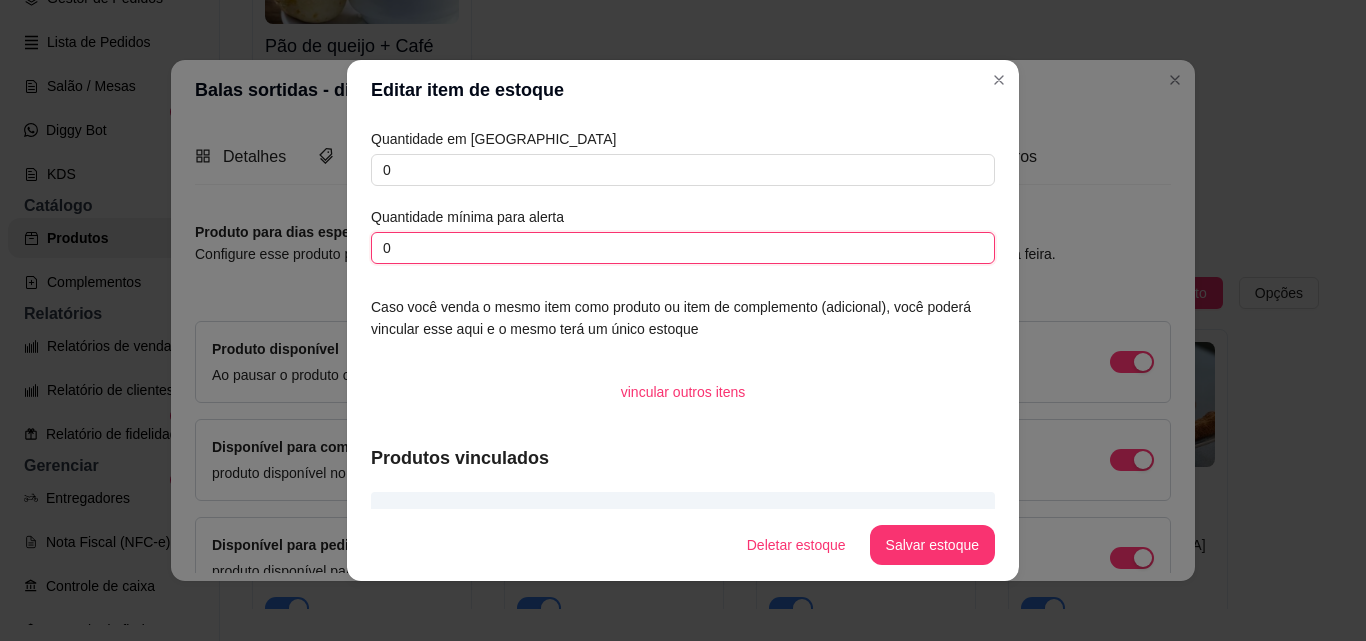 click on "0" at bounding box center [683, 248] 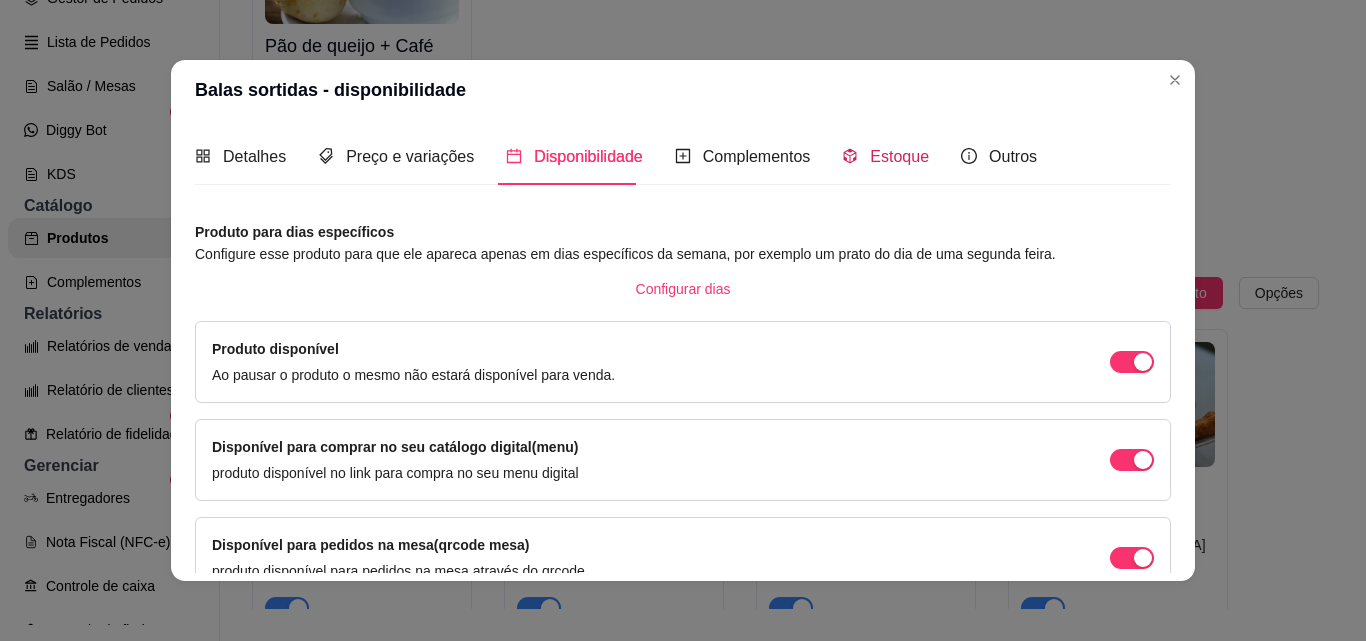 click on "Estoque" at bounding box center [899, 156] 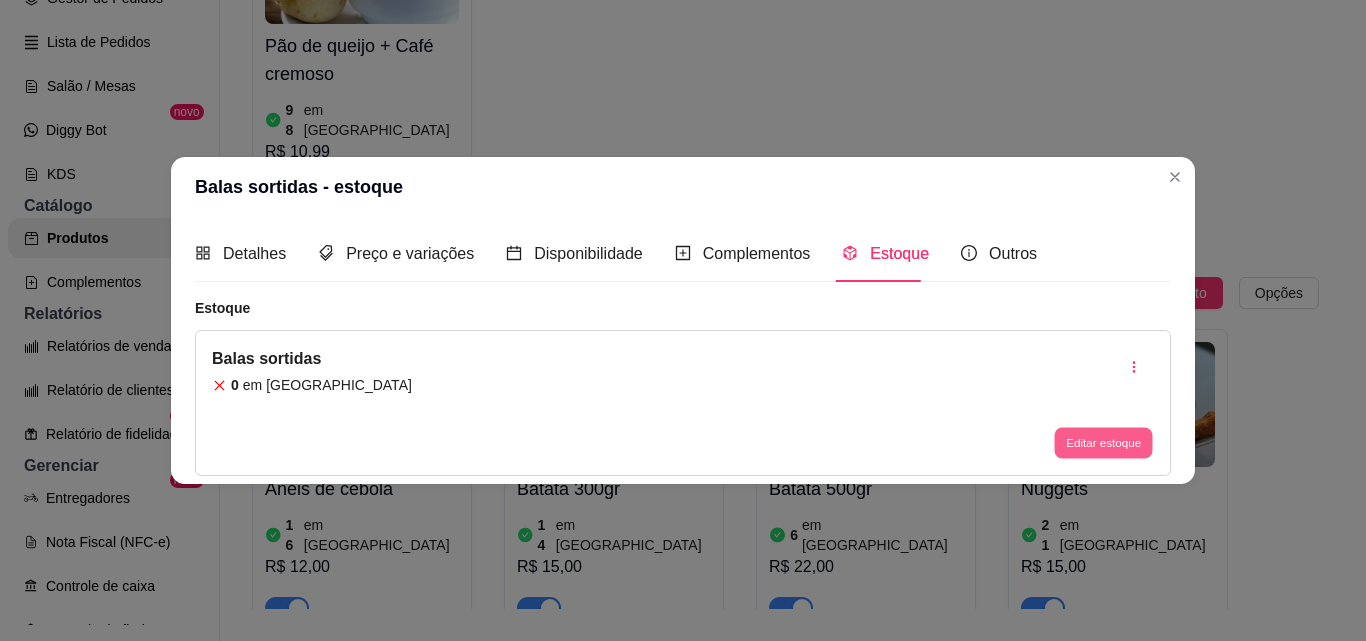 click on "Editar estoque" at bounding box center (1103, 443) 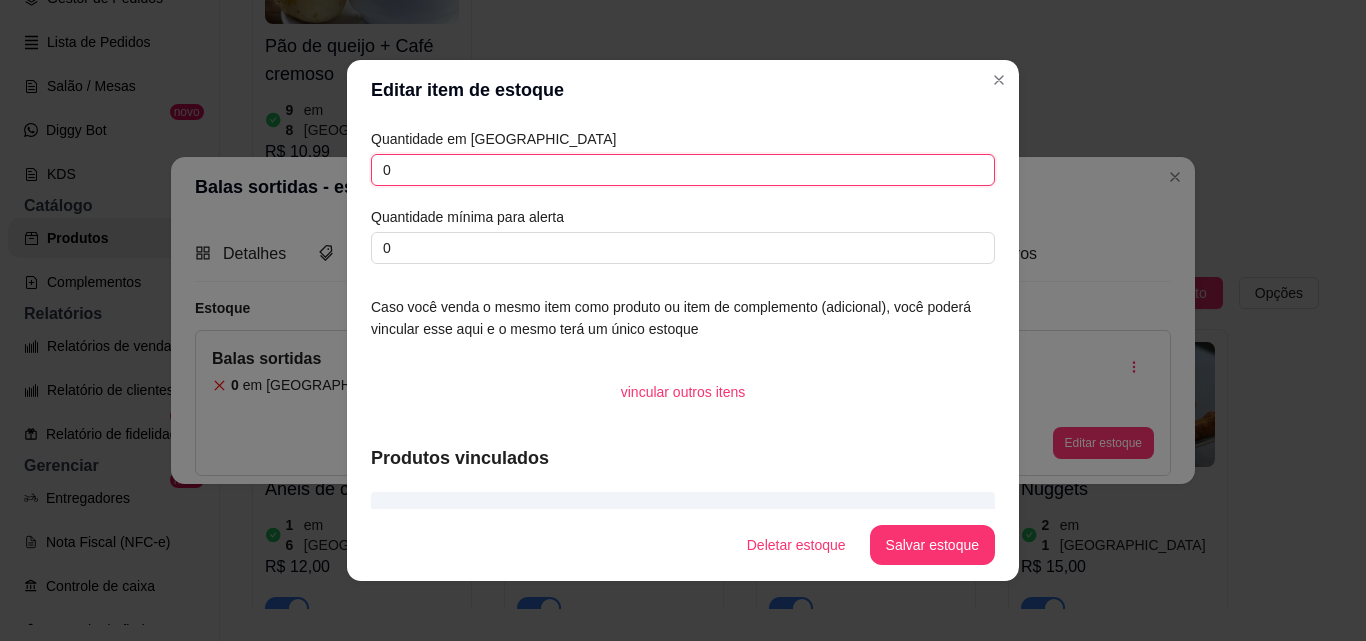 drag, startPoint x: 393, startPoint y: 168, endPoint x: 333, endPoint y: 169, distance: 60.00833 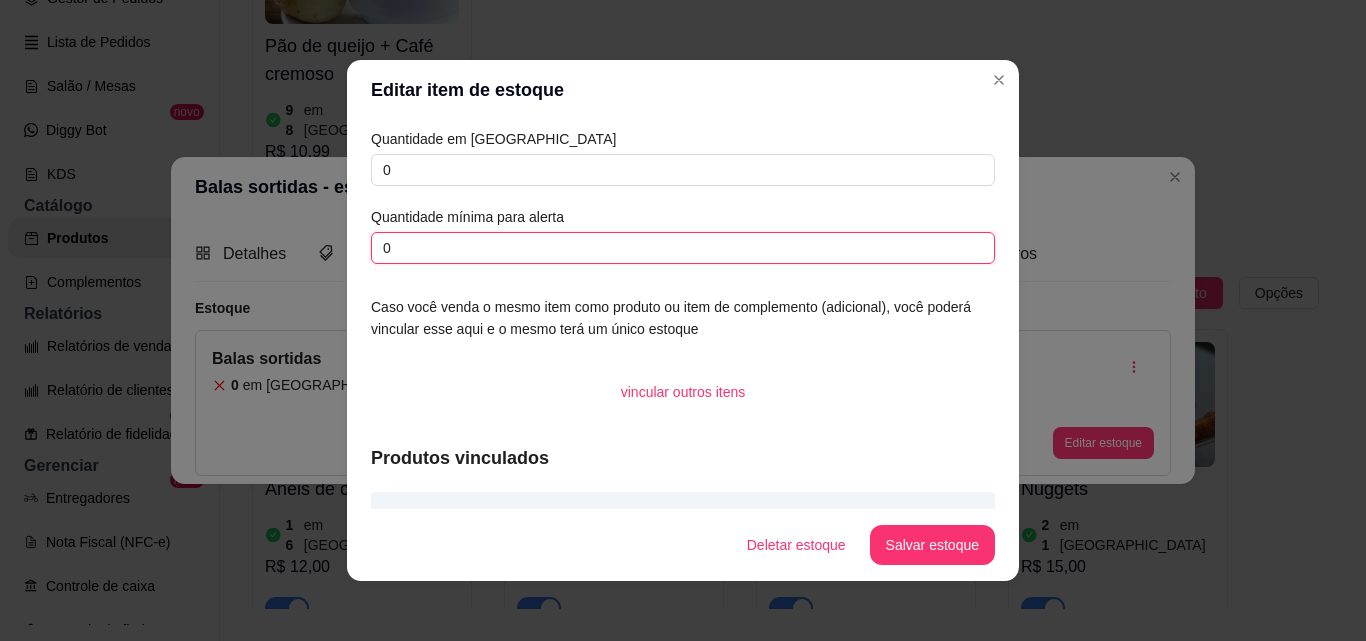 click on "Editar item de estoque Quantidade   em estoque 0 Quantidade   mínima para alerta 0 Caso você venda o mesmo item como produto ou item de complemento (adicional), você poderá vincular esse aqui e o mesmo terá um único estoque vincular outros itens Produtos vinculados Balas sortidas Deletar estoque Salvar estoque" at bounding box center [683, 320] 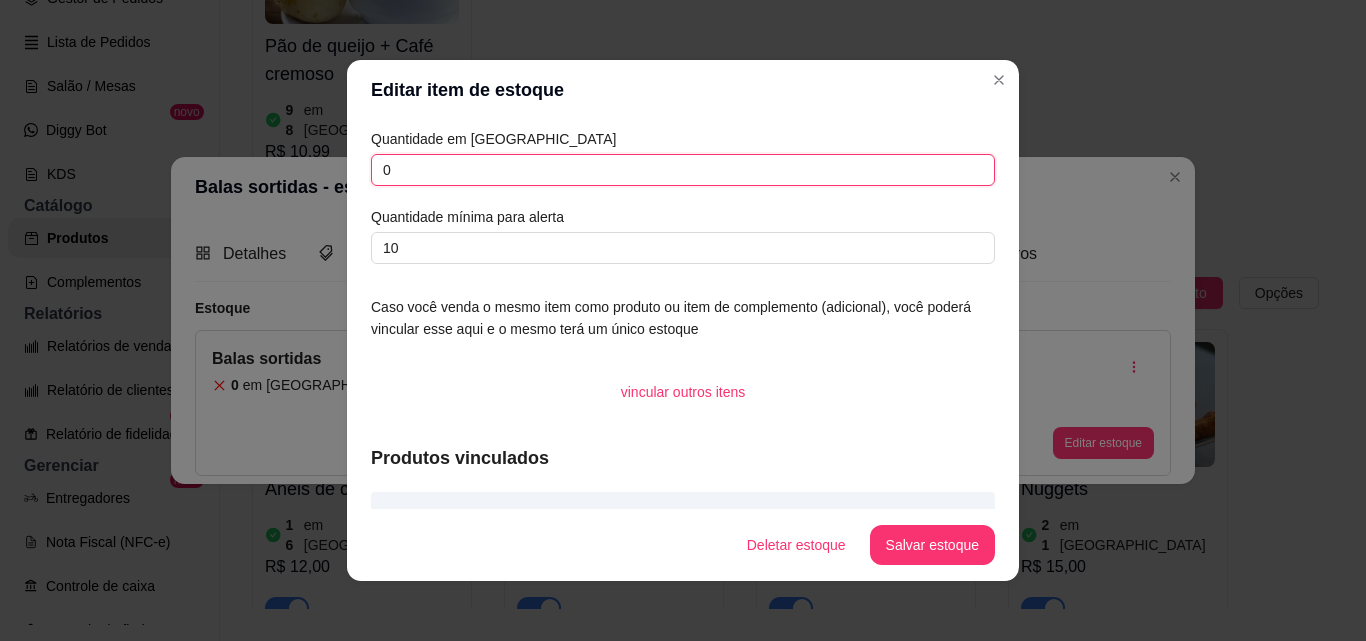 click on "0" at bounding box center (683, 170) 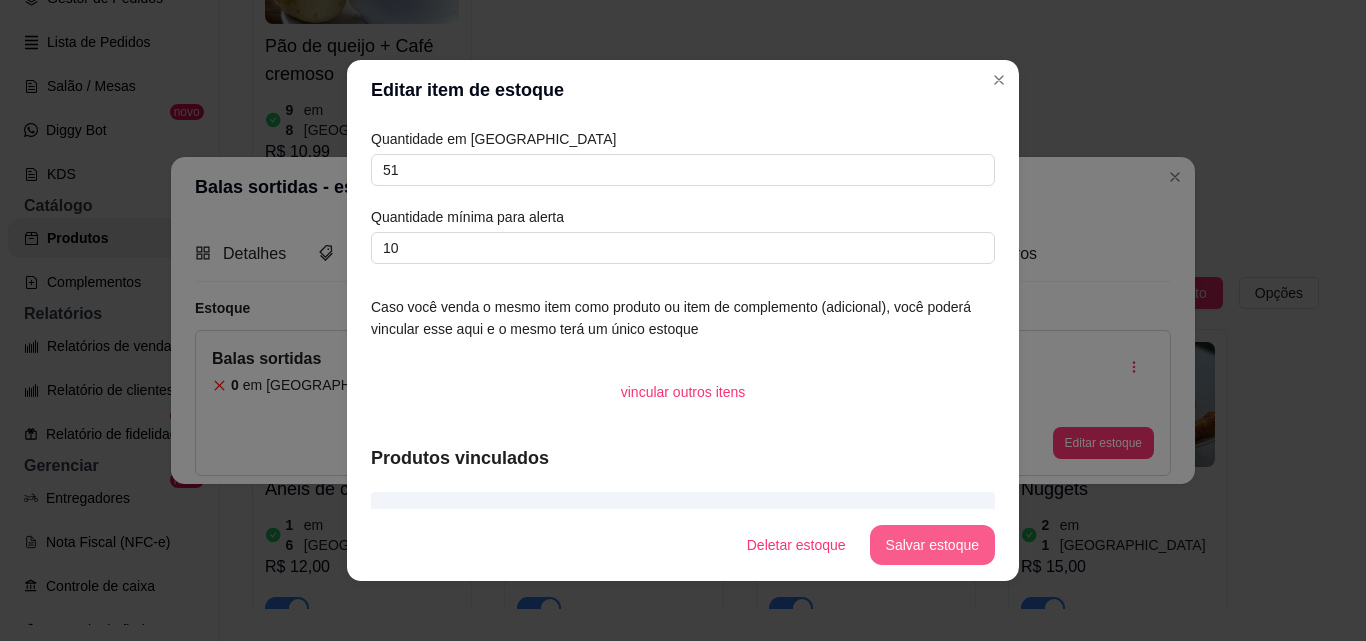 click on "Salvar estoque" at bounding box center [932, 545] 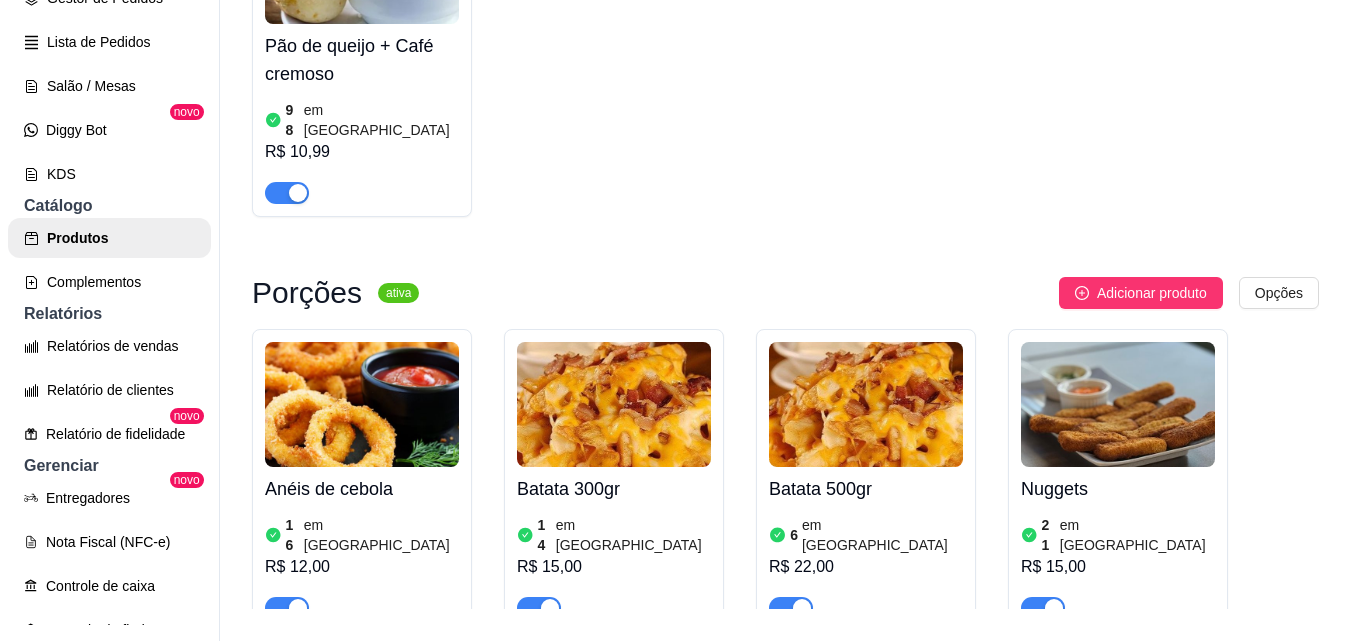 click on "Adicionar produto" at bounding box center (1152, 708) 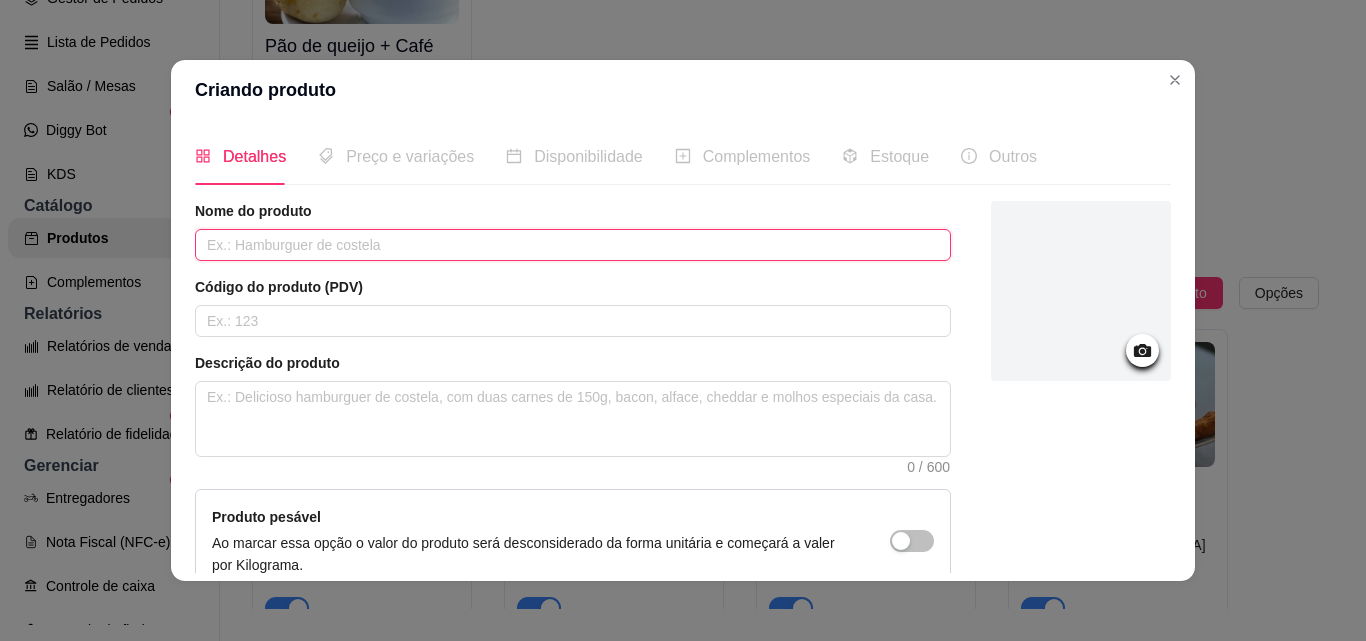 click at bounding box center [573, 245] 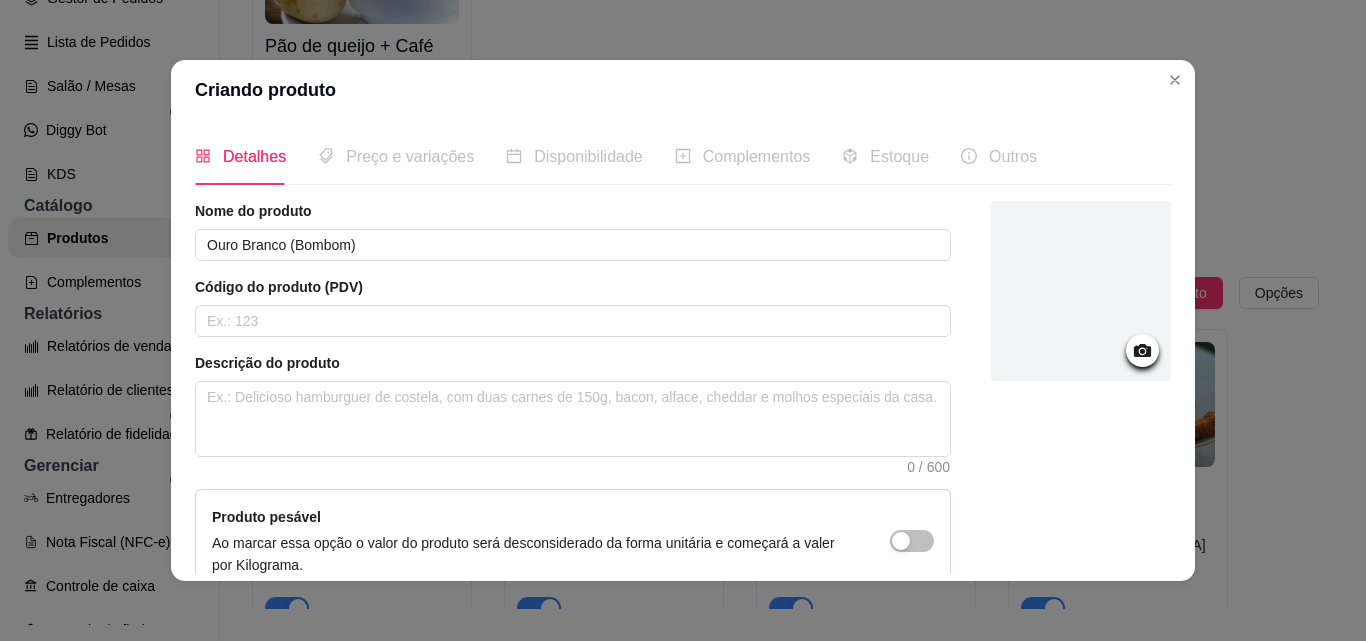 click 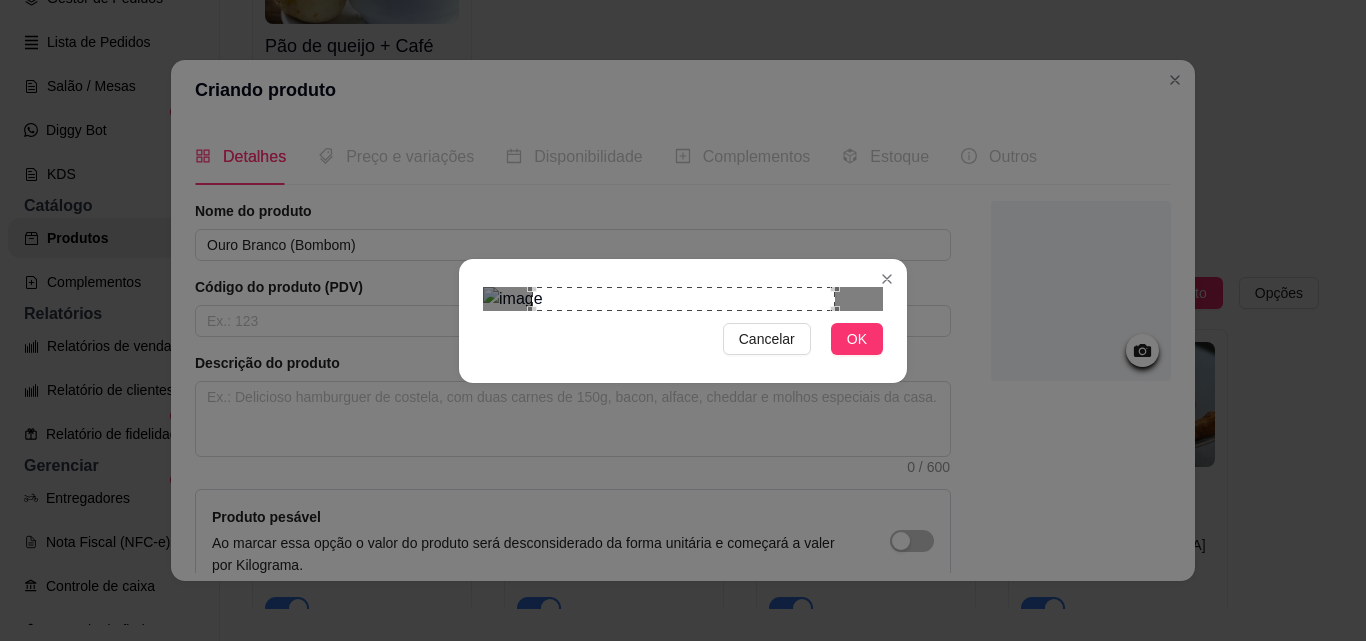 click at bounding box center (683, 299) 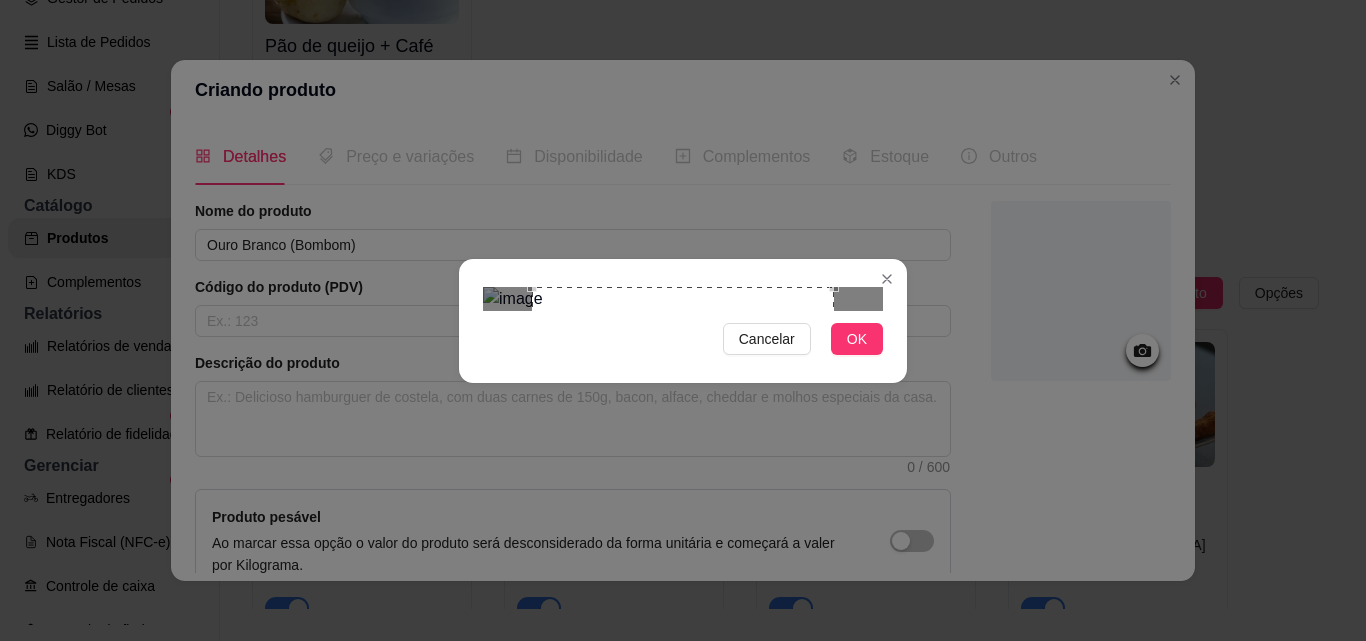 click at bounding box center (683, 438) 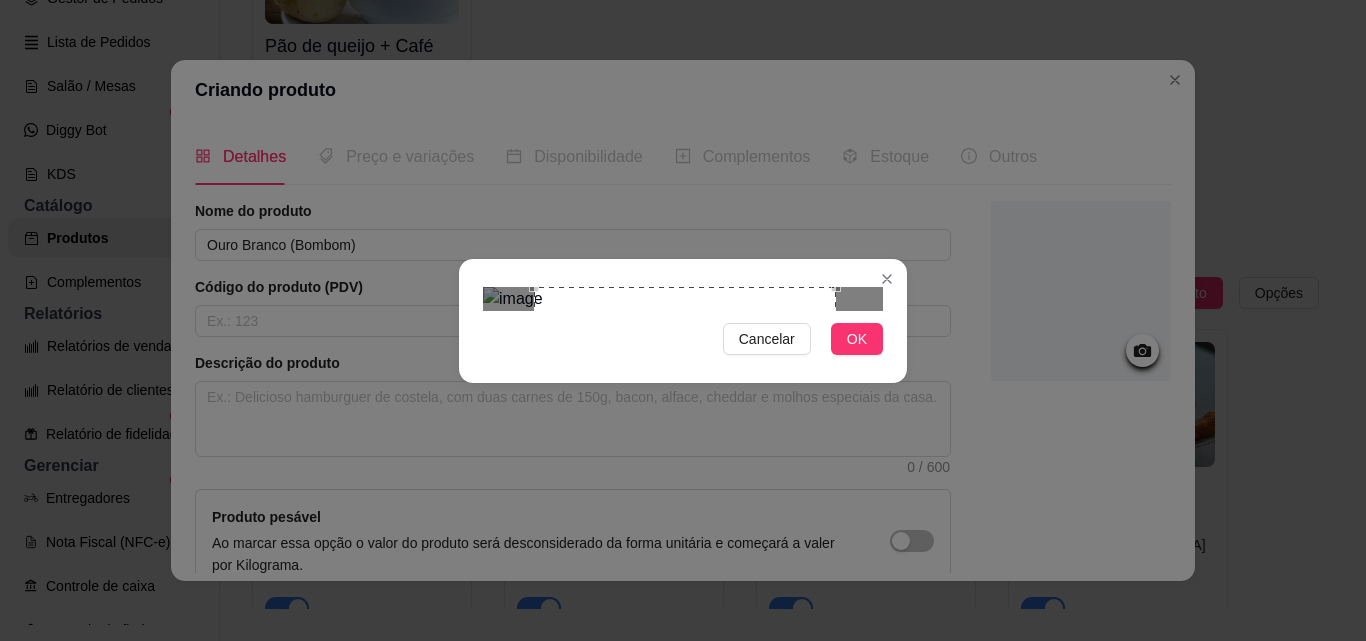 click at bounding box center [685, 438] 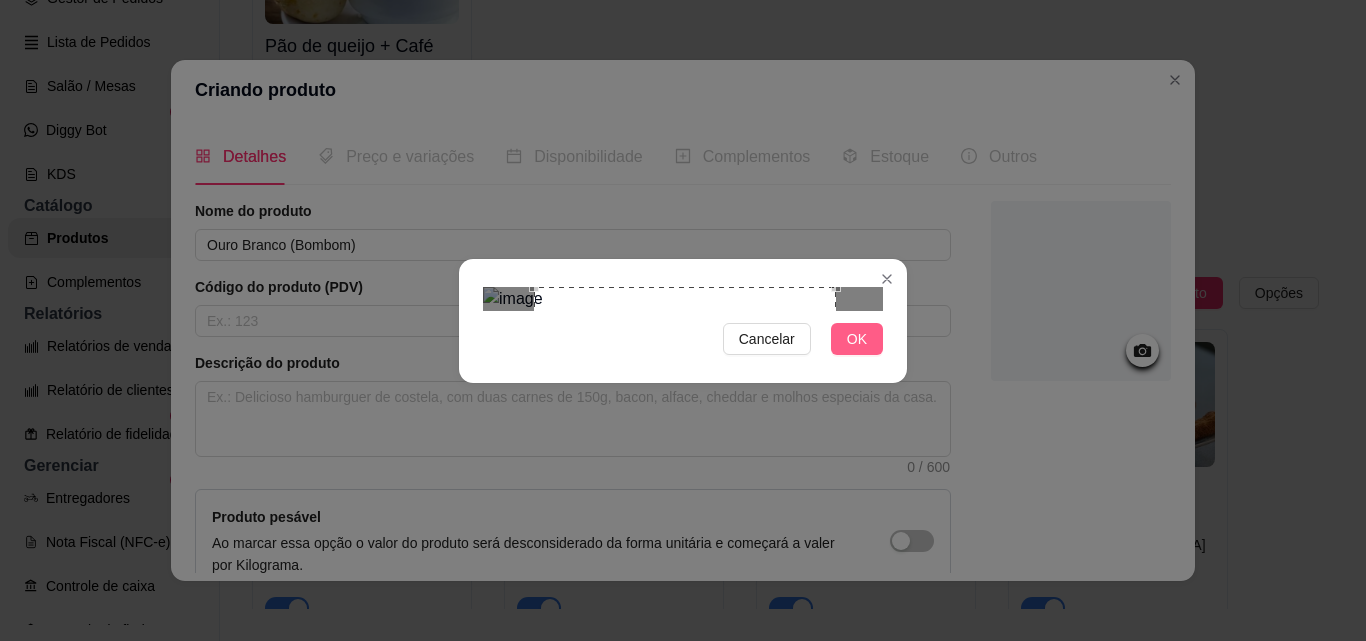 click on "OK" at bounding box center [857, 339] 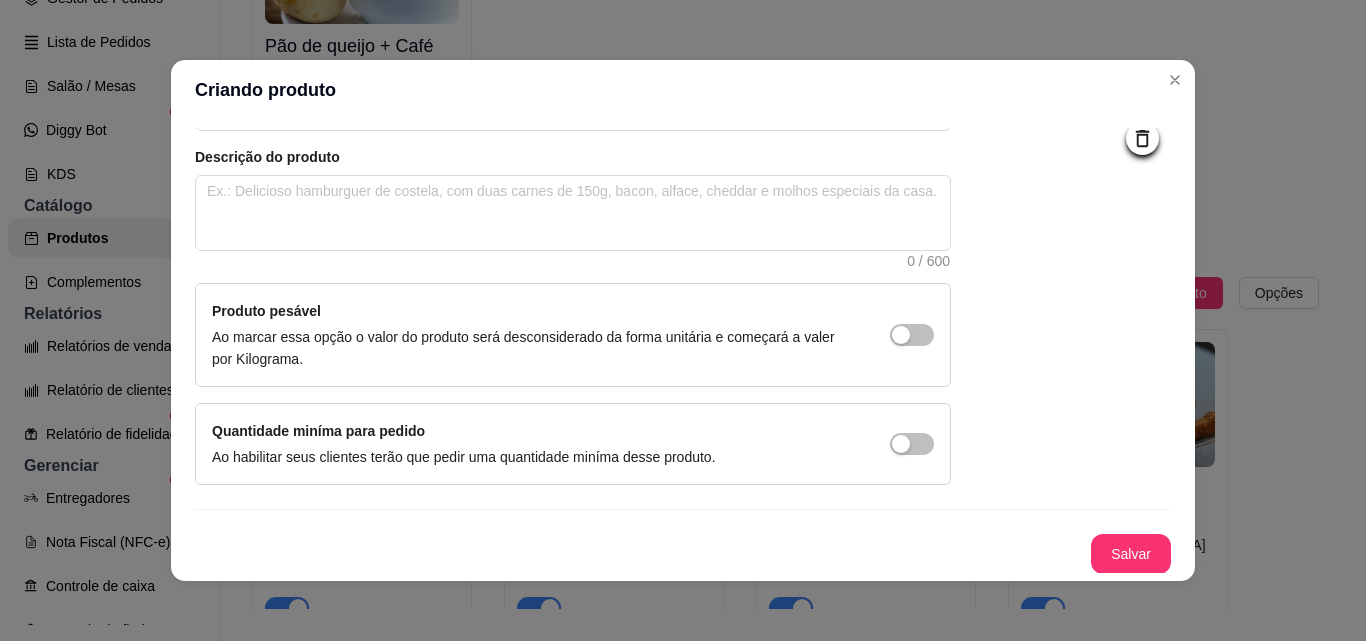 scroll, scrollTop: 207, scrollLeft: 0, axis: vertical 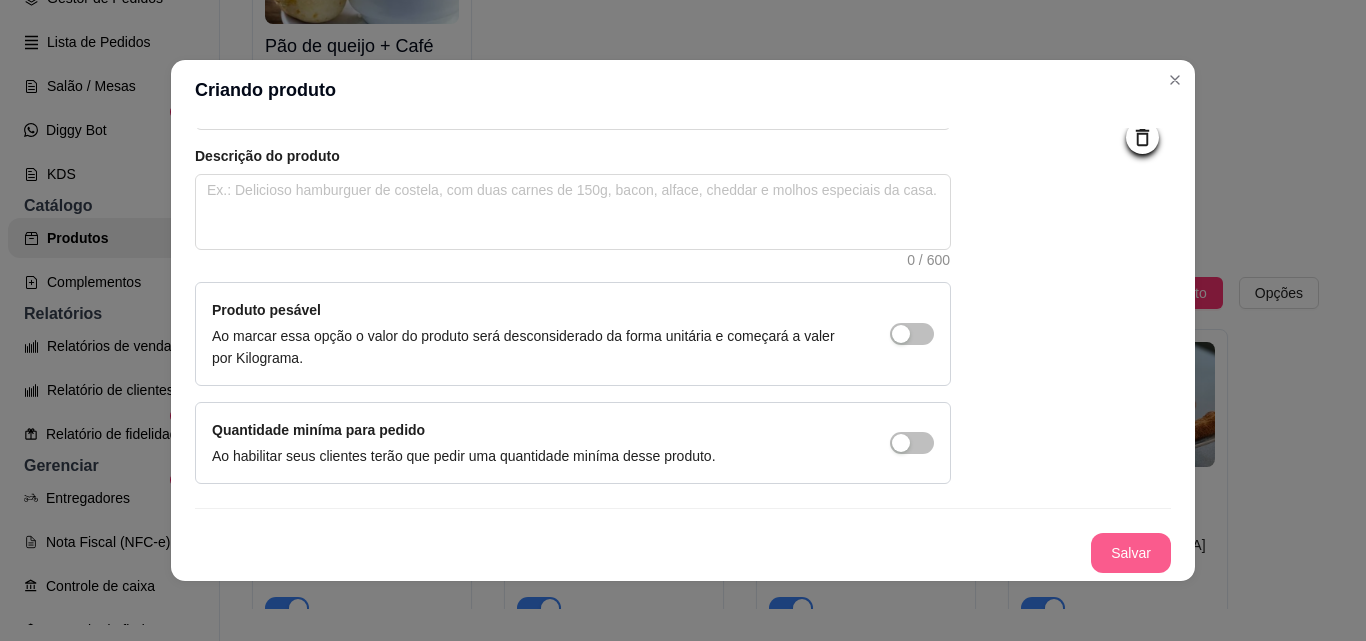 click on "Salvar" at bounding box center [1131, 553] 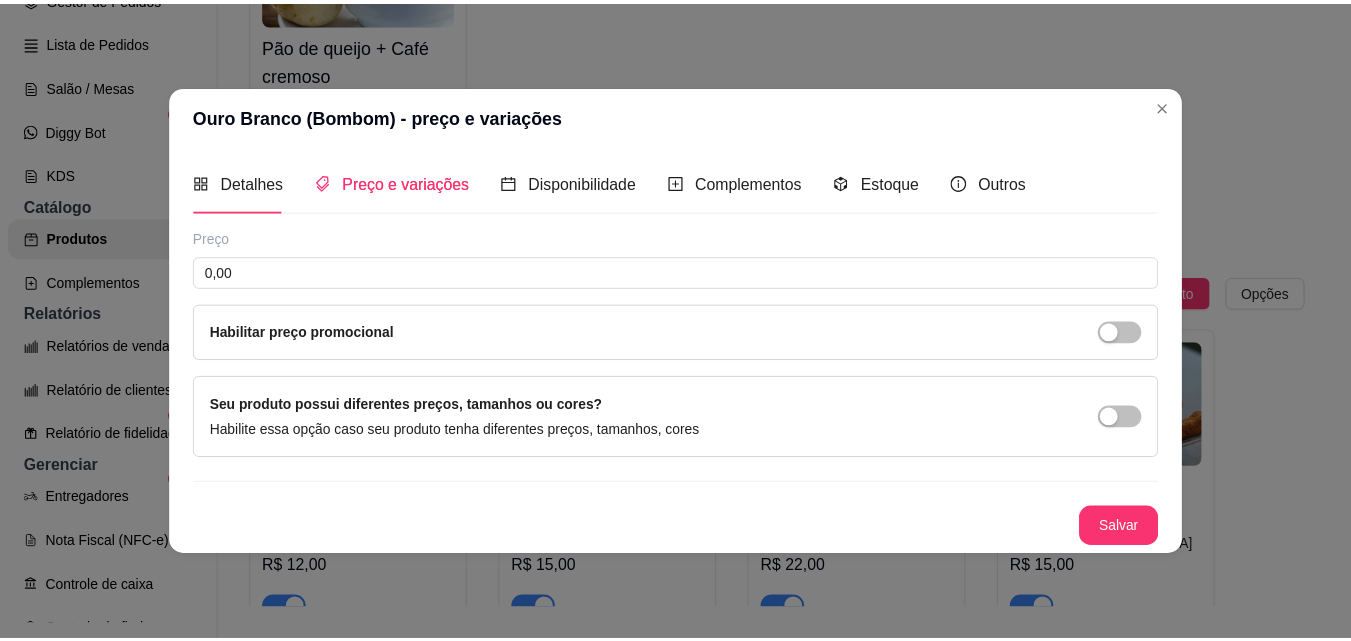 scroll, scrollTop: 0, scrollLeft: 0, axis: both 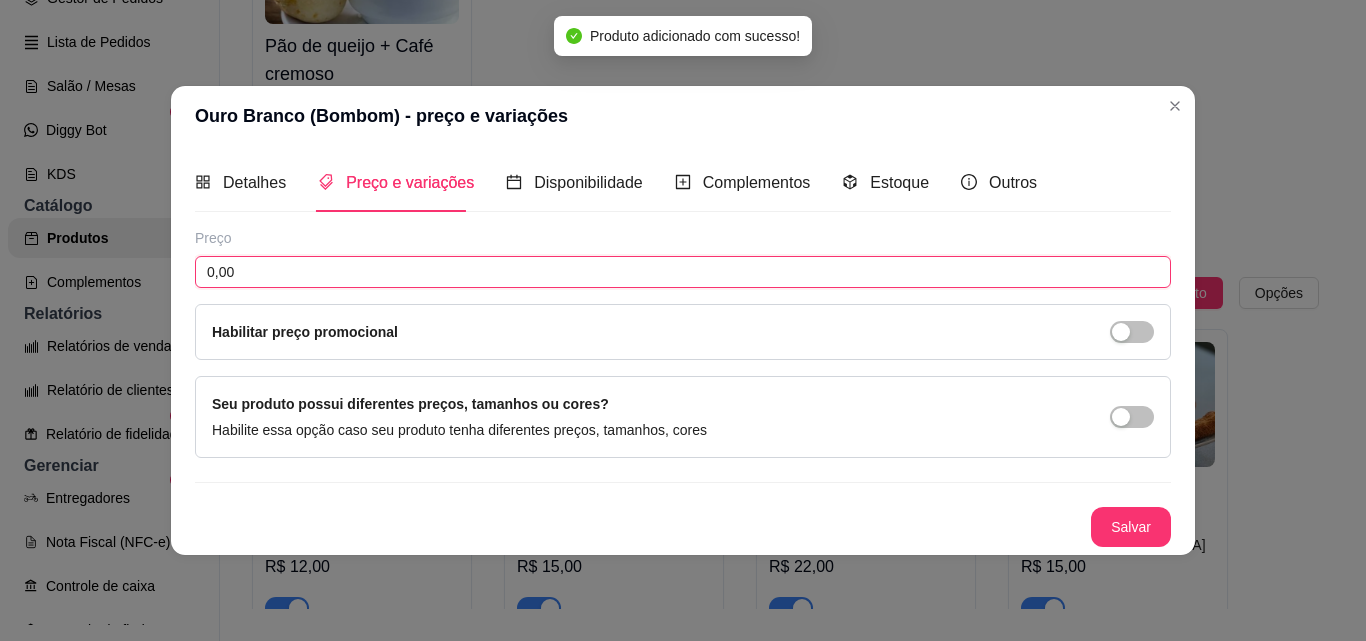 click on "0,00" at bounding box center (683, 272) 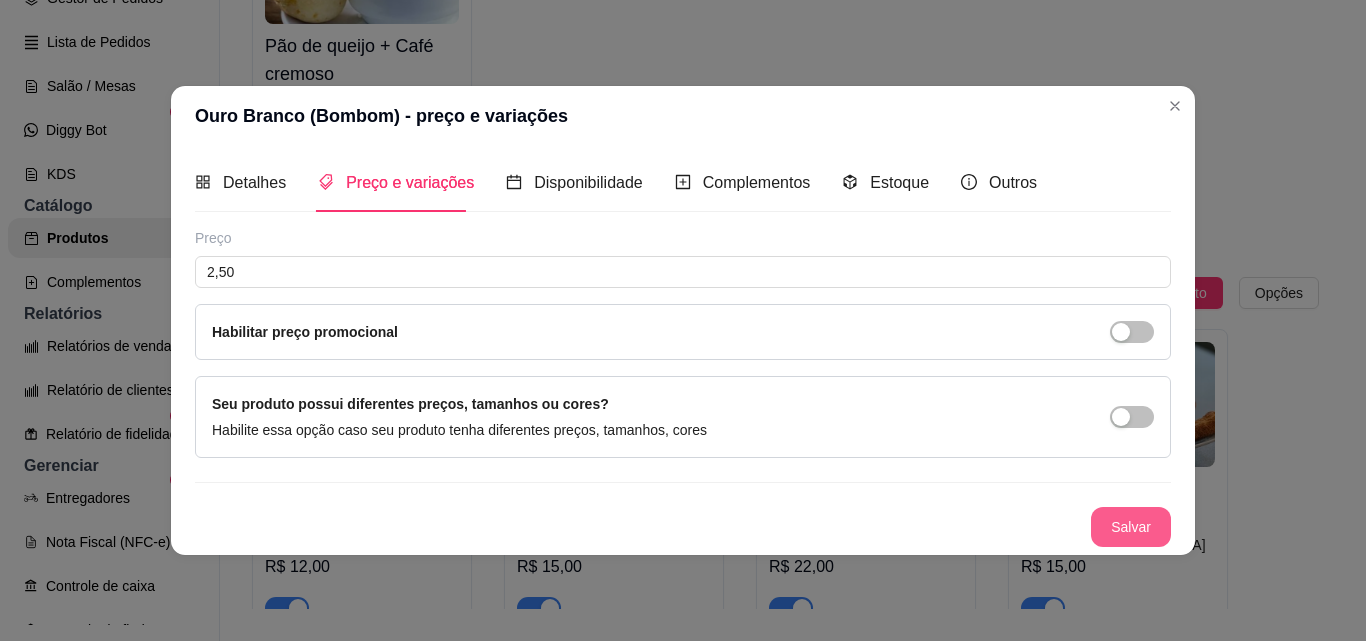 click on "Salvar" at bounding box center [1131, 527] 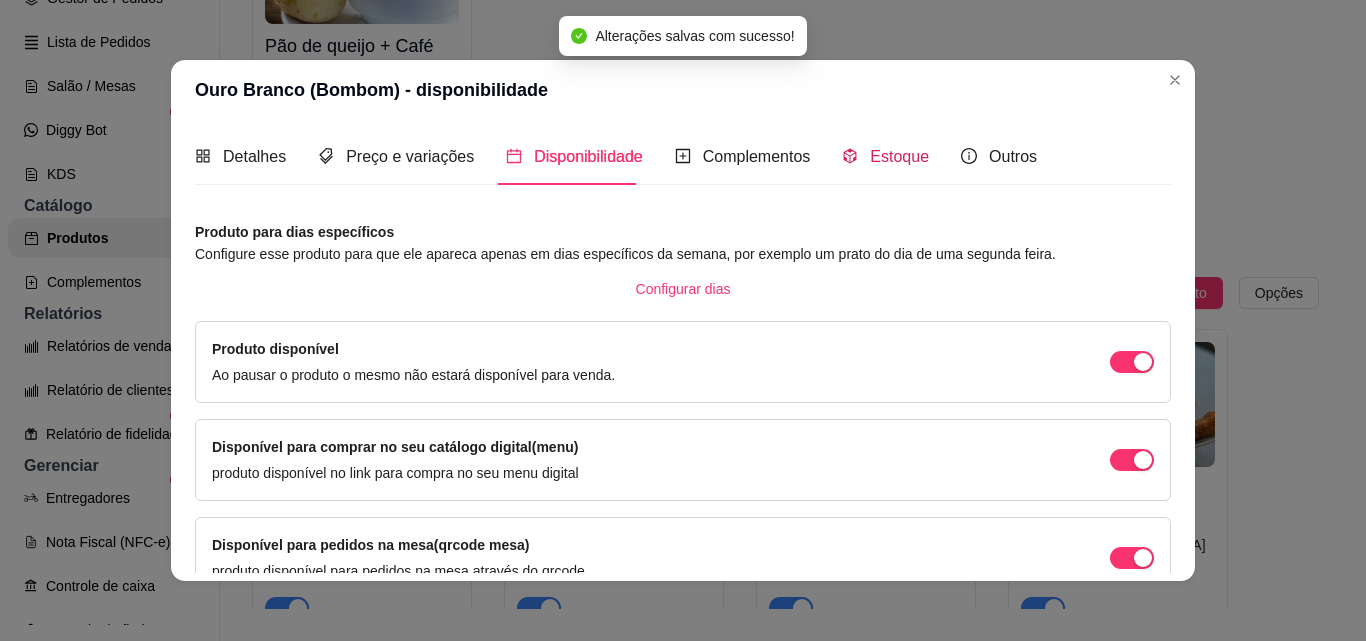 click on "Estoque" at bounding box center [899, 156] 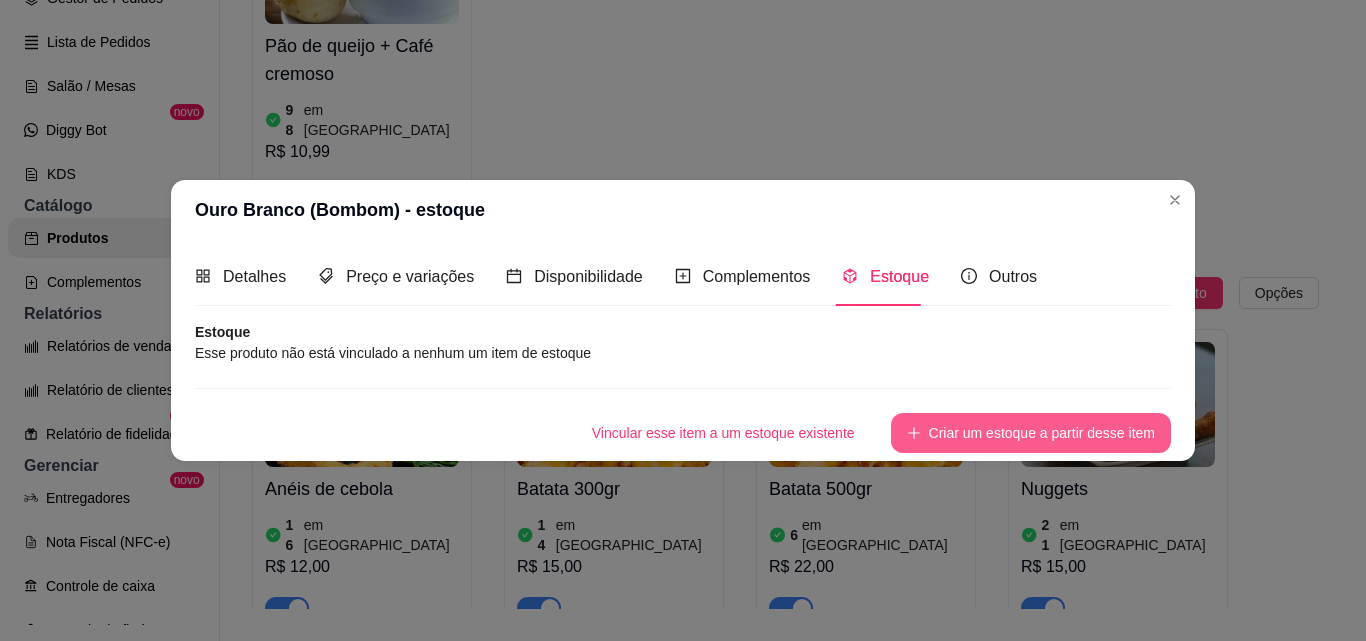 click on "Criar um estoque a partir desse item" at bounding box center [1031, 433] 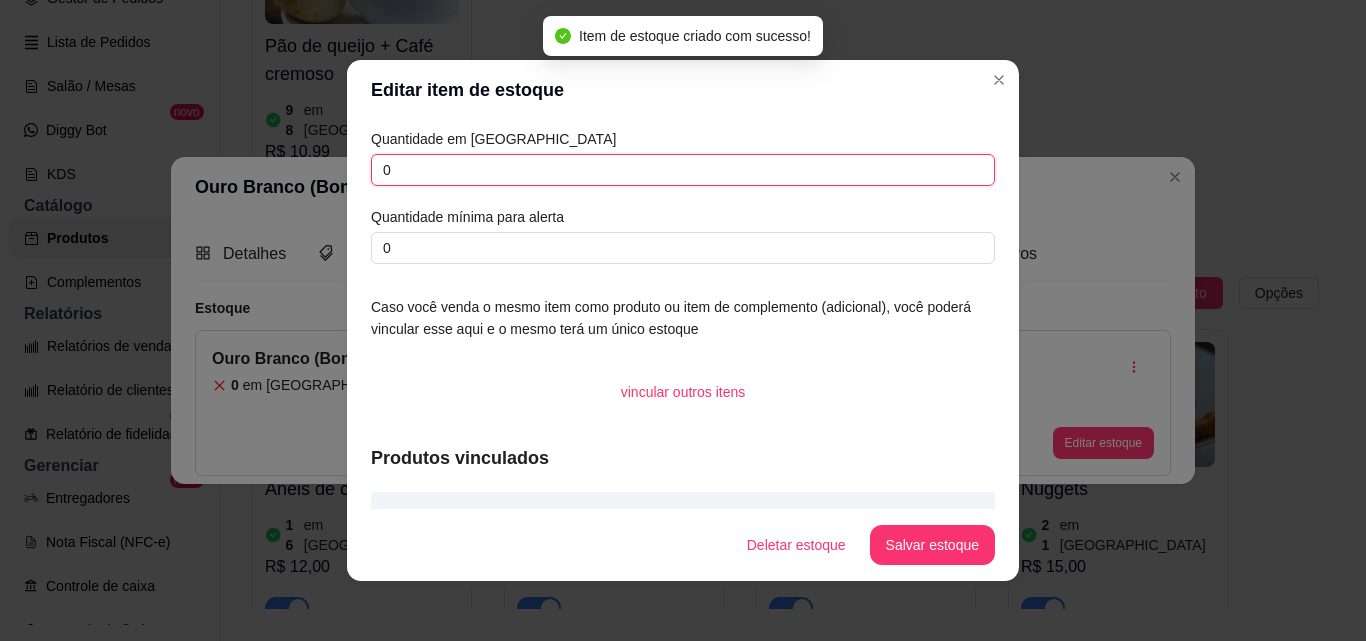 drag, startPoint x: 399, startPoint y: 173, endPoint x: 321, endPoint y: 167, distance: 78.23043 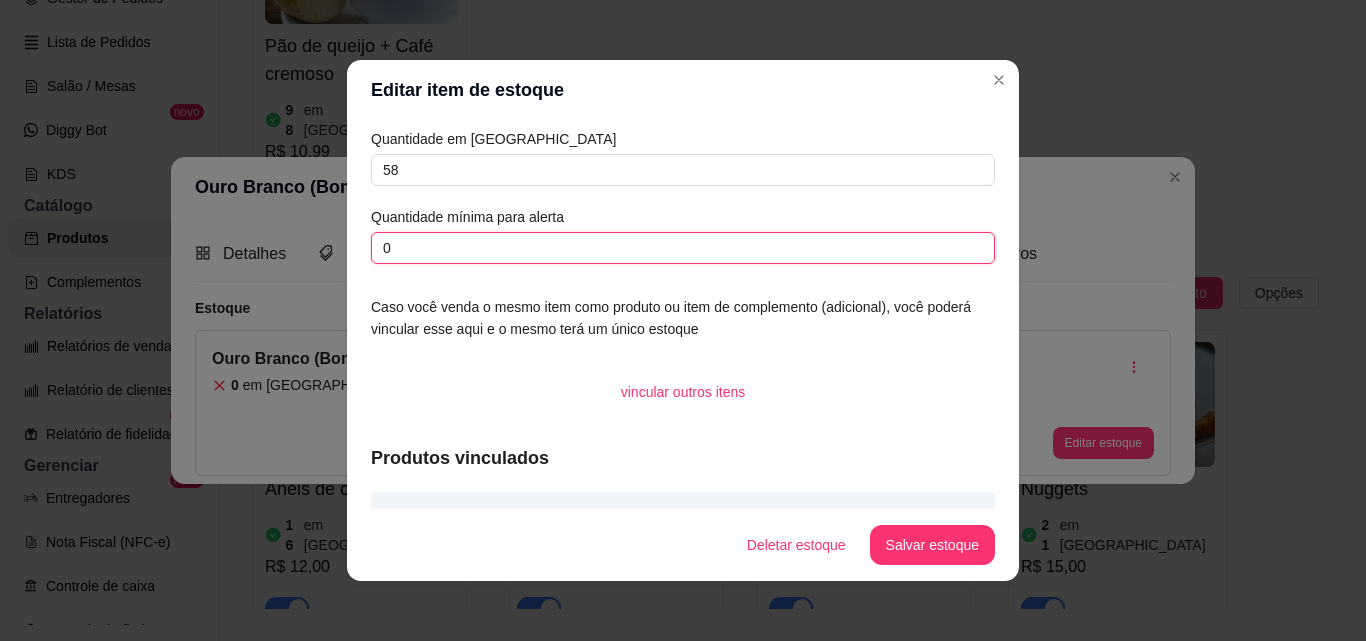 click on "0" at bounding box center (683, 248) 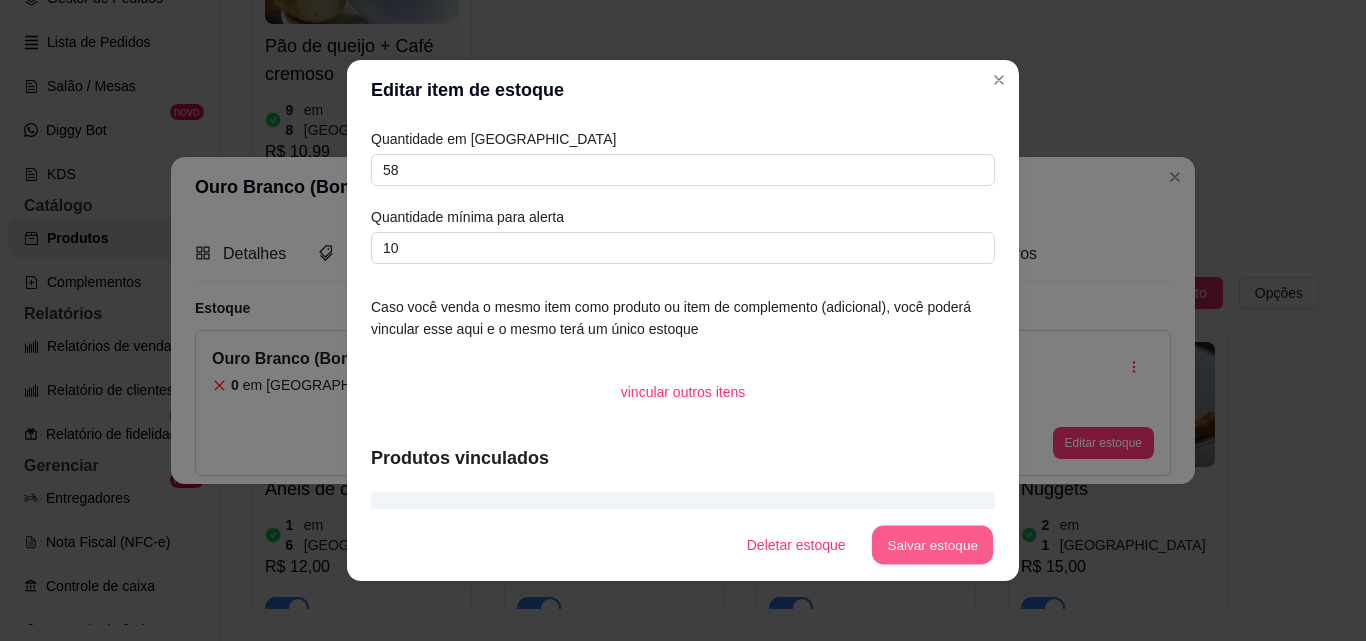 click on "Salvar estoque" at bounding box center (932, 545) 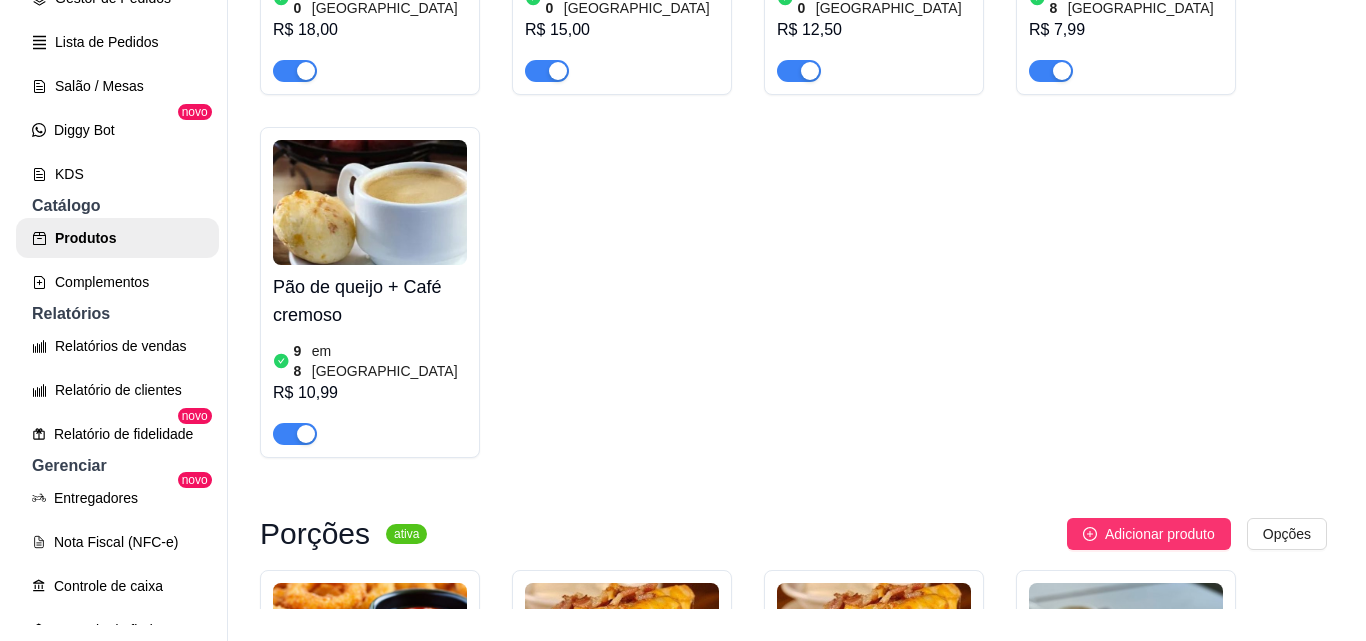 scroll, scrollTop: 8842, scrollLeft: 0, axis: vertical 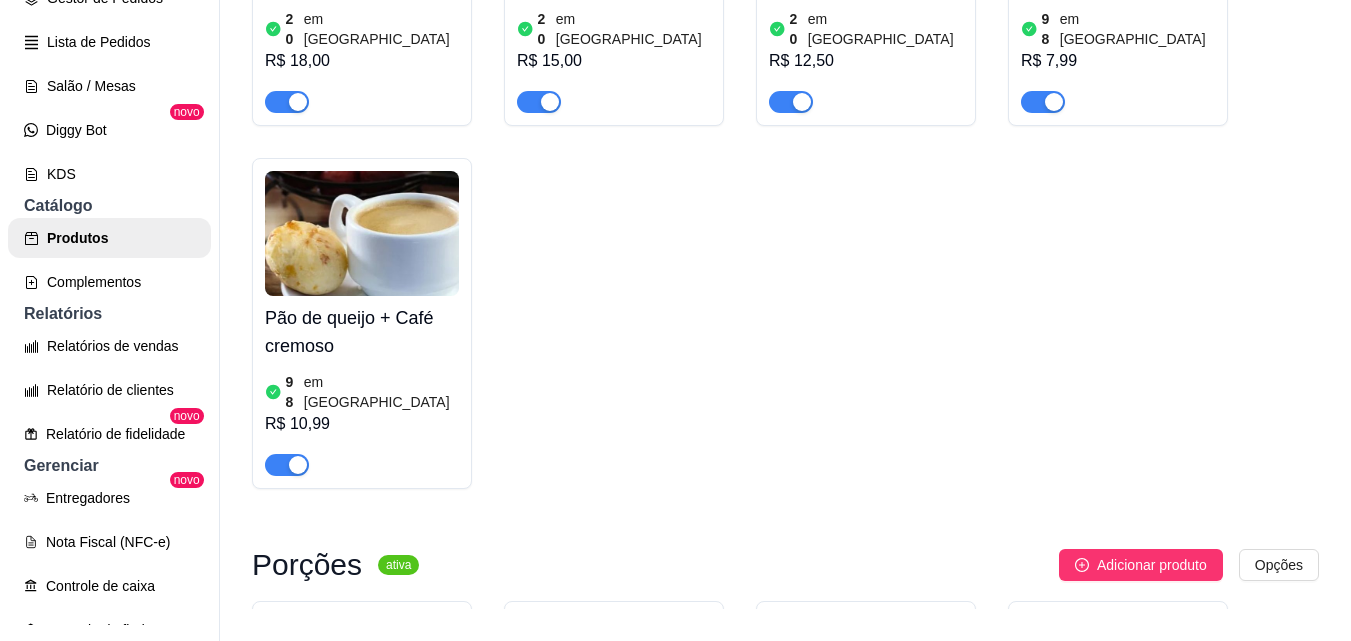 click on "Adicionar produto" at bounding box center [1152, 980] 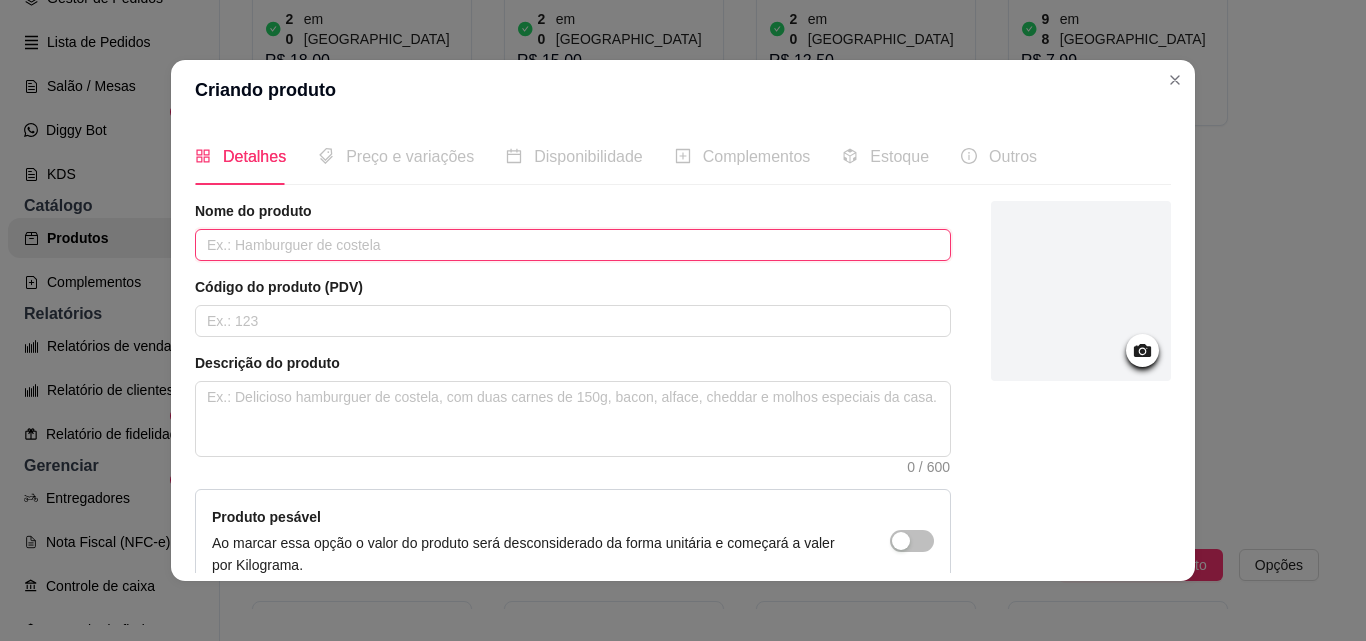 click at bounding box center (573, 245) 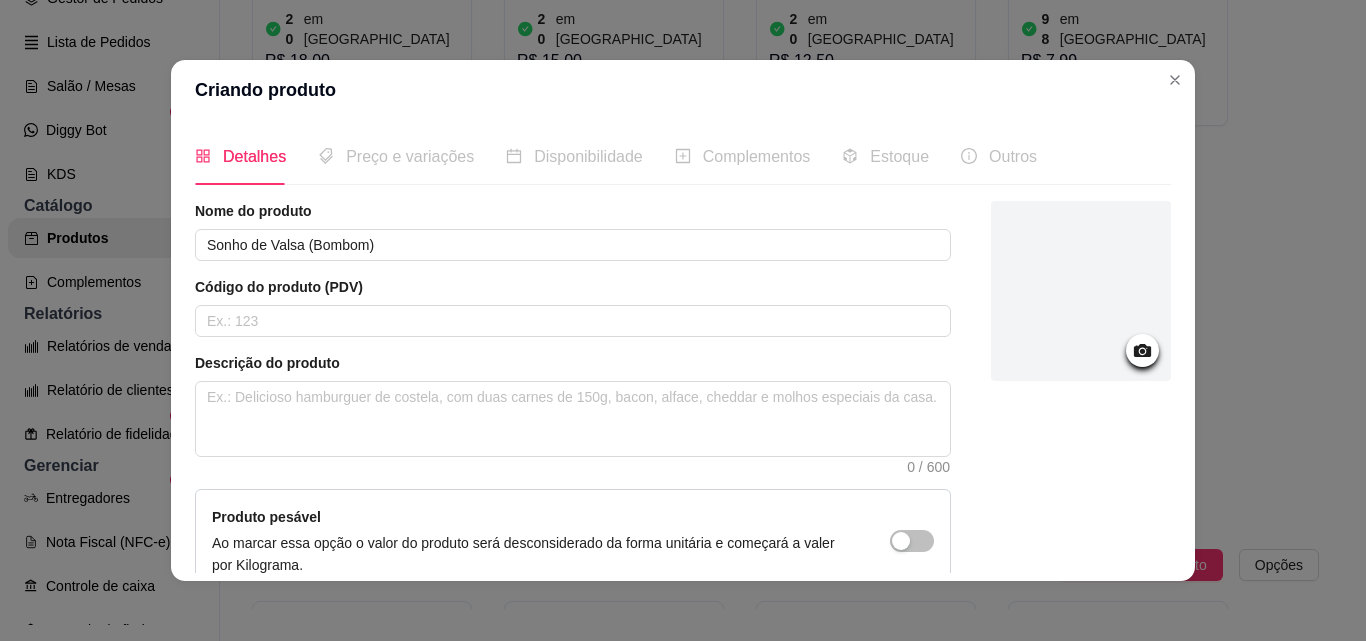 click 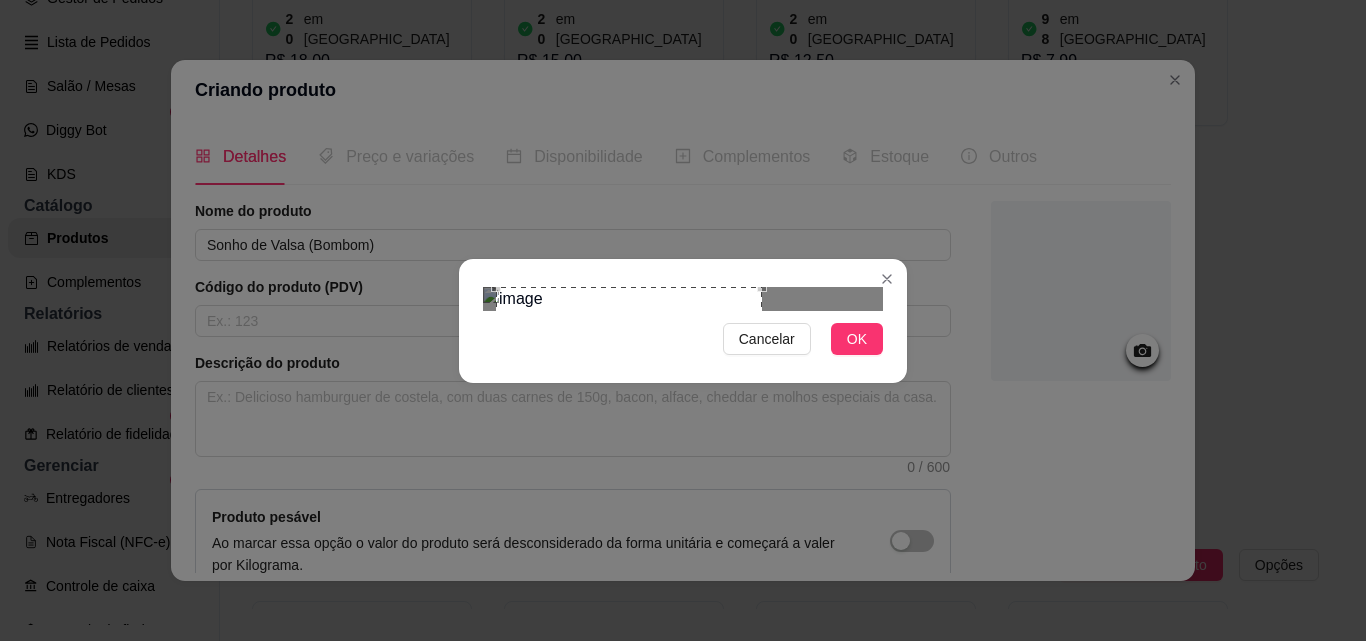 click at bounding box center (629, 420) 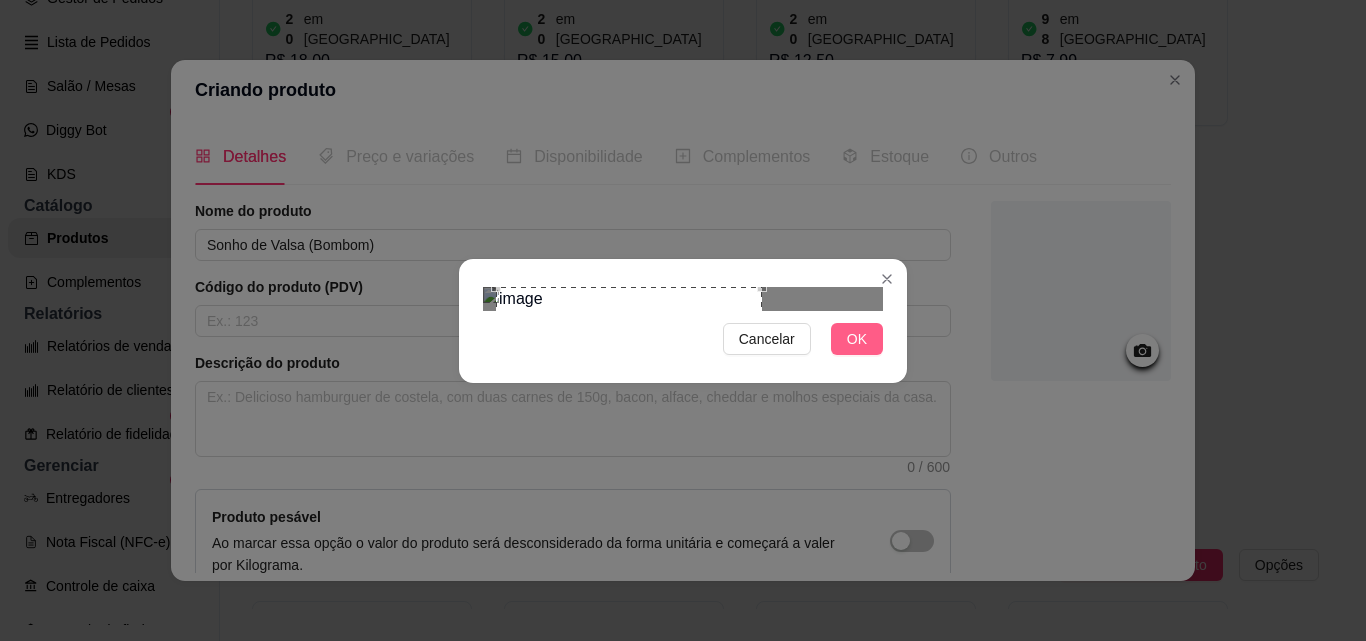 click on "OK" at bounding box center (857, 339) 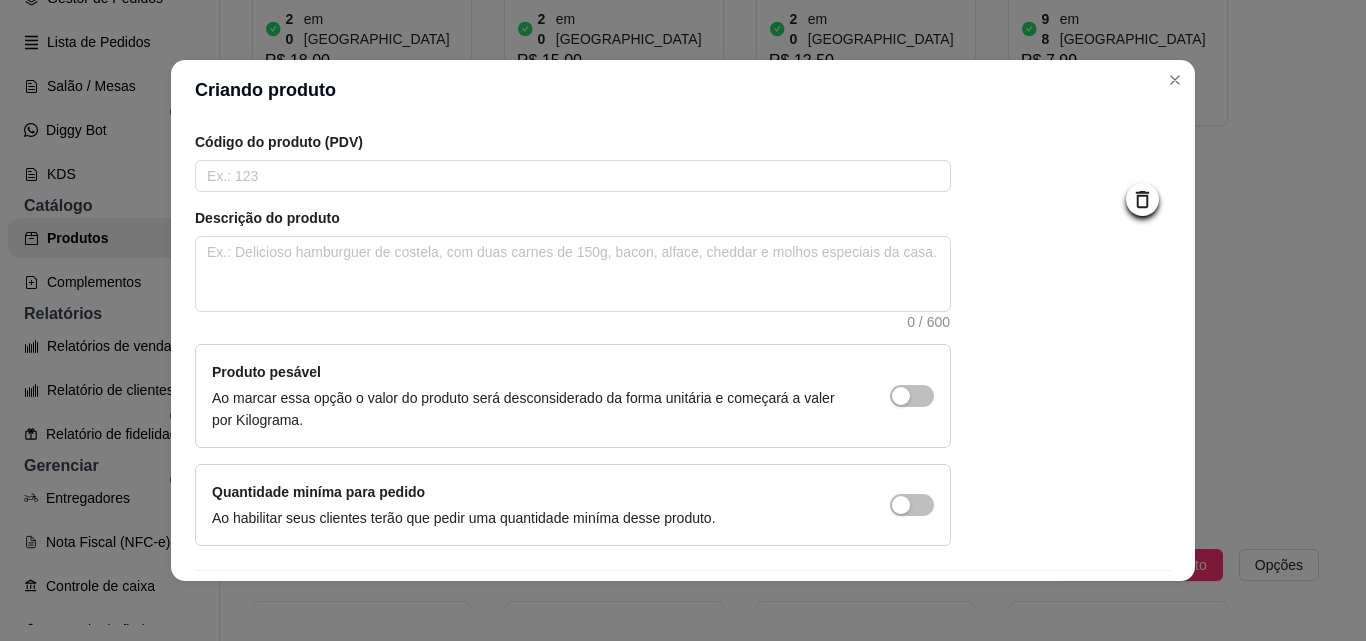 scroll, scrollTop: 207, scrollLeft: 0, axis: vertical 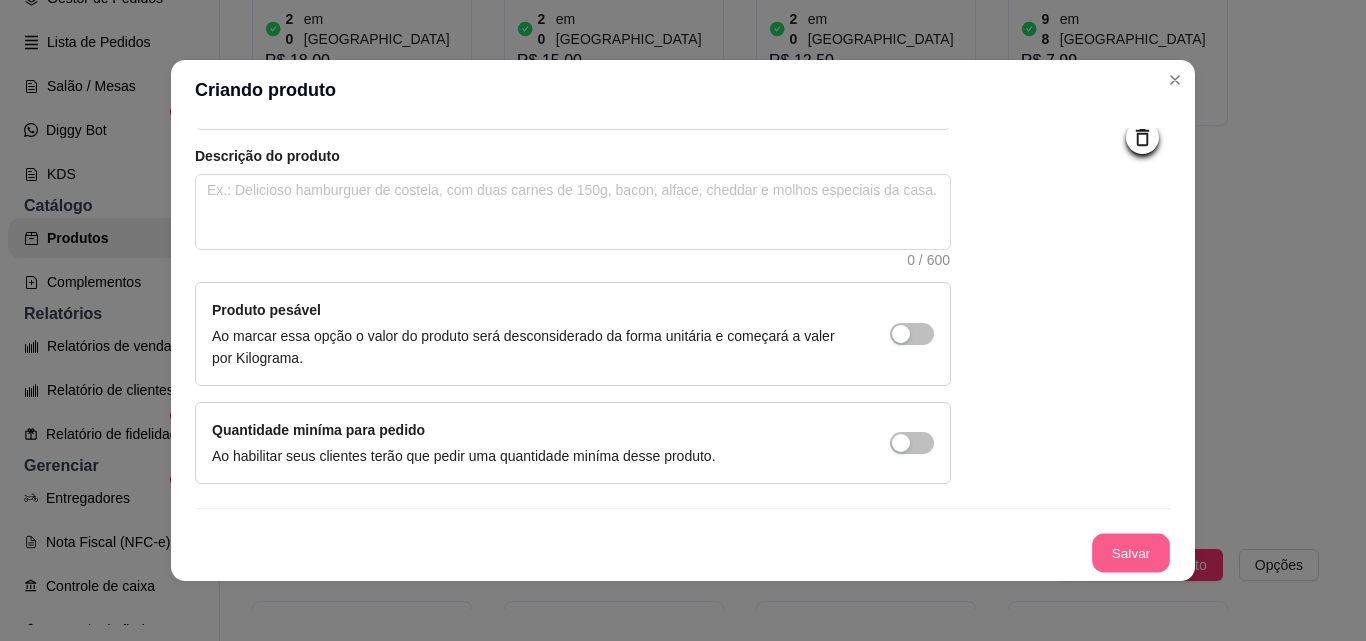 click on "Salvar" at bounding box center [1131, 553] 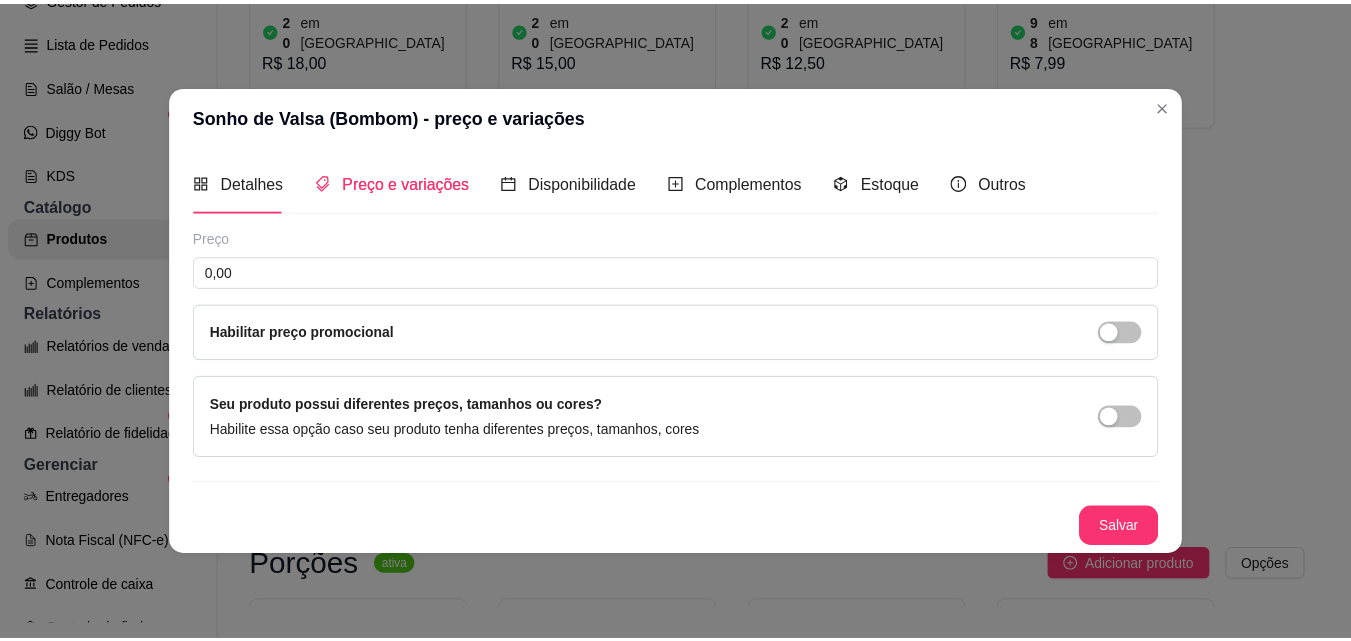 scroll, scrollTop: 0, scrollLeft: 0, axis: both 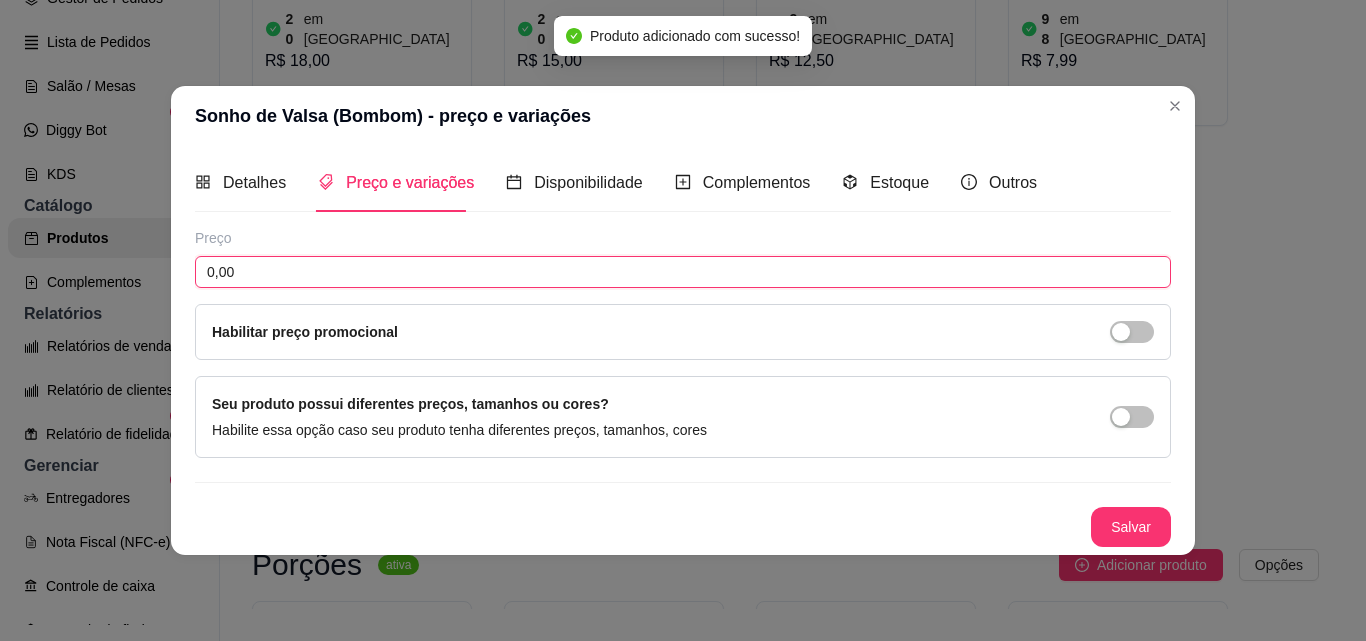 click on "0,00" at bounding box center [683, 272] 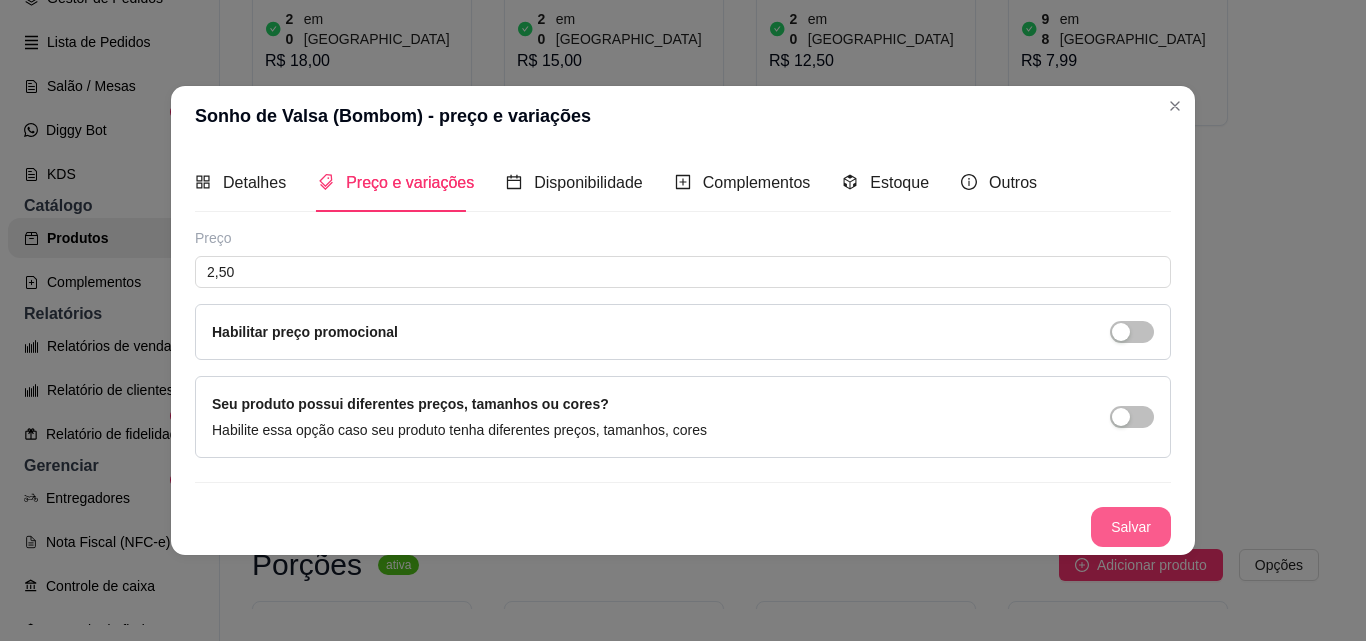 click on "Salvar" at bounding box center [1131, 527] 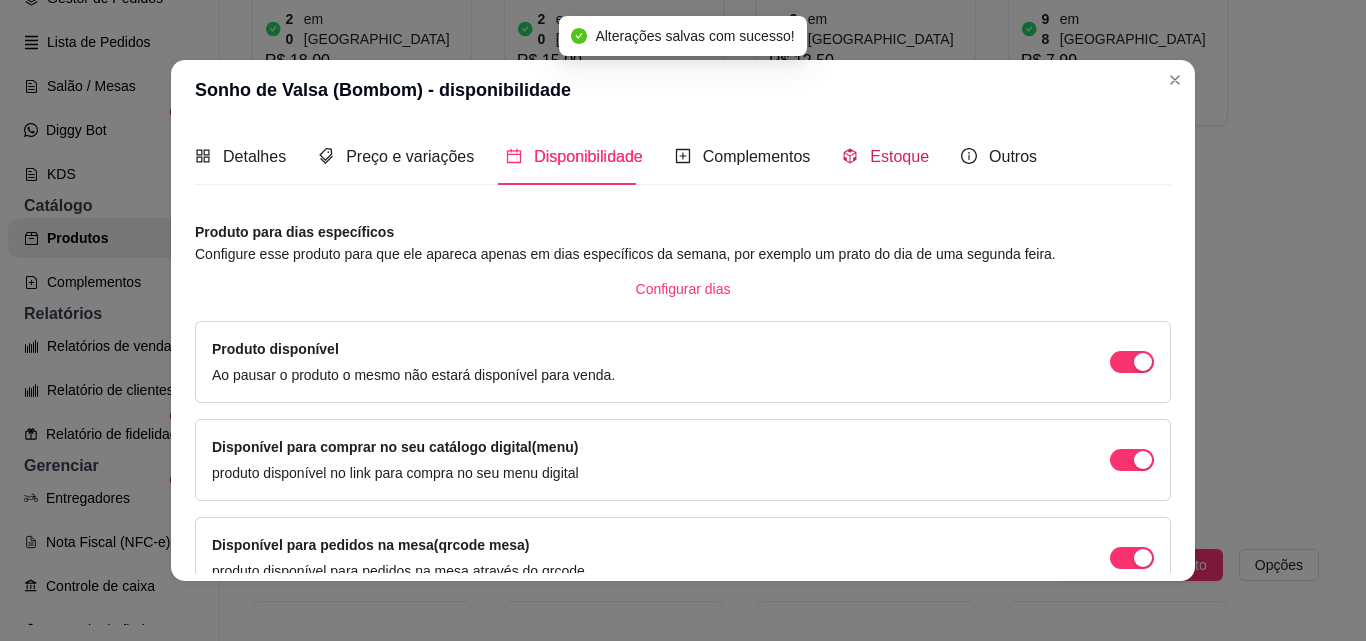click on "Estoque" at bounding box center [899, 156] 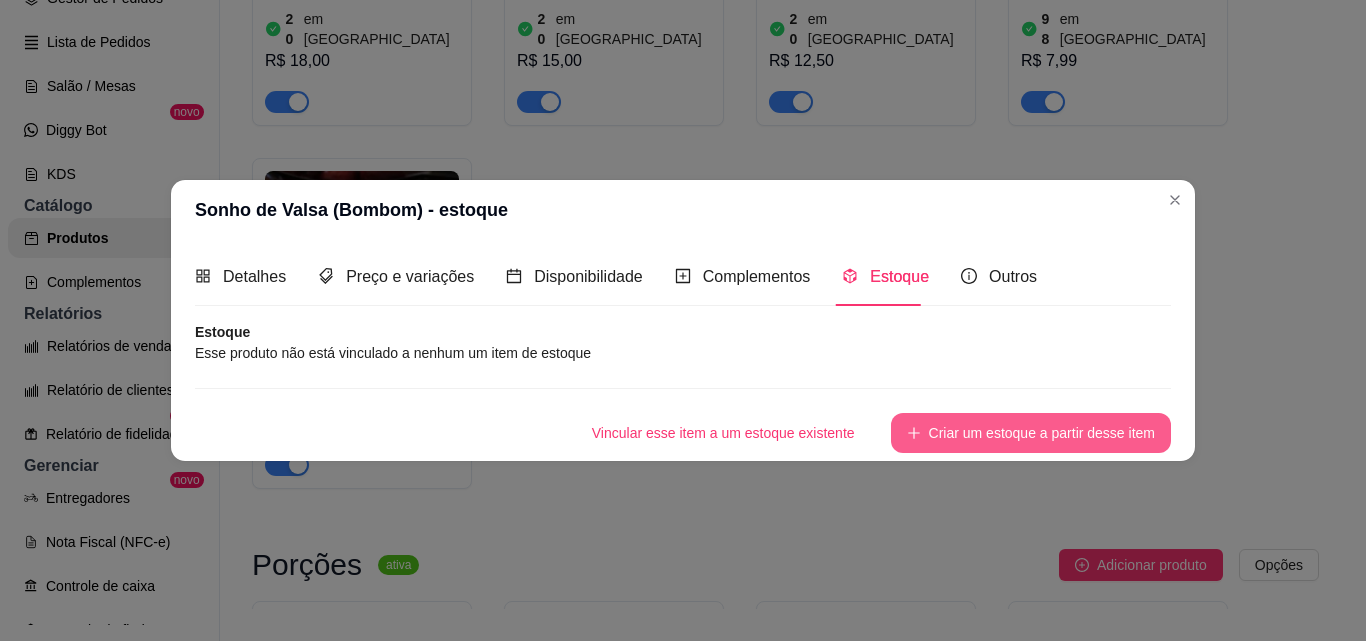 click on "Criar um estoque a partir desse item" at bounding box center [1031, 433] 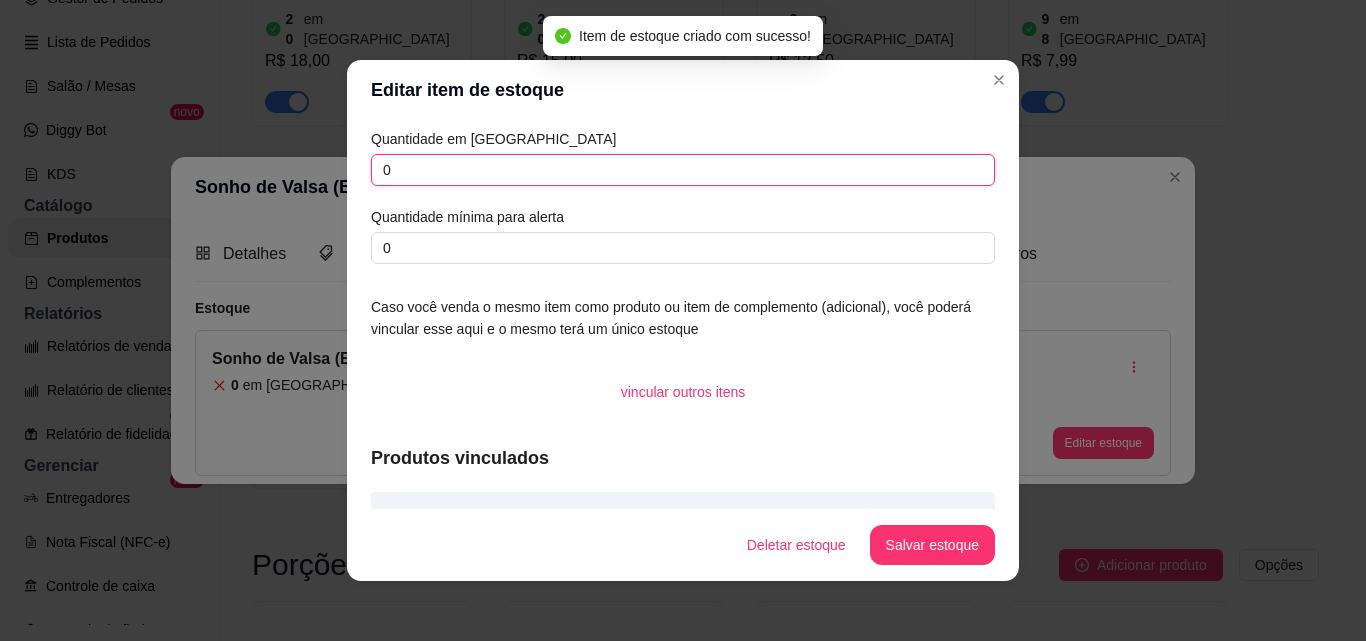 drag, startPoint x: 403, startPoint y: 173, endPoint x: 314, endPoint y: 173, distance: 89 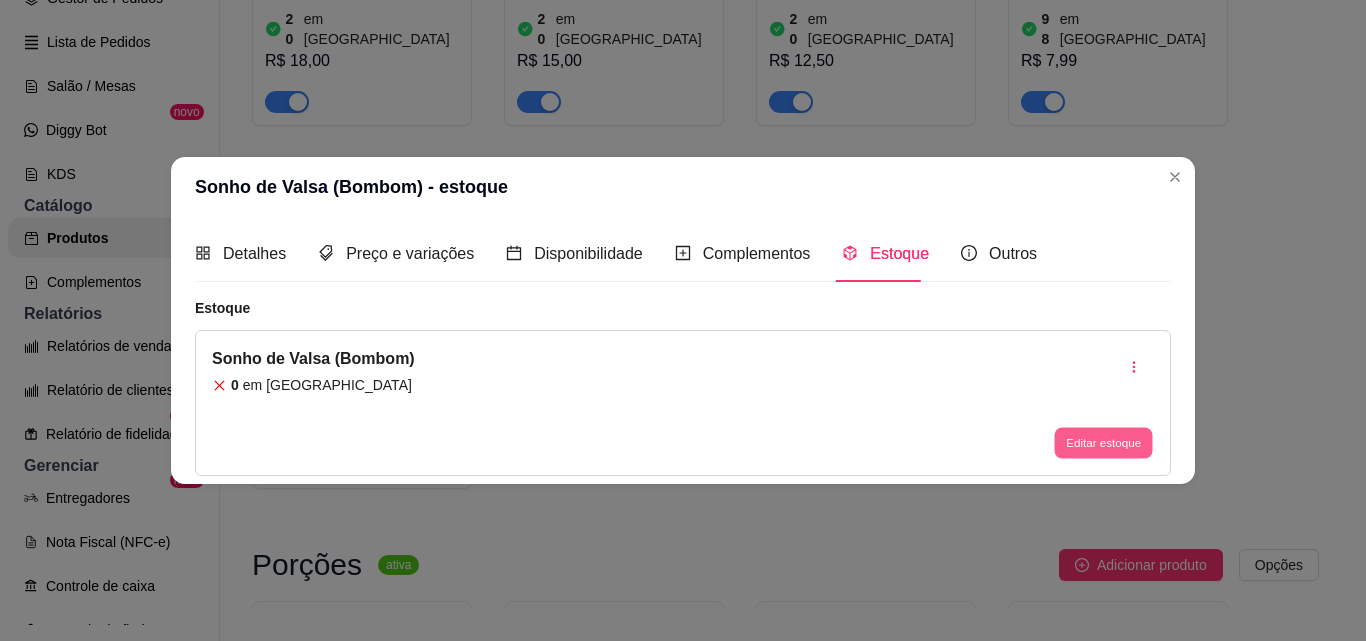 click on "Editar estoque" at bounding box center [1103, 443] 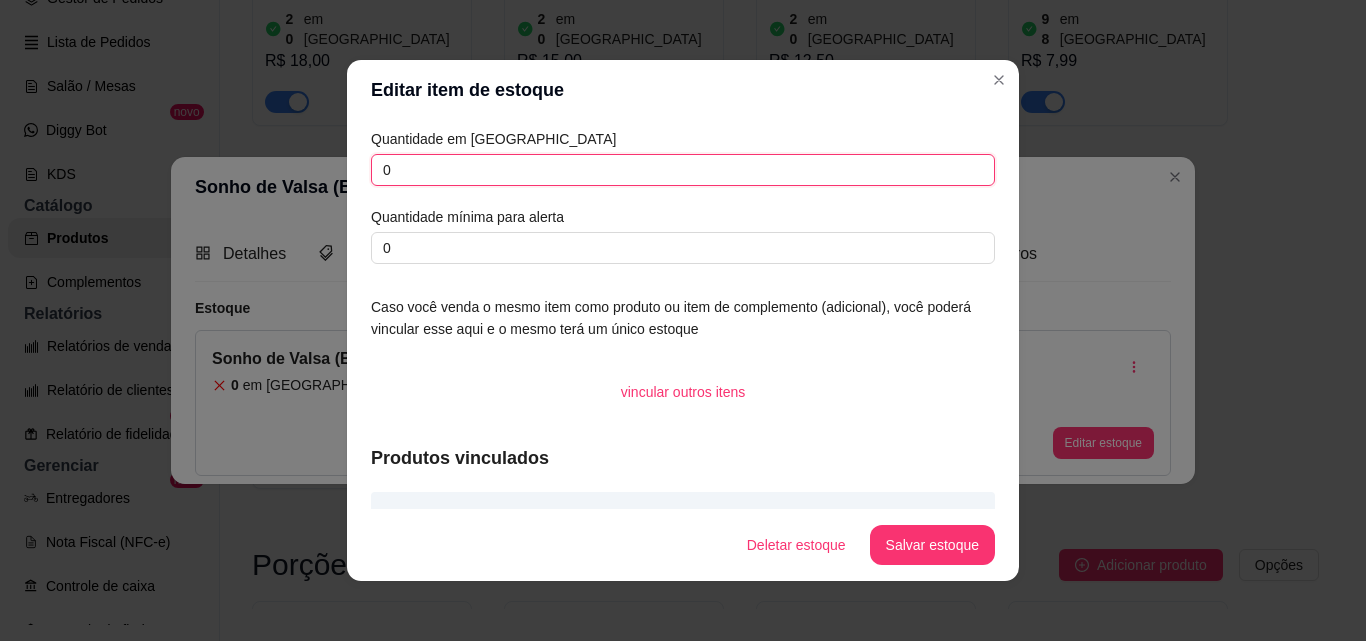 click on "0" at bounding box center (683, 170) 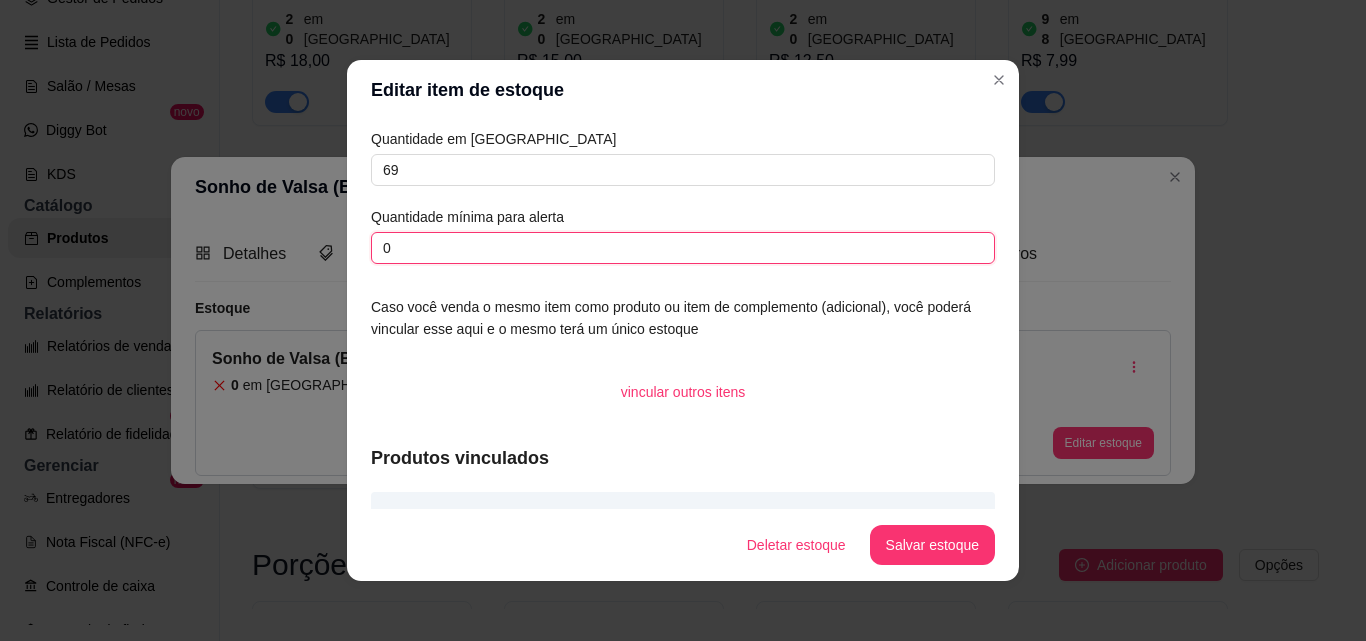 click on "0" at bounding box center (683, 248) 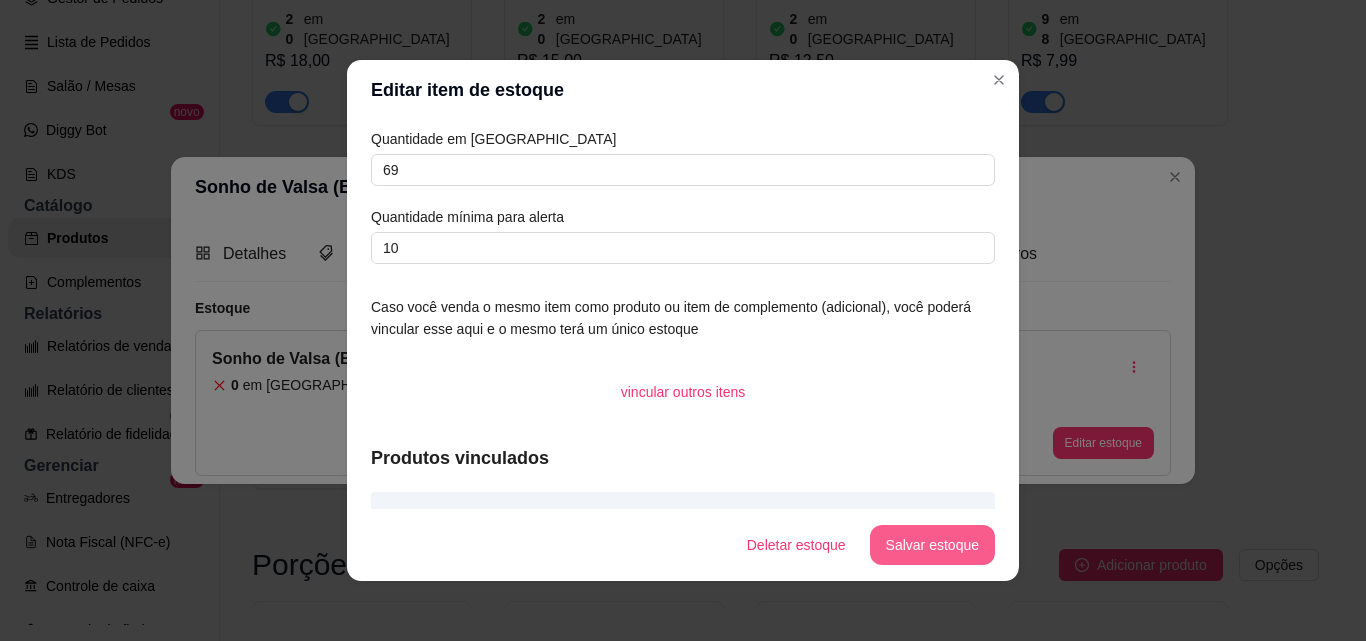 click on "Salvar estoque" at bounding box center (932, 545) 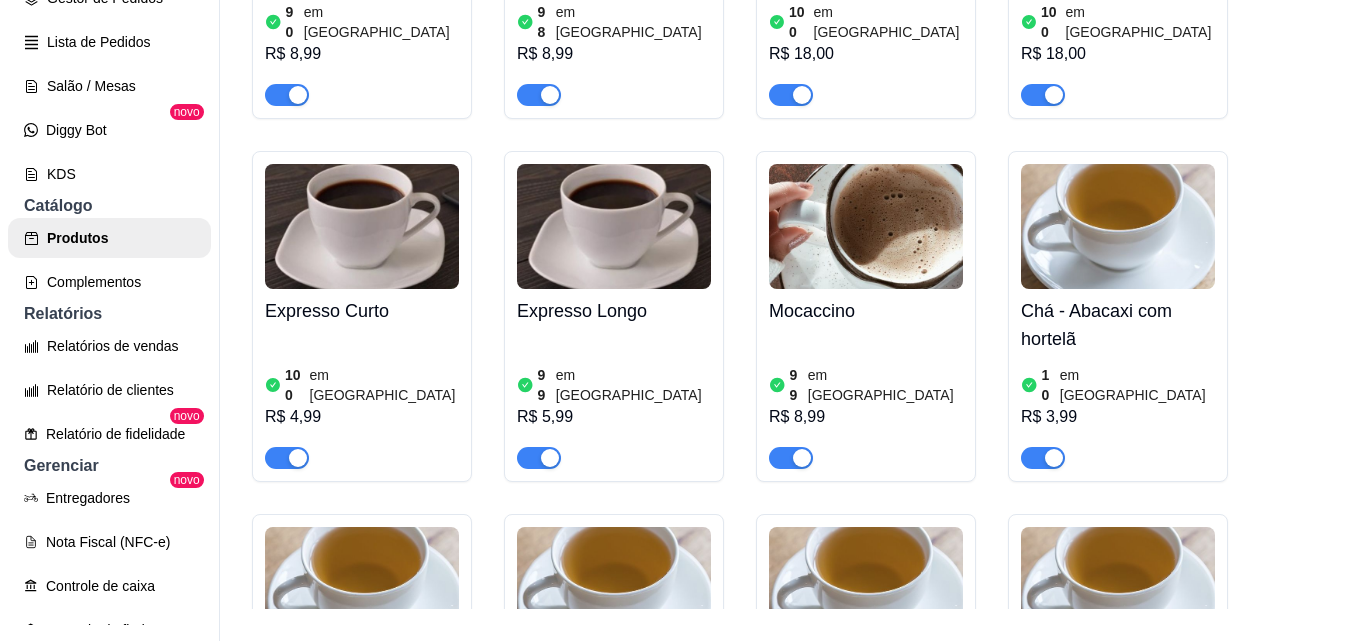 scroll, scrollTop: 3986, scrollLeft: 0, axis: vertical 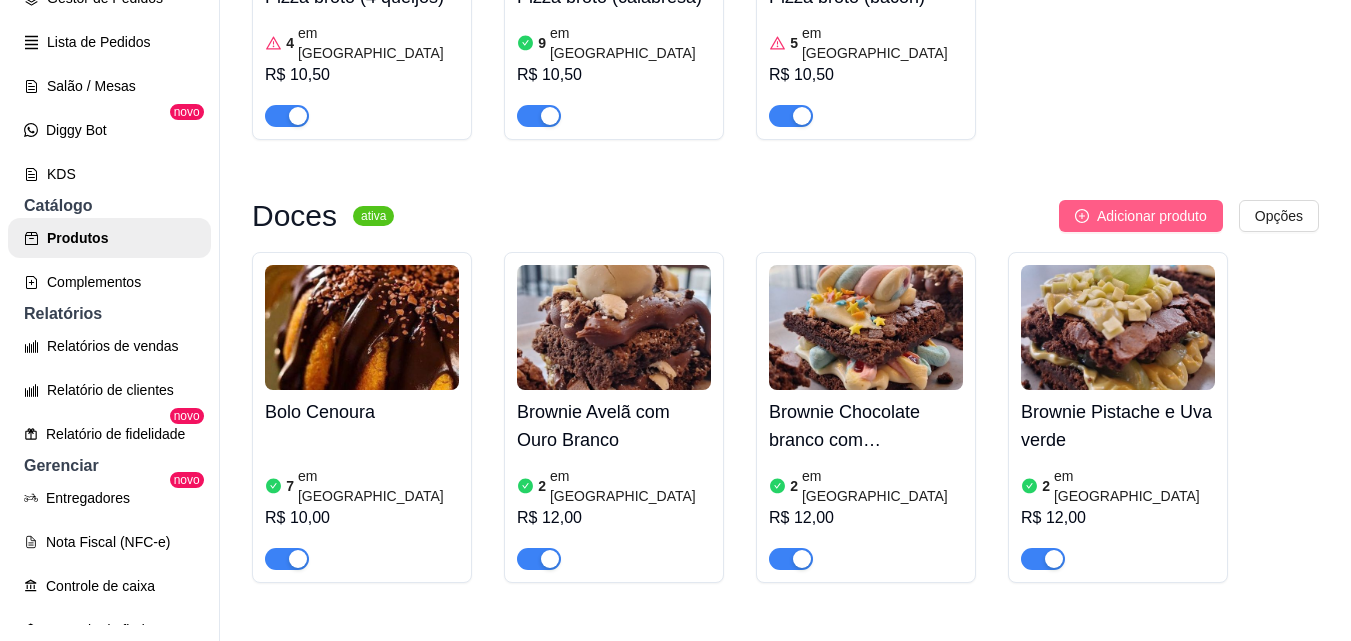 click on "Adicionar produto" at bounding box center (1152, 216) 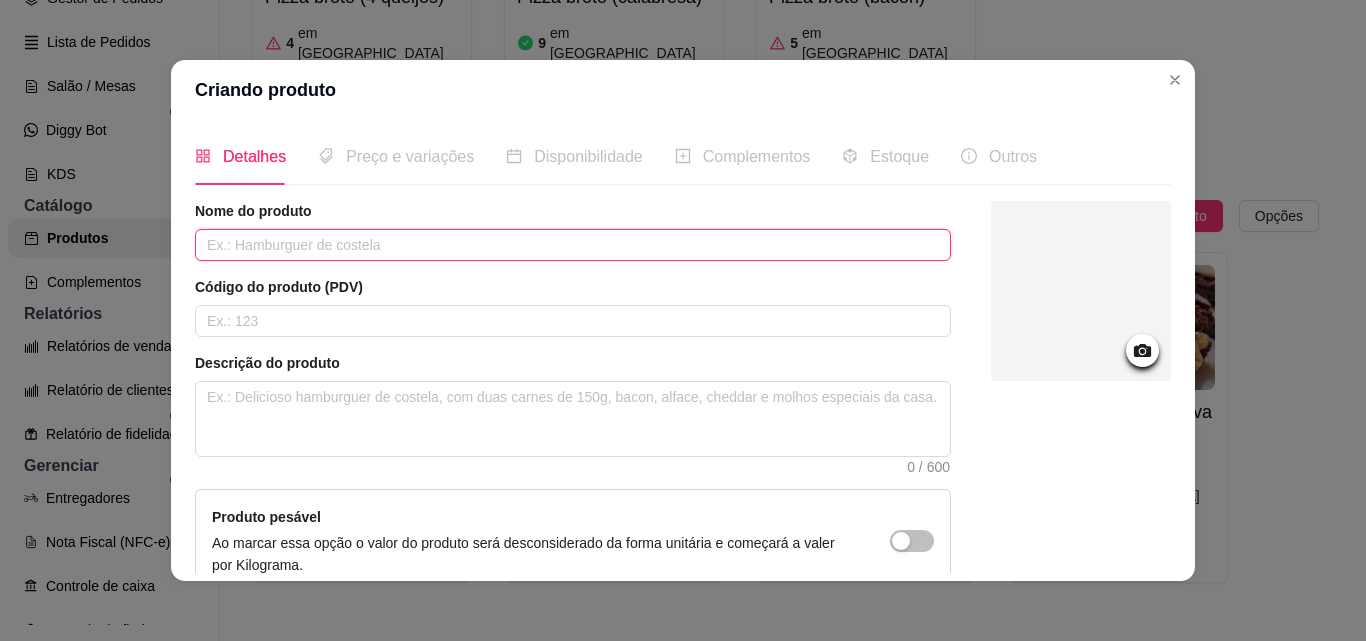 click at bounding box center (573, 245) 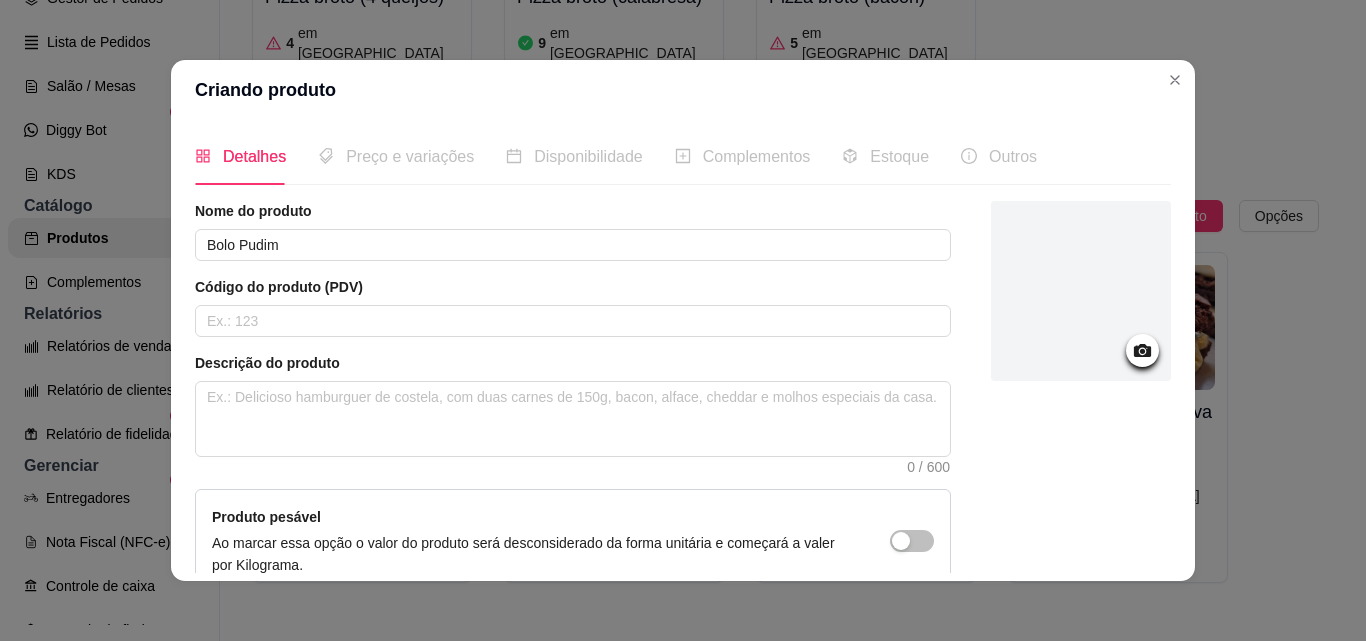 click 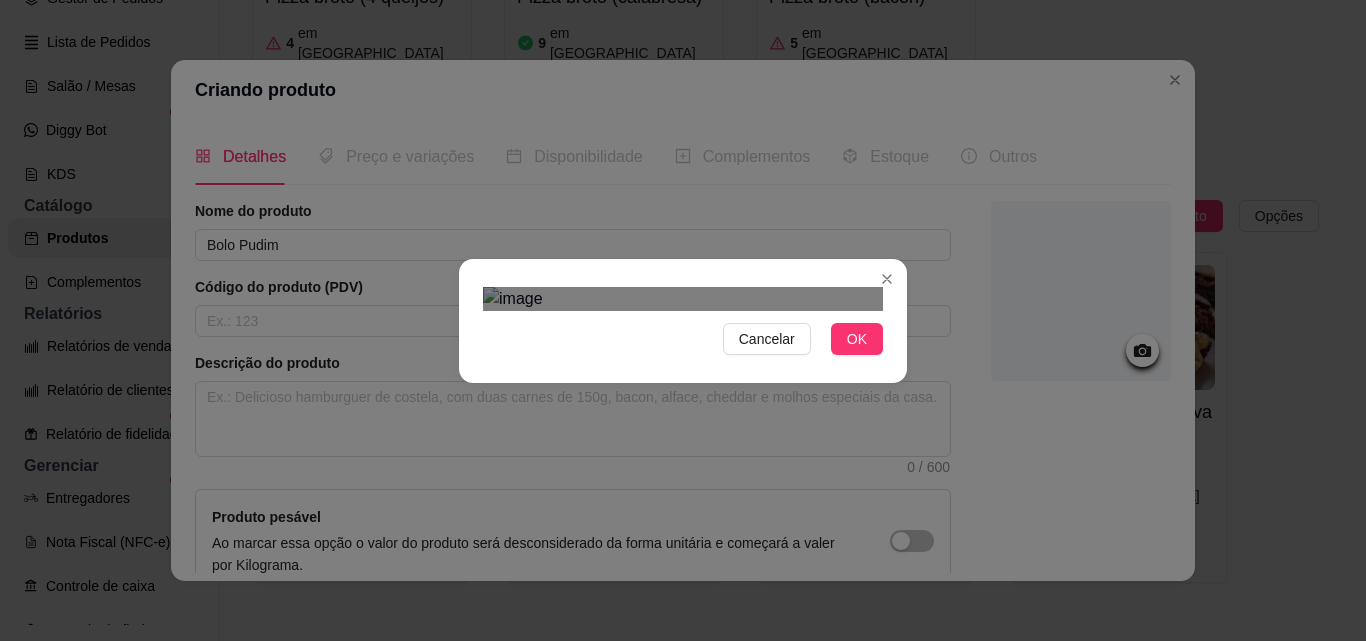 click at bounding box center [673, 632] 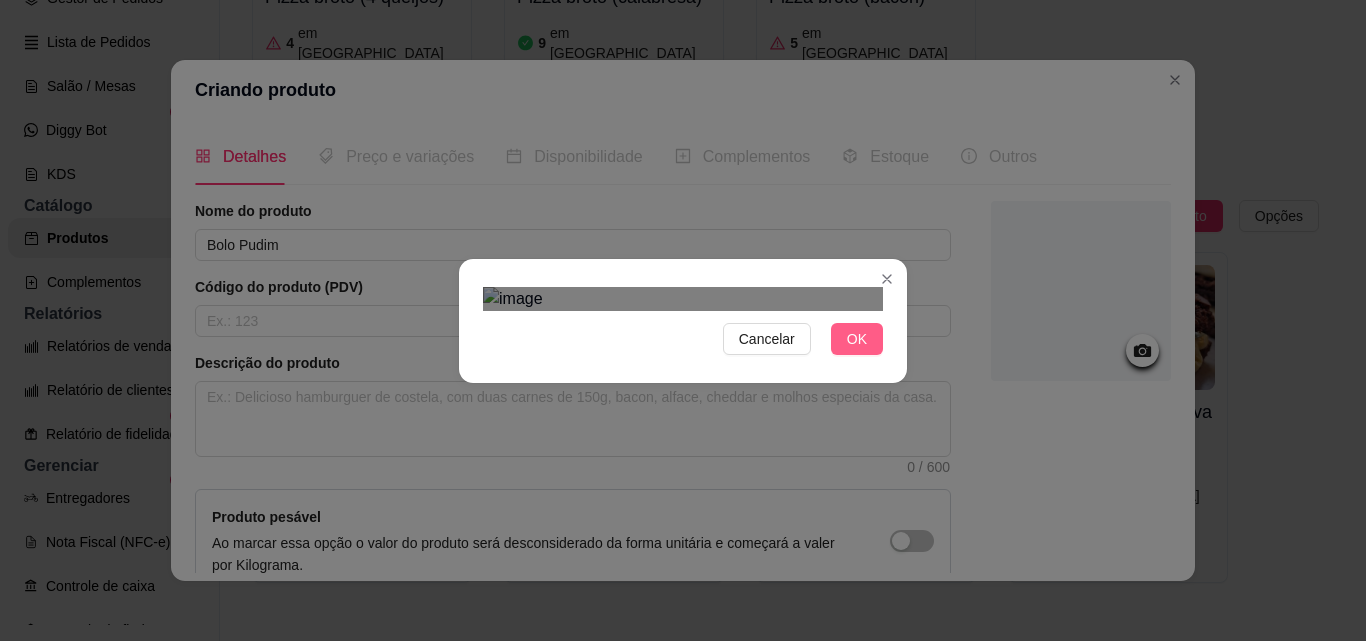 click on "OK" at bounding box center (857, 339) 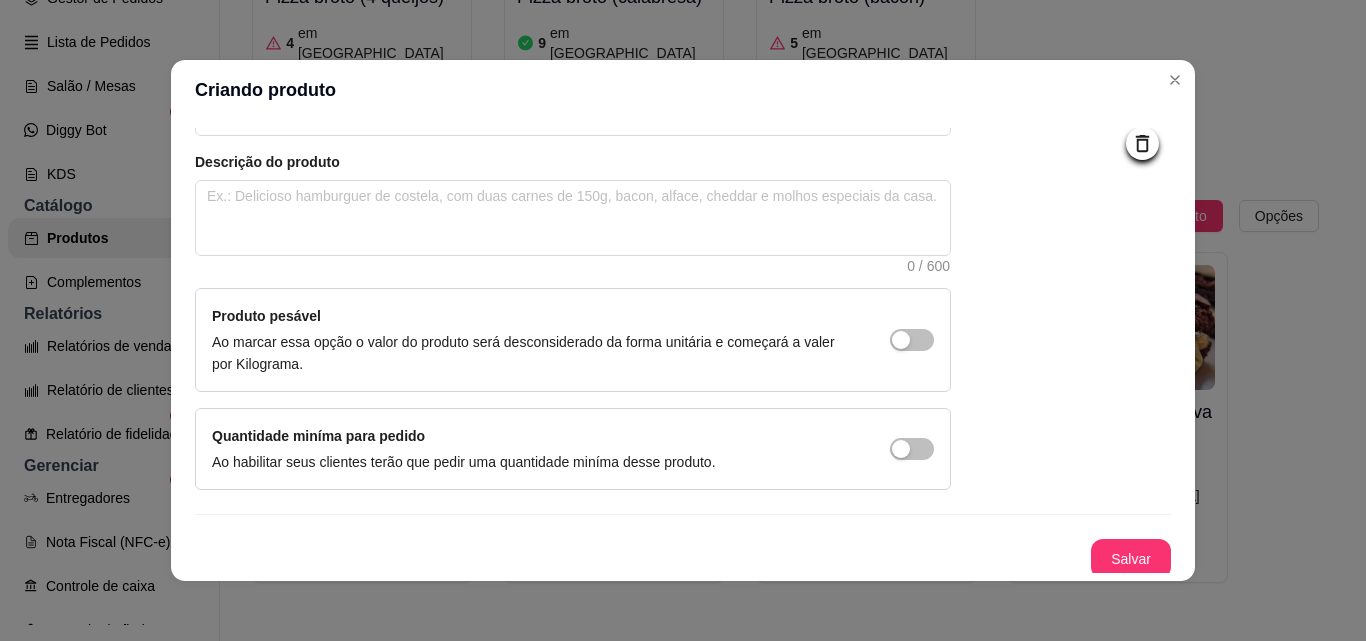 scroll, scrollTop: 207, scrollLeft: 0, axis: vertical 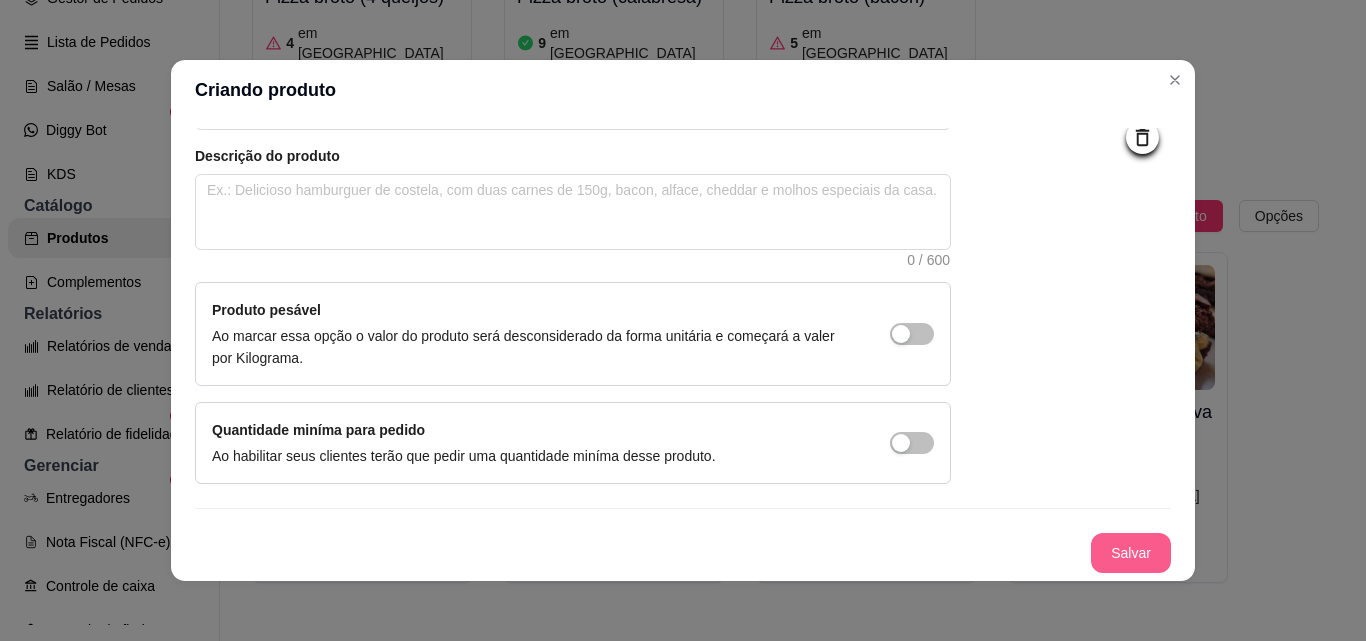 click on "Salvar" at bounding box center (1131, 553) 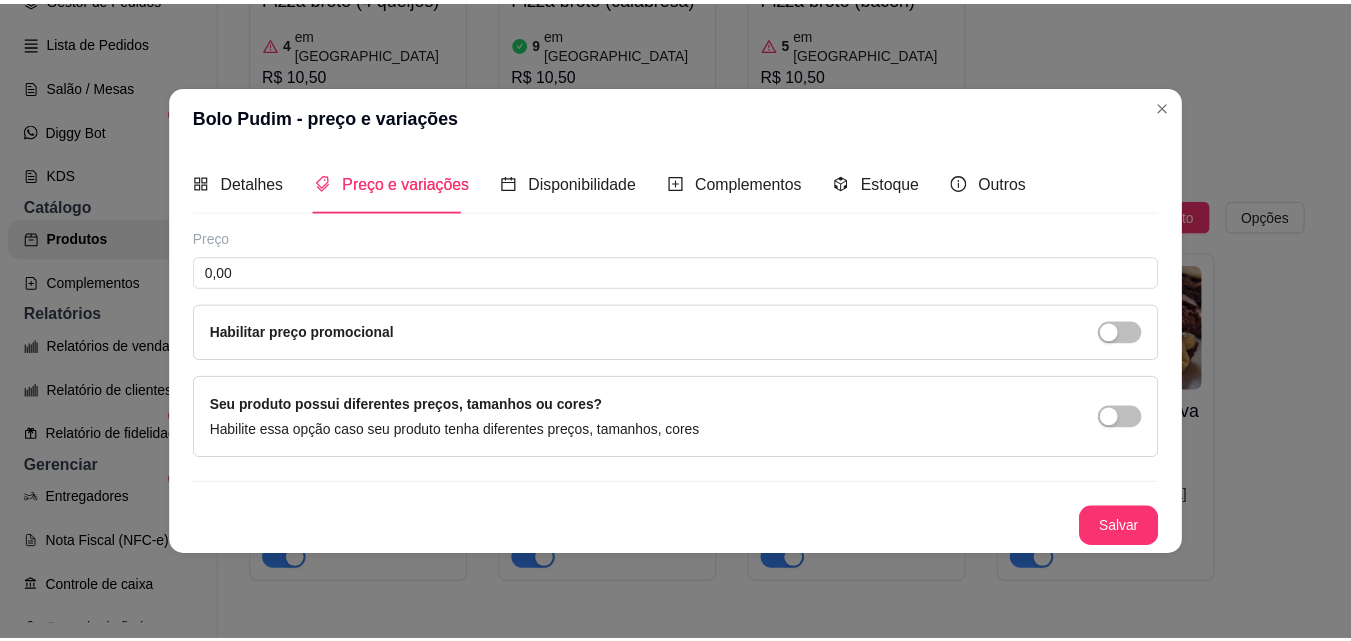 scroll, scrollTop: 0, scrollLeft: 0, axis: both 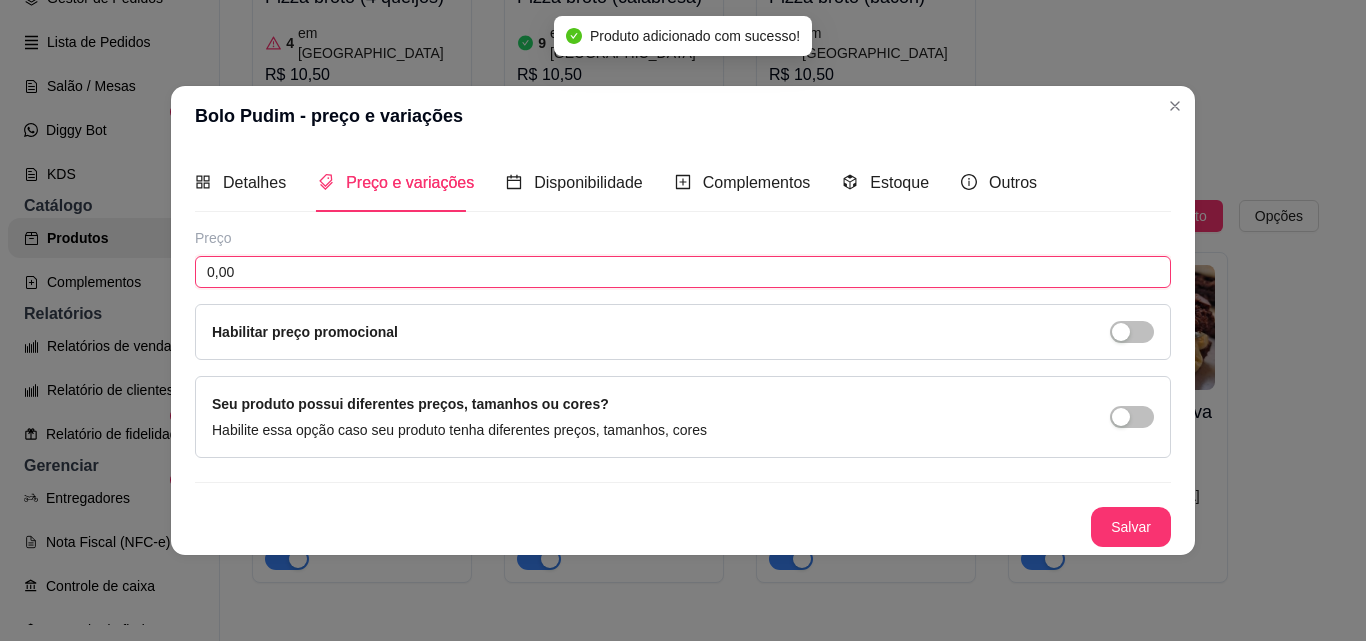 click on "0,00" at bounding box center (683, 272) 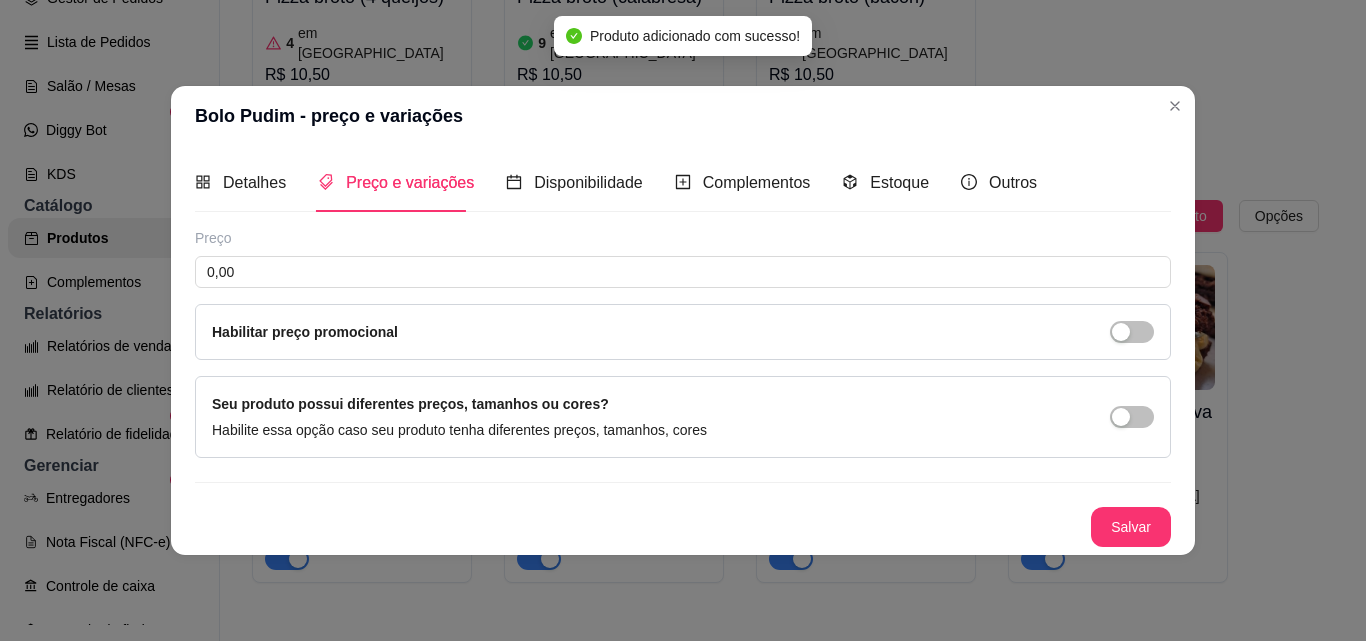 click on "Detalhes Preço e variações Disponibilidade Complementos Estoque Outros Nome do produto Bolo Pudim Código do produto (PDV) Descrição do produto 0 / 600 Produto pesável Ao marcar essa opção o valor do produto será desconsiderado da forma unitária e começará a valer por Kilograma. Quantidade miníma para pedido Ao habilitar seus clientes terão que pedir uma quantidade miníma desse produto. Copiar link do produto Deletar produto Salvar Preço  0,00 Habilitar preço promocional Seu produto possui diferentes preços, tamanhos ou cores? Habilite essa opção caso seu produto tenha diferentes preços, tamanhos, cores Salvar" at bounding box center [683, 350] 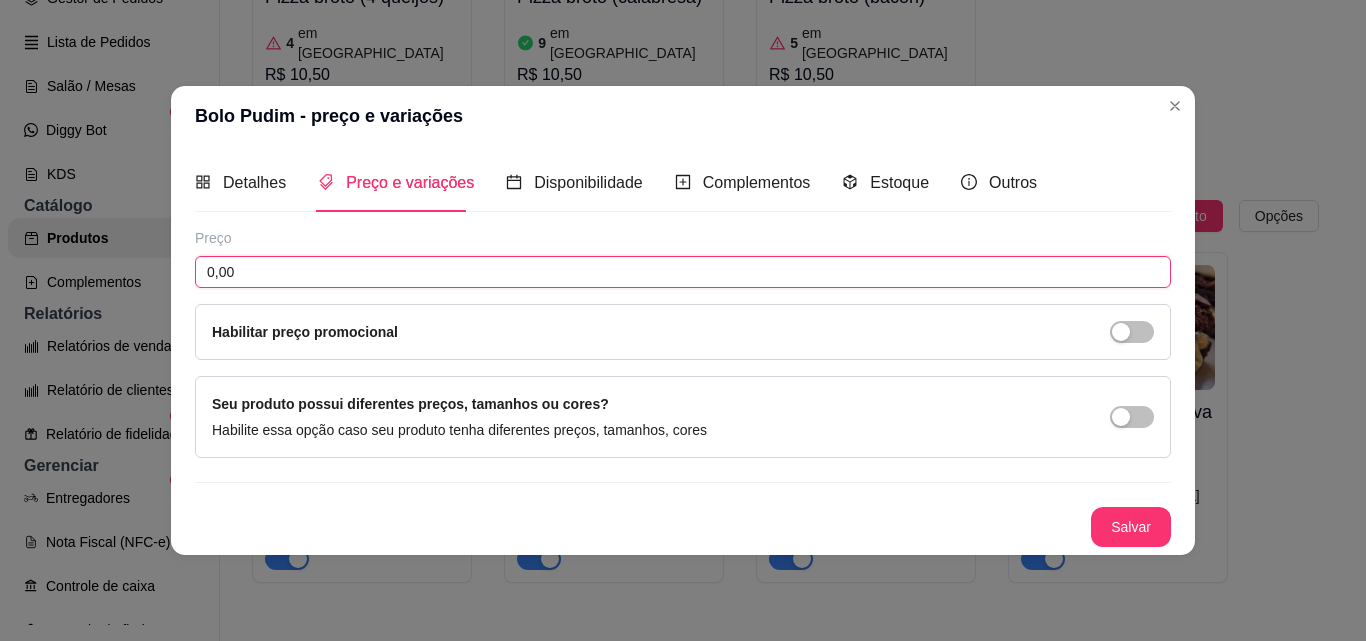 click on "0,00" at bounding box center [683, 272] 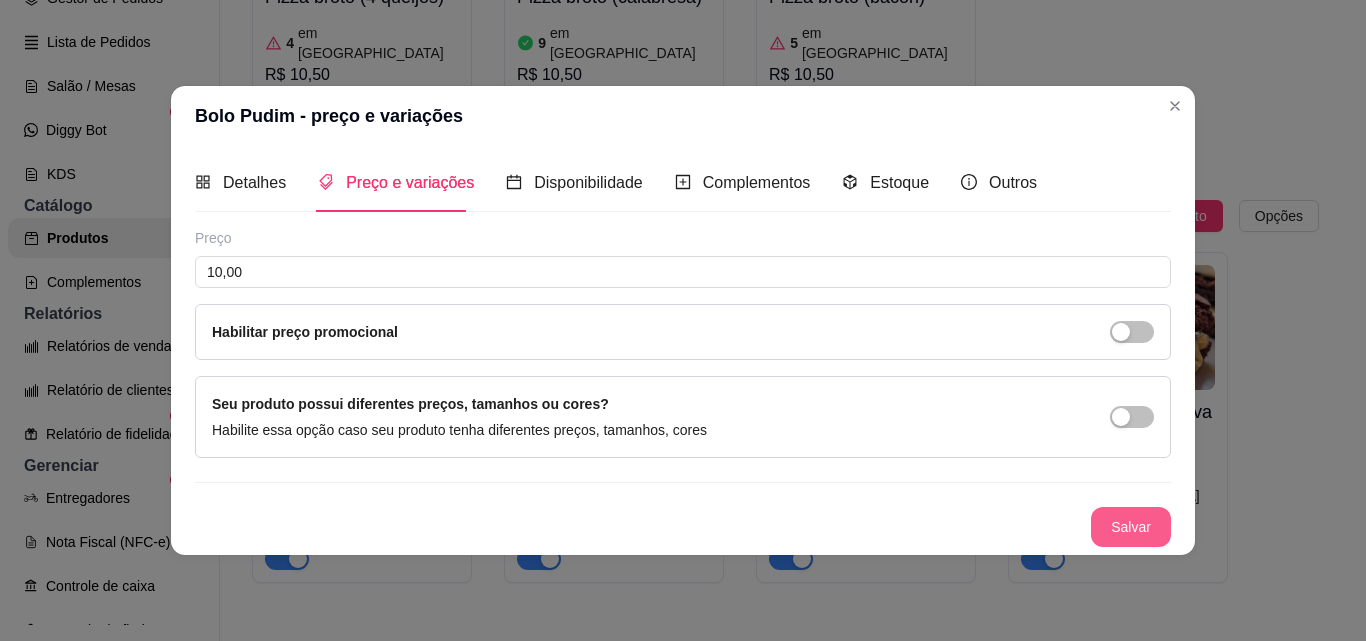 click on "Salvar" at bounding box center [1131, 527] 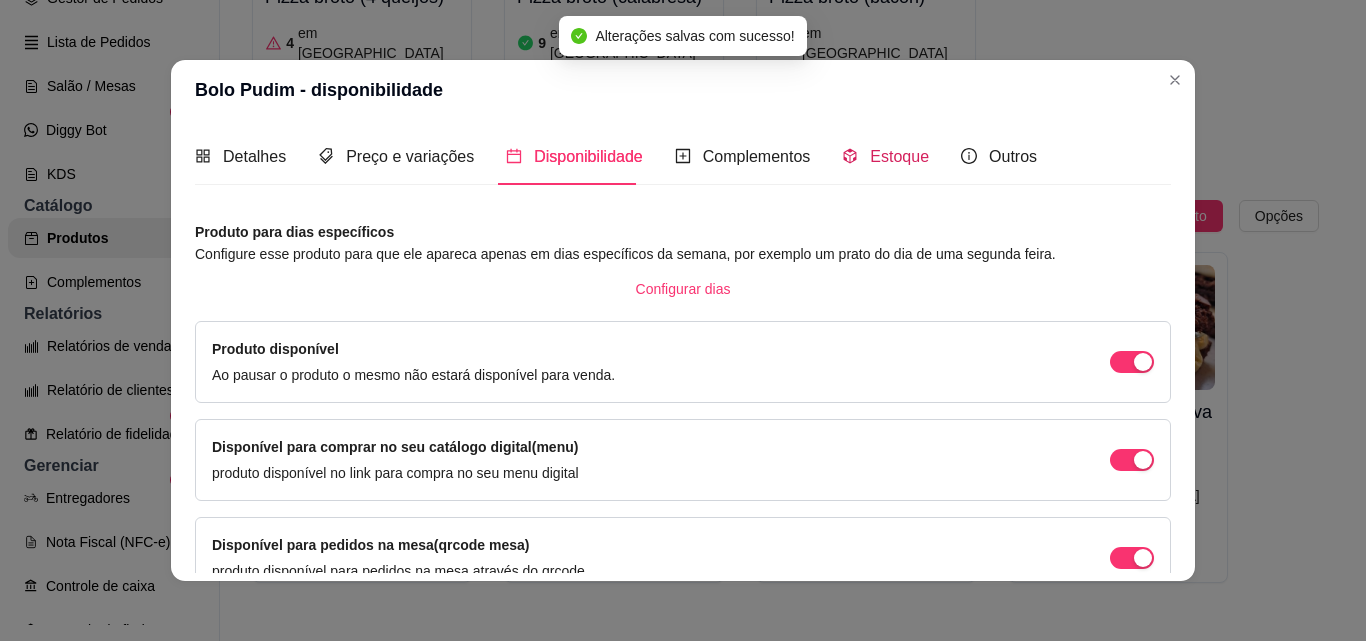 click on "Estoque" at bounding box center [899, 156] 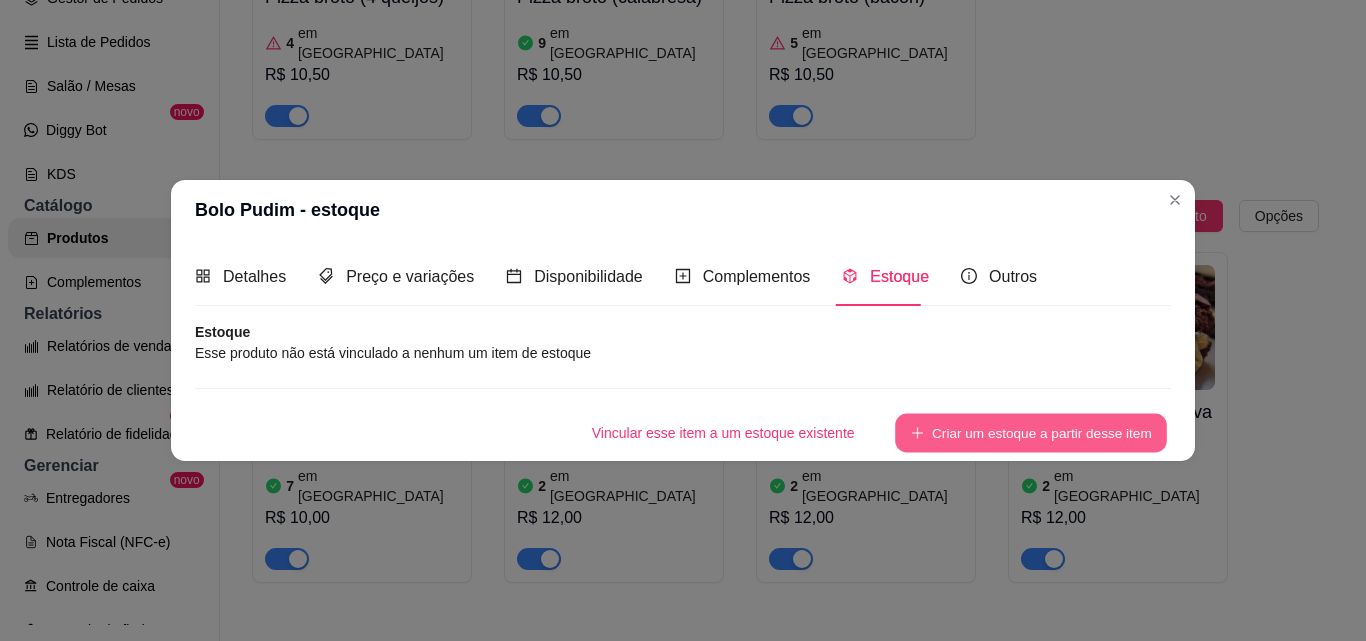 click on "Criar um estoque a partir desse item" at bounding box center (1031, 432) 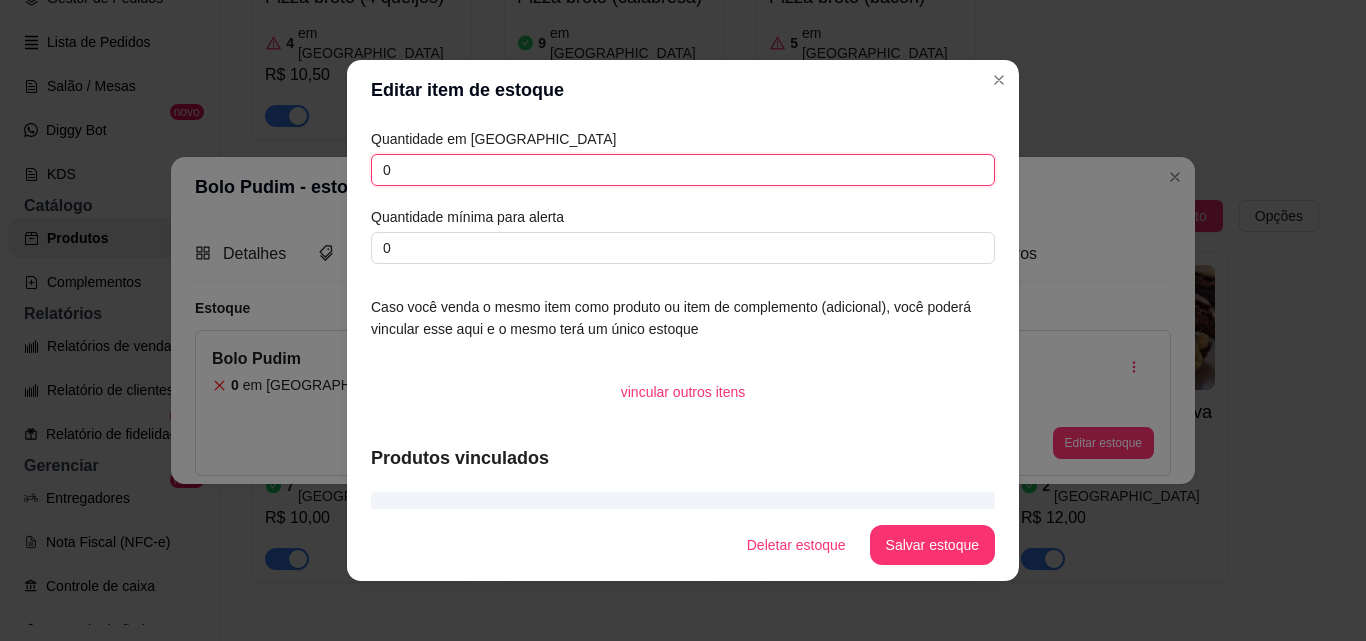 drag, startPoint x: 366, startPoint y: 171, endPoint x: 346, endPoint y: 171, distance: 20 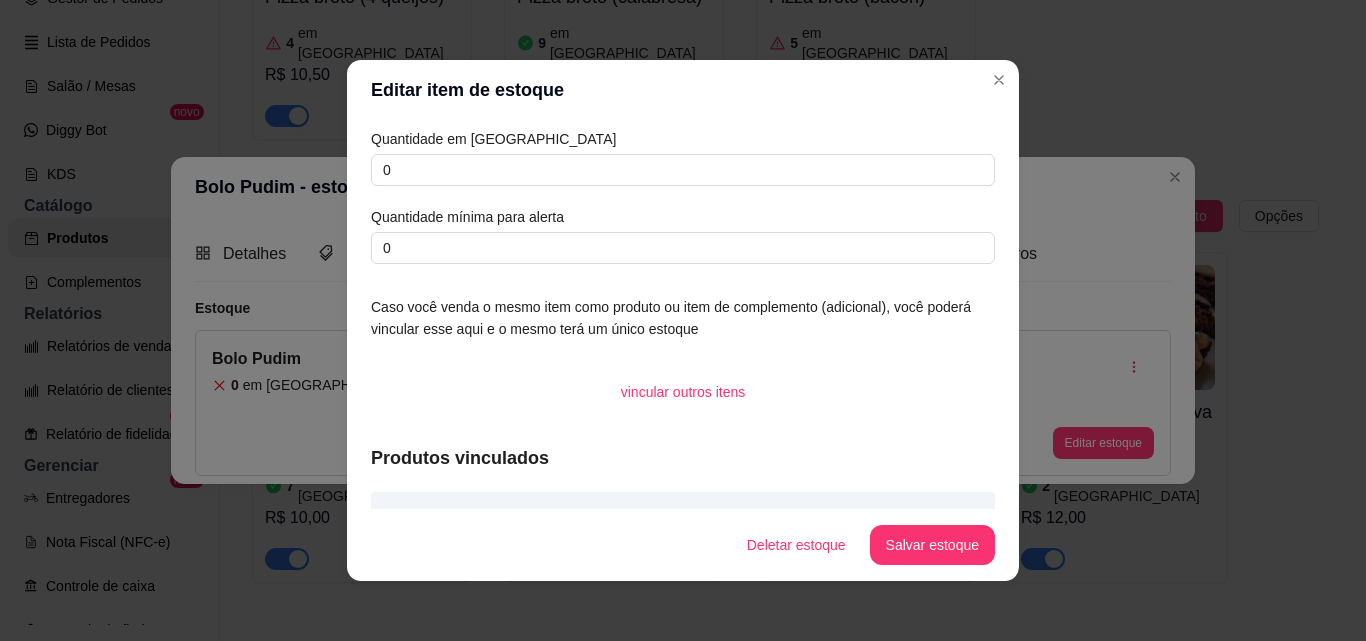 click on "Quantidade   em estoque 0 Quantidade   mínima para alerta 0 Caso você venda o mesmo item como produto ou item de complemento (adicional), você poderá vincular esse aqui e o mesmo terá um único estoque vincular outros itens Produtos vinculados Bolo Pudim" at bounding box center [683, 314] 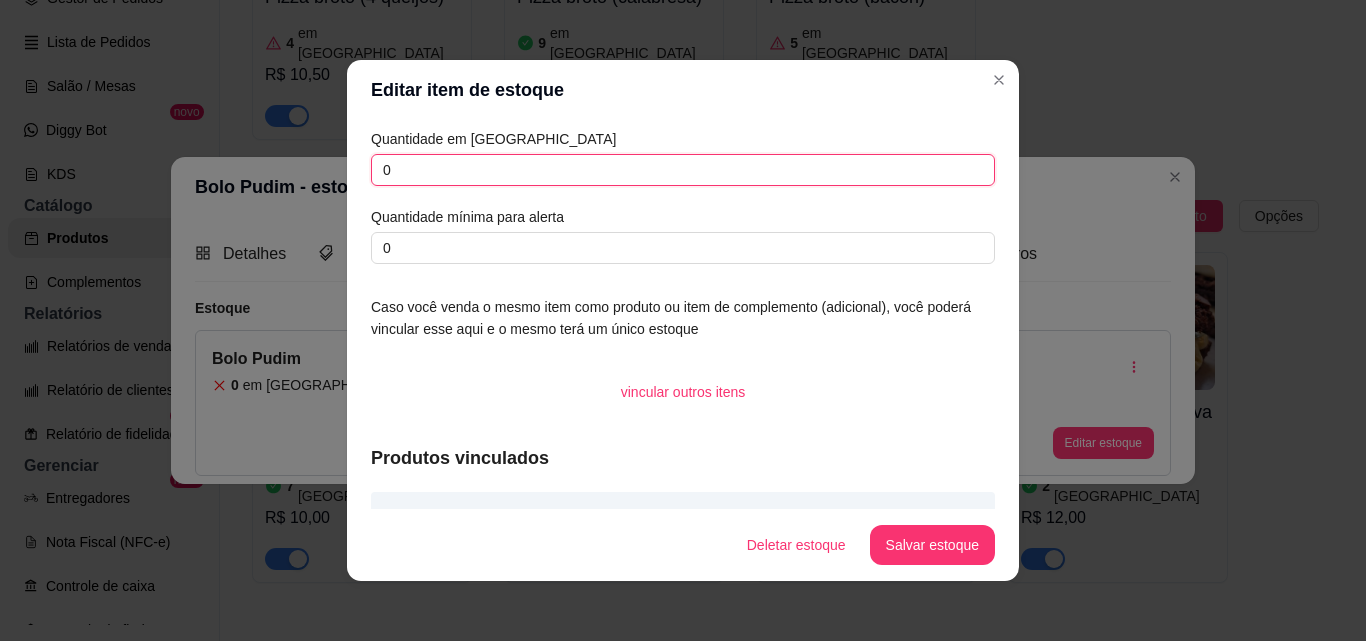 click on "0" at bounding box center (683, 170) 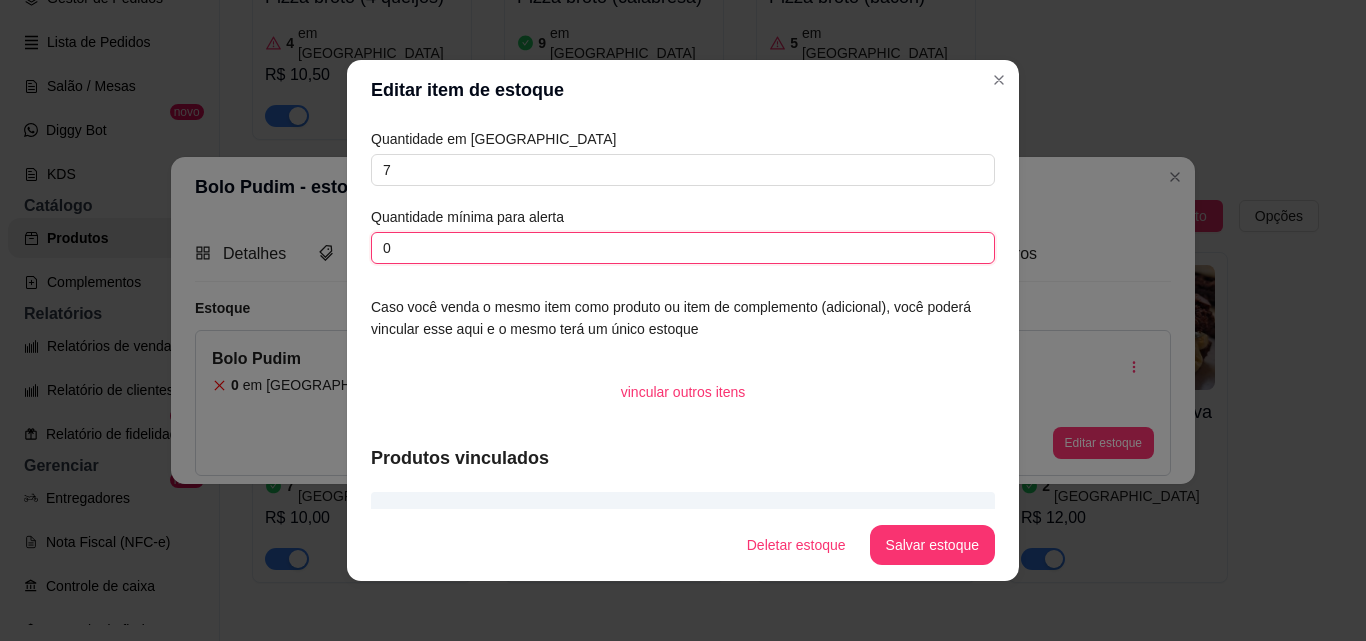 click on "0" at bounding box center (683, 248) 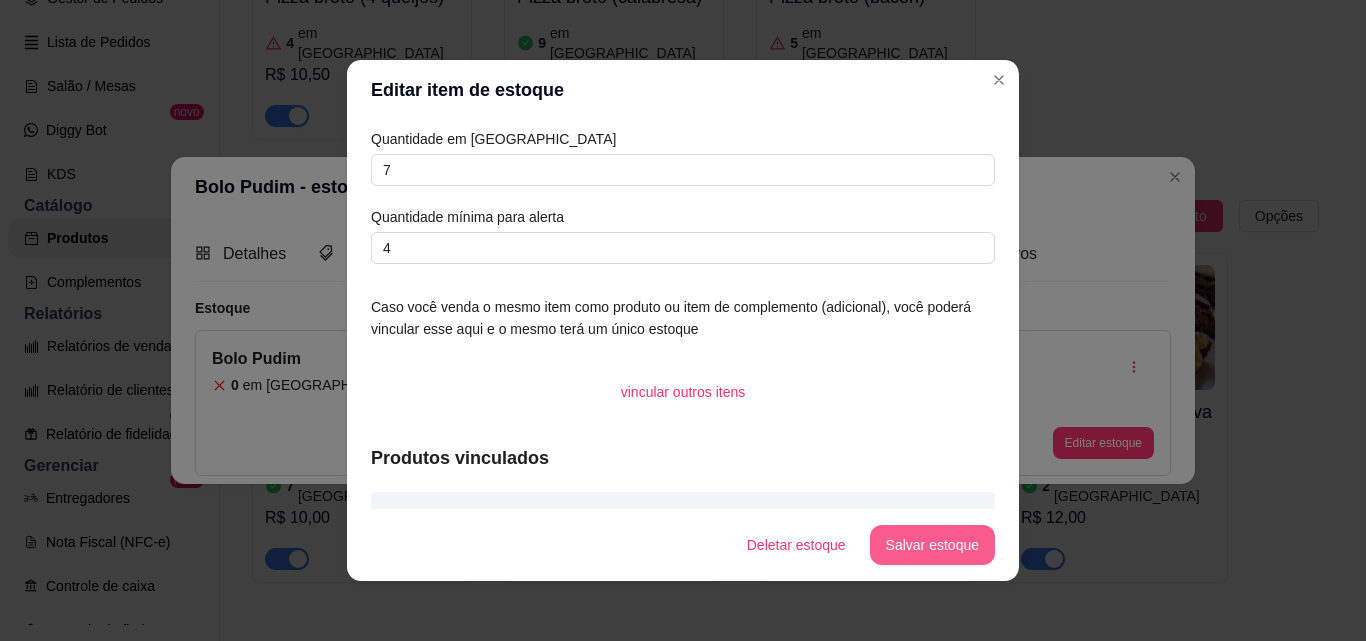 click on "Salvar estoque" at bounding box center [932, 545] 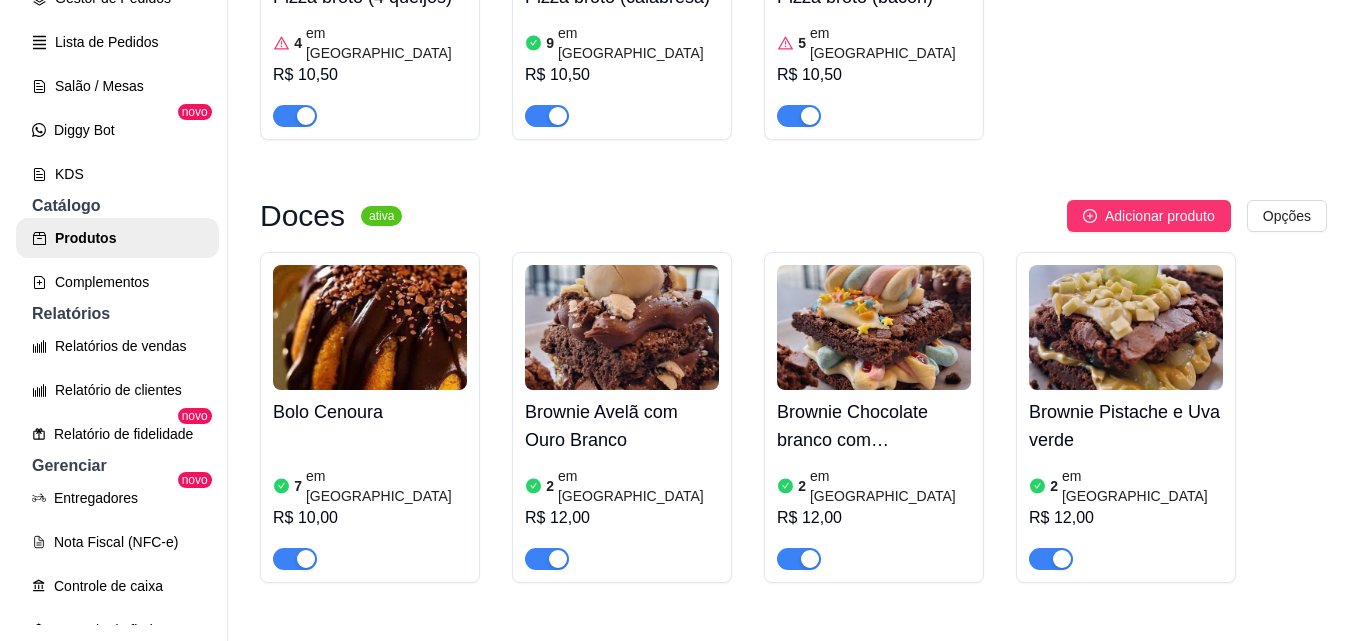 scroll, scrollTop: 1986, scrollLeft: 0, axis: vertical 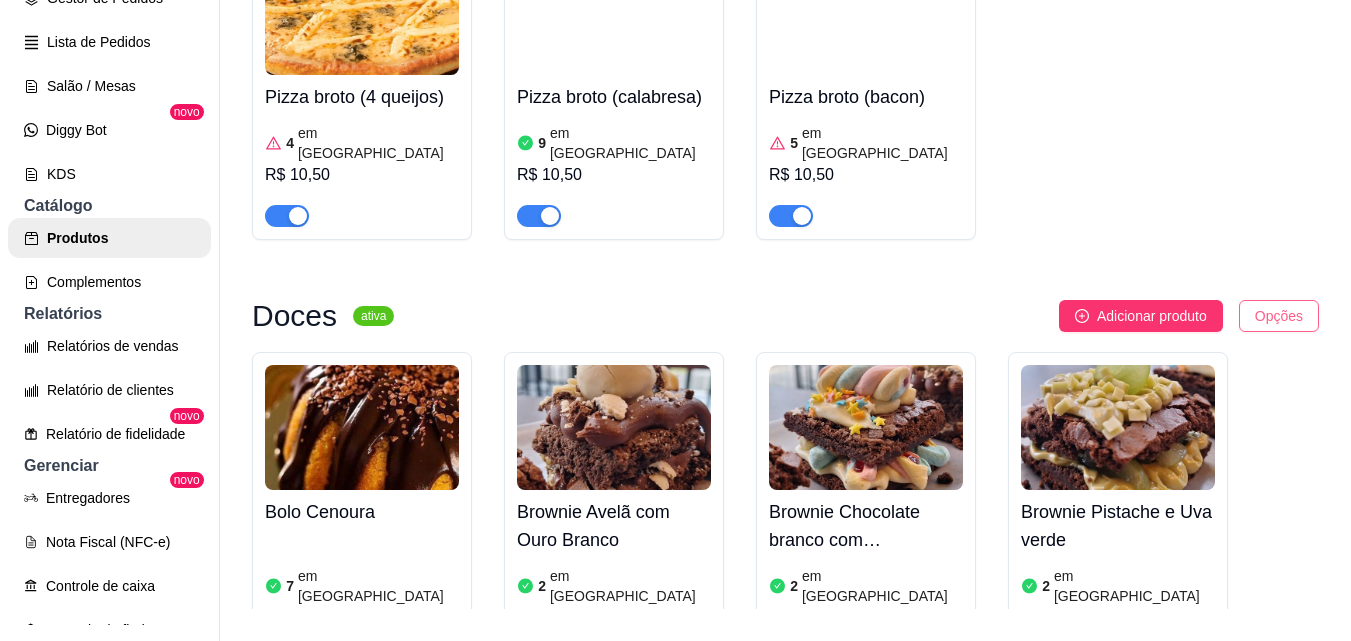 click on "C Connect Coffe ... Loja Aberta Loja Período gratuito até 17/08   Dia a dia Pedidos balcão (PDV) Gestor de Pedidos Lista de Pedidos Salão / Mesas Diggy Bot novo KDS Catálogo Produtos Complementos Relatórios Relatórios de vendas Relatório de clientes Relatório de fidelidade novo Gerenciar Entregadores novo Nota Fiscal (NFC-e) Controle de caixa Controle de fiado Cupons Clientes Estoque Configurações Diggy Planos Precisa de ajuda? Sair Produtos Adicionar categoria Reodernar categorias Aqui você cadastra e gerencia seu produtos e categorias Salgados  ativa Adicionar produto Opções Bauru   36 em estoque R$ 8,50 Bolinho de carne   6 em estoque R$ 12,00 Bolinho de costela   13 em estoque R$ 12,00 Coxinha   12 em estoque R$ 6,50 Doguinho   17 em estoque R$ 9,00 Empada de frango   45 em estoque R$ 9,00 Espetinho de frango   30 em estoque R$ 10,00 Folhado de Frango   4 em estoque R$ 9,00 Folhado de carne   2 em estoque R$ 9,00 Misto quente   9 em estoque R$ 10,00 Omelete   10 em estoque   7   87" at bounding box center (675, 288) 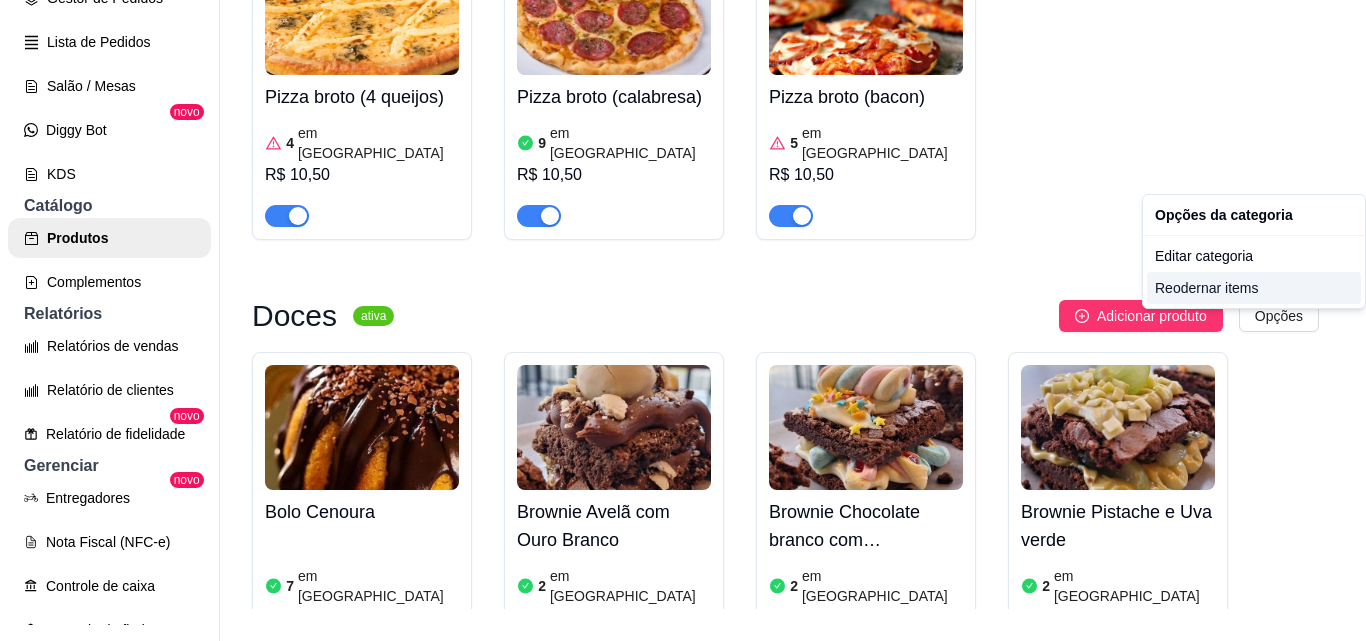 click on "Reodernar items" at bounding box center [1254, 288] 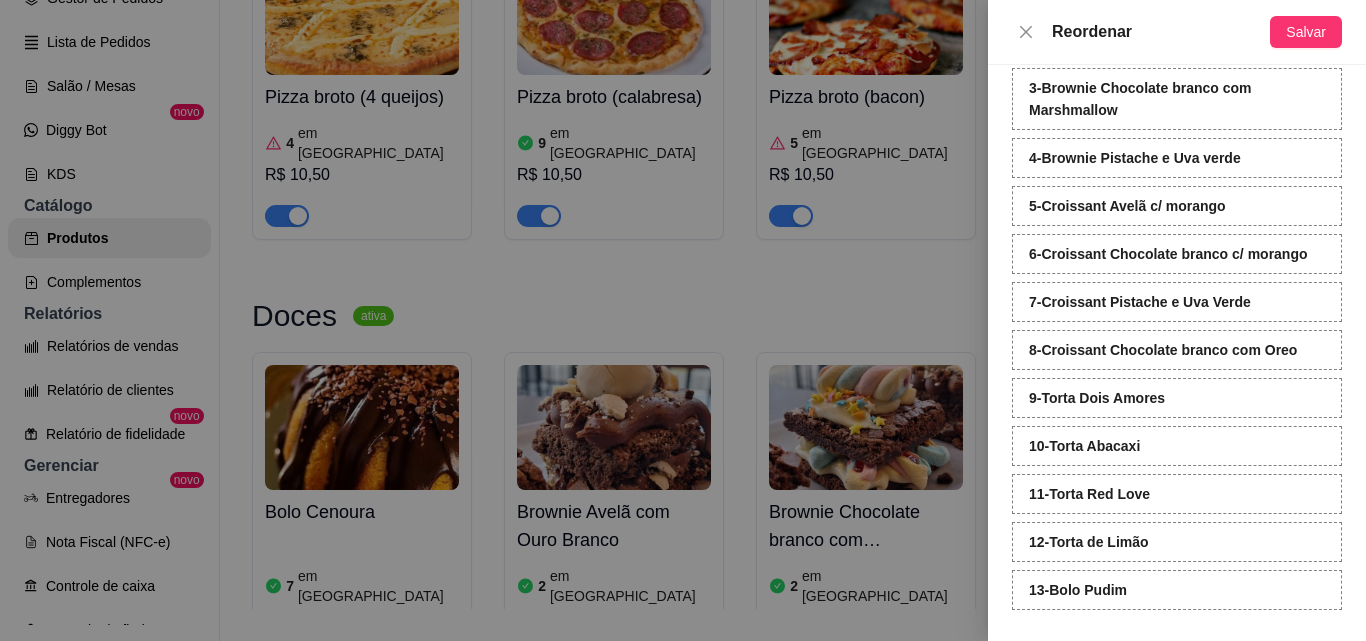 scroll, scrollTop: 204, scrollLeft: 0, axis: vertical 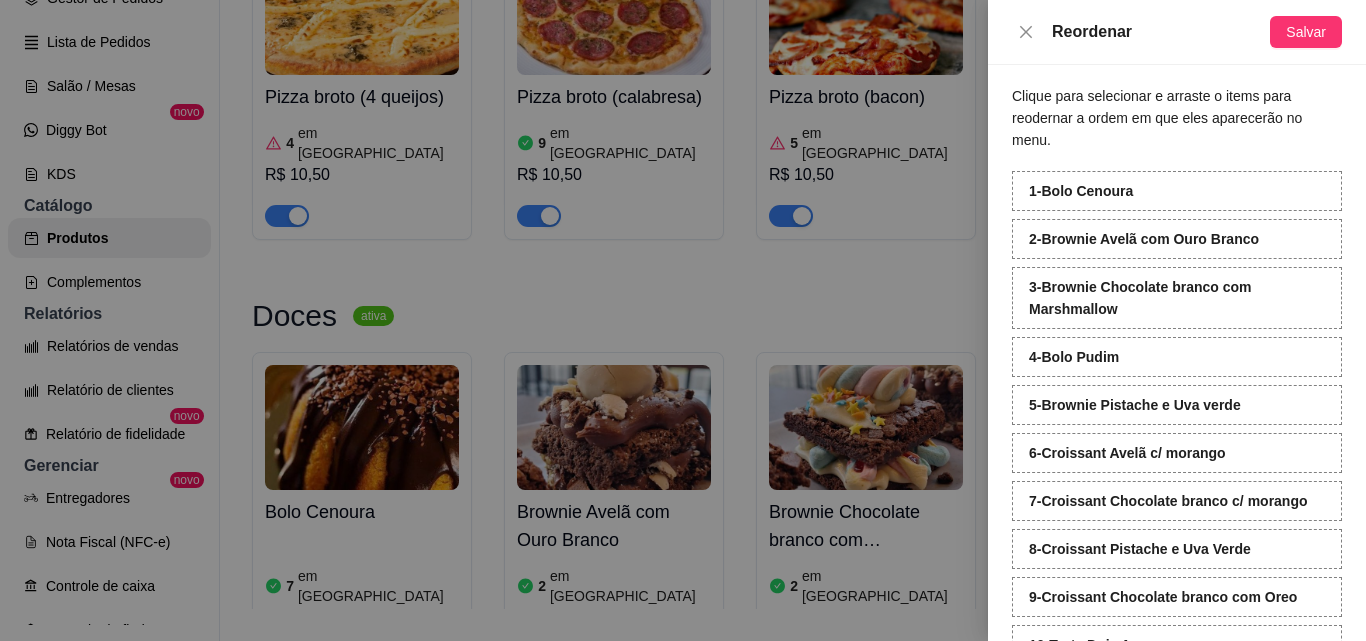 click on "4  -  Bolo Pudim" at bounding box center (1074, 357) 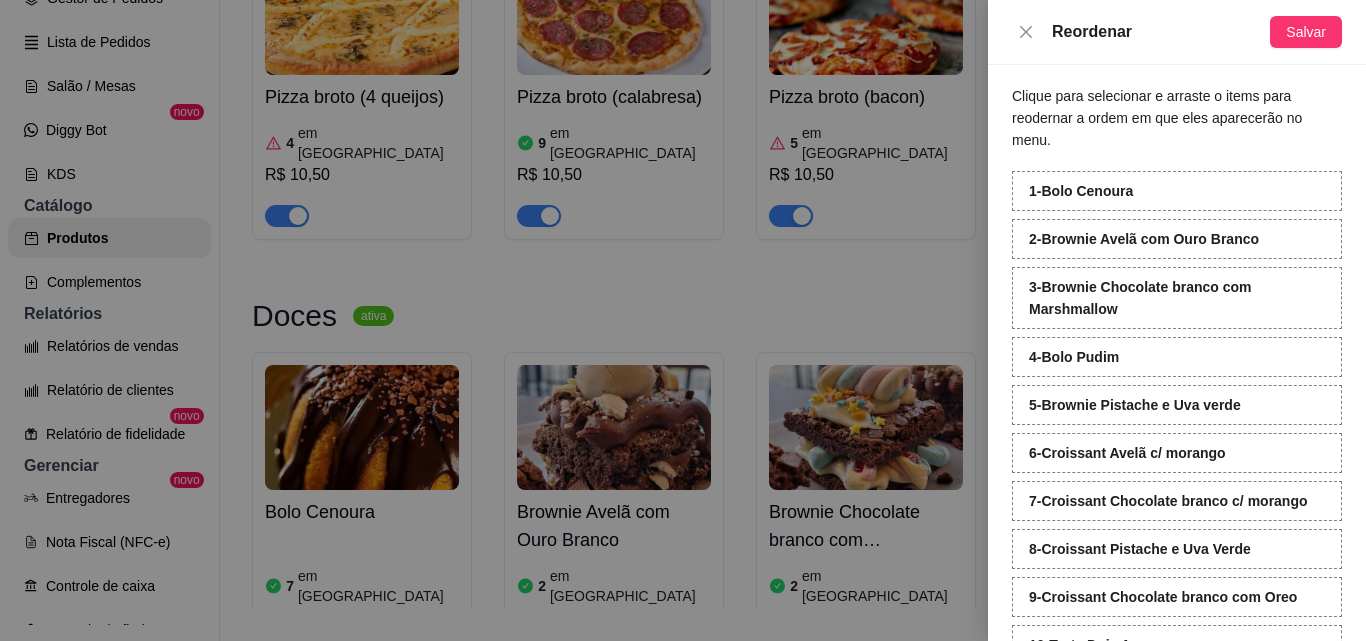 drag, startPoint x: 1108, startPoint y: 360, endPoint x: 1118, endPoint y: 215, distance: 145.34442 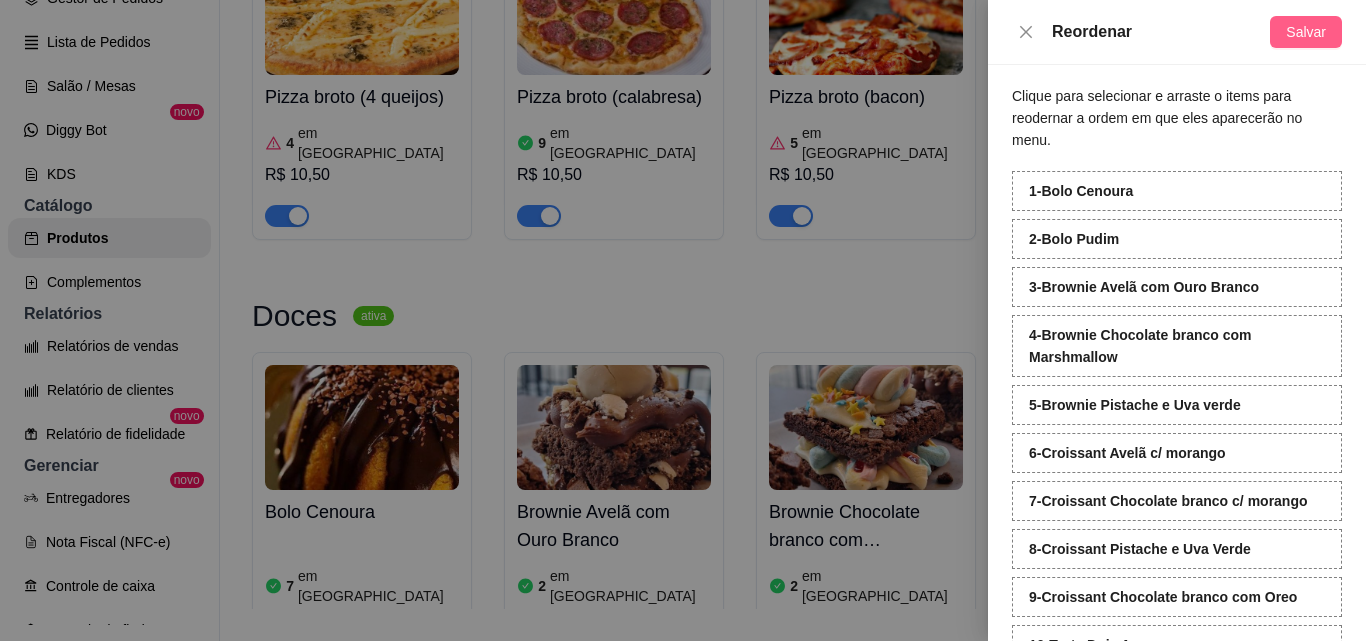 click on "Salvar" at bounding box center (1306, 32) 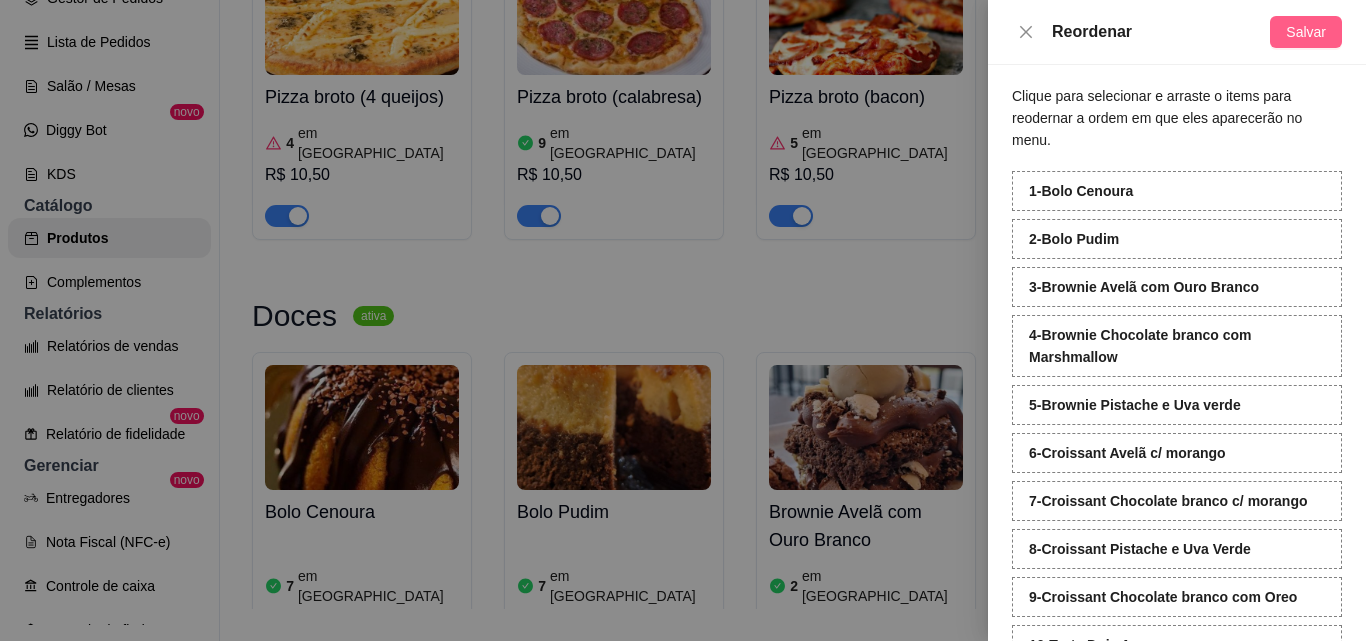 click on "Salvar" at bounding box center (1306, 32) 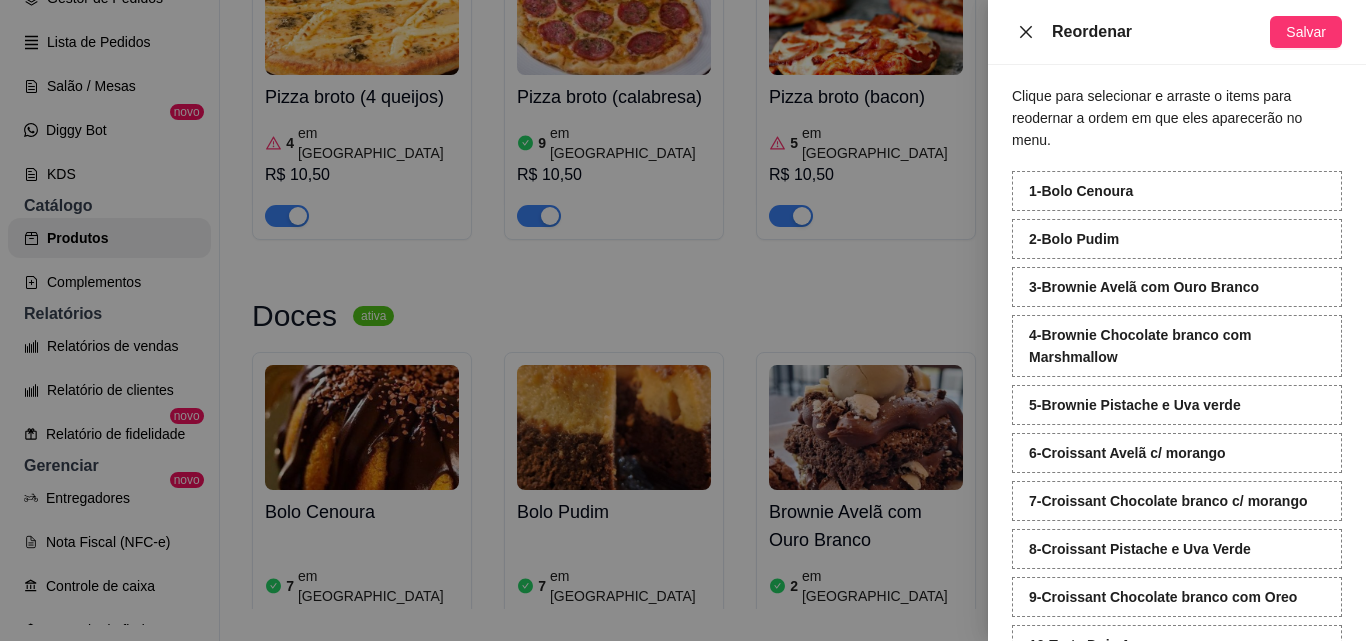 click 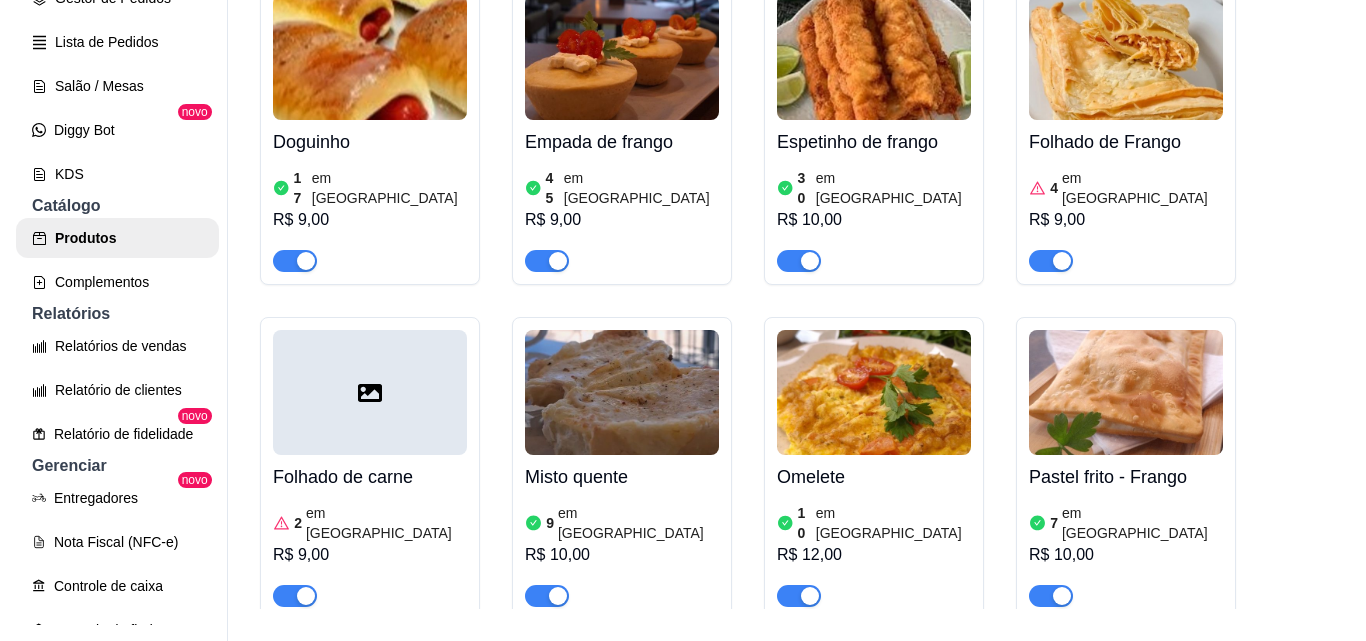 scroll, scrollTop: 586, scrollLeft: 0, axis: vertical 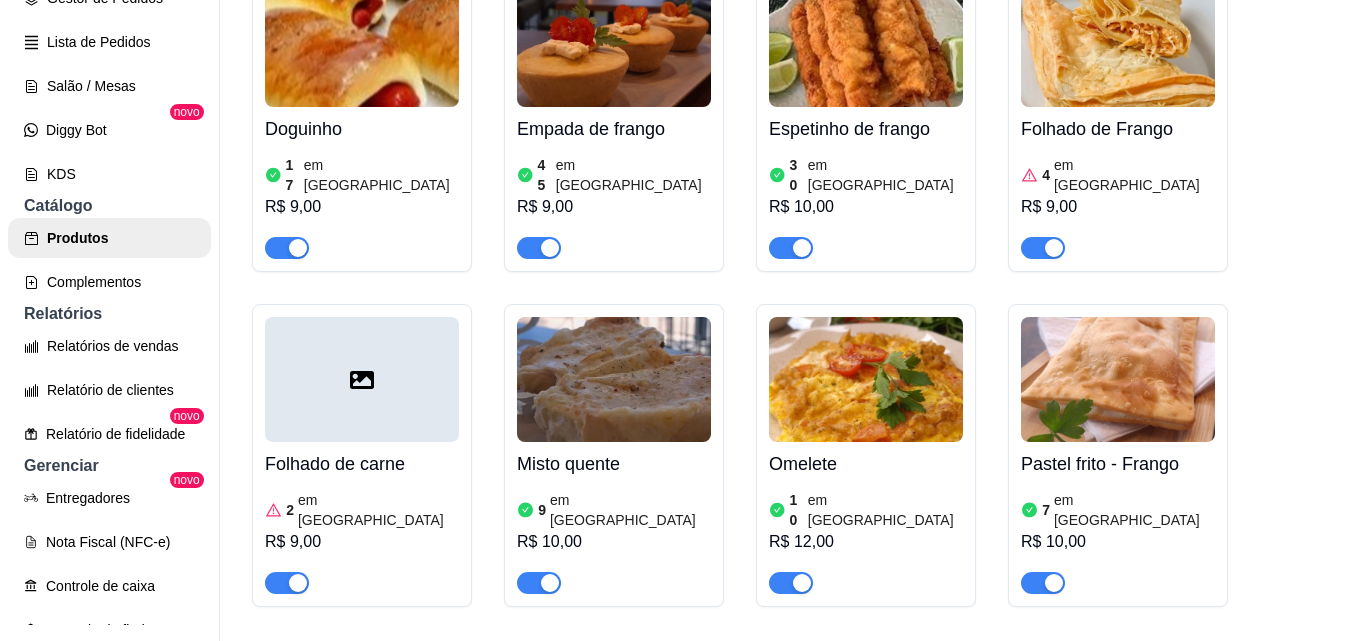 click at bounding box center [362, 379] 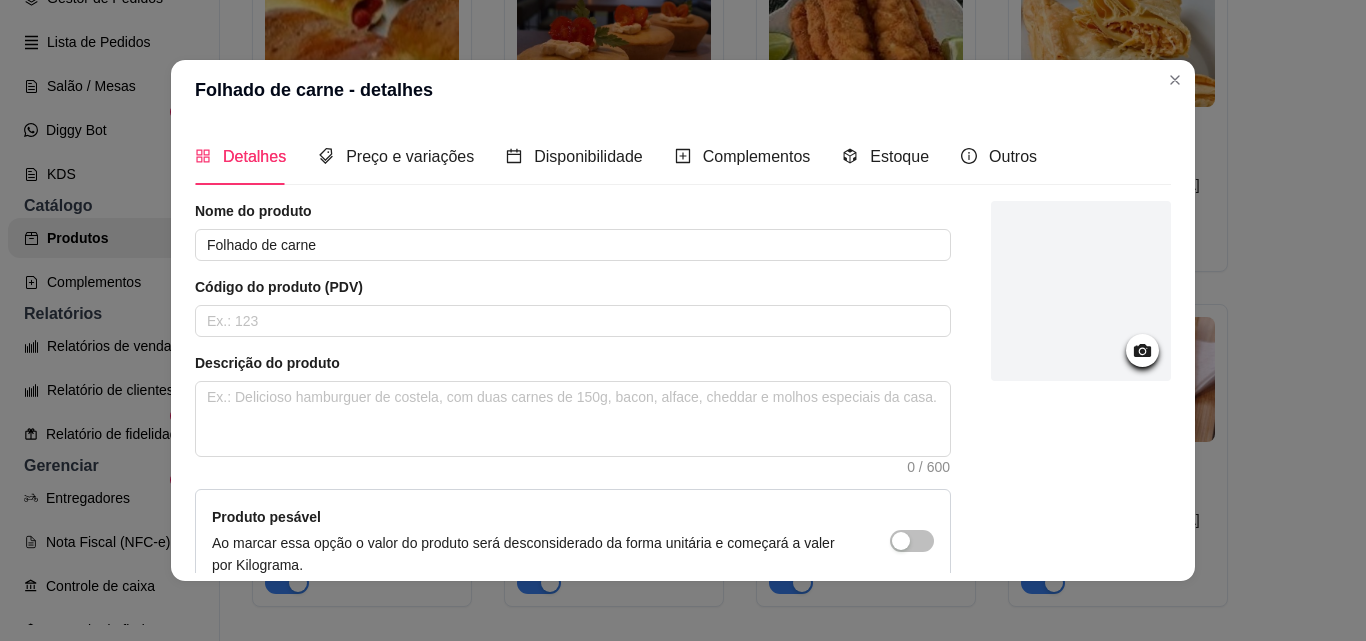 click 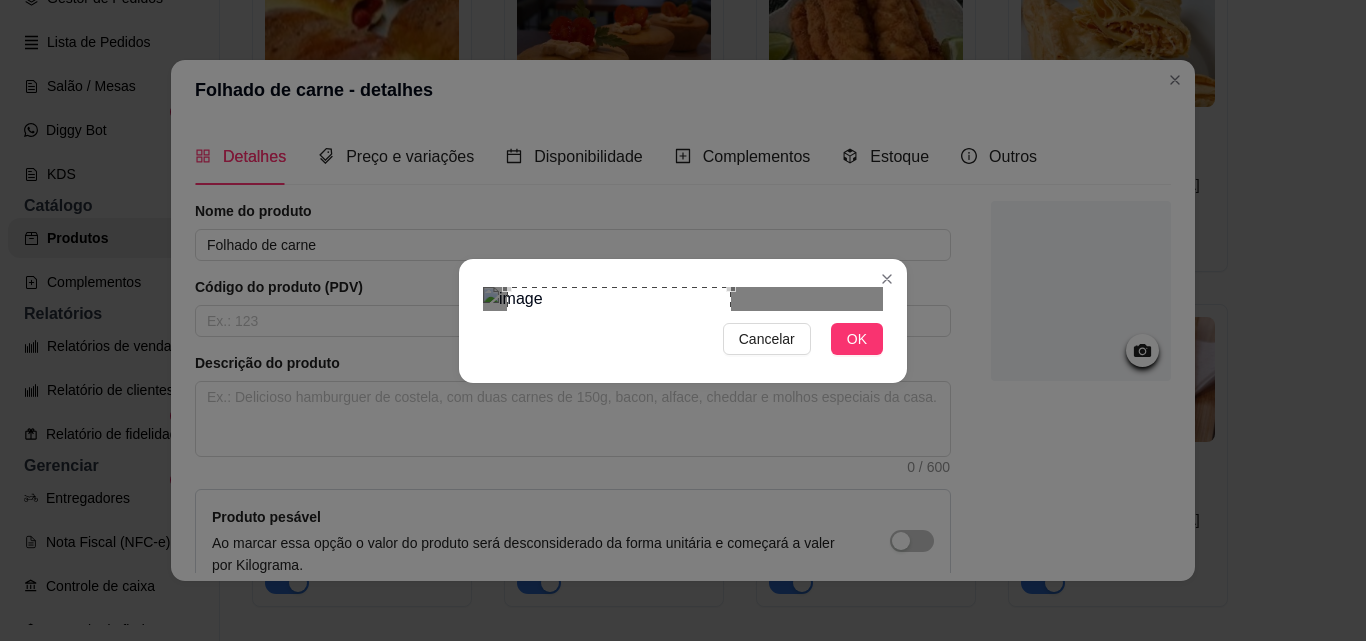 click at bounding box center [619, 371] 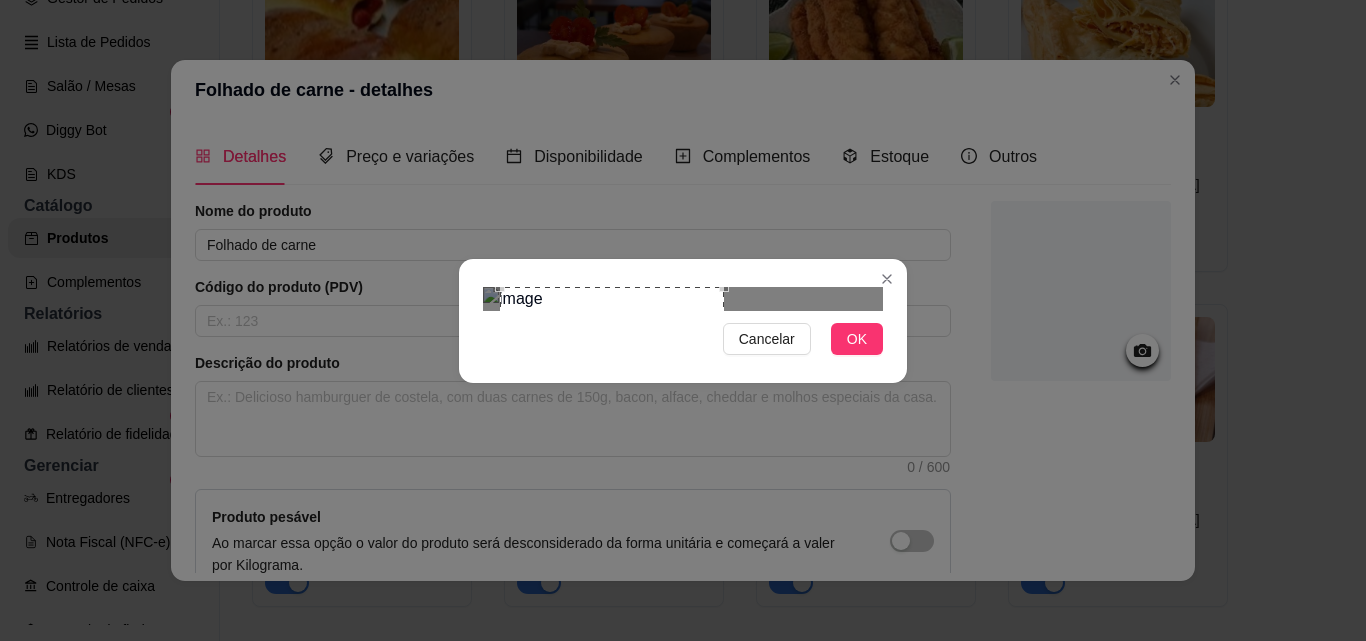 click at bounding box center [612, 371] 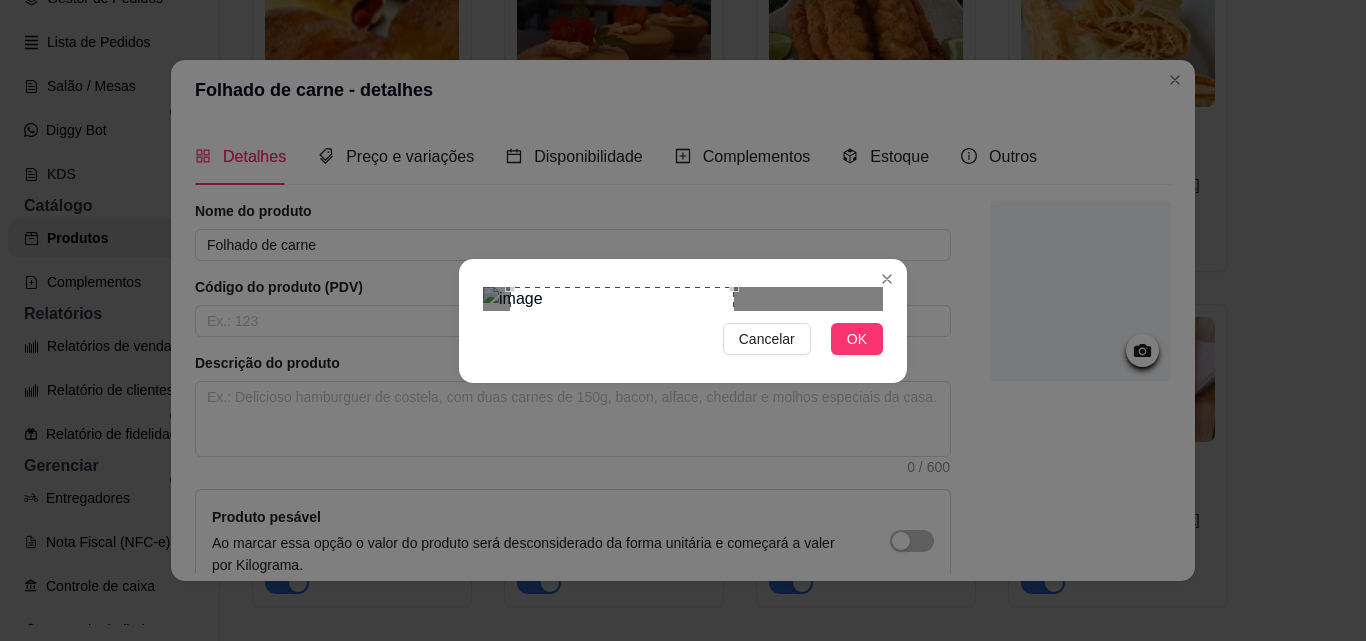 click at bounding box center [622, 371] 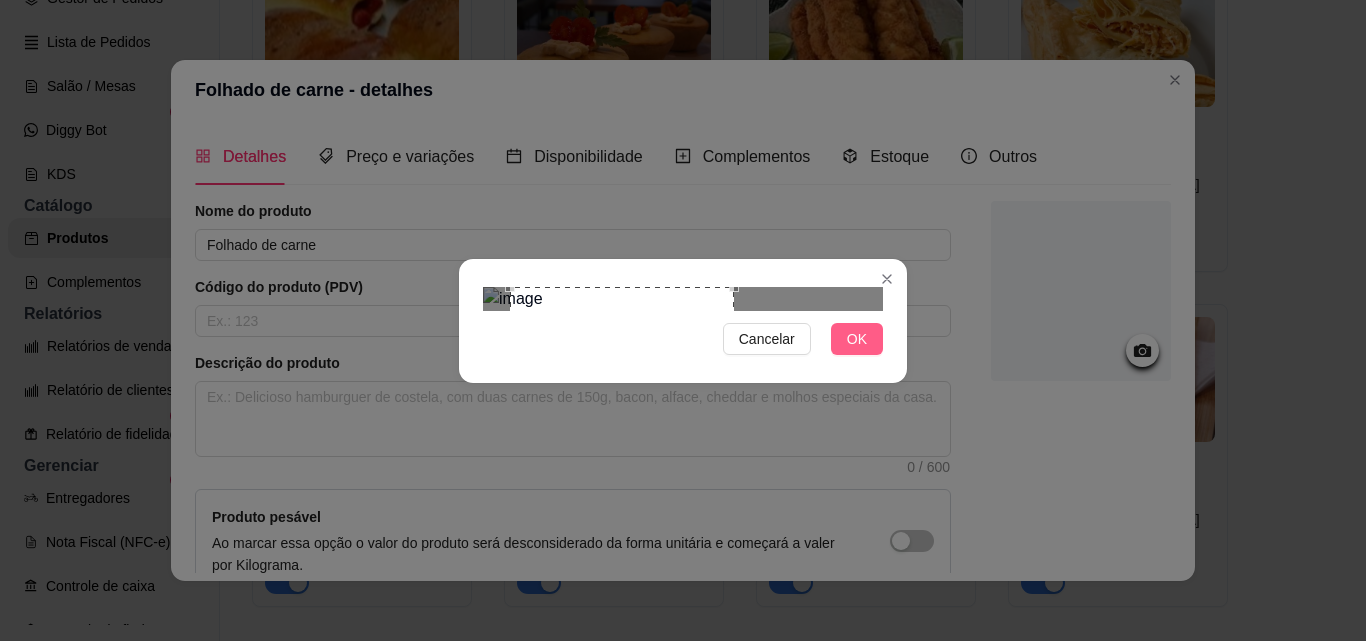 click on "OK" at bounding box center (857, 339) 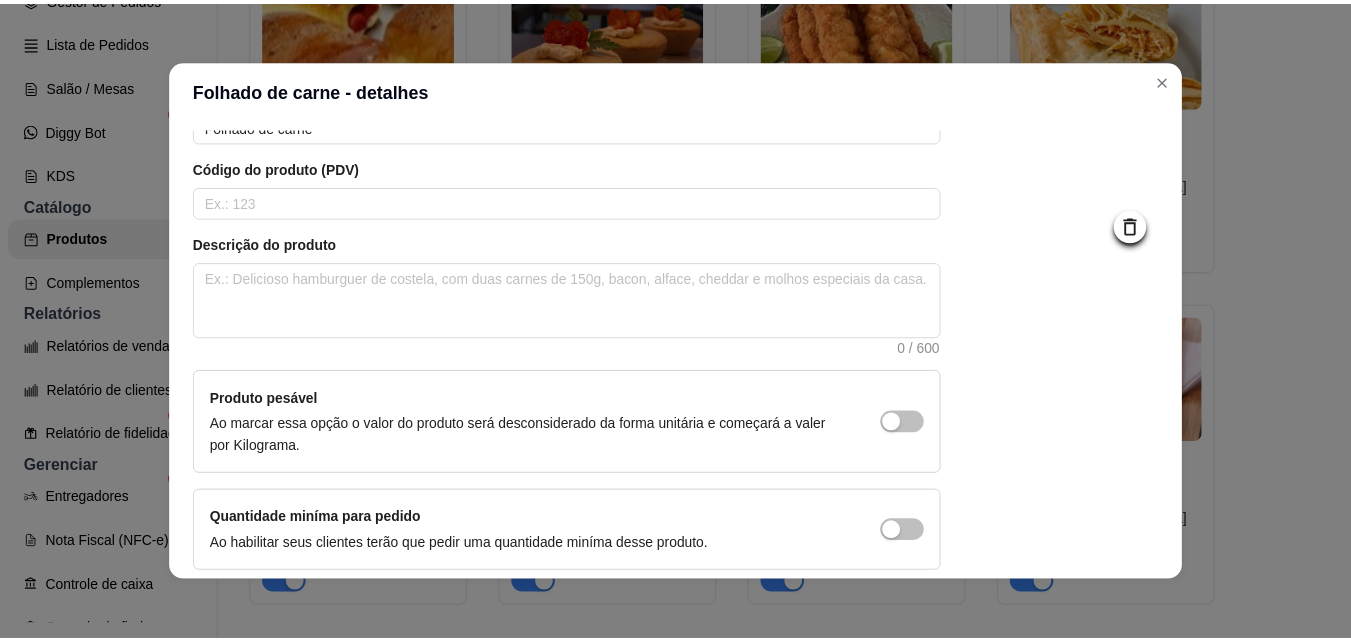scroll, scrollTop: 207, scrollLeft: 0, axis: vertical 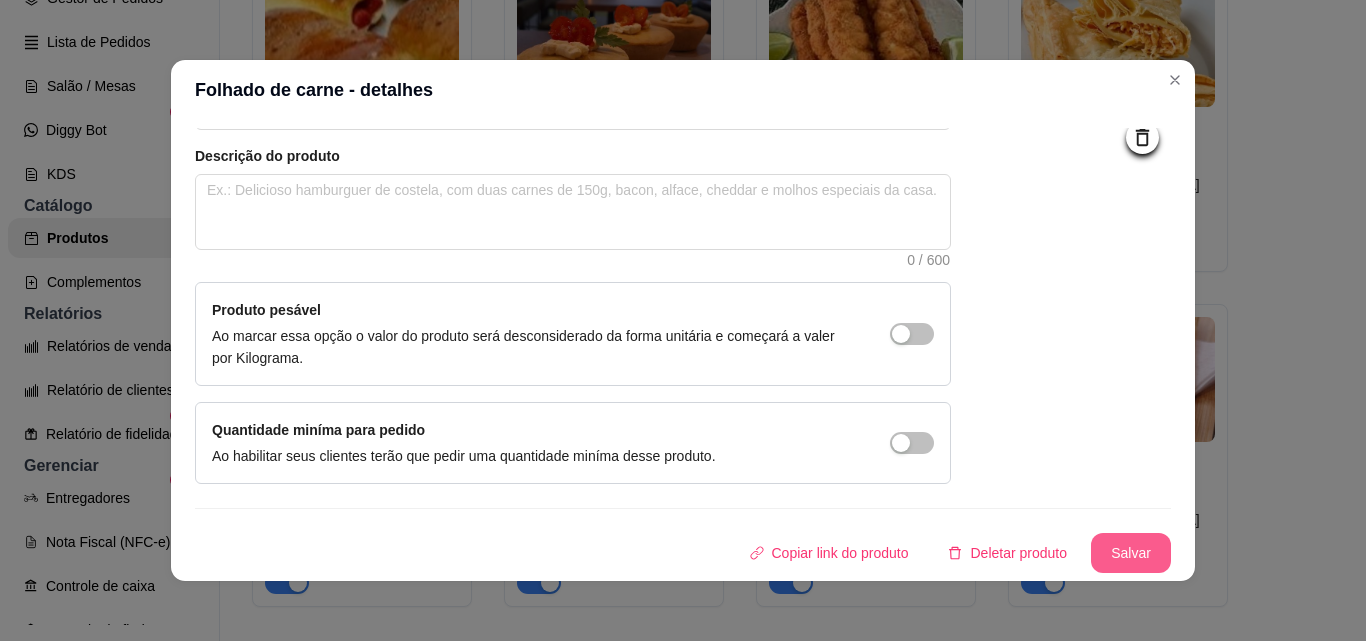 click on "Salvar" at bounding box center (1131, 553) 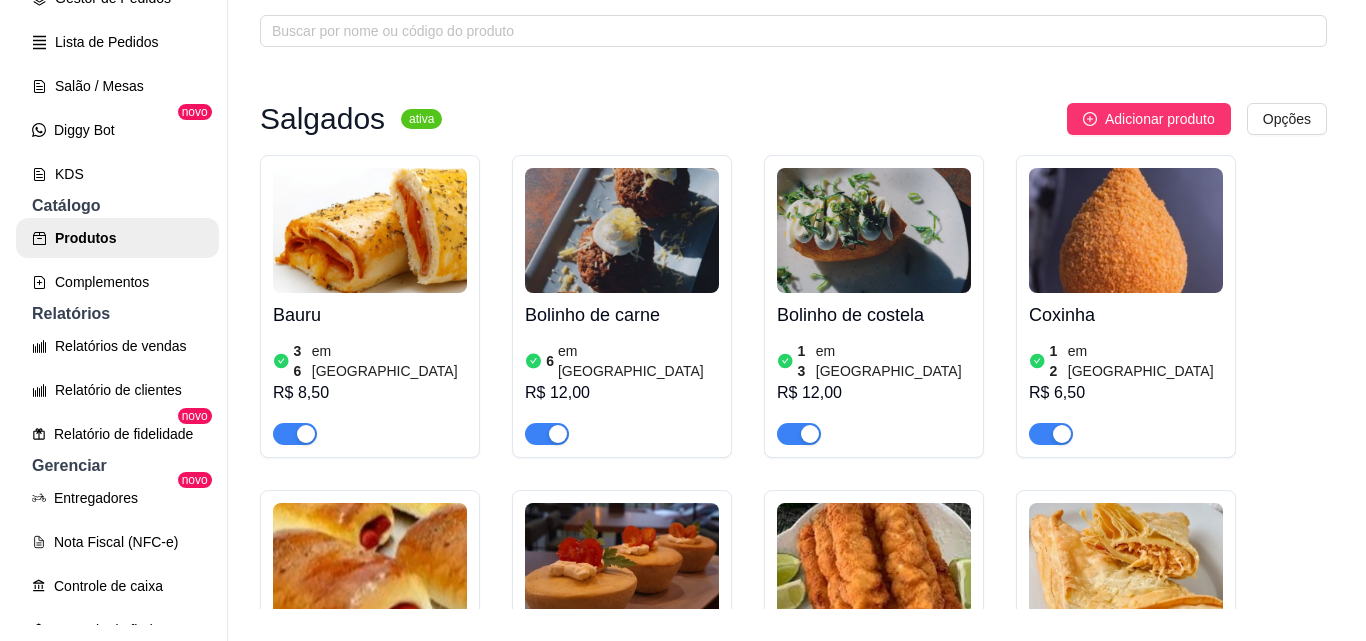 scroll, scrollTop: 100, scrollLeft: 0, axis: vertical 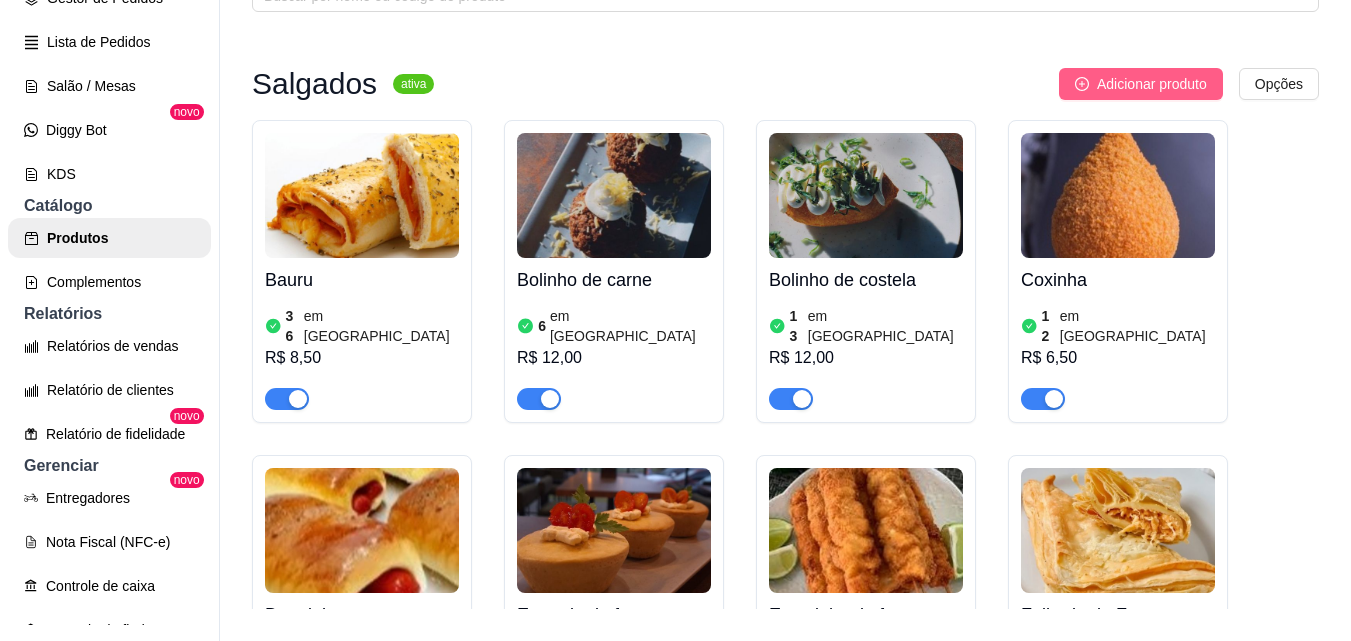 click on "Adicionar produto" at bounding box center [1152, 84] 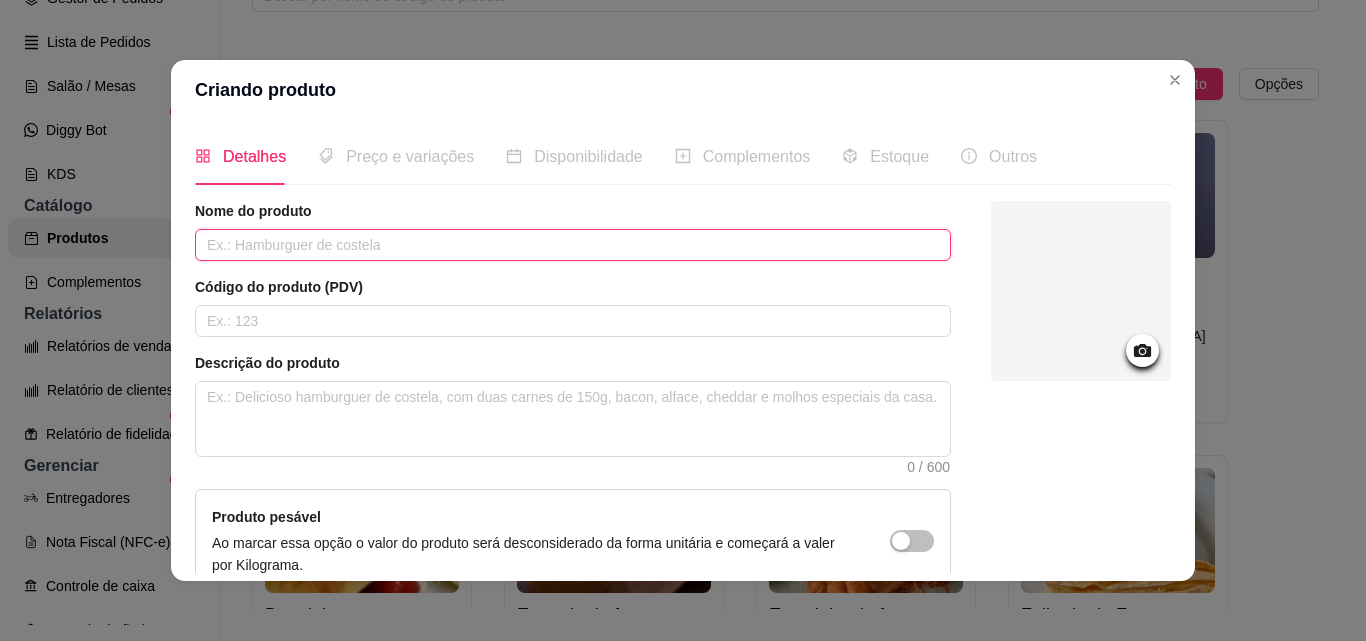 click at bounding box center (573, 245) 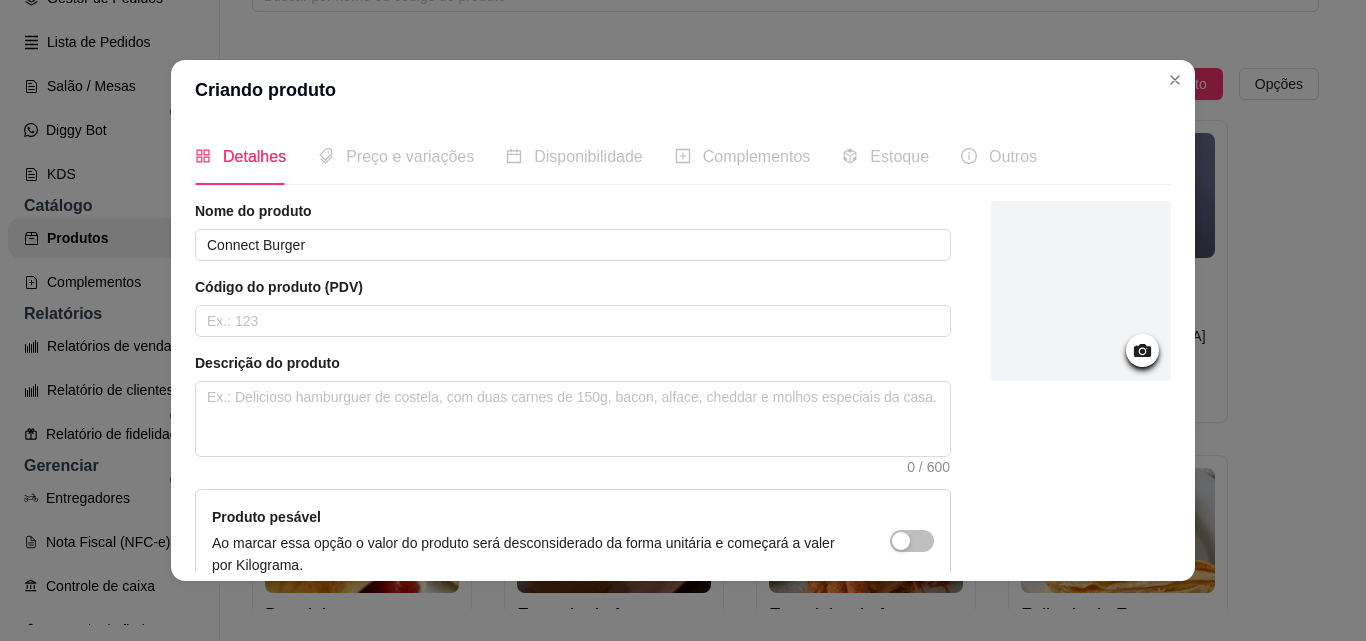 click 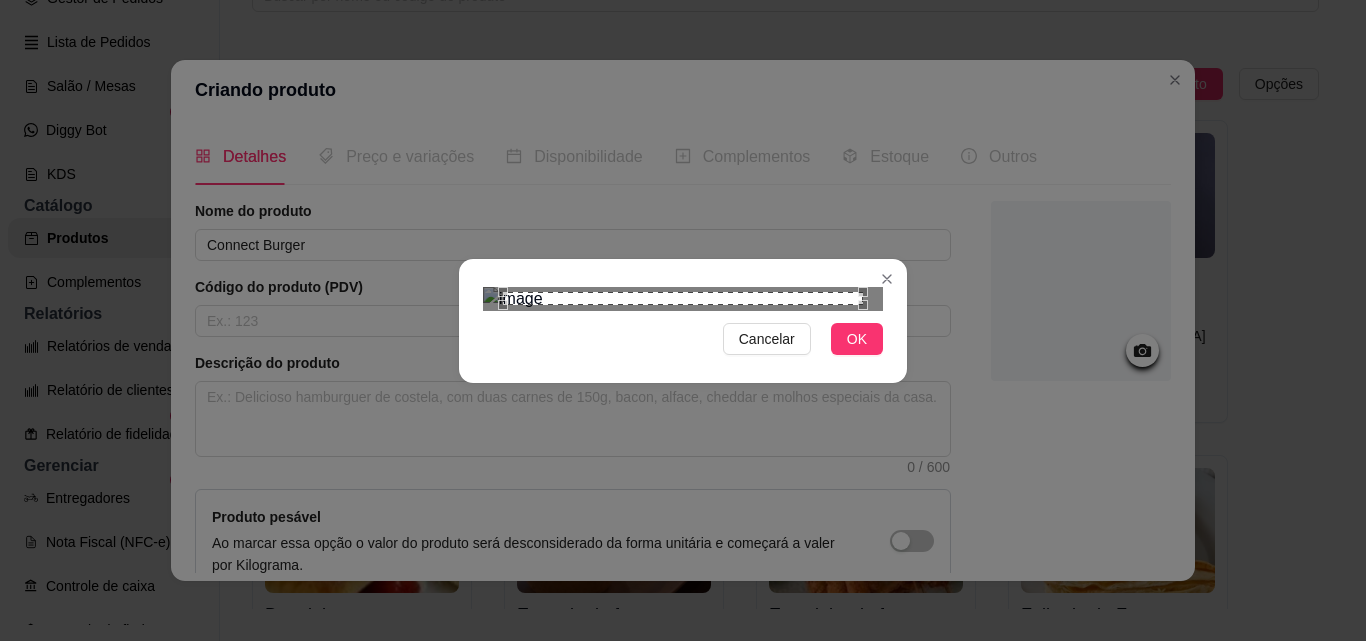 click at bounding box center [683, 299] 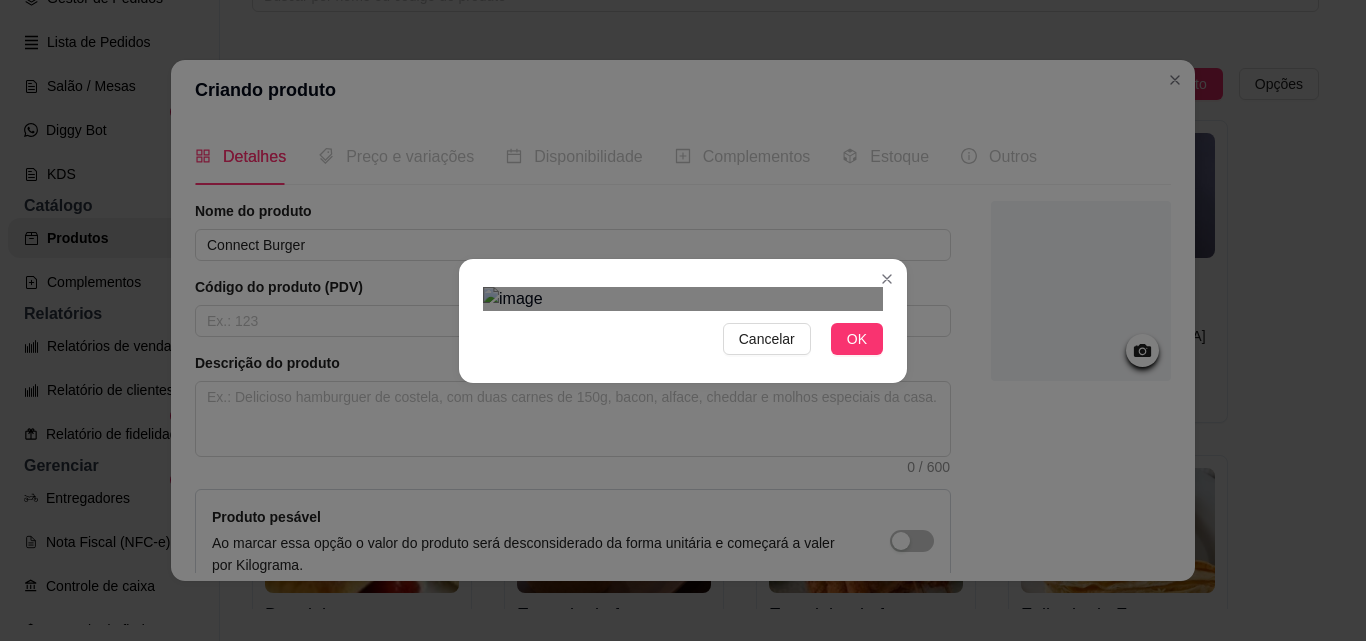 click at bounding box center (683, 299) 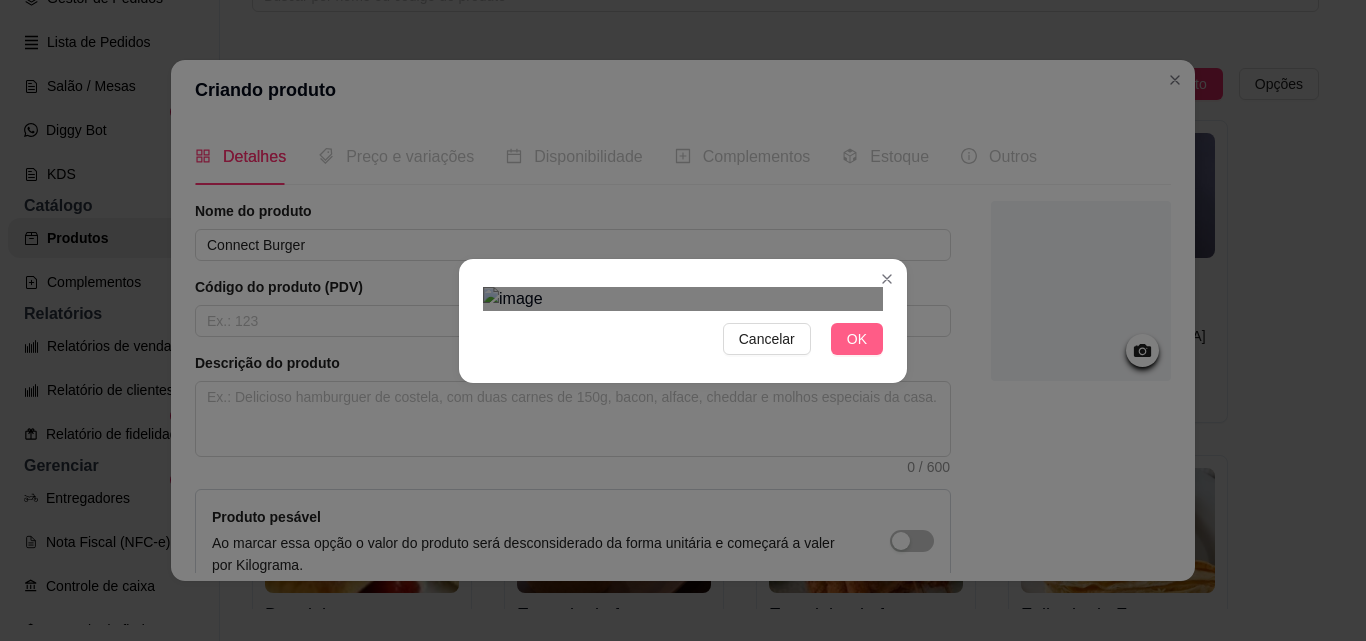 click on "OK" at bounding box center (857, 339) 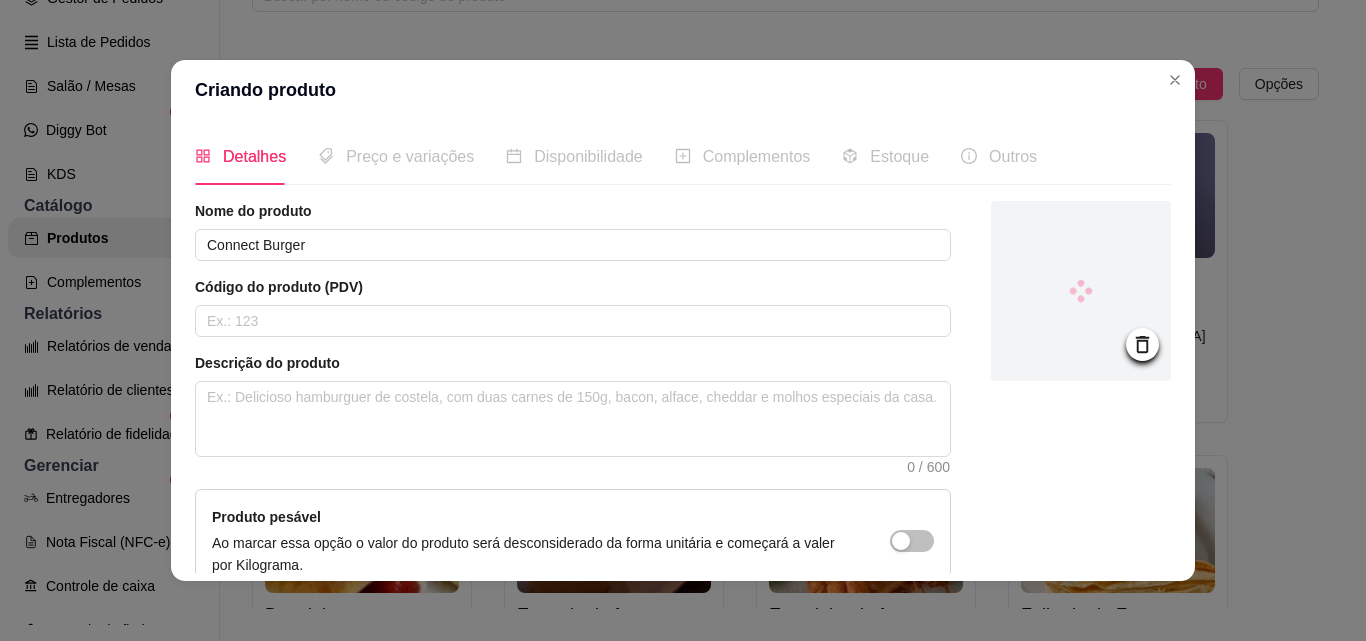 click on "Produto pesável Ao marcar essa opção o valor do produto será desconsiderado da forma unitária e começará a valer por Kilograma." at bounding box center (573, 541) 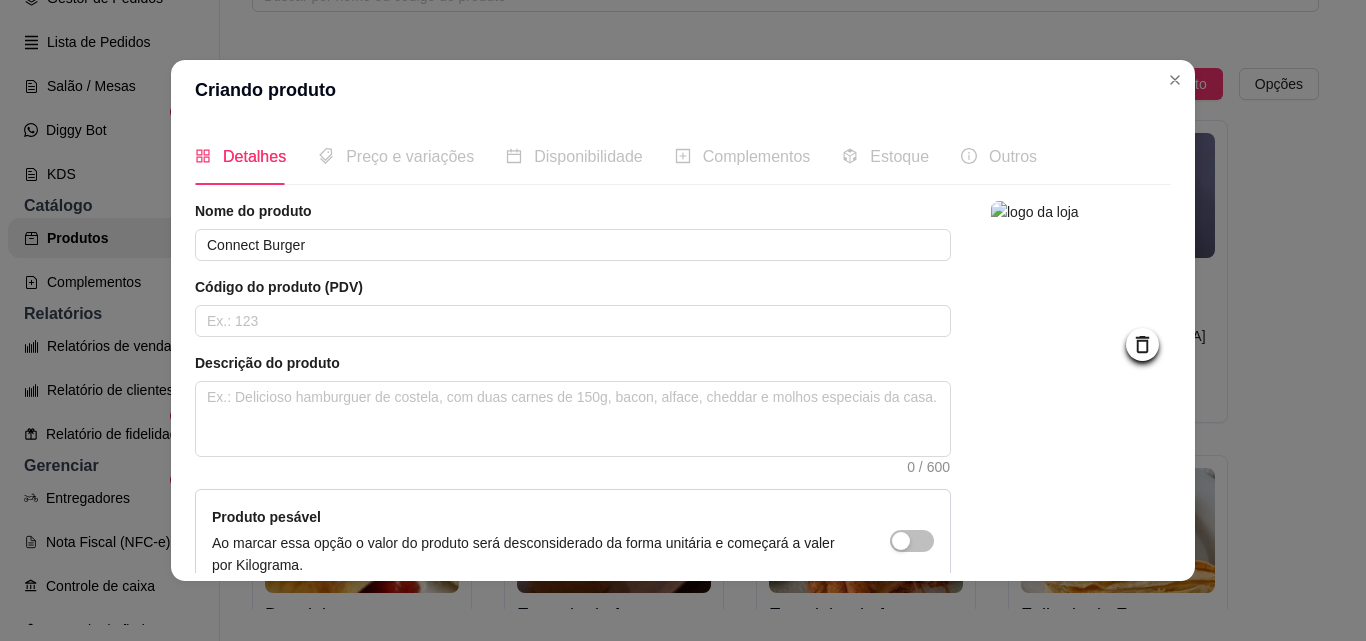 scroll, scrollTop: 207, scrollLeft: 0, axis: vertical 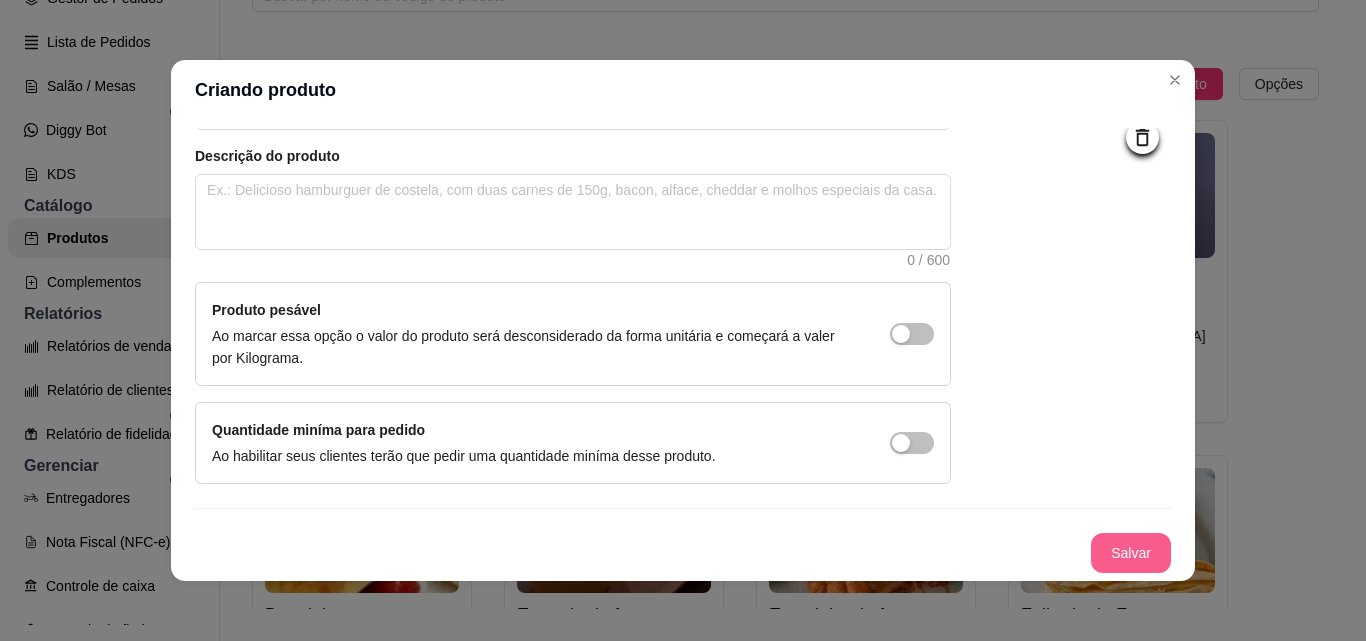 click on "Salvar" at bounding box center [1131, 553] 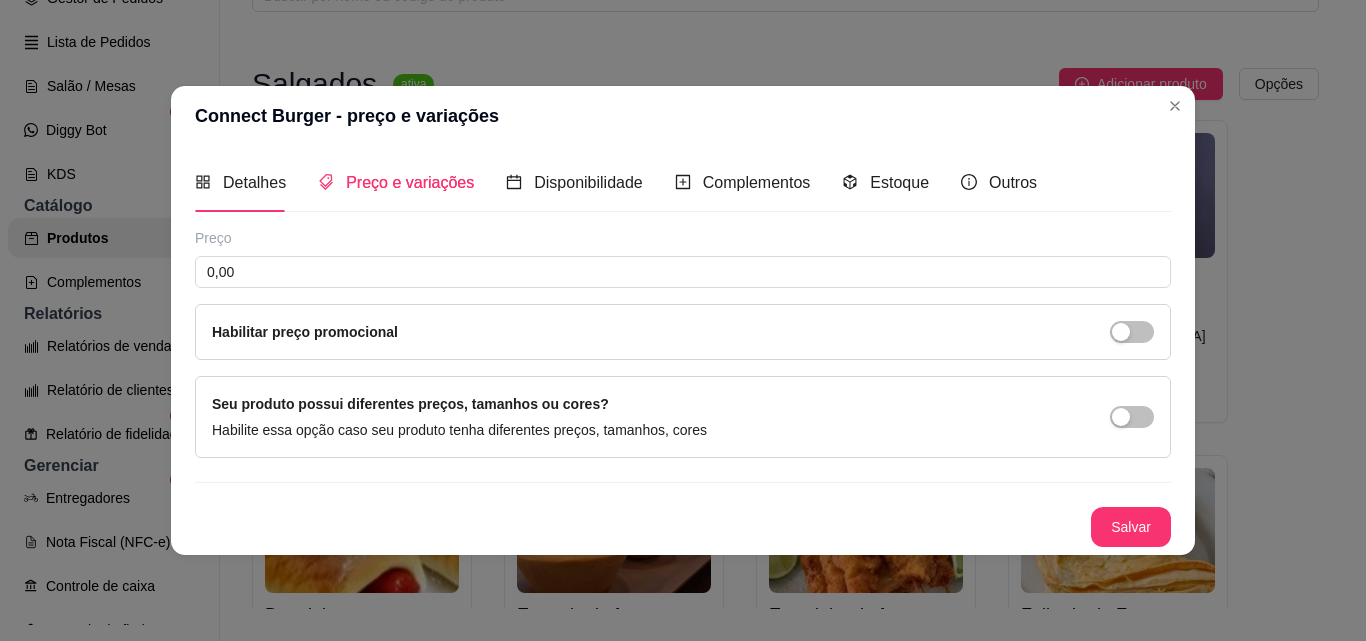 scroll, scrollTop: 0, scrollLeft: 0, axis: both 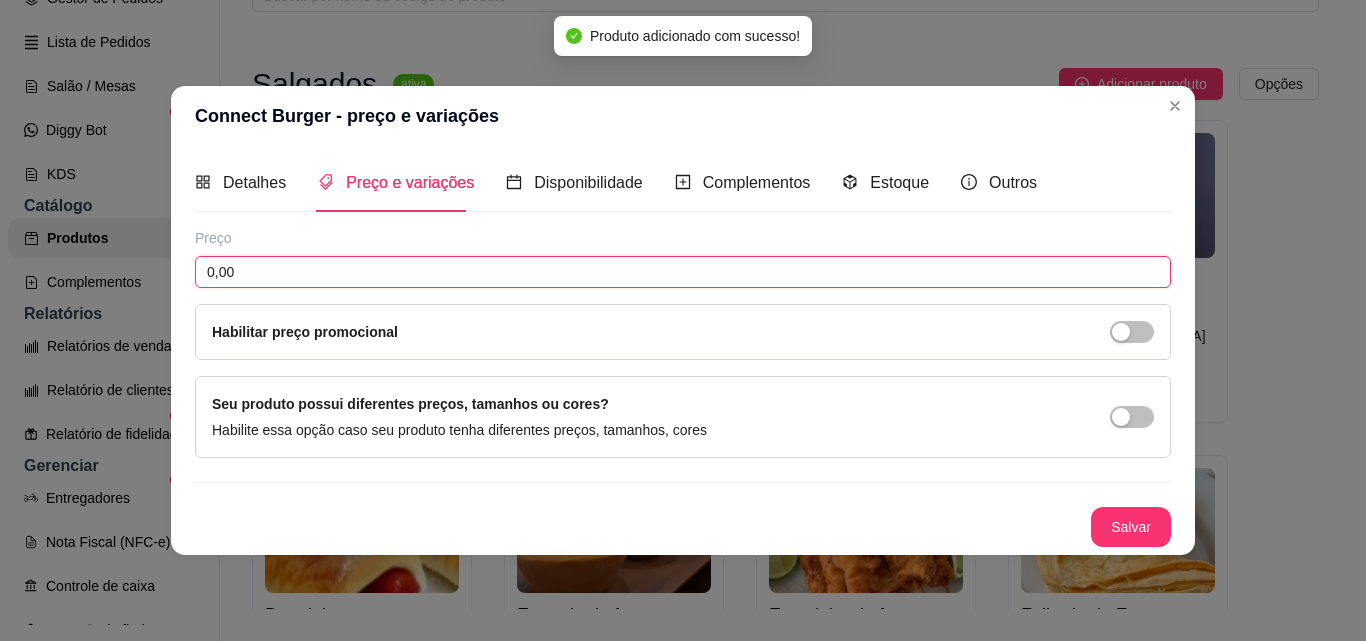 click on "0,00" at bounding box center (683, 272) 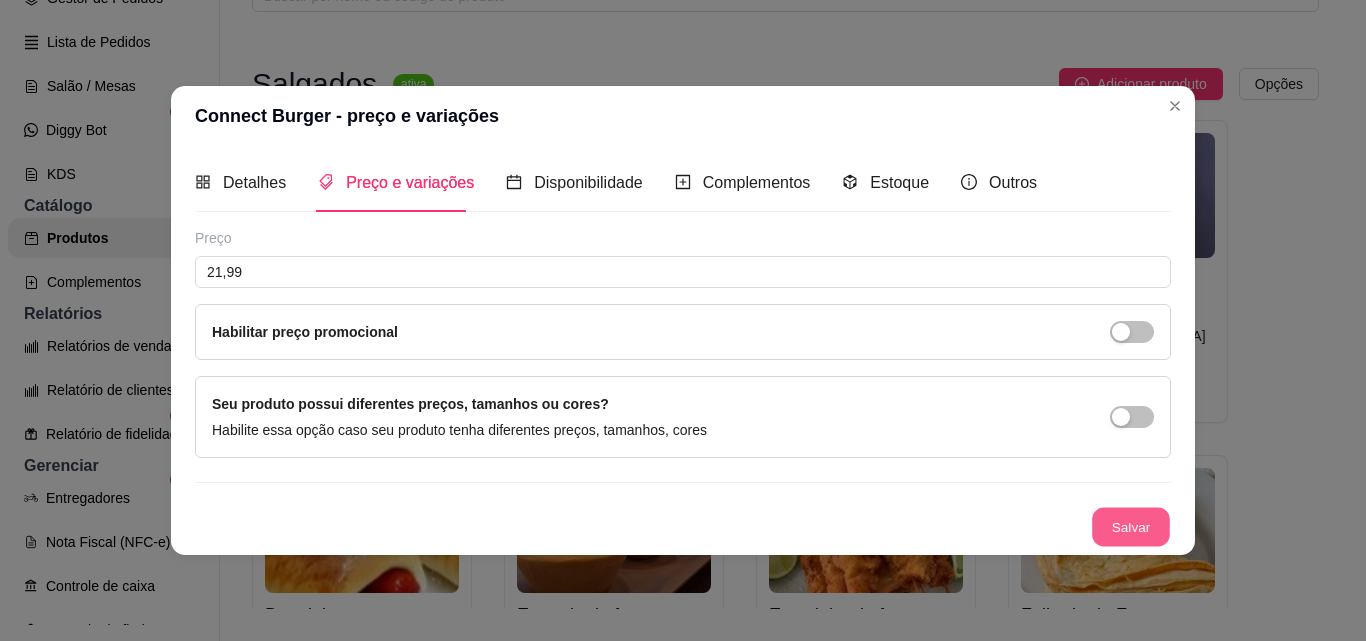 click on "Salvar" at bounding box center (1131, 526) 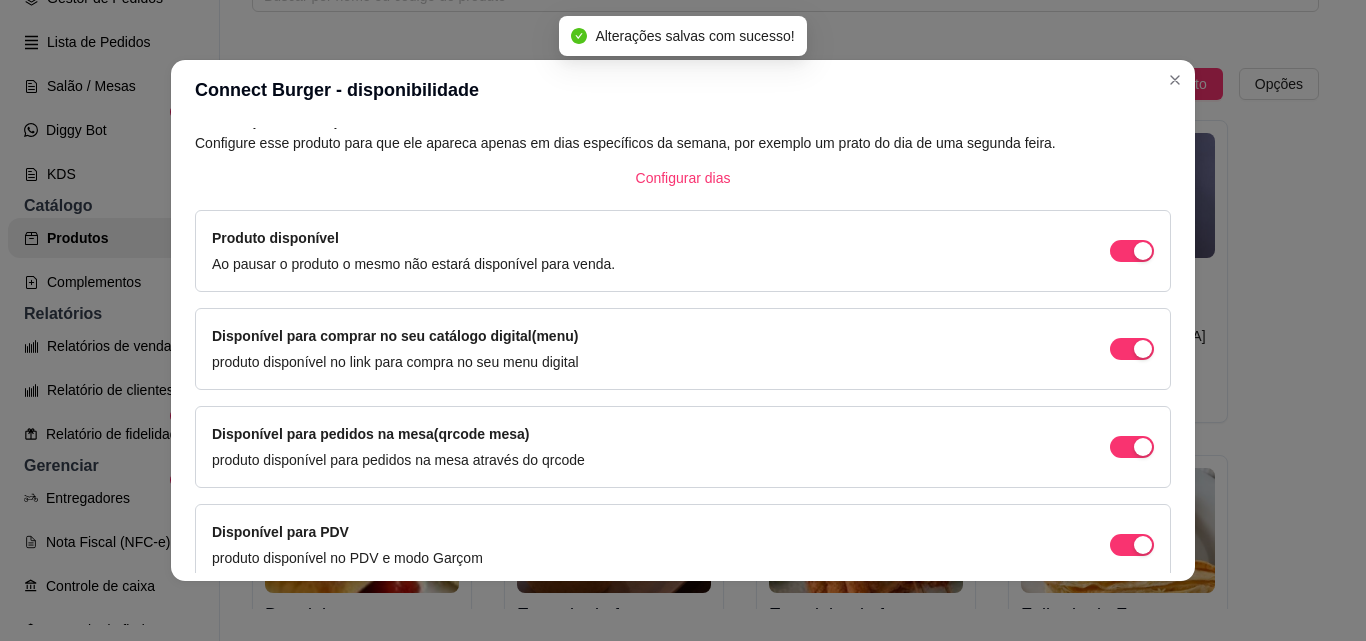 scroll, scrollTop: 205, scrollLeft: 0, axis: vertical 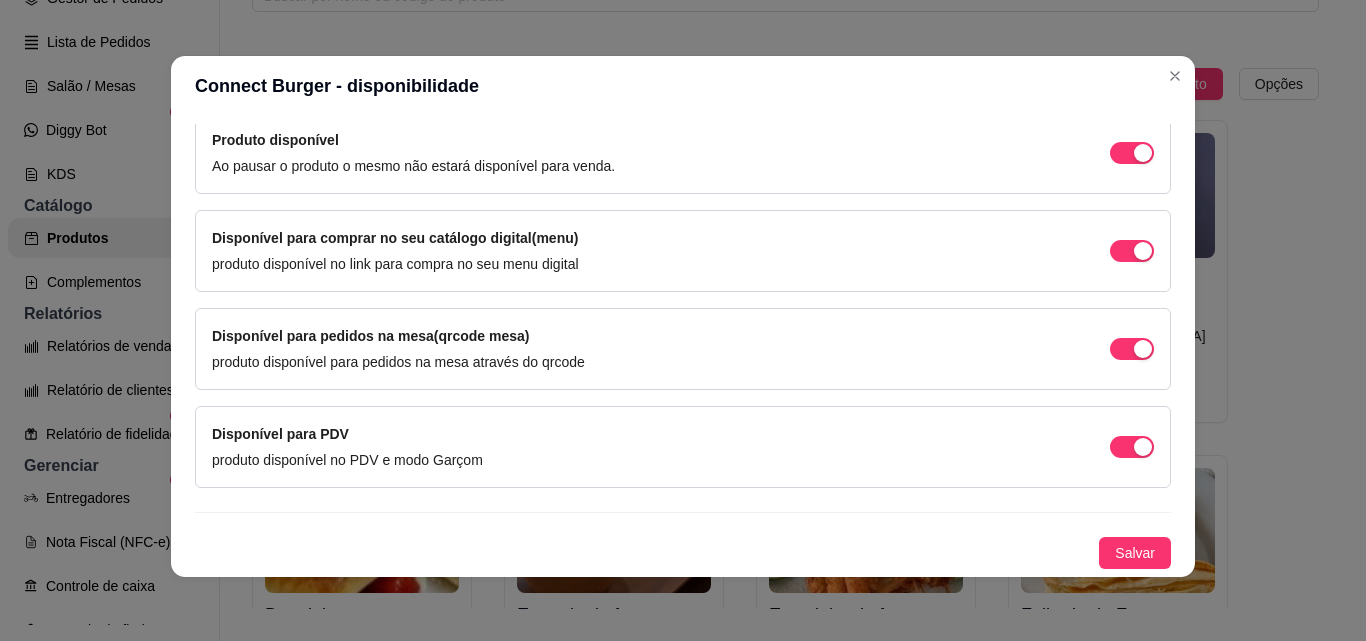 click on "Produto para dias específicos Configure esse produto para que ele apareca apenas em dias específicos da semana, por exemplo um prato do dia de uma segunda feira. Configurar dias Produto disponível Ao pausar o produto o mesmo não estará disponível para venda. Disponível para comprar no seu catálogo digital(menu) produto disponível no link para compra no seu menu digital Disponível para pedidos na mesa(qrcode mesa) produto disponível para pedidos na mesa através do qrcode Disponível para PDV produto disponível no PDV e modo Garçom Salvar" at bounding box center (683, 290) 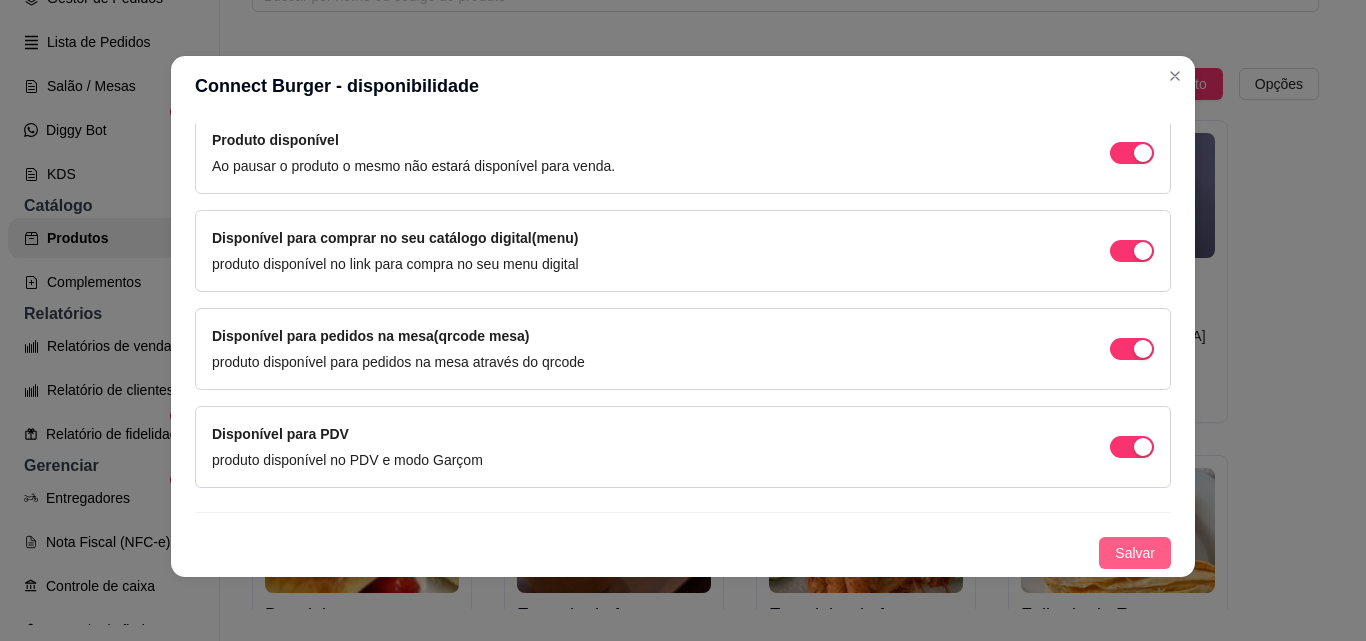 click on "Salvar" at bounding box center [1135, 553] 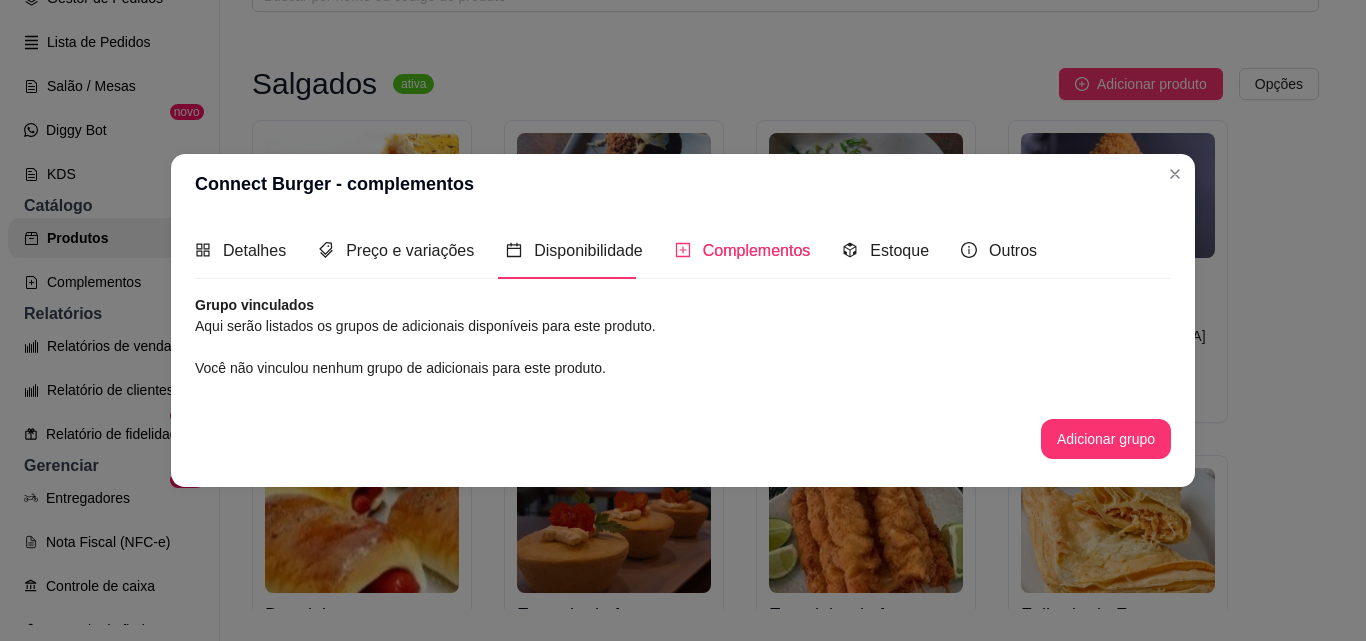 scroll, scrollTop: 0, scrollLeft: 0, axis: both 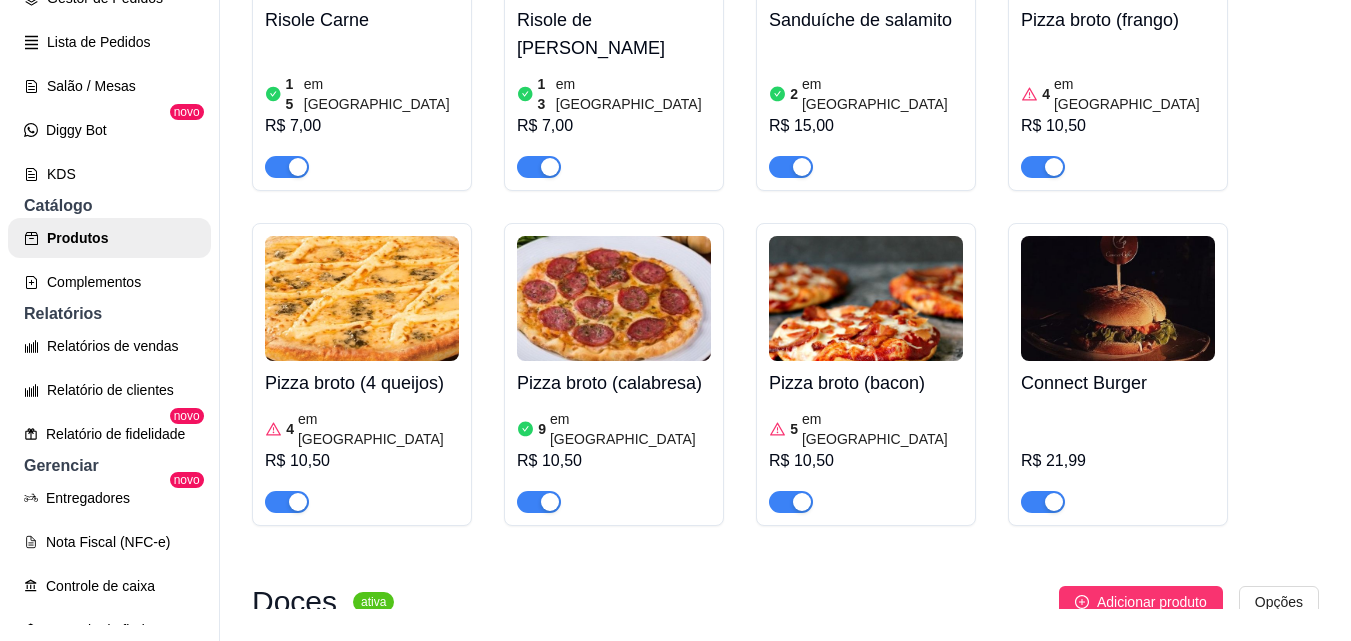 click at bounding box center [1118, 298] 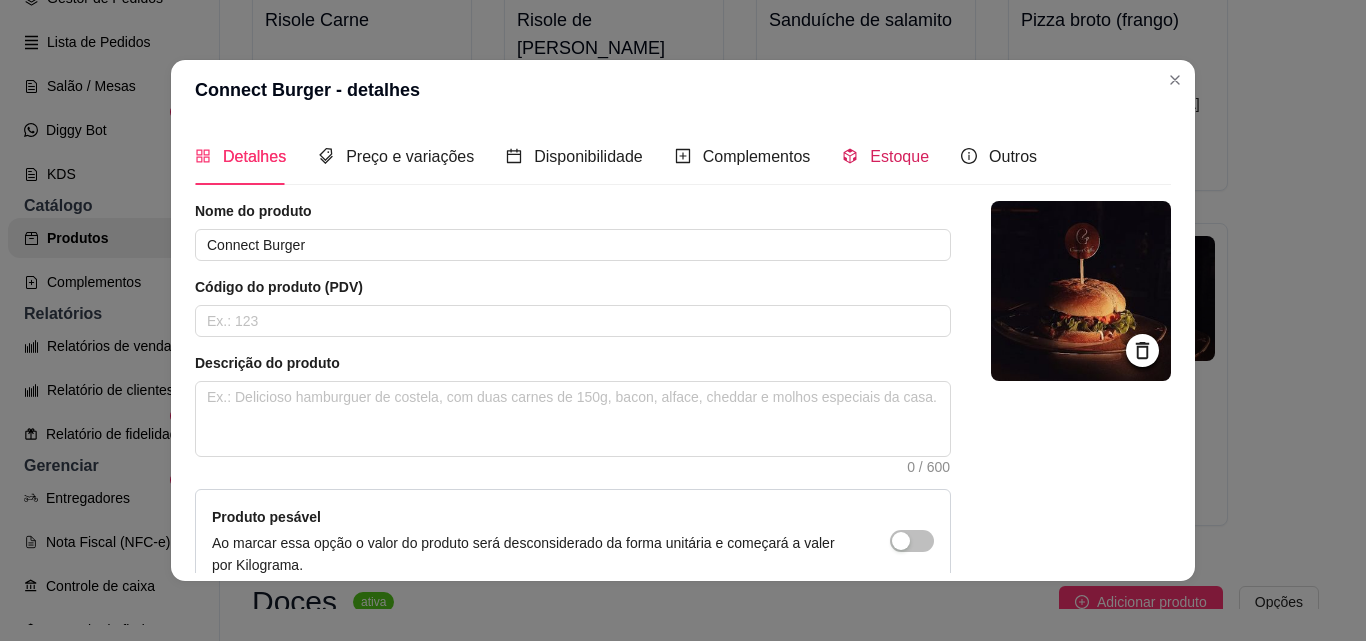 click on "Estoque" at bounding box center [899, 156] 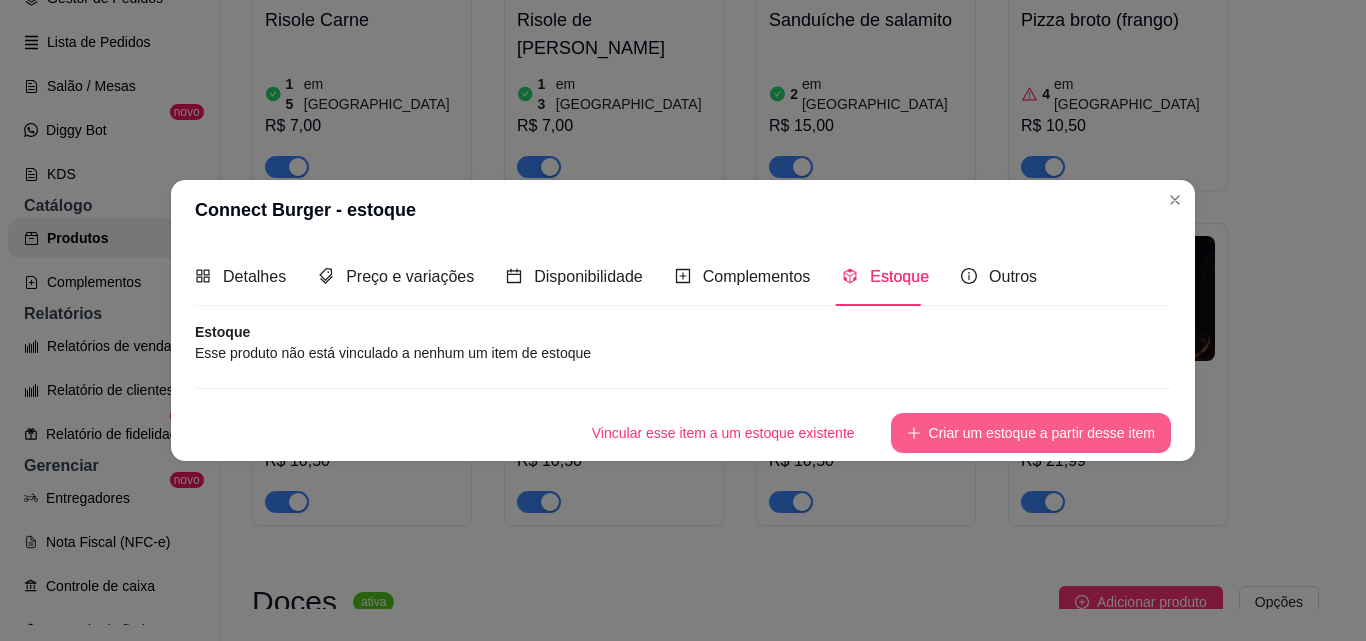 click on "Criar um estoque a partir desse item" at bounding box center [1031, 433] 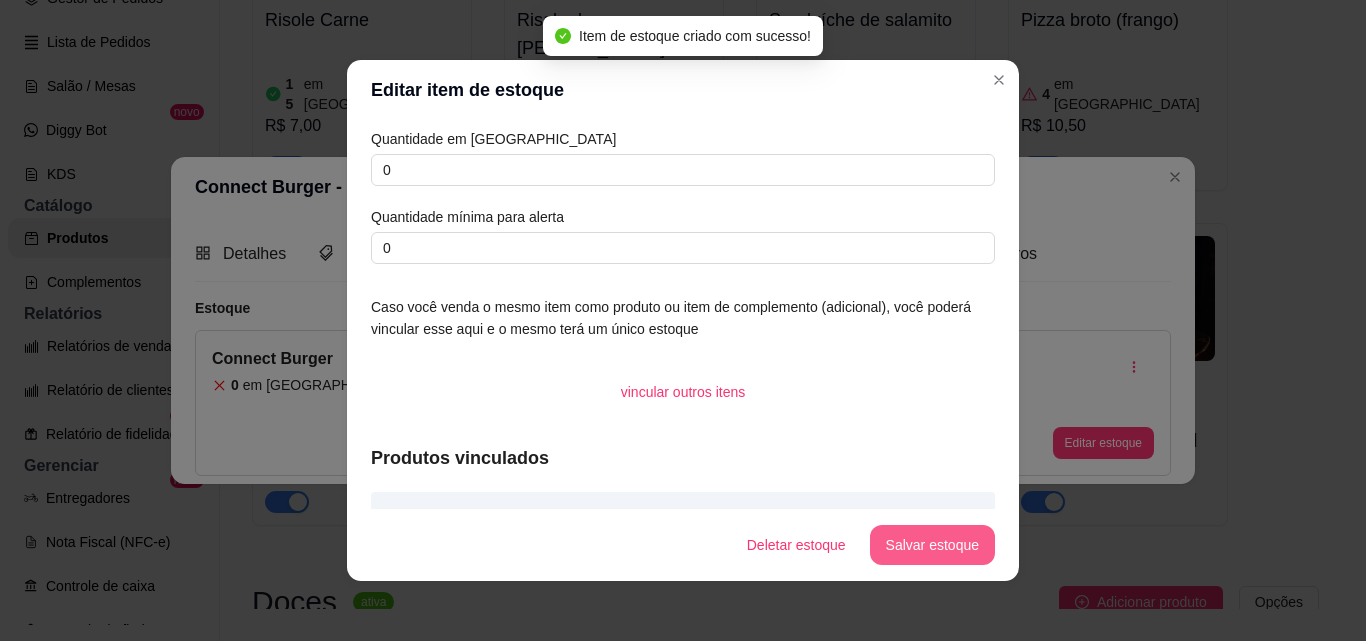 click on "Salvar estoque" at bounding box center [932, 545] 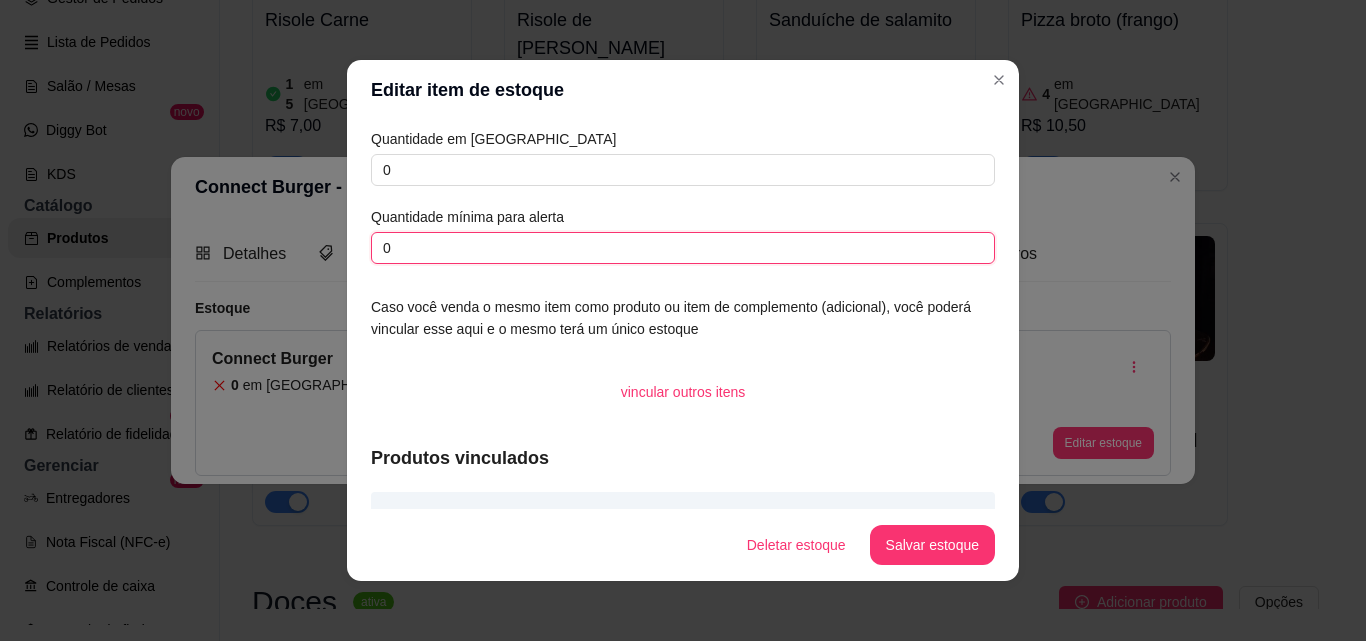 drag, startPoint x: 389, startPoint y: 246, endPoint x: 348, endPoint y: 247, distance: 41.01219 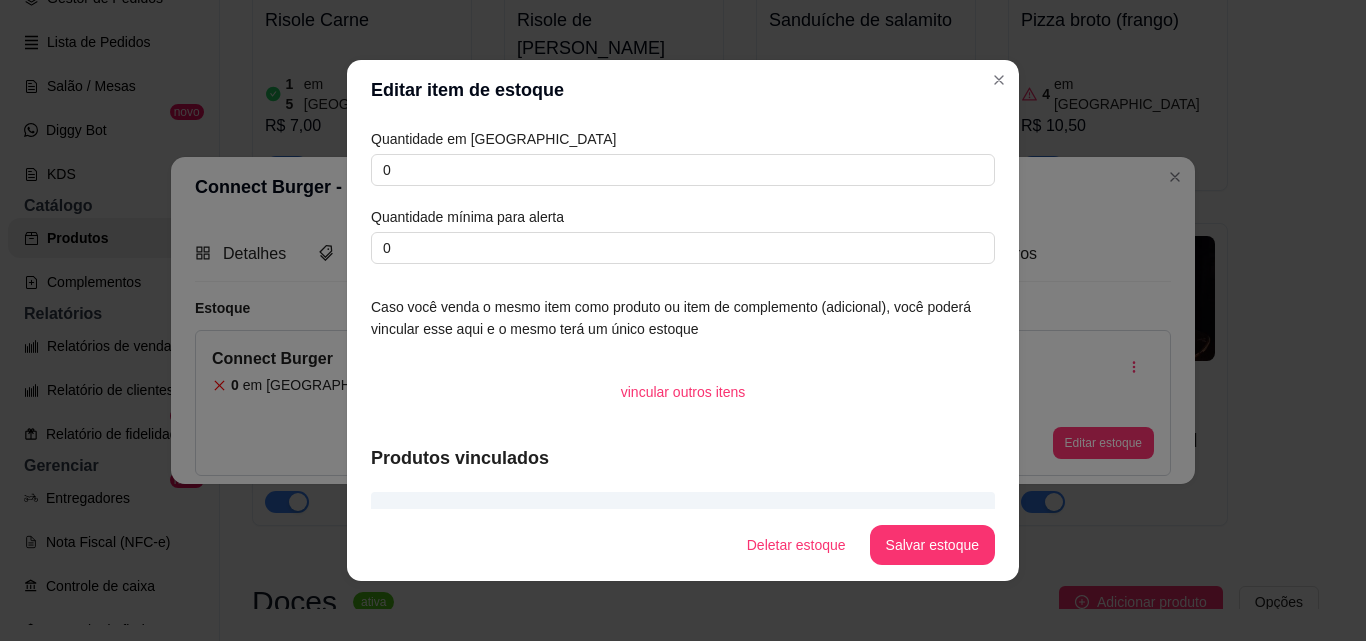 click on "Quantidade   em estoque 0 Quantidade   mínima para alerta 0 Caso você venda o mesmo item como produto ou item de complemento (adicional), você poderá vincular esse aqui e o mesmo terá um único estoque vincular outros itens Produtos vinculados Connect Burger" at bounding box center (683, 314) 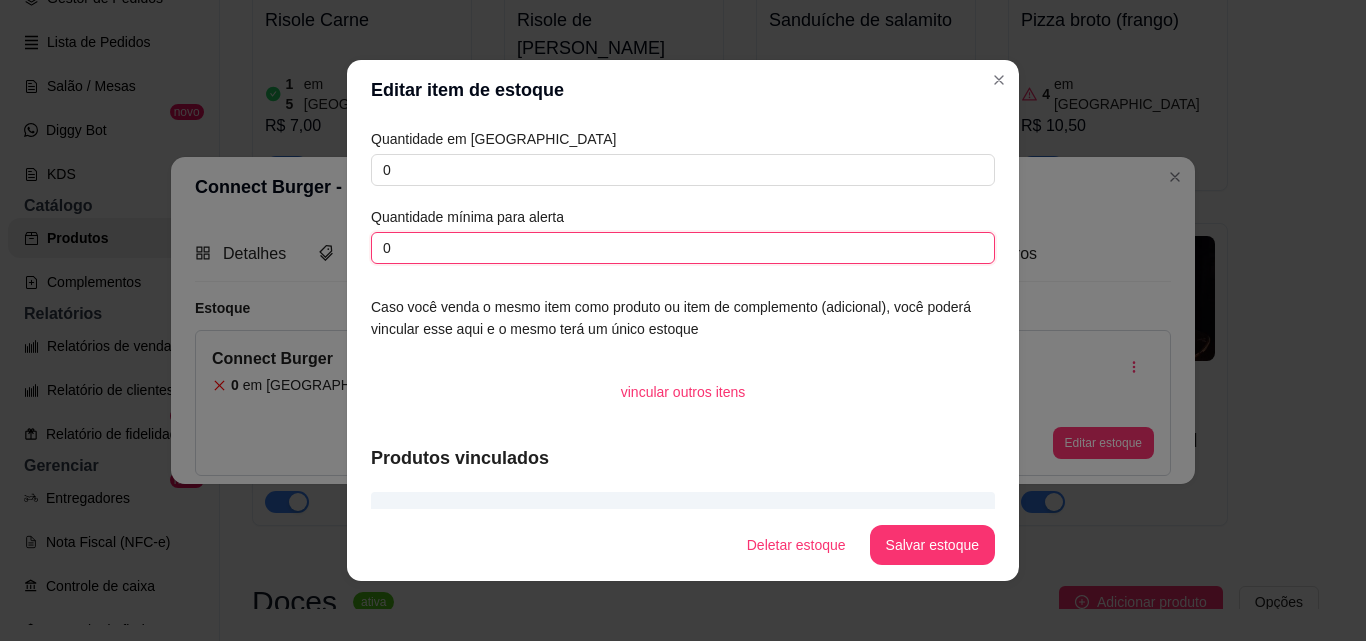 click on "0" at bounding box center (683, 248) 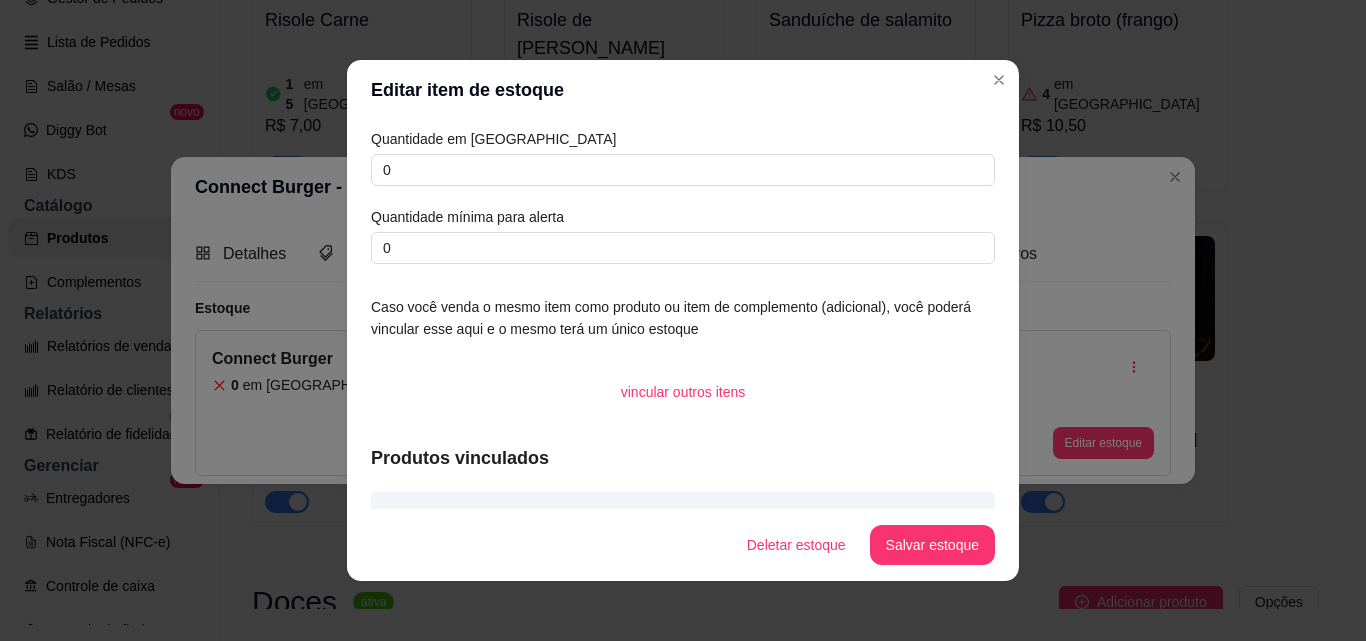 click on "Quantidade   em estoque 0 Quantidade   mínima para alerta 0 Caso você venda o mesmo item como produto ou item de complemento (adicional), você poderá vincular esse aqui e o mesmo terá um único estoque vincular outros itens Produtos vinculados Connect Burger" at bounding box center [683, 314] 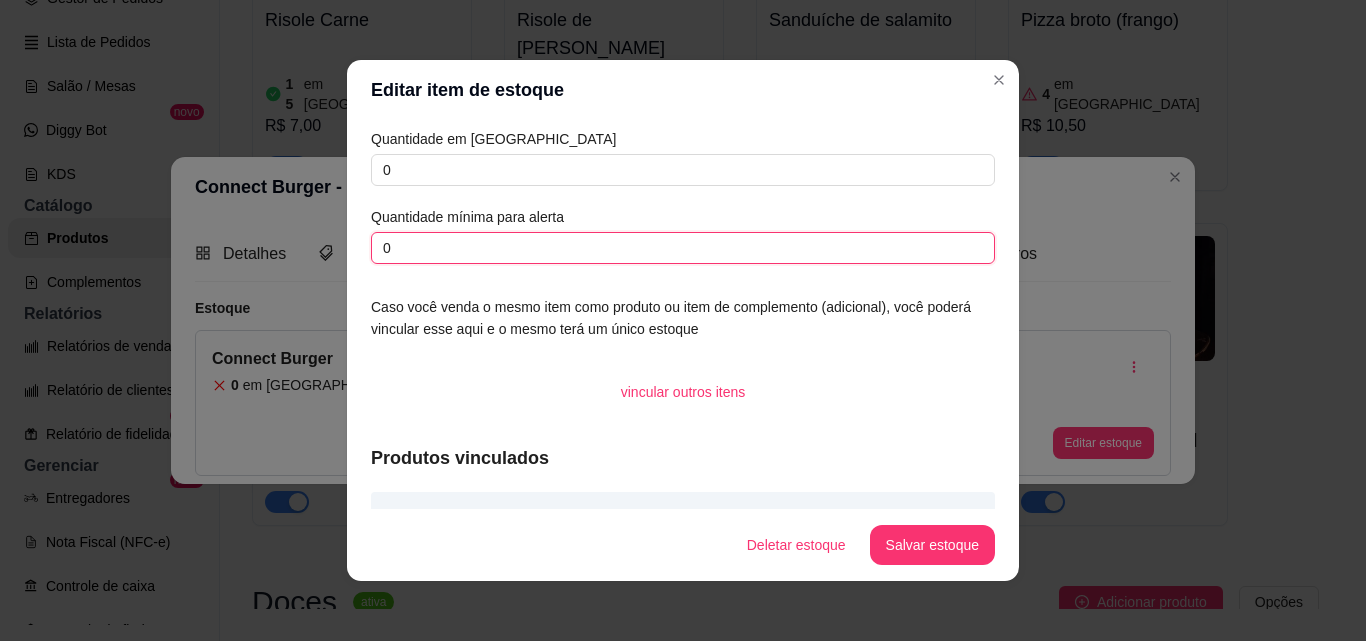click on "0" at bounding box center (683, 248) 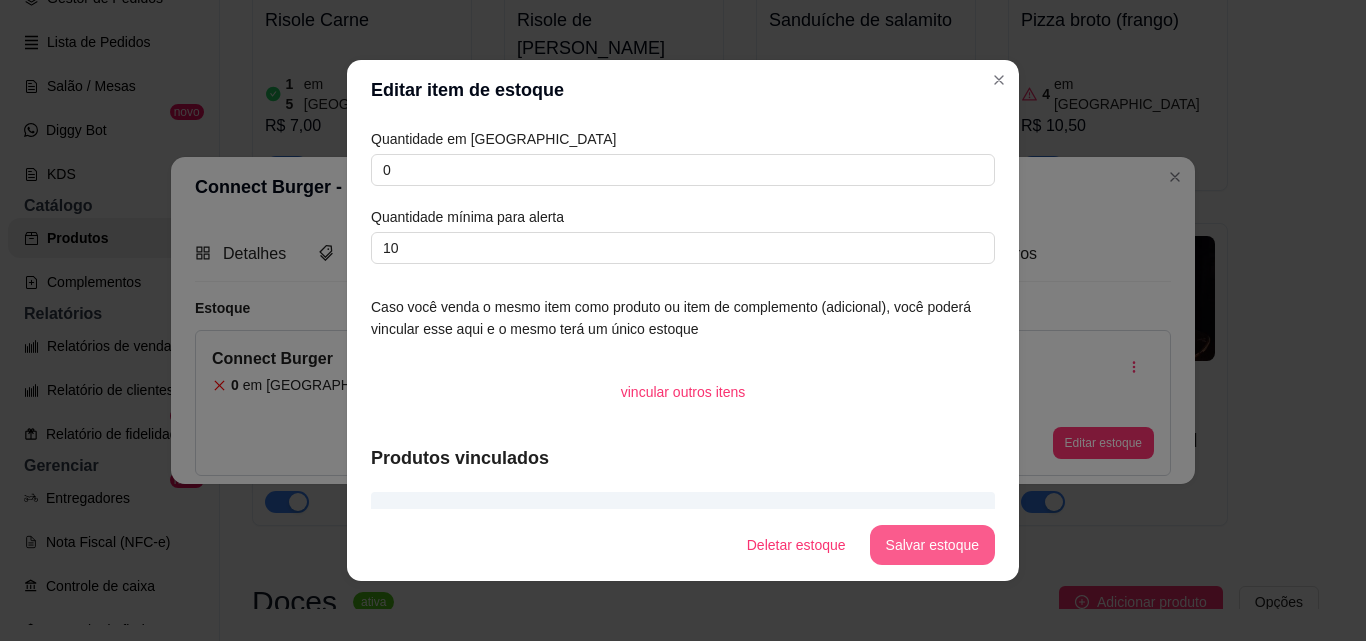click on "Salvar estoque" at bounding box center (932, 545) 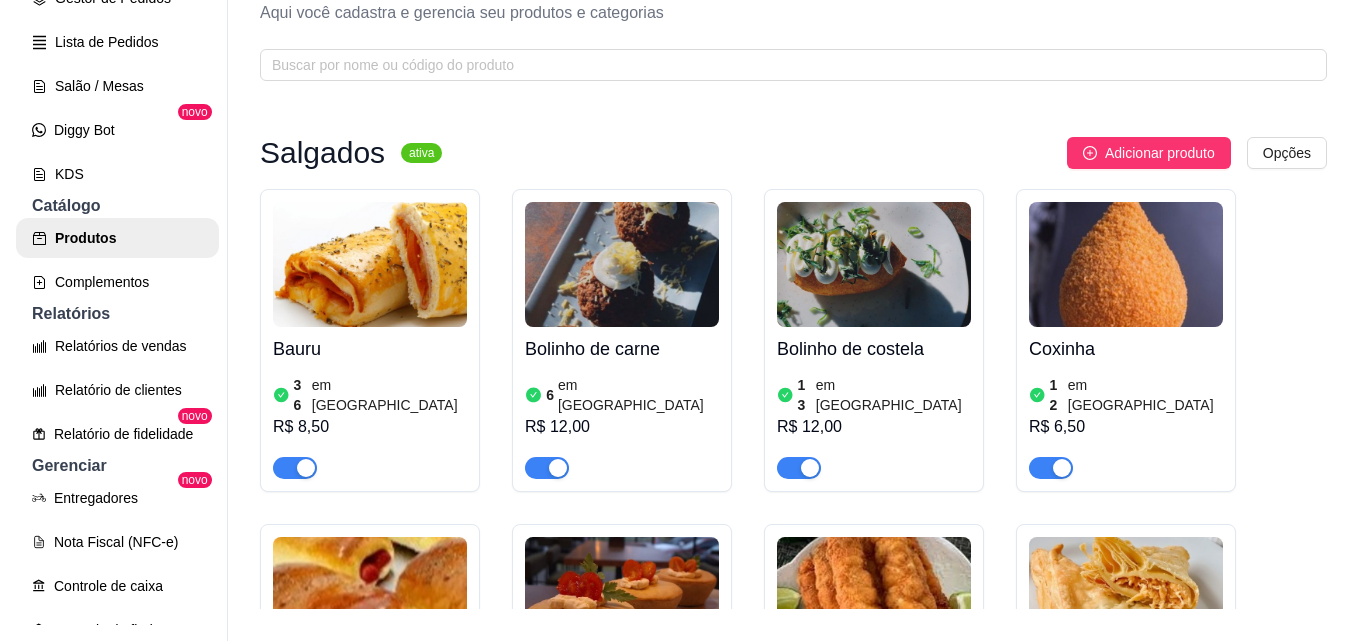 scroll, scrollTop: 0, scrollLeft: 0, axis: both 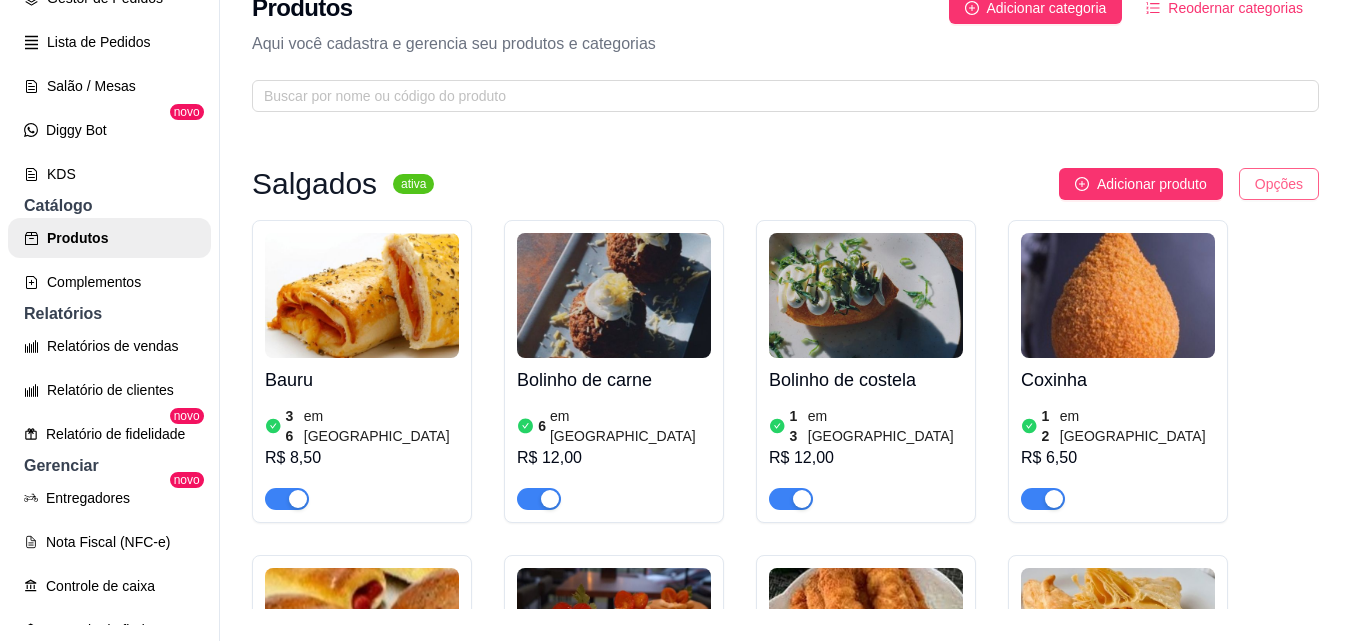 click on "C Connect Coffe ... Loja Aberta Loja Período gratuito até 17/08   Dia a dia Pedidos balcão (PDV) Gestor de Pedidos Lista de Pedidos Salão / Mesas Diggy Bot novo KDS Catálogo Produtos Complementos Relatórios Relatórios de vendas Relatório de clientes Relatório de fidelidade novo Gerenciar Entregadores novo Nota Fiscal (NFC-e) Controle de caixa Controle de fiado Cupons Clientes Estoque Configurações Diggy Planos Precisa de ajuda? Sair Produtos Adicionar categoria Reodernar categorias Aqui você cadastra e gerencia seu produtos e categorias Salgados  ativa Adicionar produto Opções Bauru   36 em estoque R$ 8,50 Bolinho de carne   6 em estoque R$ 12,00 Bolinho de costela   13 em estoque R$ 12,00 Coxinha   12 em estoque R$ 6,50 Doguinho   17 em estoque R$ 9,00 Empada de frango   45 em estoque R$ 9,00 Espetinho de frango   30 em estoque R$ 10,00 Folhado de Frango   4 em estoque R$ 9,00 Folhado de carne   2 em estoque R$ 9,00 Misto quente   9 em estoque R$ 10,00 Omelete   10 em estoque   7   87" at bounding box center [675, 288] 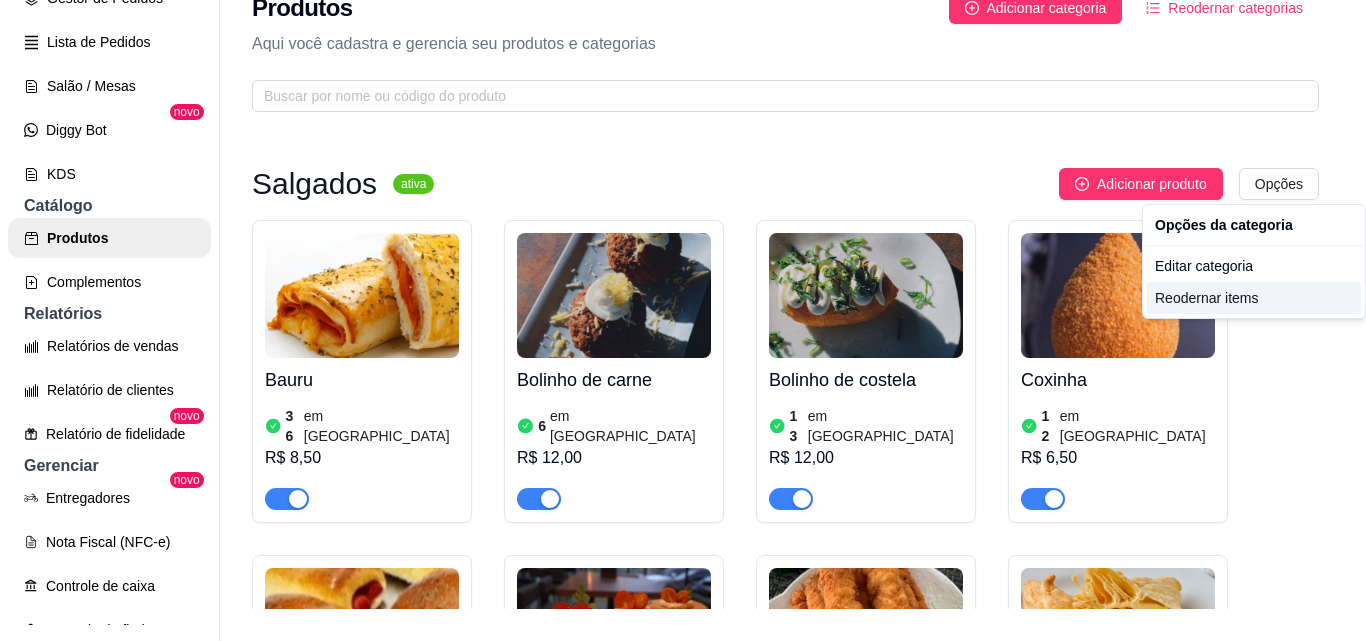 click on "Reodernar items" at bounding box center (1254, 298) 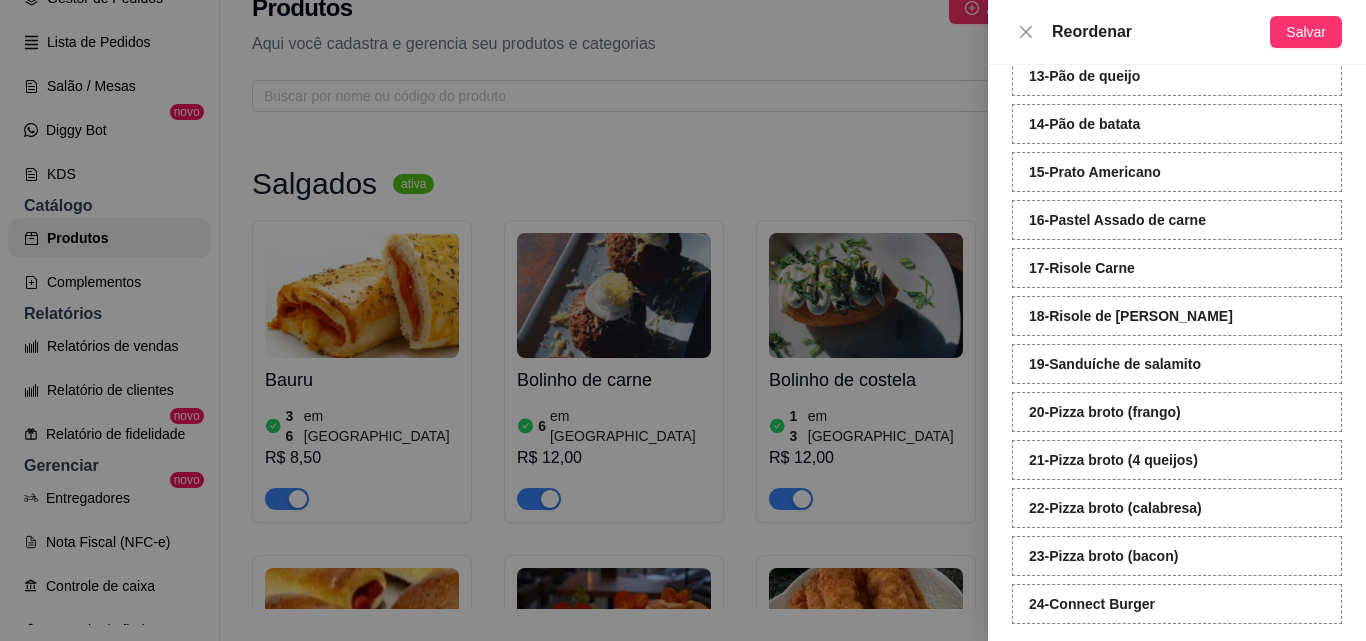 scroll, scrollTop: 710, scrollLeft: 0, axis: vertical 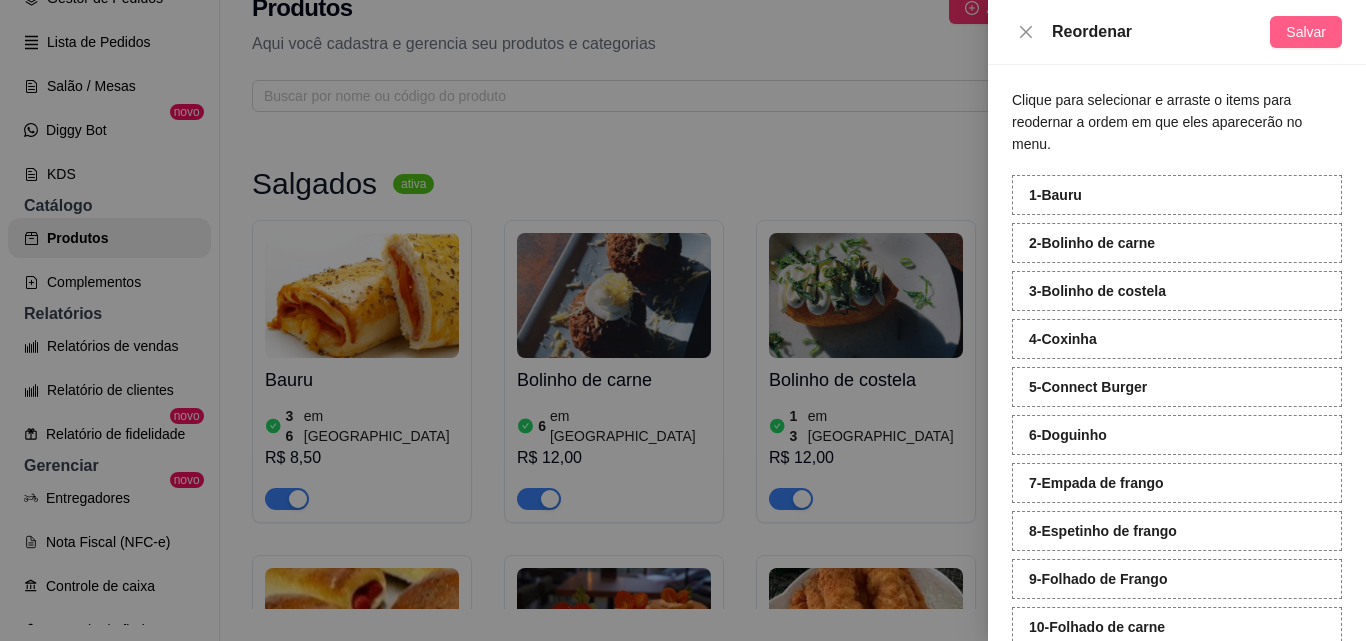 click on "Salvar" at bounding box center (1306, 32) 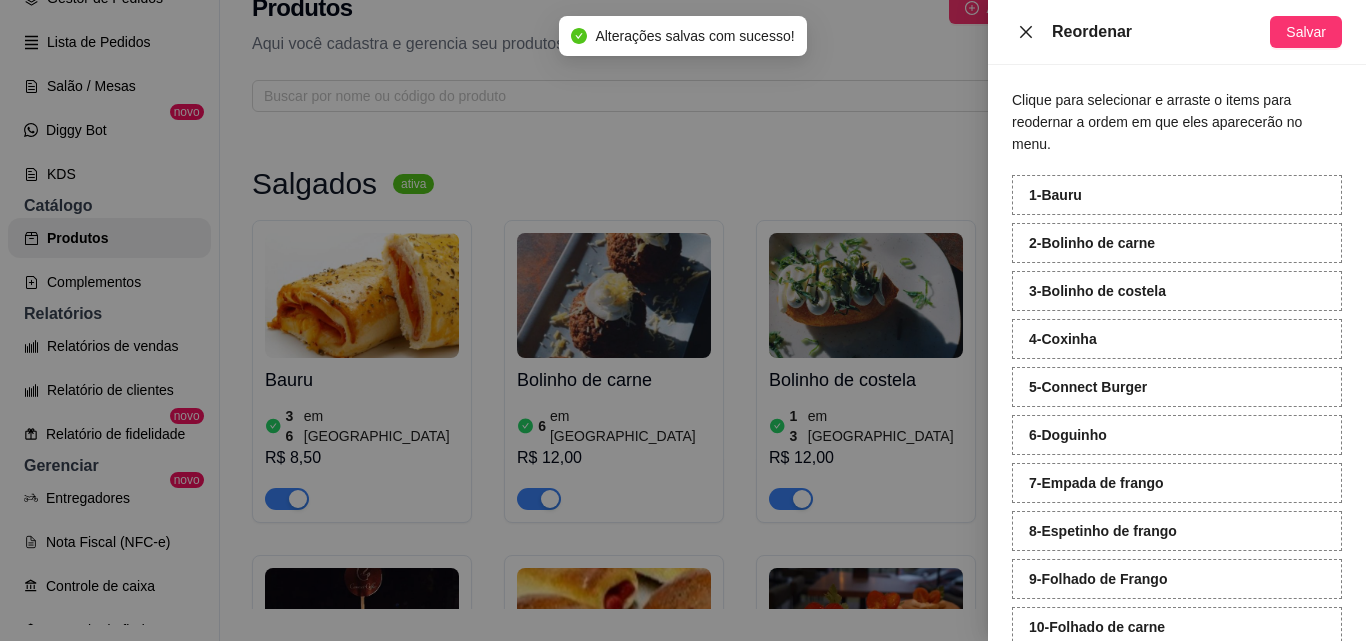 click 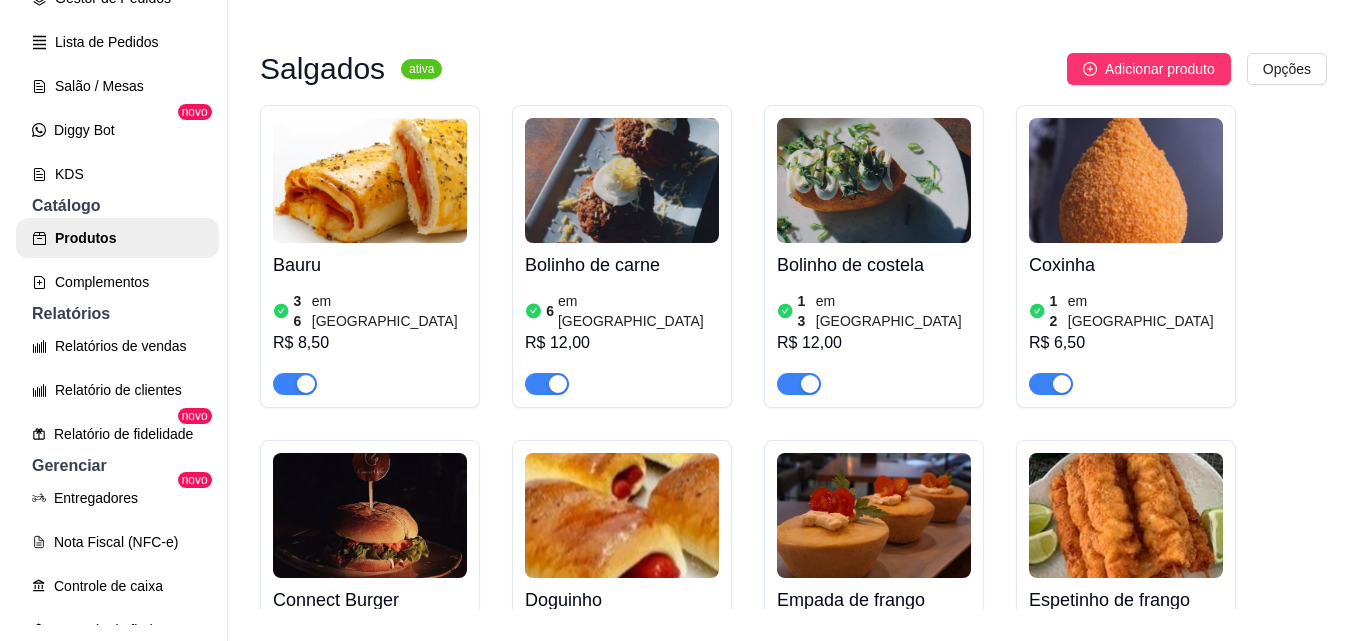 scroll, scrollTop: 0, scrollLeft: 0, axis: both 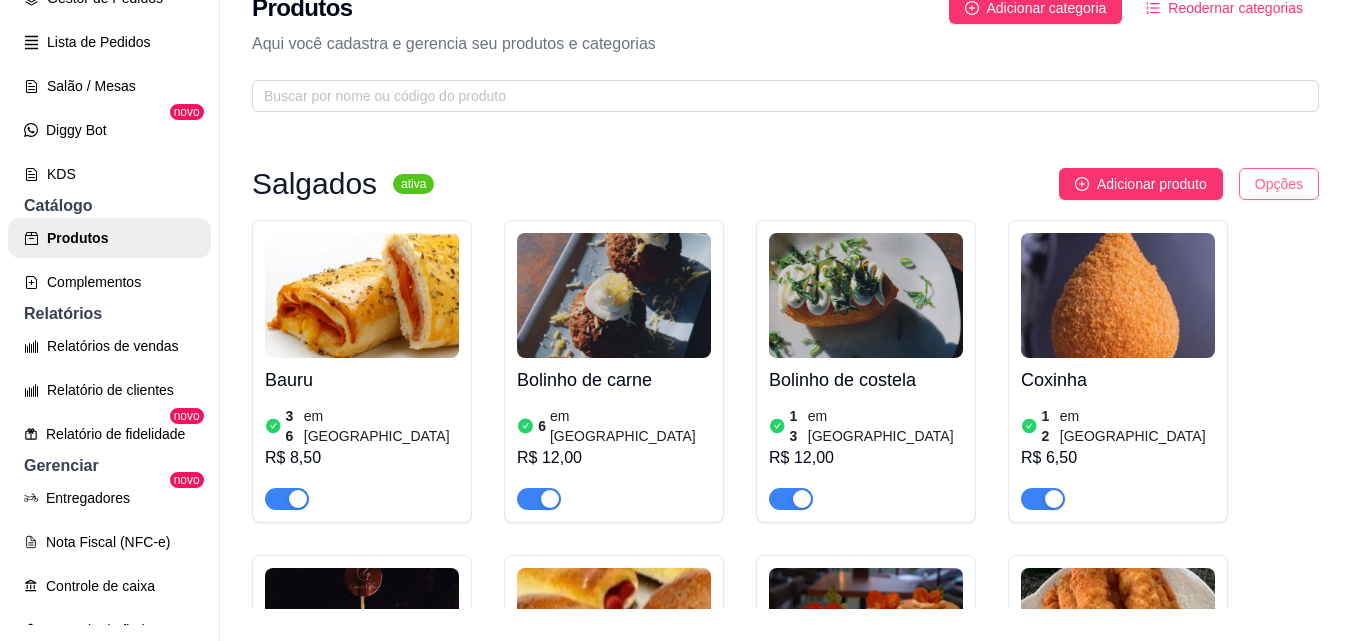 click on "C Connect Coffe ... Loja Aberta Loja Período gratuito até 17/08   Dia a dia Pedidos balcão (PDV) Gestor de Pedidos Lista de Pedidos Salão / Mesas Diggy Bot novo KDS Catálogo Produtos Complementos Relatórios Relatórios de vendas Relatório de clientes Relatório de fidelidade novo Gerenciar Entregadores novo Nota Fiscal (NFC-e) Controle de caixa Controle de fiado Cupons Clientes Estoque Configurações Diggy Planos Precisa de ajuda? Sair Produtos Adicionar categoria Reodernar categorias Aqui você cadastra e gerencia seu produtos e categorias Salgados  ativa Adicionar produto Opções Bauru   36 em estoque R$ 8,50 Bolinho de carne   6 em estoque R$ 12,00 Bolinho de costela   13 em estoque R$ 12,00 Coxinha   12 em estoque R$ 6,50 Connect Burger   0 em estoque R$ 21,99 Doguinho   17 em estoque R$ 9,00 Empada de frango   45 em estoque R$ 9,00 Espetinho de frango   30 em estoque R$ 10,00 Folhado de Frango   4 em estoque R$ 9,00 Folhado de carne   2 em estoque R$ 9,00 Misto quente   9 em estoque" at bounding box center (675, 288) 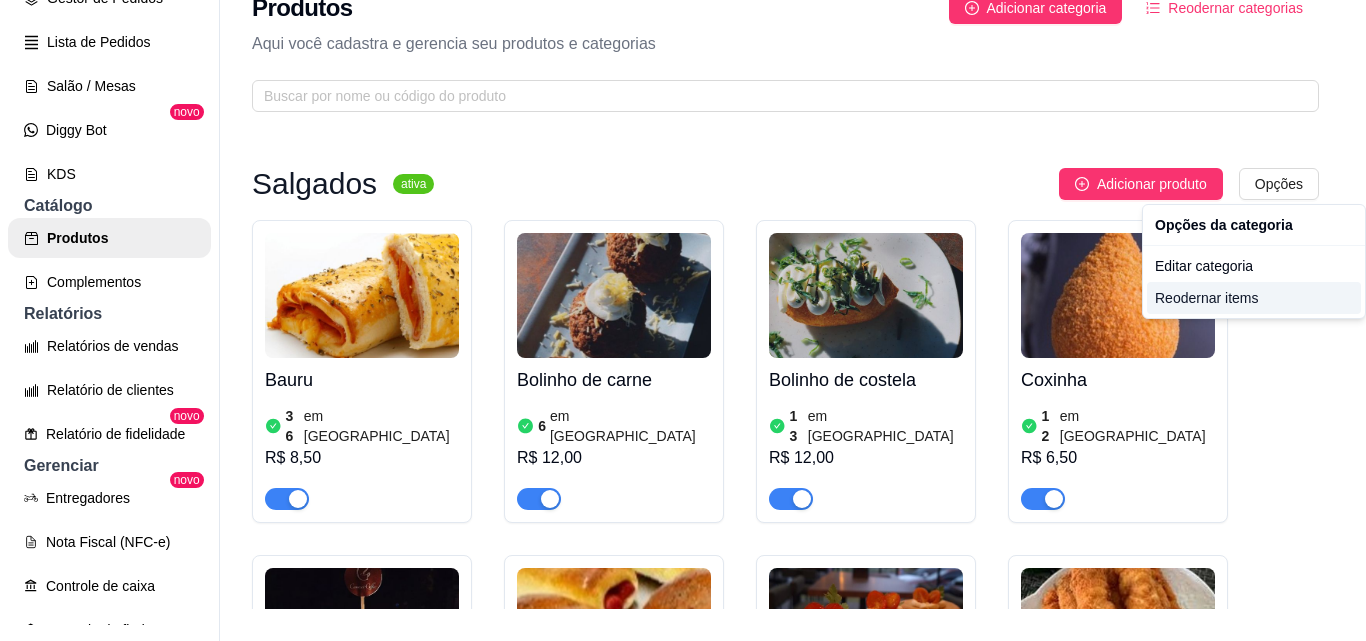 click on "Reodernar items" at bounding box center [1254, 298] 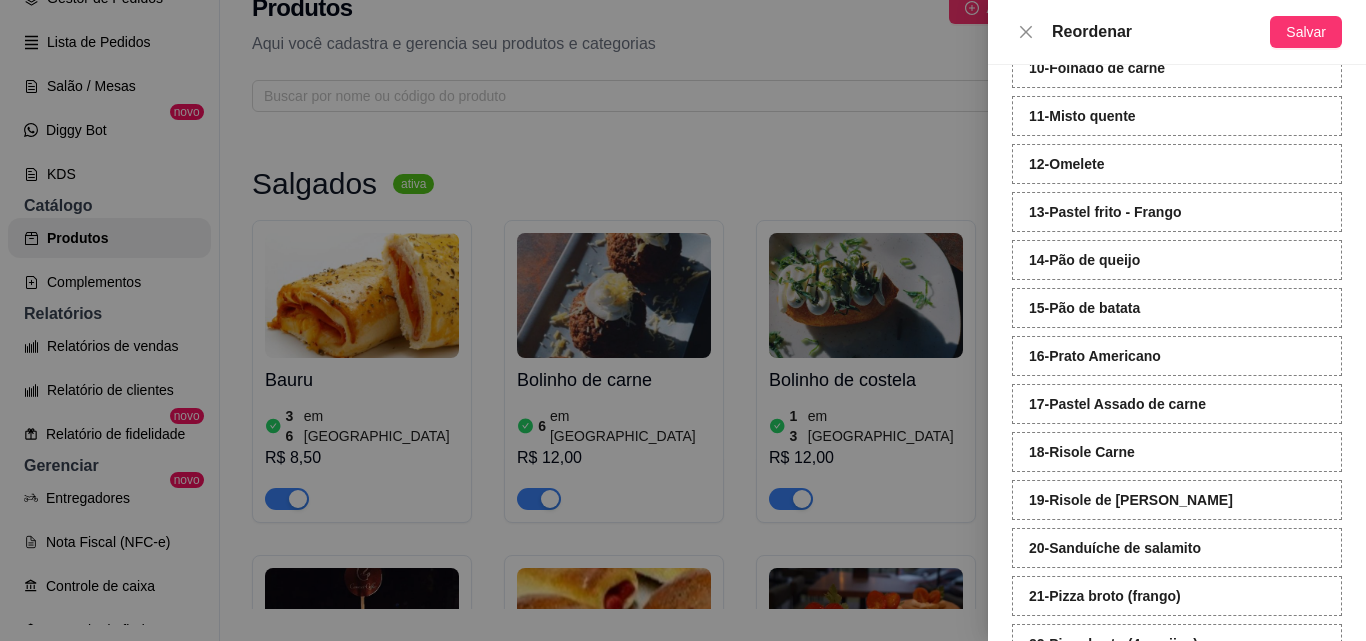 scroll, scrollTop: 600, scrollLeft: 0, axis: vertical 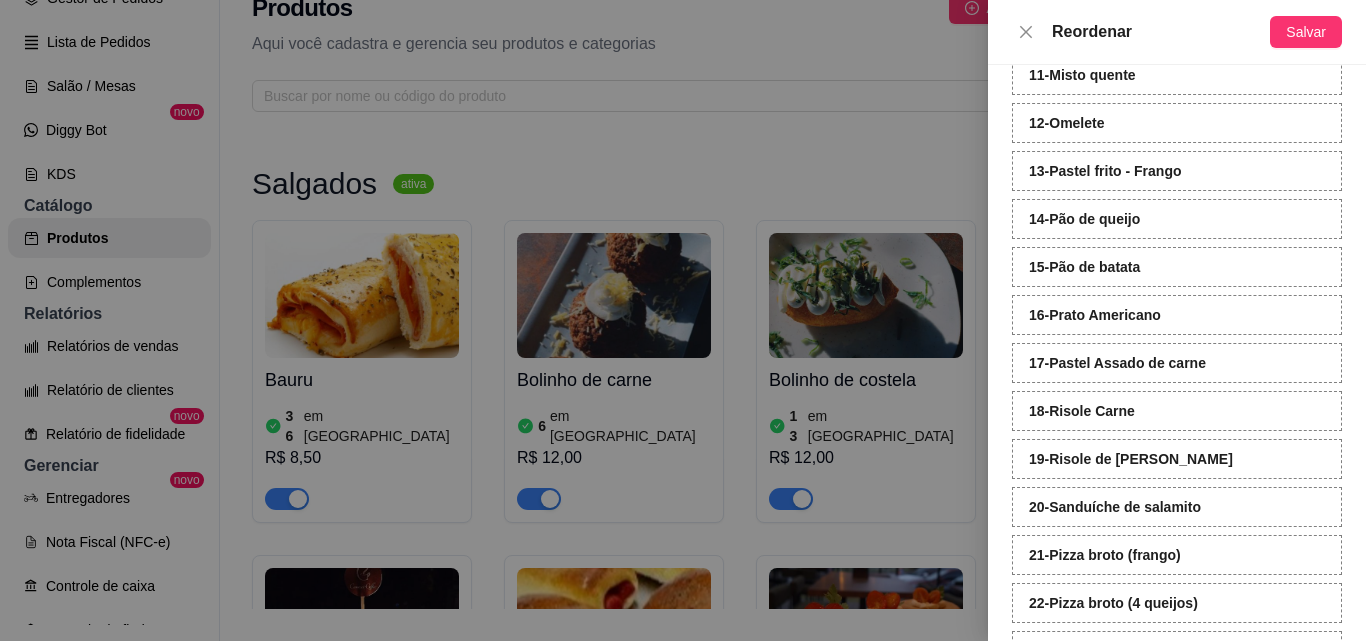 click on "15  -  Pão de batata" at bounding box center (1177, 267) 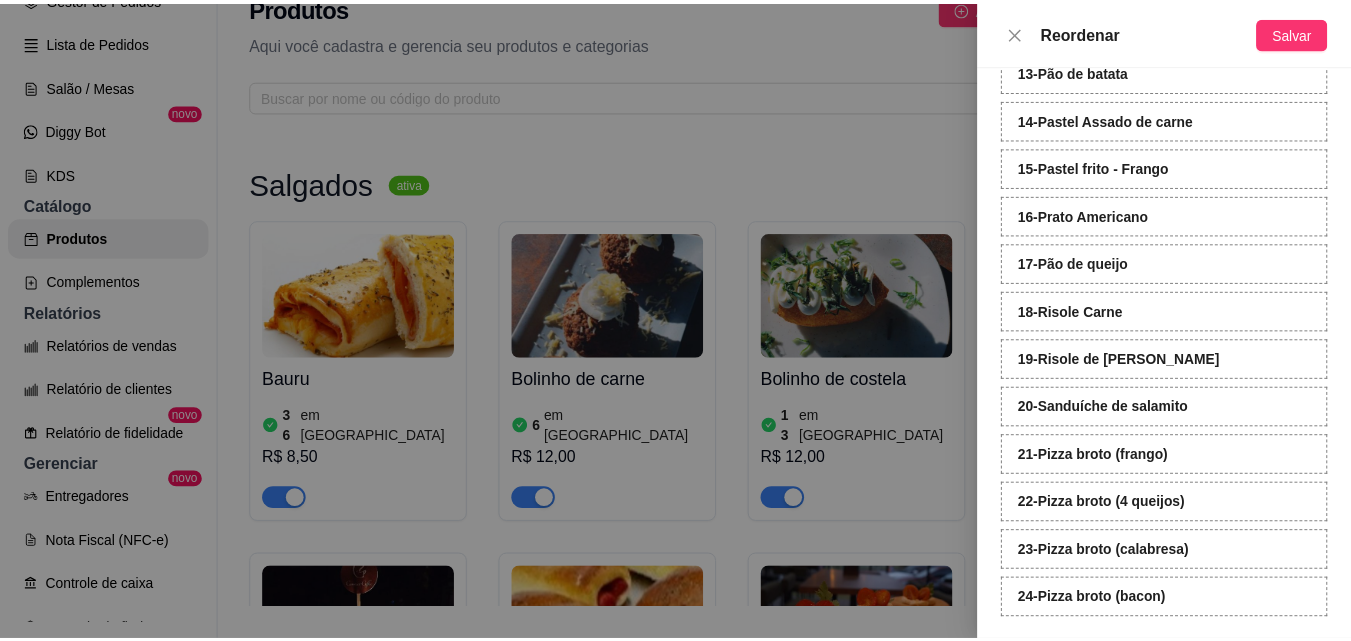 scroll, scrollTop: 710, scrollLeft: 0, axis: vertical 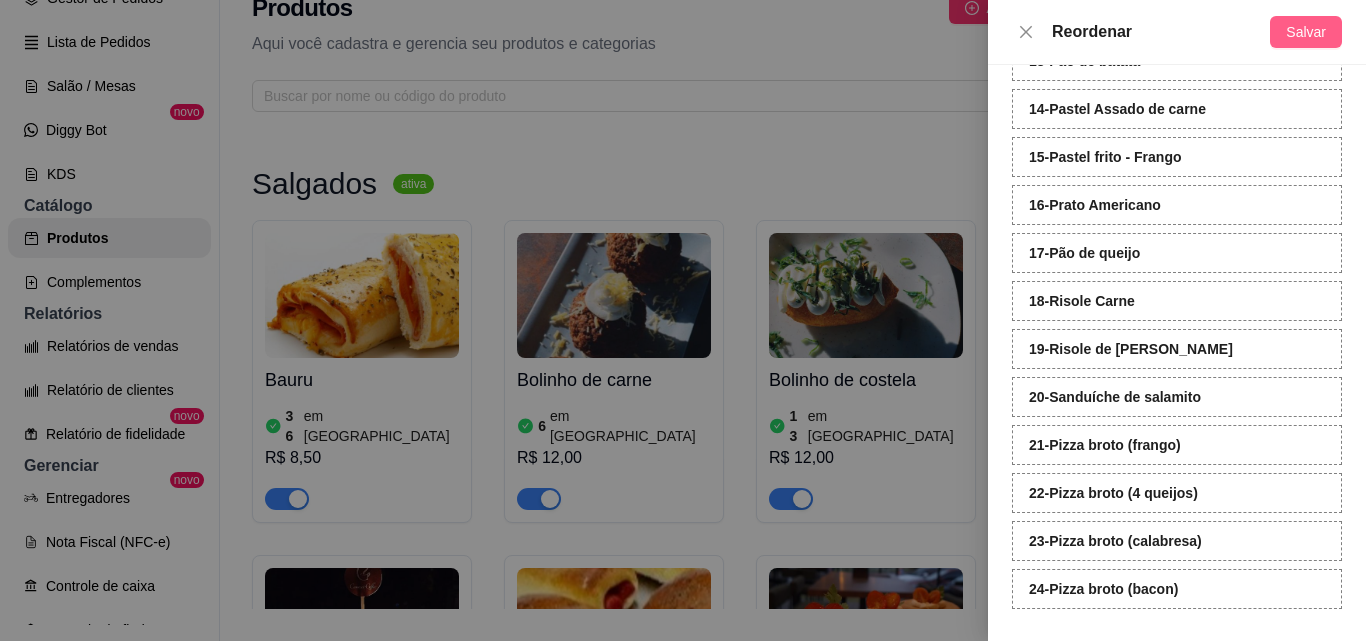 click on "Salvar" at bounding box center [1306, 32] 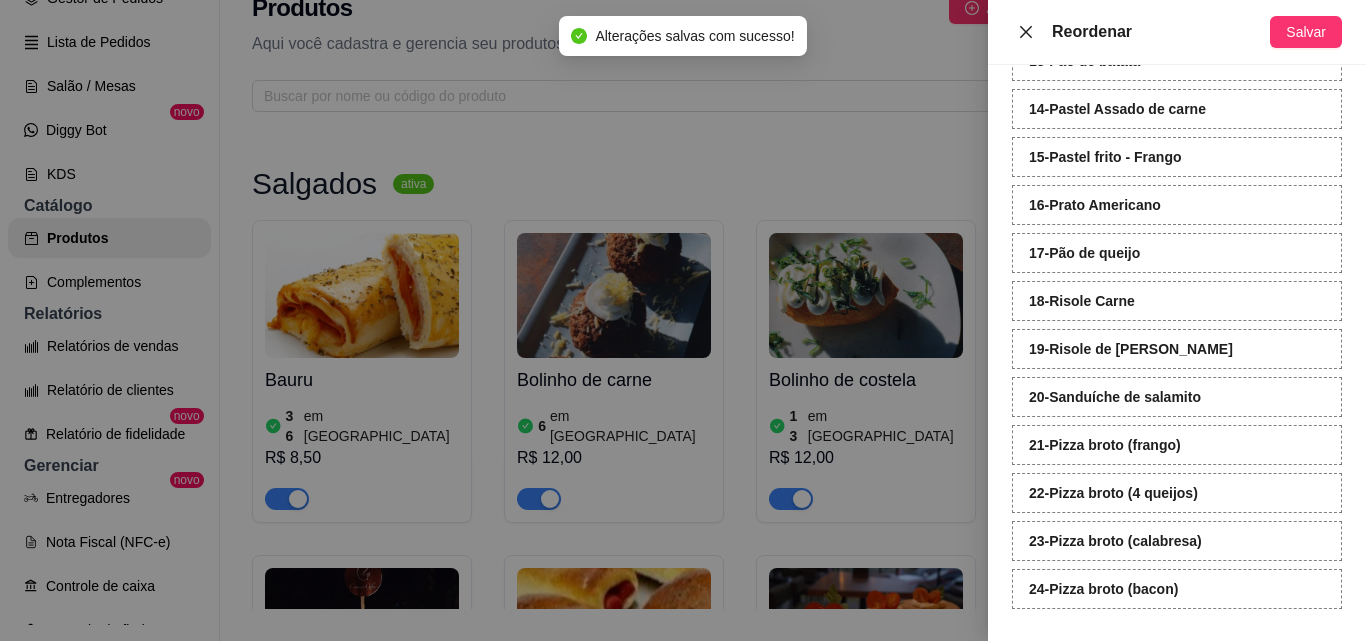 click 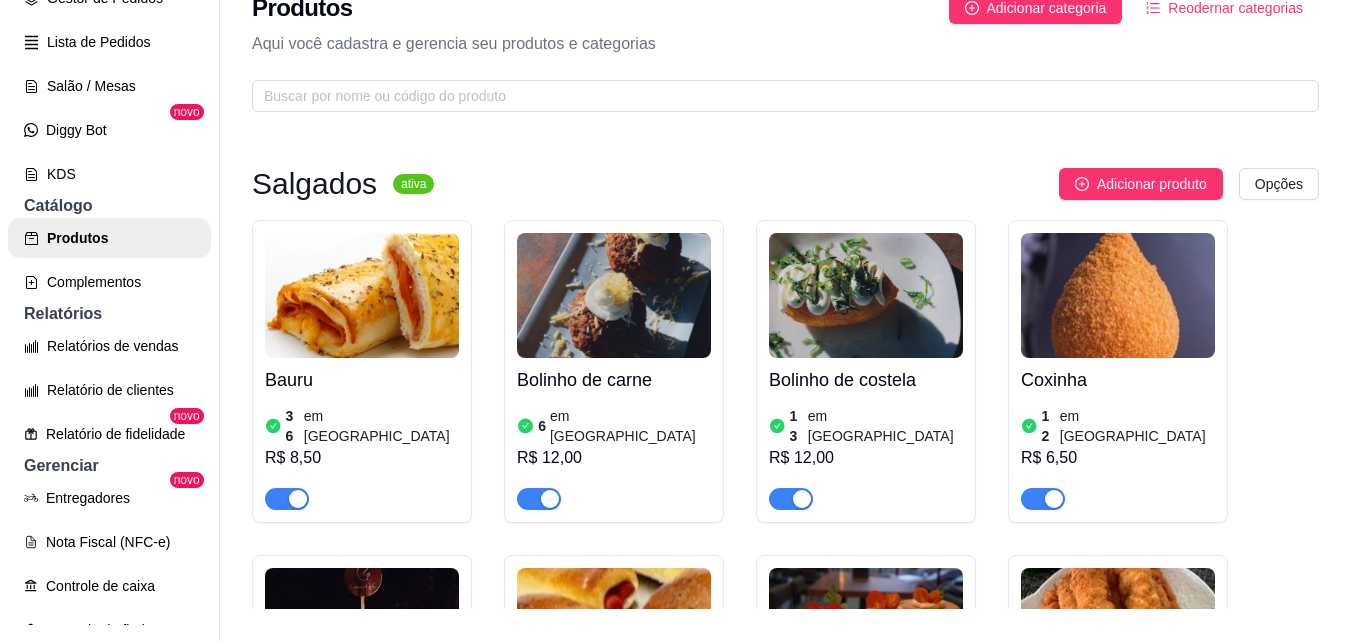 click on "Bauru   36 em estoque R$ 8,50 Bolinho de carne   6 em estoque R$ 12,00 Bolinho de costela   13 em estoque R$ 12,00 Coxinha   12 em estoque R$ 6,50 Connect Burger   0 em estoque R$ 21,99 Doguinho   17 em estoque R$ 9,00 Empada de frango   45 em estoque R$ 9,00 Espetinho de frango   30 em estoque R$ 10,00 Folhado de Frango   4 em estoque R$ 9,00 Folhado de carne   2 em estoque R$ 9,00 Misto quente   9 em estoque R$ 10,00 Omelete   10 em estoque R$ 12,00 Pão de batata   19 em estoque R$ 9,00 Pastel Assado de carne   6 em estoque R$ 8,00 Pastel frito - Frango   7 em estoque R$ 10,00 Prato Americano   10 em estoque R$ 15,00 Pão de queijo   87 em estoque R$ 3,99 Risole Carne   15 em estoque R$ 7,00 Risole de Frango   13 em estoque R$ 7,00 Sanduíche de salamito   2 em estoque R$ 15,00 Pizza broto (frango)   4 em estoque R$ 10,50 Pizza broto (4 queijos)   4 em estoque R$ 10,50 Pizza broto (calabresa)   9 em estoque R$ 10,50 Pizza broto (bacon)   5 em estoque R$ 10,50" at bounding box center (785, 1223) 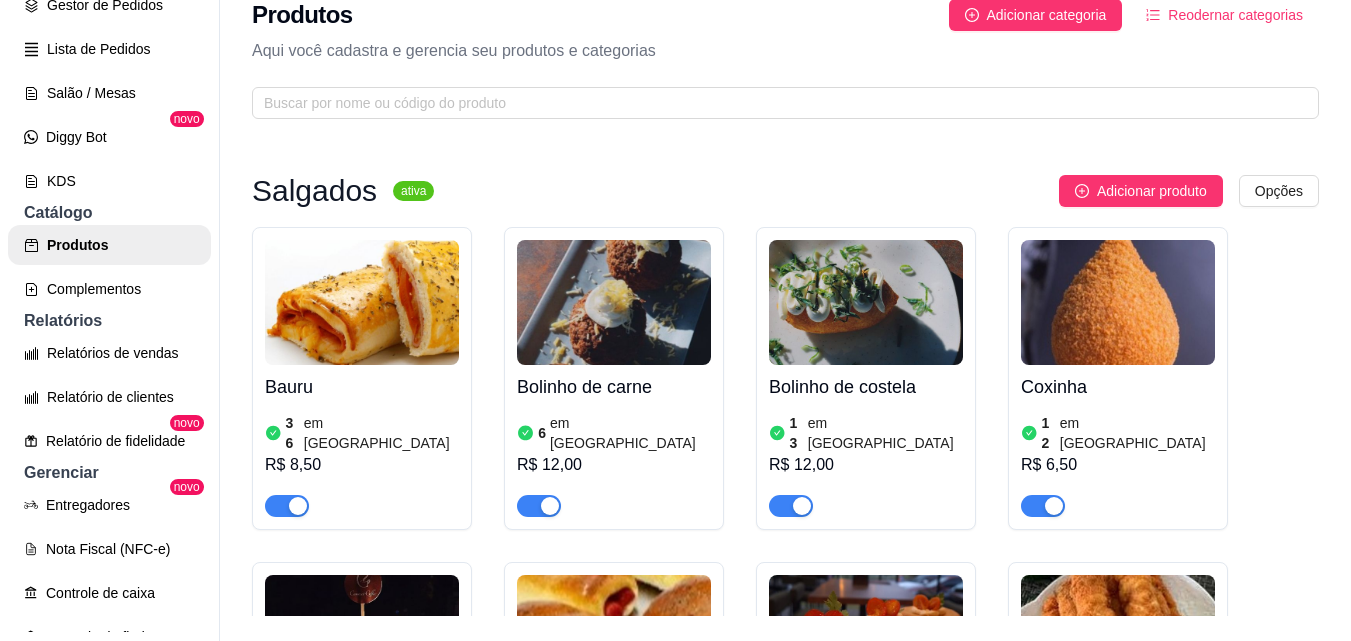 scroll, scrollTop: 32, scrollLeft: 0, axis: vertical 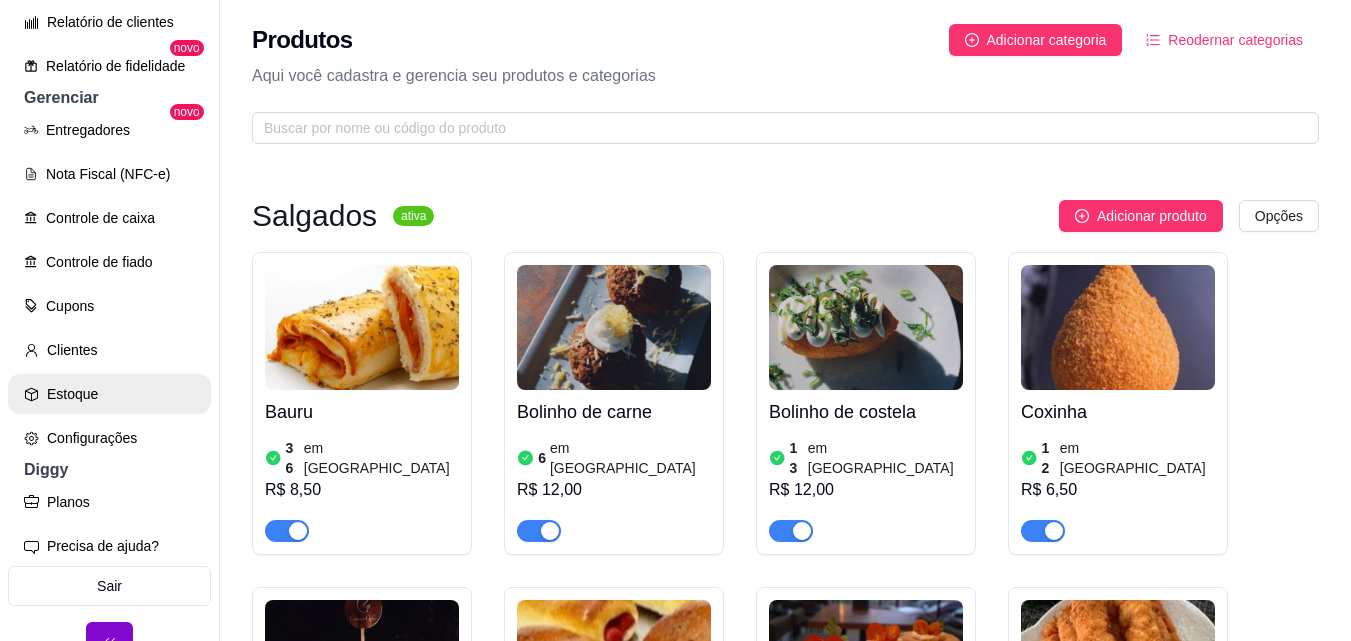click on "Estoque" at bounding box center [109, 394] 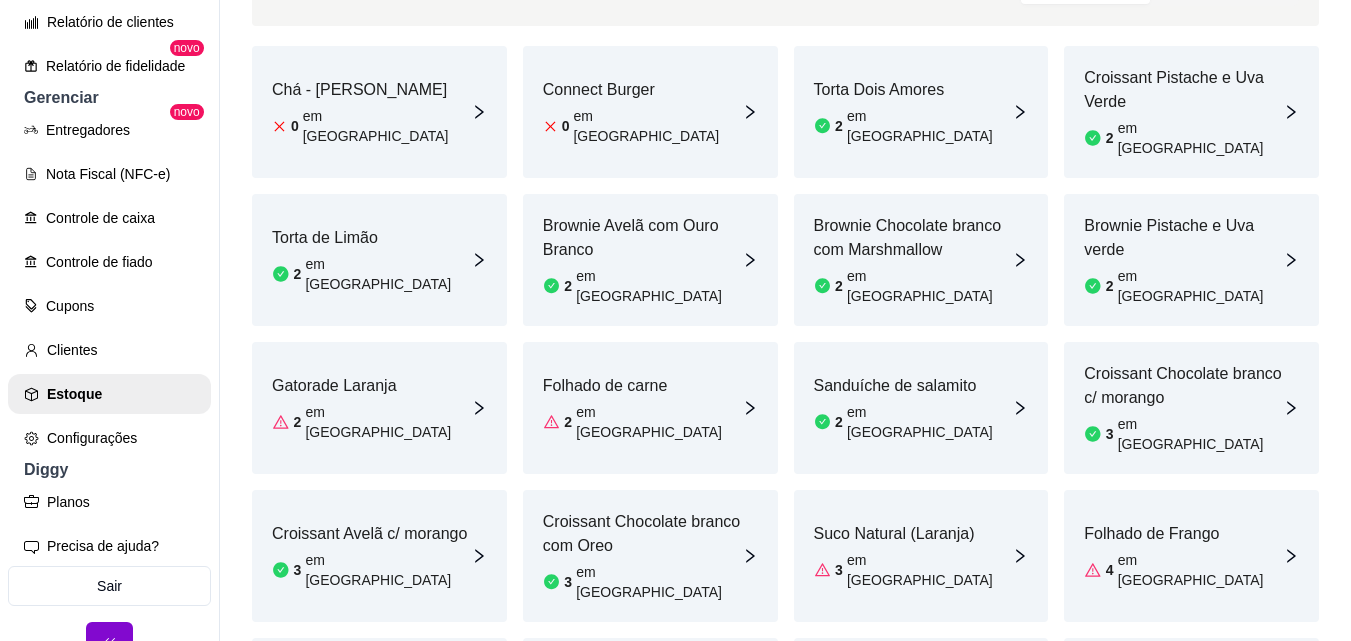 scroll, scrollTop: 0, scrollLeft: 0, axis: both 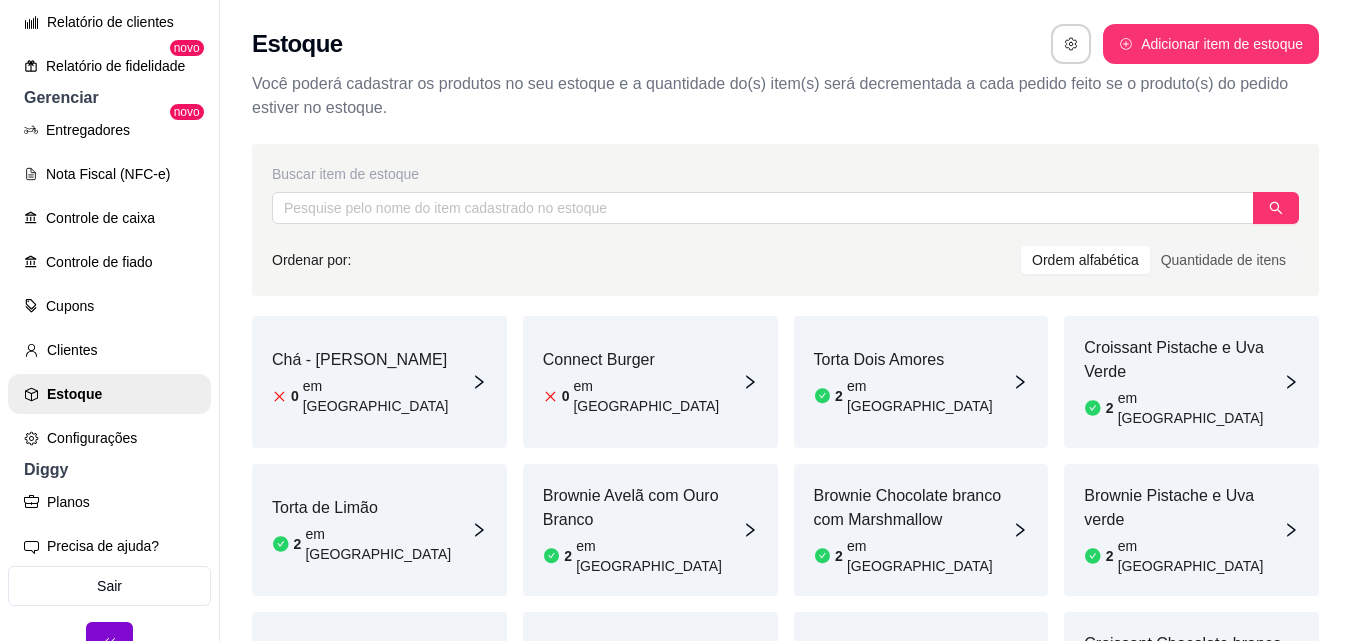 click 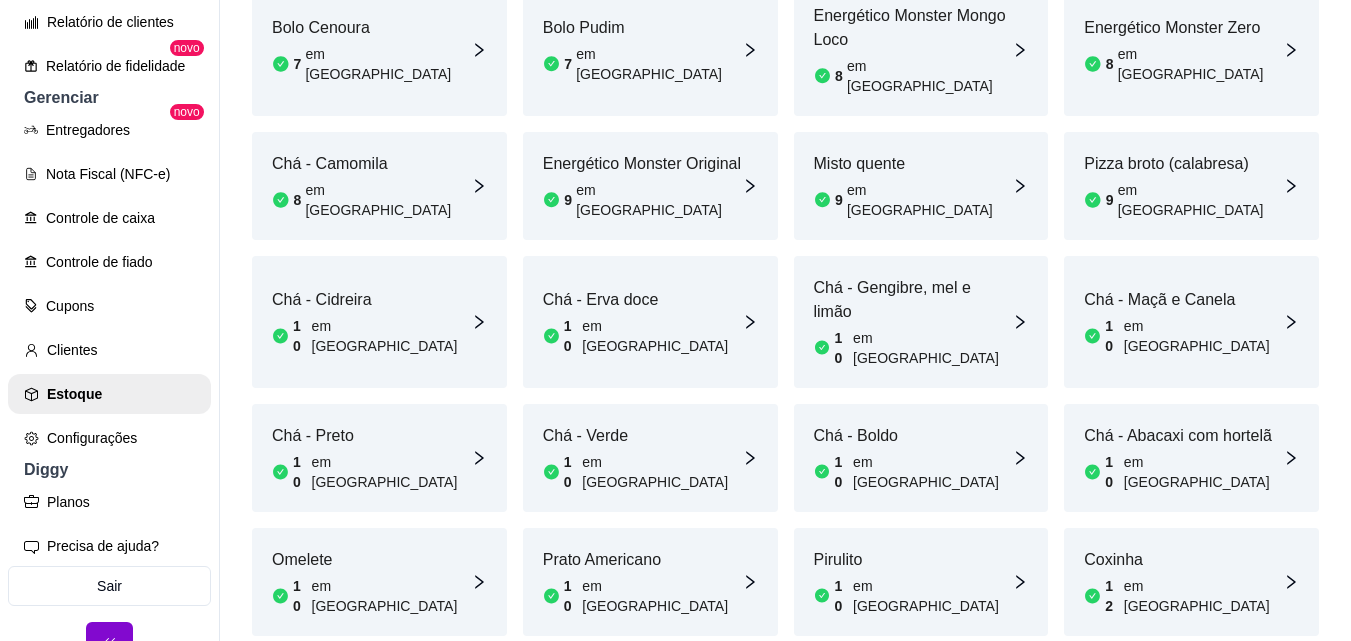 scroll, scrollTop: 1400, scrollLeft: 0, axis: vertical 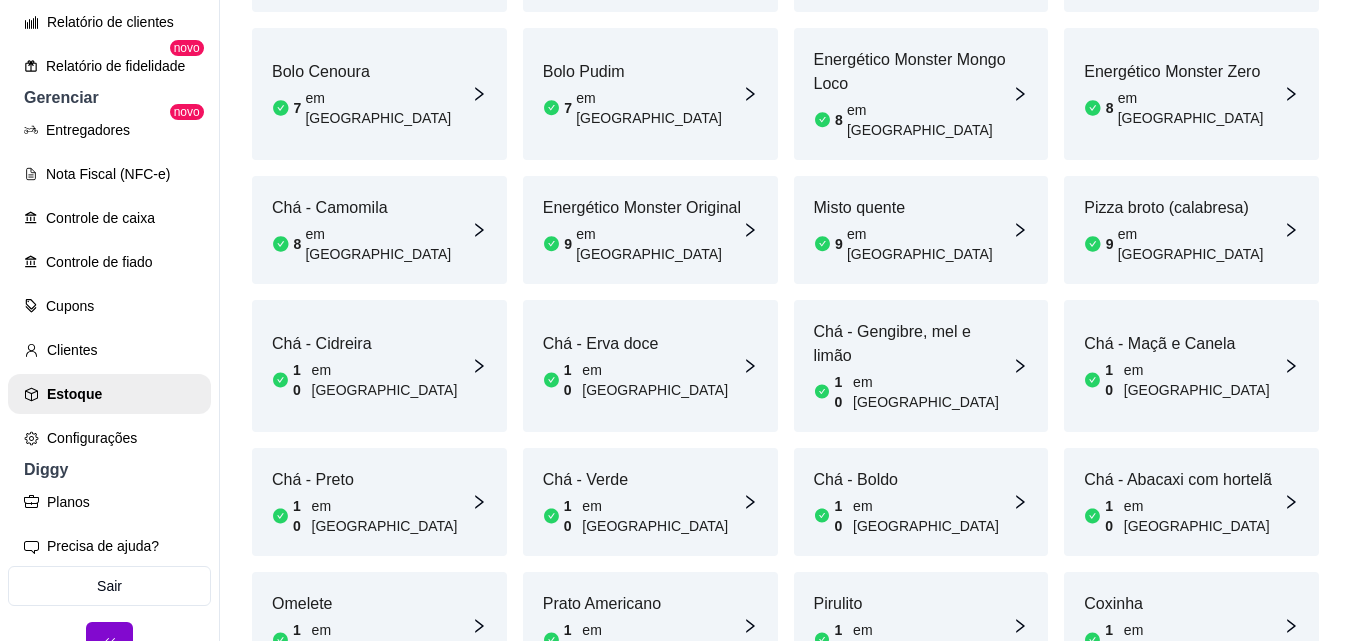 click 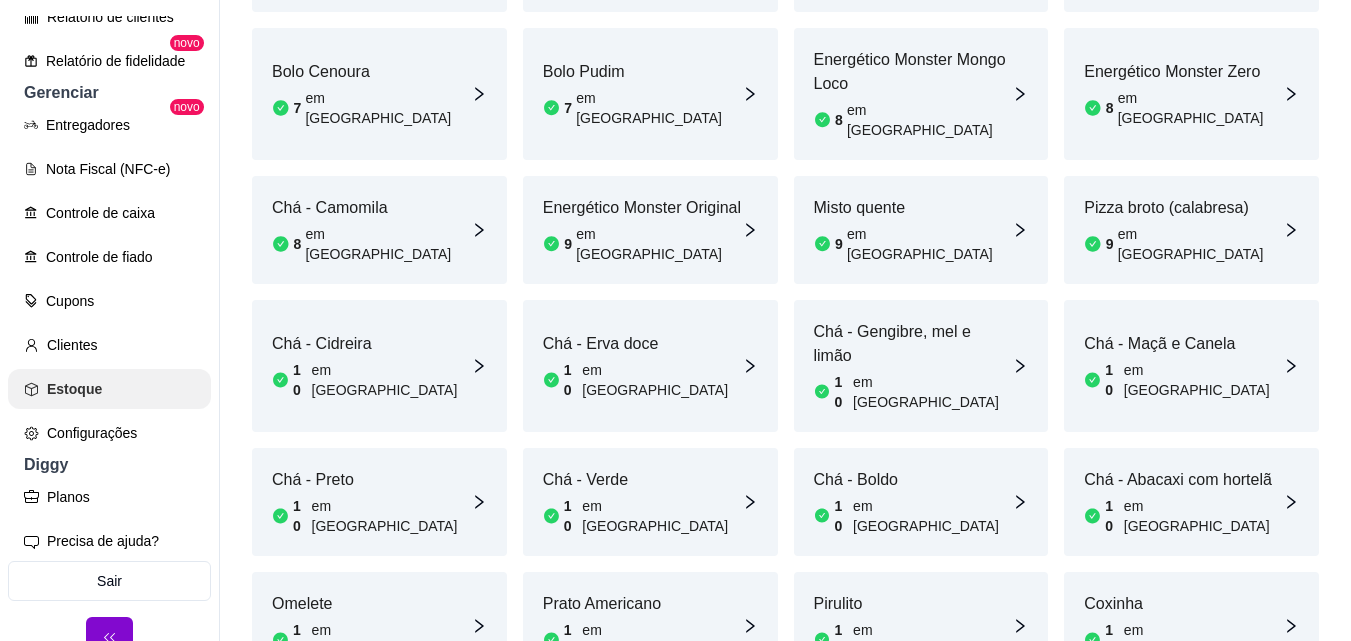 scroll, scrollTop: 729, scrollLeft: 0, axis: vertical 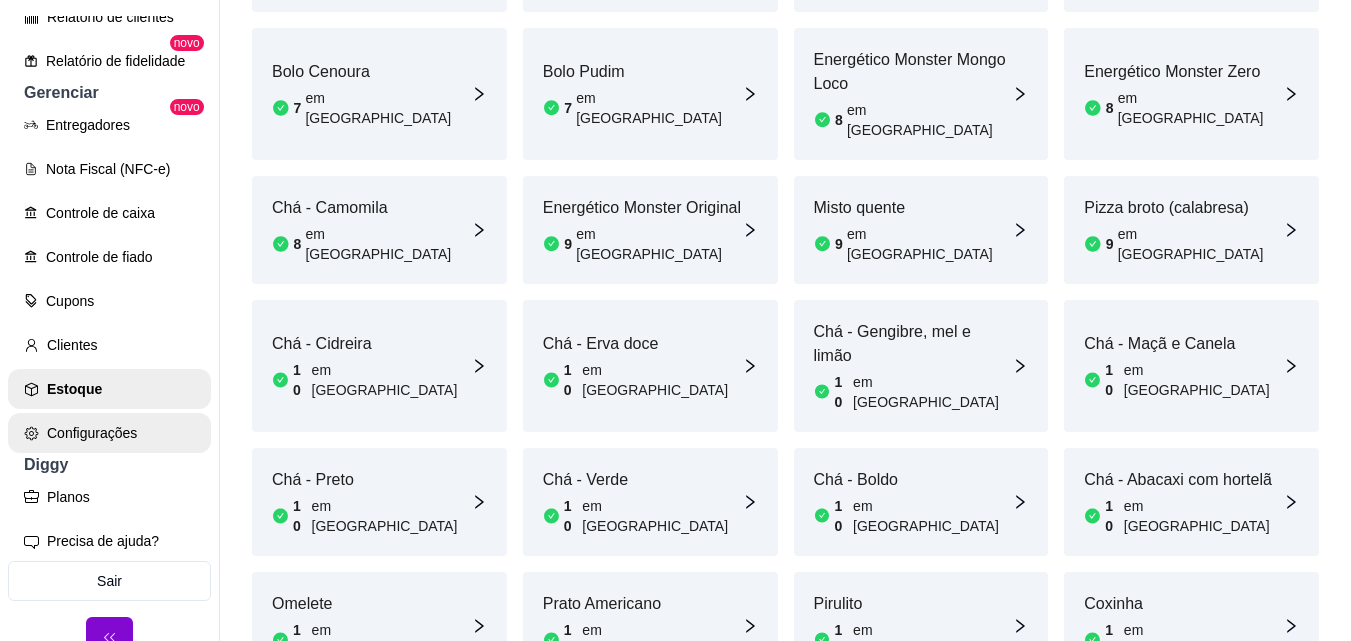 click on "Configurações" at bounding box center (109, 433) 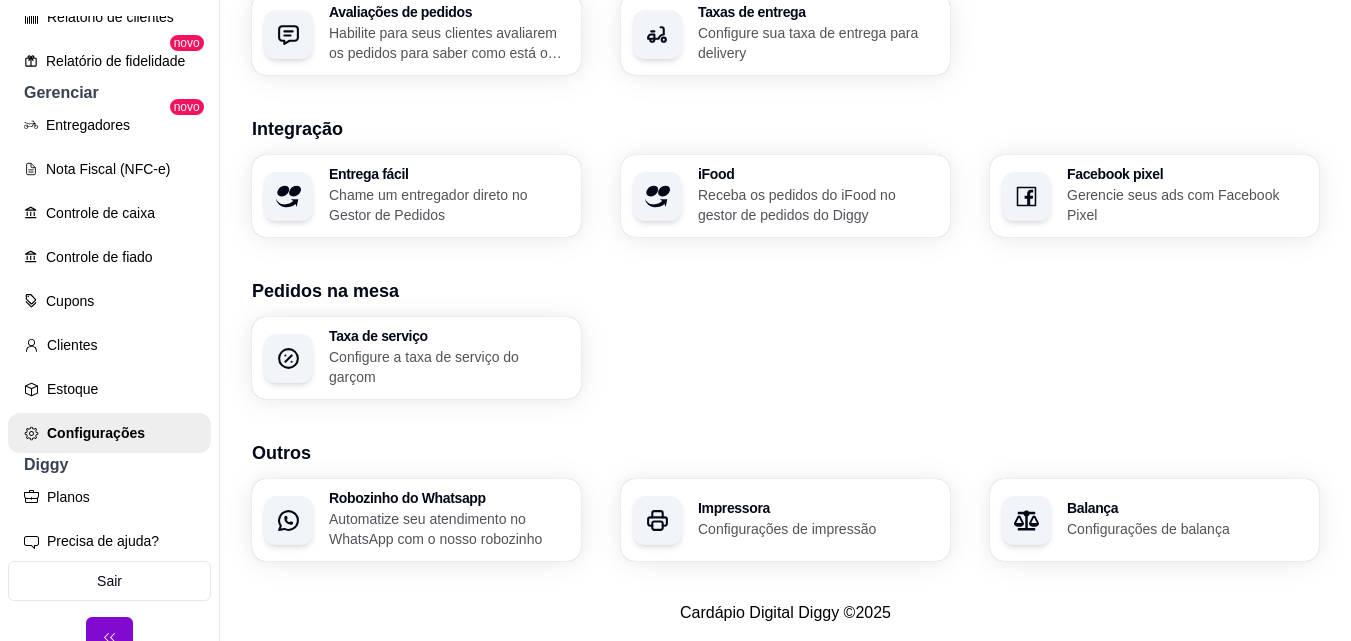 scroll, scrollTop: 792, scrollLeft: 0, axis: vertical 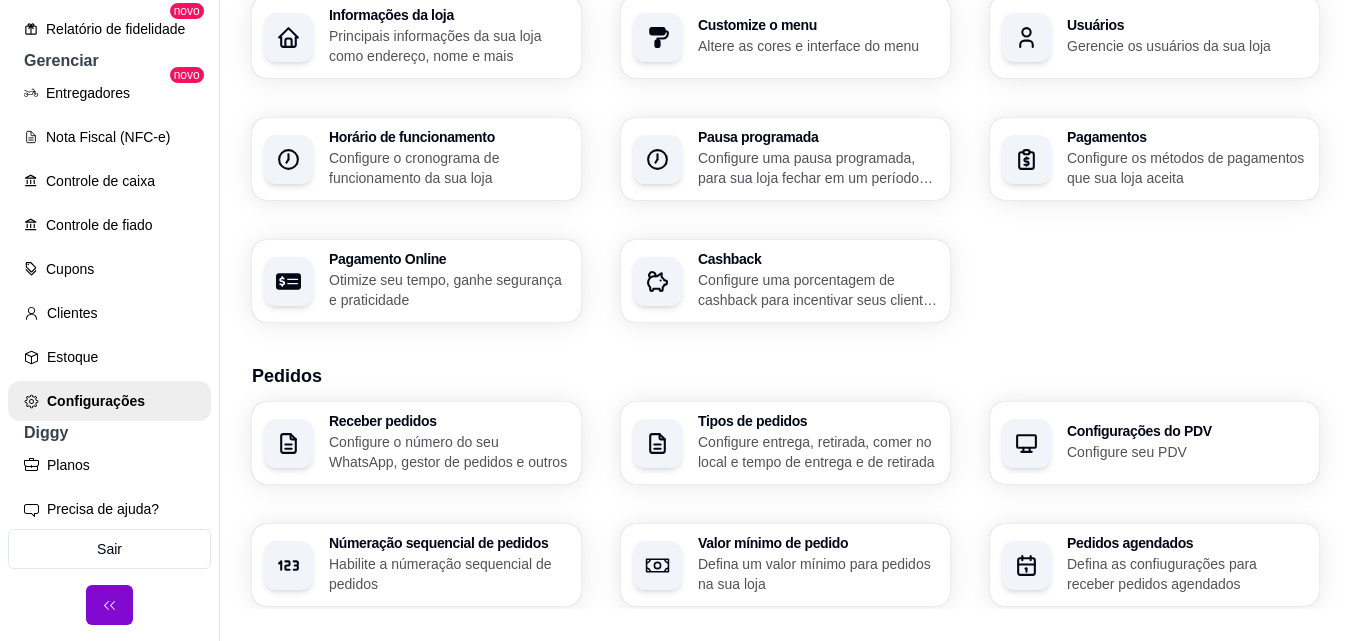 click on "Configure o cronograma de funcionamento da sua loja" at bounding box center [449, 168] 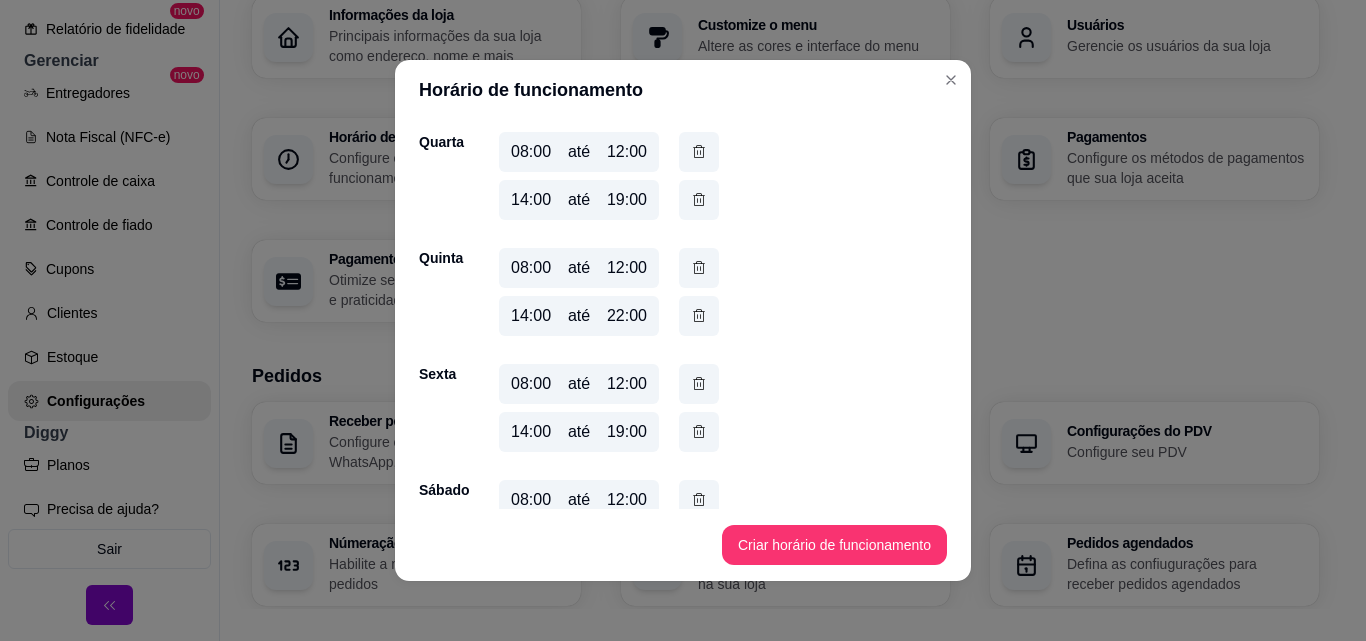 scroll, scrollTop: 379, scrollLeft: 0, axis: vertical 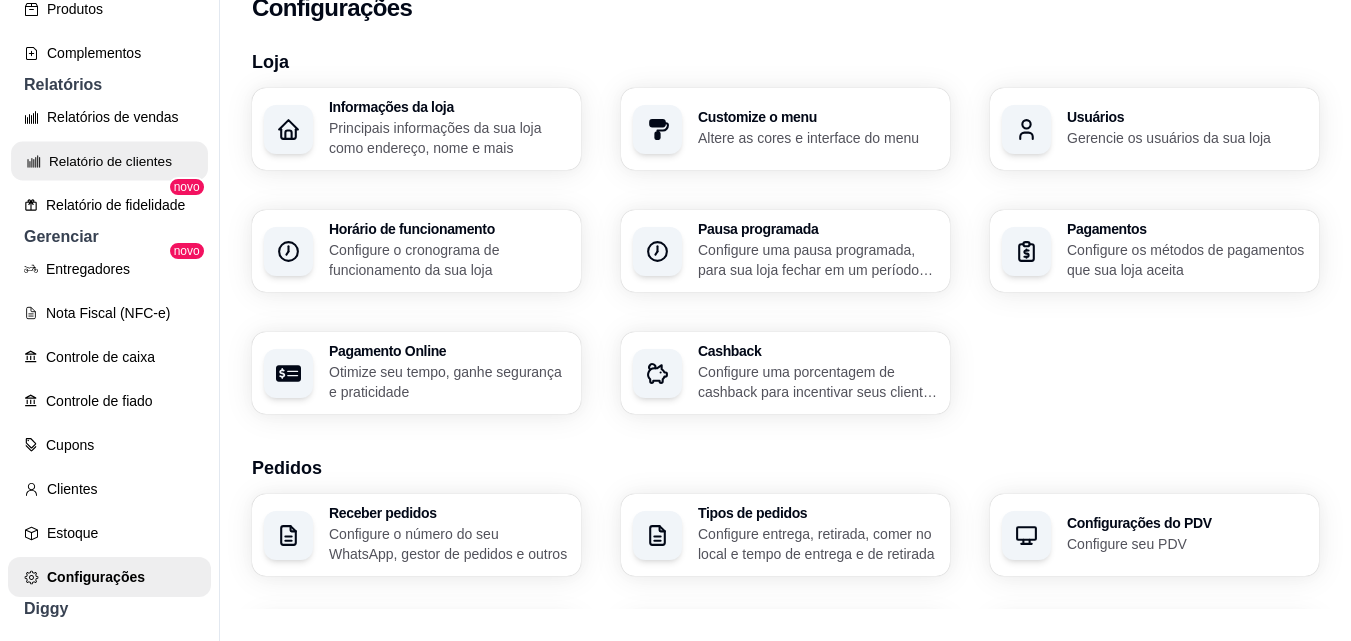 click on "Relatório de clientes" at bounding box center [109, 161] 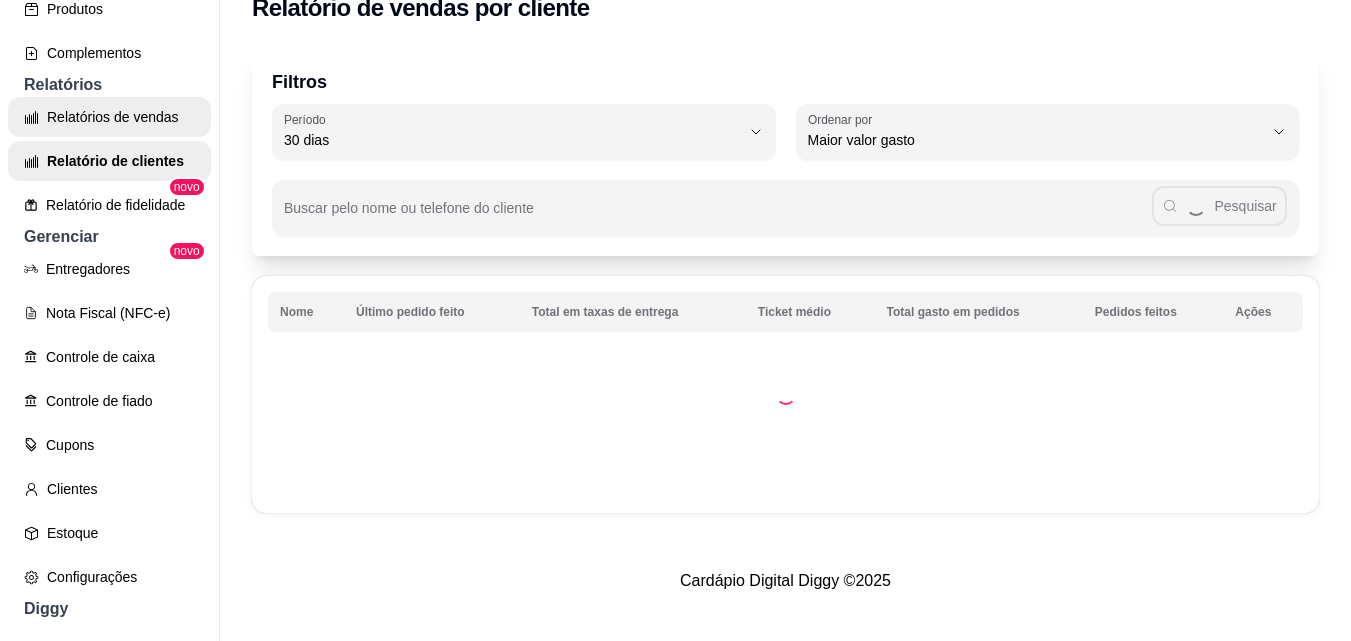 scroll, scrollTop: 0, scrollLeft: 0, axis: both 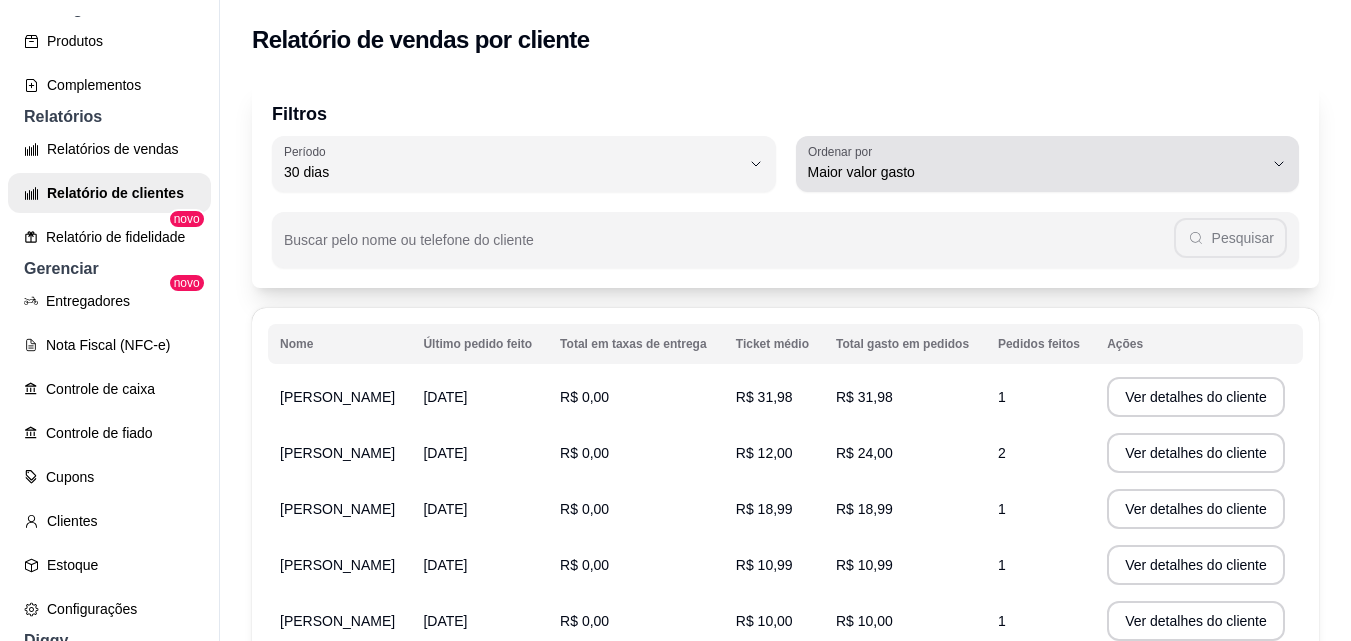 click 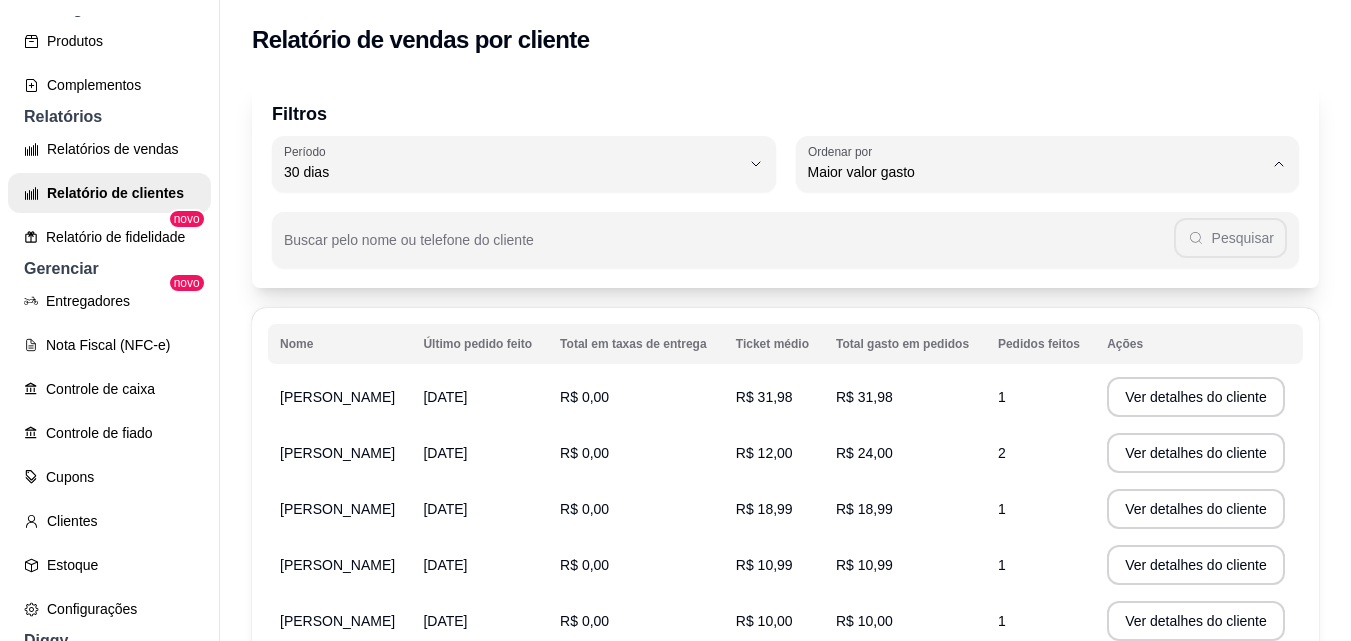 click on "Maior número de pedidos" at bounding box center (1026, 219) 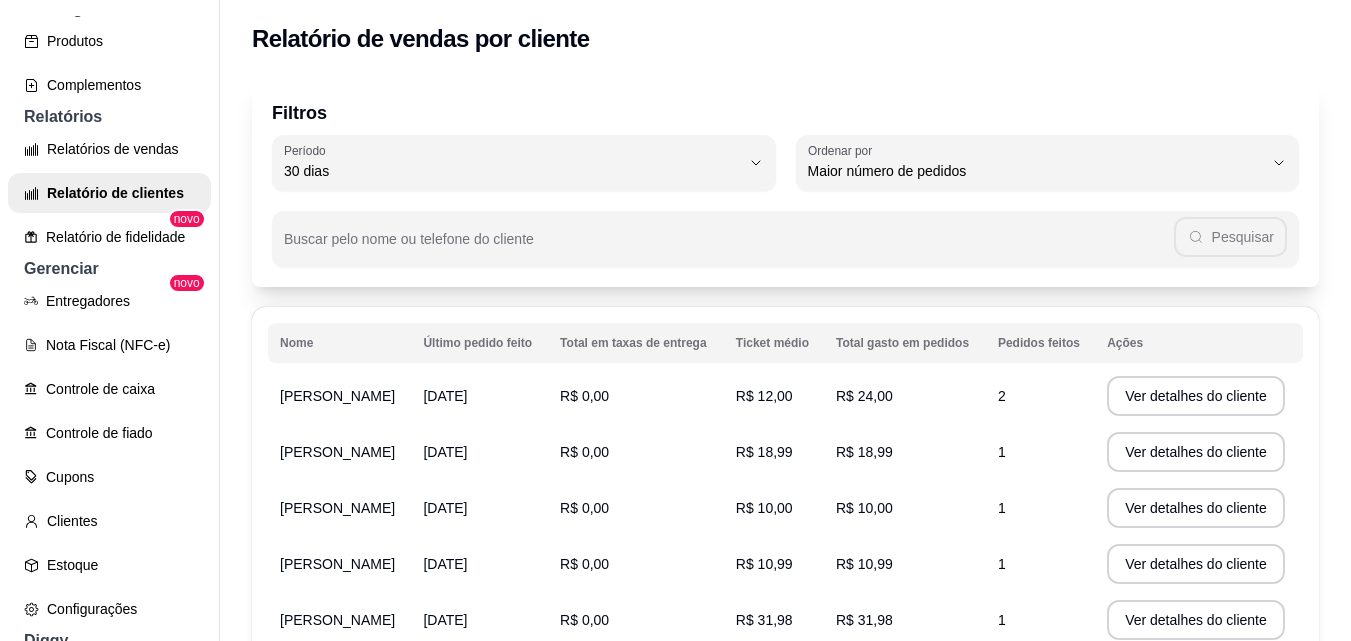 scroll, scrollTop: 0, scrollLeft: 0, axis: both 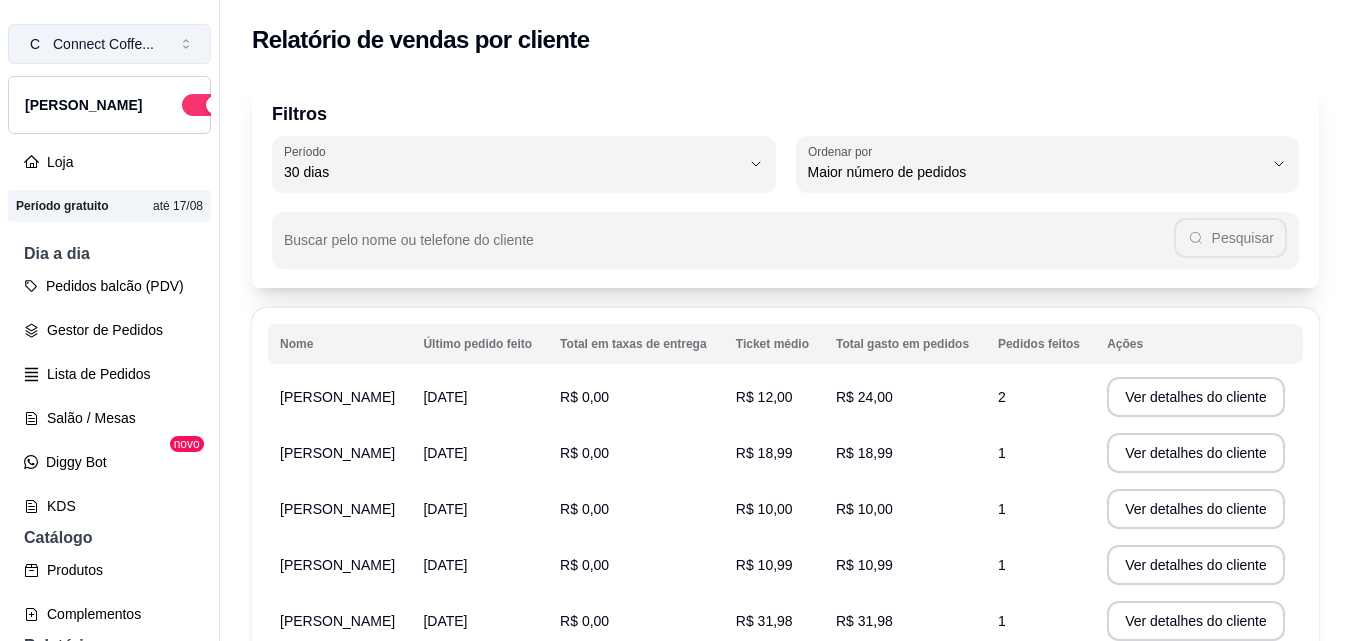 click on "C Connect Coffe ..." at bounding box center [109, 44] 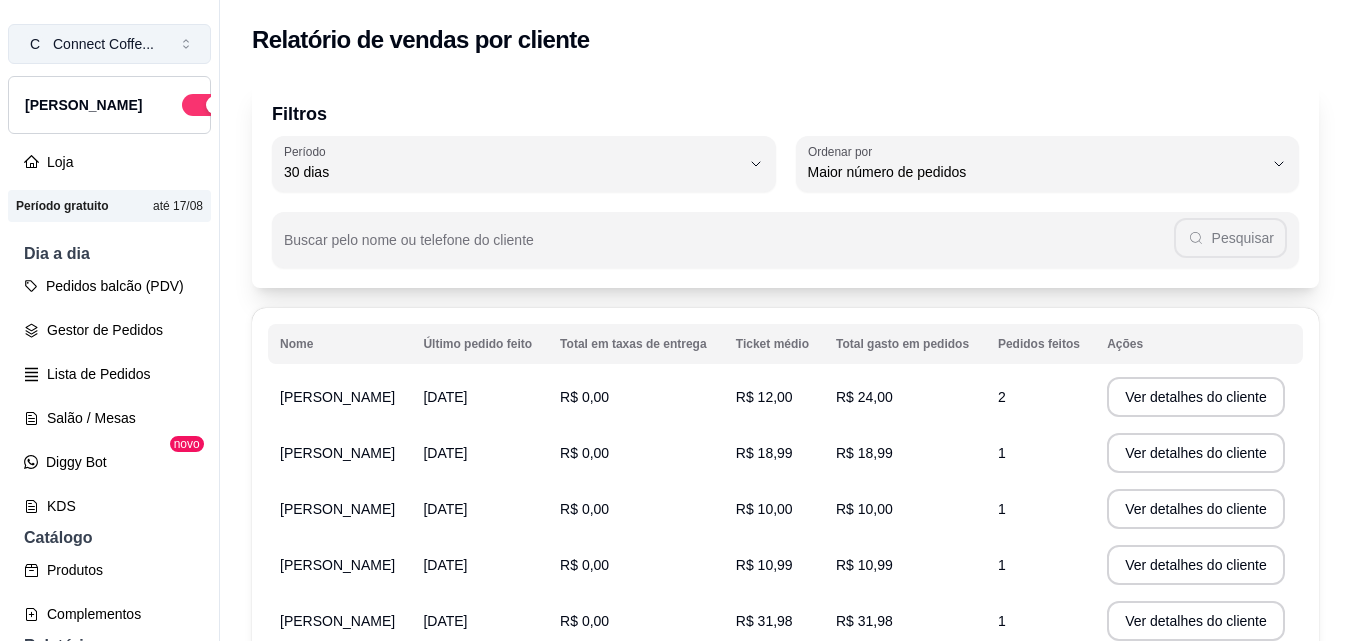 click on "Connect Coffe ..." at bounding box center (103, 44) 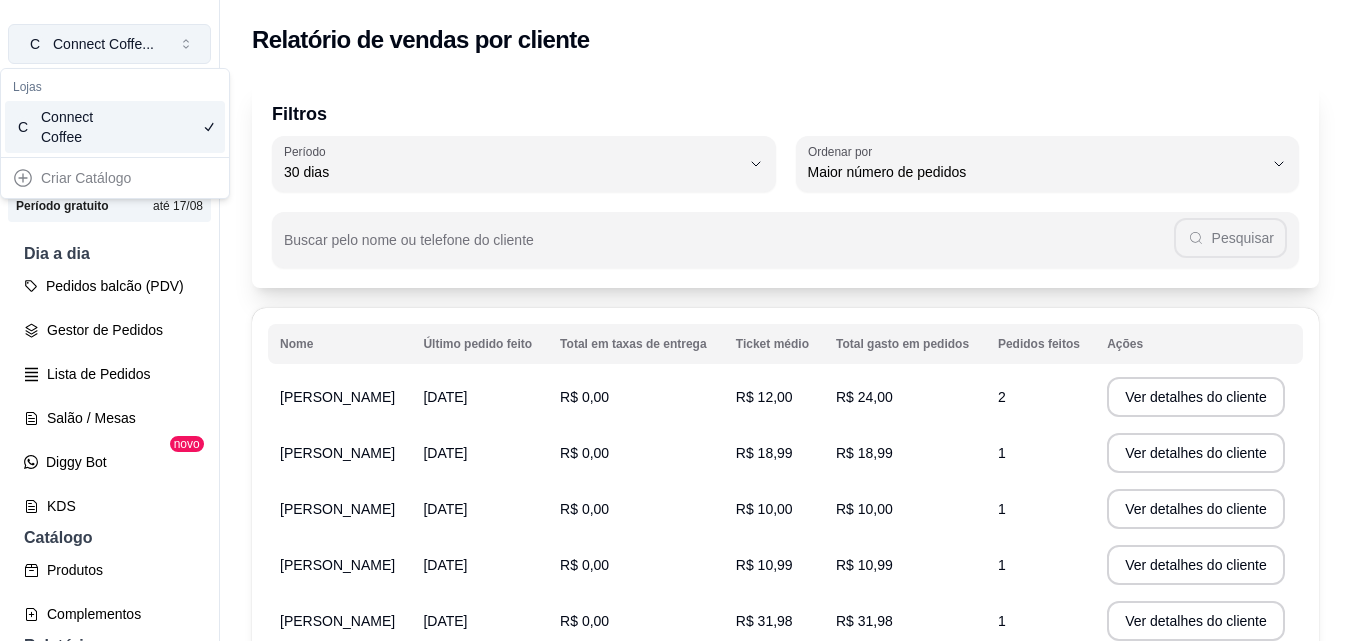 click on "Connect Coffe ..." at bounding box center (103, 44) 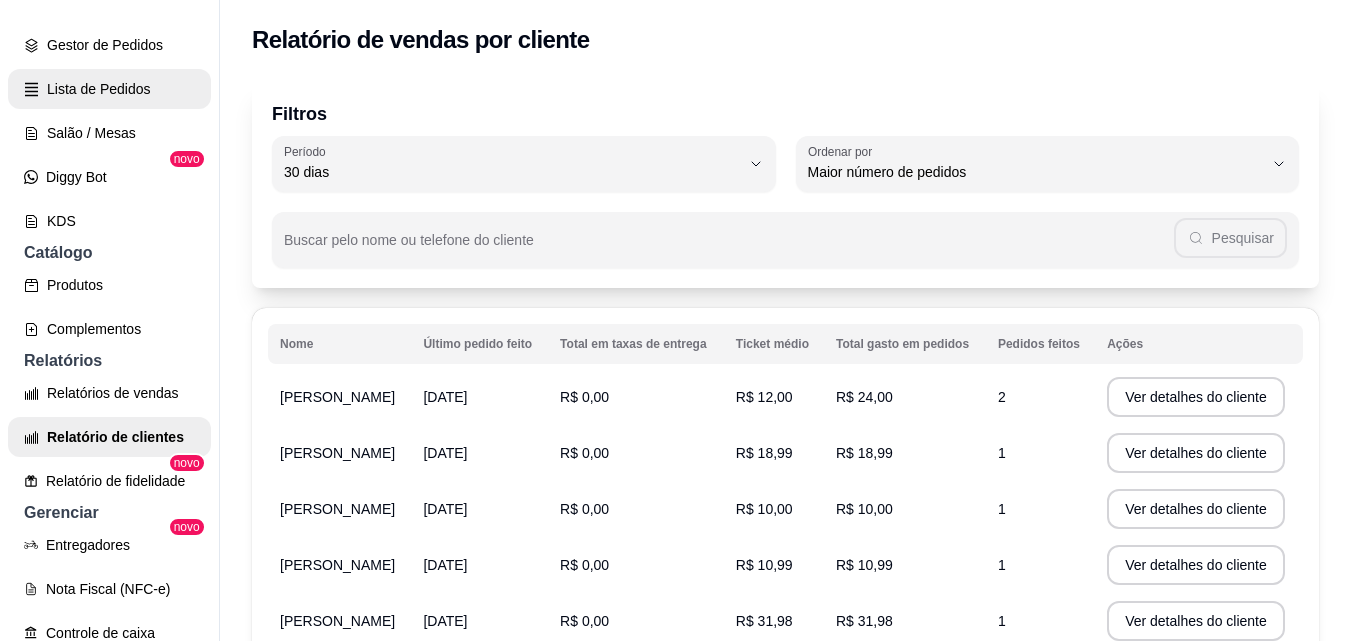 scroll, scrollTop: 300, scrollLeft: 0, axis: vertical 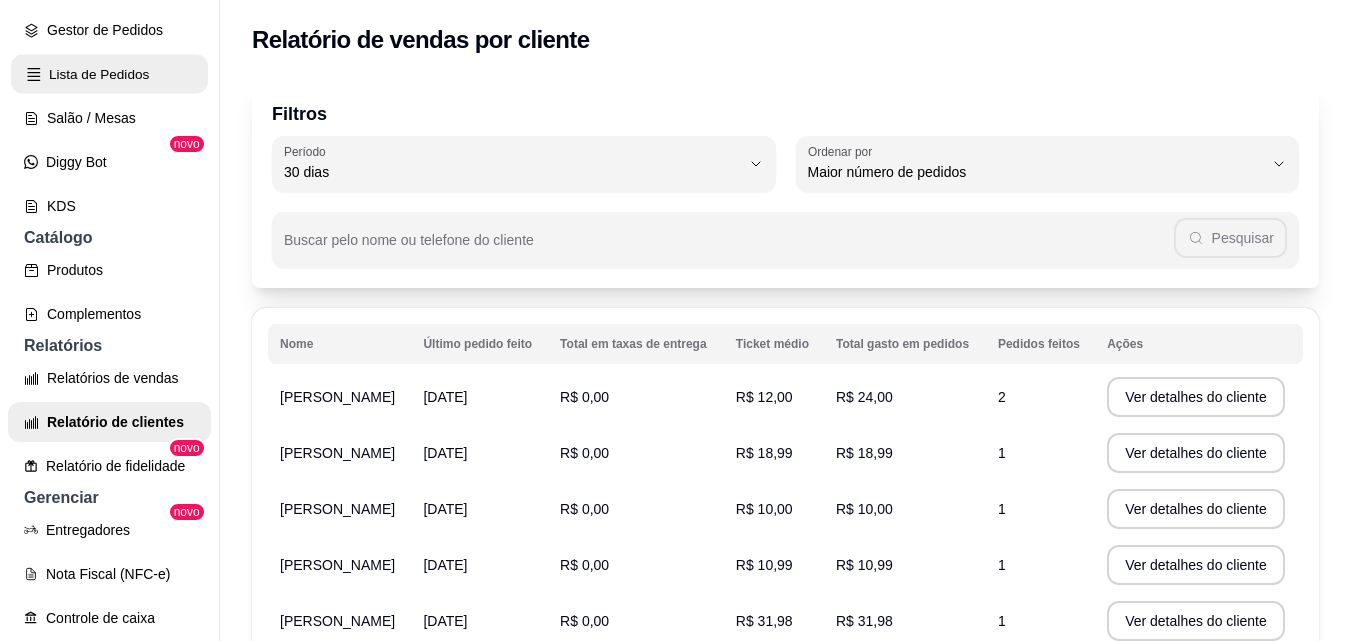 click on "Lista de Pedidos" at bounding box center [109, 74] 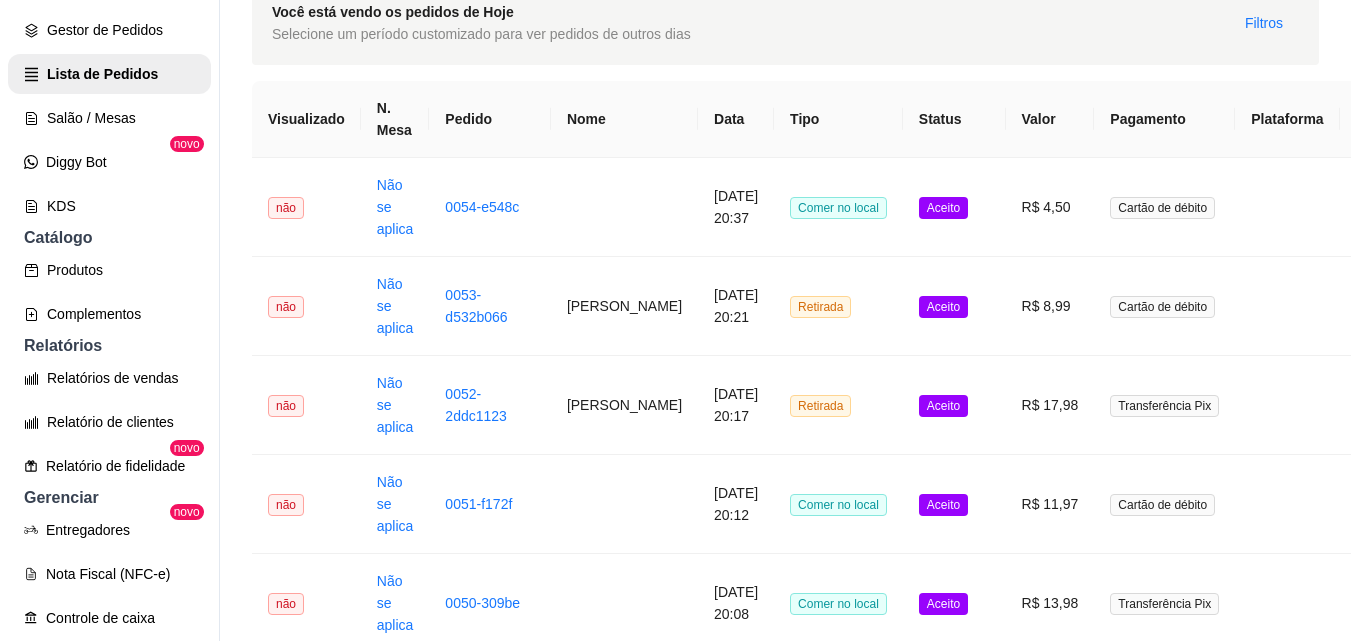 scroll, scrollTop: 0, scrollLeft: 0, axis: both 